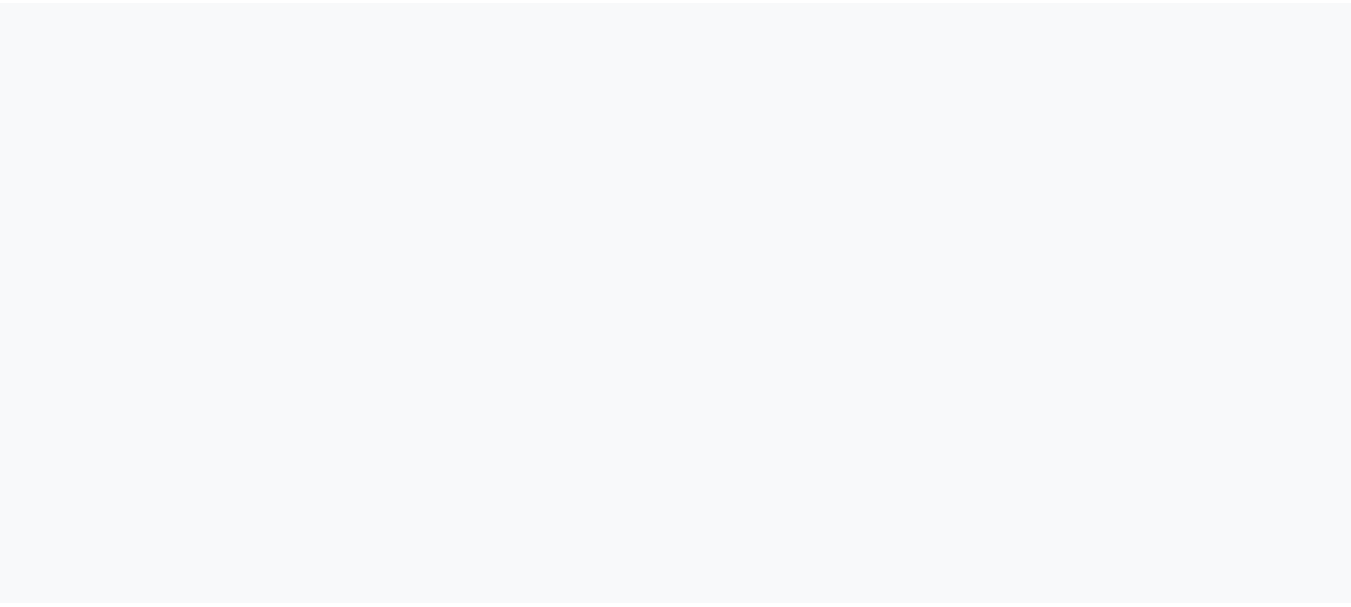 scroll, scrollTop: 0, scrollLeft: 0, axis: both 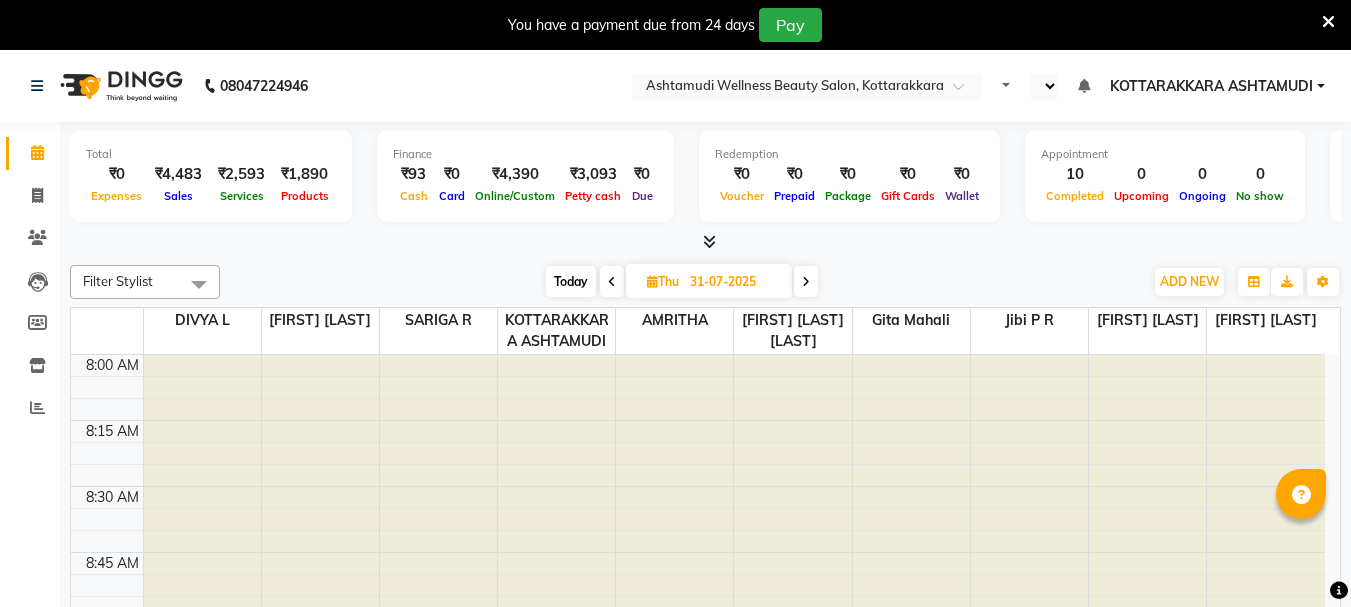 select on "en" 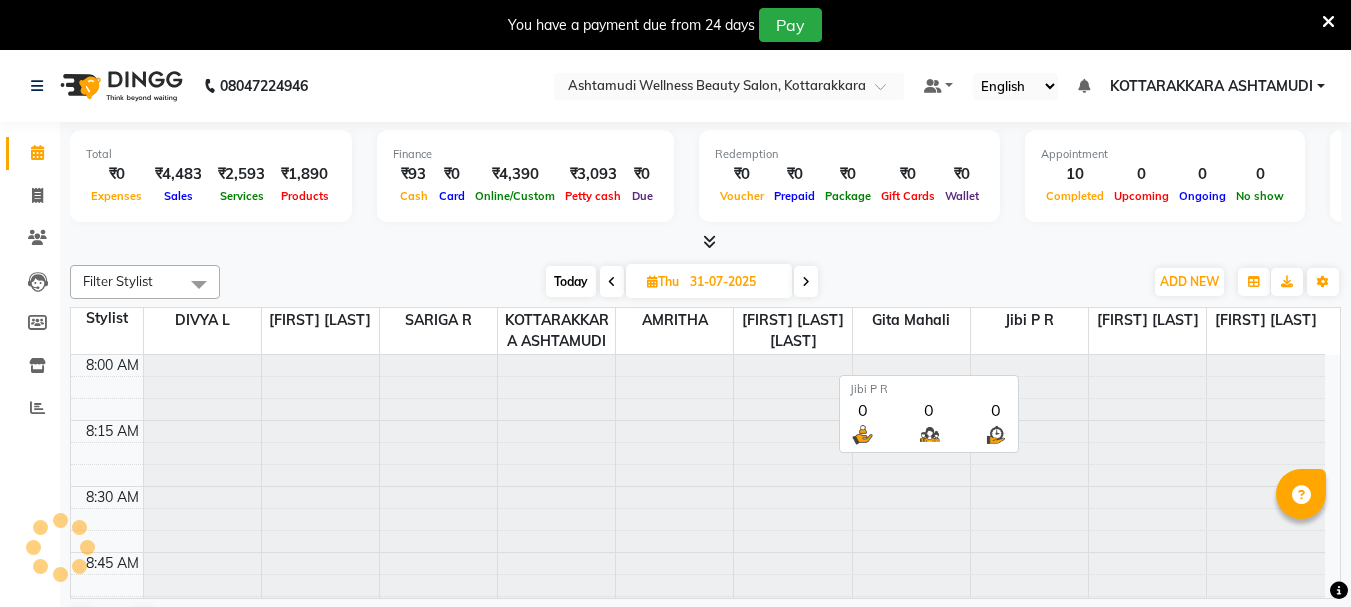 scroll, scrollTop: 0, scrollLeft: 0, axis: both 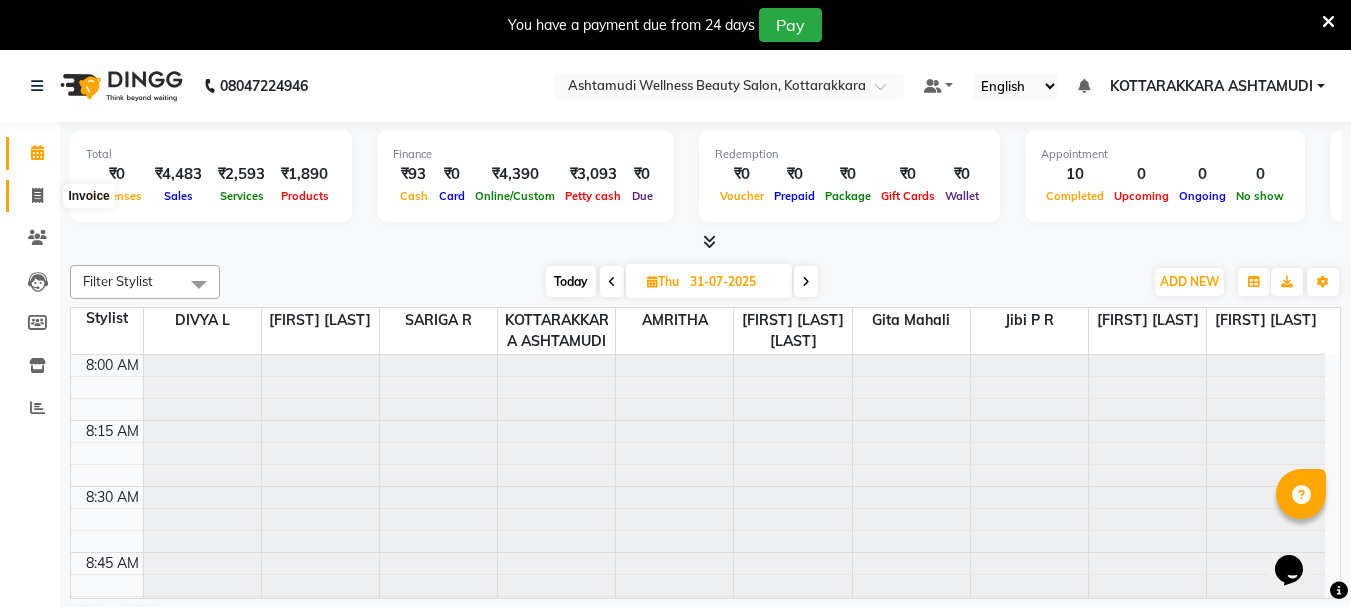 click 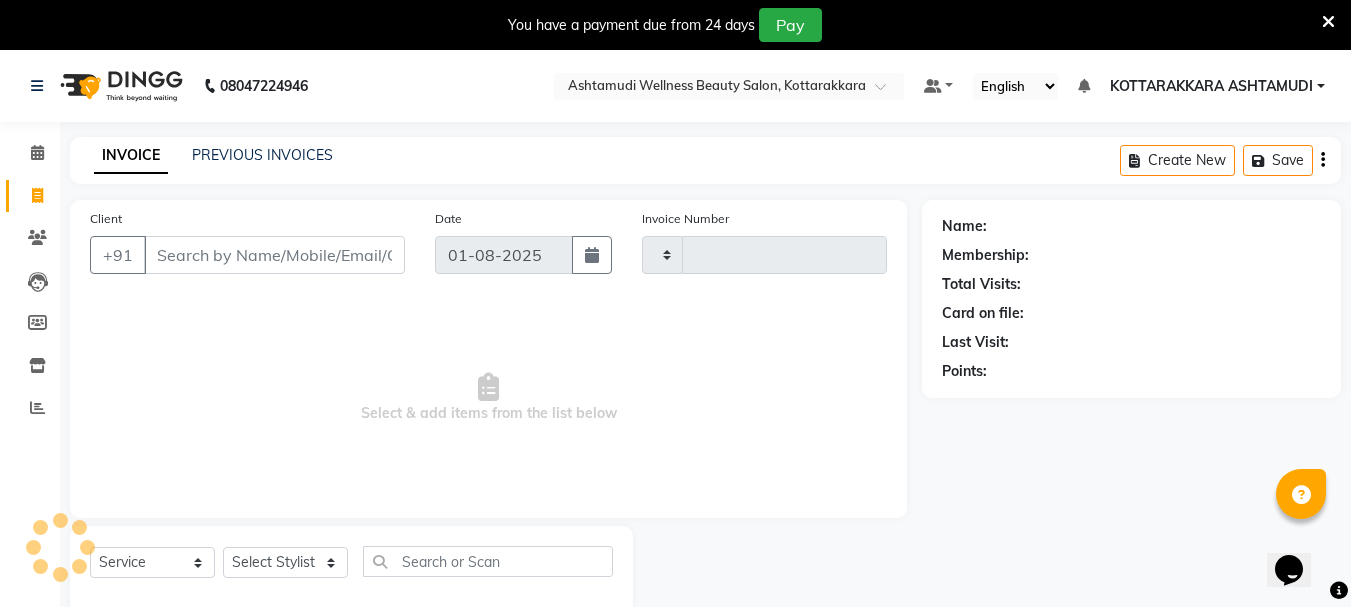 type on "2296" 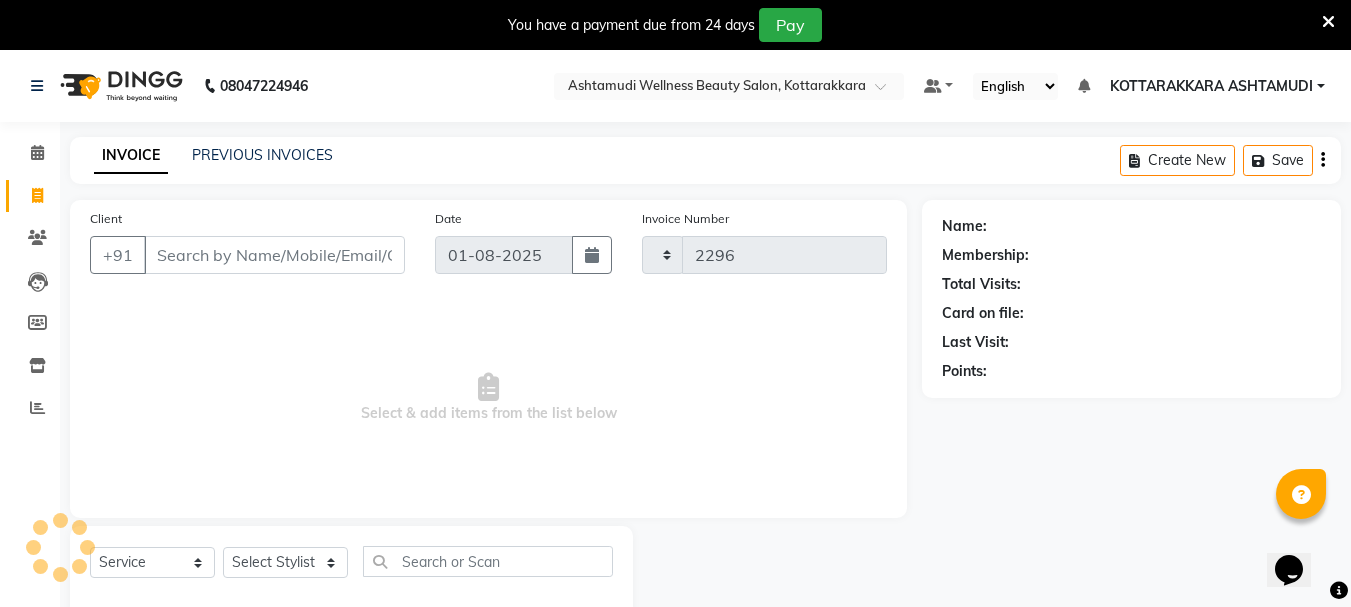 select on "4664" 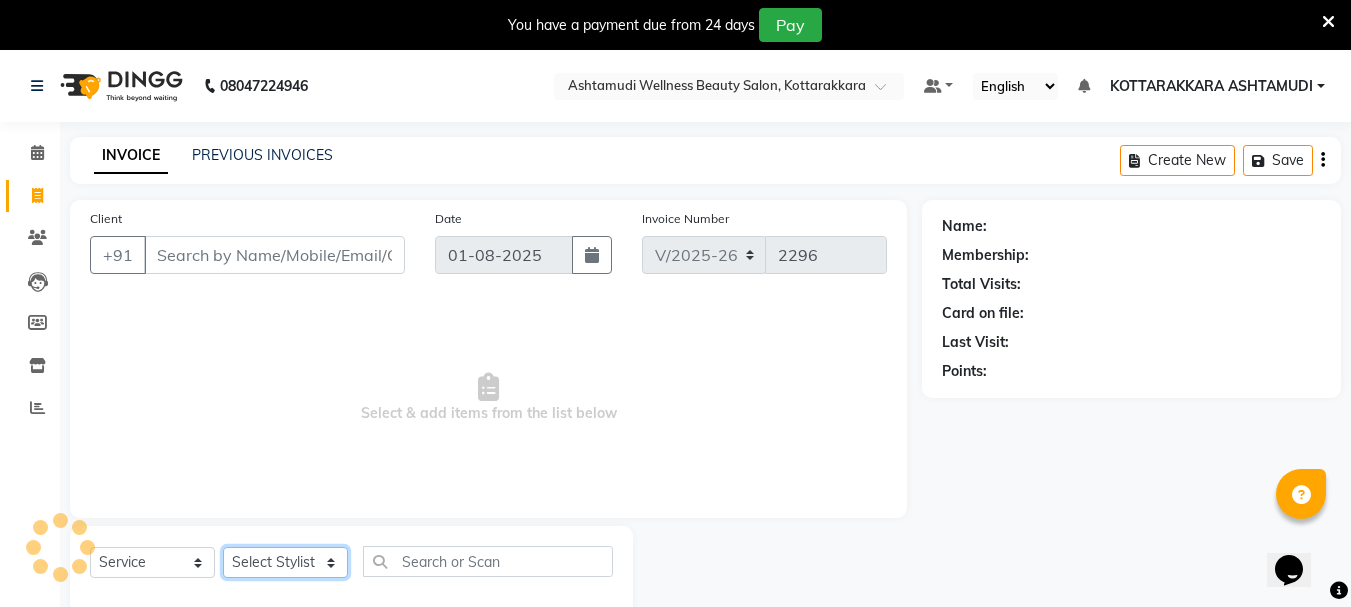 click on "Select Stylist" 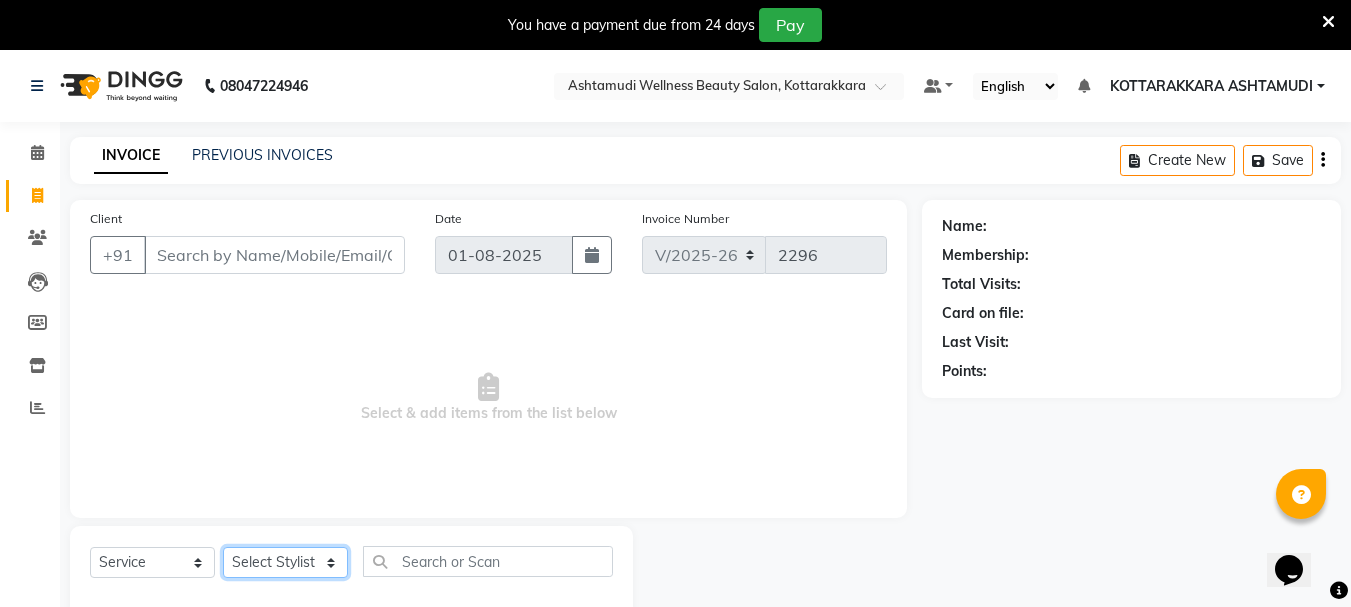 select on "27465" 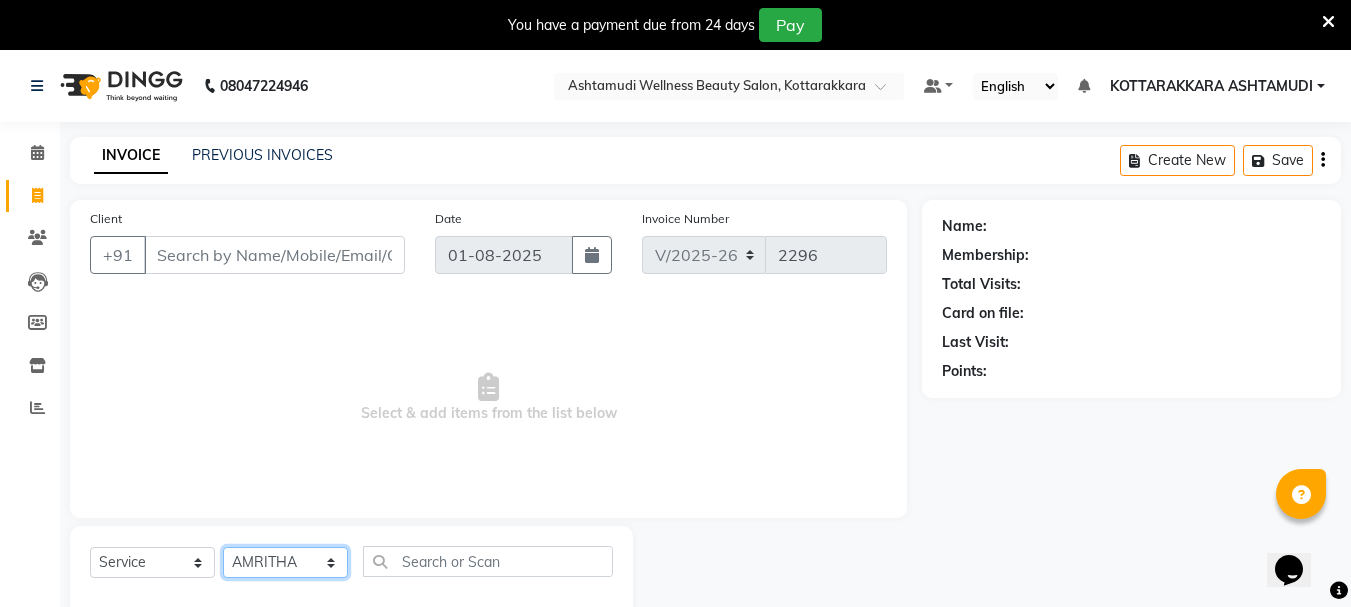 click on "Select Stylist AMRITHA DIVYA L	 Gita Mahali  Jibi P R Karina Darjee  KOTTARAKKARA ASHTAMUDI NISHA SAMUEL 	 Priya Chakraborty SARIGA R	 SHAHIDA SHAMINA MUHAMMED P R" 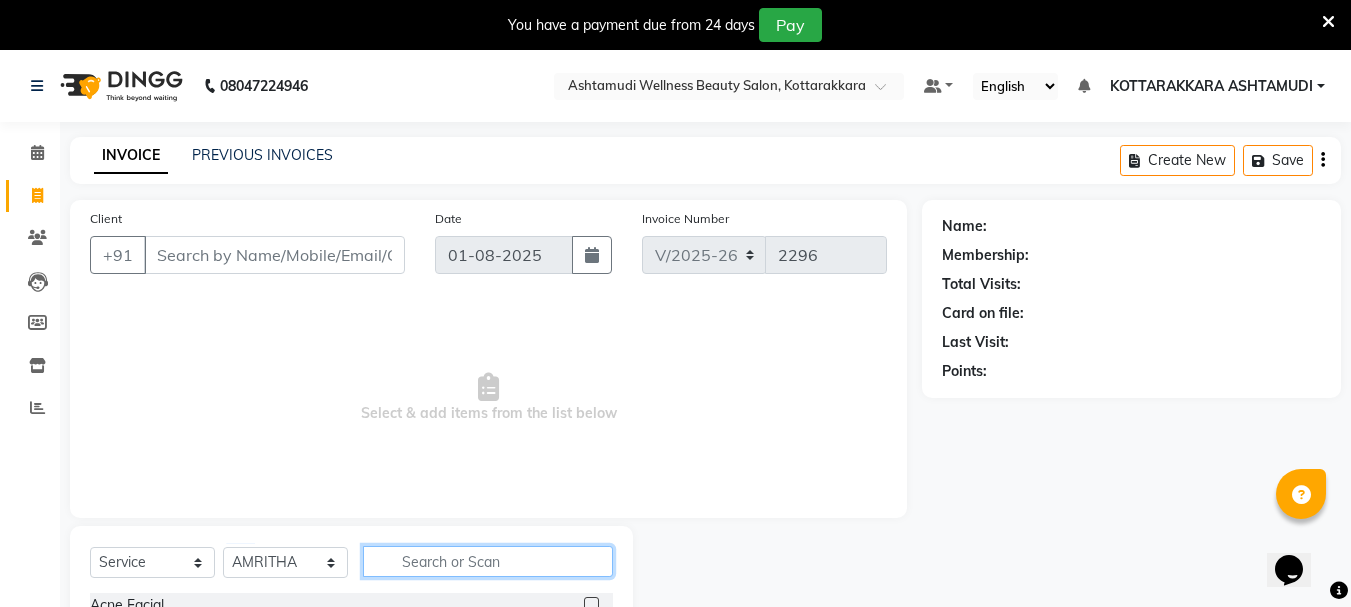 click 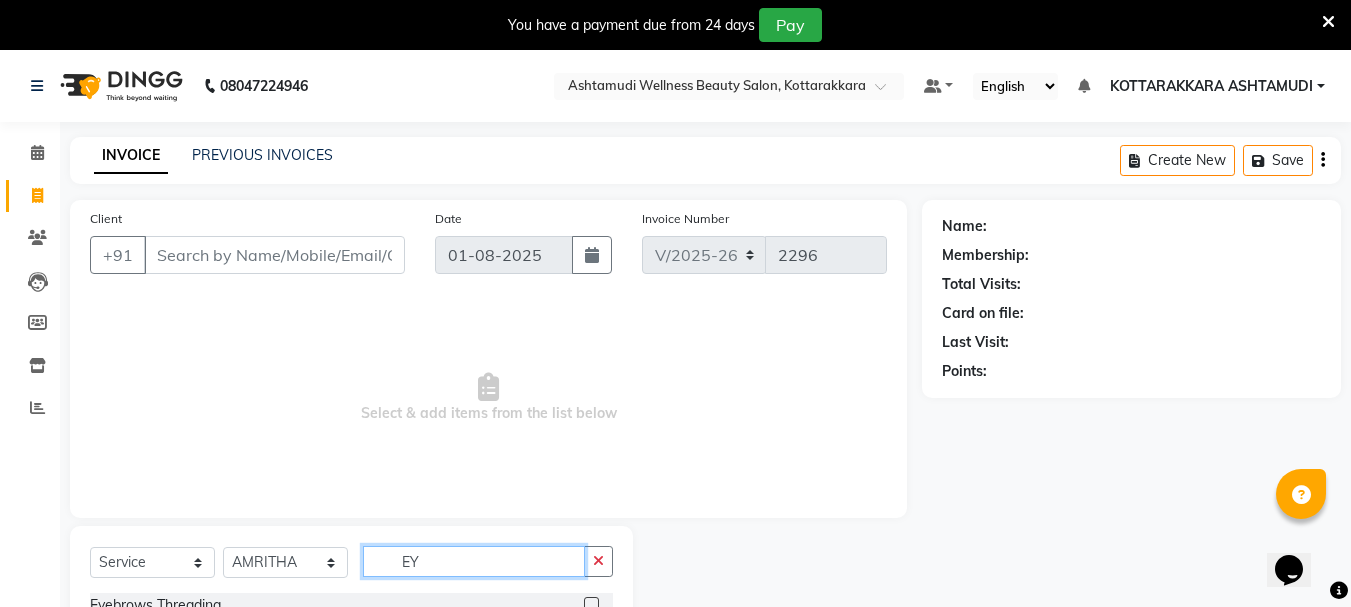 scroll, scrollTop: 73, scrollLeft: 0, axis: vertical 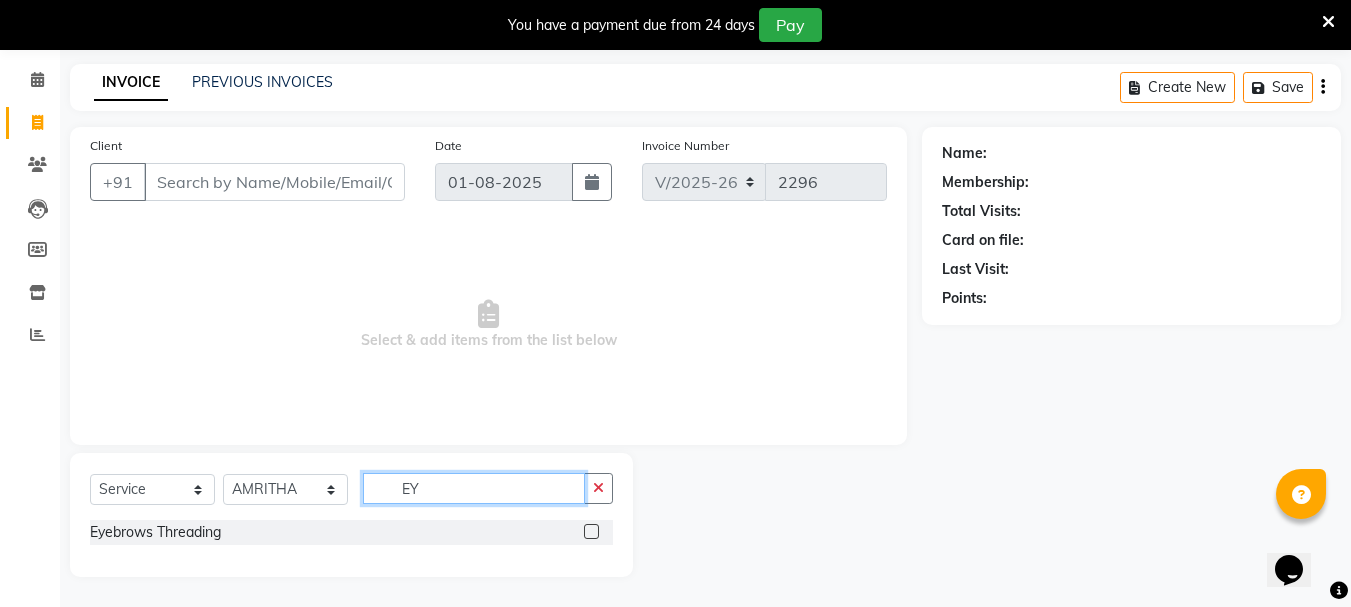 type on "EY" 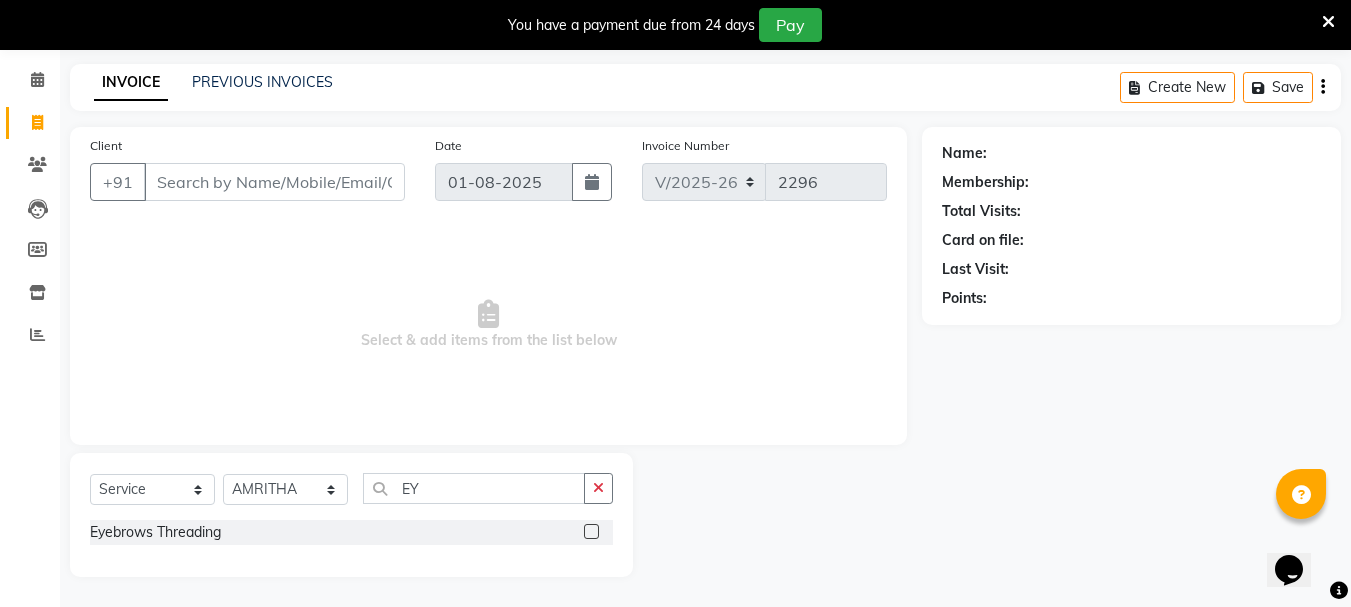 click 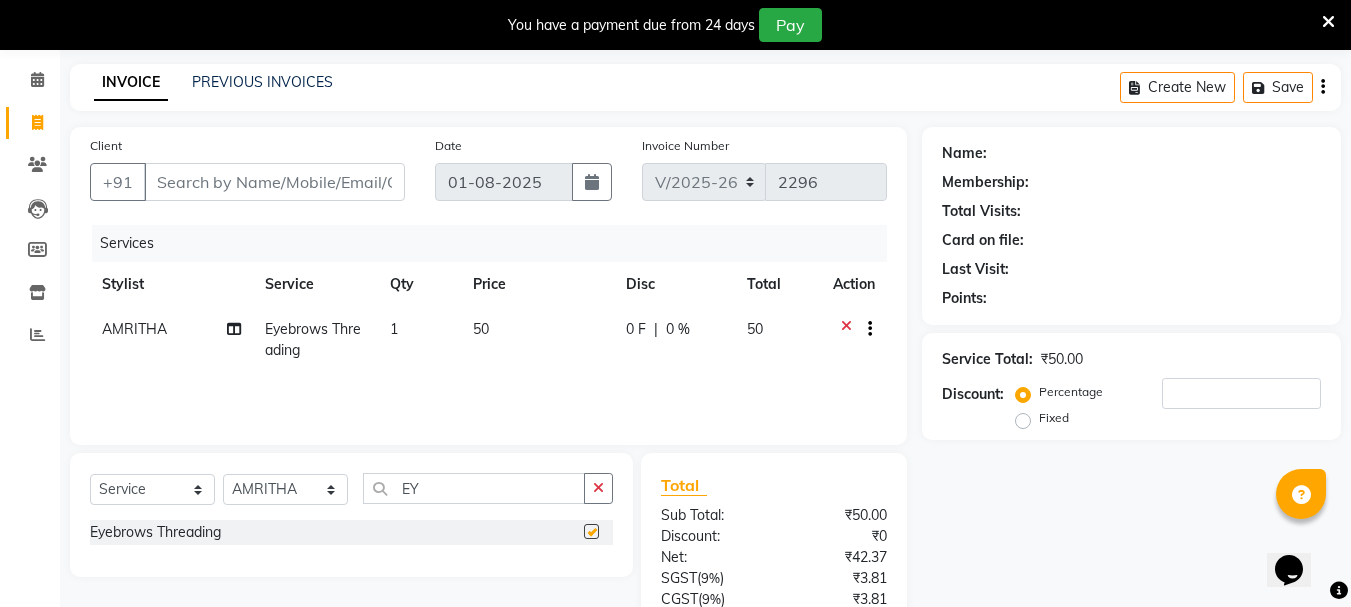 checkbox on "false" 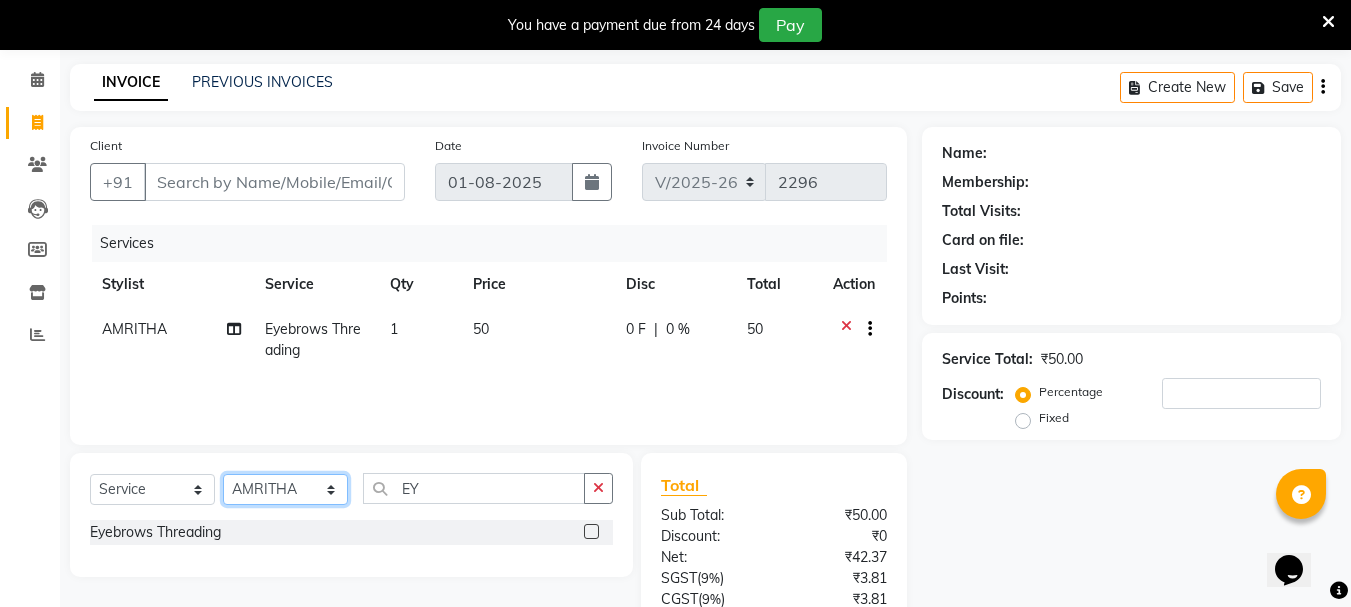 click on "Select Stylist AMRITHA DIVYA L	 Gita Mahali  Jibi P R Karina Darjee  KOTTARAKKARA ASHTAMUDI NISHA SAMUEL 	 Priya Chakraborty SARIGA R	 SHAHIDA SHAMINA MUHAMMED P R" 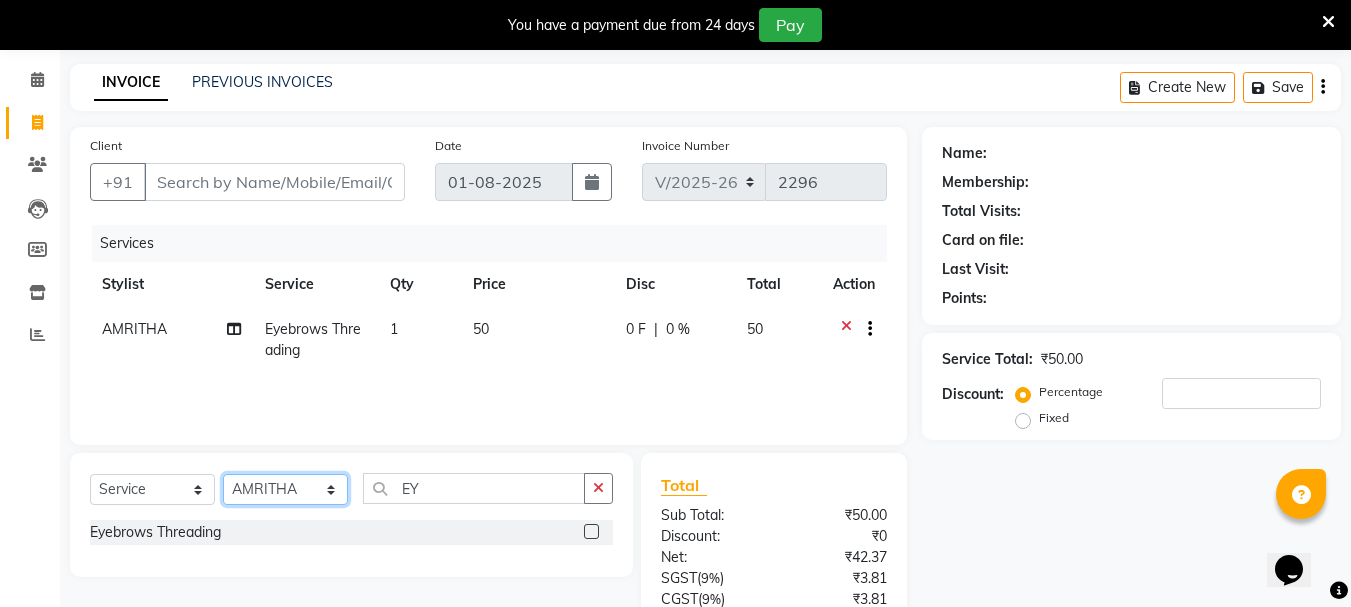 select on "27427" 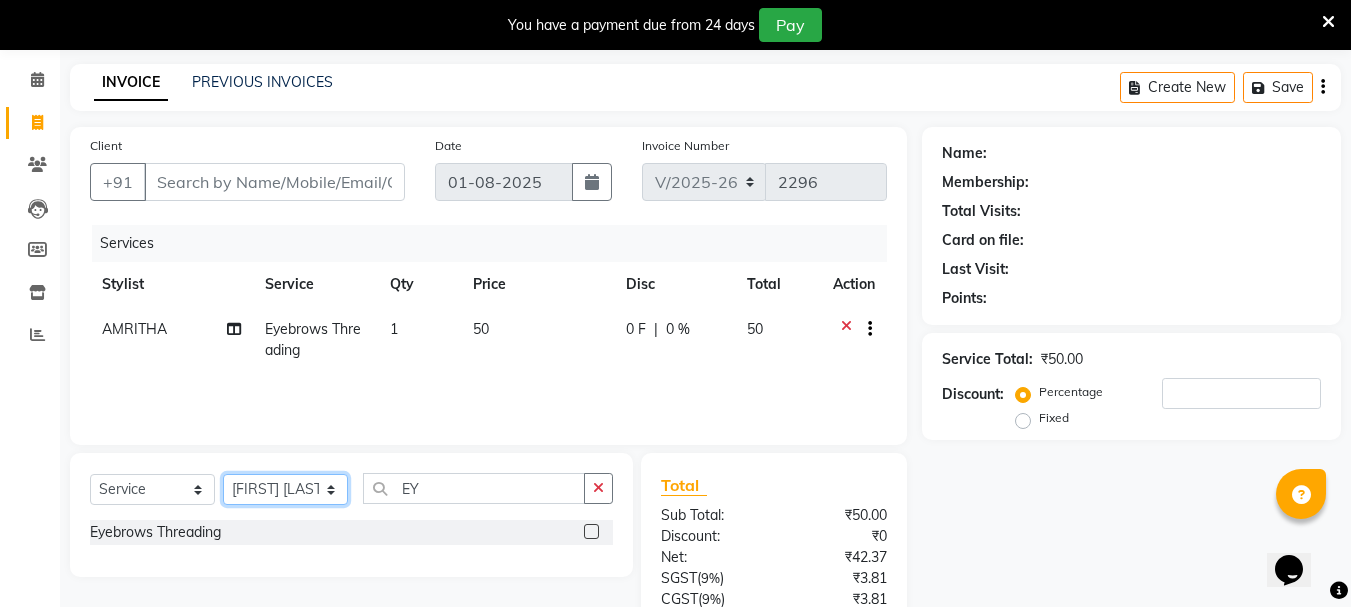 click on "Select Stylist AMRITHA DIVYA L	 Gita Mahali  Jibi P R Karina Darjee  KOTTARAKKARA ASHTAMUDI NISHA SAMUEL 	 Priya Chakraborty SARIGA R	 SHAHIDA SHAMINA MUHAMMED P R" 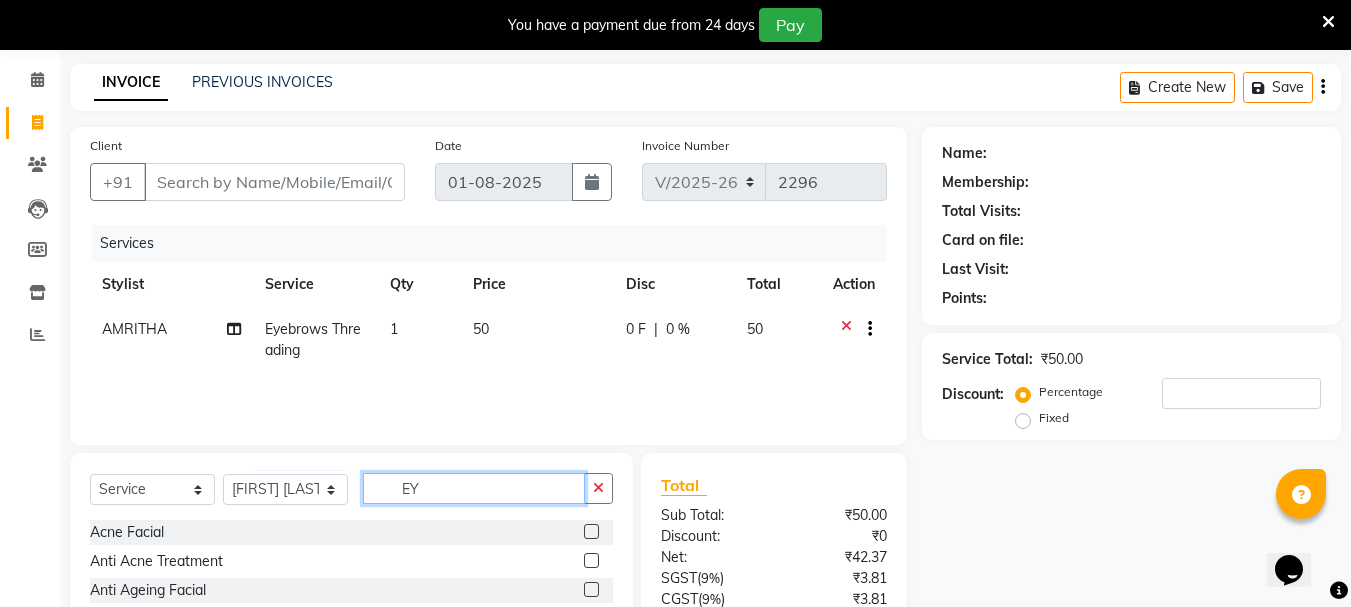 click on "EY" 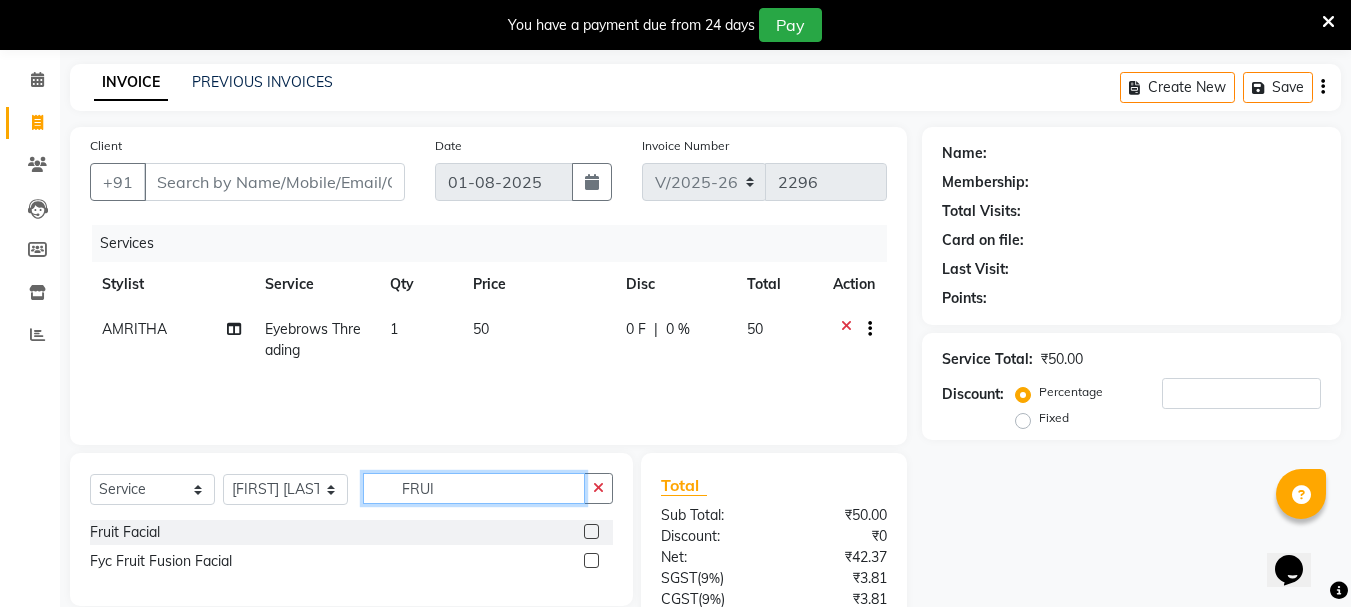 scroll, scrollTop: 243, scrollLeft: 0, axis: vertical 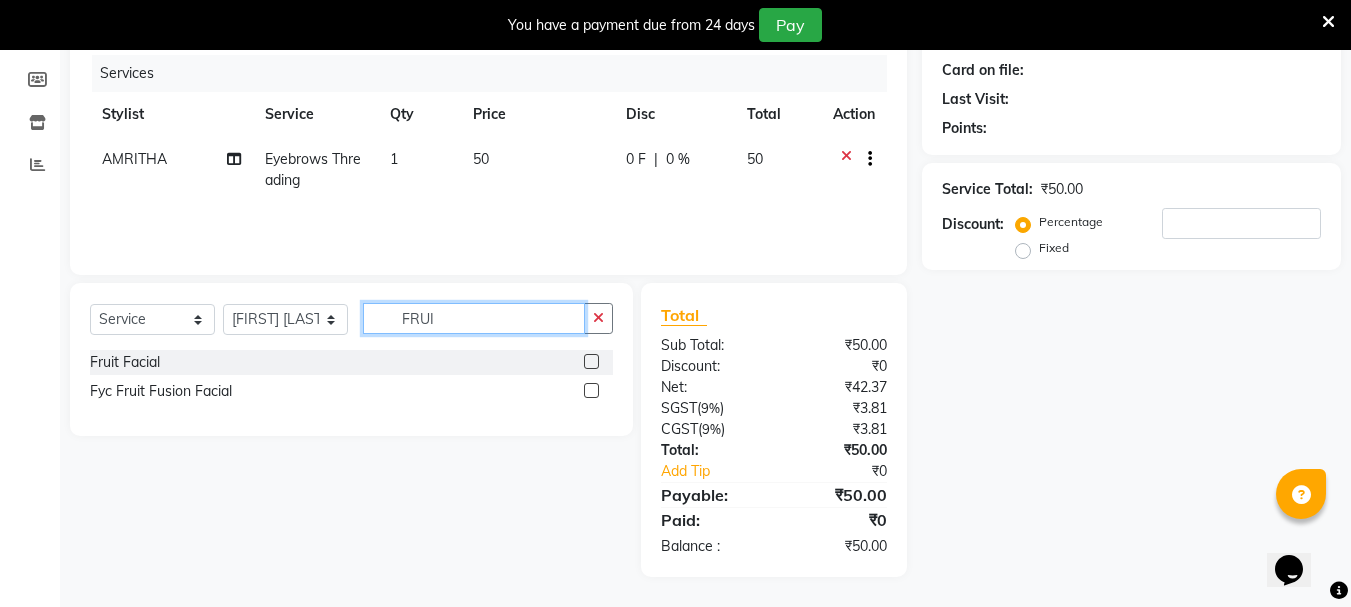 type on "FRUI" 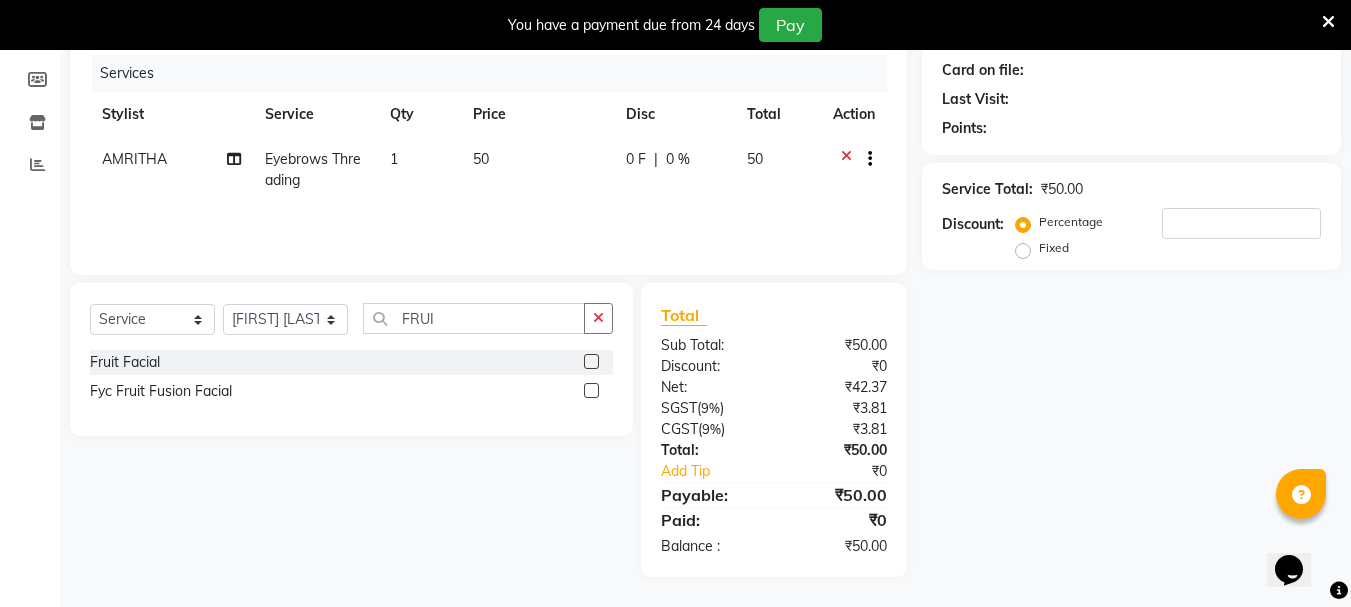 click 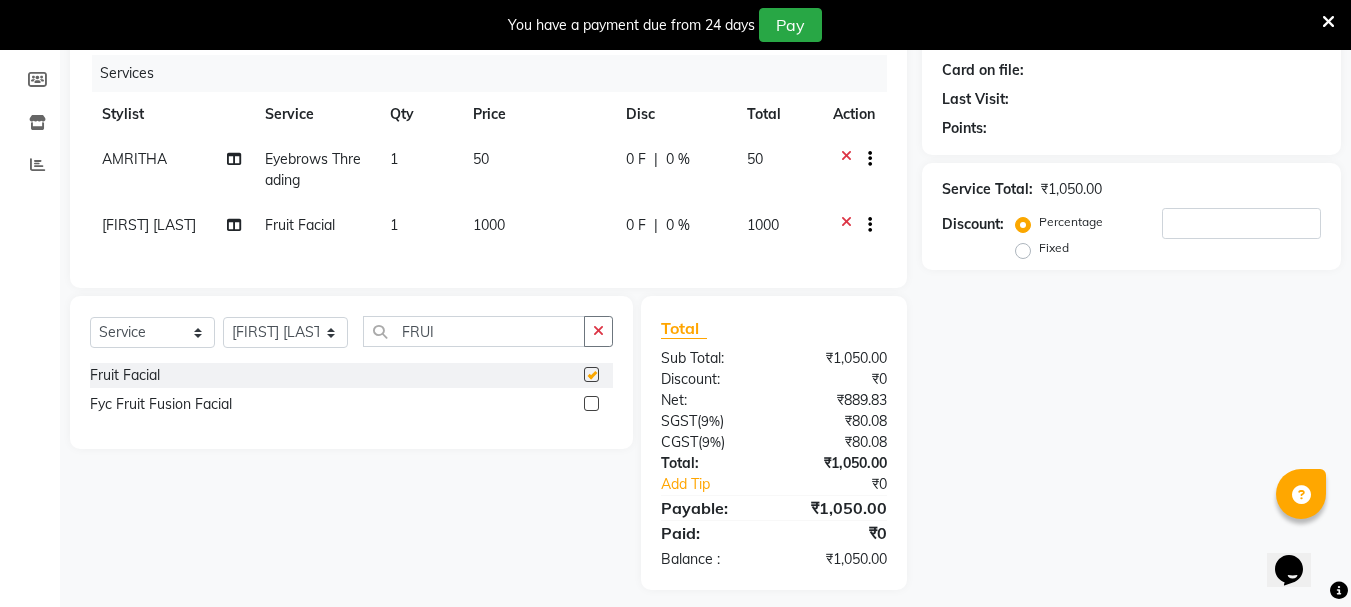 checkbox on "false" 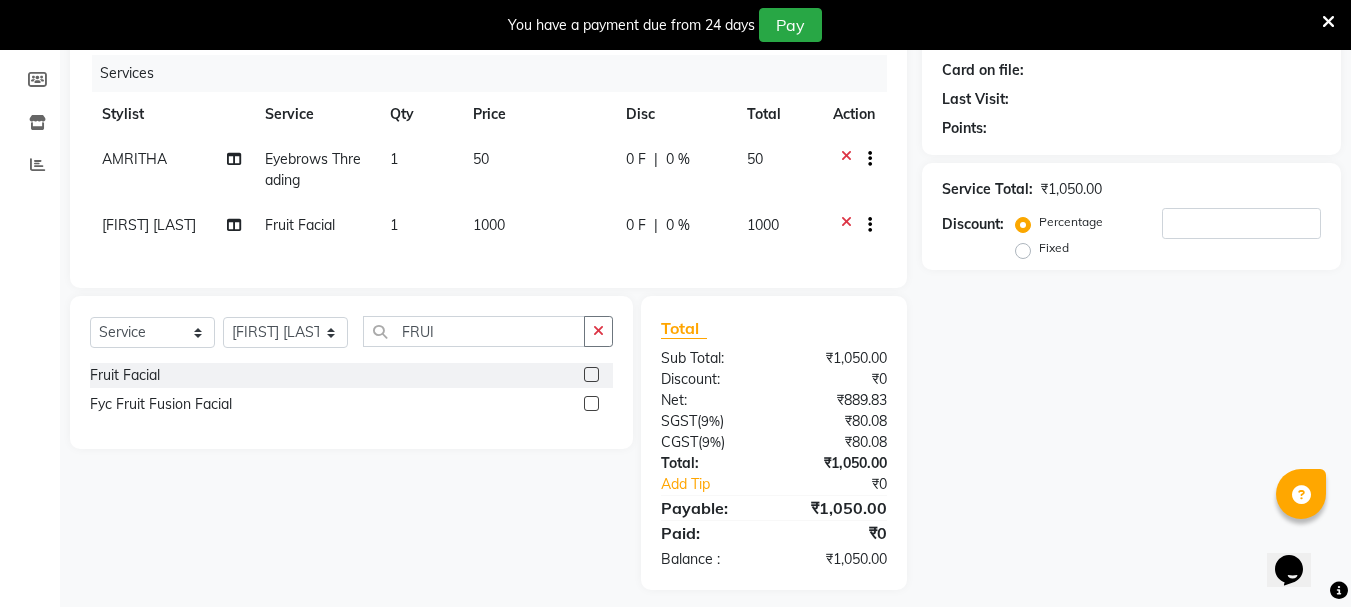 click 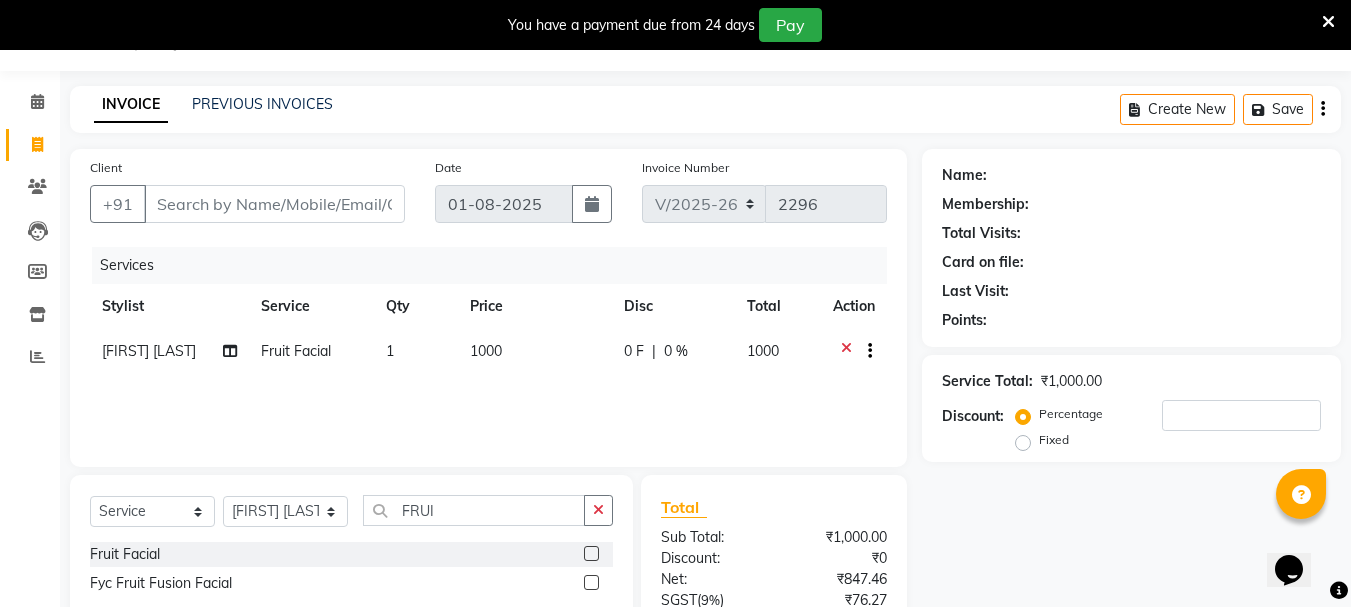 scroll, scrollTop: 43, scrollLeft: 0, axis: vertical 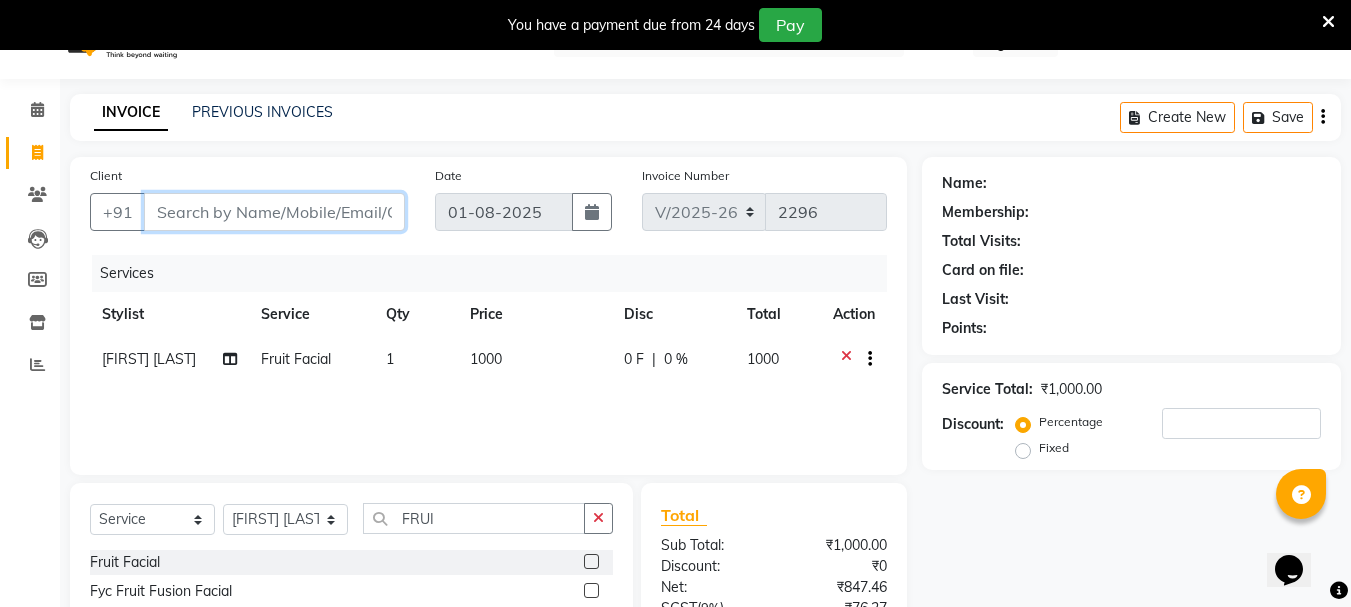 click on "Client" at bounding box center (274, 212) 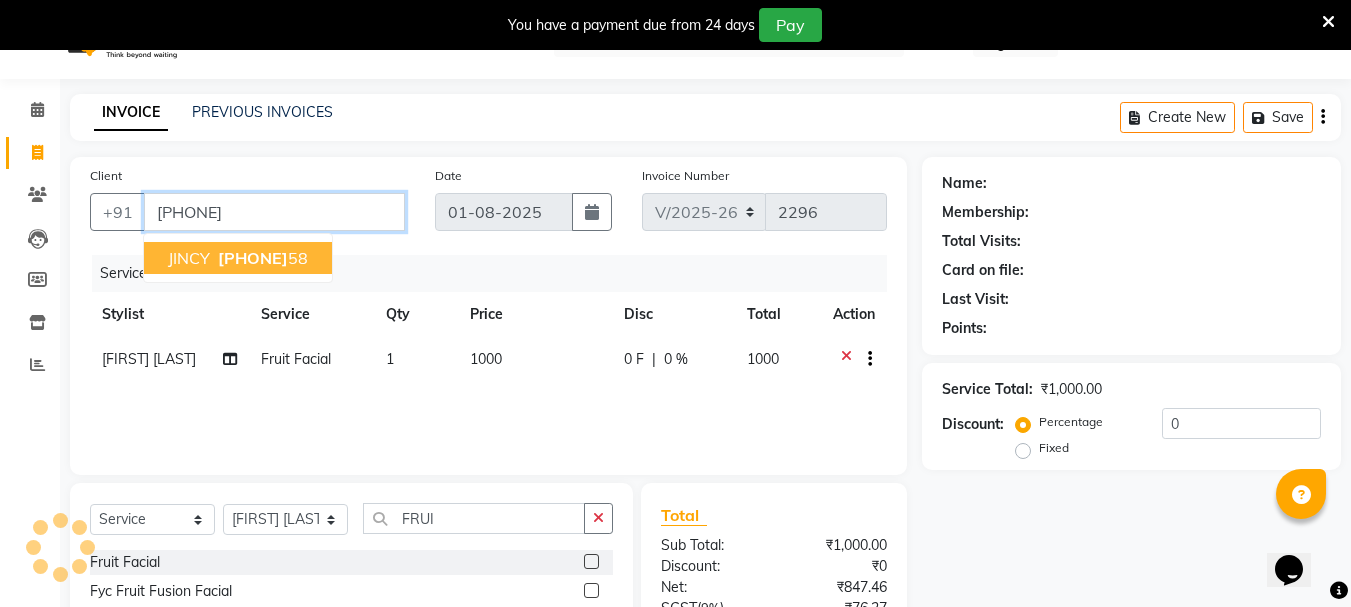 type on "9447379158" 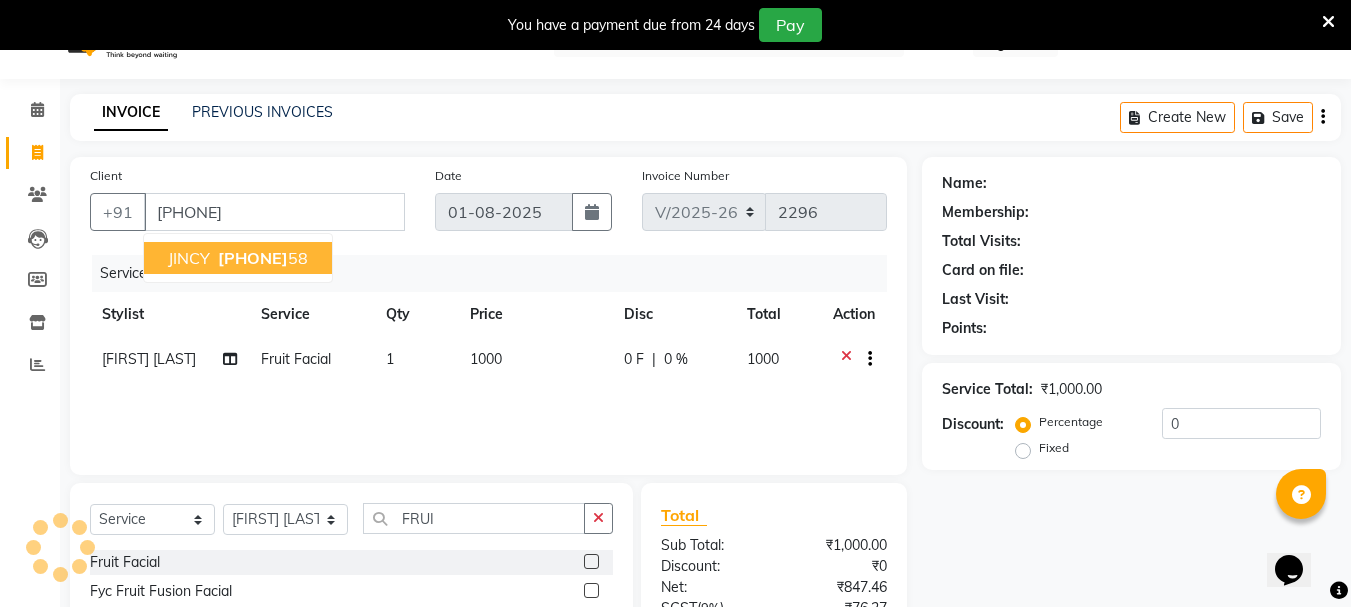 select on "1: Object" 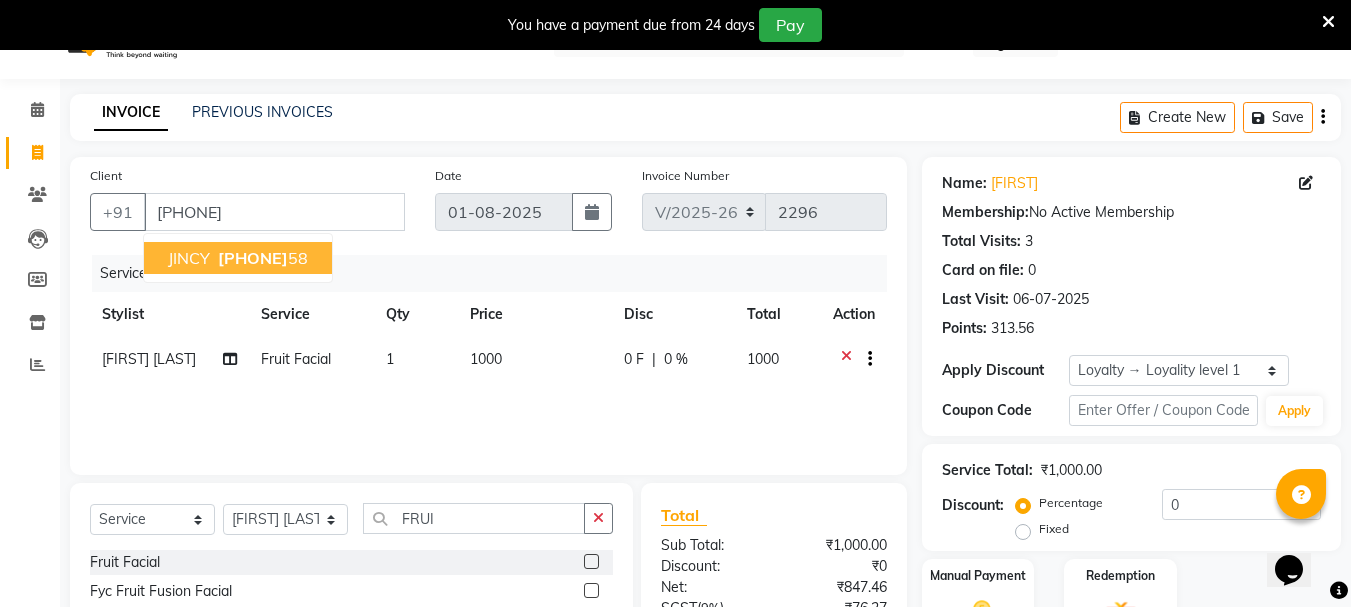 scroll, scrollTop: 243, scrollLeft: 0, axis: vertical 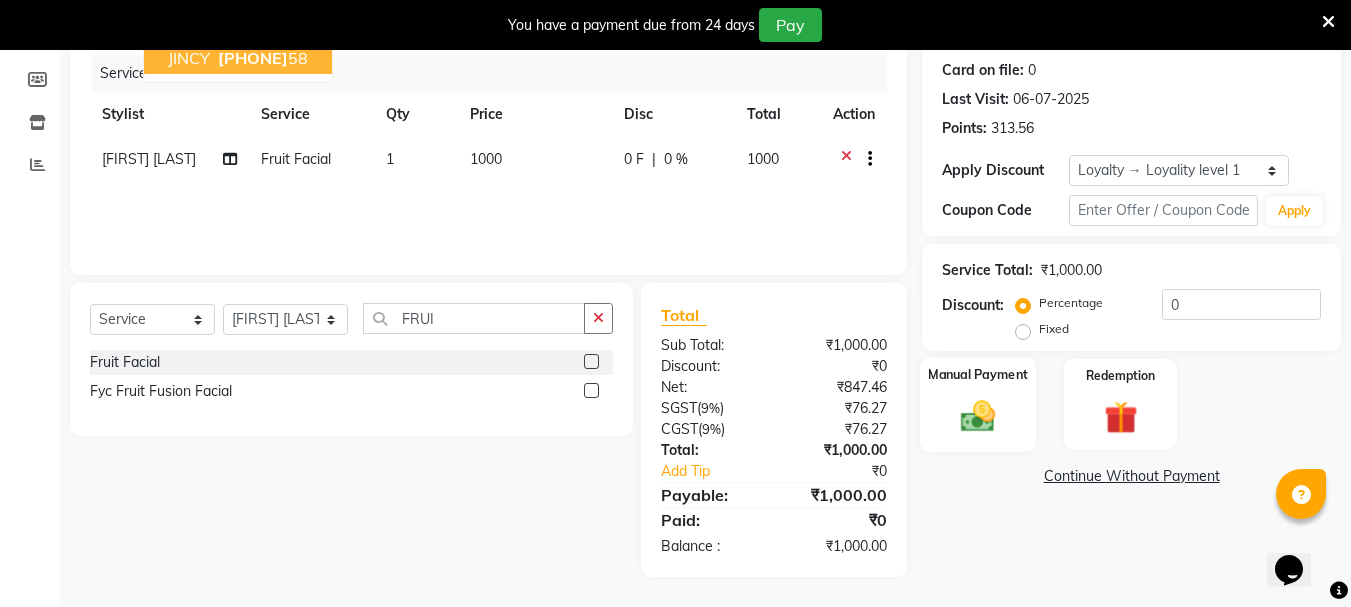 click 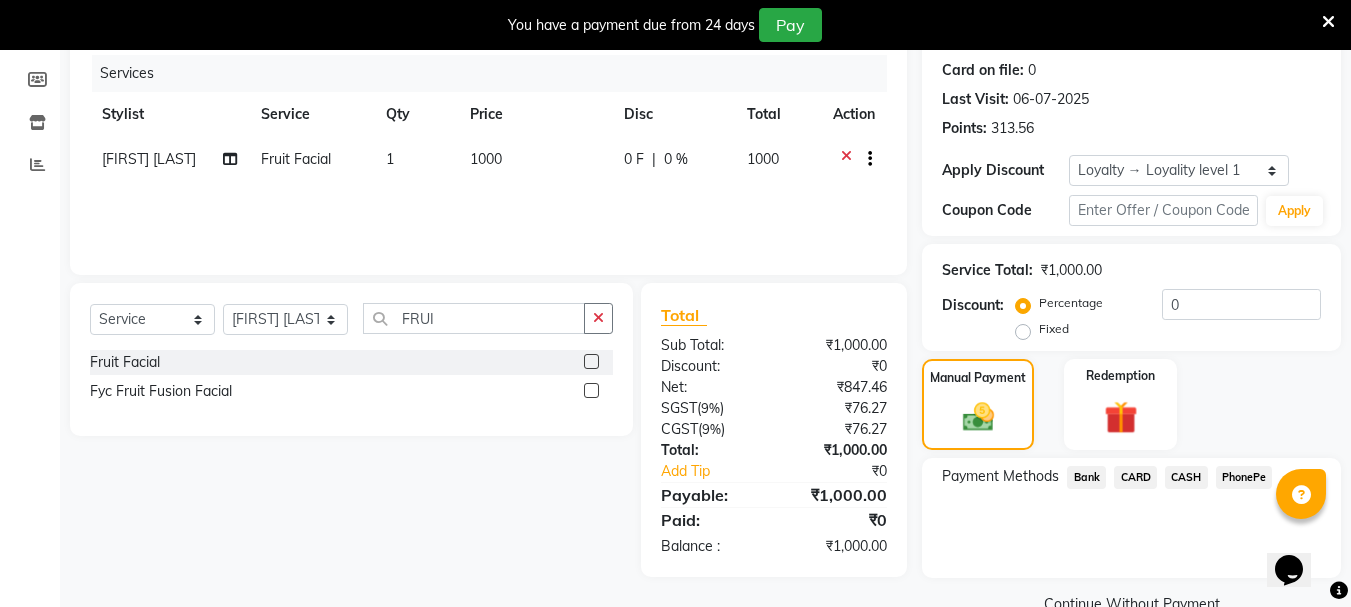 click on "CARD" 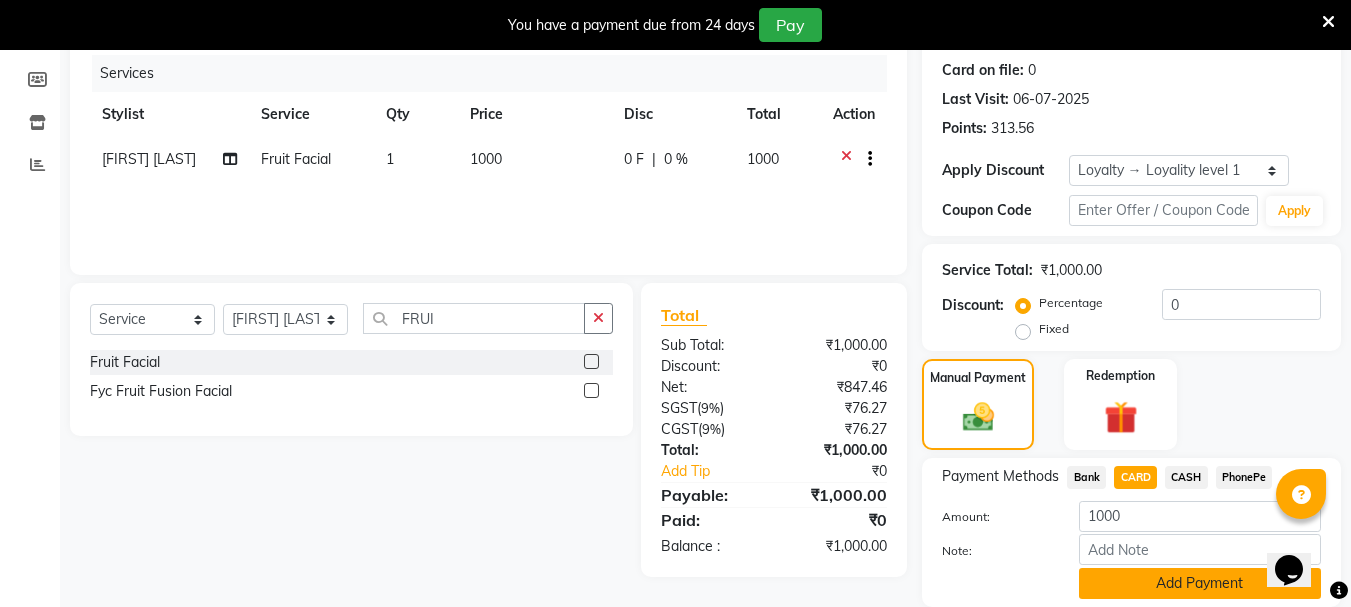 click on "Add Payment" 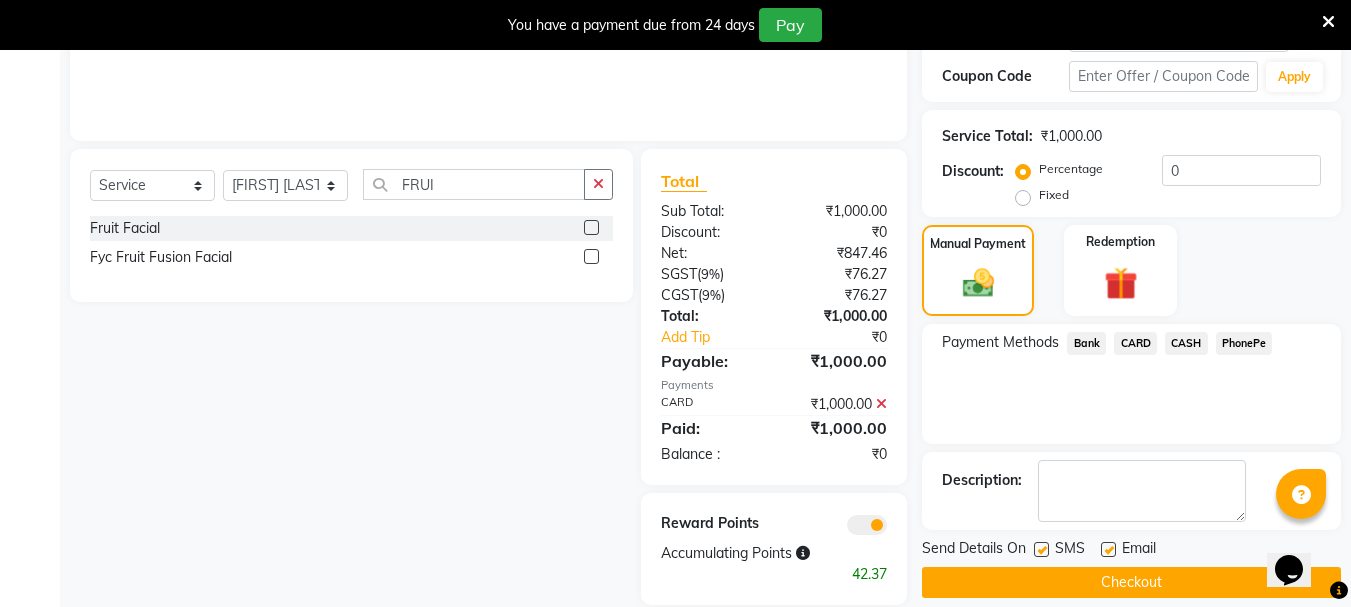 scroll, scrollTop: 405, scrollLeft: 0, axis: vertical 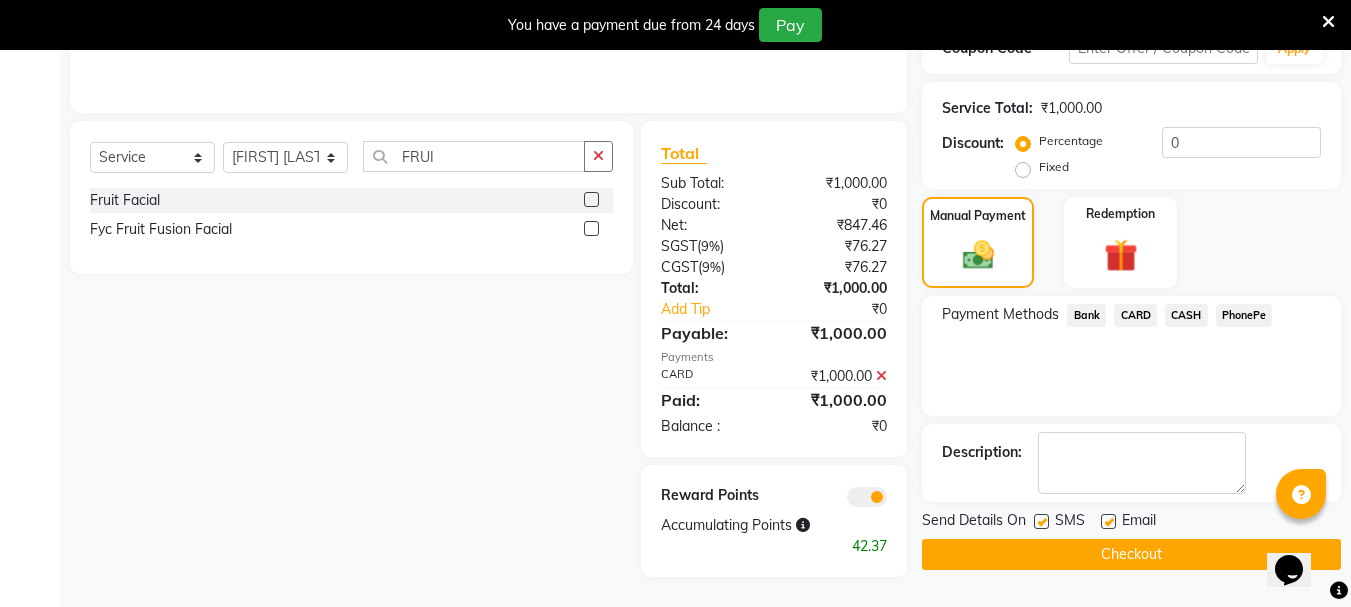 click on "Checkout" 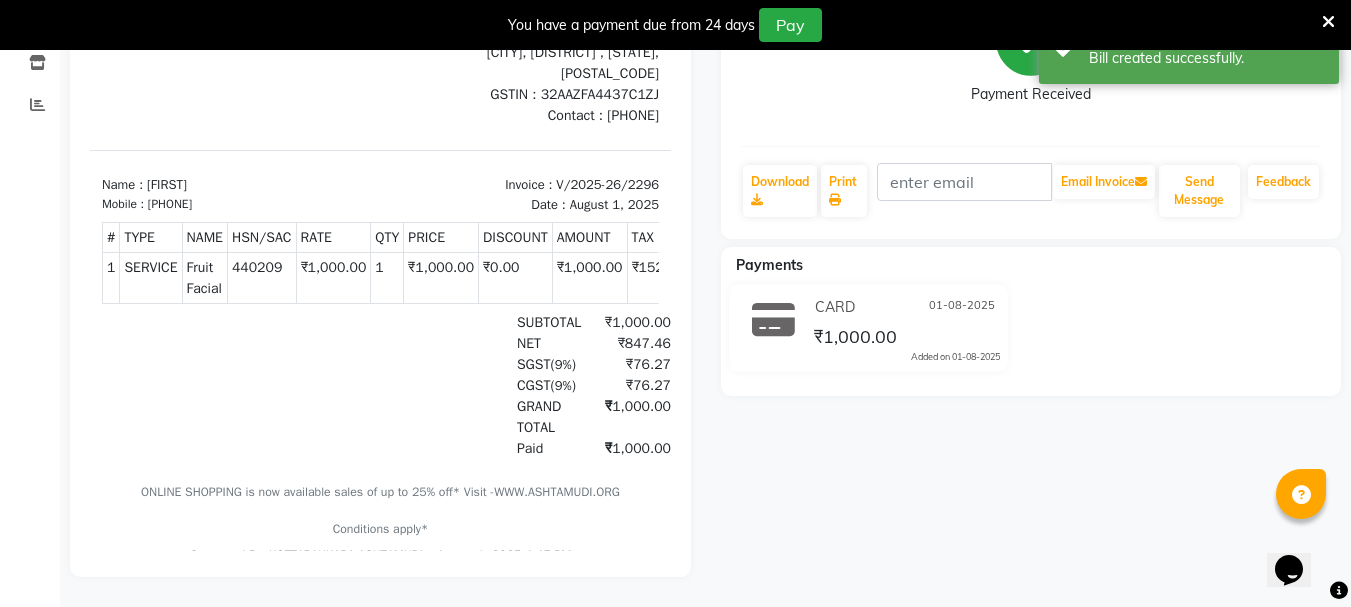 scroll, scrollTop: 0, scrollLeft: 0, axis: both 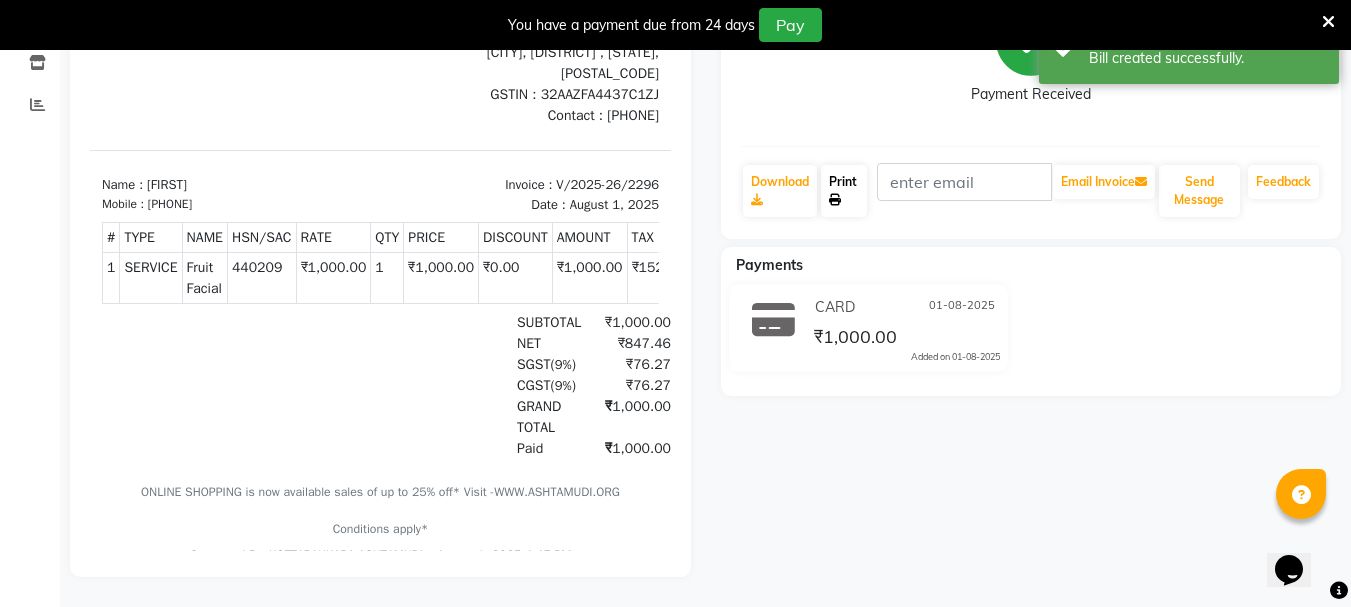 click on "Print" 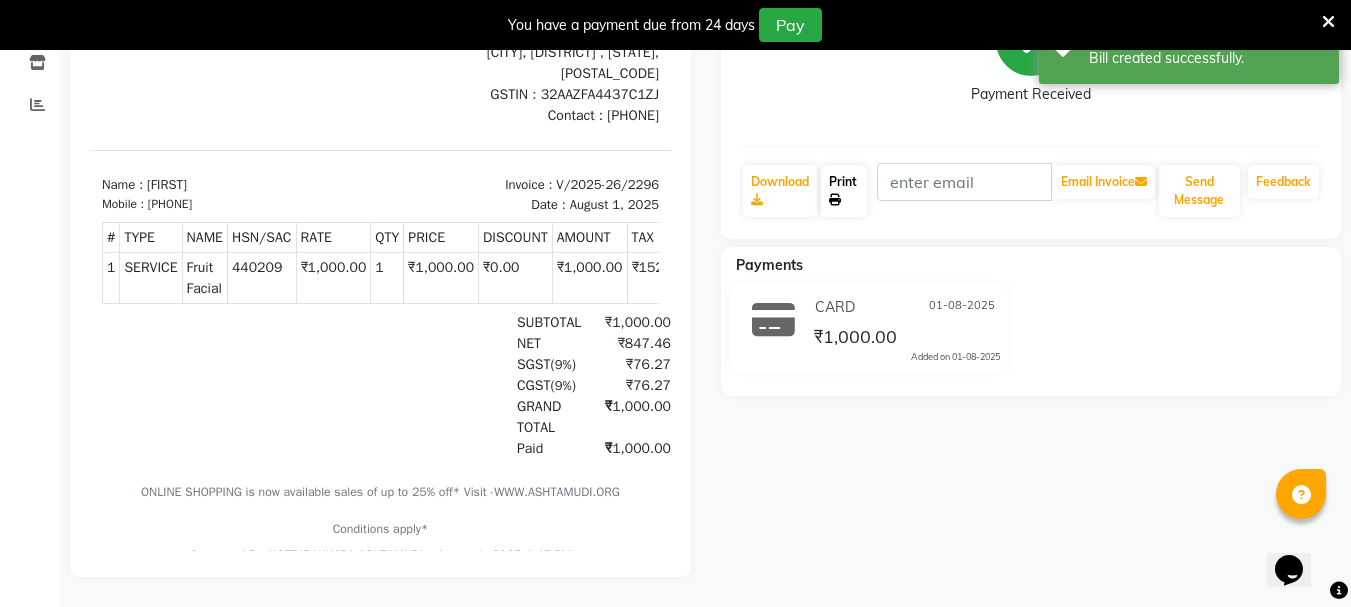 scroll, scrollTop: 0, scrollLeft: 0, axis: both 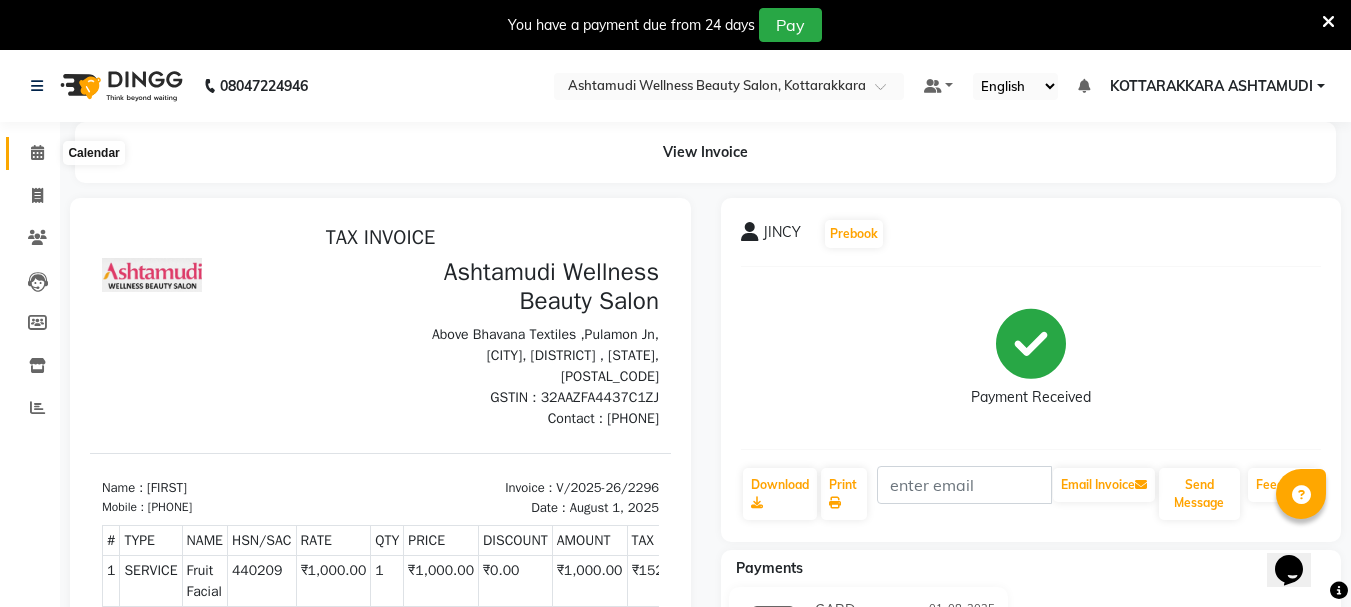 click 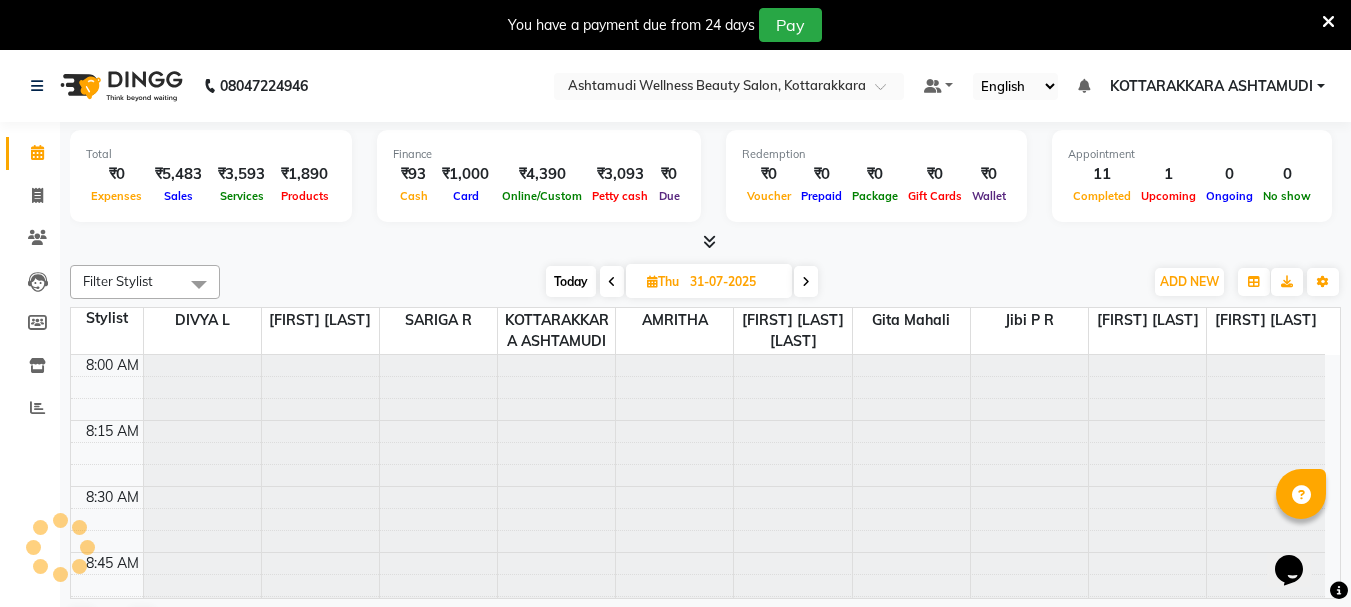 scroll, scrollTop: 0, scrollLeft: 0, axis: both 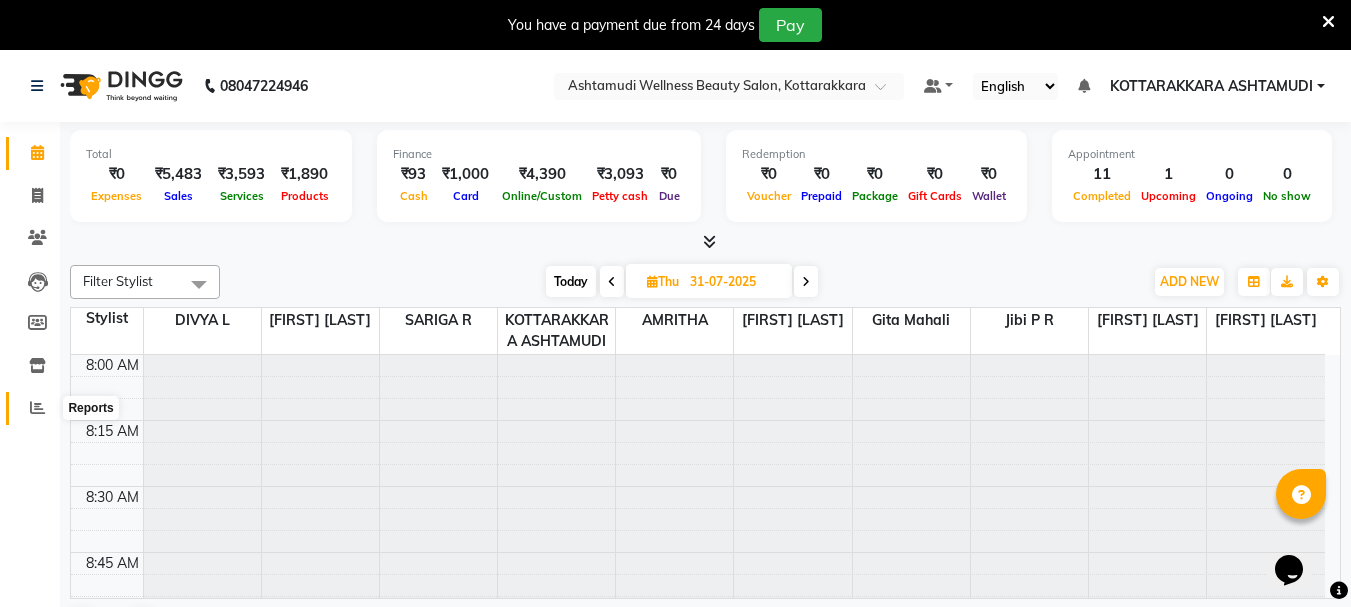 click 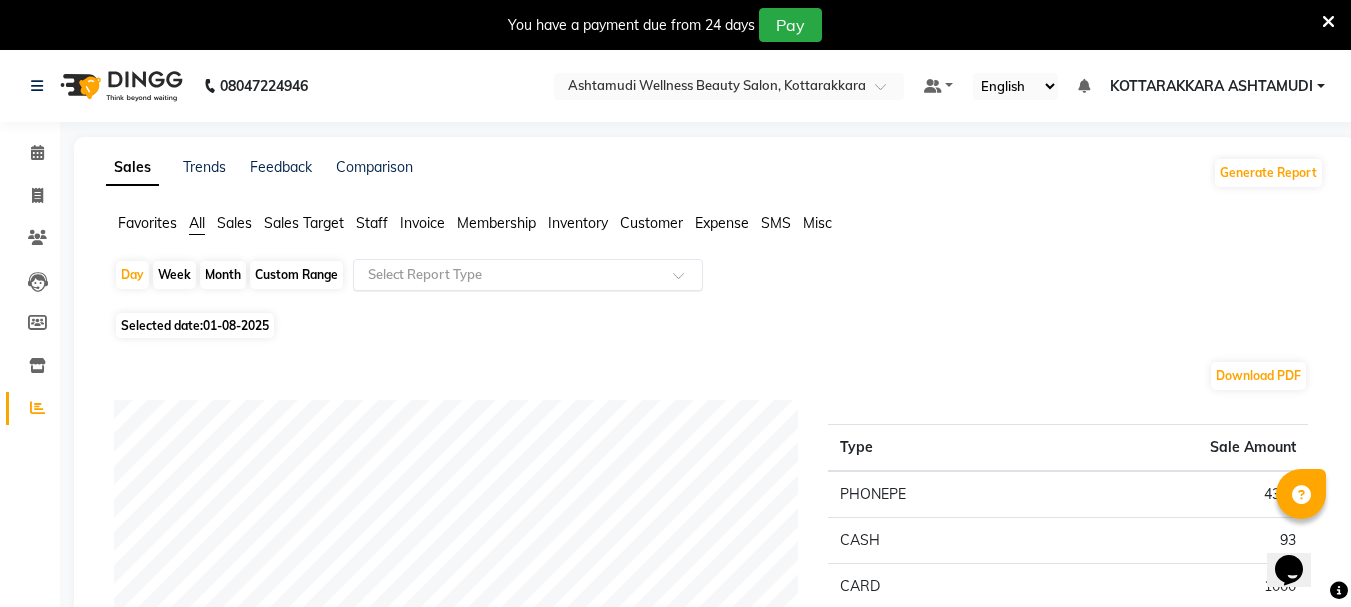 click 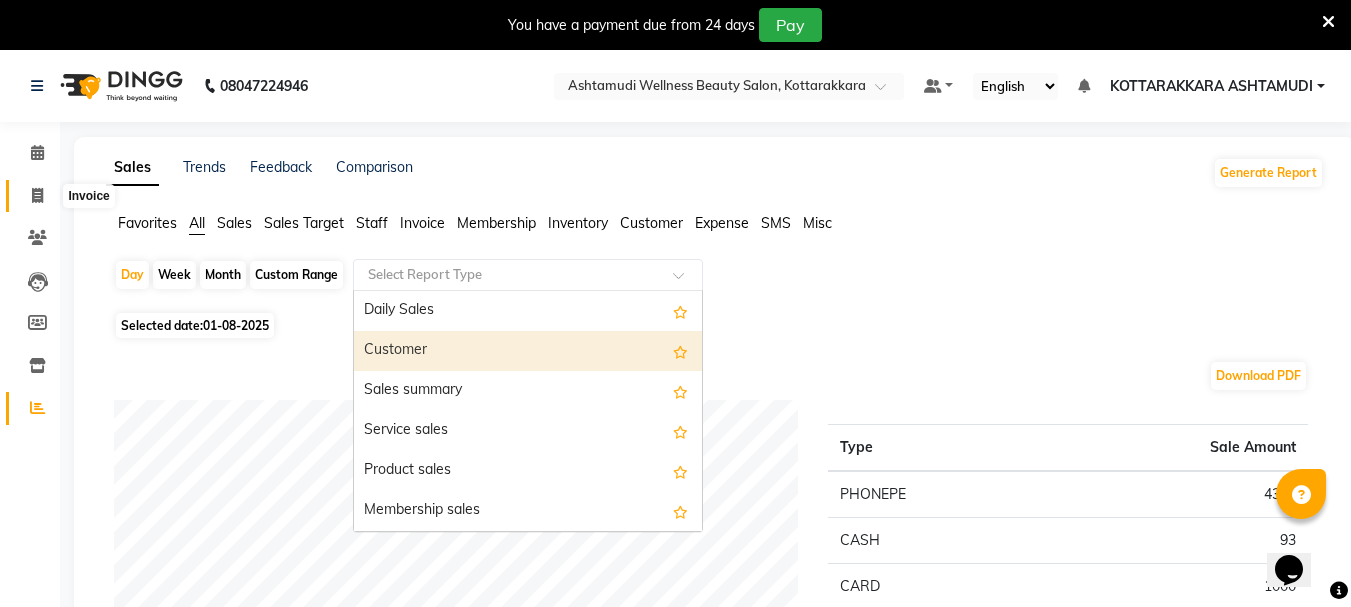 click 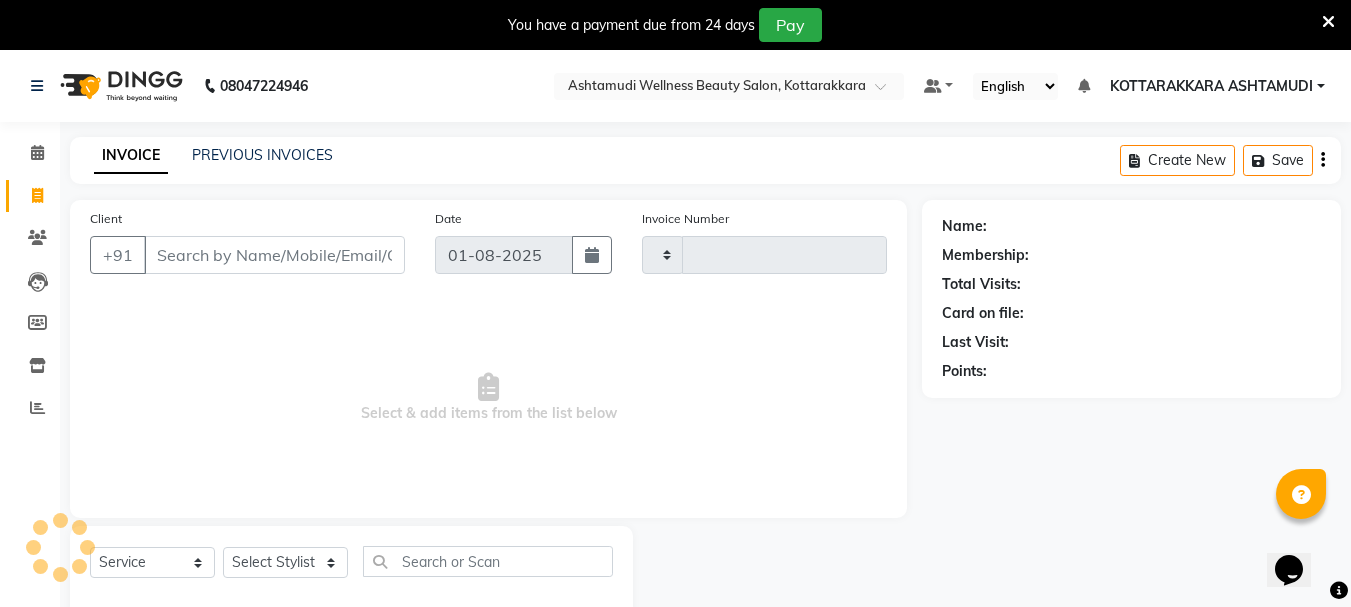 scroll, scrollTop: 50, scrollLeft: 0, axis: vertical 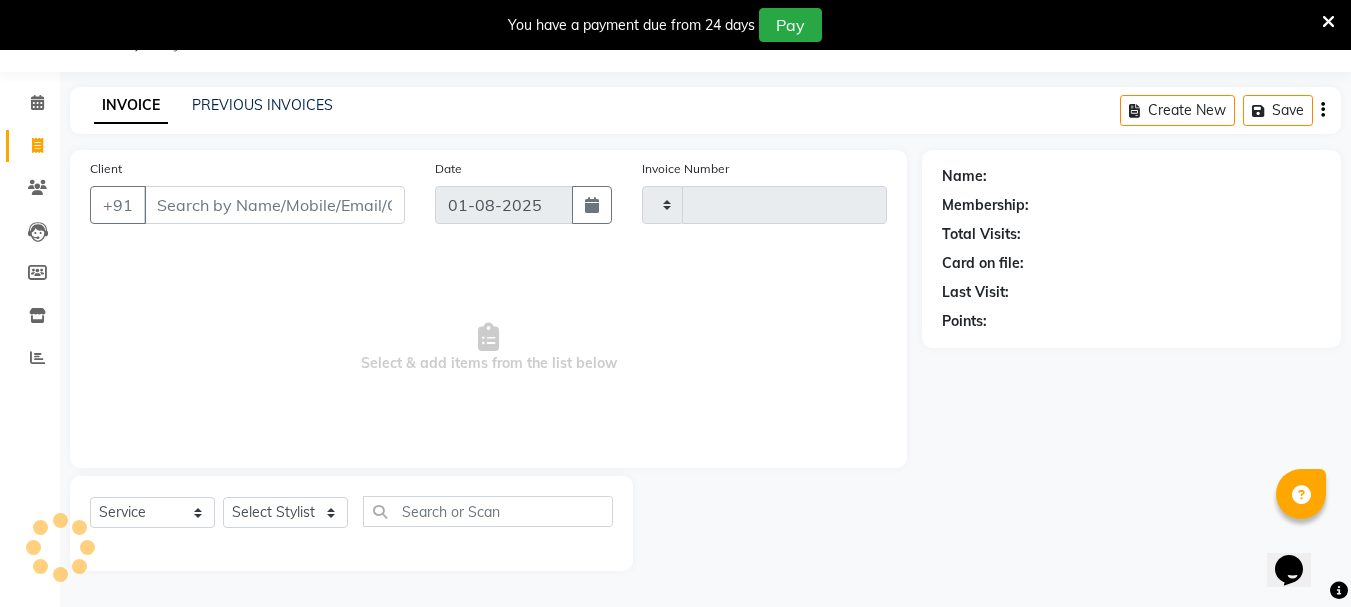 type on "2297" 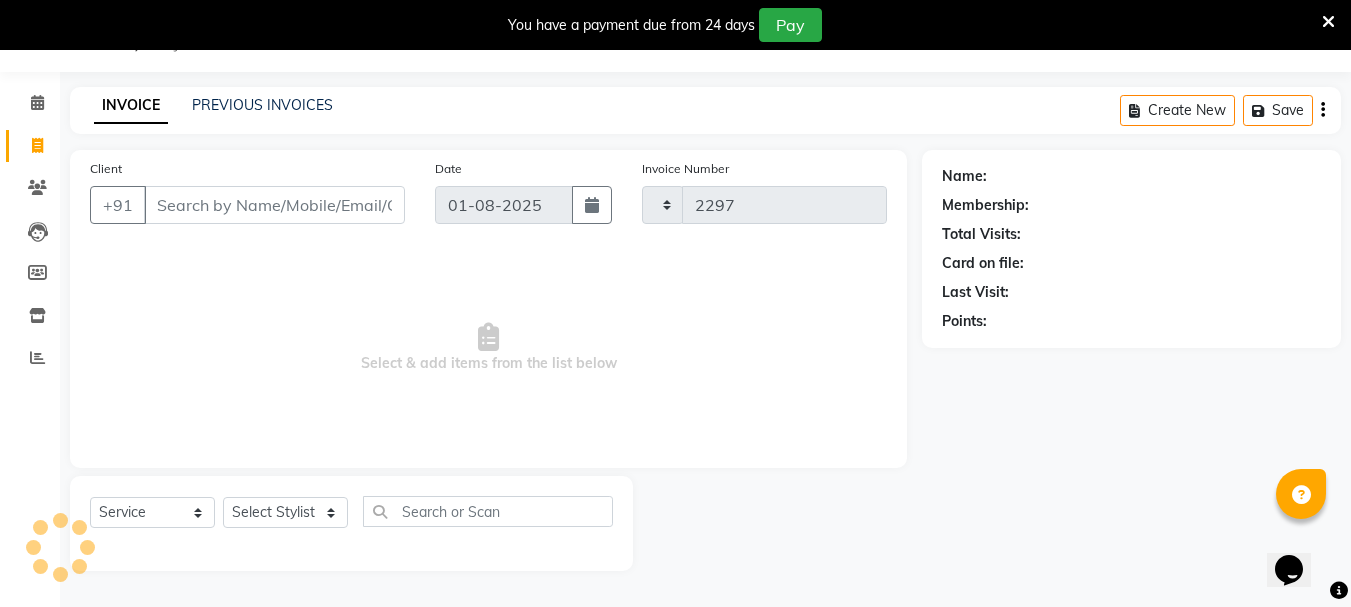 select on "4664" 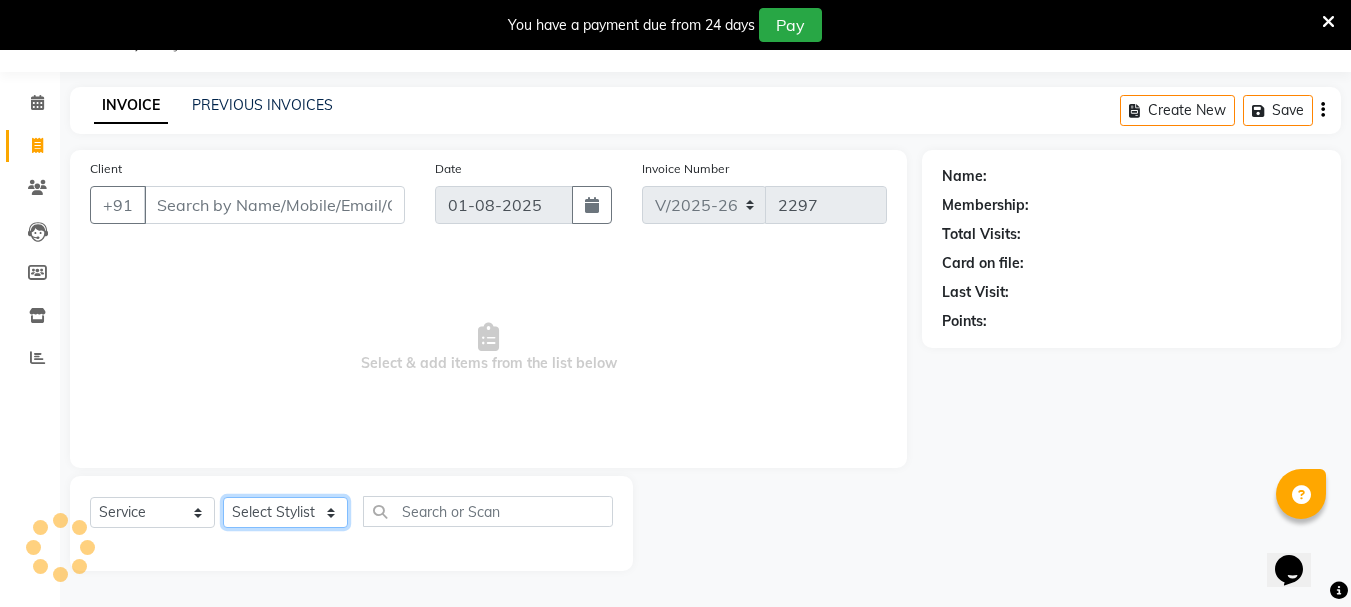 click on "Select Stylist" 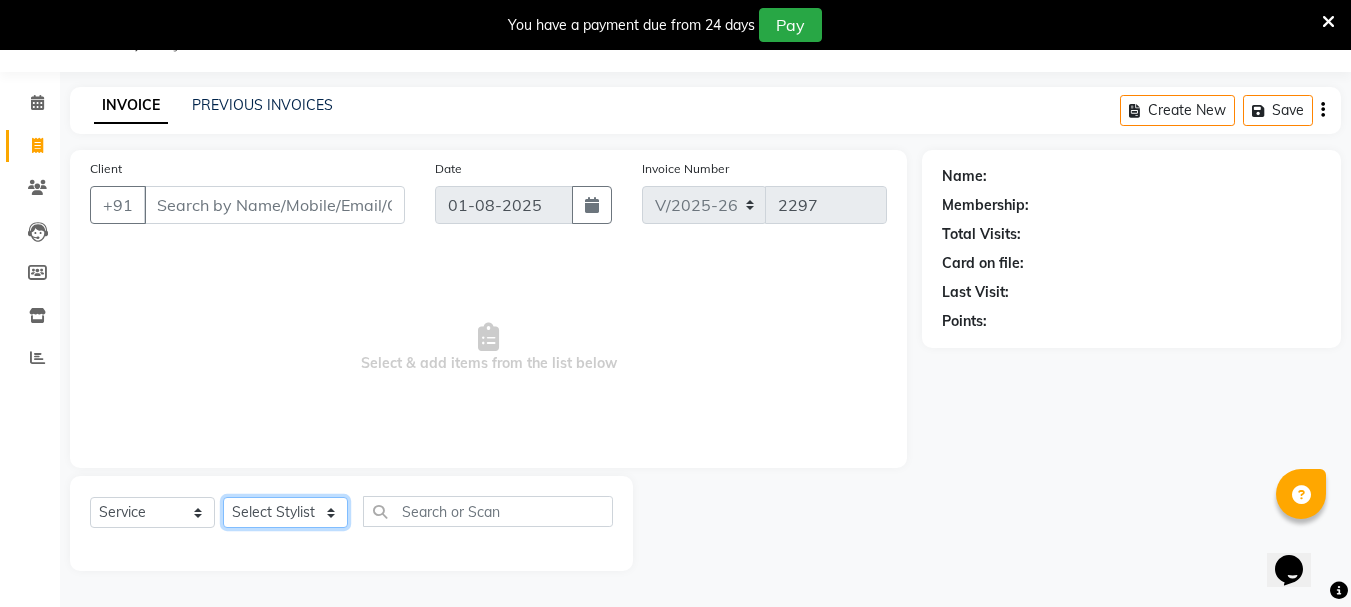 select on "27465" 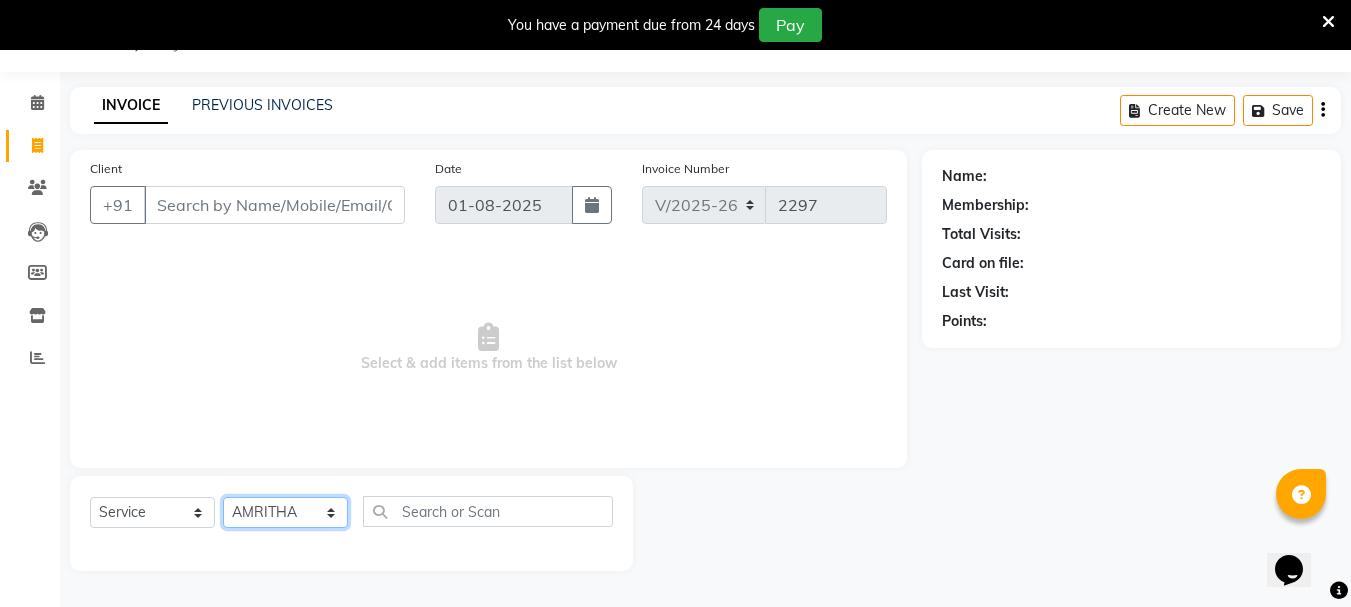 click on "Select Stylist AMRITHA DIVYA L	 Gita Mahali  Jibi P R Karina Darjee  KOTTARAKKARA ASHTAMUDI NISHA SAMUEL 	 Priya Chakraborty SARIGA R	 SHAHIDA SHAMINA MUHAMMED P R" 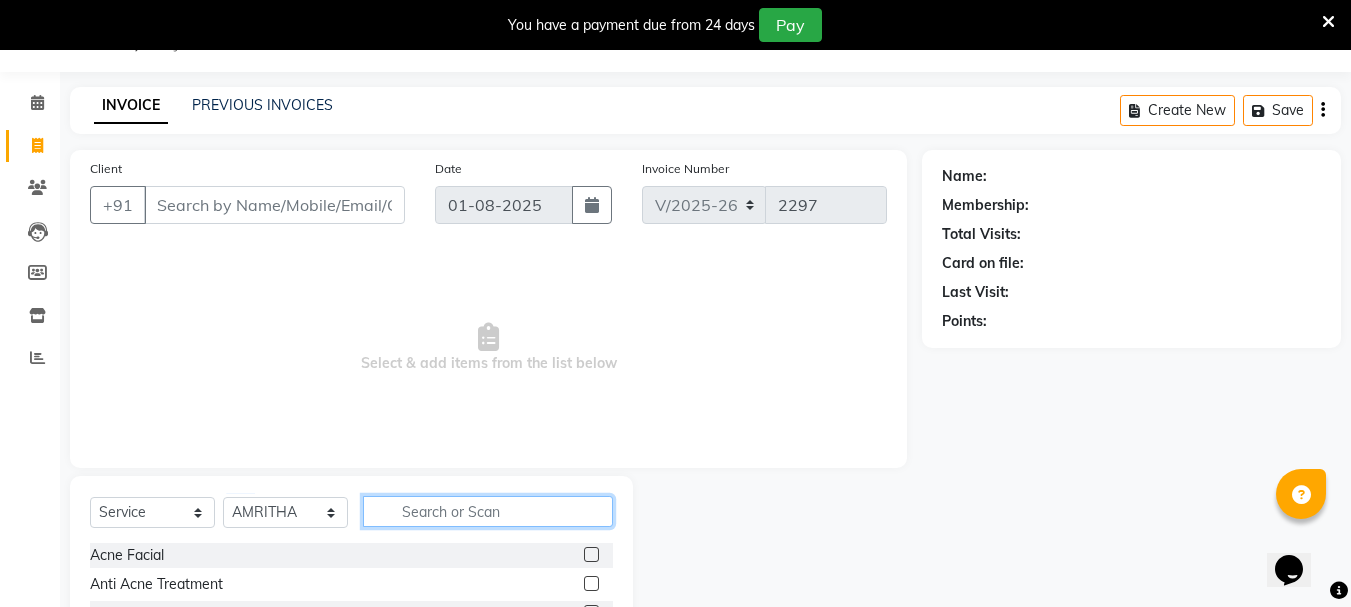 click 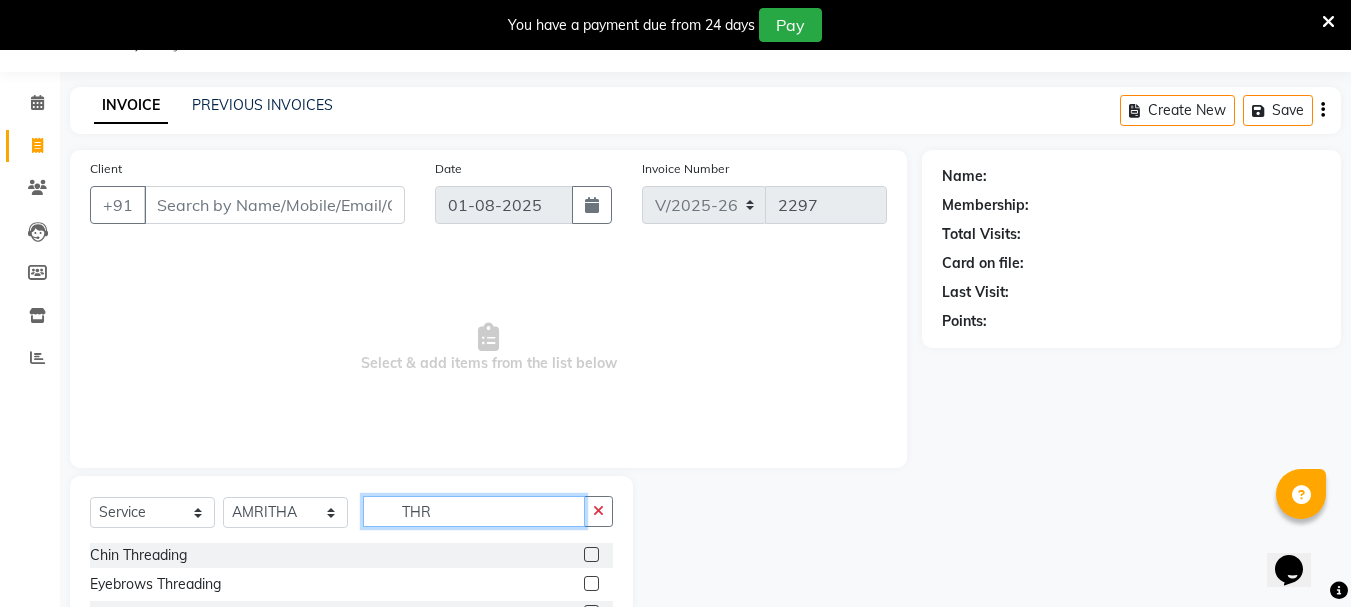 type on "THR" 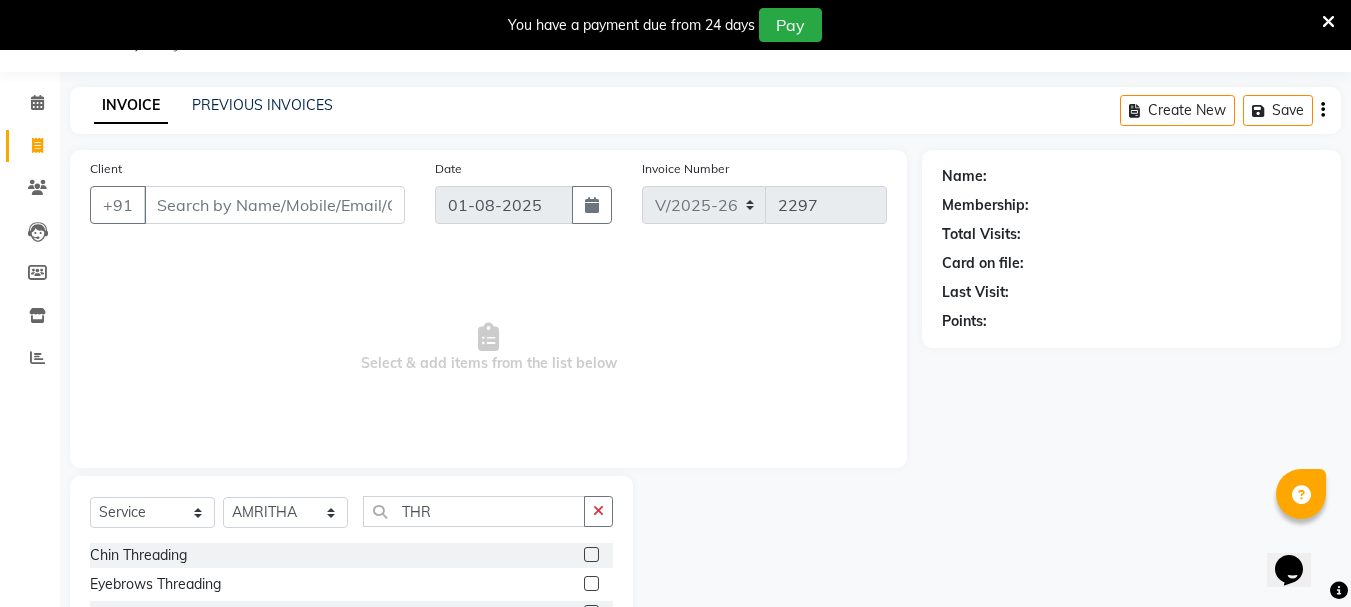 click 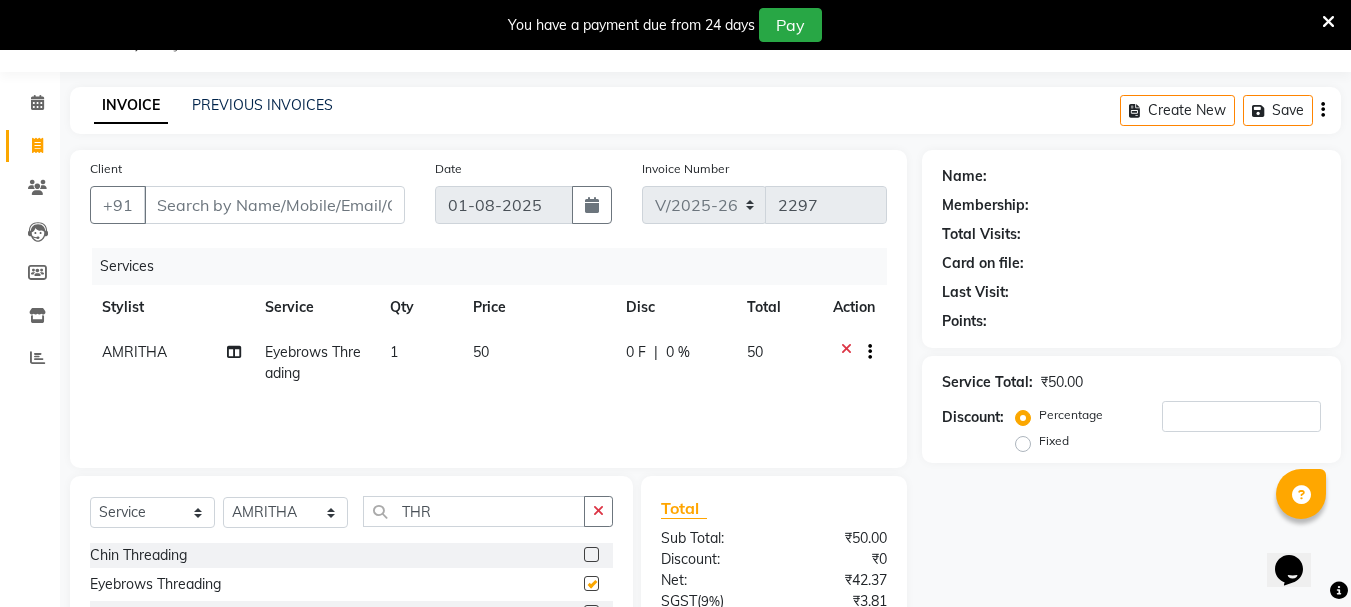 checkbox on "false" 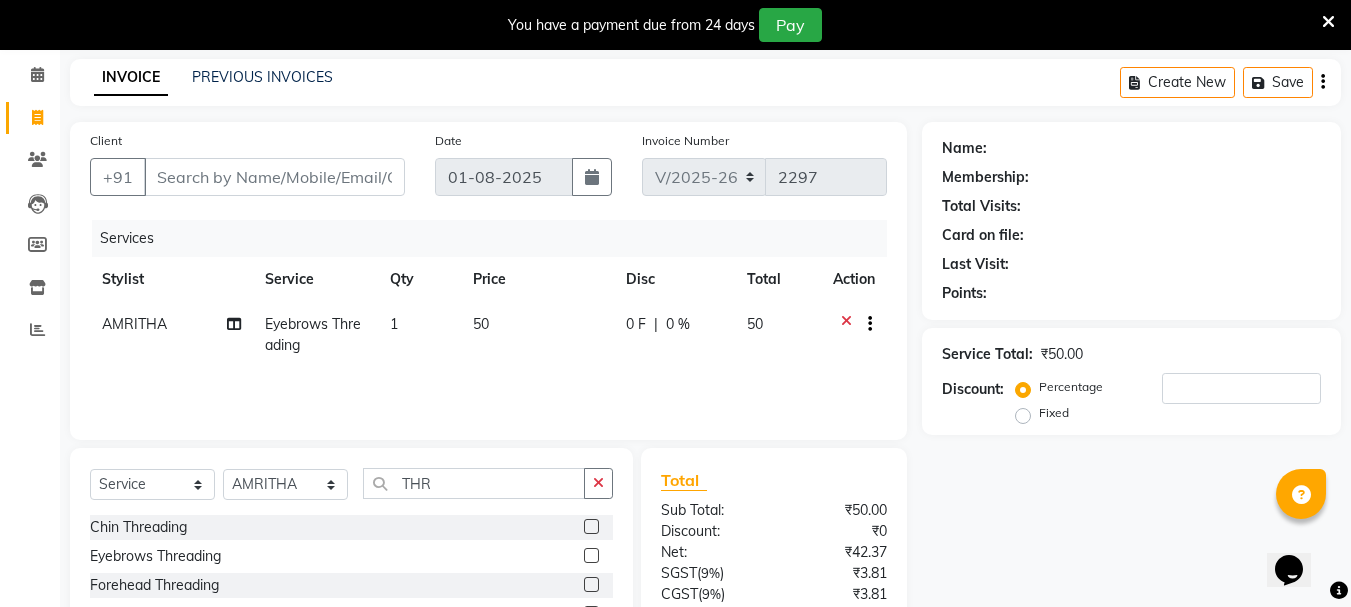 scroll, scrollTop: 243, scrollLeft: 0, axis: vertical 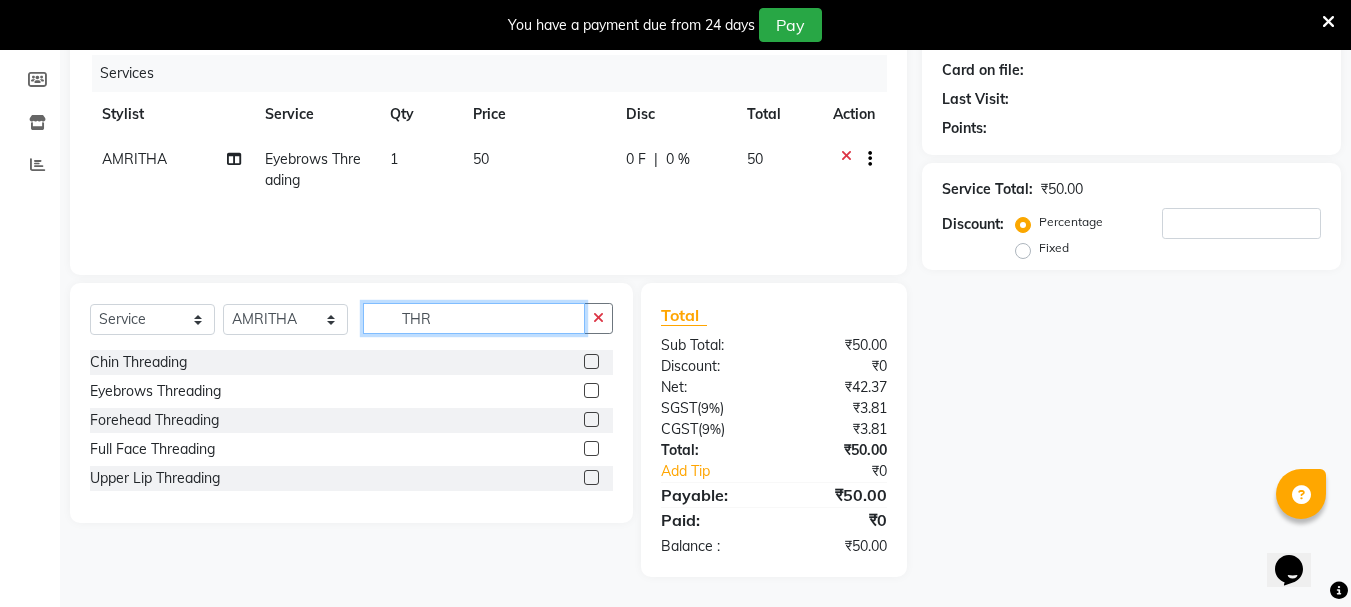 click on "THR" 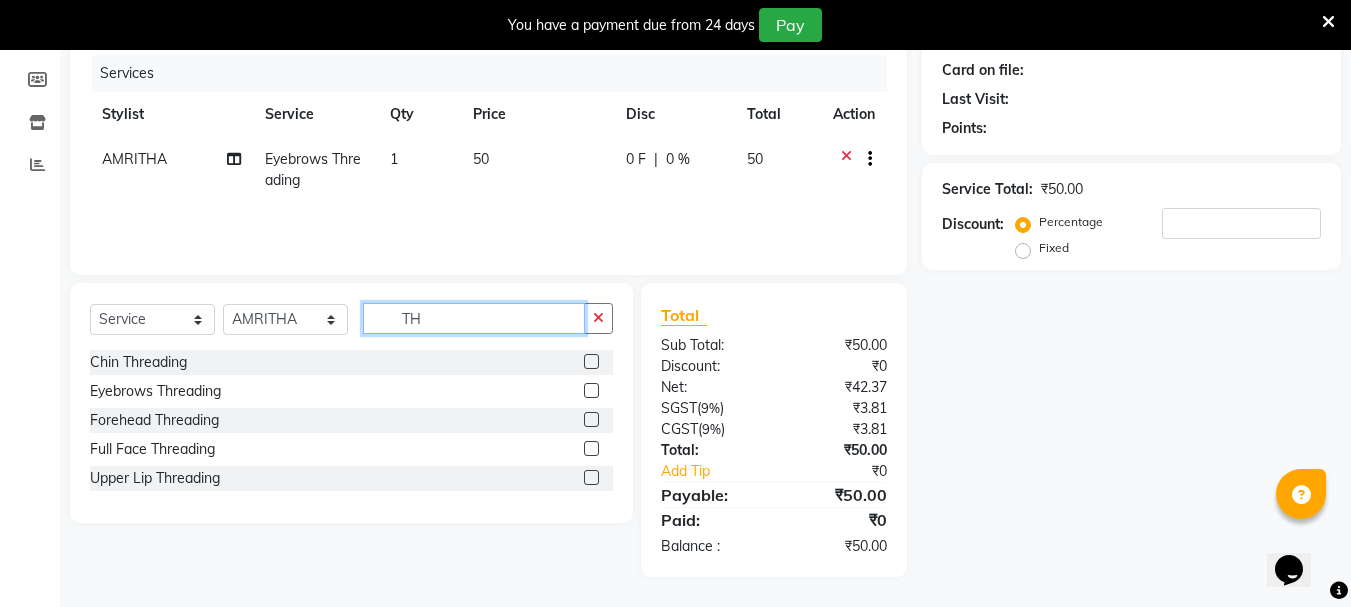 type on "T" 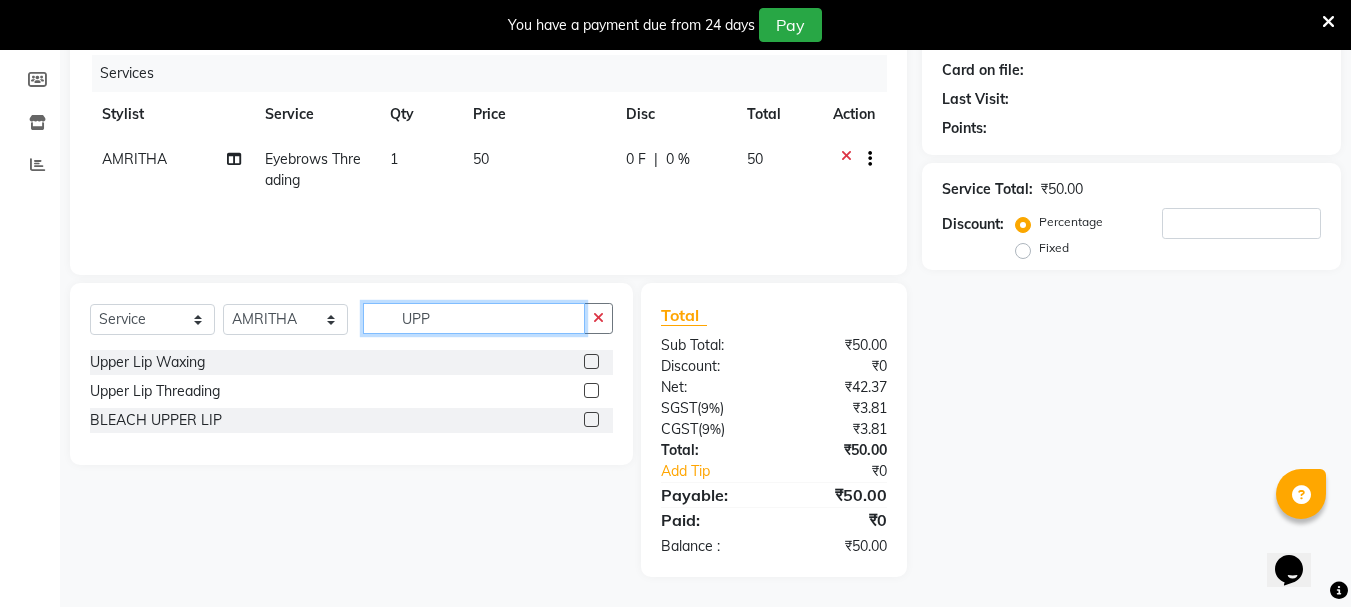 type on "UPP" 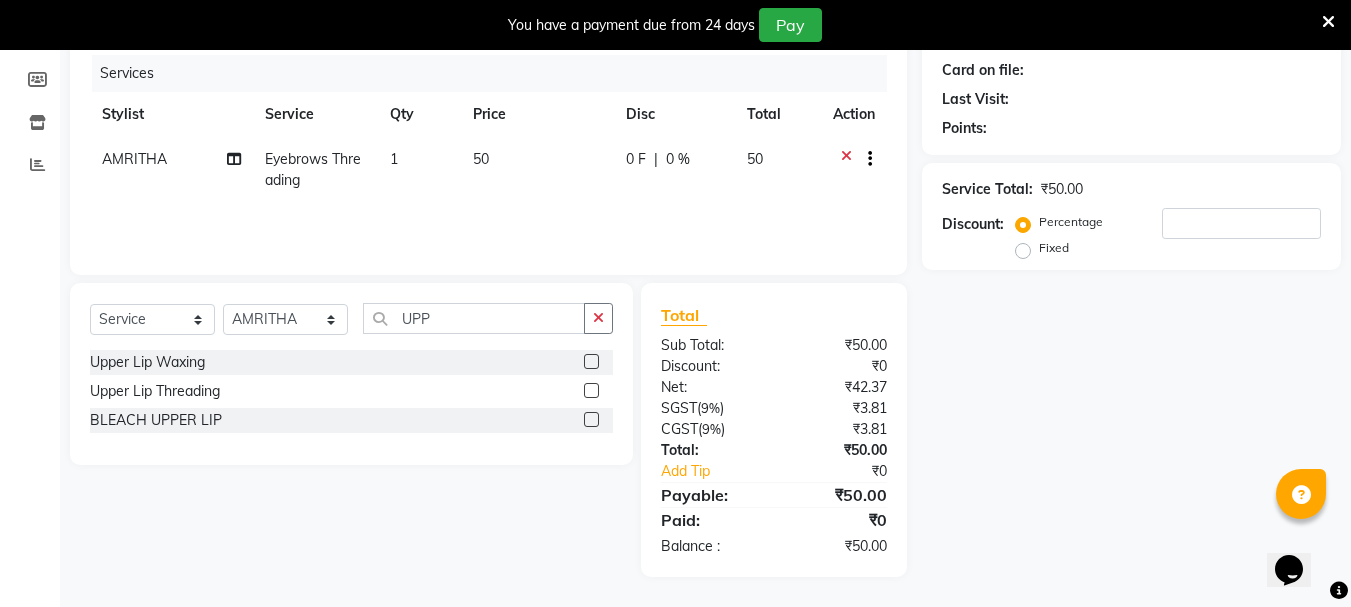 click 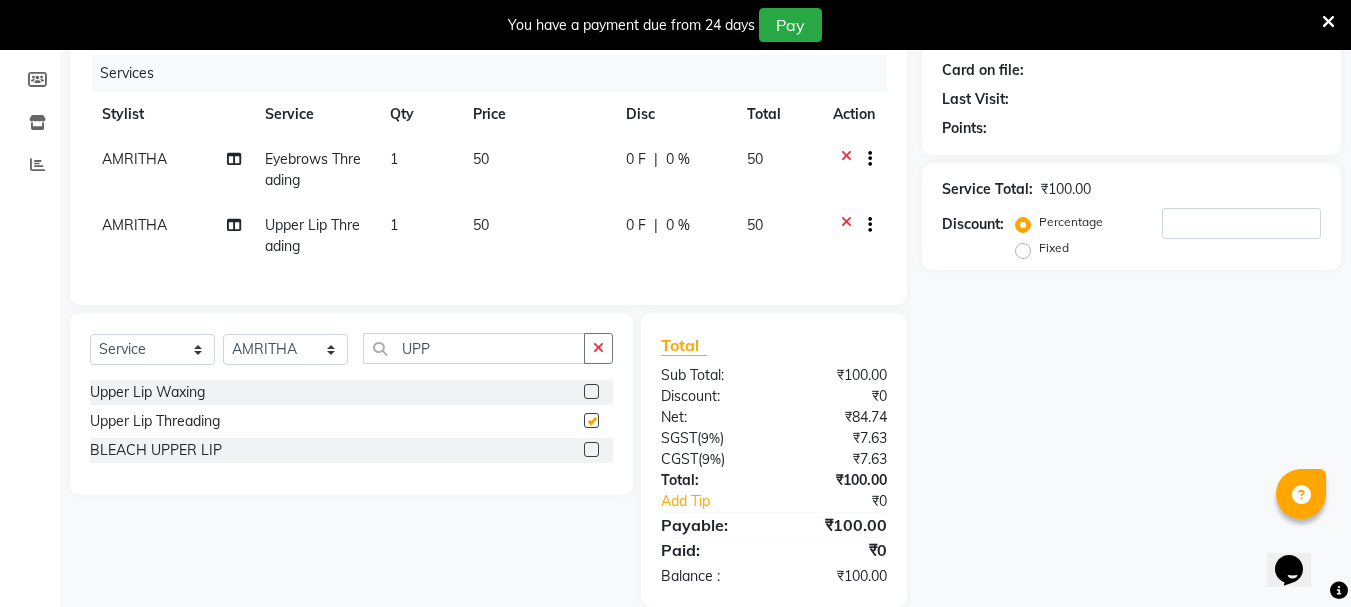 checkbox on "false" 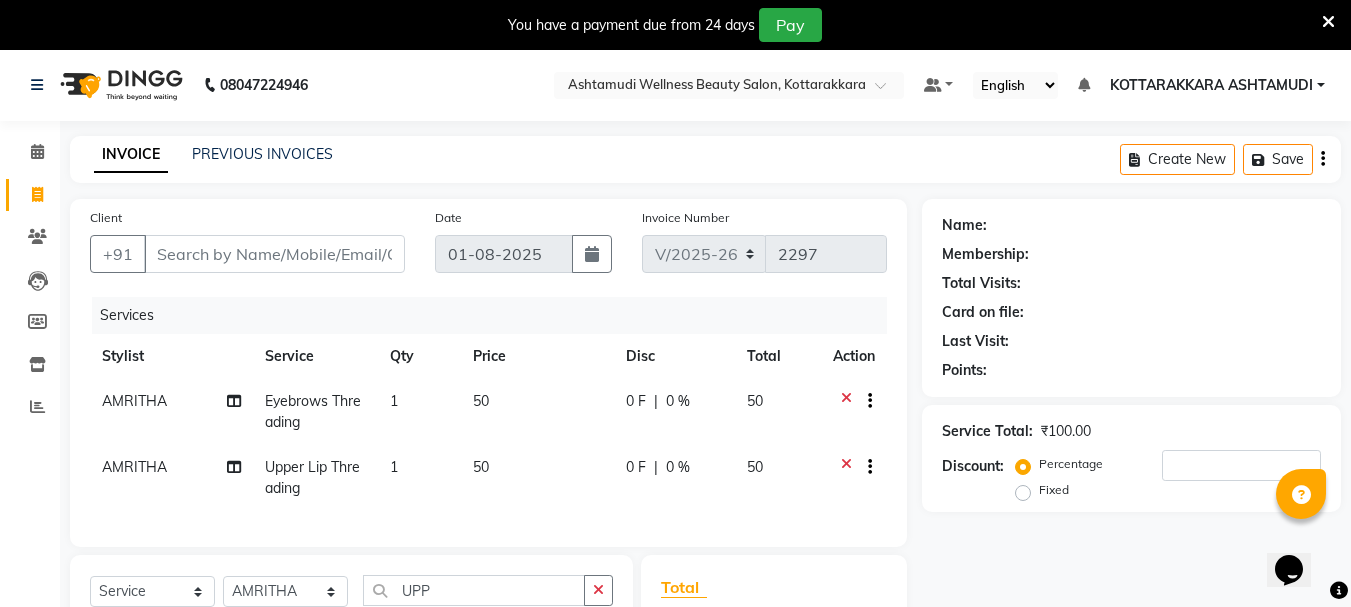 scroll, scrollTop: 0, scrollLeft: 0, axis: both 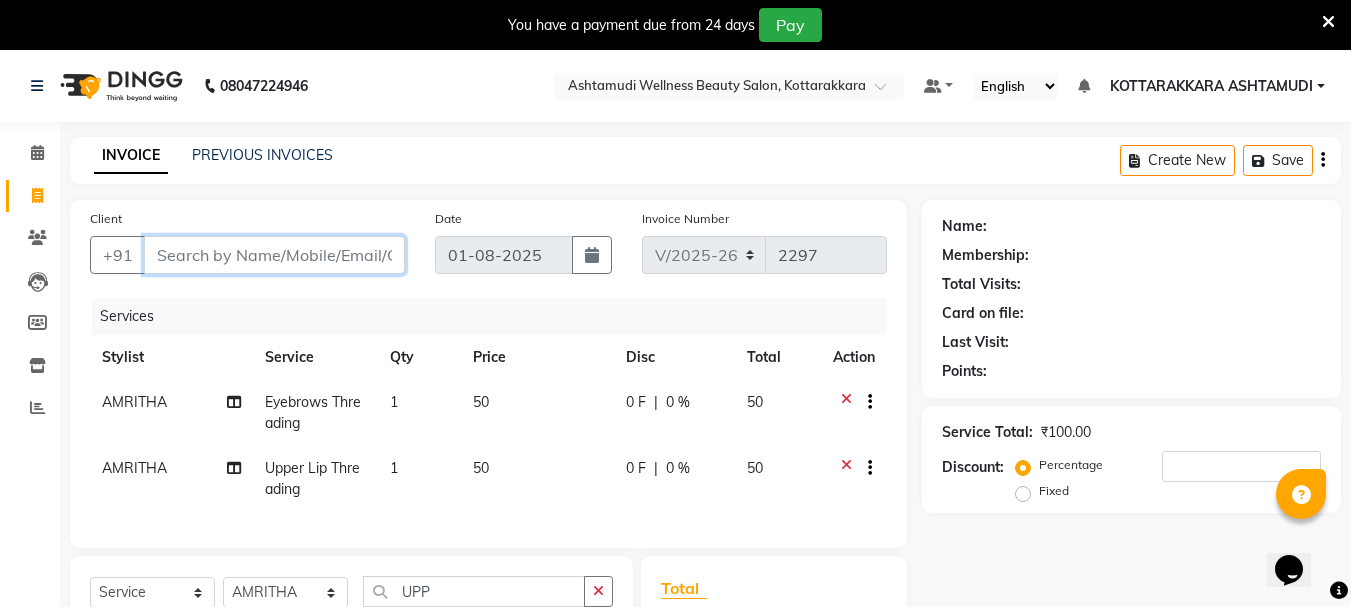 click on "Client" at bounding box center [274, 255] 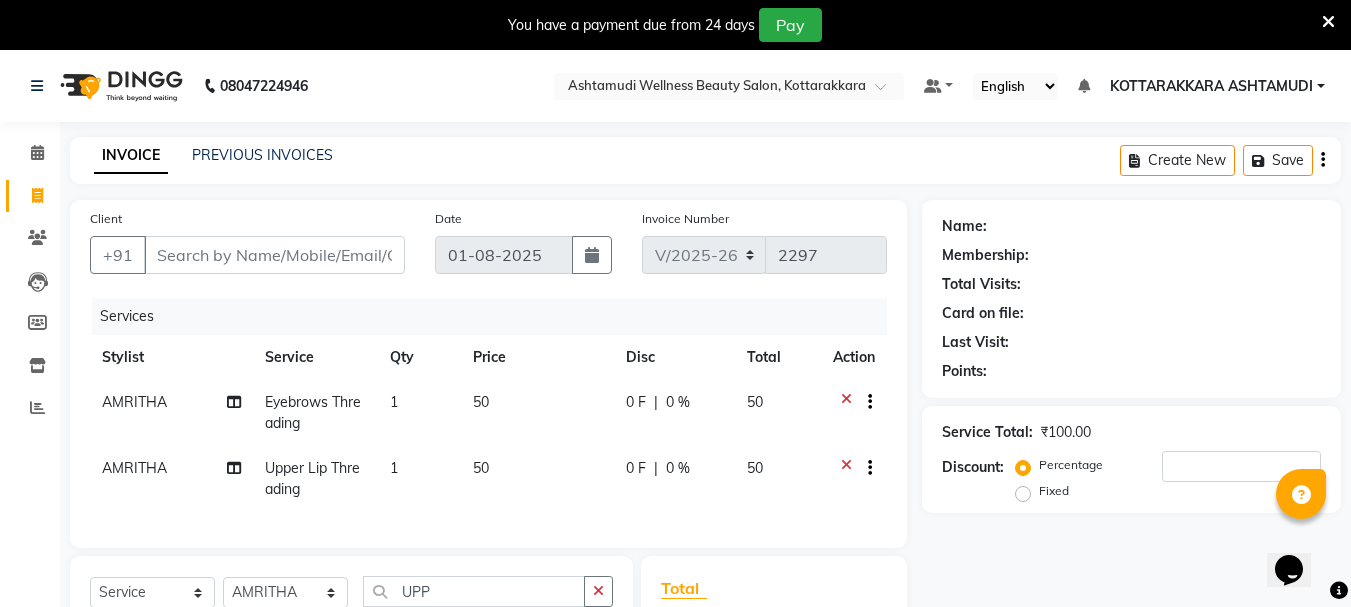click 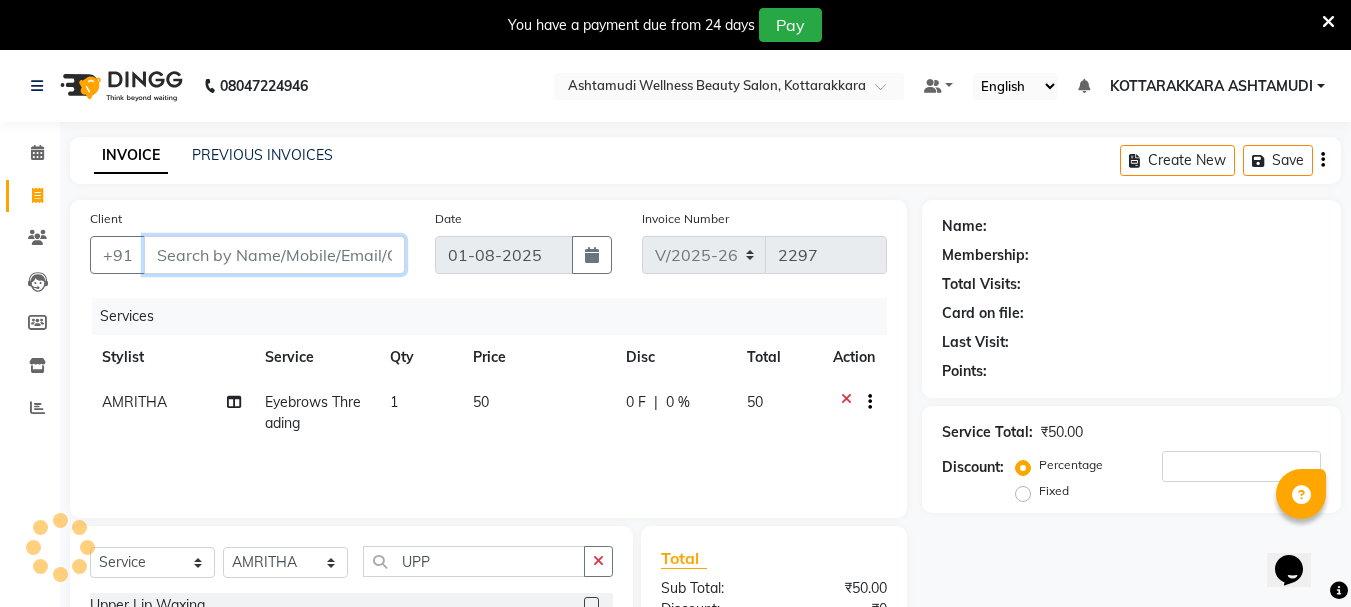 click on "Client" at bounding box center [274, 255] 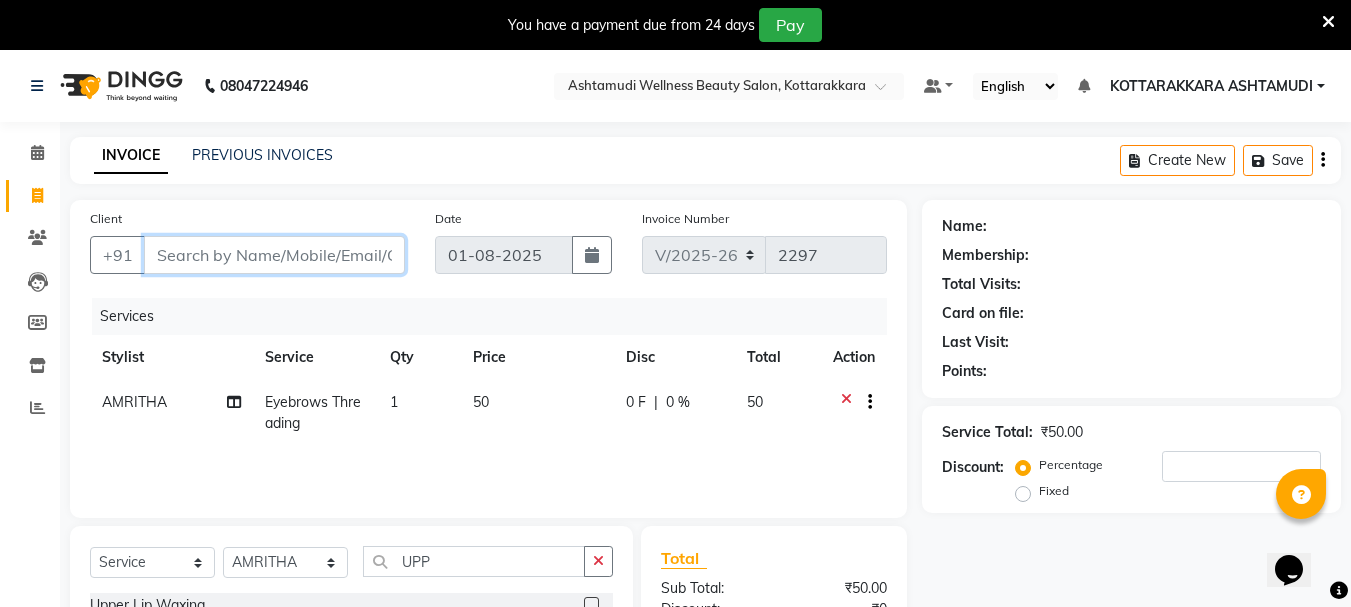click on "Client" at bounding box center [274, 255] 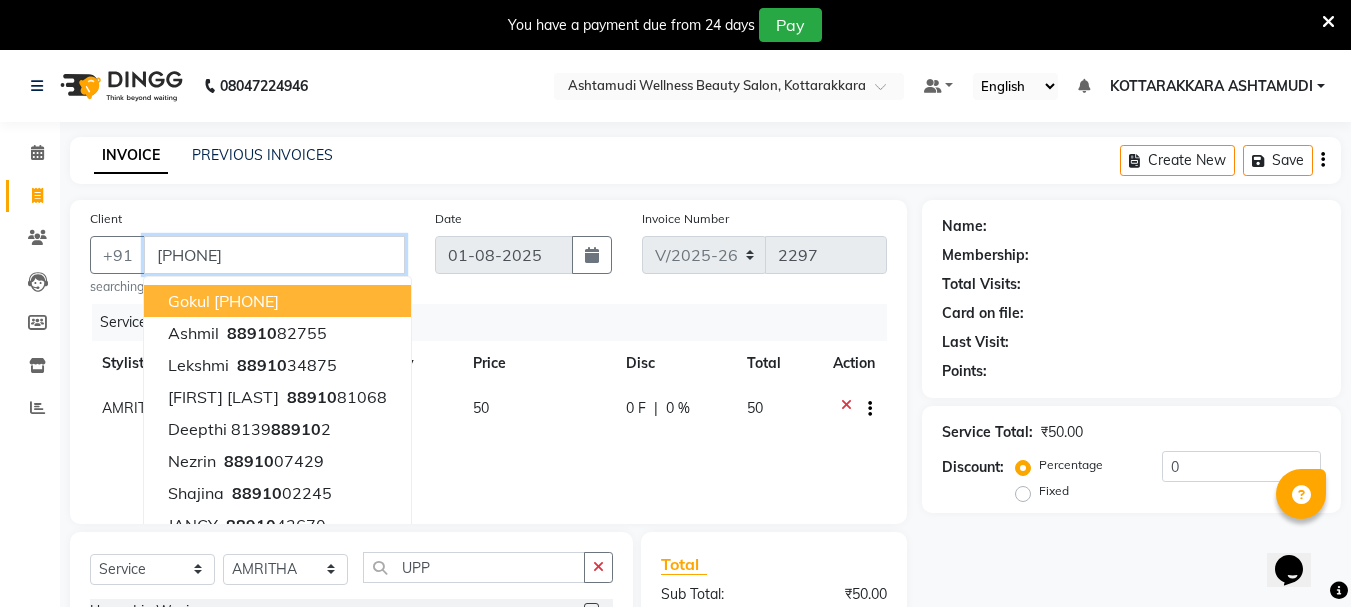 type on "8891075102" 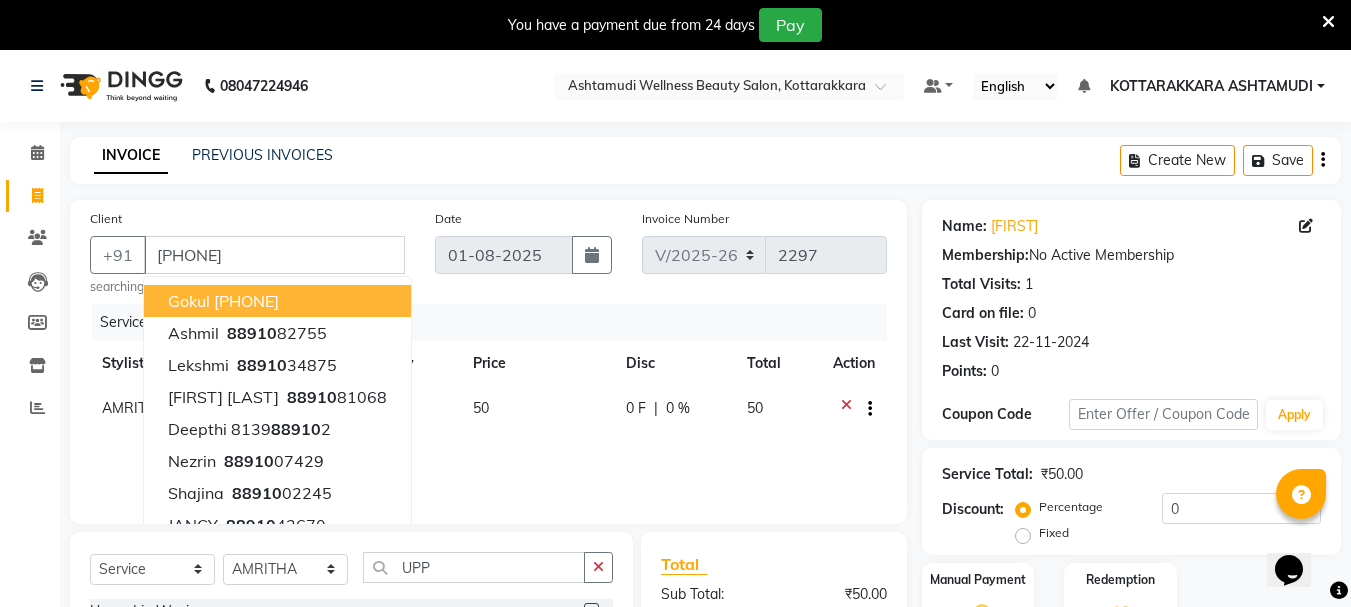 click on "Services Stylist Service Qty Price Disc Total Action AMRITHA Eyebrows Threading 1 50 0 F | 0 % 50" 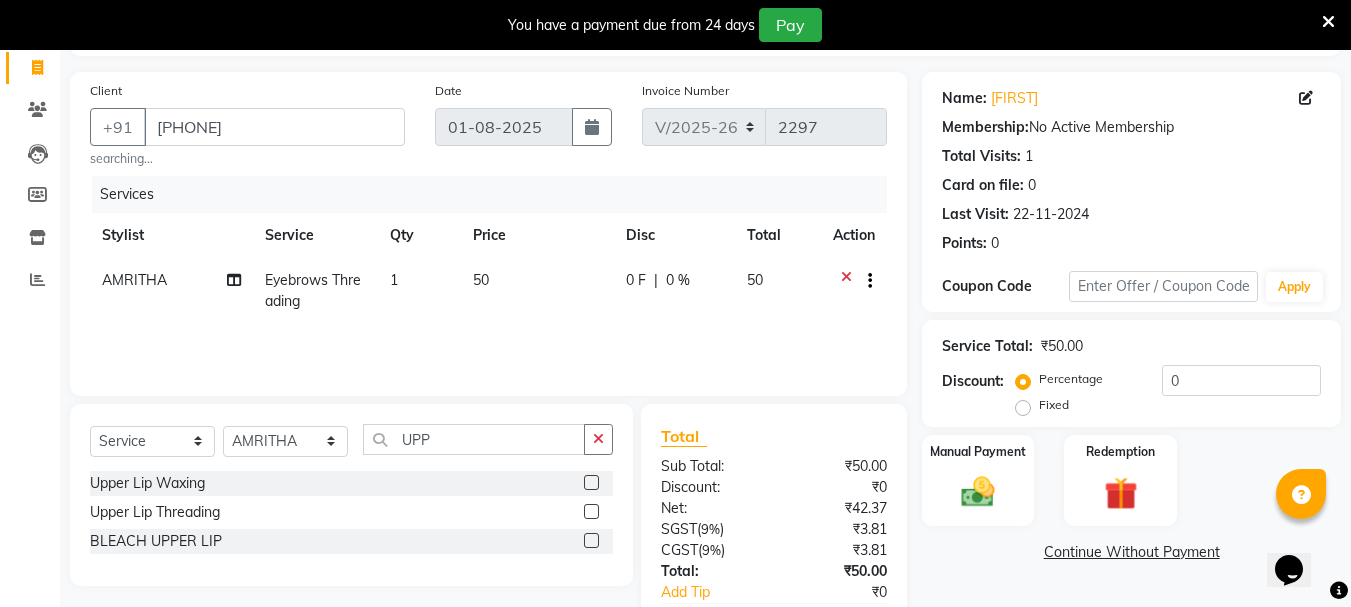 scroll, scrollTop: 249, scrollLeft: 0, axis: vertical 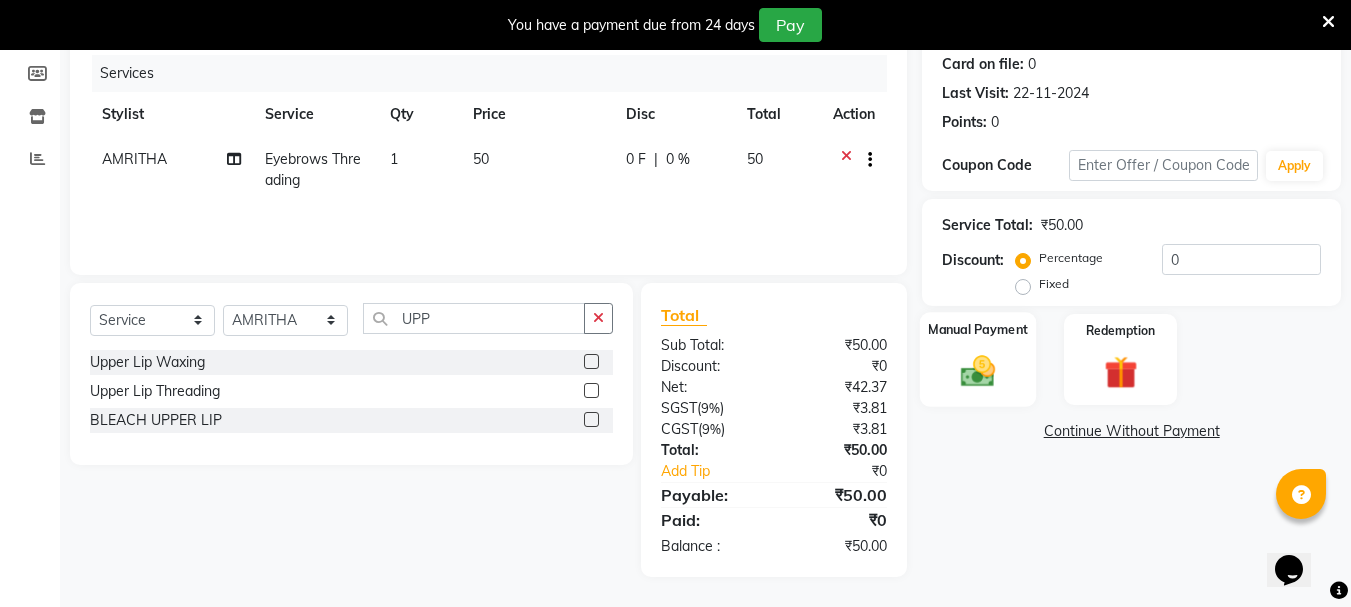 click 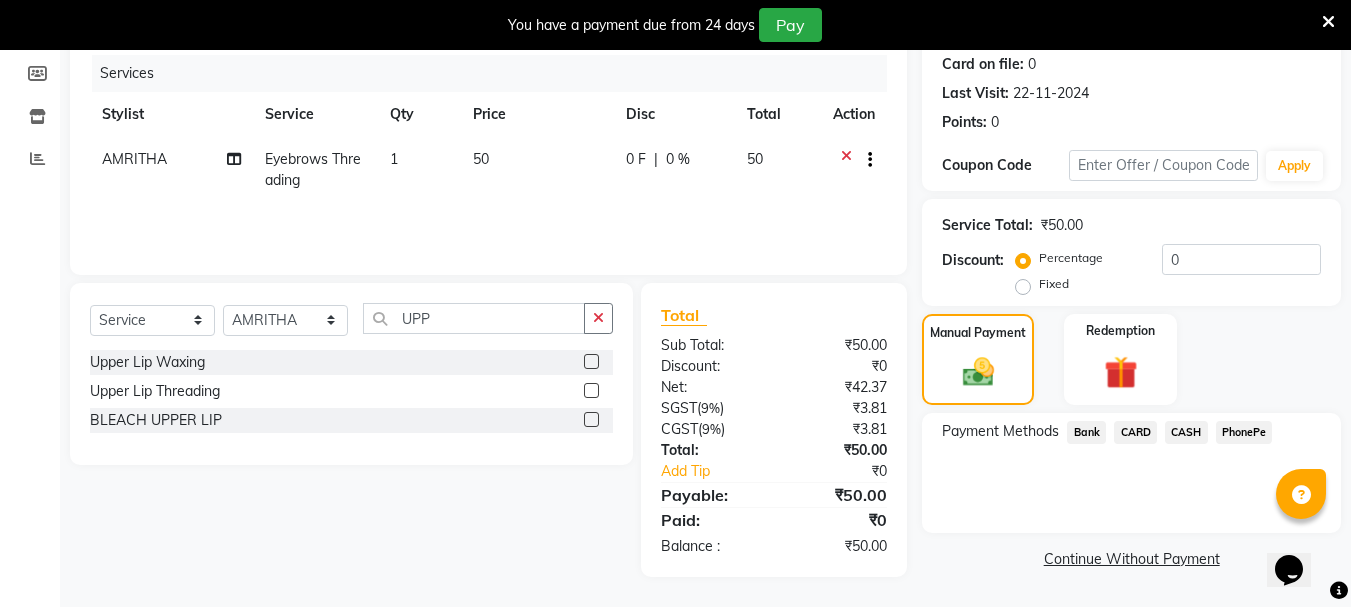 click on "CASH" 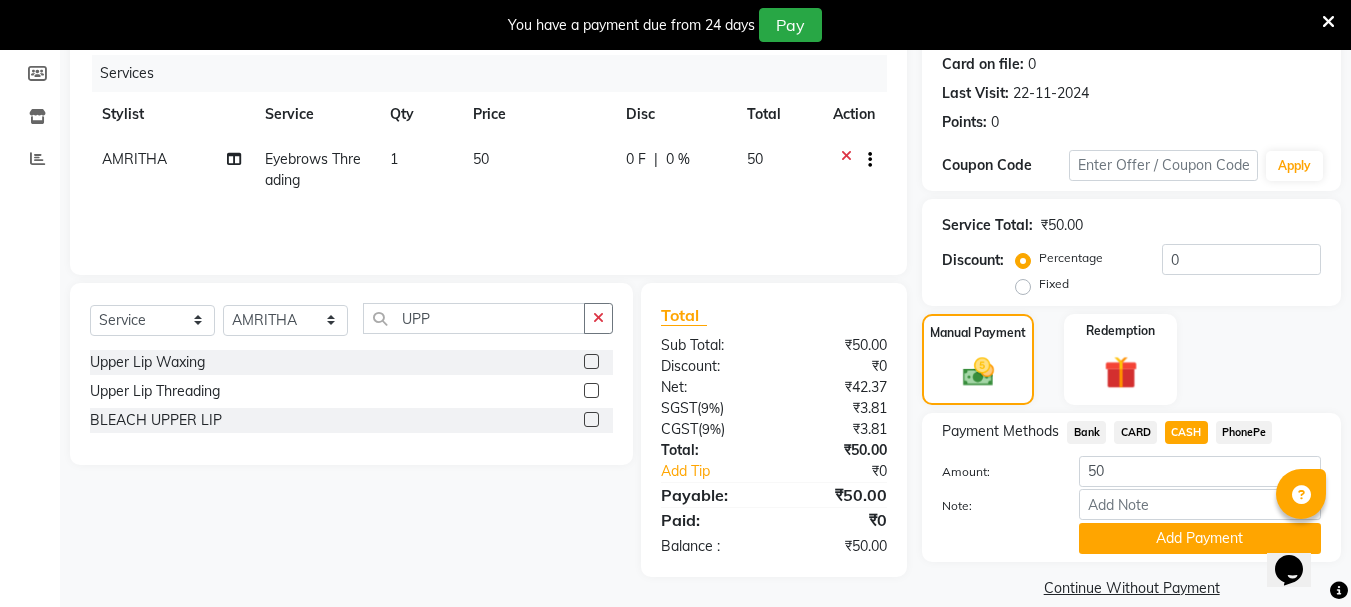 click on "Add Payment" 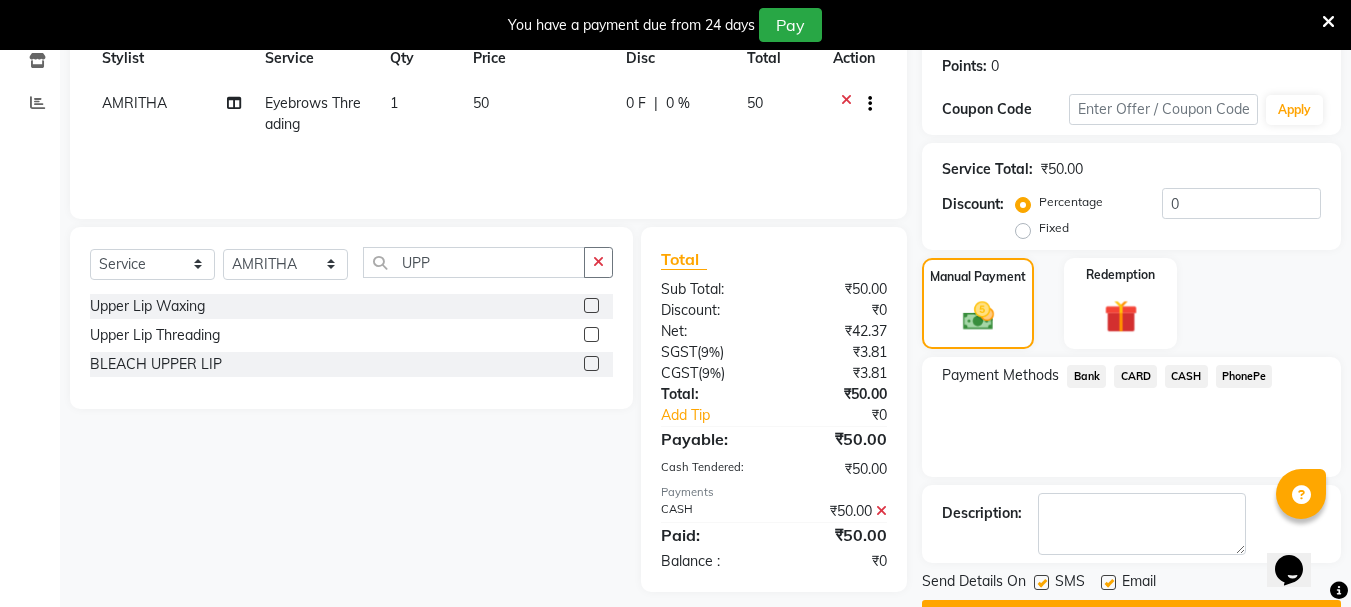 scroll, scrollTop: 359, scrollLeft: 0, axis: vertical 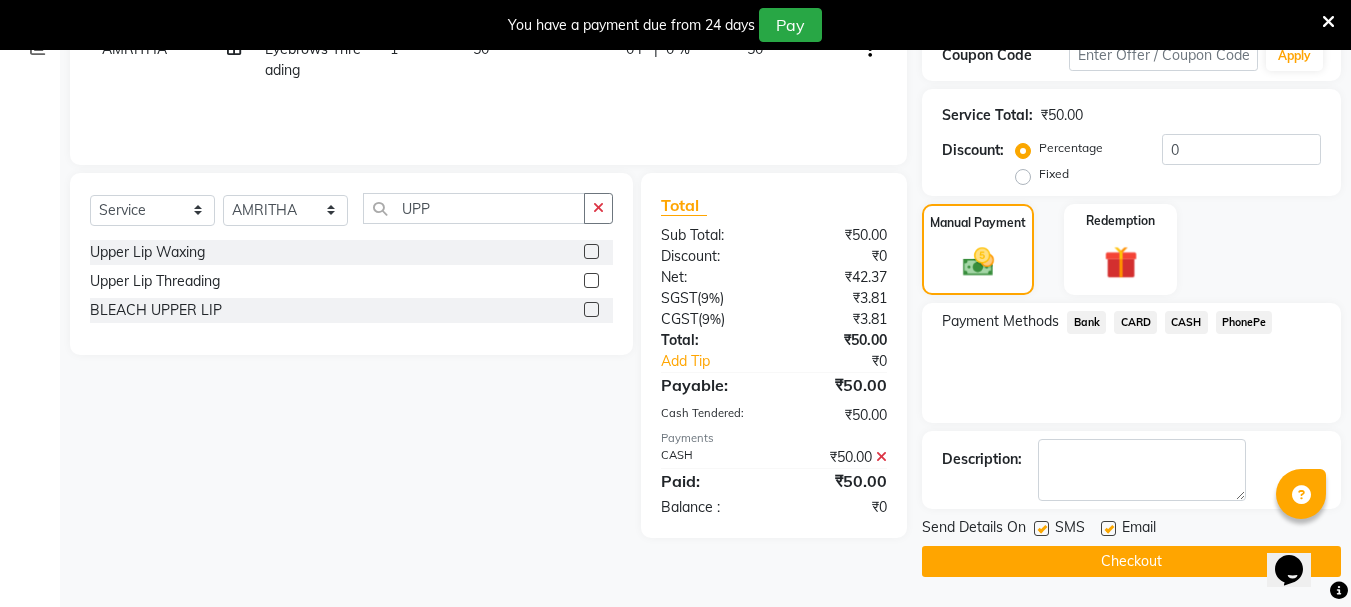 click on "Checkout" 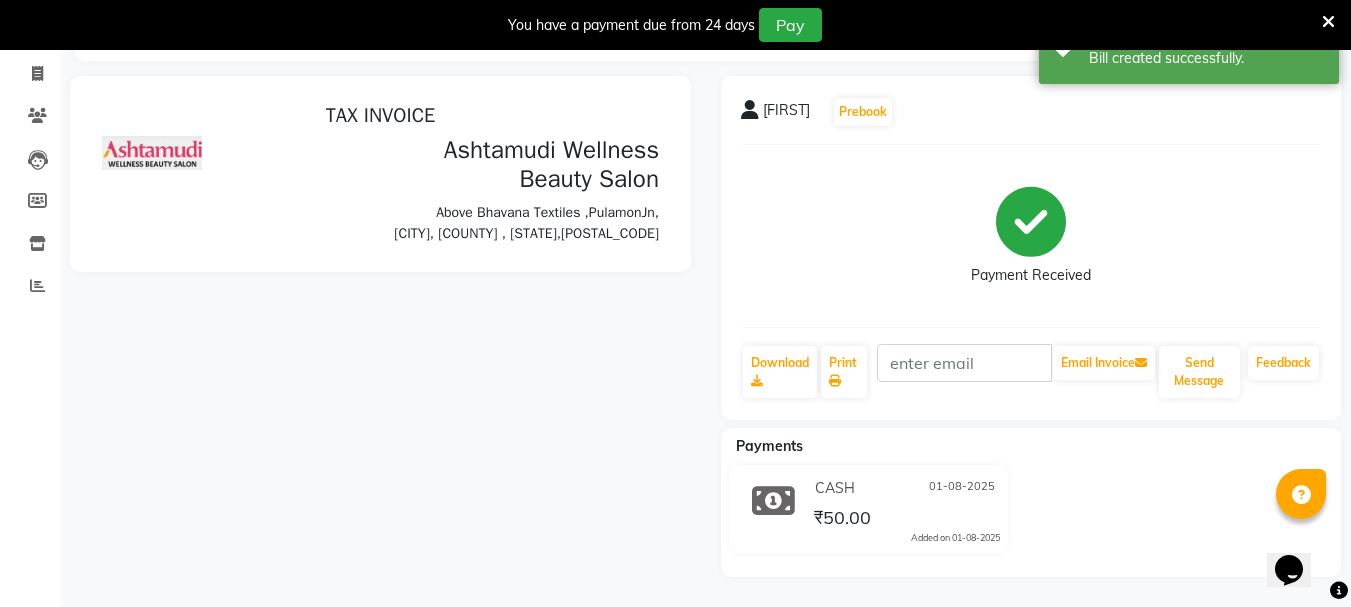 scroll, scrollTop: 0, scrollLeft: 0, axis: both 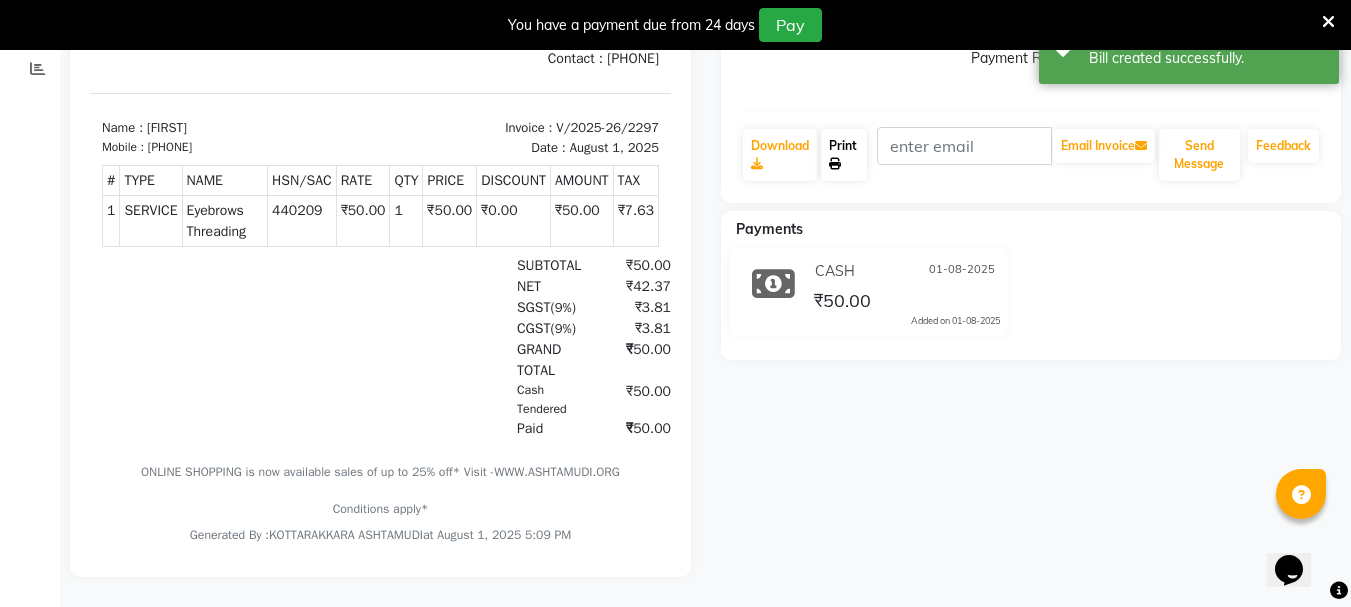 click on "Print" 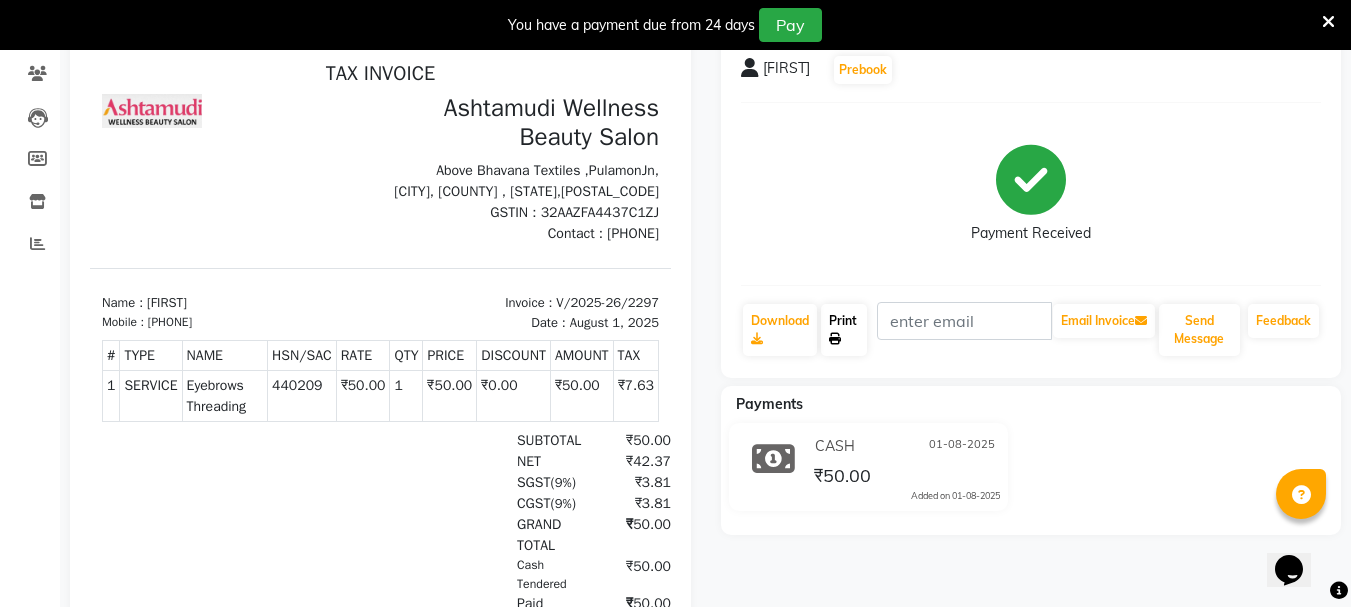 scroll, scrollTop: 0, scrollLeft: 0, axis: both 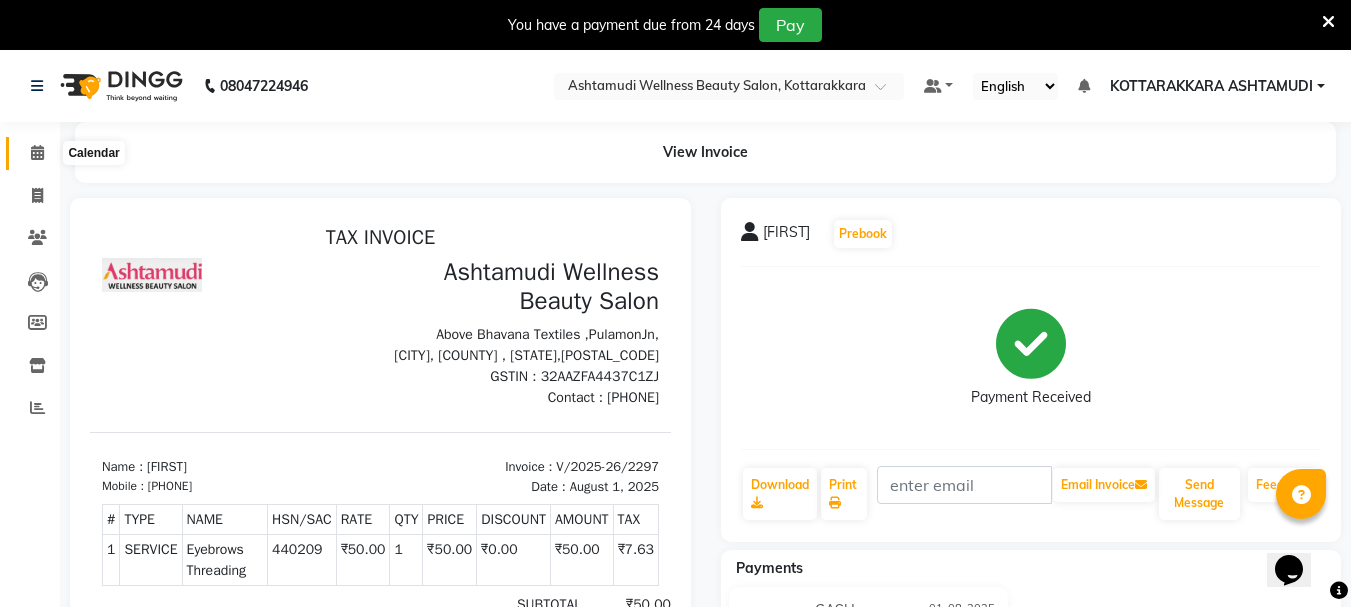 click 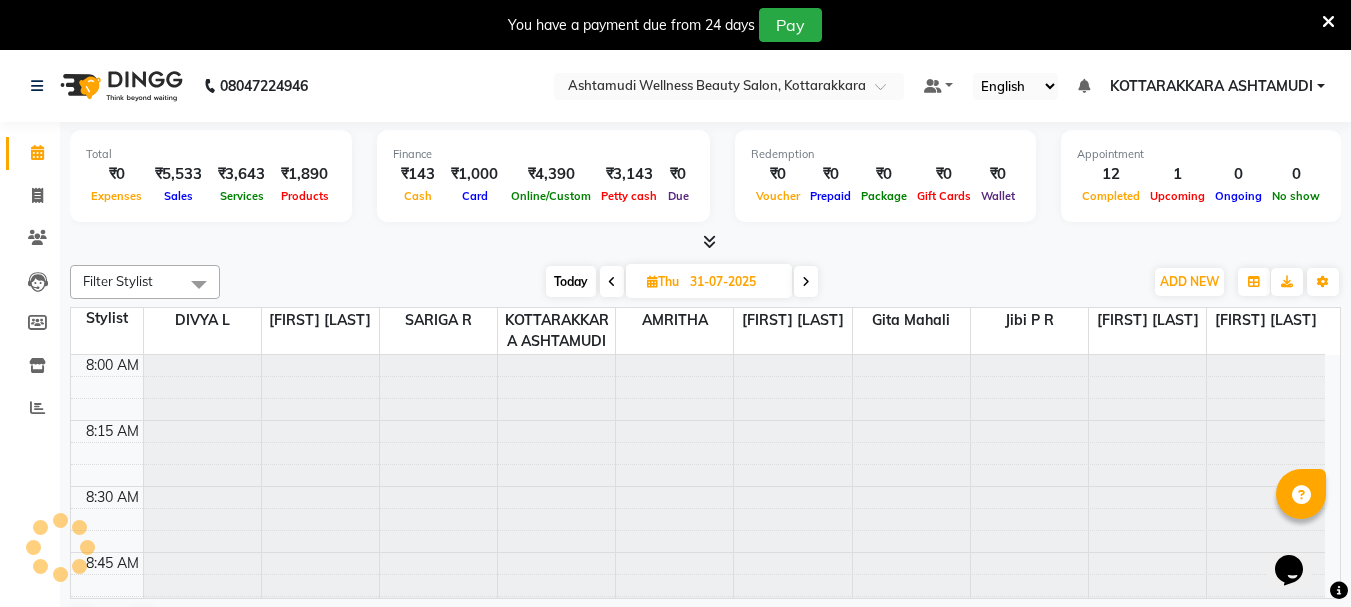 scroll, scrollTop: 2377, scrollLeft: 0, axis: vertical 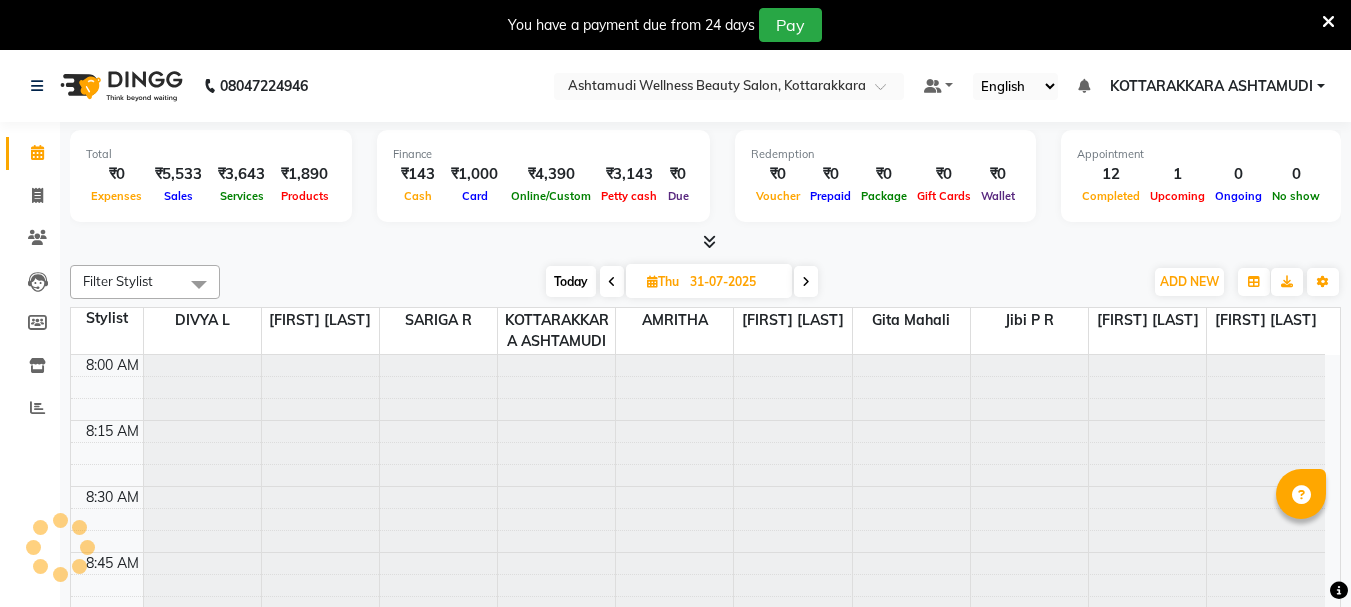 select on "en" 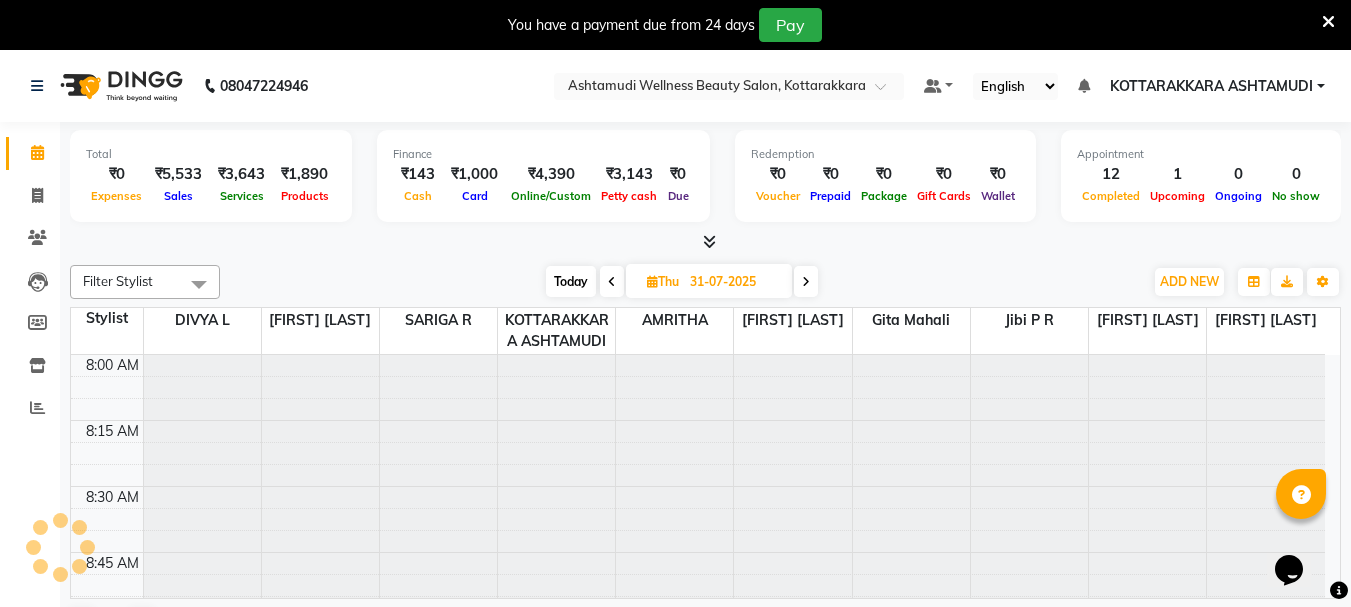 scroll, scrollTop: 0, scrollLeft: 0, axis: both 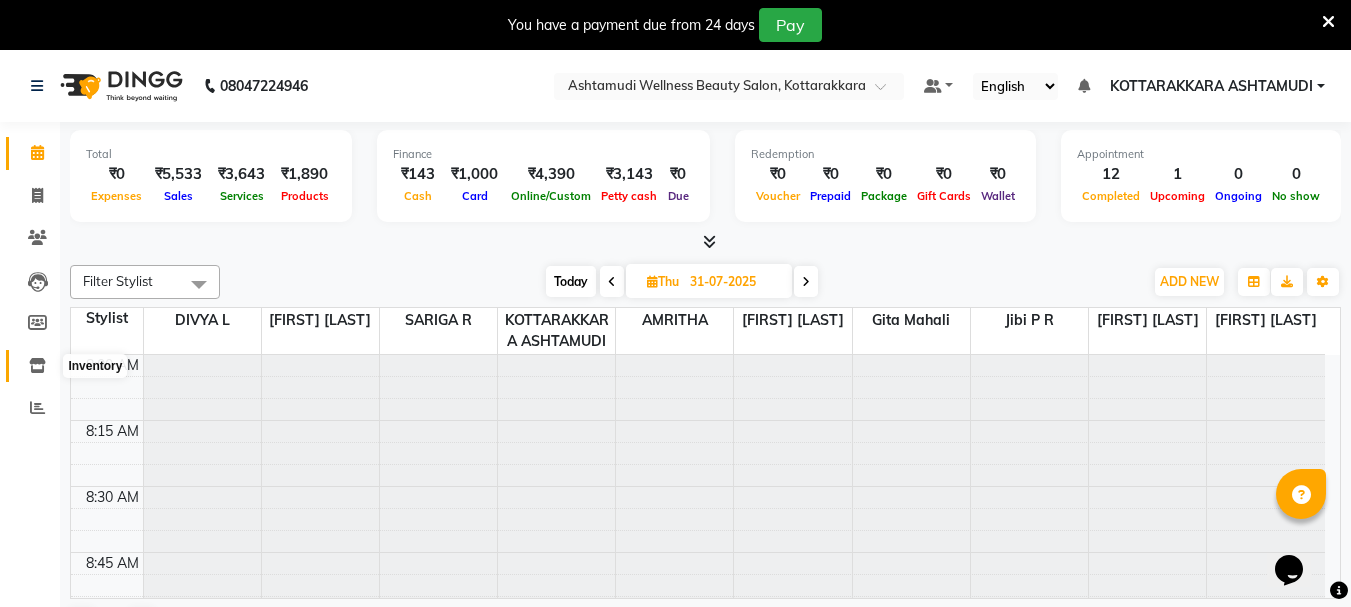 click 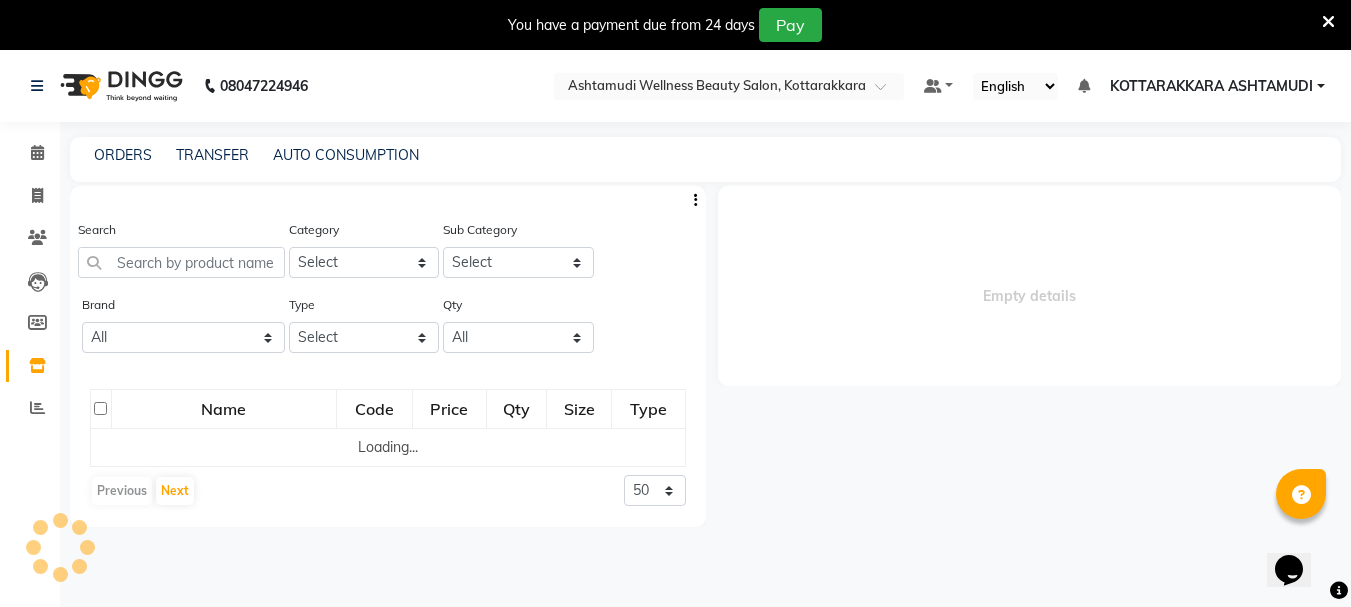 select 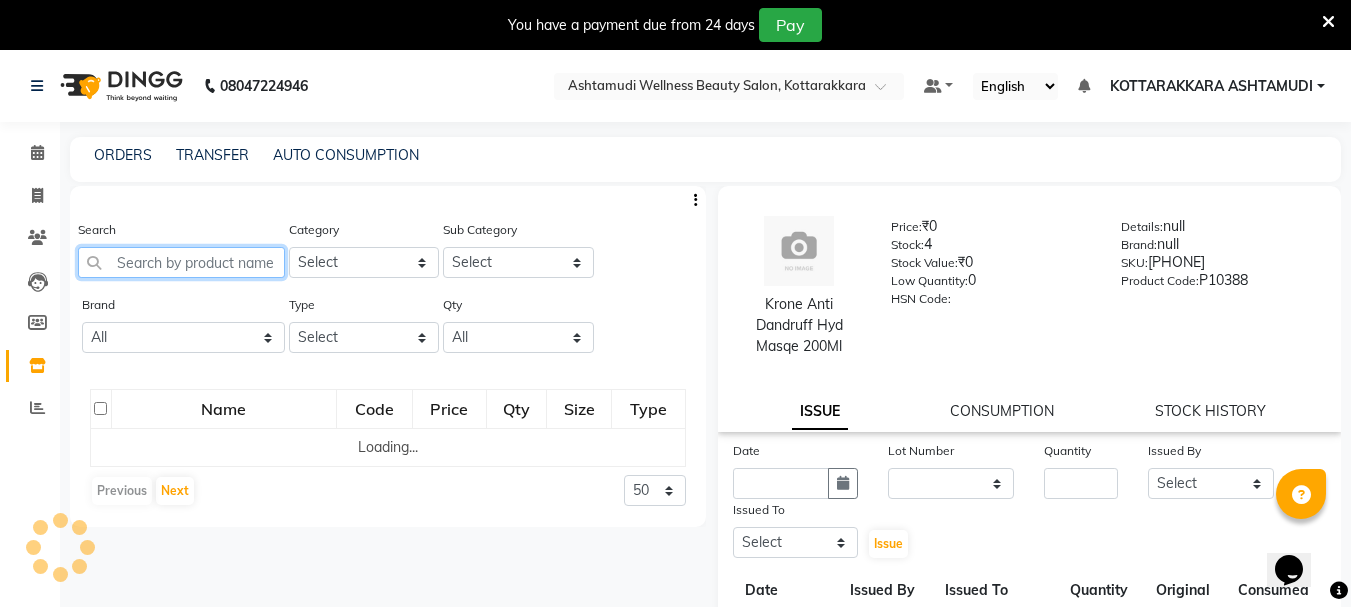 click 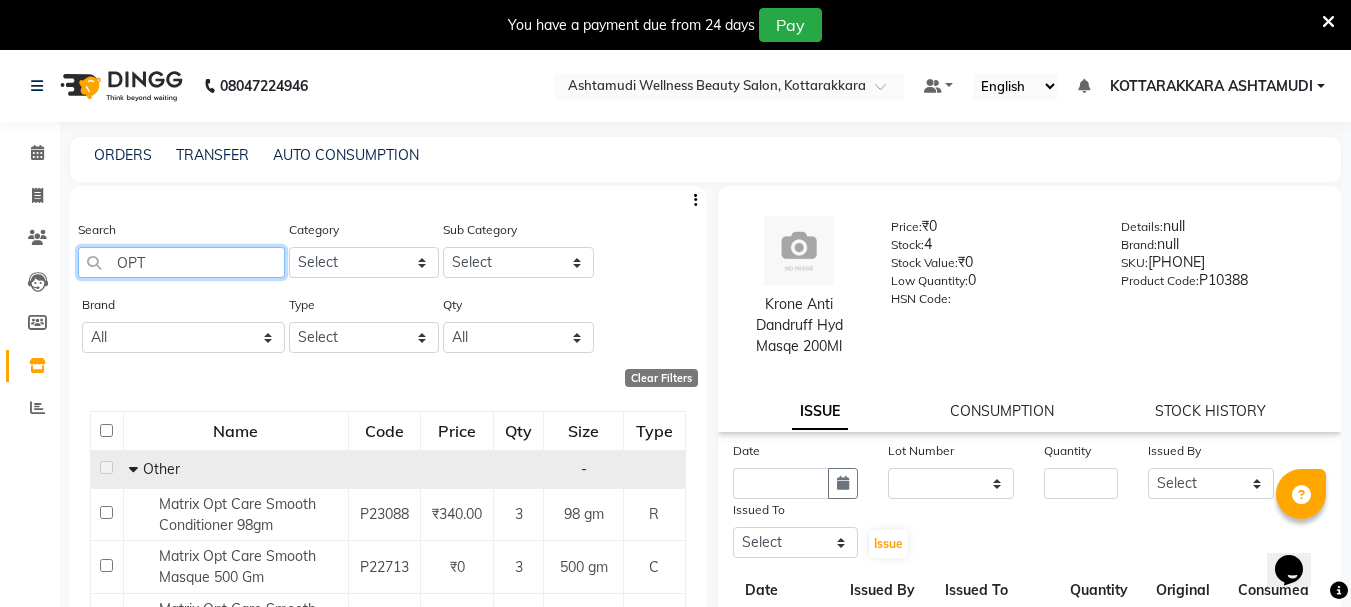 scroll, scrollTop: 100, scrollLeft: 0, axis: vertical 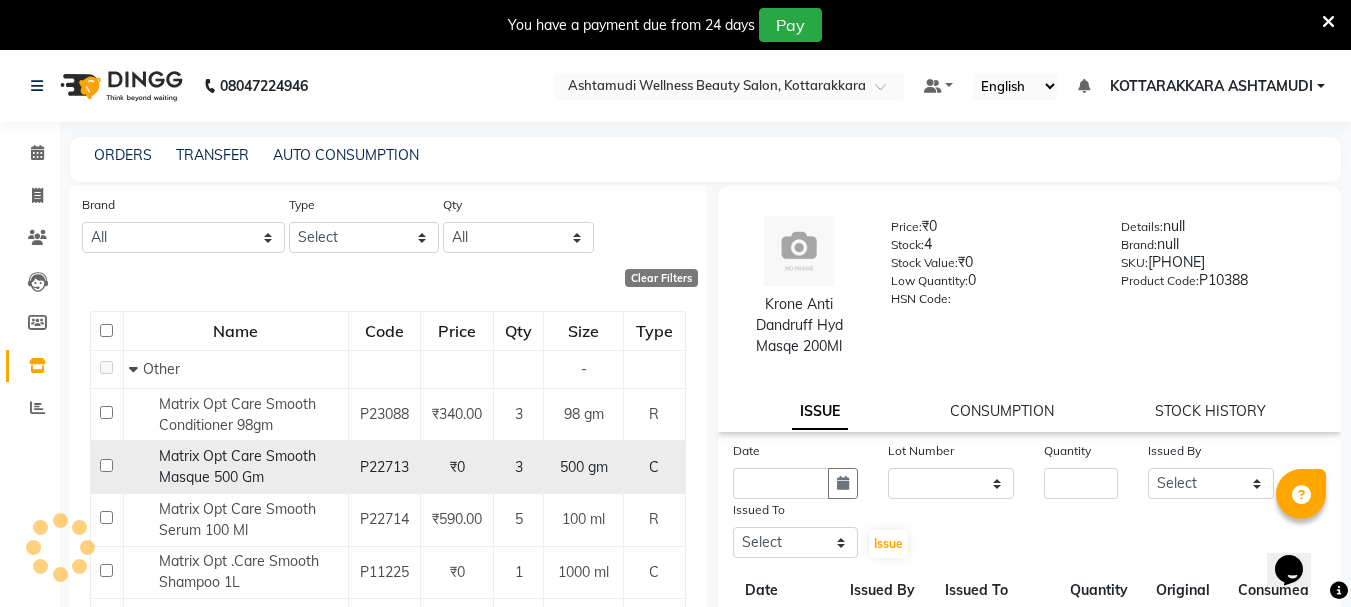 type on "OPT" 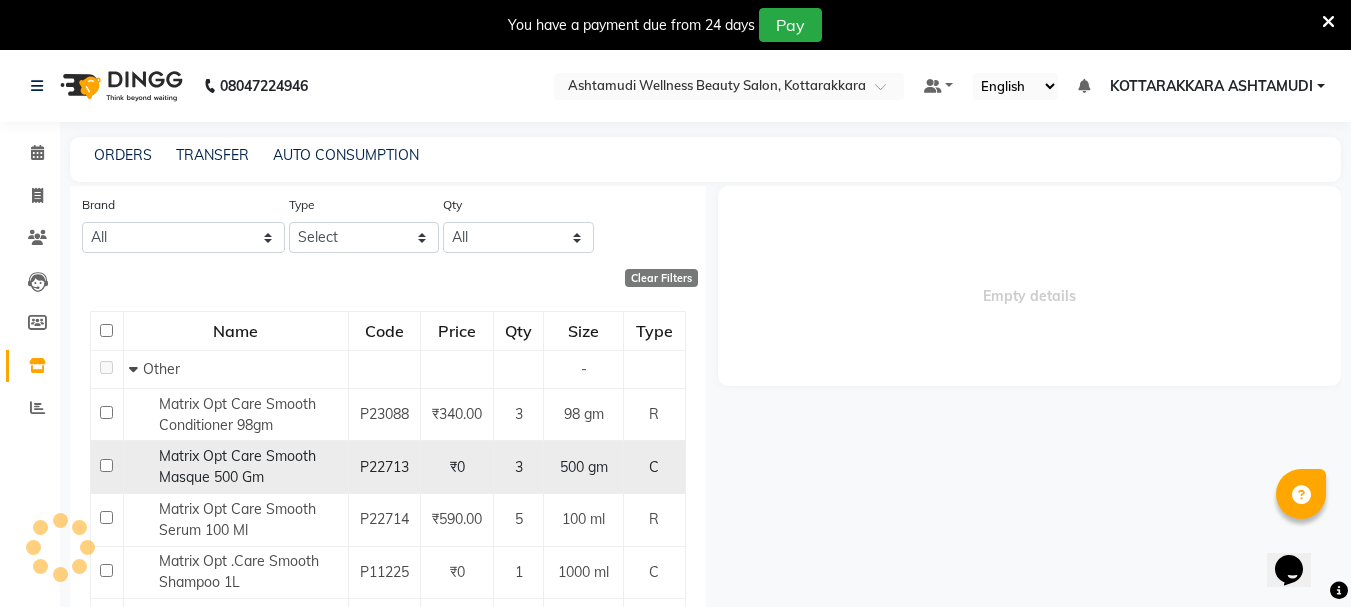 select 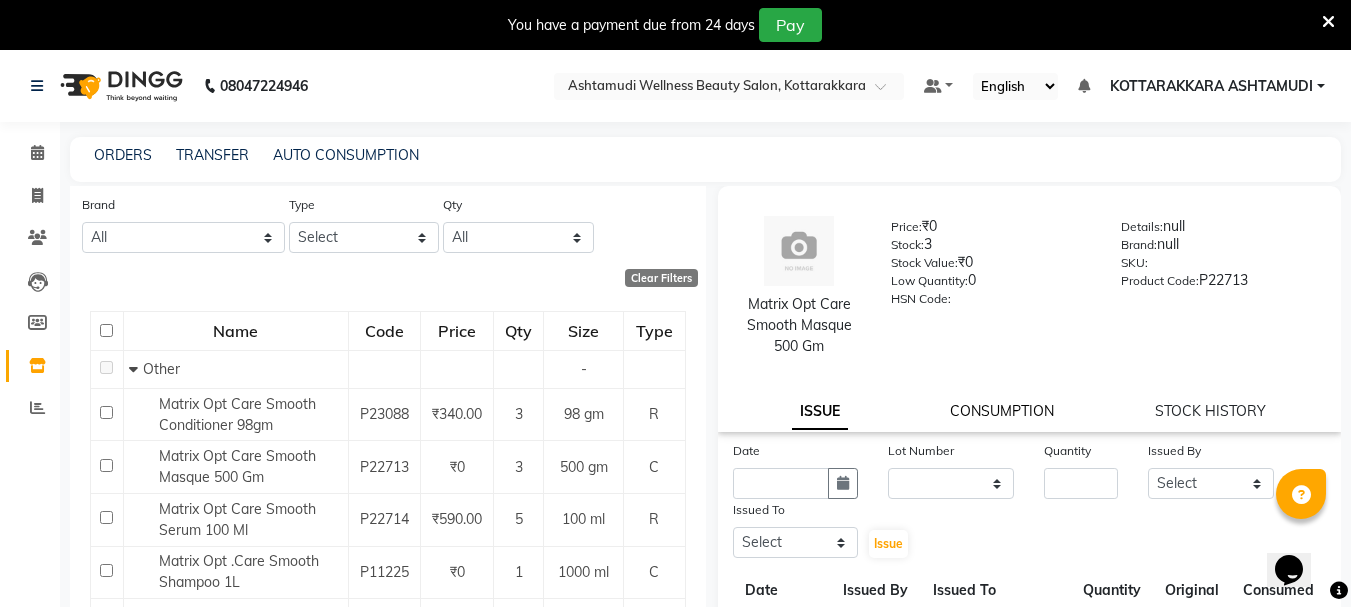click on "CONSUMPTION" 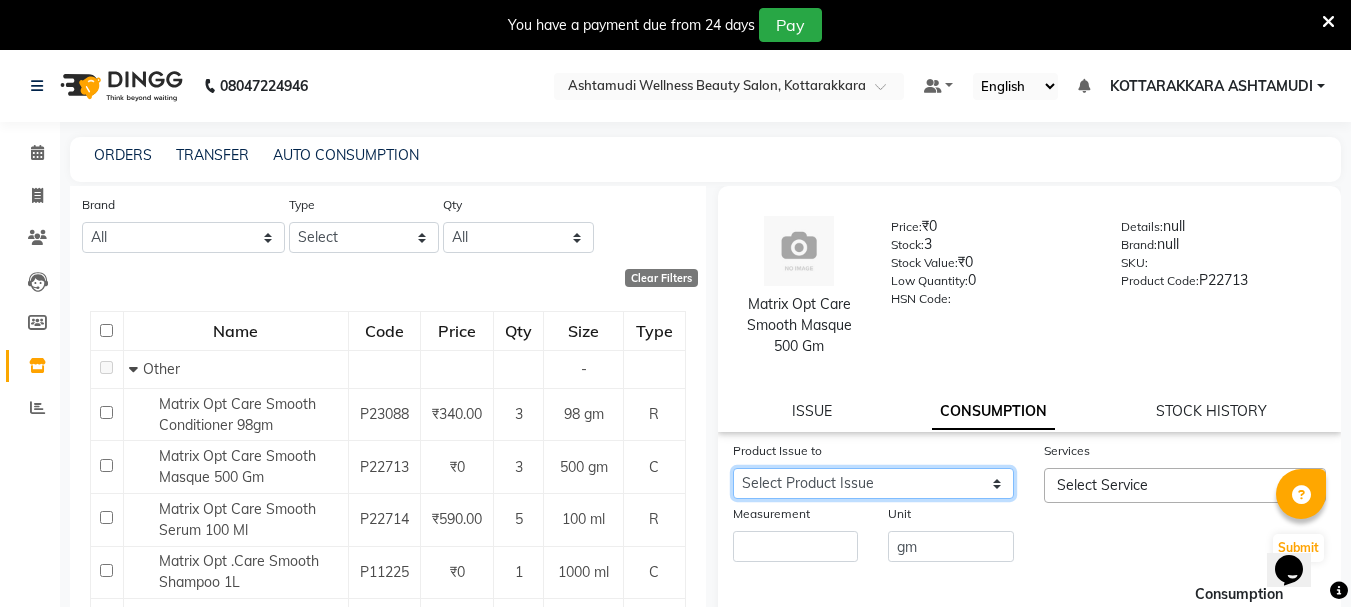 click on "Select Product Issue 2025-07-30, Issued to: AMRITHA, Balance: 85" 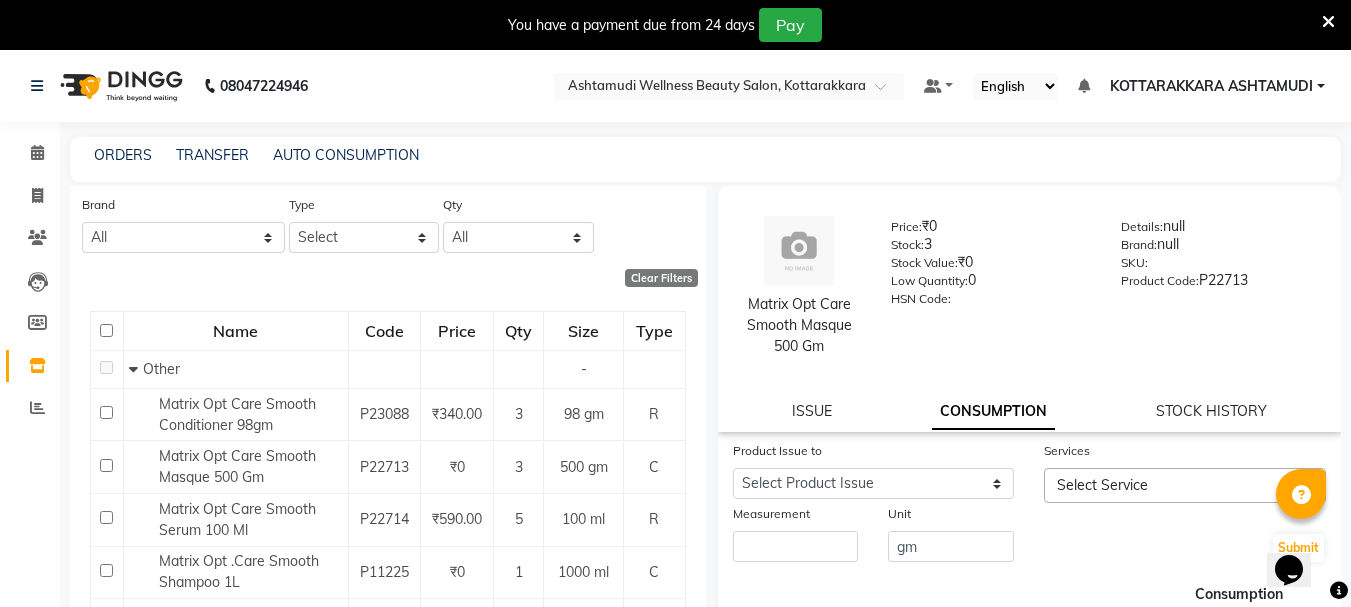 click on "Matrix Opt Care Smooth Masque 500 Gm  Price:   ₹0  Stock:   3  Stock Value:   ₹0  Low Quantity:  0  HSN Code:    Details:   null  Brand:   null  SKU:     Product Code:   P22713  ISSUE CONSUMPTION STOCK HISTORY" 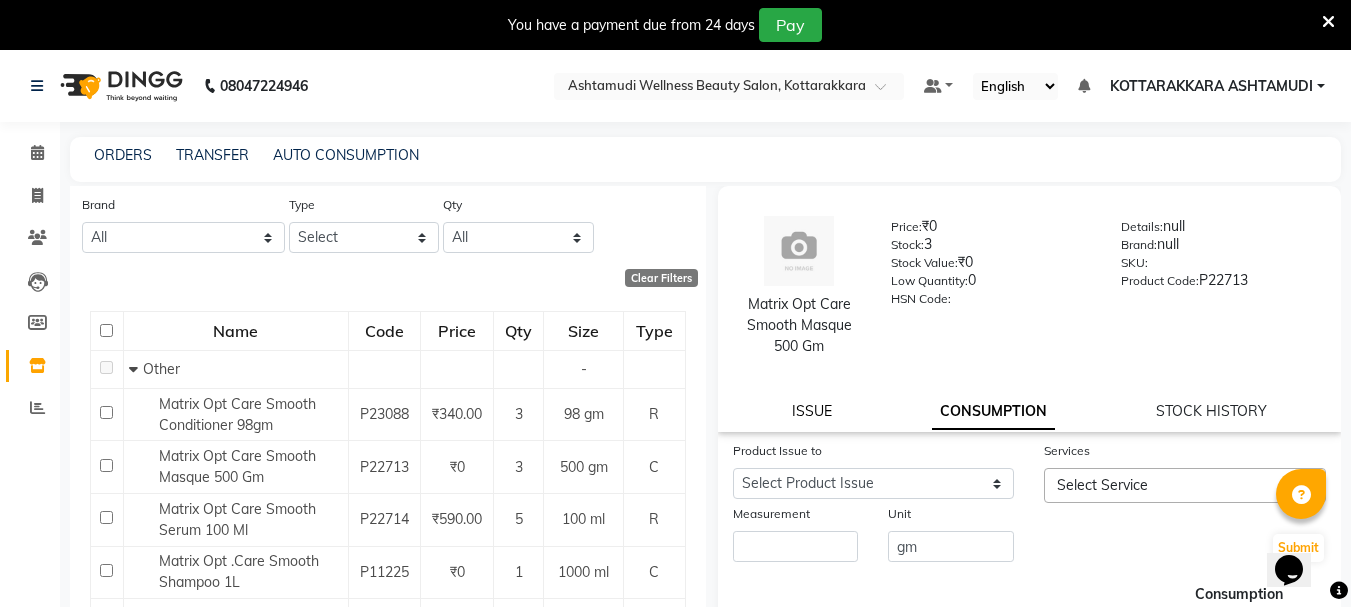 click on "ISSUE" 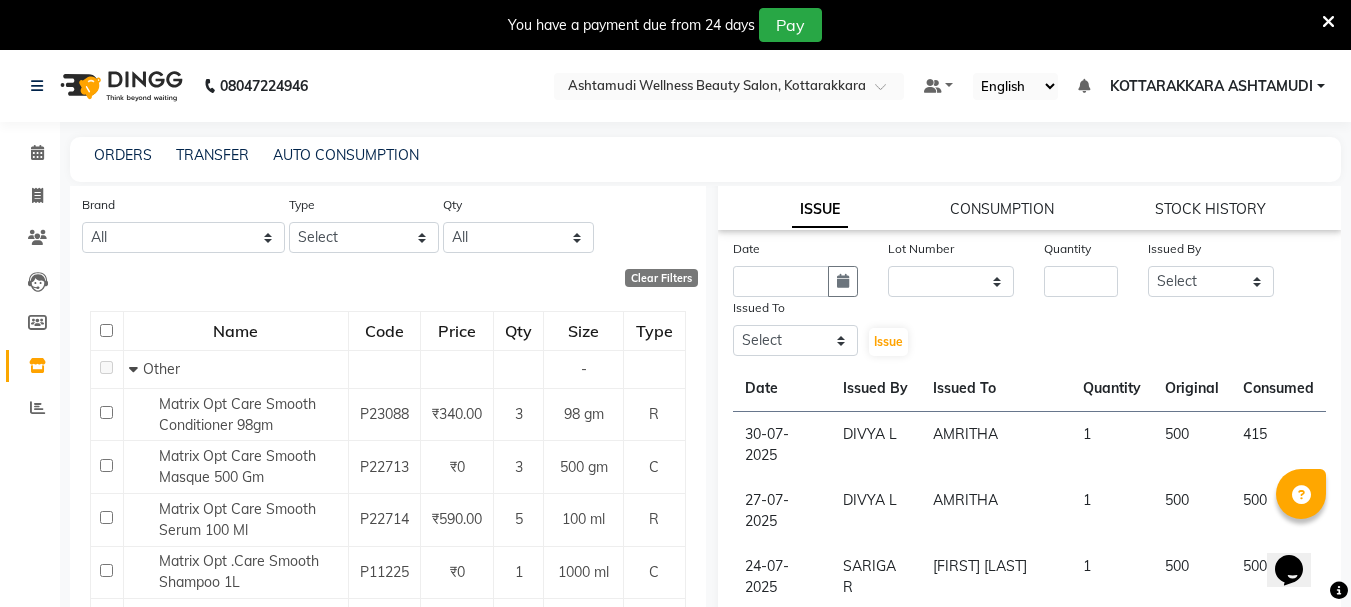 scroll, scrollTop: 200, scrollLeft: 0, axis: vertical 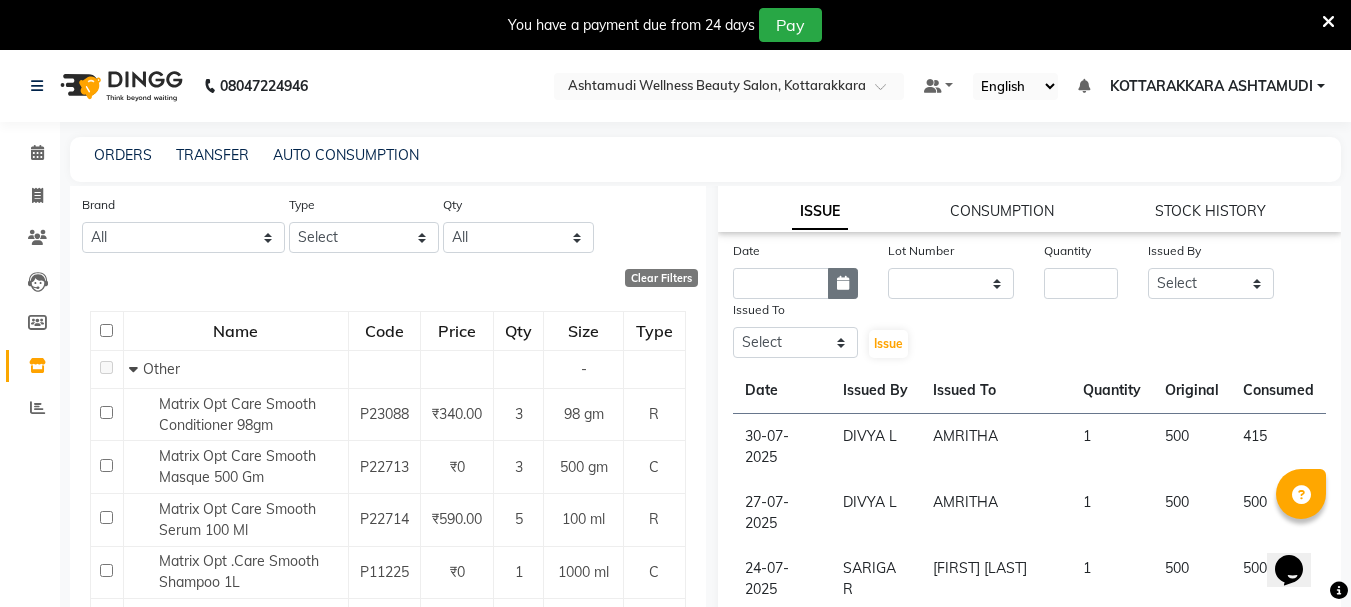 click 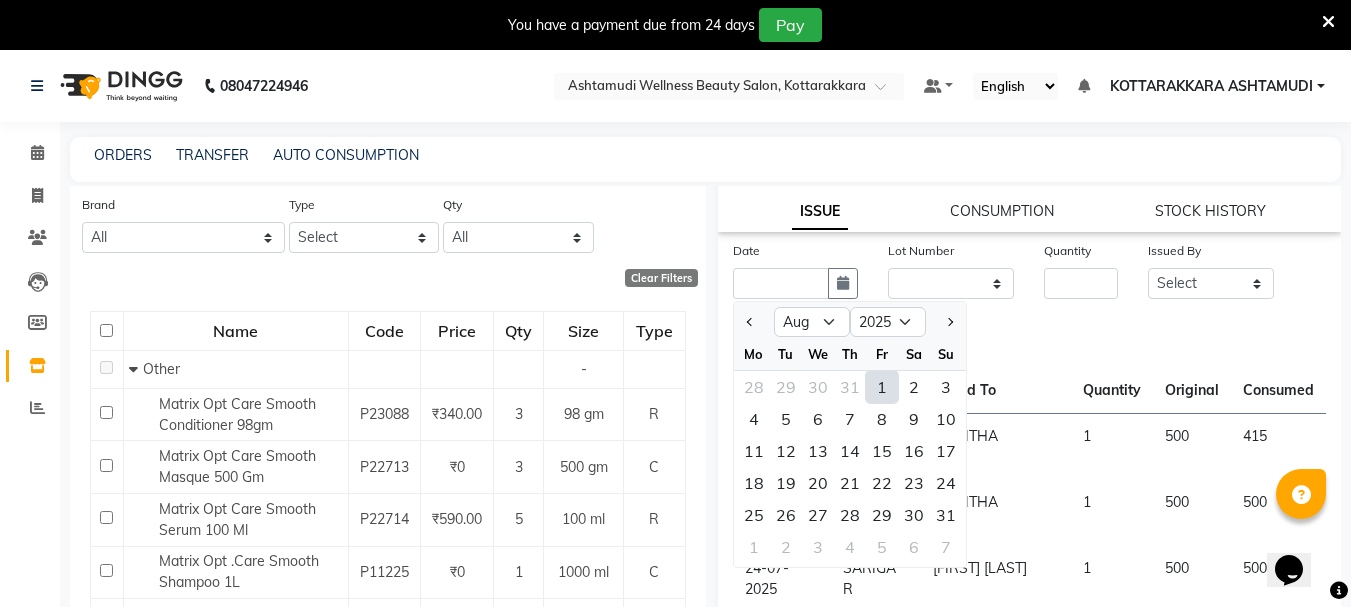 click on "1" 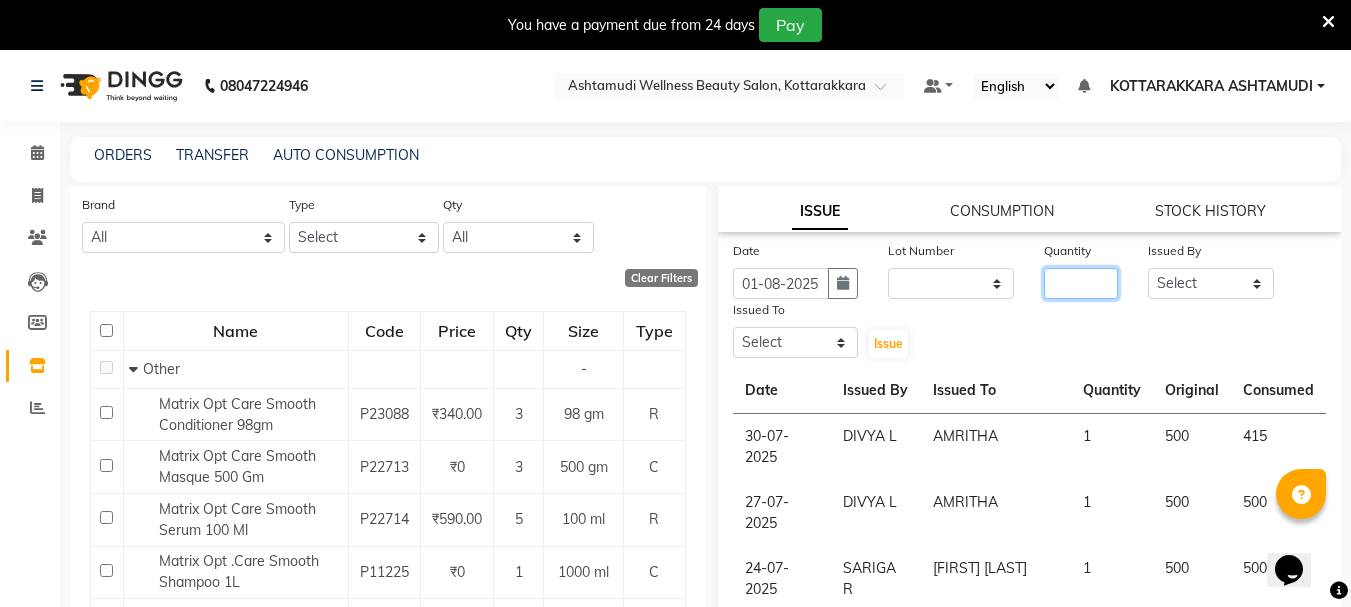 click 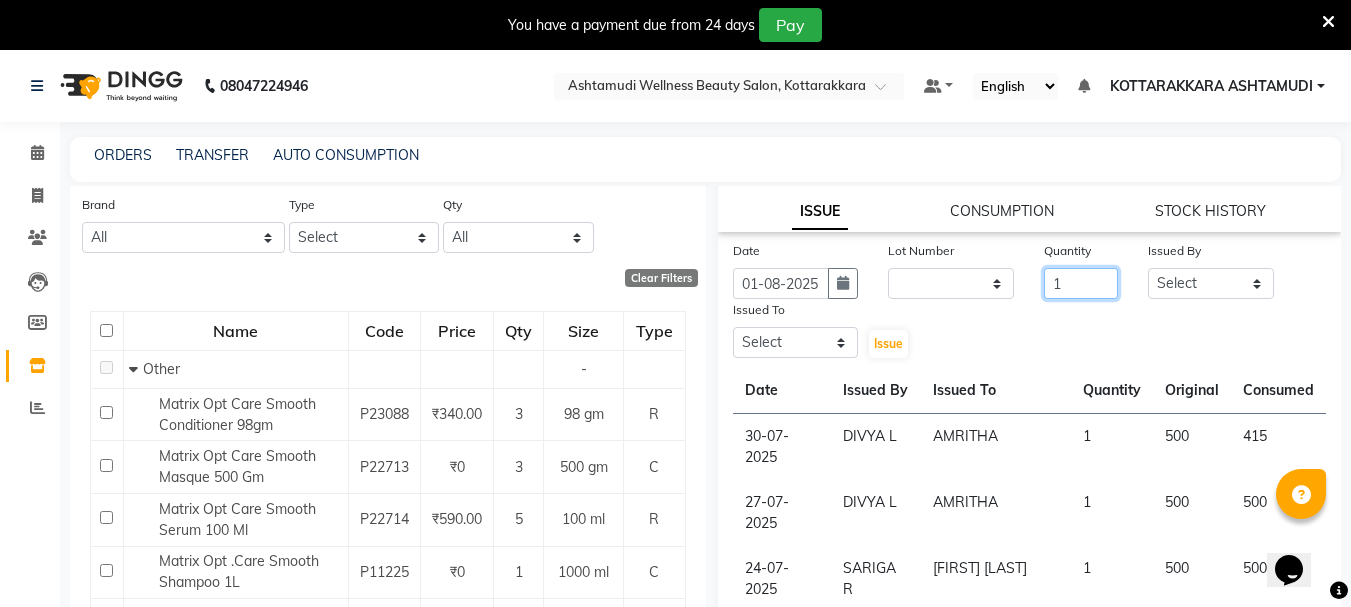 type on "1" 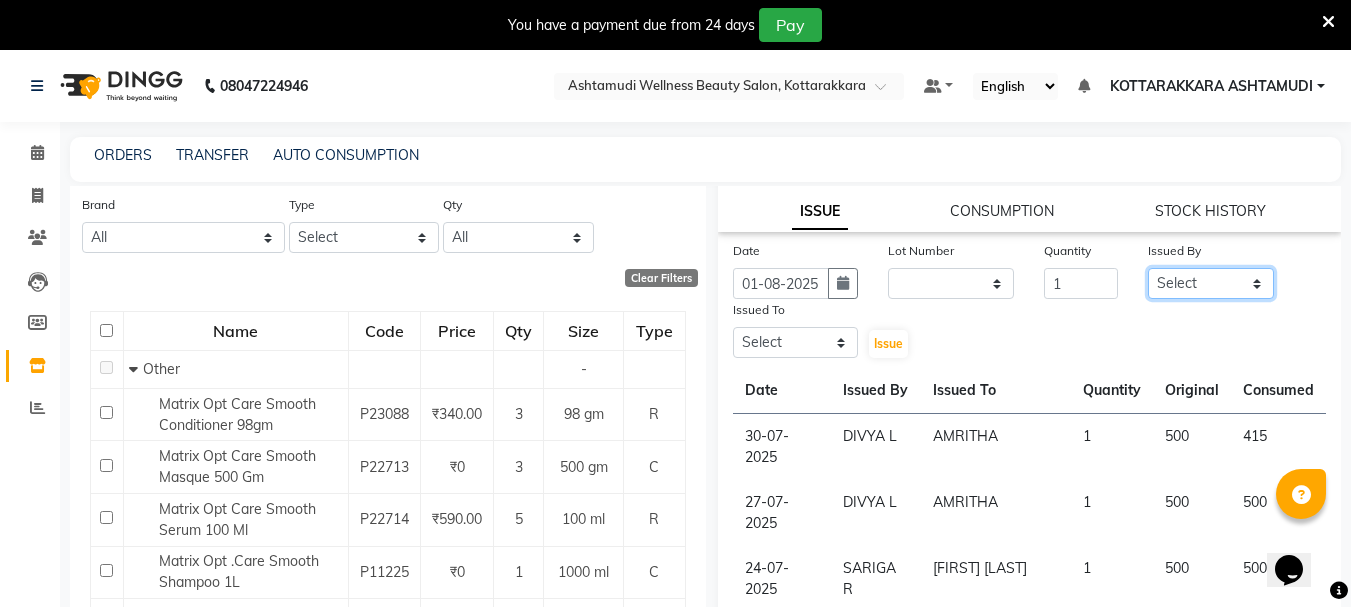 click on "Select AMRITHA DIVYA L	 Gita Mahali  Jibi P R Karina Darjee  KOTTARAKKARA ASHTAMUDI NISHA SAMUEL 	 Priya Chakraborty SARIGA R	 SHAHIDA SHAMINA MUHAMMED P R" 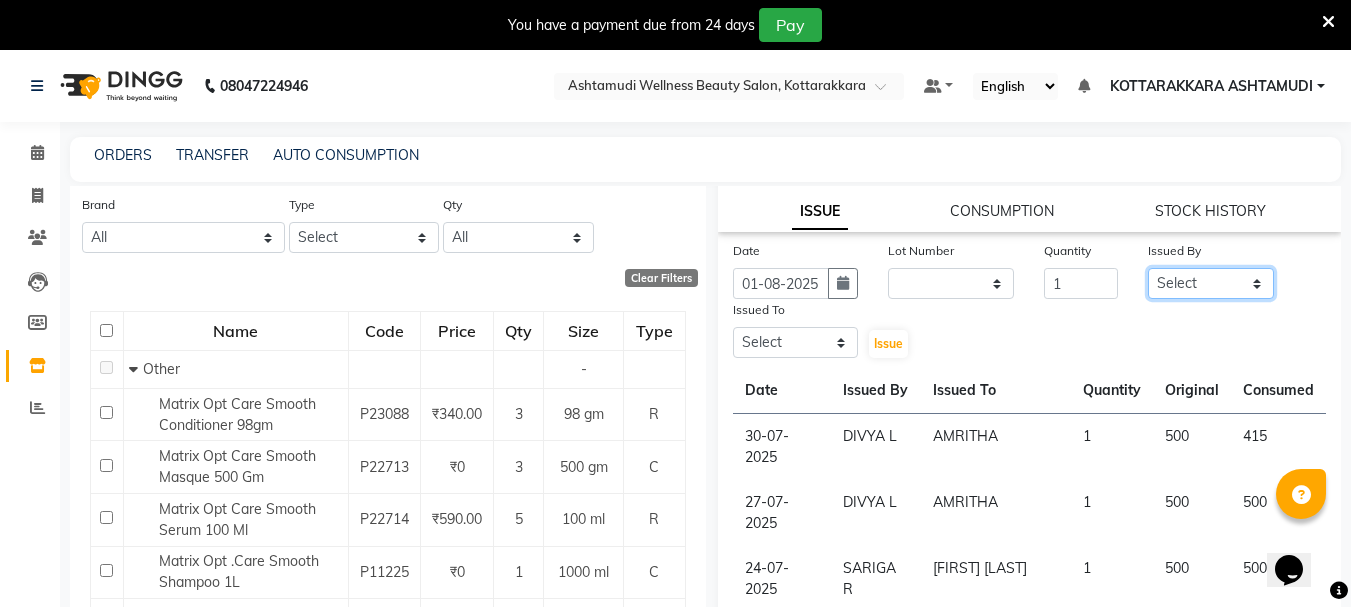 select on "27423" 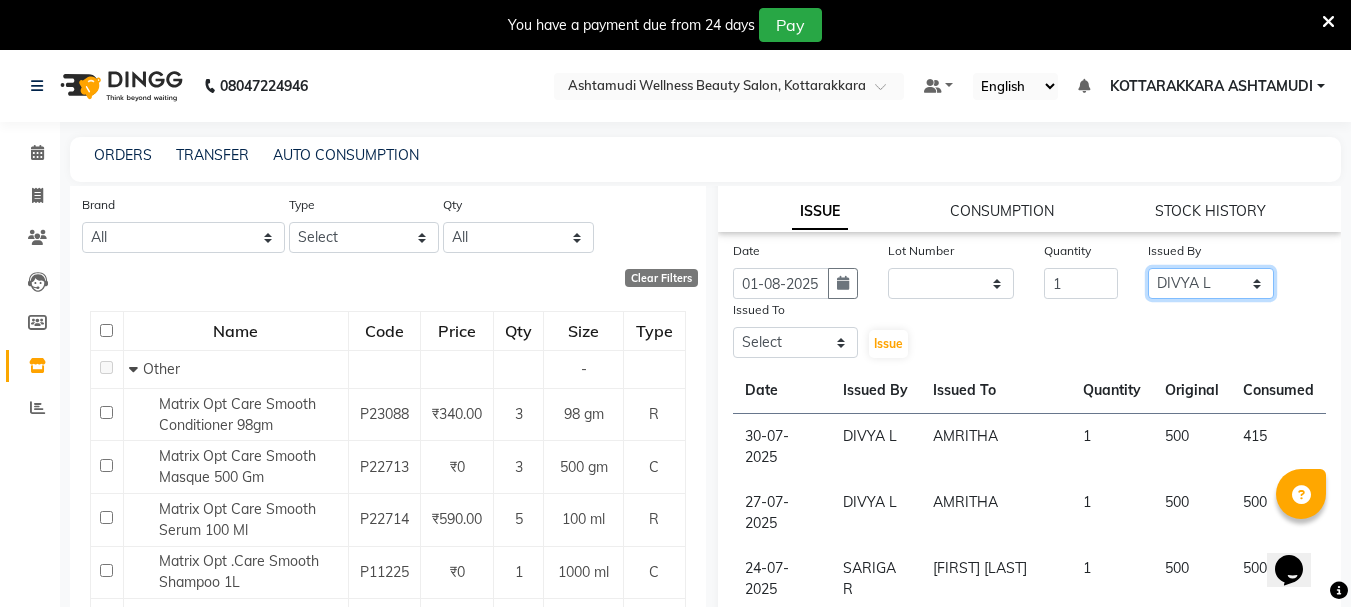 click on "Select AMRITHA DIVYA L	 Gita Mahali  Jibi P R Karina Darjee  KOTTARAKKARA ASHTAMUDI NISHA SAMUEL 	 Priya Chakraborty SARIGA R	 SHAHIDA SHAMINA MUHAMMED P R" 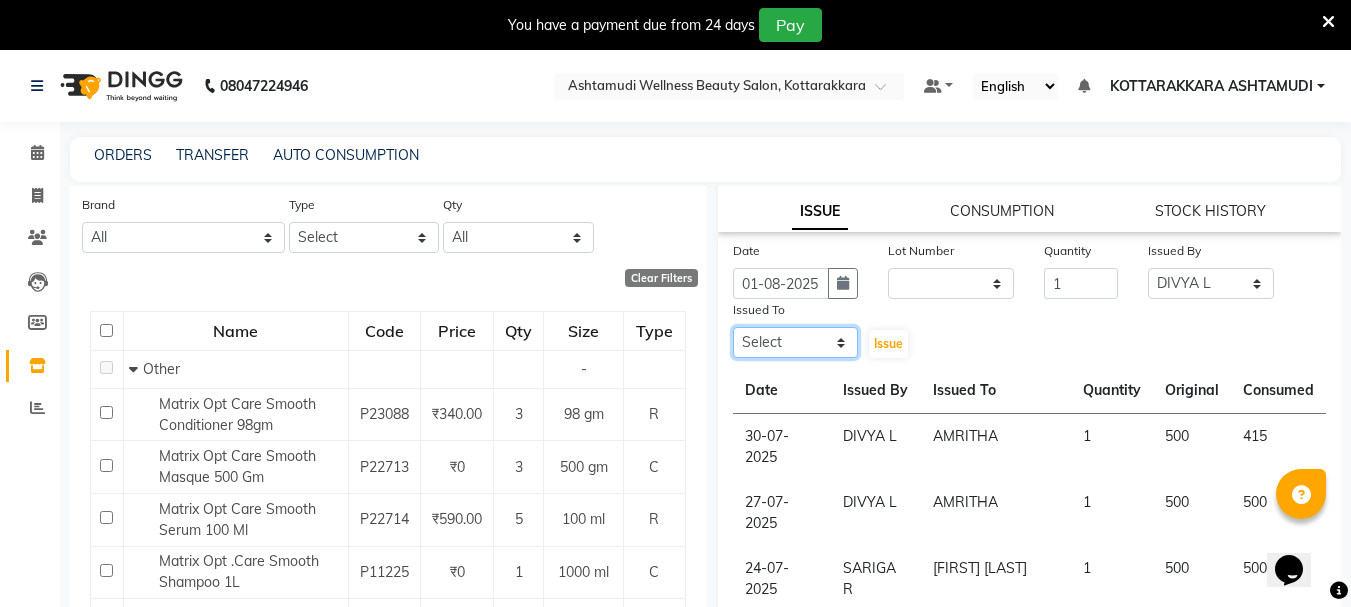 click on "Select AMRITHA DIVYA L	 Gita Mahali  Jibi P R Karina Darjee  KOTTARAKKARA ASHTAMUDI NISHA SAMUEL 	 Priya Chakraborty SARIGA R	 SHAHIDA SHAMINA MUHAMMED P R" 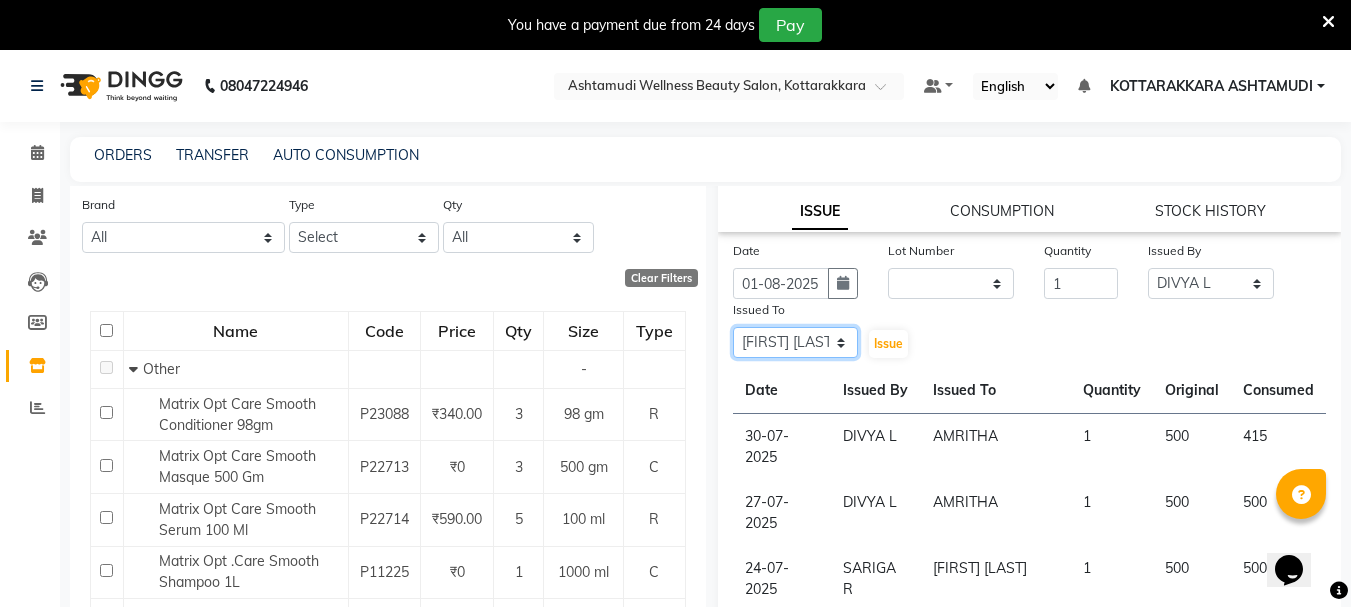 click on "Select AMRITHA DIVYA L	 Gita Mahali  Jibi P R Karina Darjee  KOTTARAKKARA ASHTAMUDI NISHA SAMUEL 	 Priya Chakraborty SARIGA R	 SHAHIDA SHAMINA MUHAMMED P R" 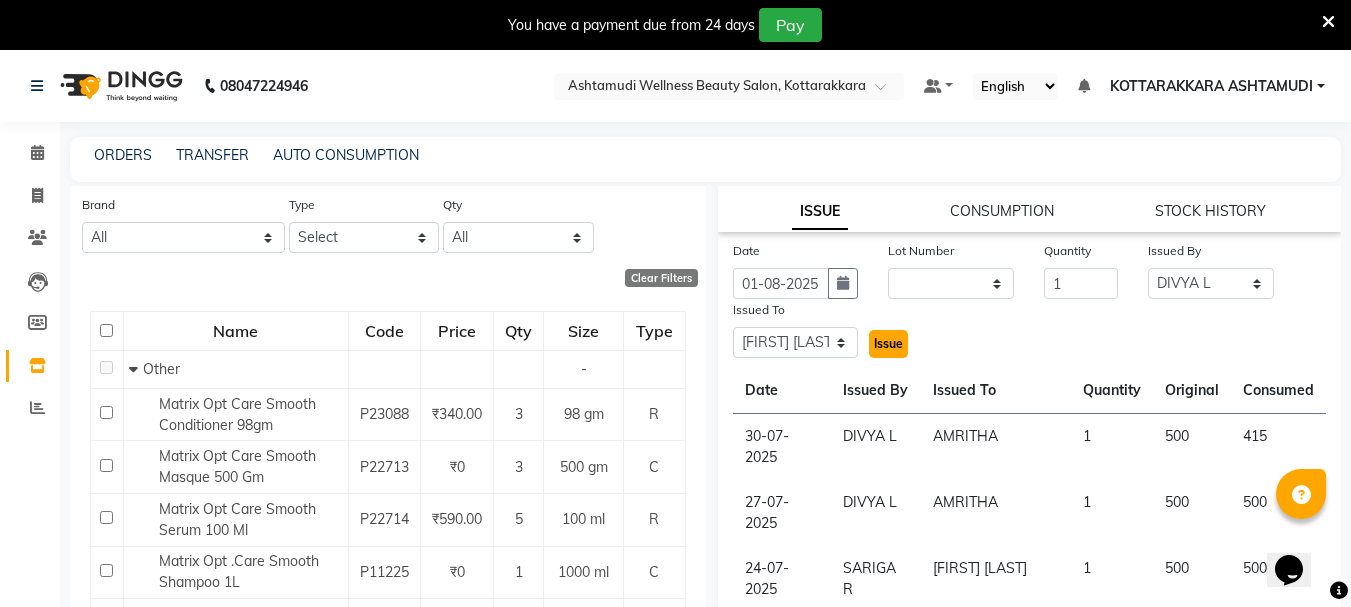 click on "Issue" 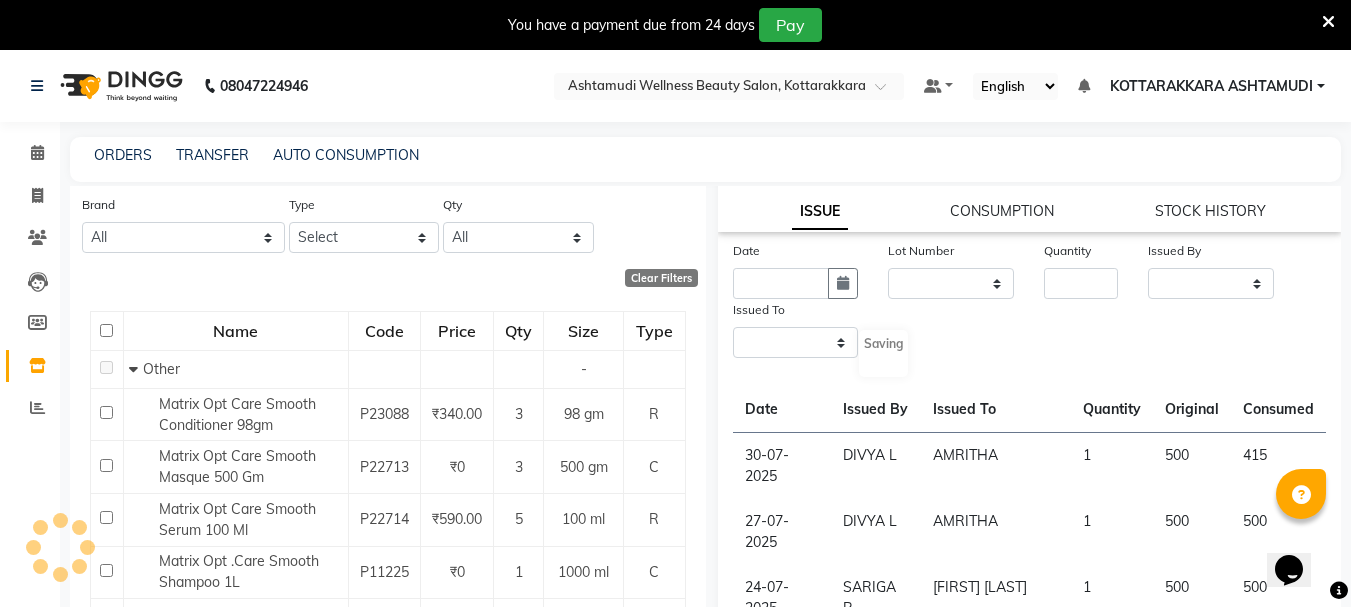 scroll, scrollTop: 0, scrollLeft: 0, axis: both 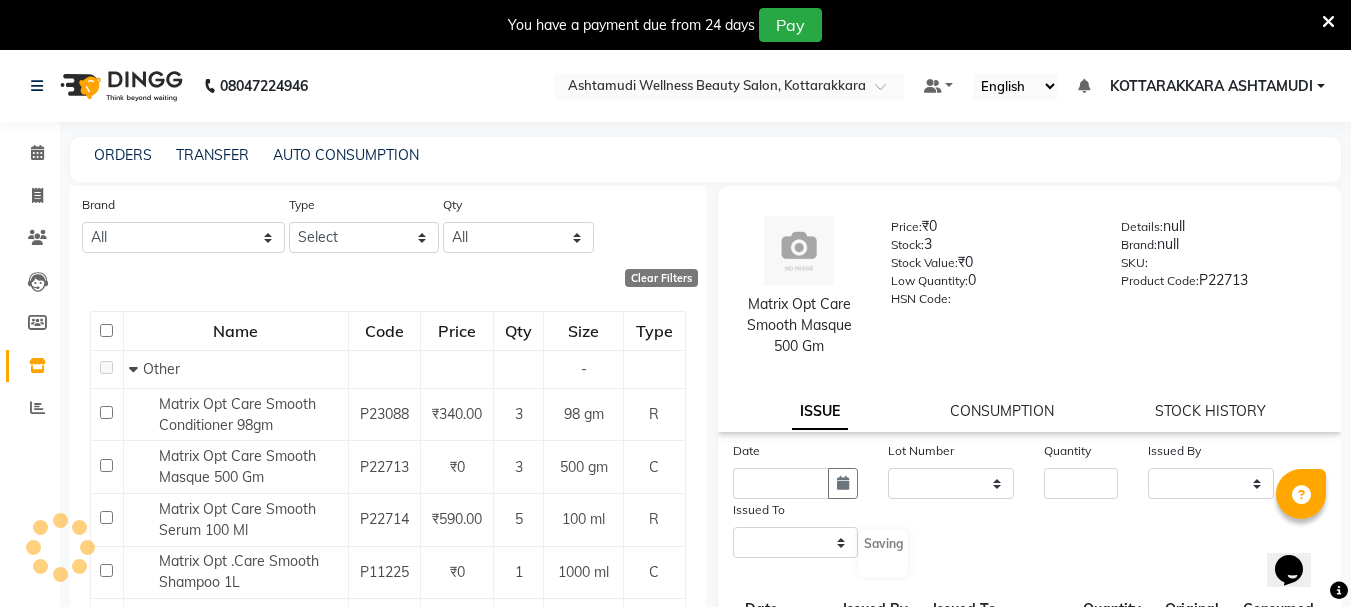 select 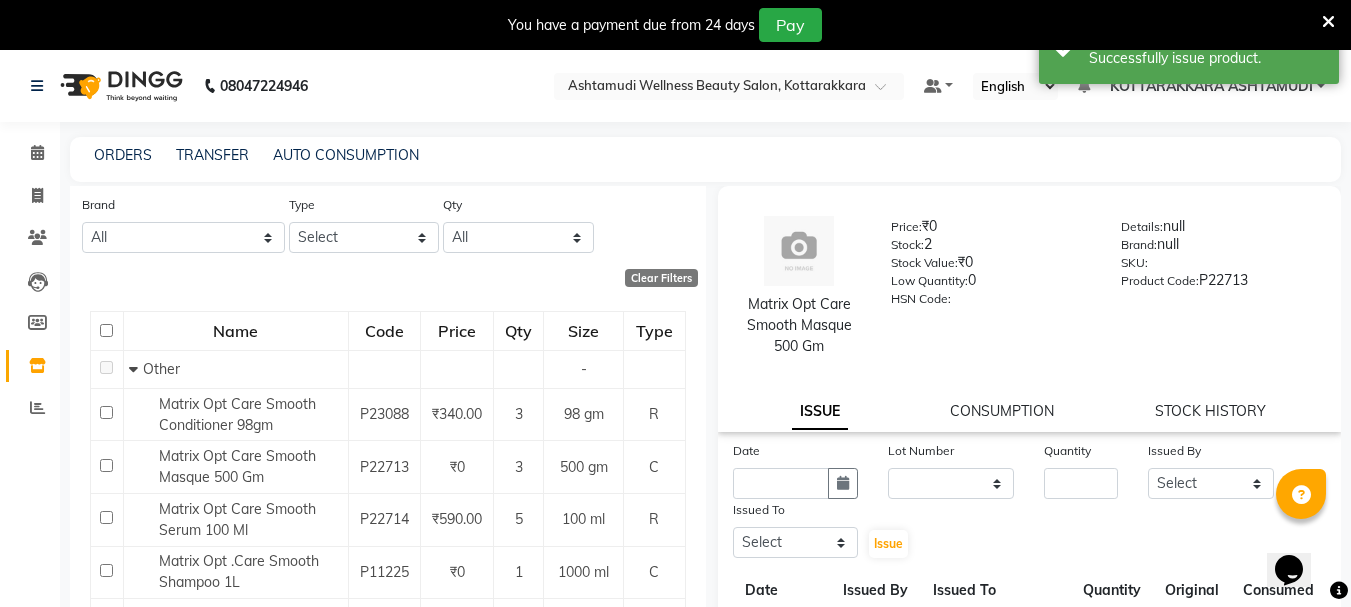 click on "TRANSFER" 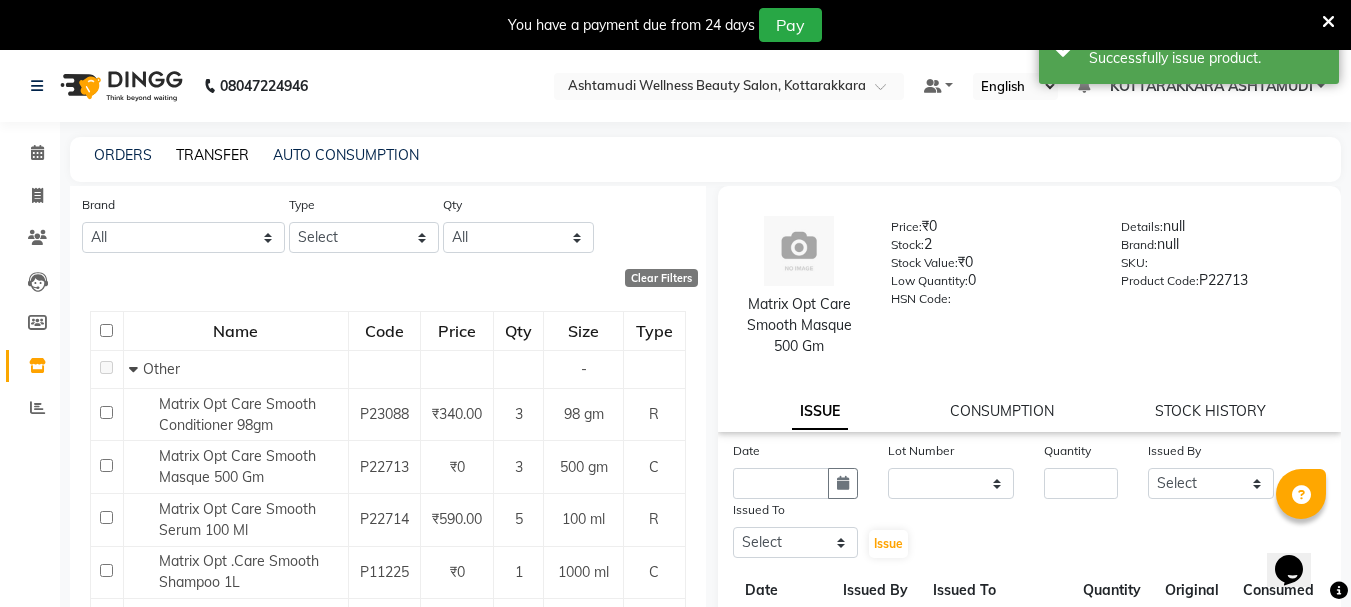 click on "TRANSFER" 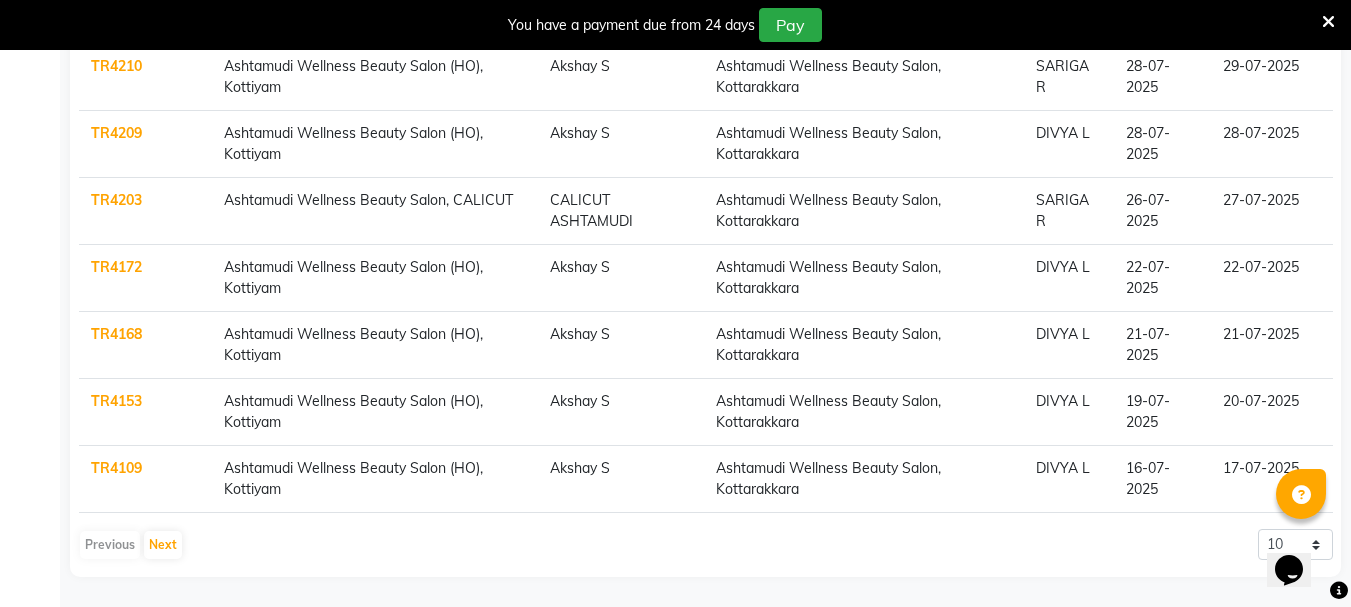 scroll, scrollTop: 0, scrollLeft: 0, axis: both 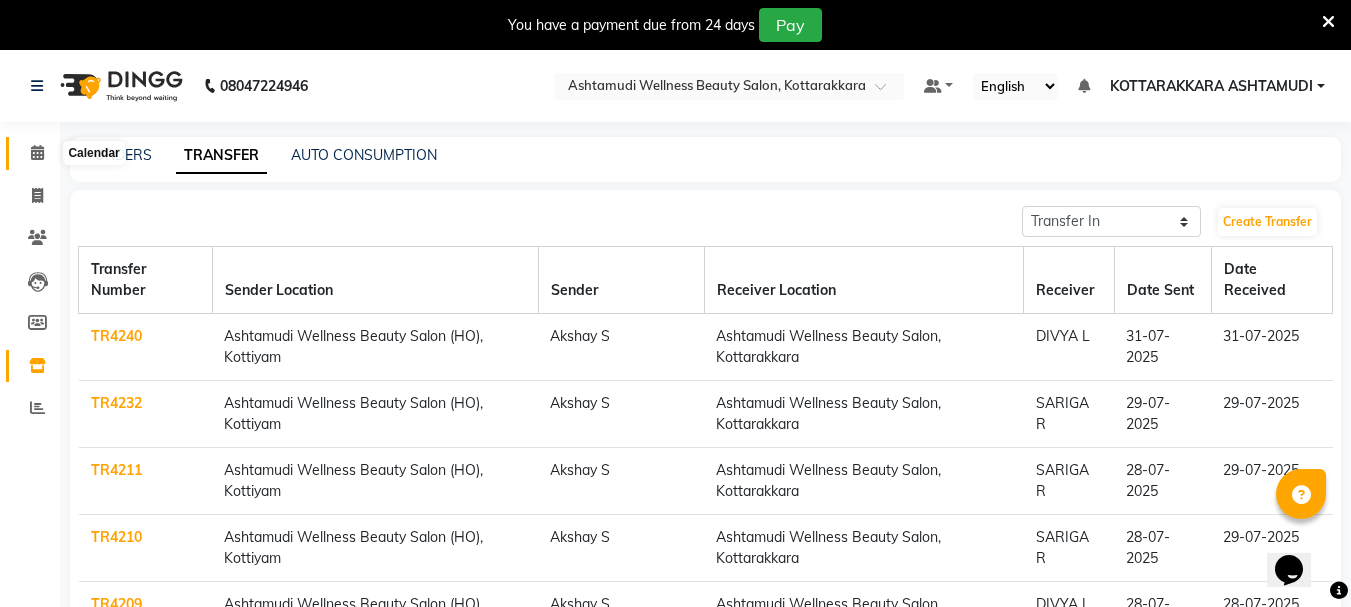 click 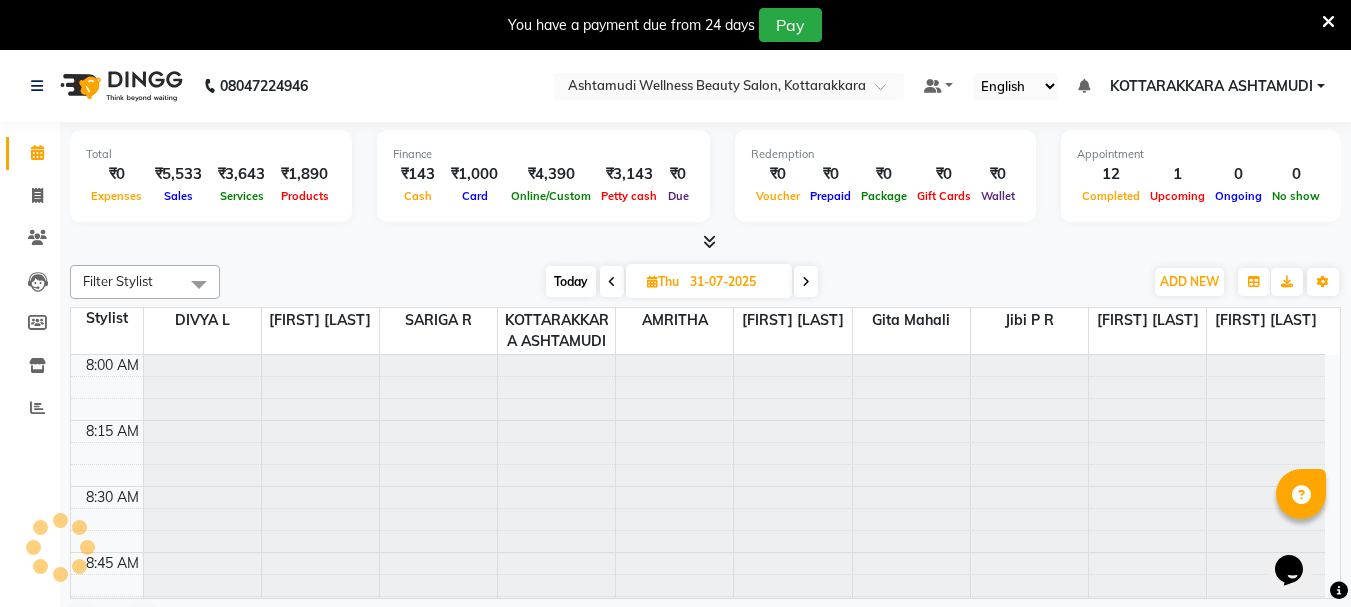 scroll, scrollTop: 0, scrollLeft: 0, axis: both 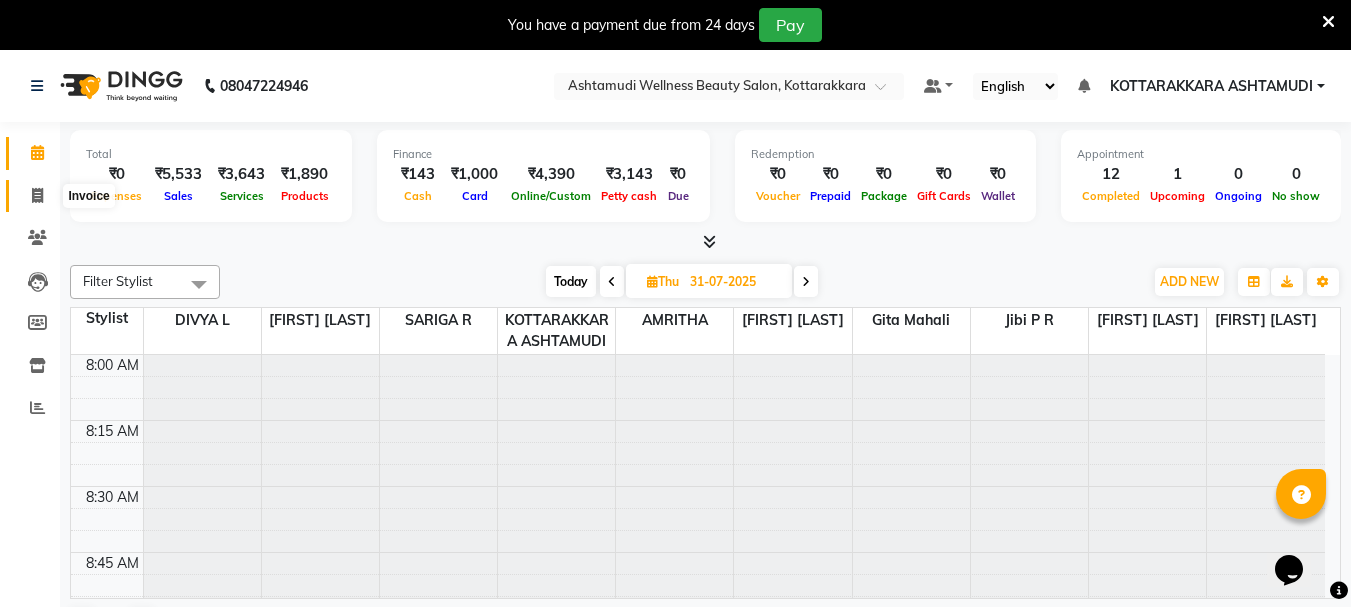 drag, startPoint x: 40, startPoint y: 198, endPoint x: 46, endPoint y: 210, distance: 13.416408 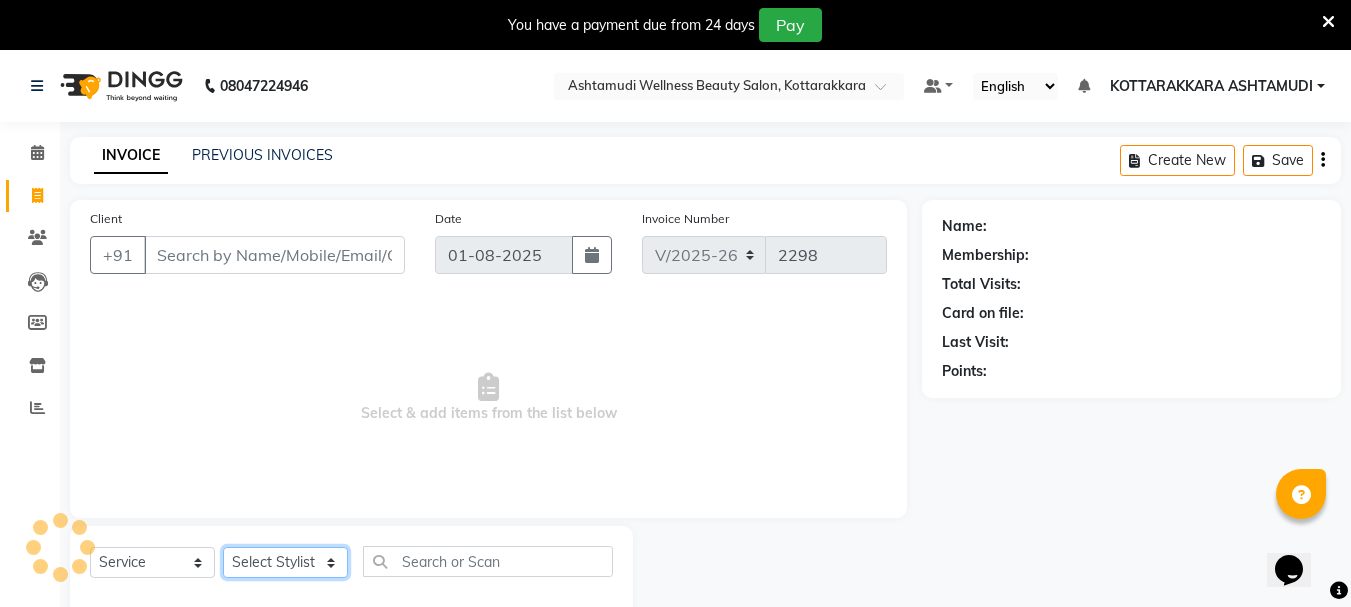 click on "Select Stylist" 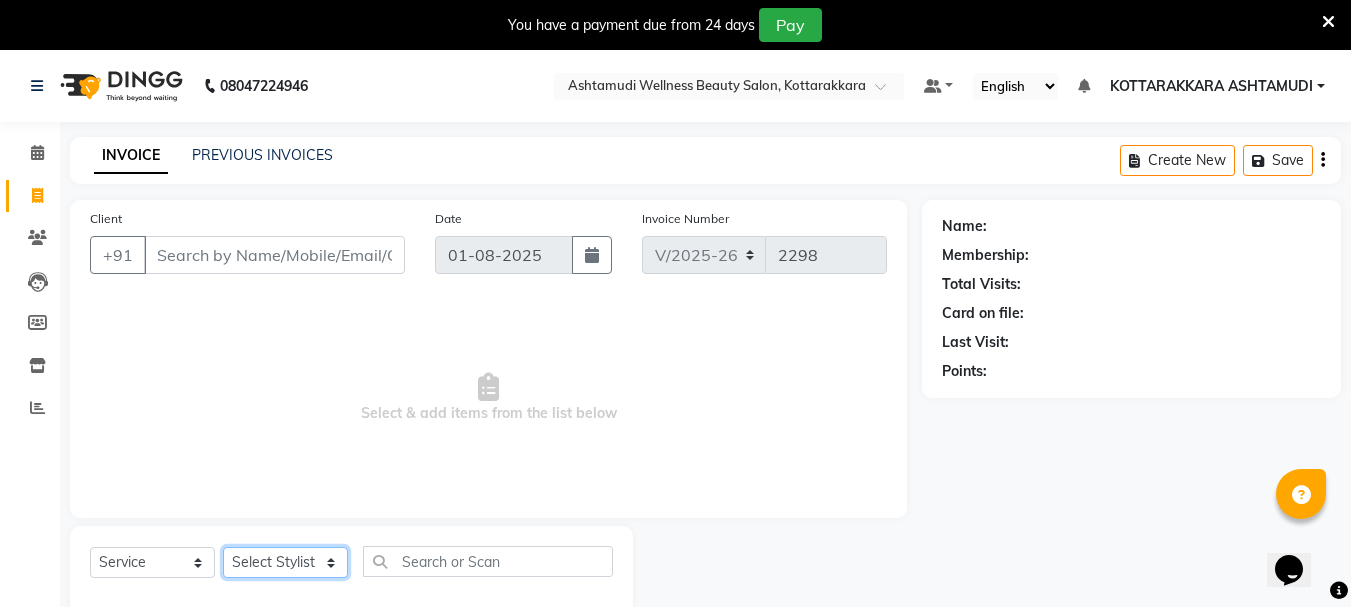 select on "27465" 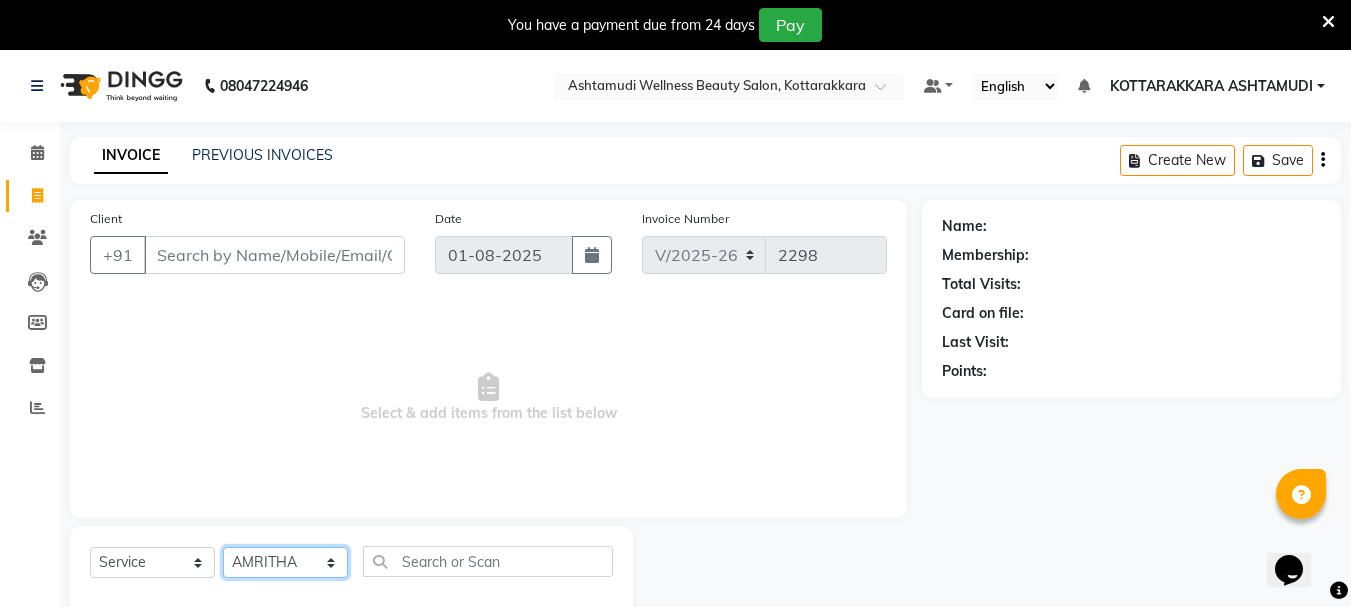 click on "Select Stylist AMRITHA DIVYA L	 Gita Mahali  Jibi P R Karina Darjee  KOTTARAKKARA ASHTAMUDI NISHA SAMUEL 	 Priya Chakraborty SARIGA R	 SHAHIDA SHAMINA MUHAMMED P R" 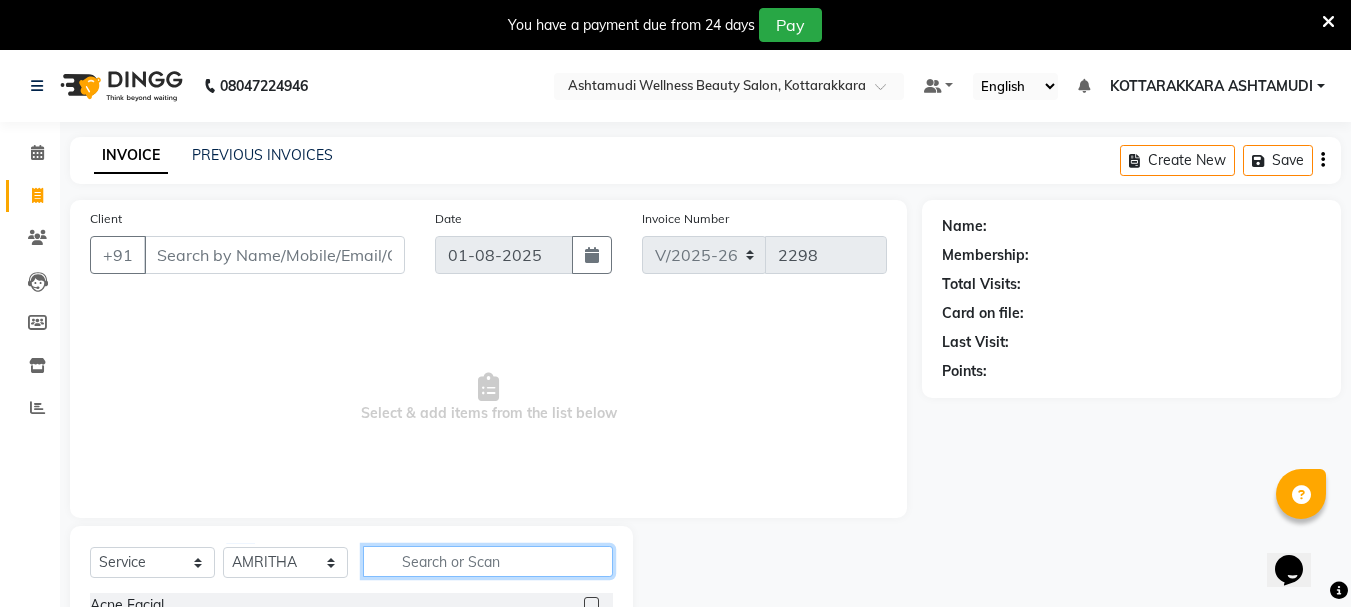 click 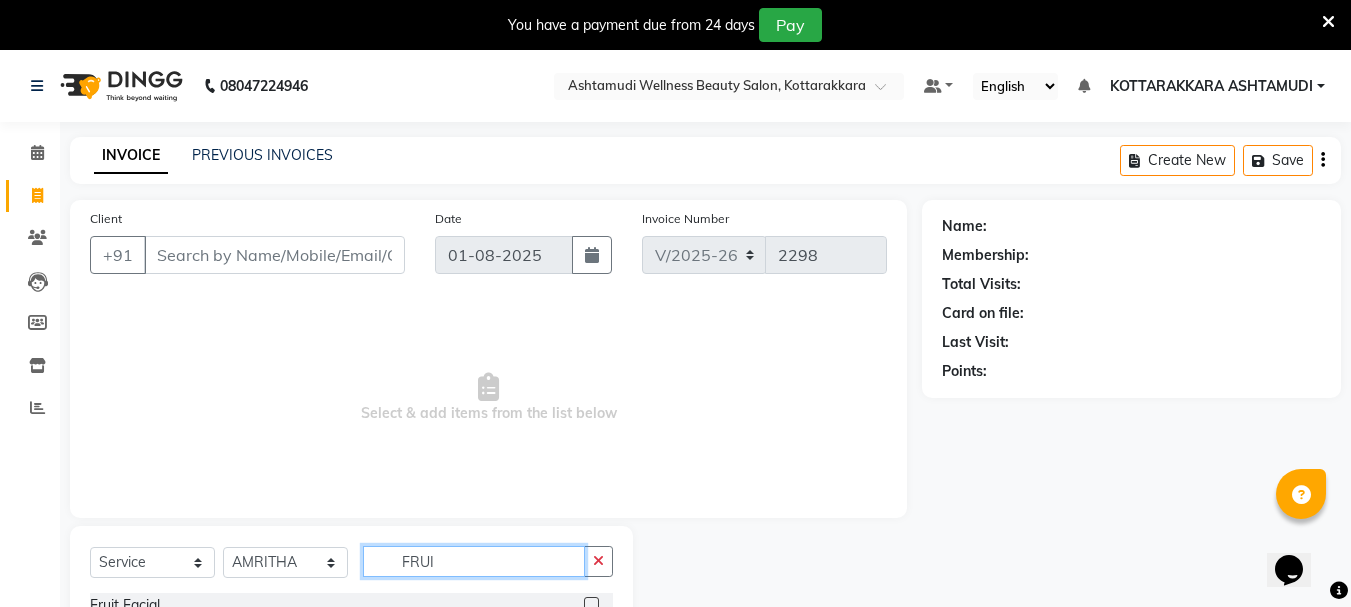 scroll, scrollTop: 102, scrollLeft: 0, axis: vertical 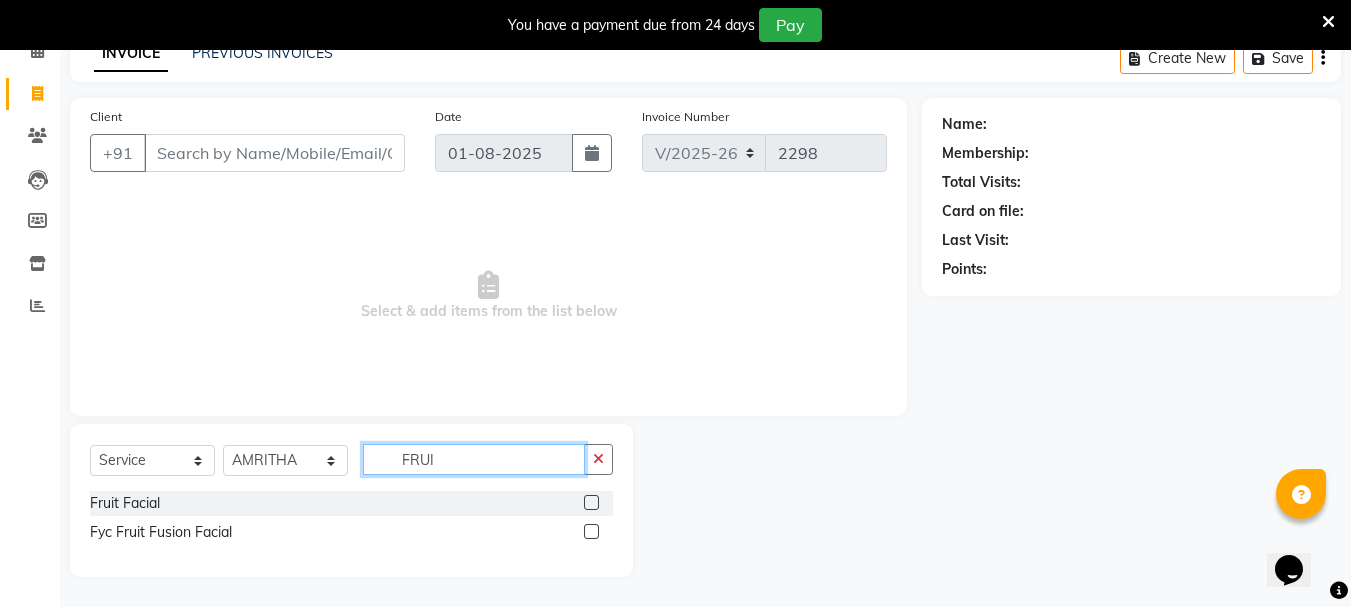 type on "FRUI" 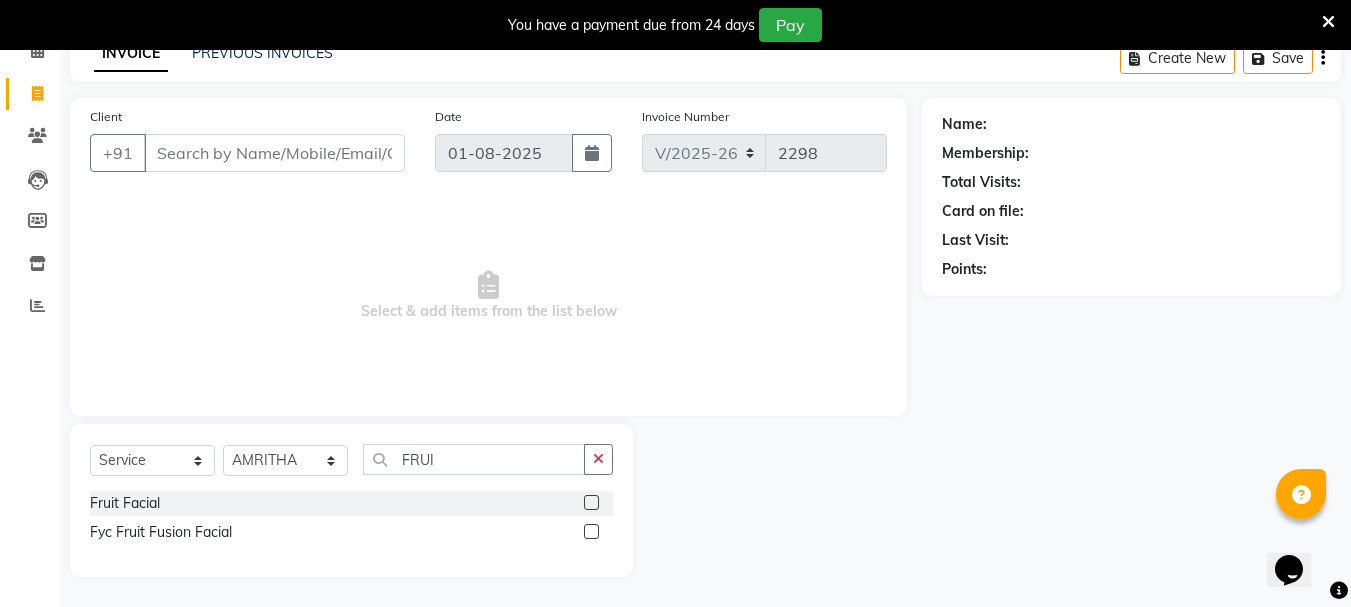 click 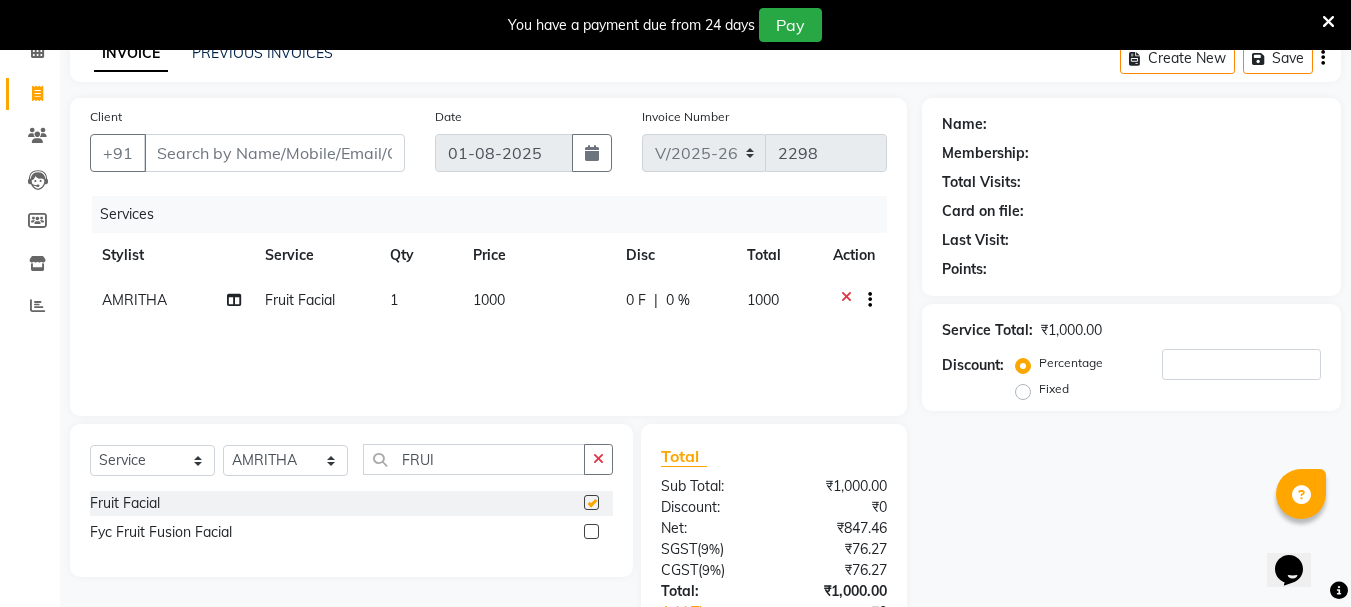 checkbox on "false" 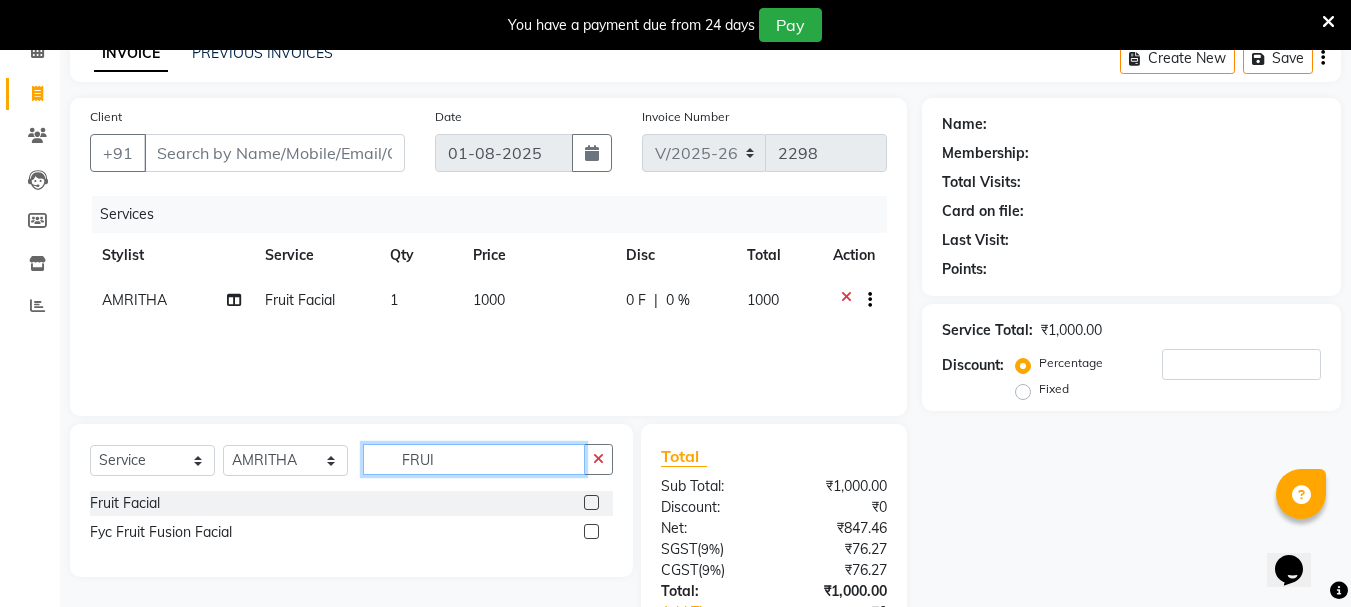 click on "FRUI" 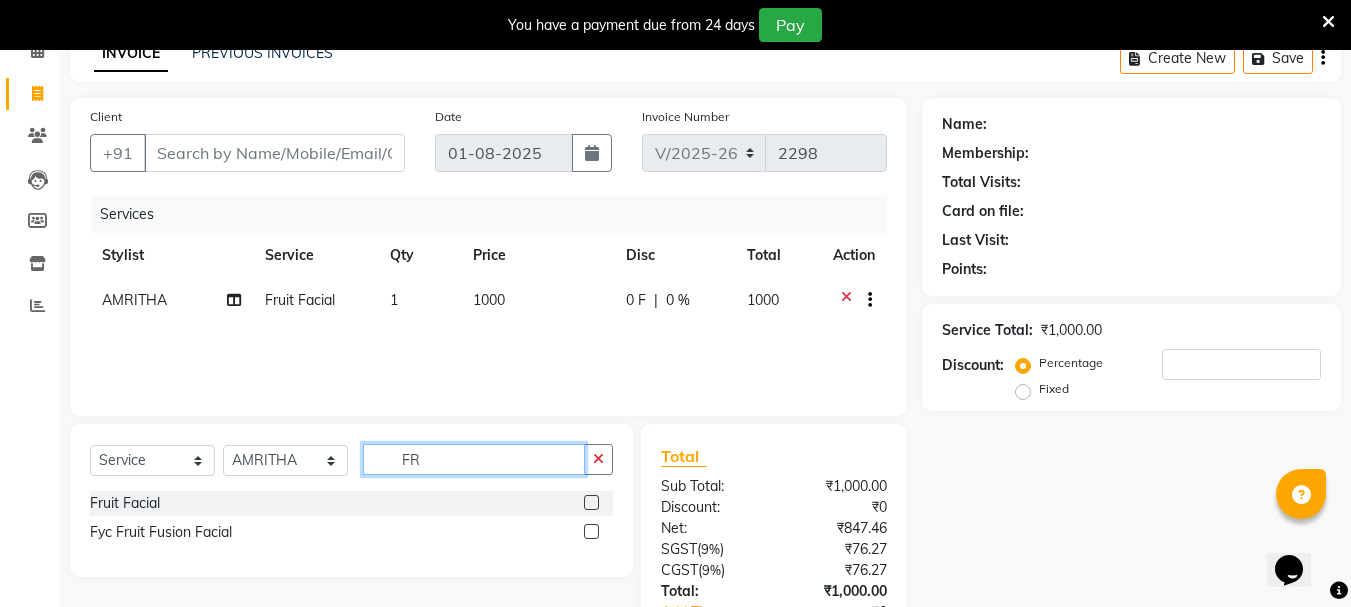 type on "F" 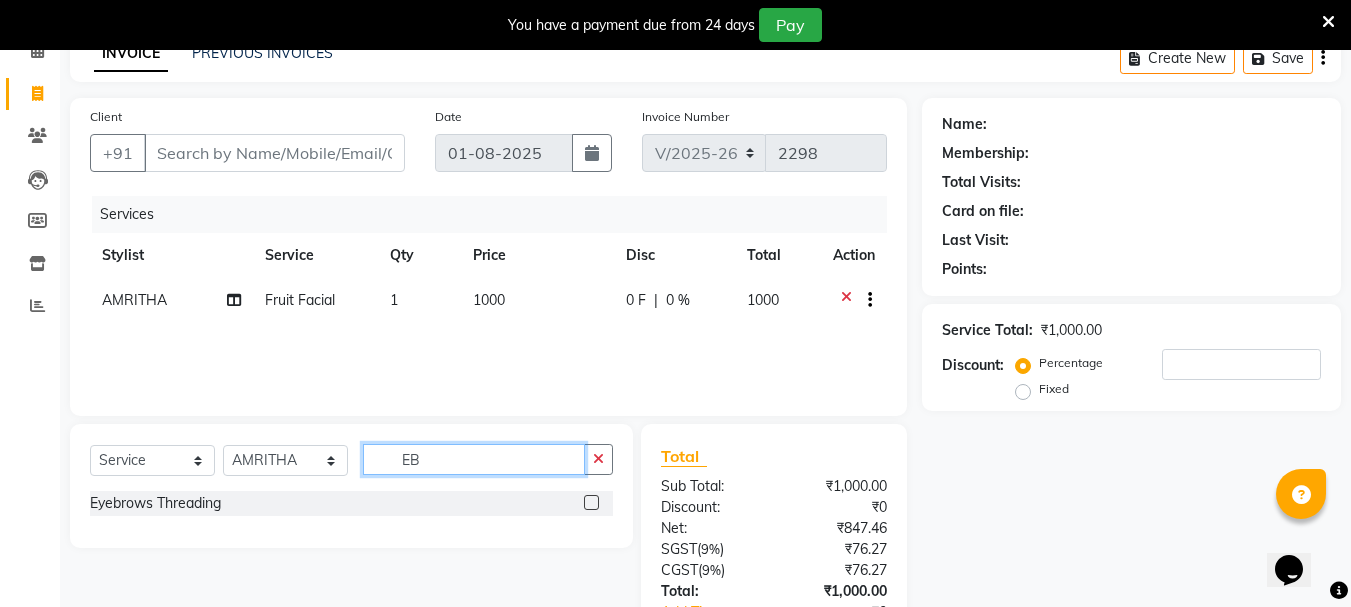 type on "EB" 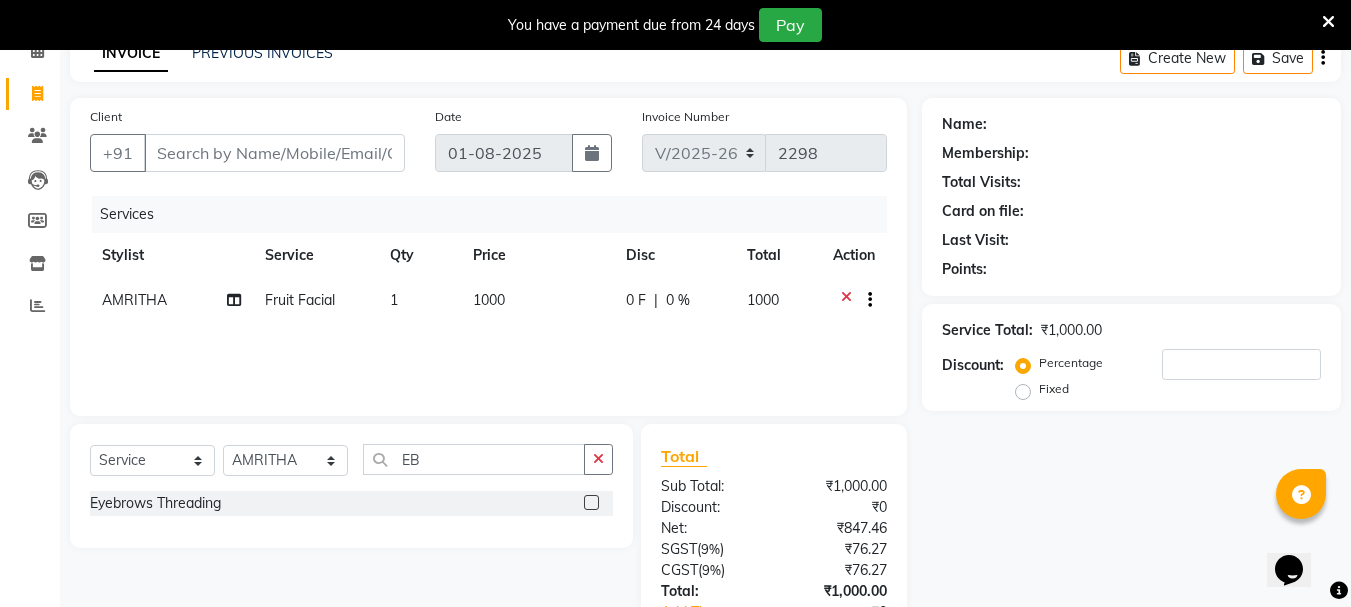 click 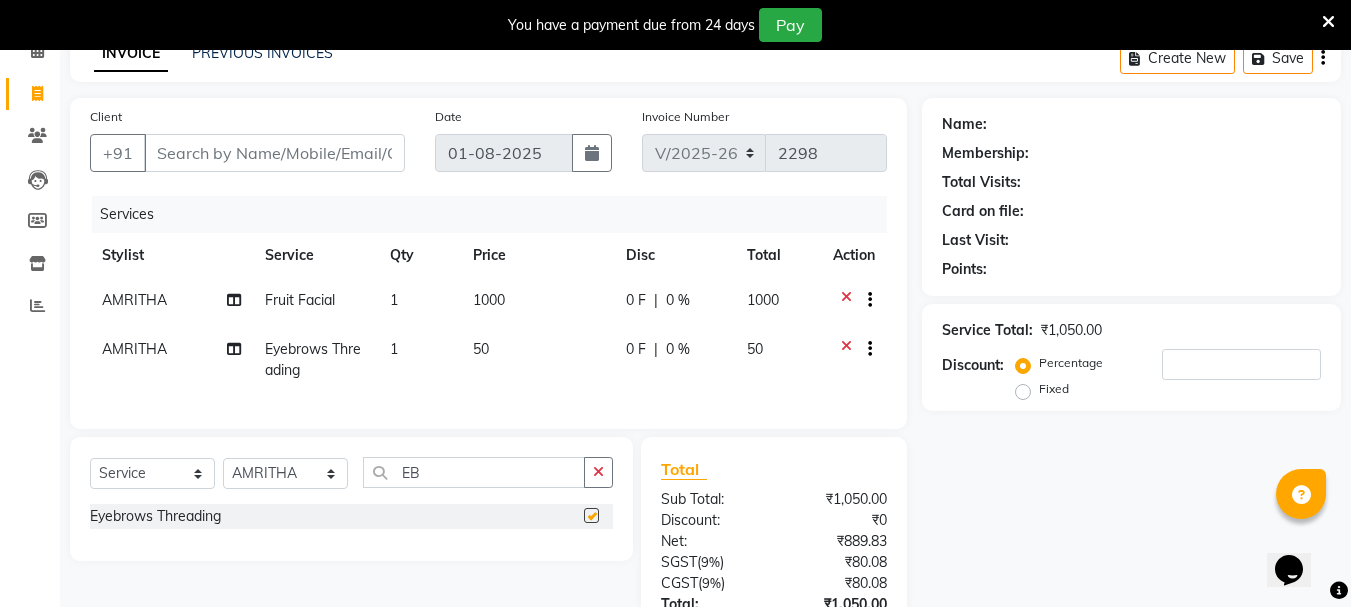 checkbox on "false" 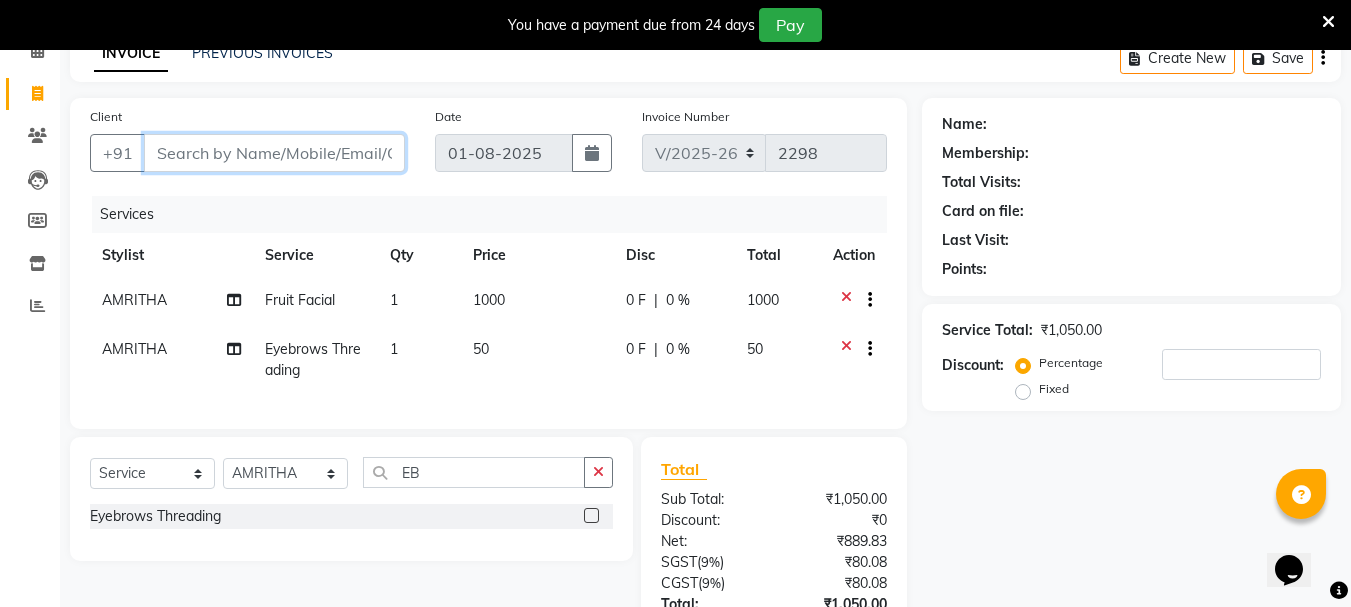 click on "Client" at bounding box center [274, 153] 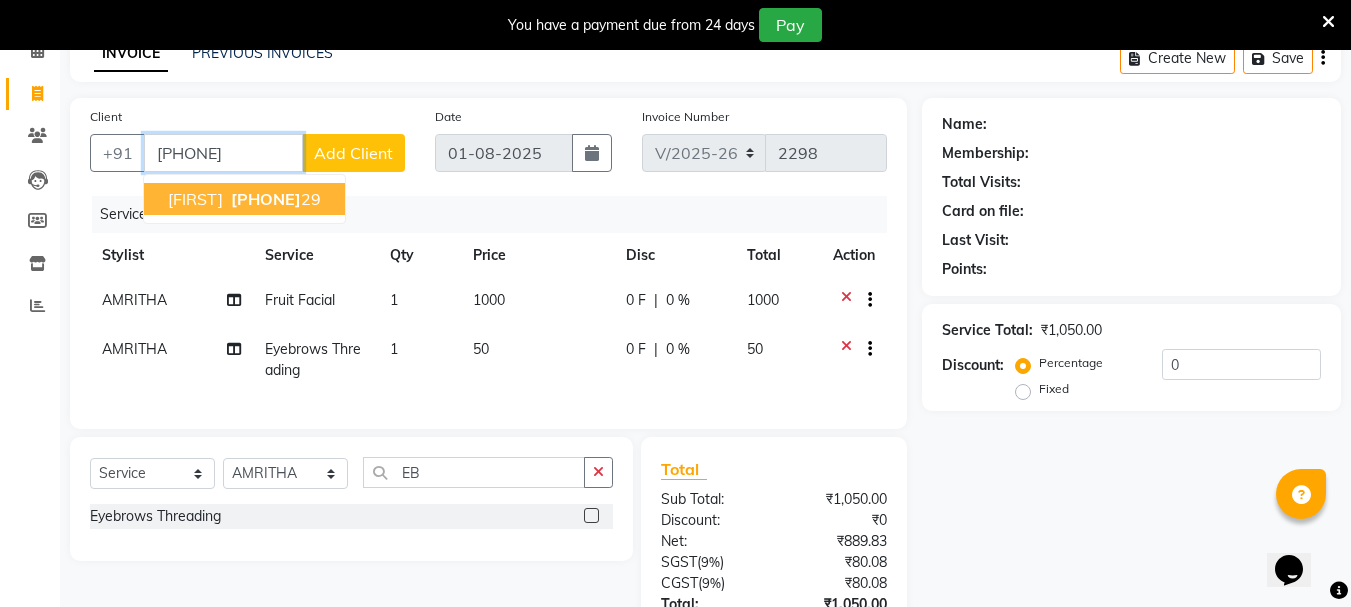 click on "98478596" at bounding box center (266, 199) 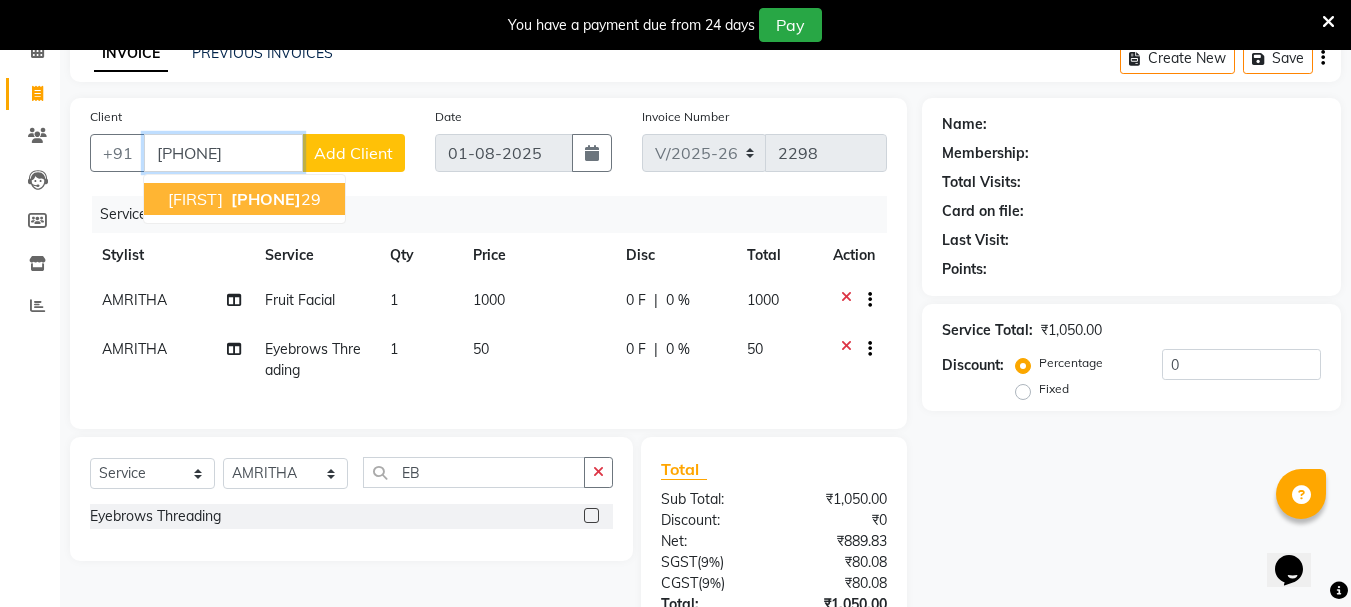 type on "9847859629" 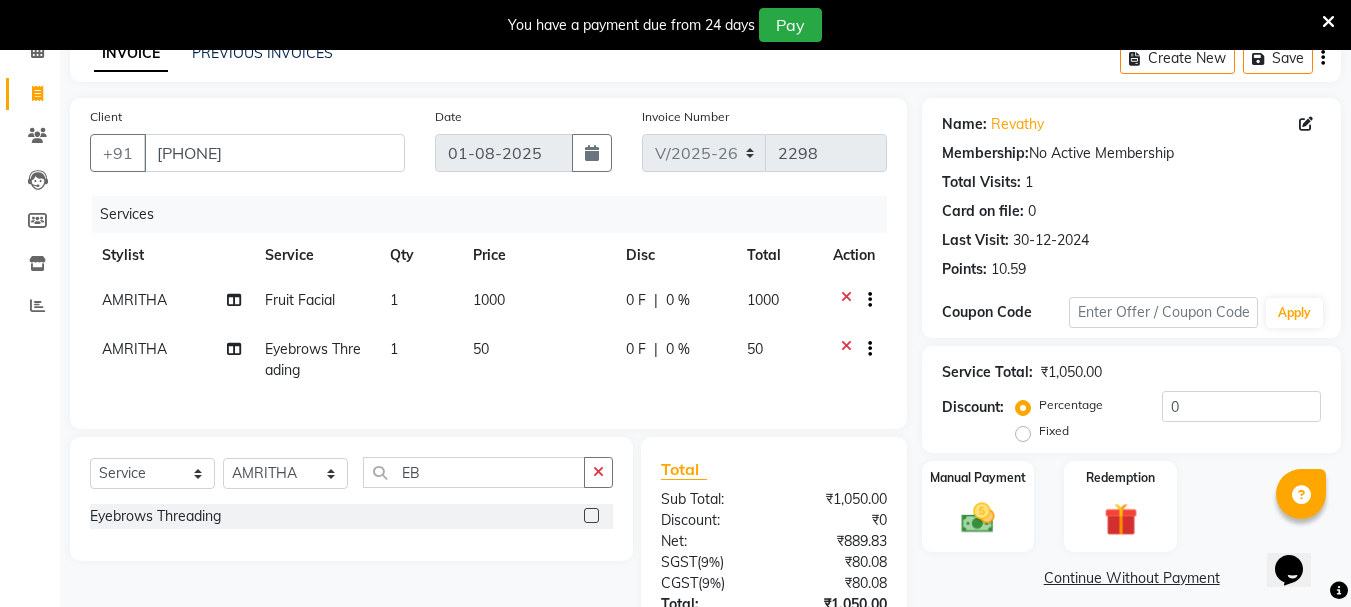scroll, scrollTop: 271, scrollLeft: 0, axis: vertical 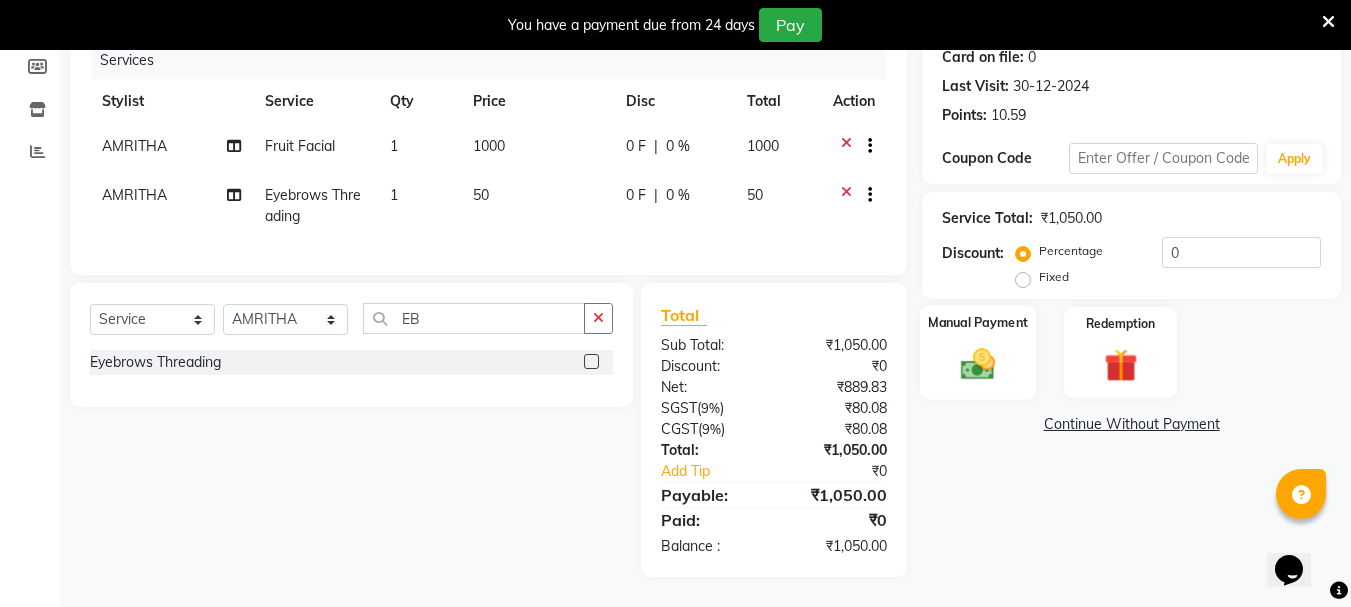 click 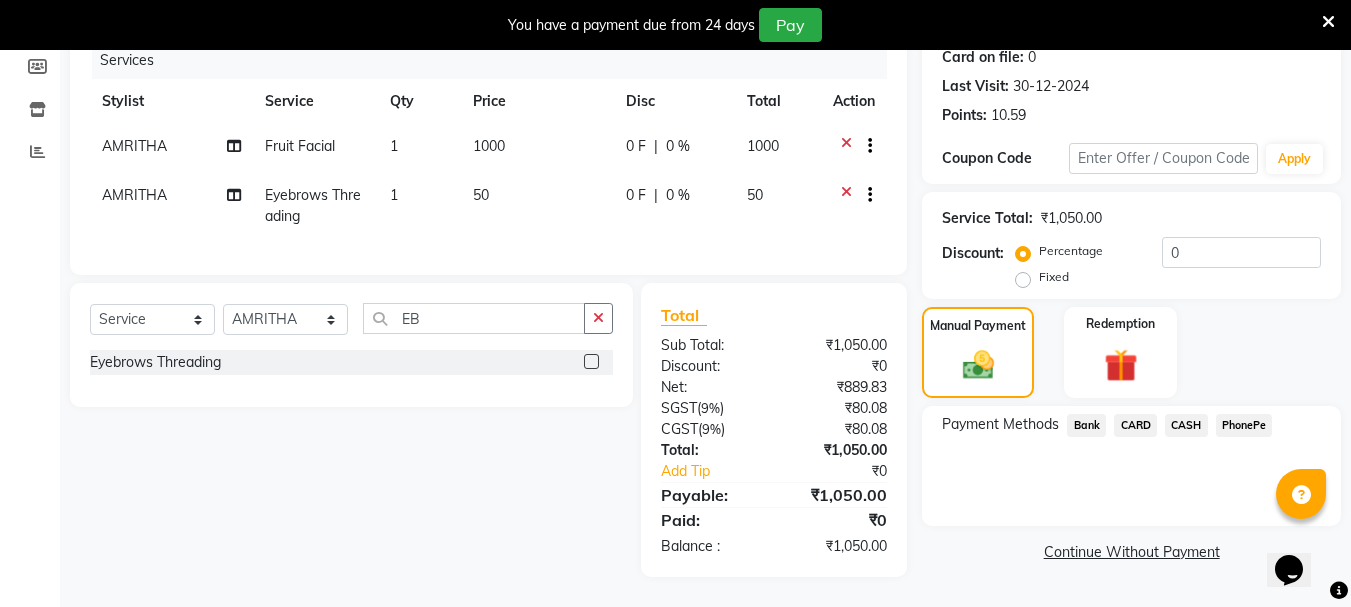 click on "CASH" 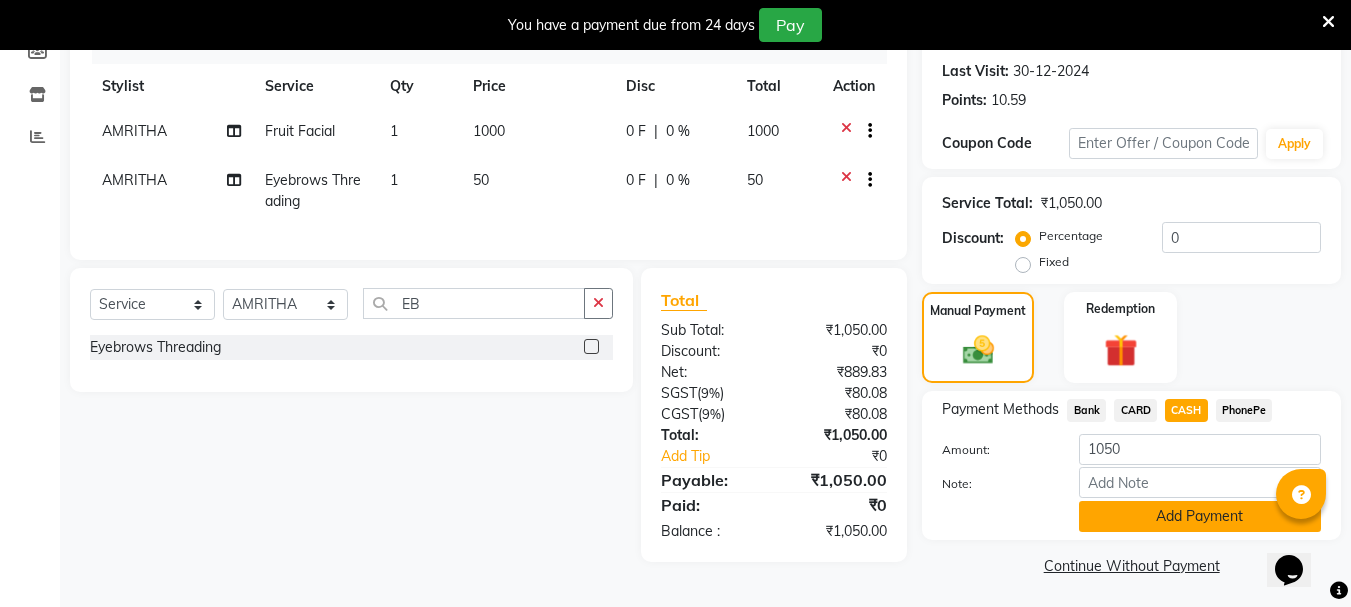 click on "Add Payment" 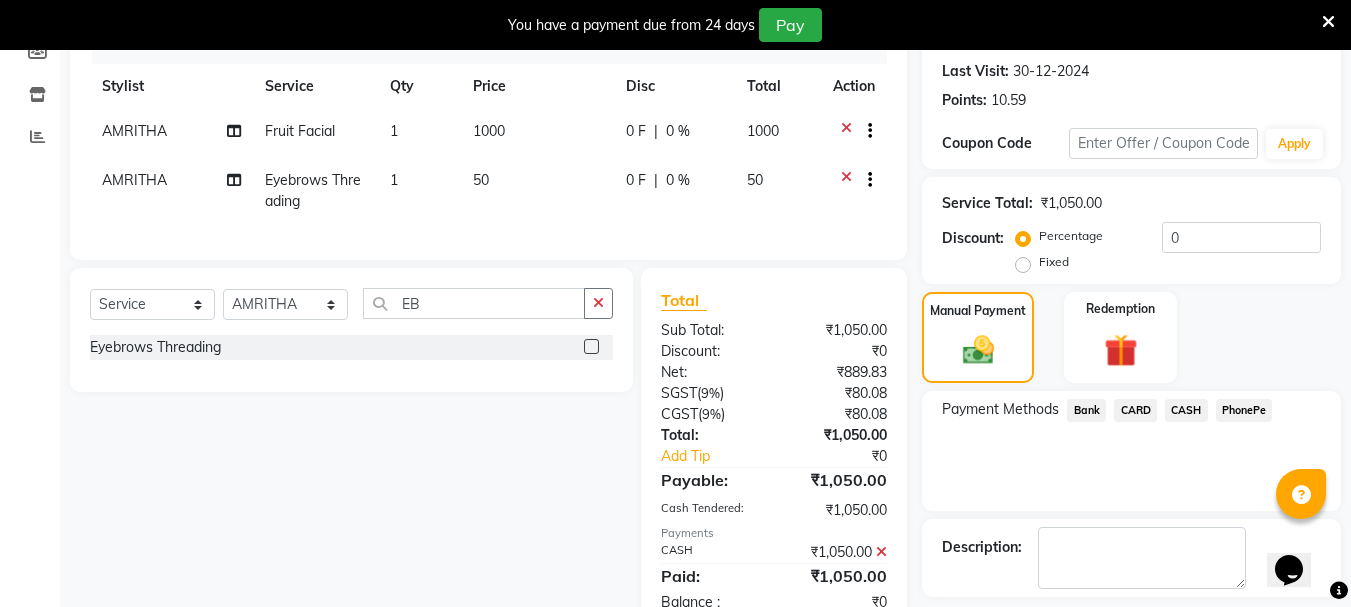 scroll, scrollTop: 359, scrollLeft: 0, axis: vertical 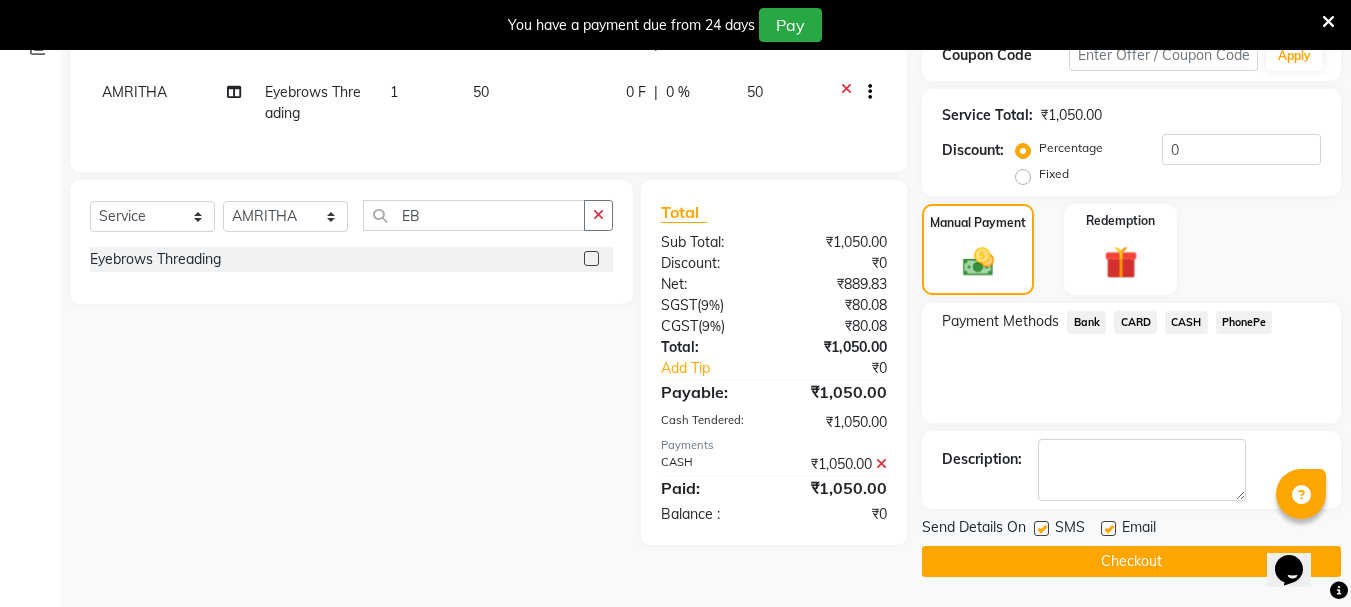 click on "Checkout" 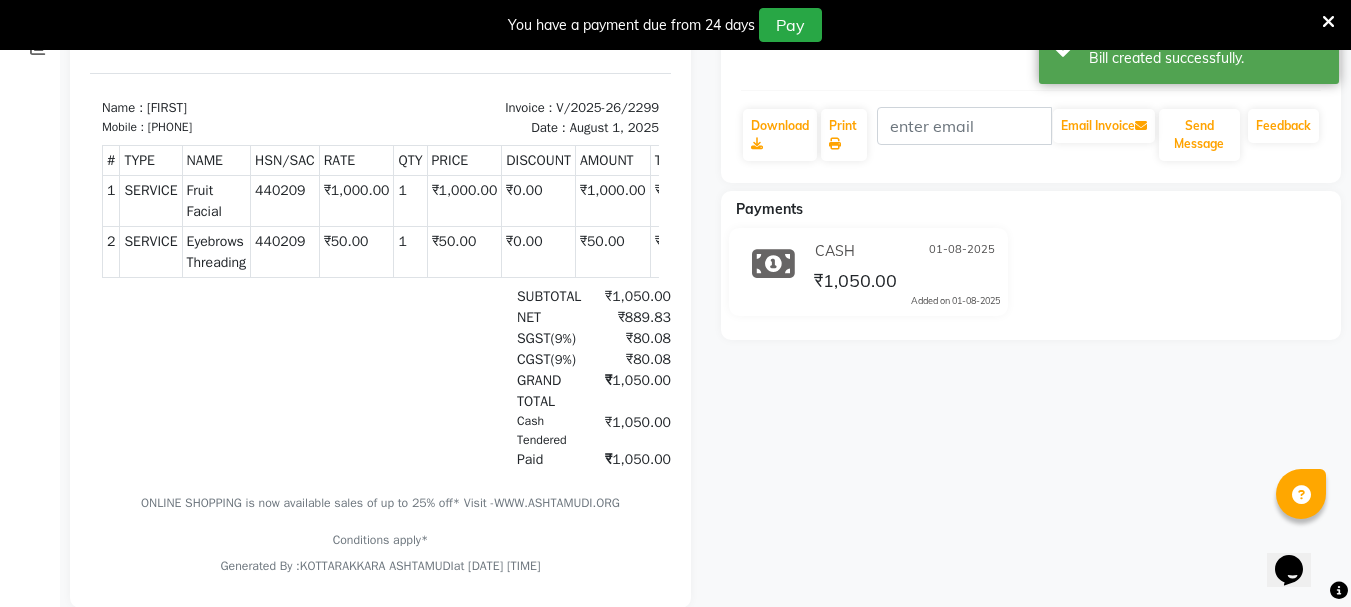 scroll, scrollTop: 0, scrollLeft: 0, axis: both 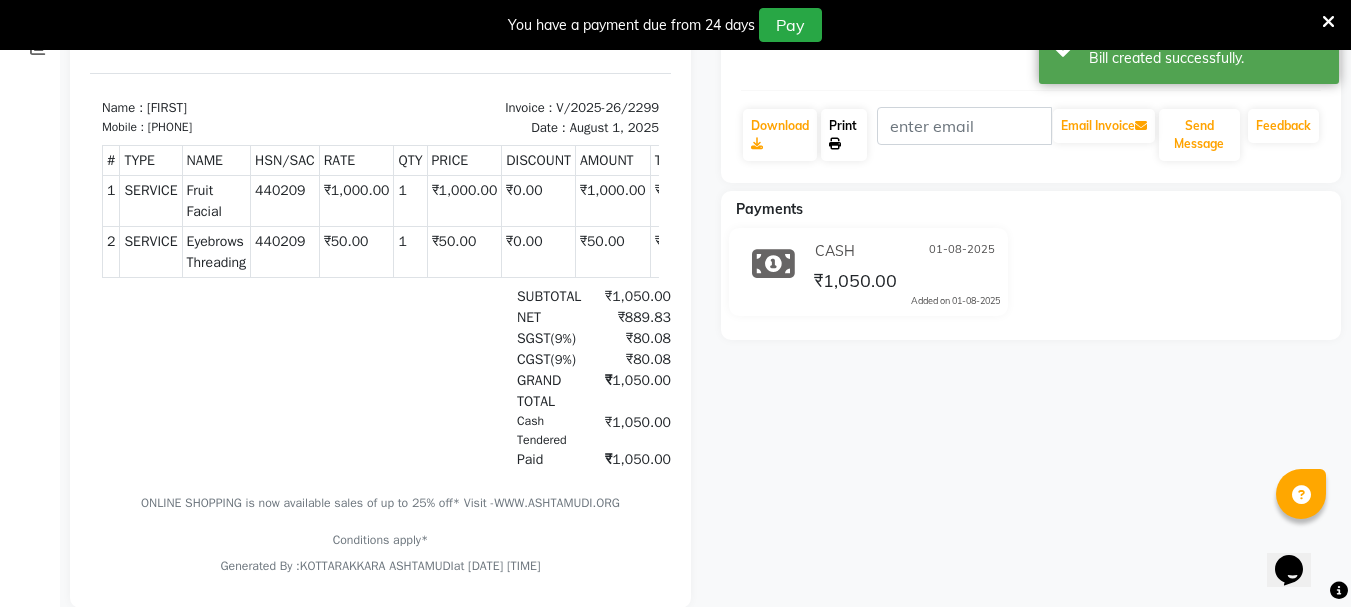click on "Print" 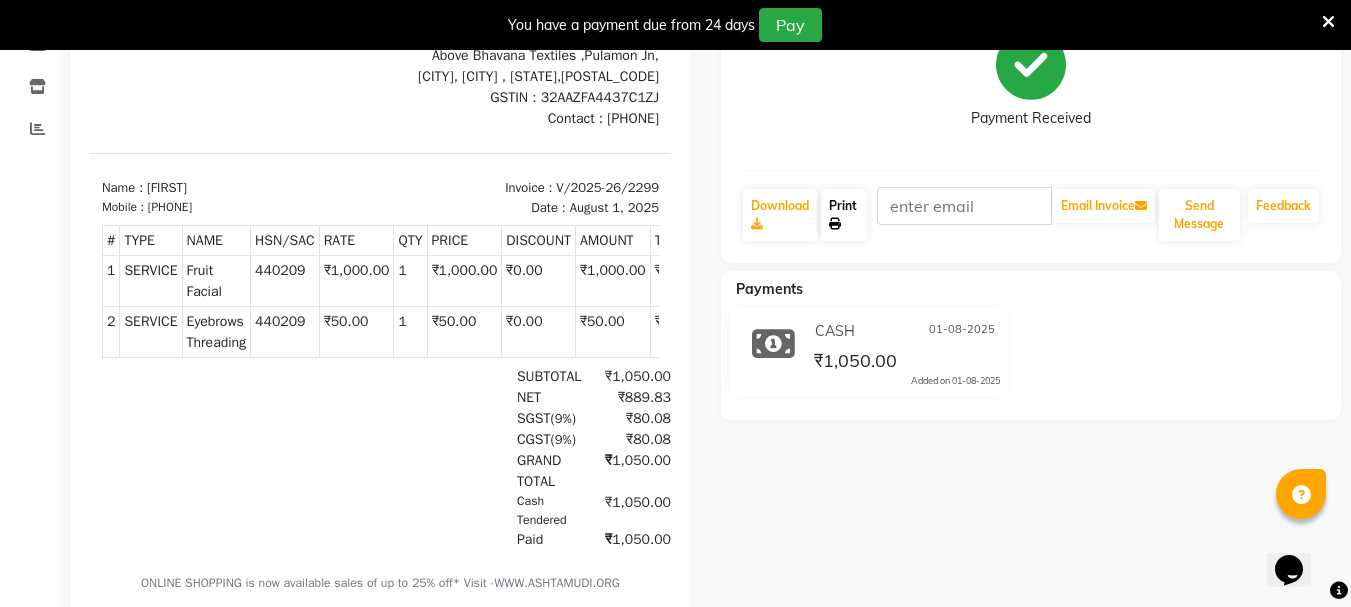 scroll, scrollTop: 0, scrollLeft: 0, axis: both 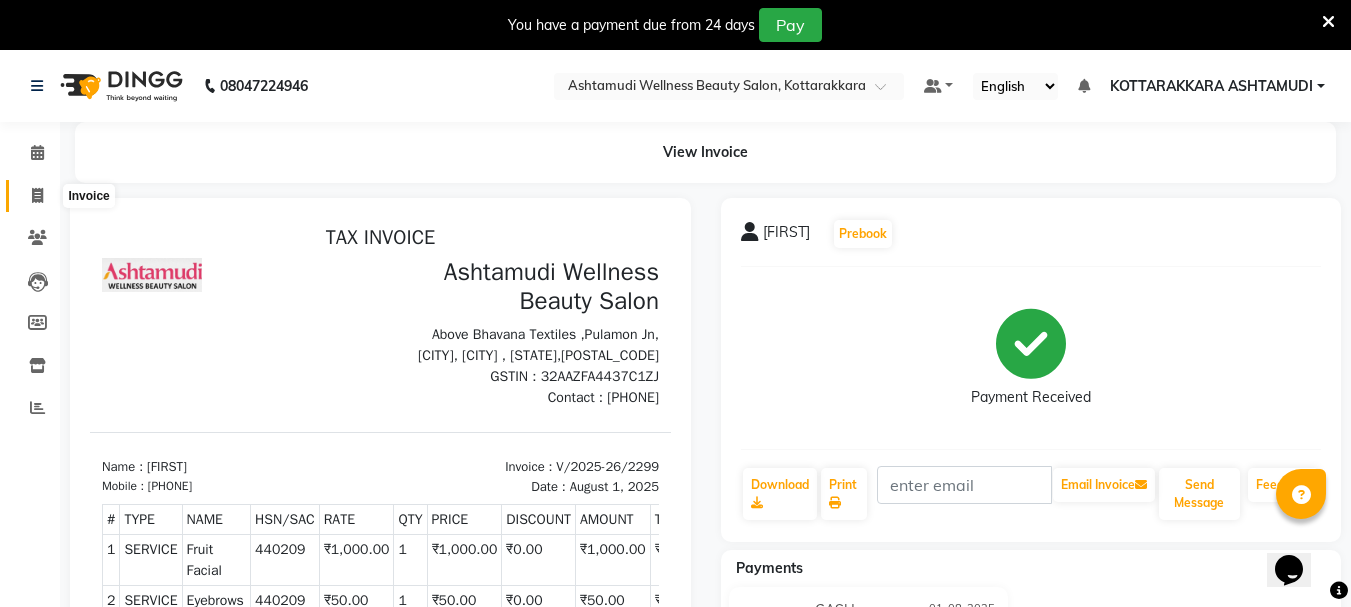 click 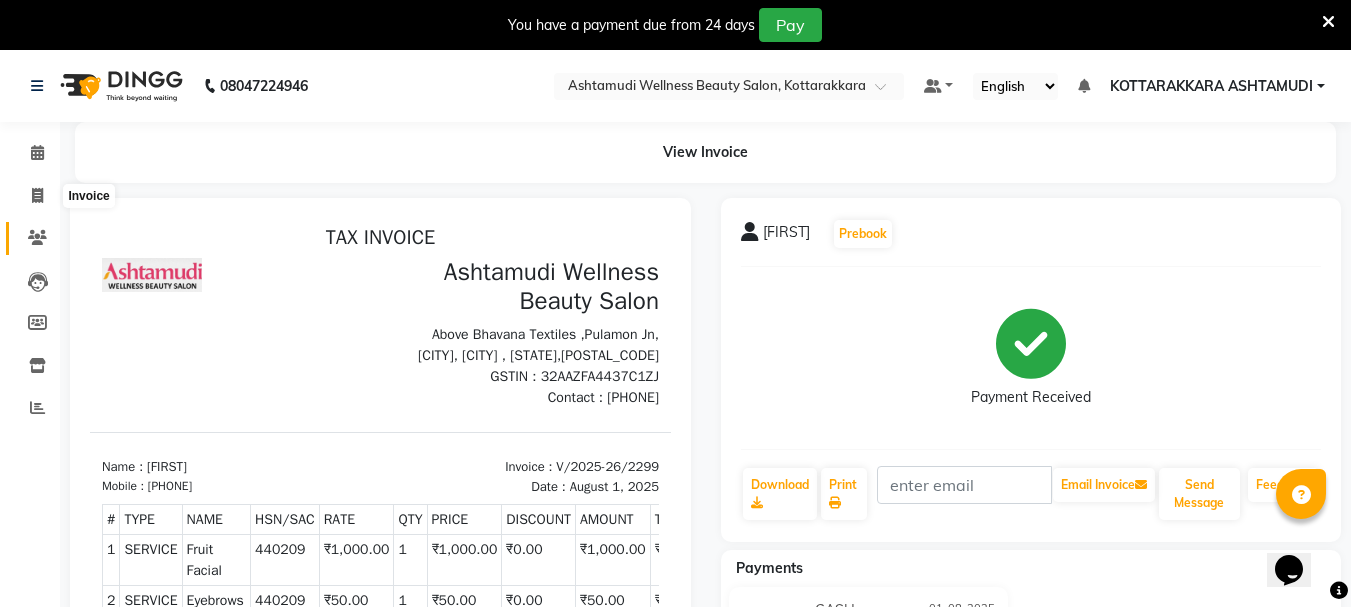select on "service" 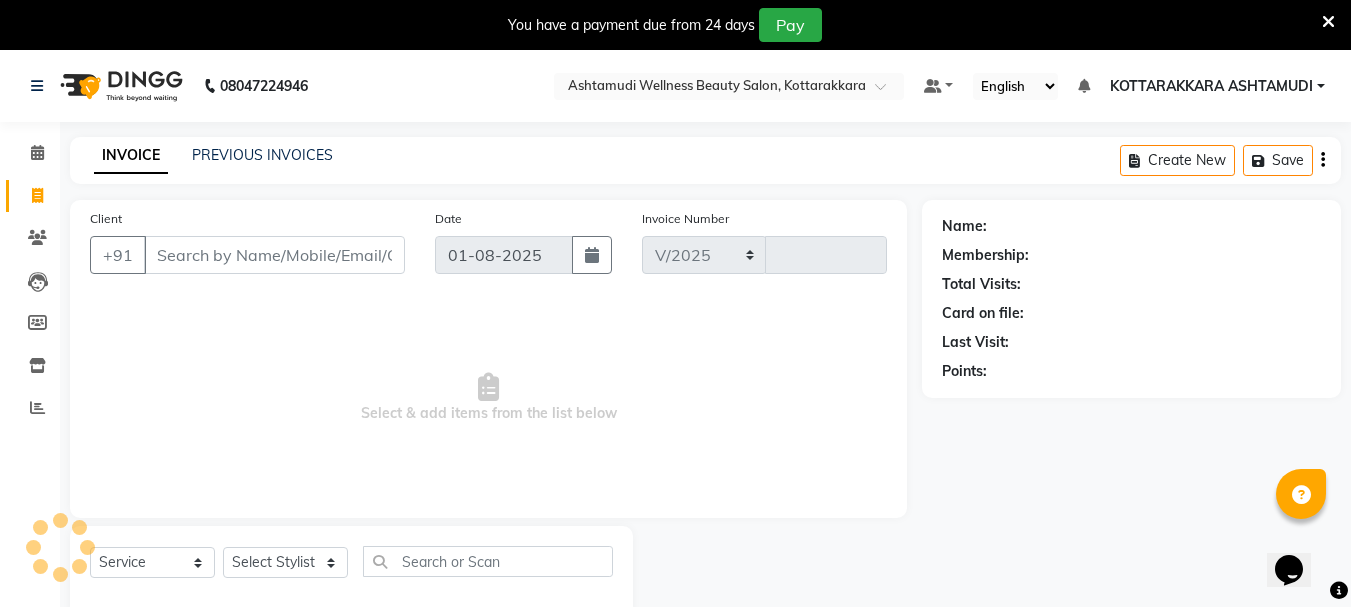 select on "4664" 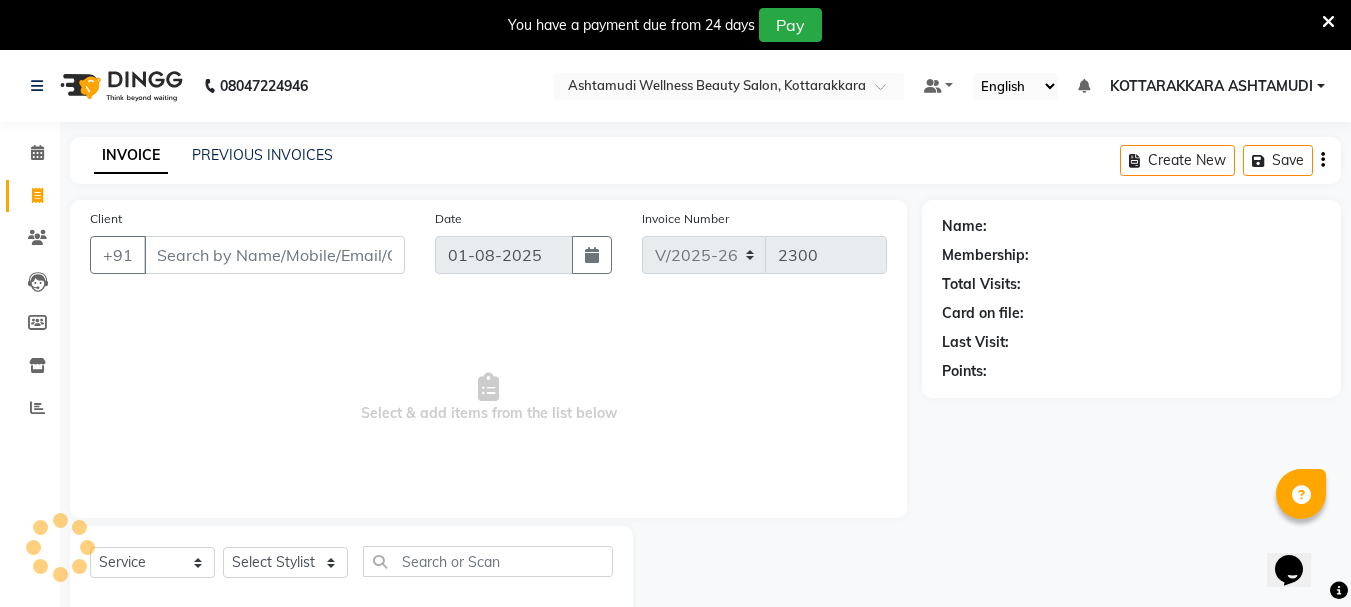scroll, scrollTop: 50, scrollLeft: 0, axis: vertical 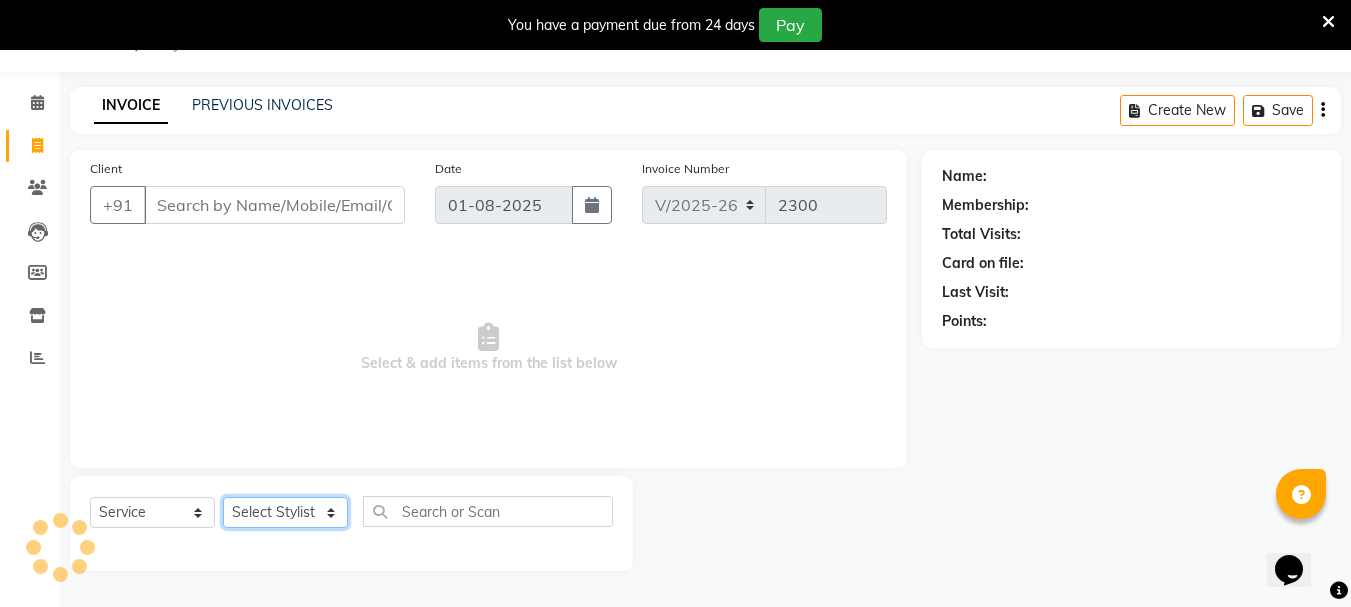 click on "Select Stylist AMRITHA DIVYA L	 Gita Mahali  Jibi P R Karina Darjee  KOTTARAKKARA ASHTAMUDI NISHA SAMUEL 	 Priya Chakraborty SARIGA R	 SHAHIDA SHAMINA MUHAMMED P R" 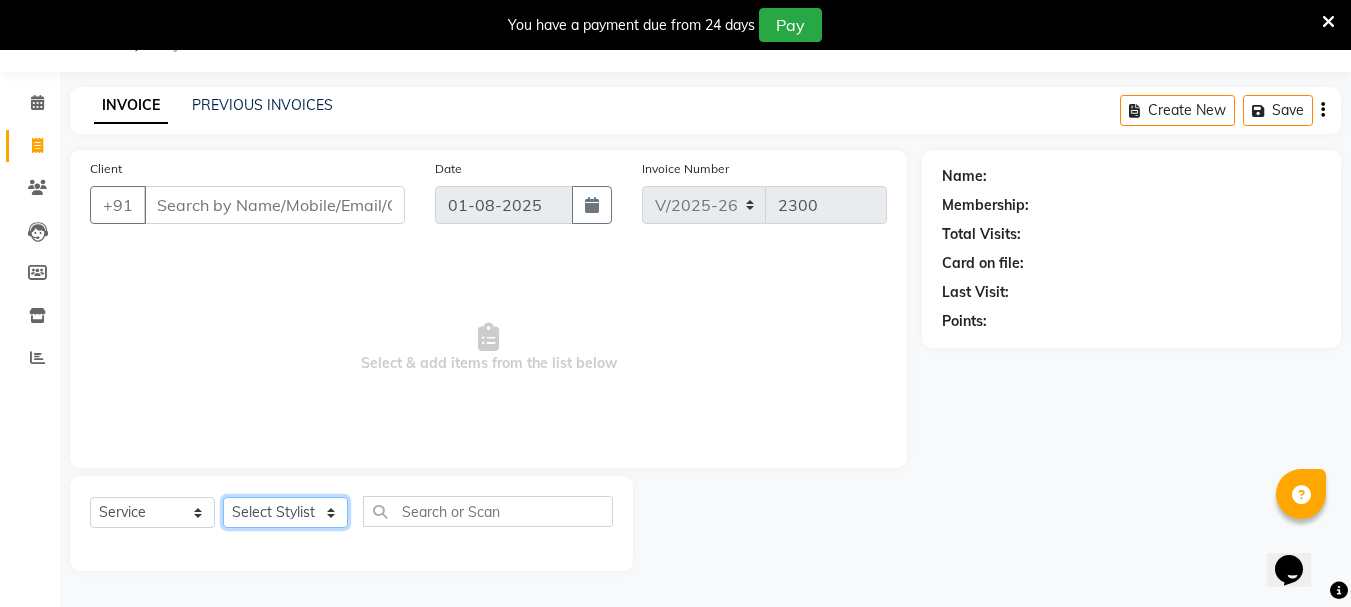 select on "49590" 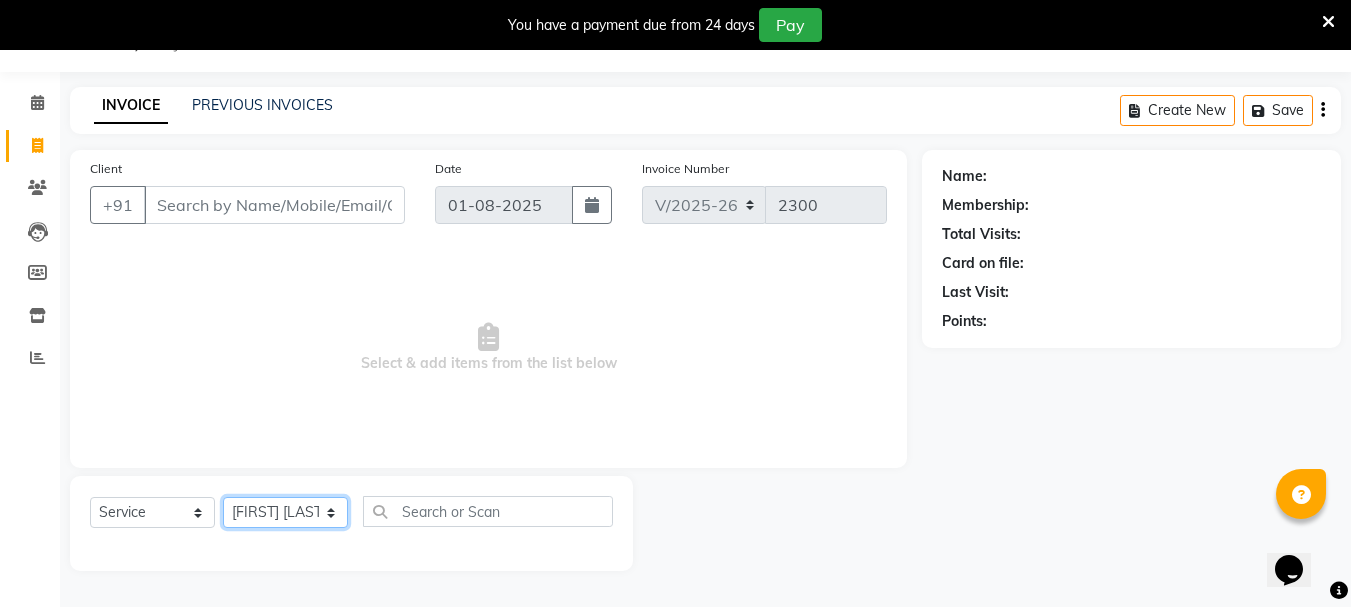 click on "Select Stylist AMRITHA DIVYA L	 Gita Mahali  Jibi P R Karina Darjee  KOTTARAKKARA ASHTAMUDI NISHA SAMUEL 	 Priya Chakraborty SARIGA R	 SHAHIDA SHAMINA MUHAMMED P R" 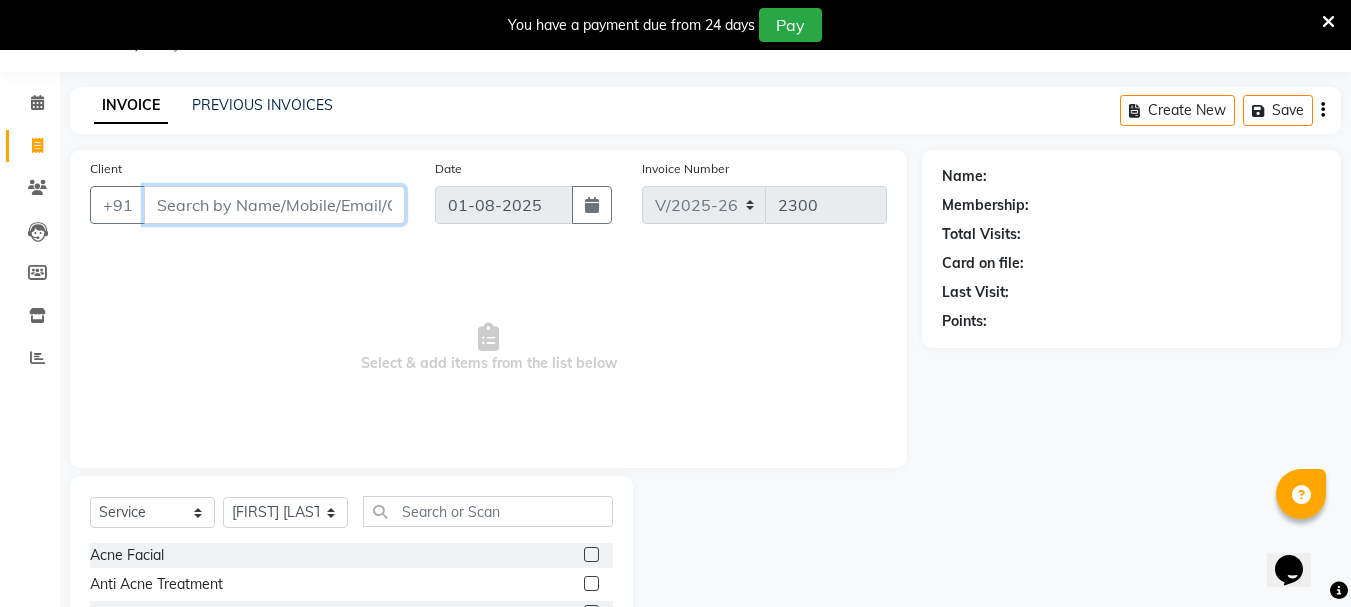 click on "Client" at bounding box center [274, 205] 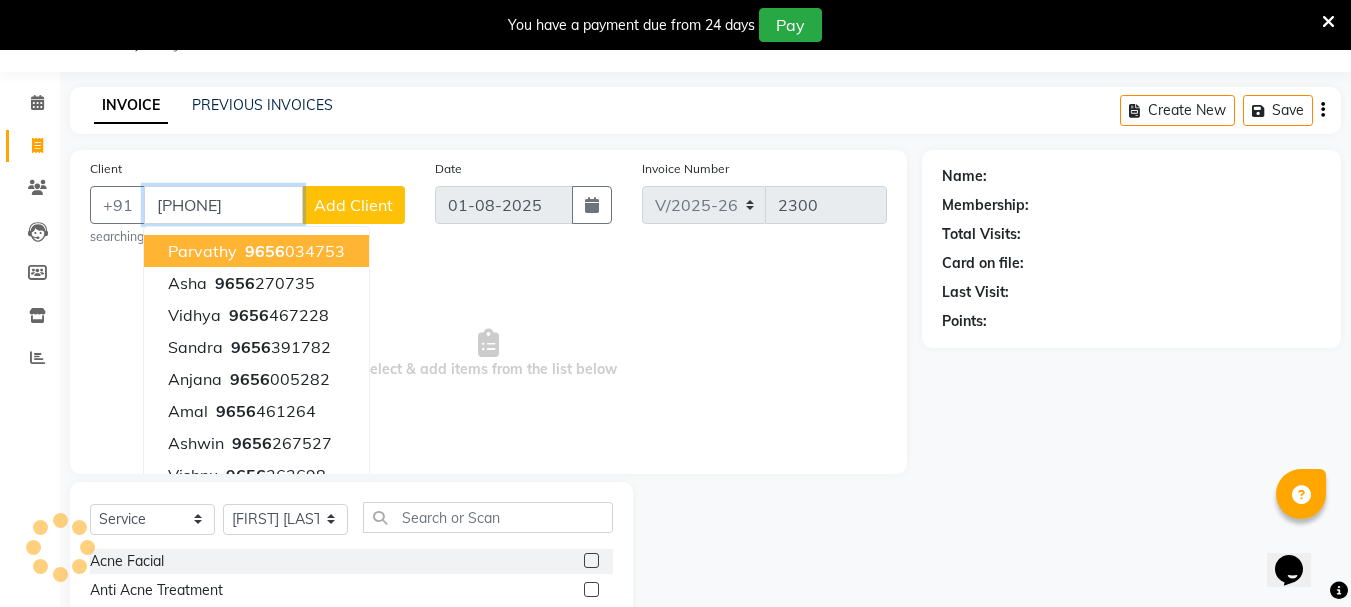 type on "9656753870" 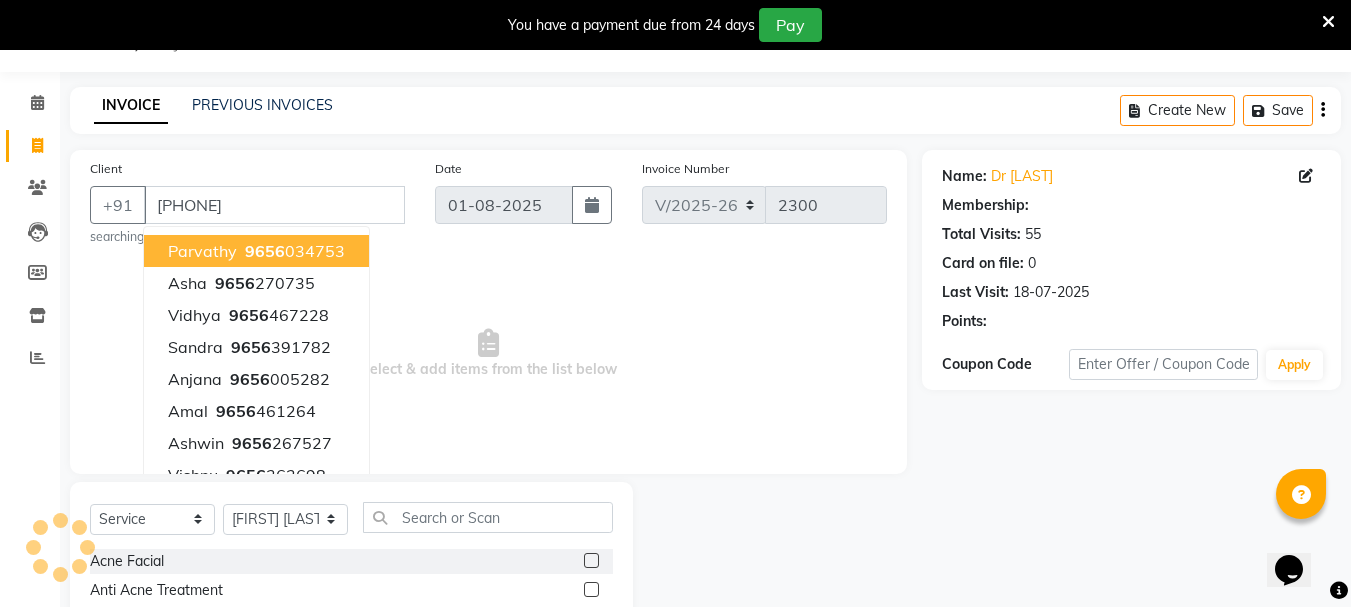select on "2: Object" 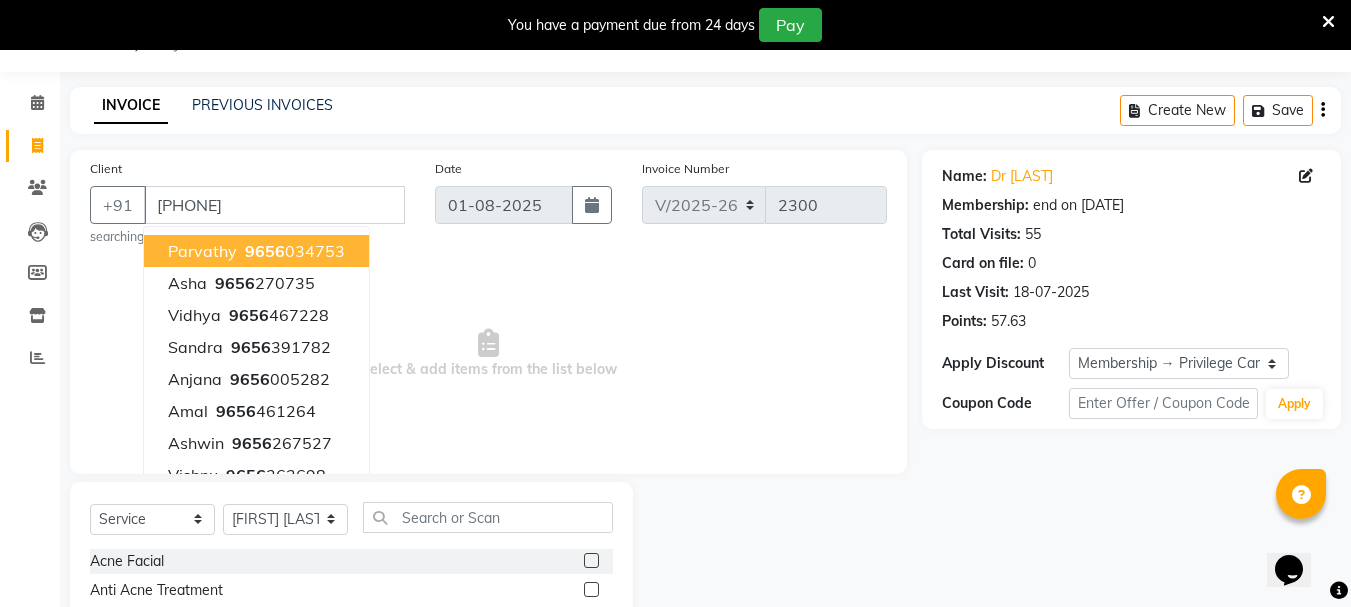 click on "Select & add items from the list below" at bounding box center [488, 354] 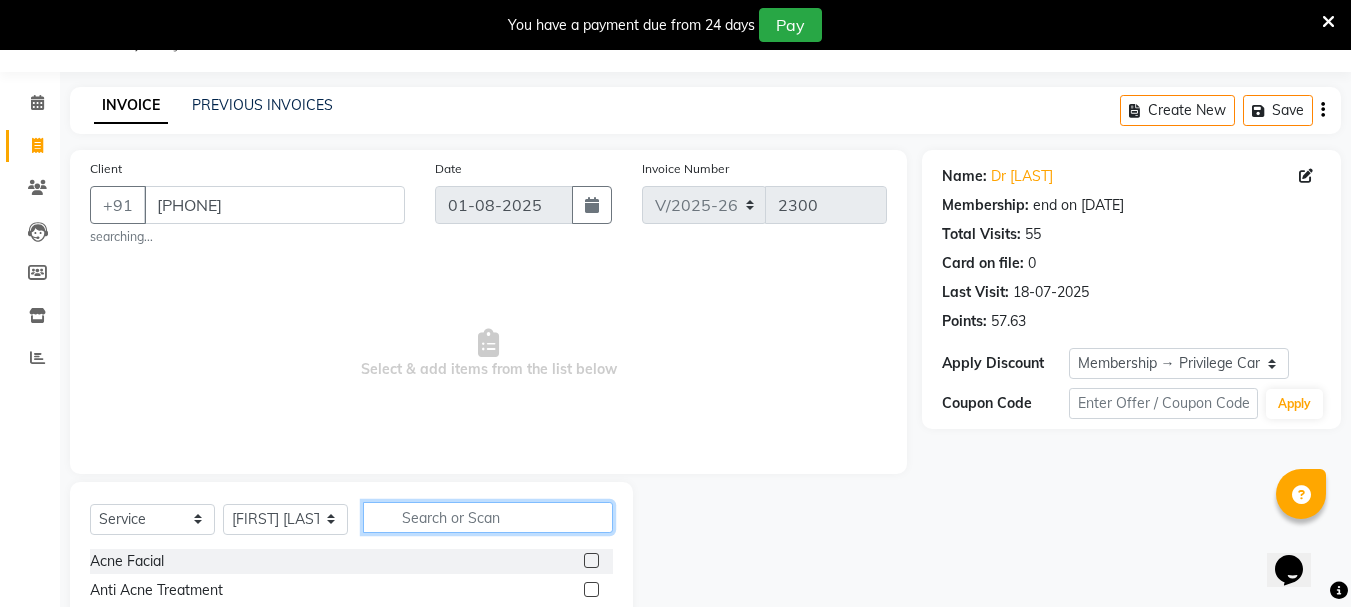 click 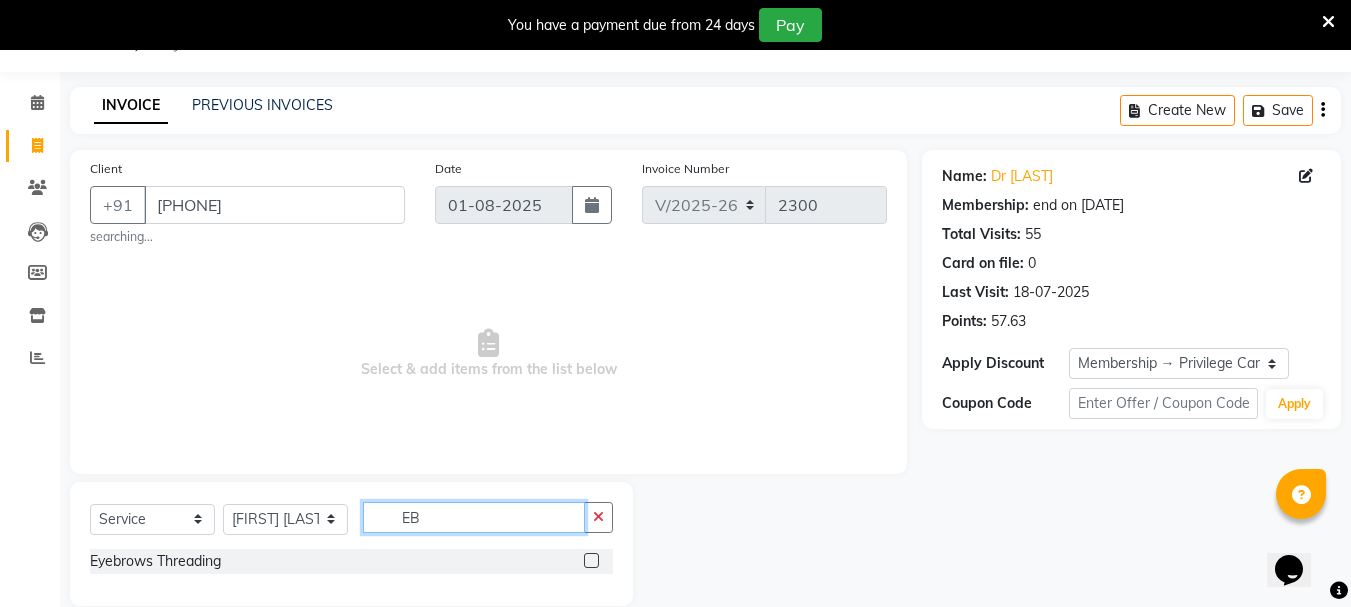 type on "EB" 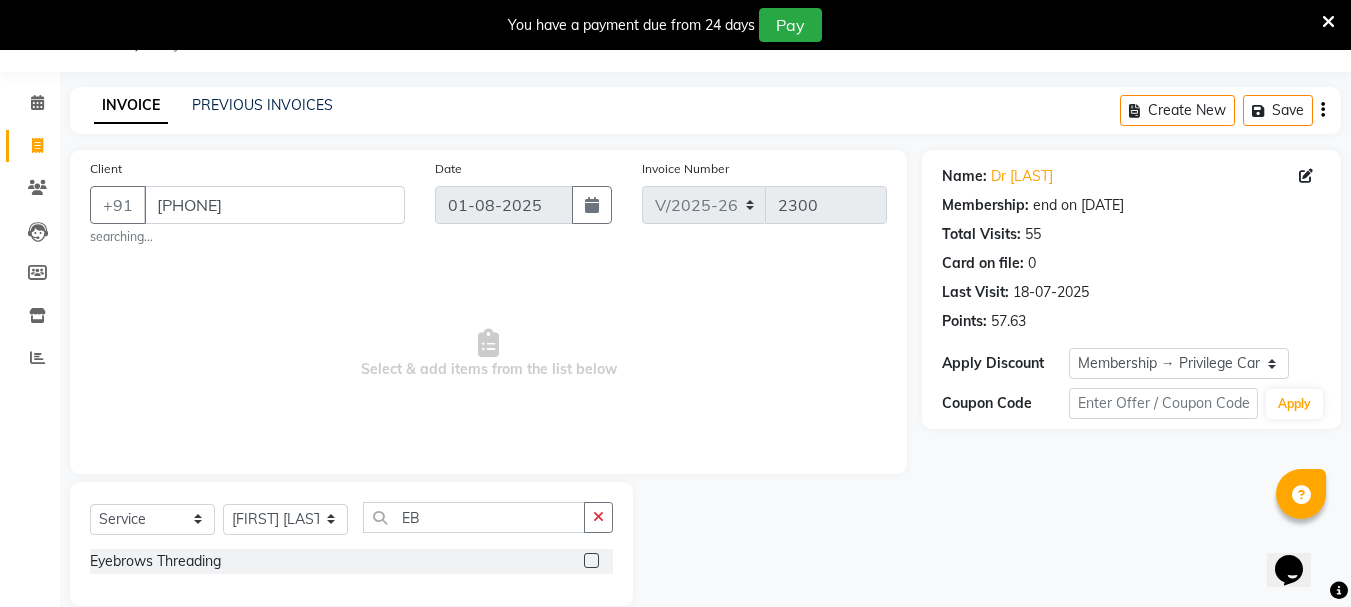 click 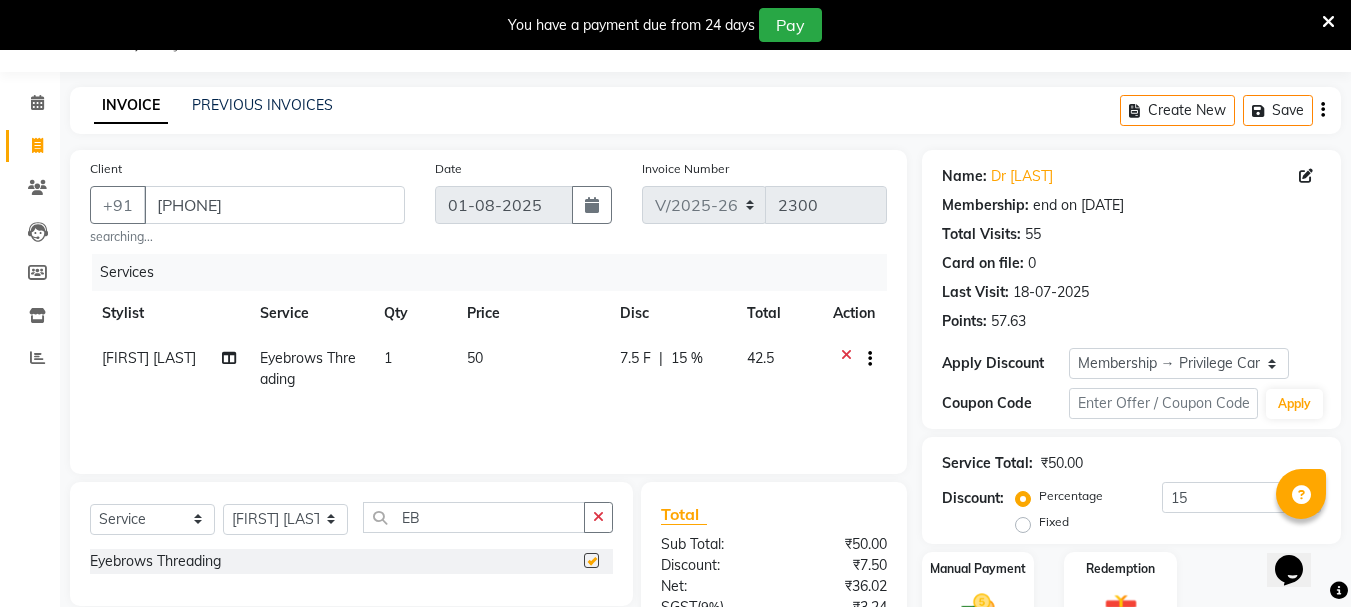 checkbox on "false" 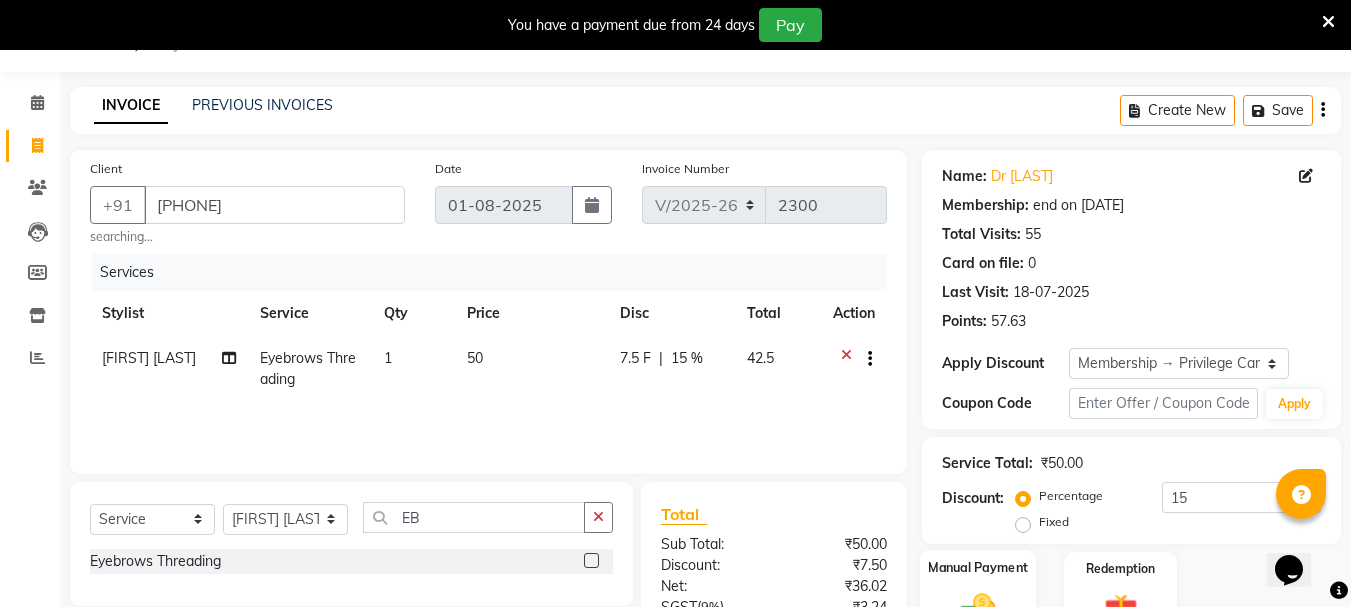 scroll, scrollTop: 270, scrollLeft: 0, axis: vertical 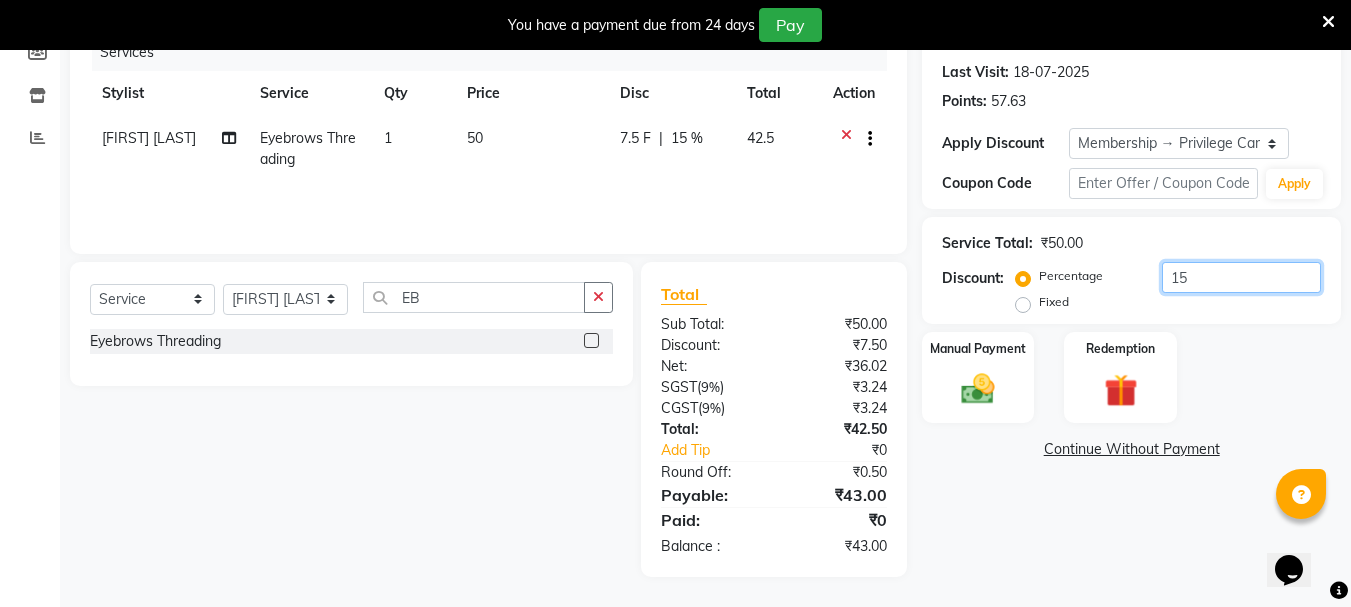 click on "15" 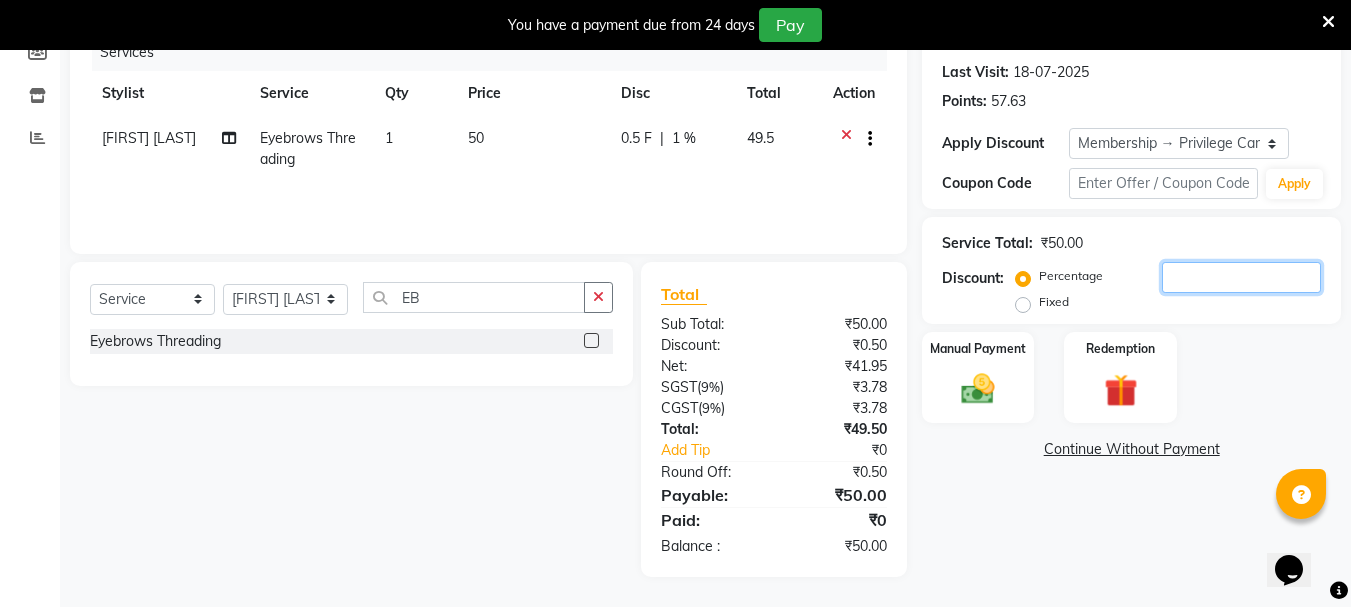 scroll, scrollTop: 249, scrollLeft: 0, axis: vertical 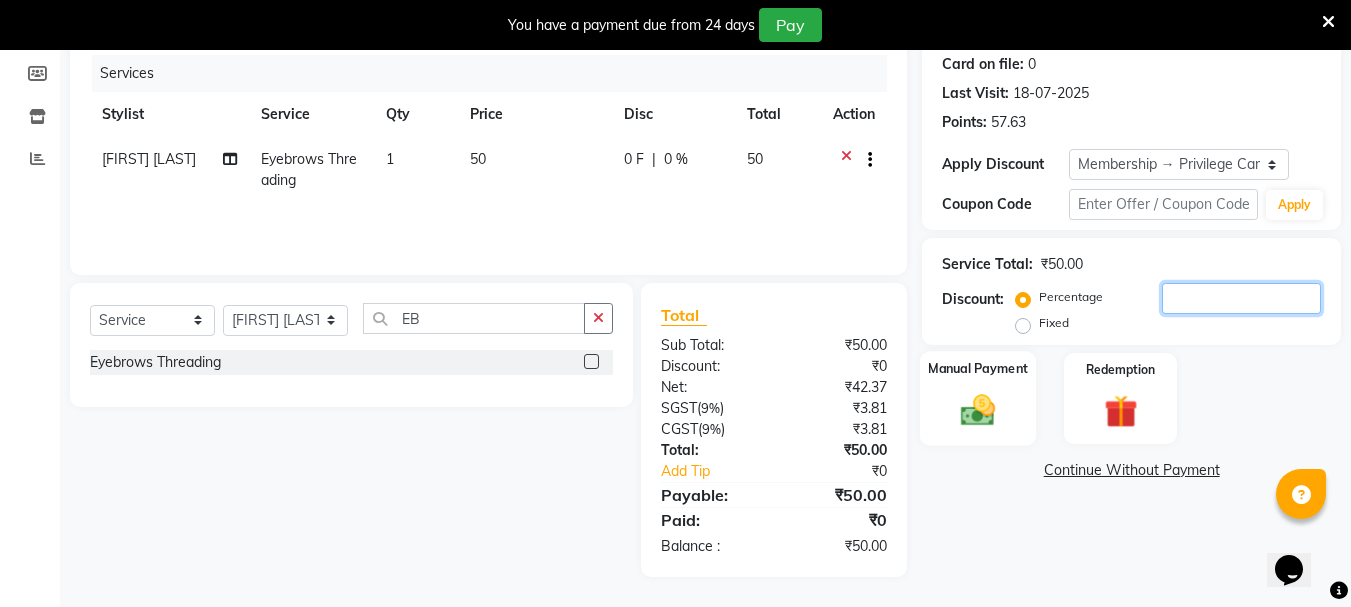 type 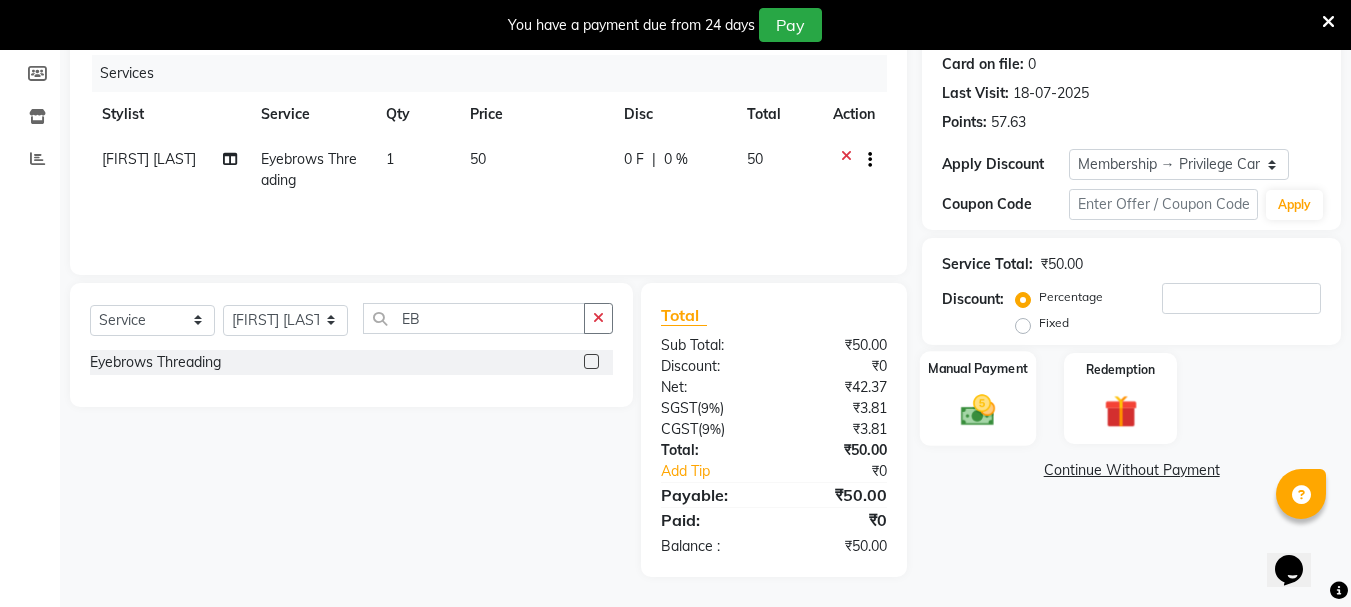click on "Manual Payment" 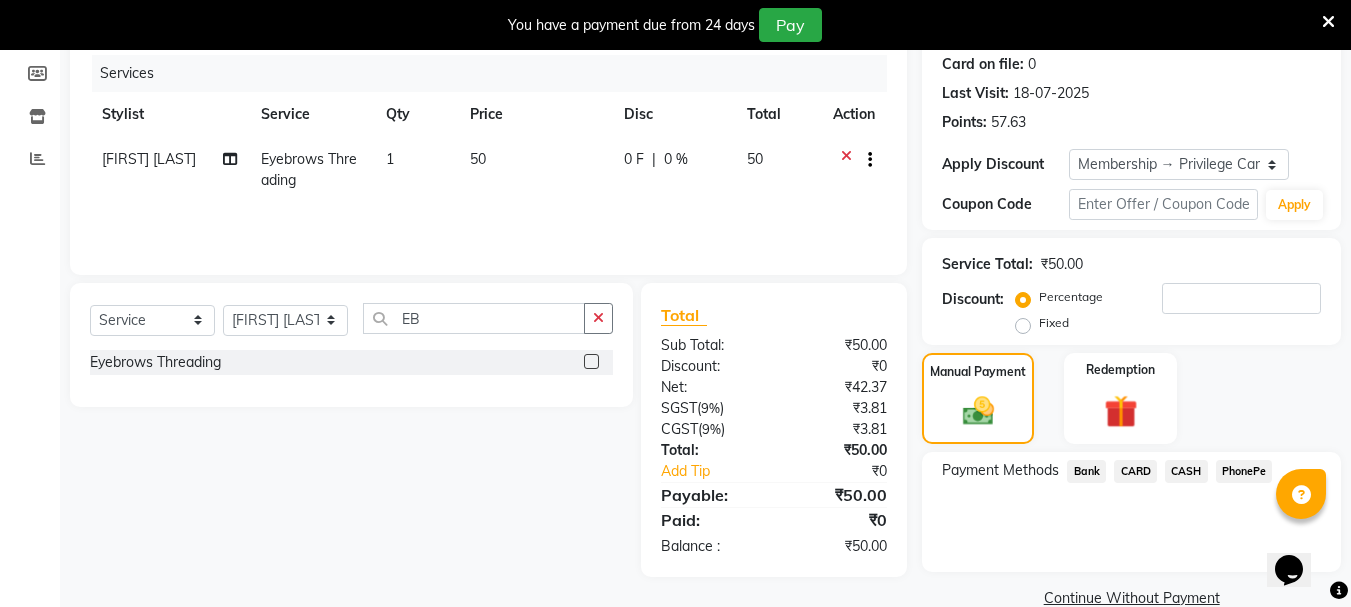 click on "CASH" 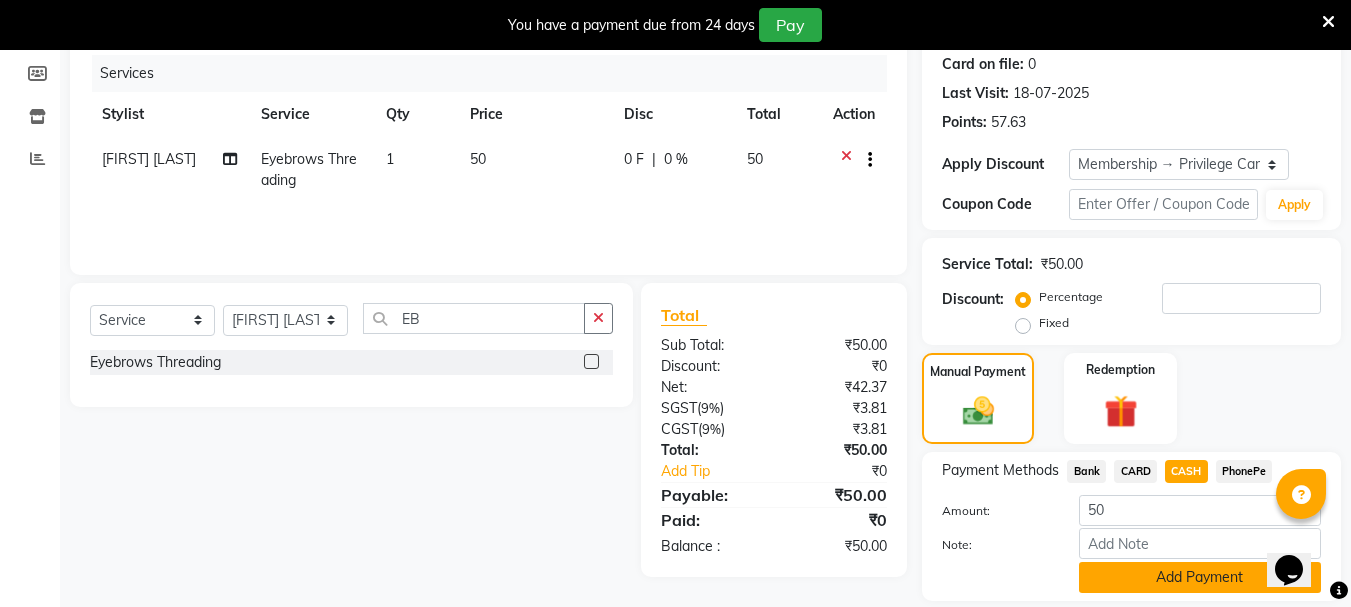 click on "Add Payment" 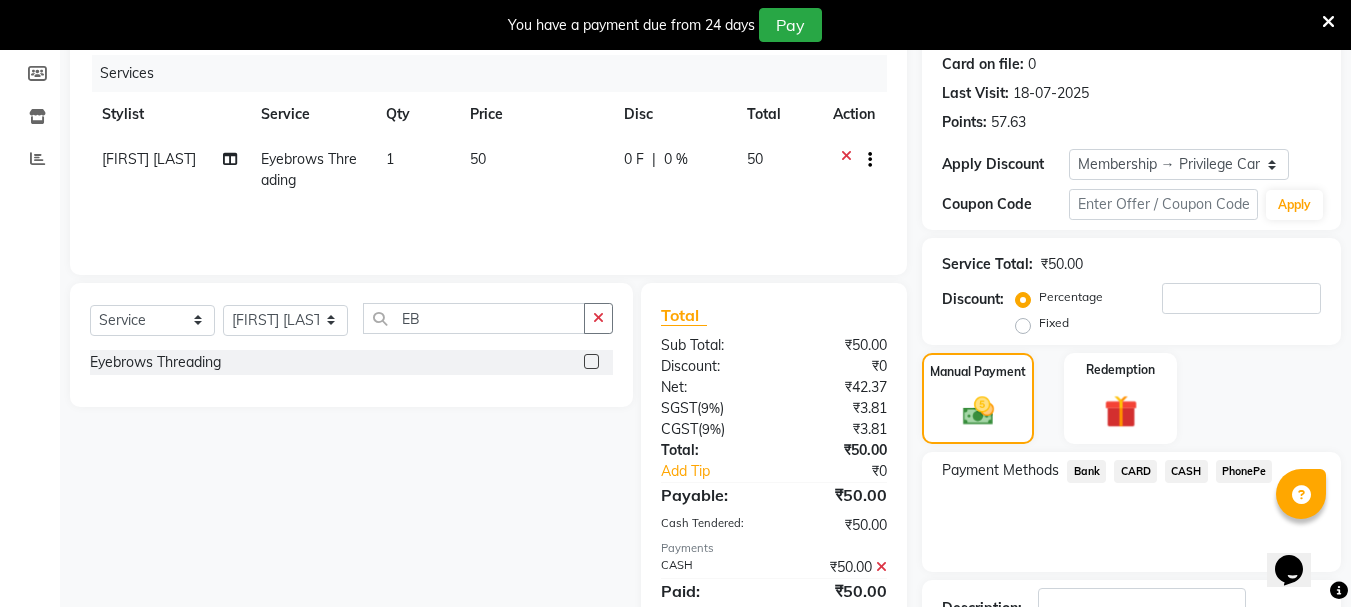 scroll, scrollTop: 398, scrollLeft: 0, axis: vertical 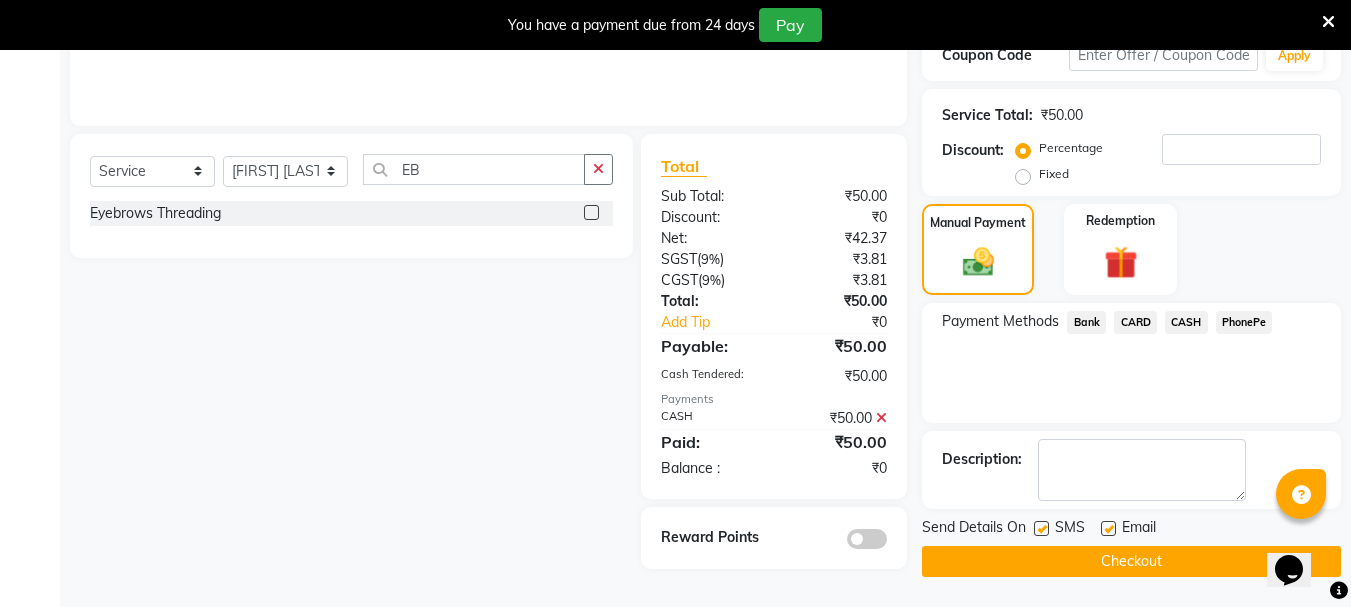 click on "Checkout" 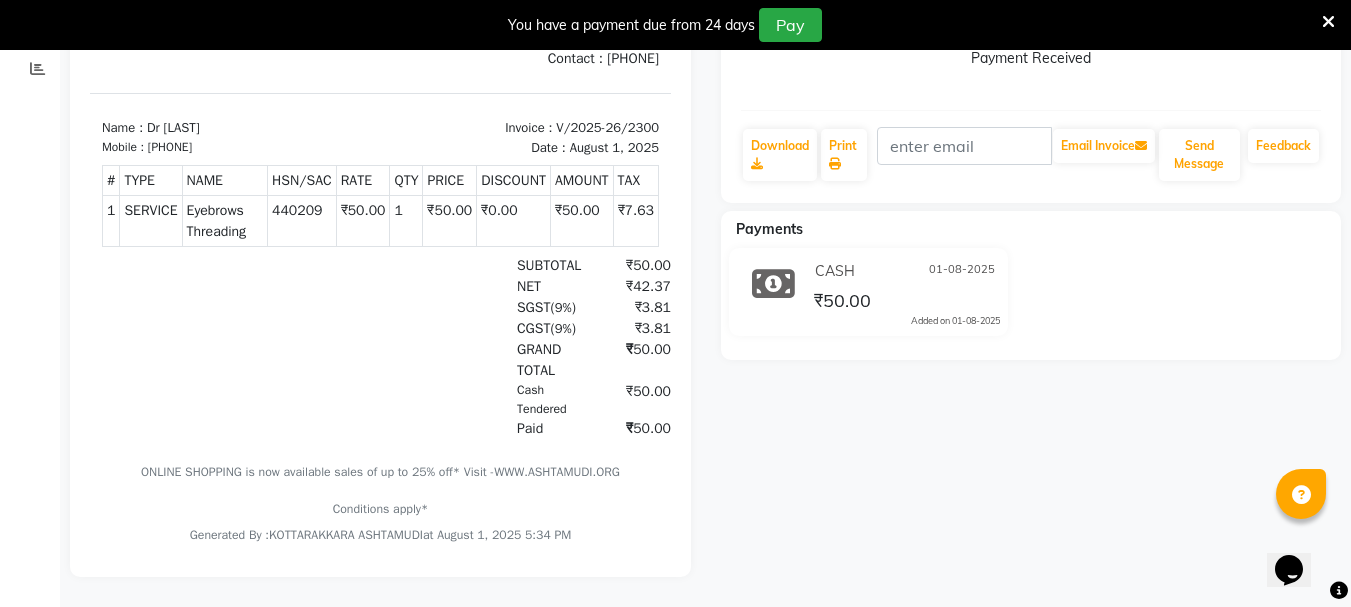 scroll, scrollTop: 0, scrollLeft: 0, axis: both 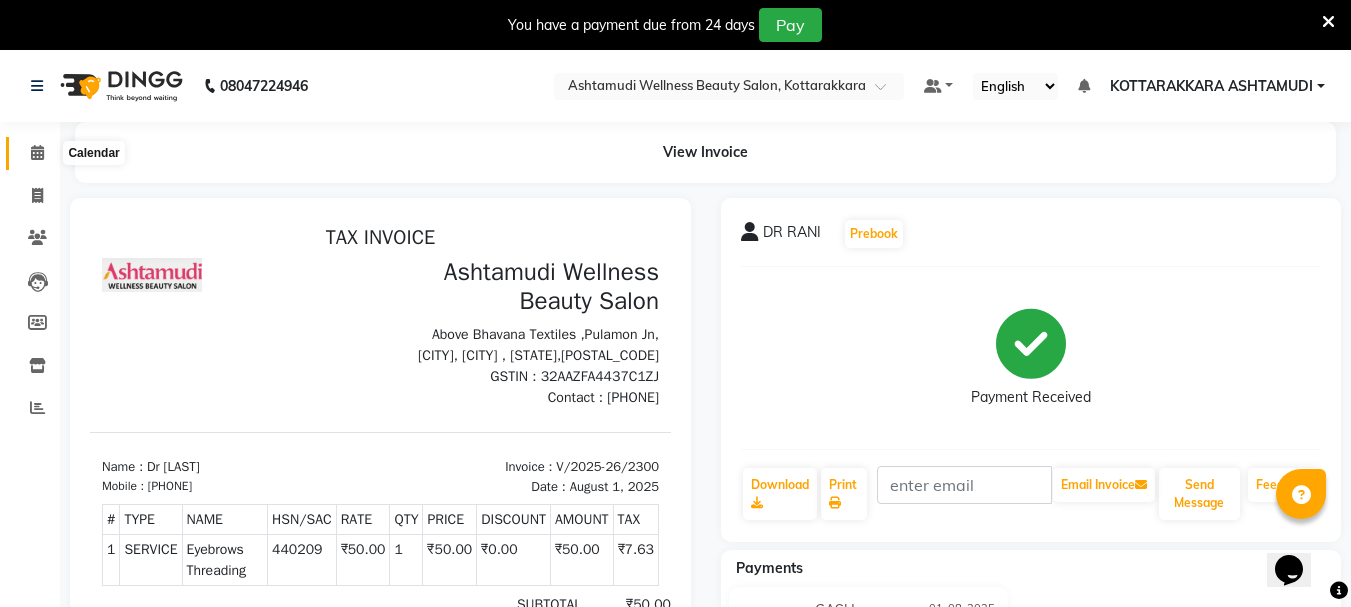 click 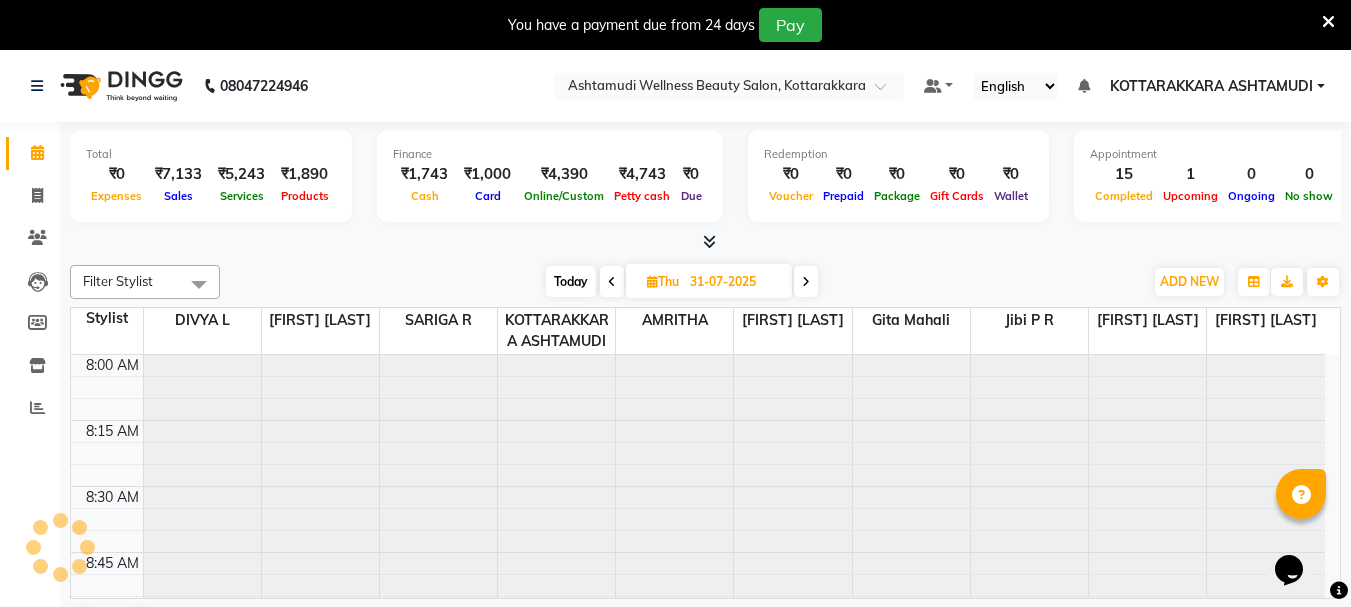 scroll, scrollTop: 0, scrollLeft: 0, axis: both 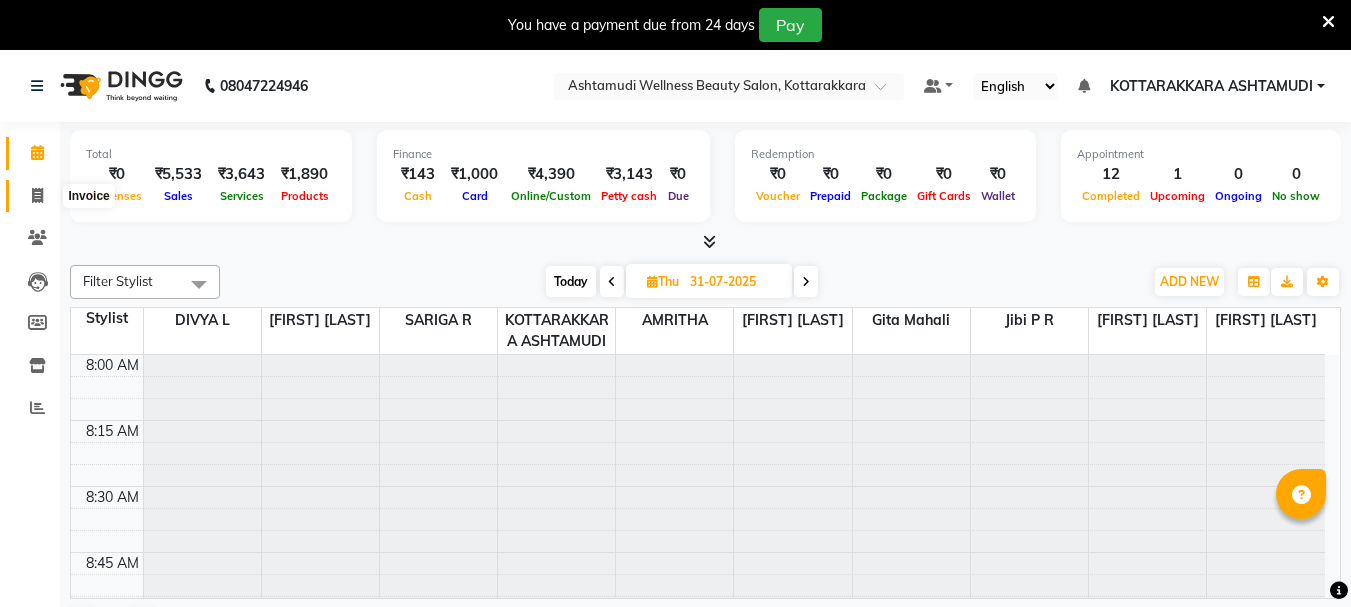 click 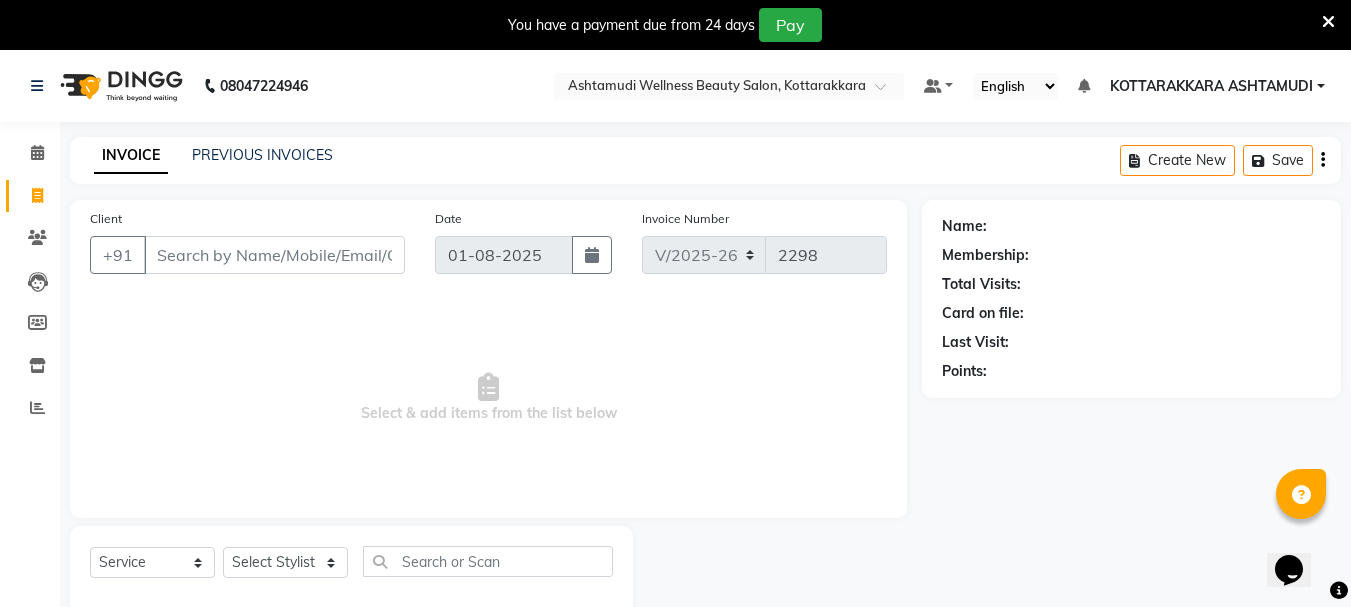 scroll, scrollTop: 0, scrollLeft: 0, axis: both 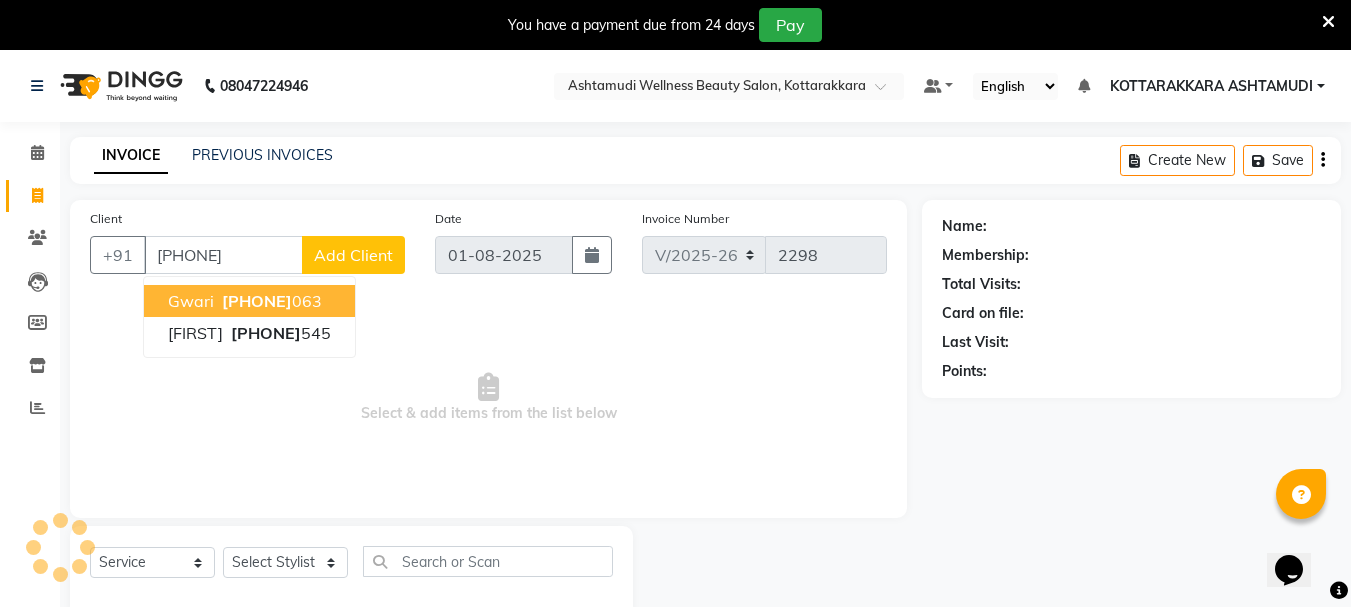 type on "8075741545" 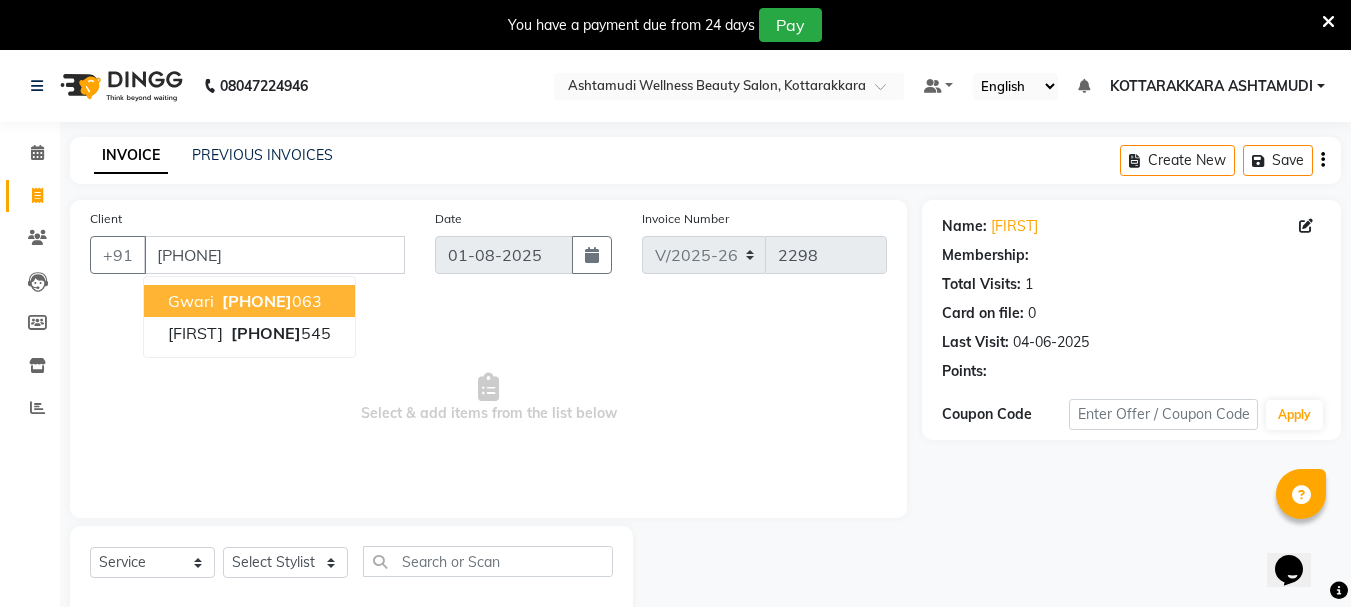 select on "1: Object" 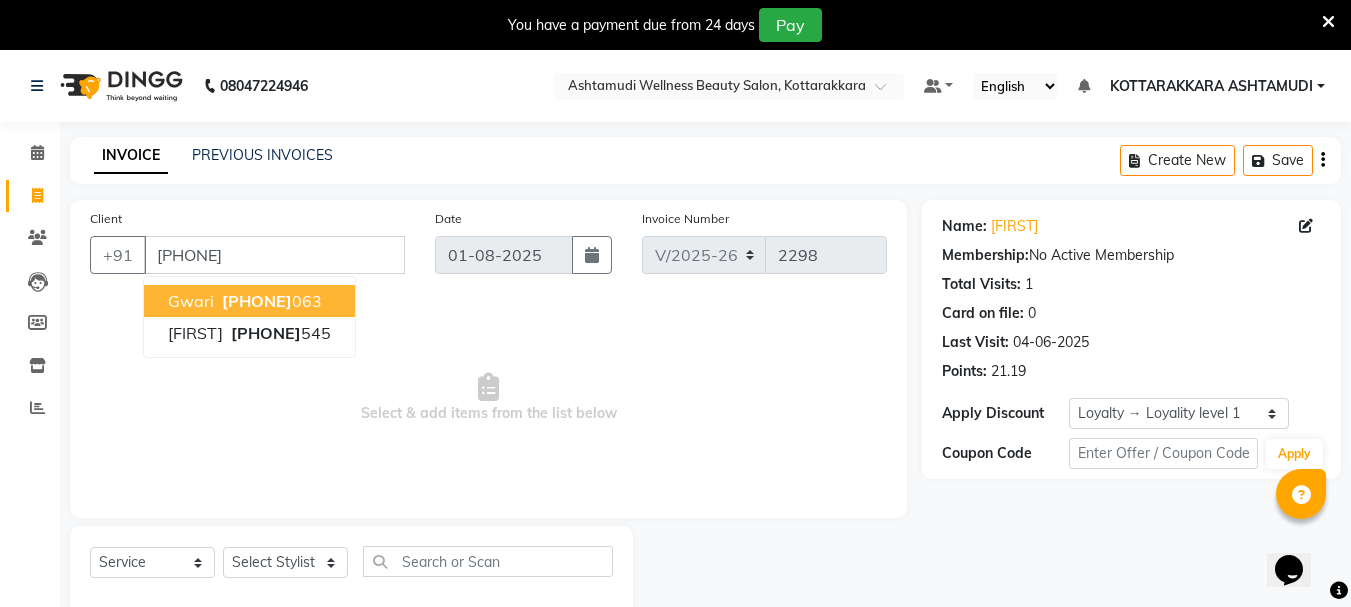 click on "Select & add items from the list below" at bounding box center [488, 398] 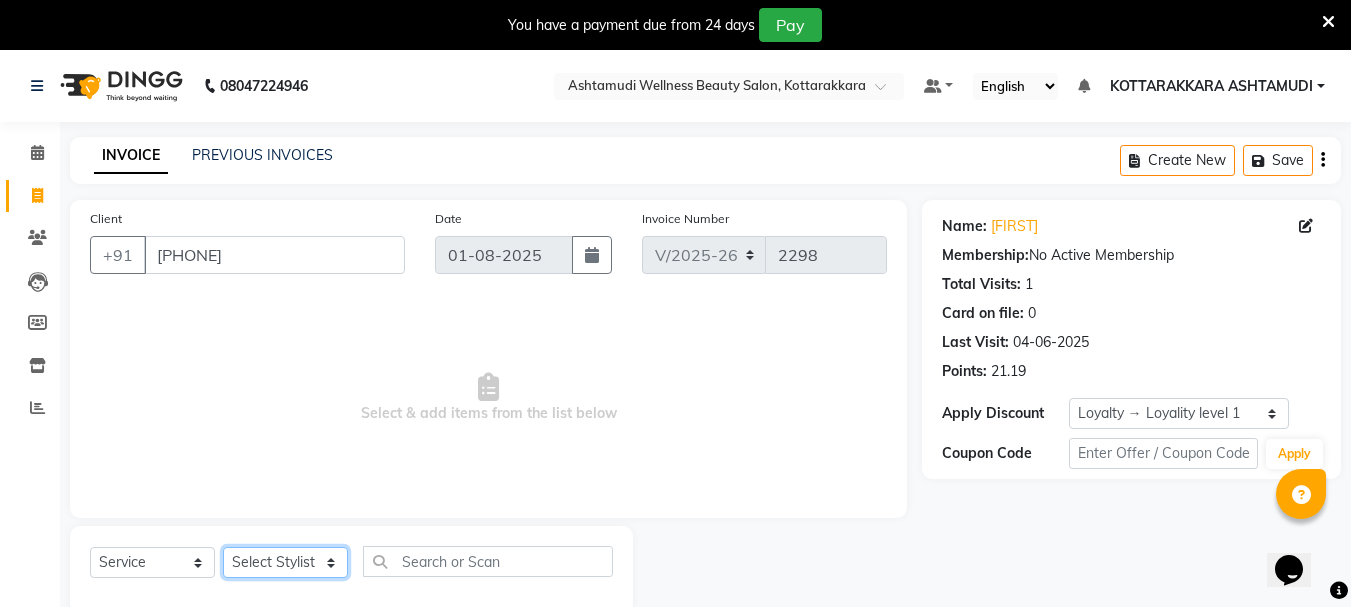 click on "Select Stylist AMRITHA DIVYA L	 Gita Mahali  Jibi P R Karina Darjee  KOTTARAKKARA ASHTAMUDI NISHA SAMUEL 	 Priya Chakraborty SARIGA R	 SHAHIDA SHAMINA MUHAMMED P R" 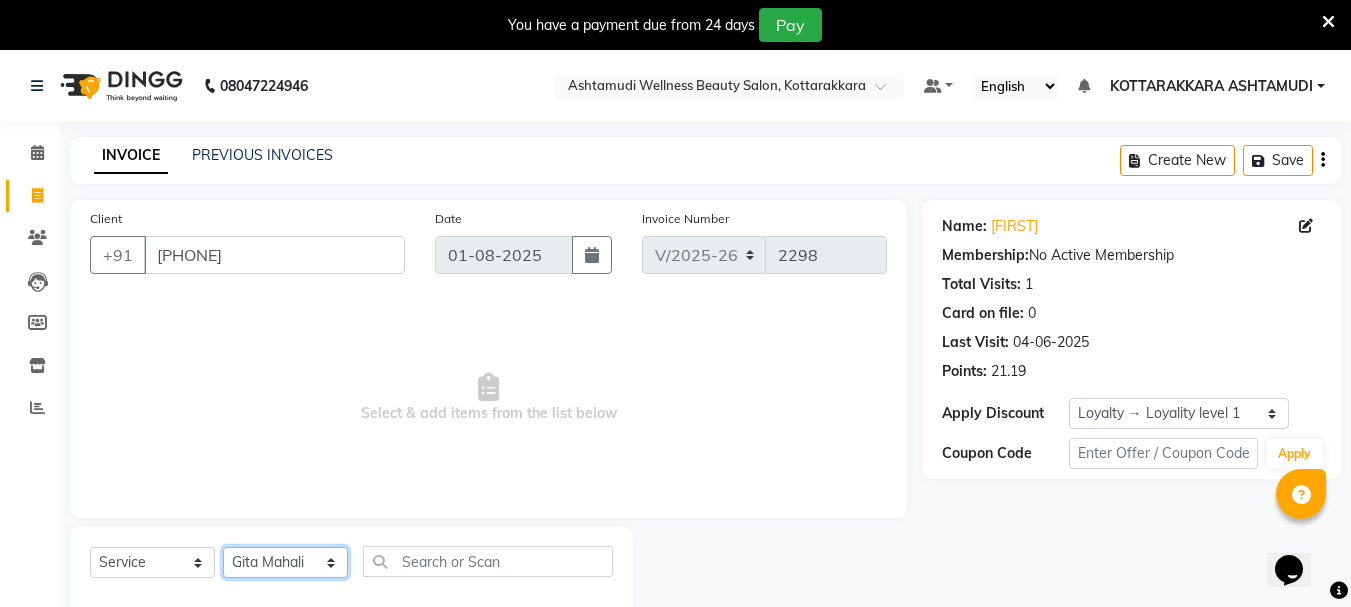 click on "Select Stylist AMRITHA DIVYA L	 Gita Mahali  Jibi P R Karina Darjee  KOTTARAKKARA ASHTAMUDI NISHA SAMUEL 	 Priya Chakraborty SARIGA R	 SHAHIDA SHAMINA MUHAMMED P R" 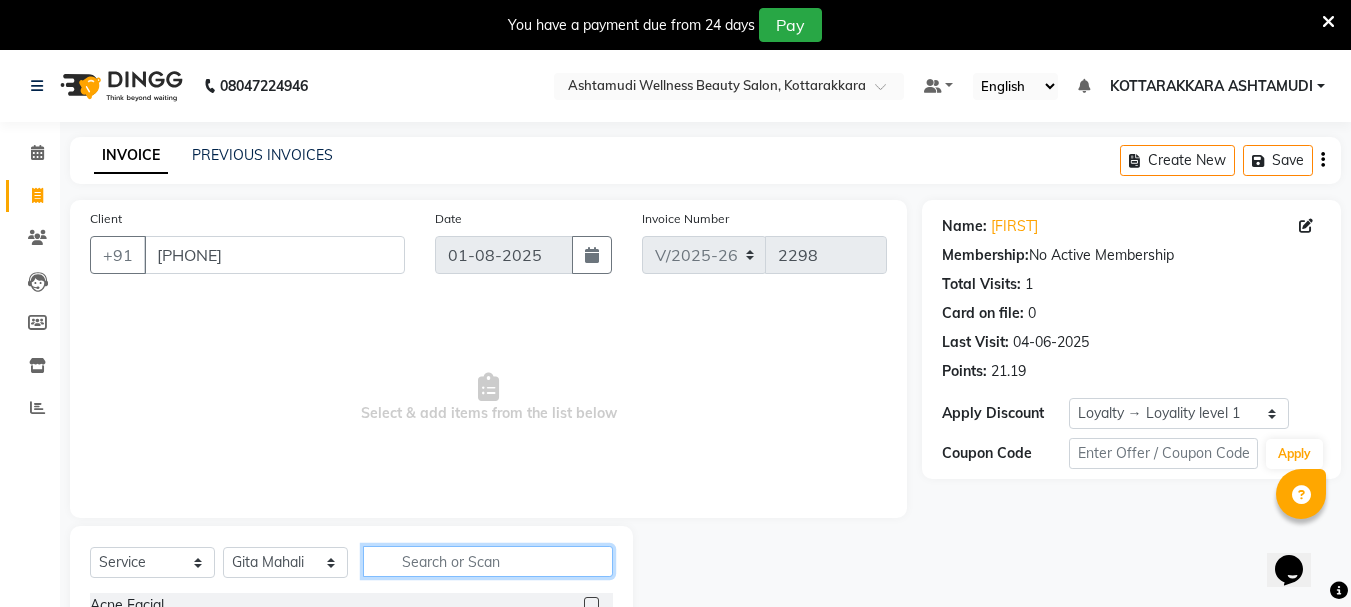 click 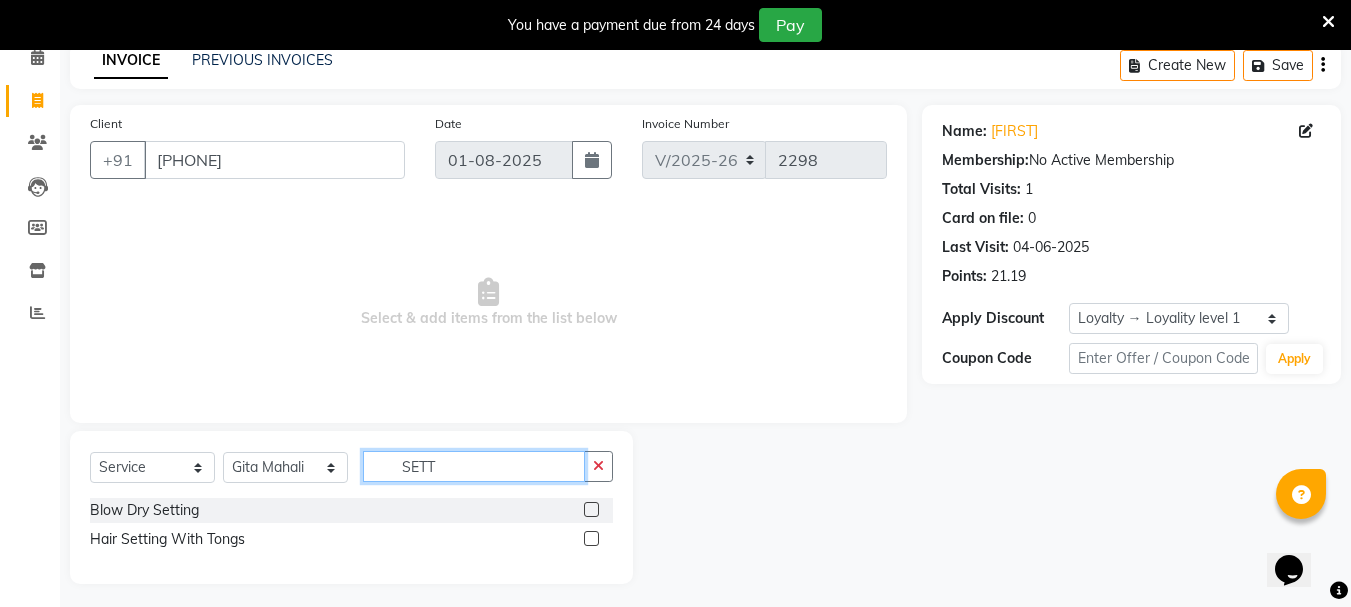scroll, scrollTop: 102, scrollLeft: 0, axis: vertical 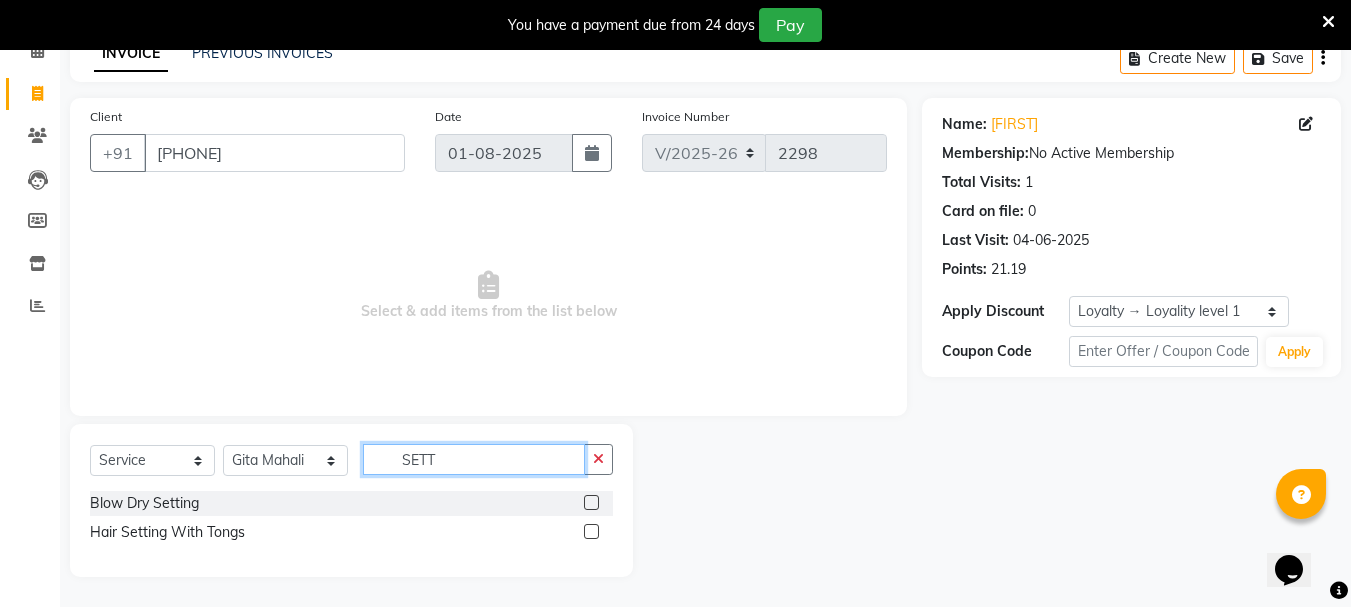 type on "SETT" 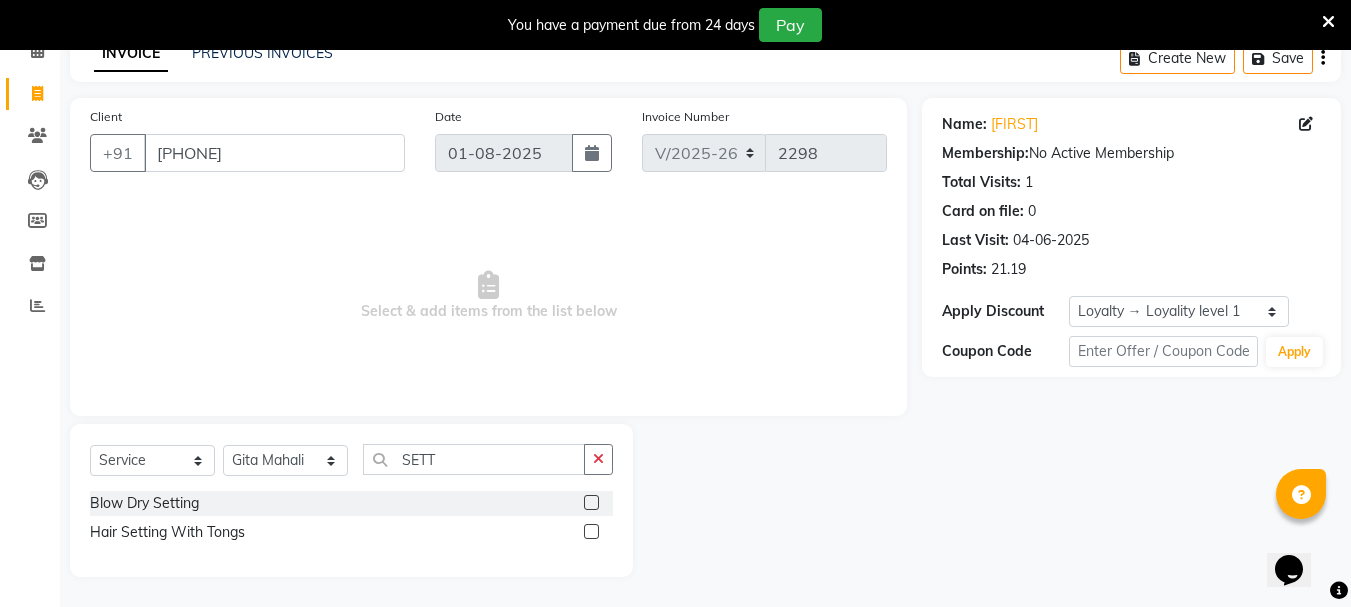 click 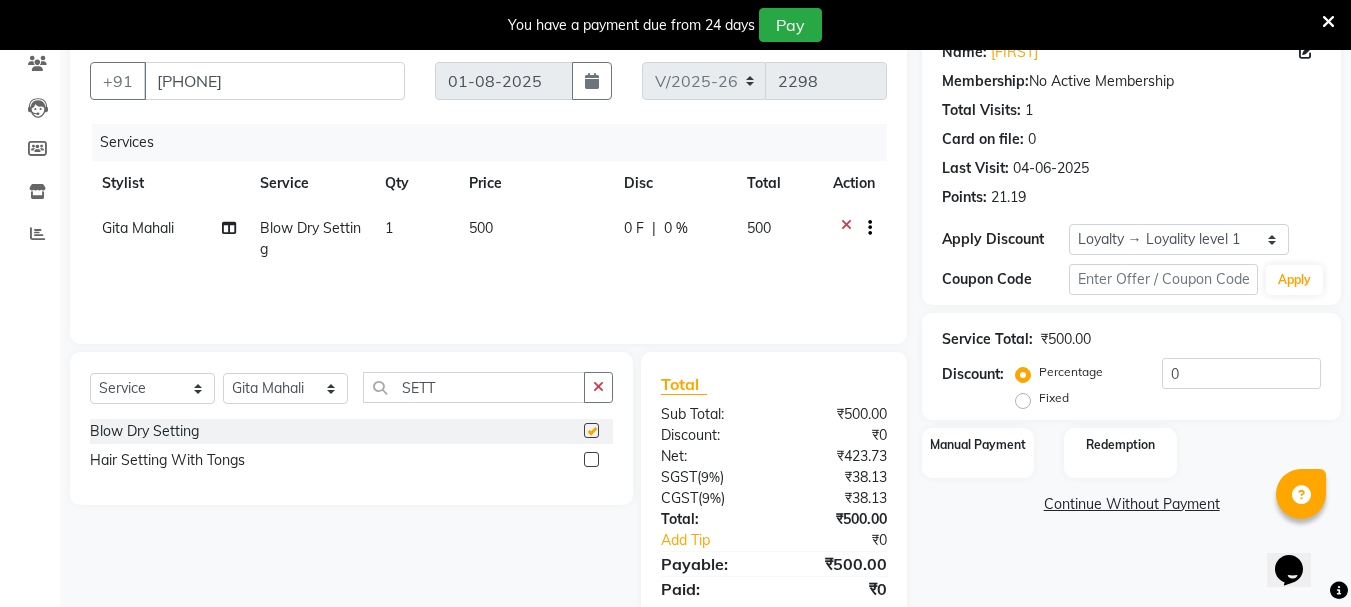 checkbox on "false" 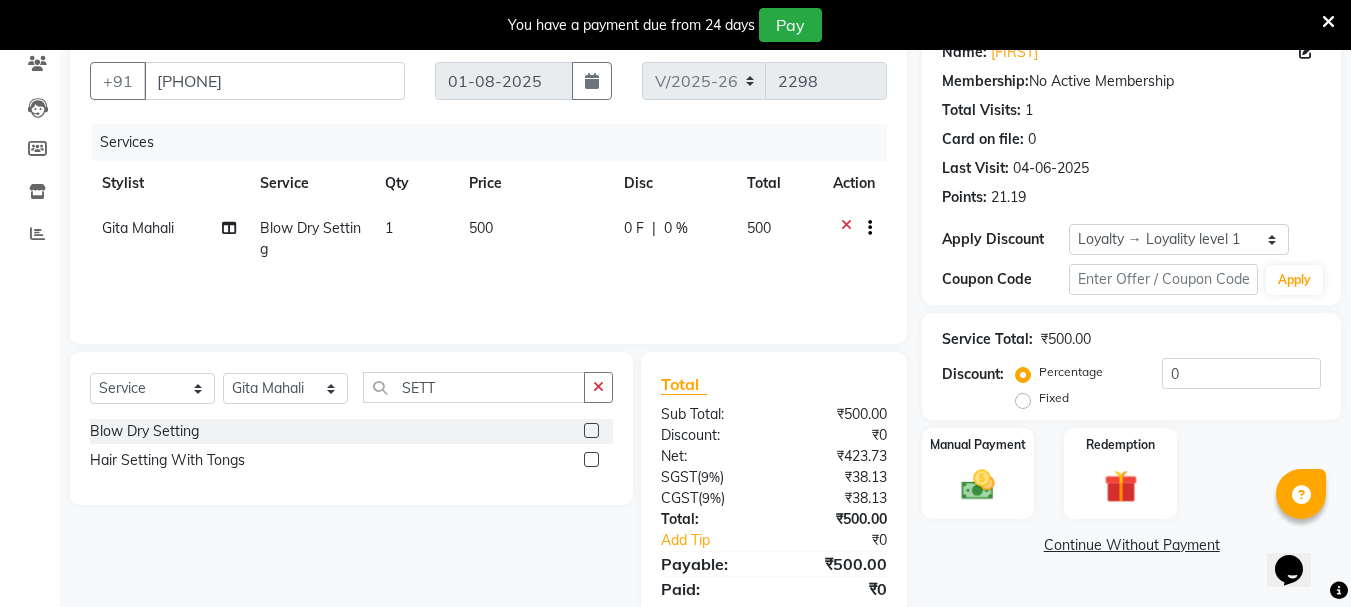scroll, scrollTop: 243, scrollLeft: 0, axis: vertical 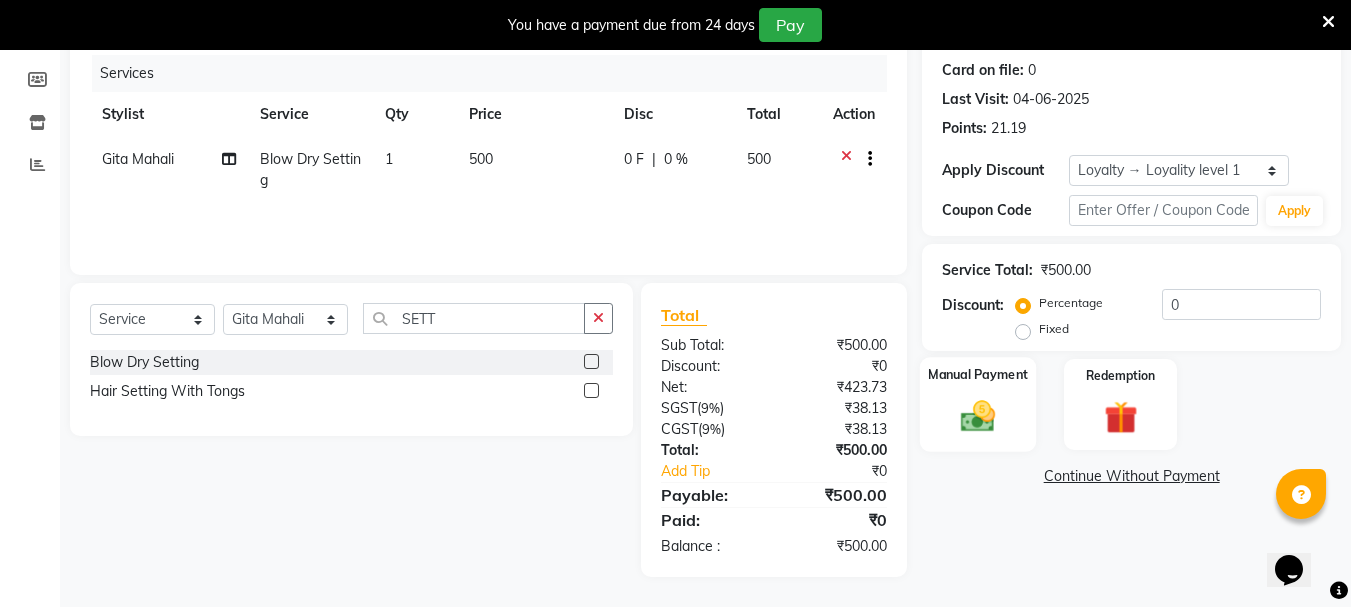 click 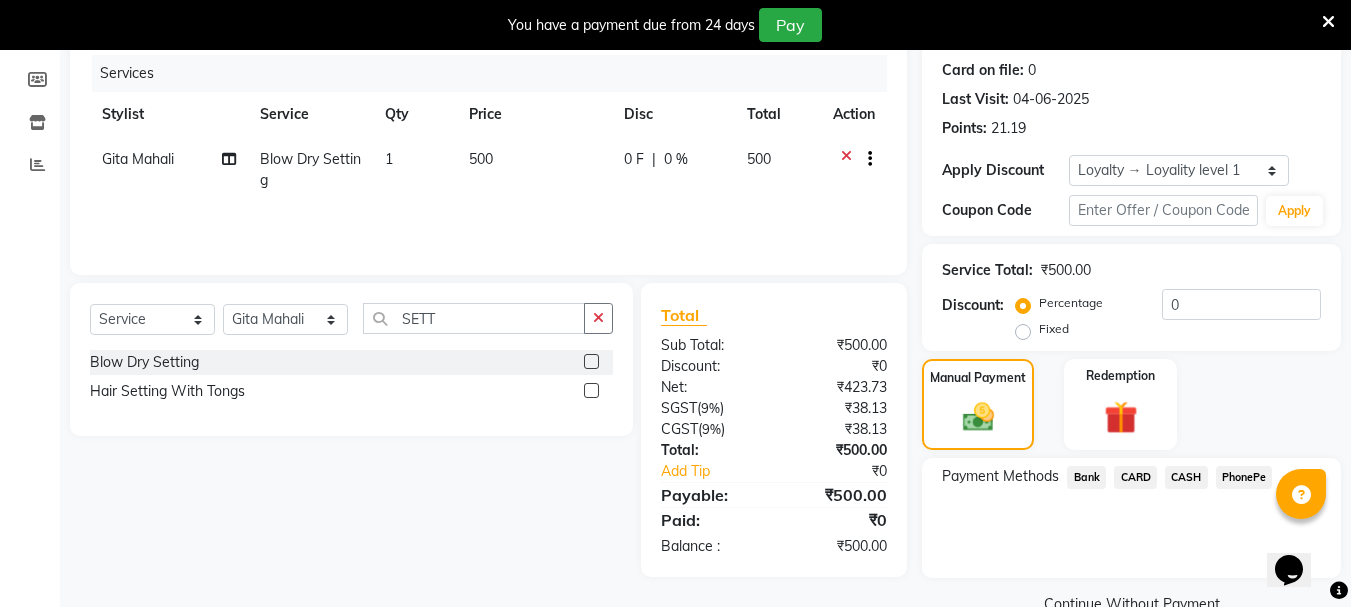 click on "CASH" 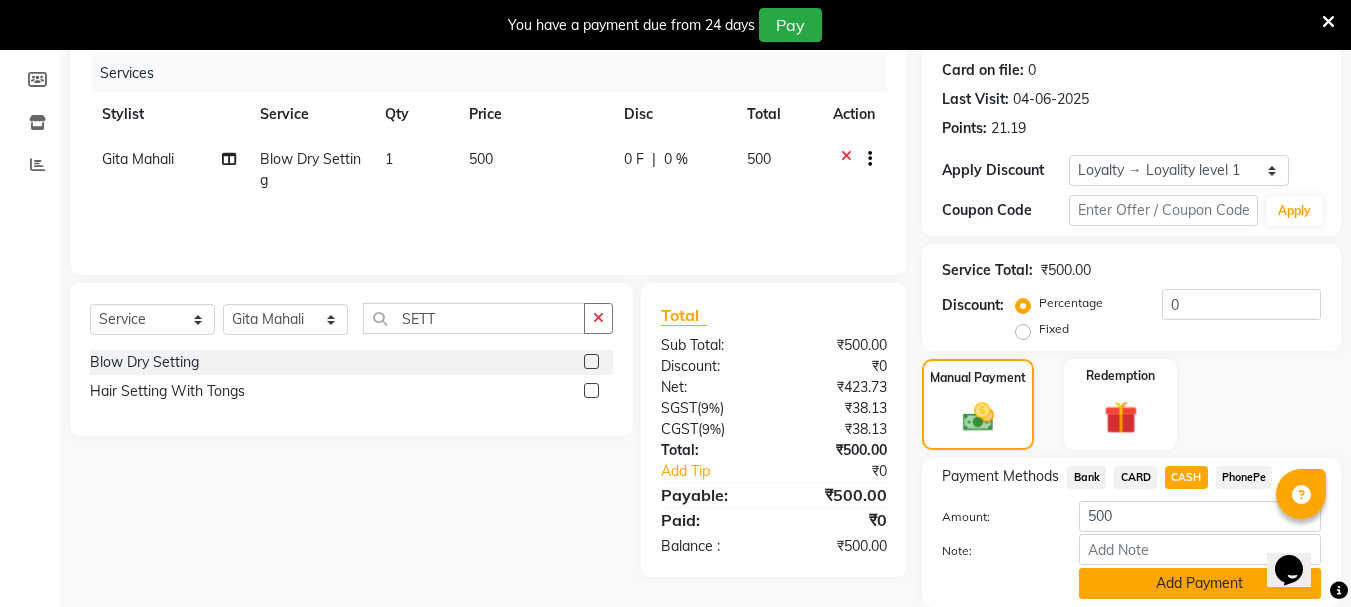click on "Add Payment" 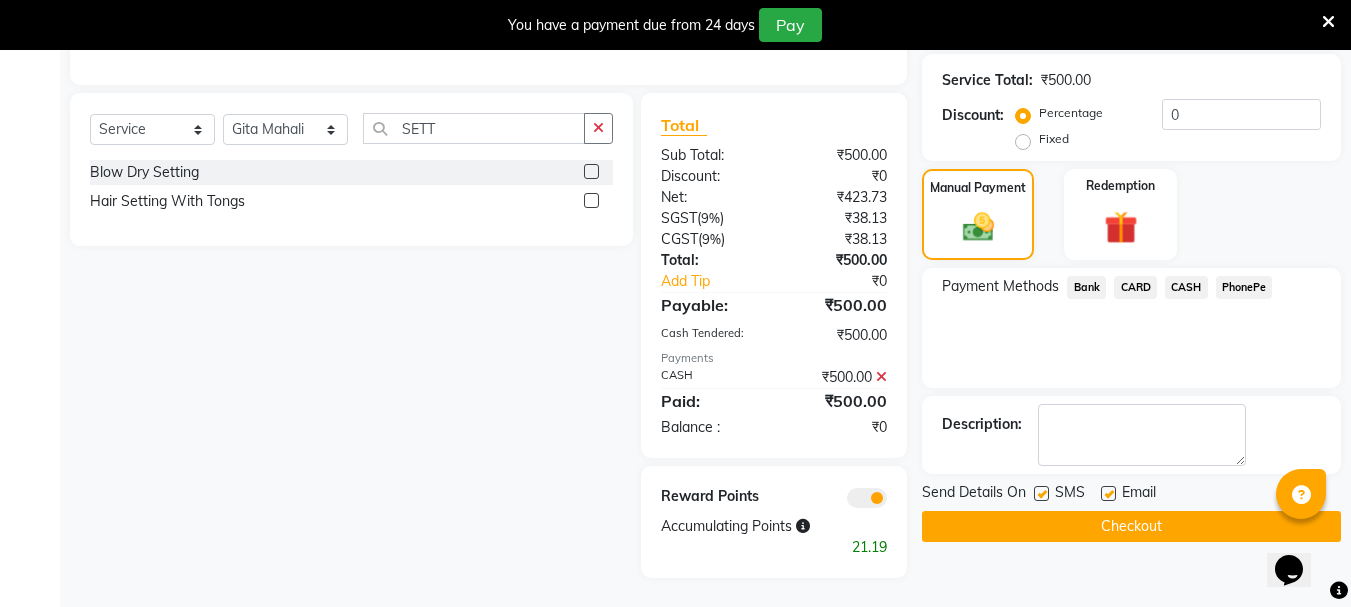 scroll, scrollTop: 434, scrollLeft: 0, axis: vertical 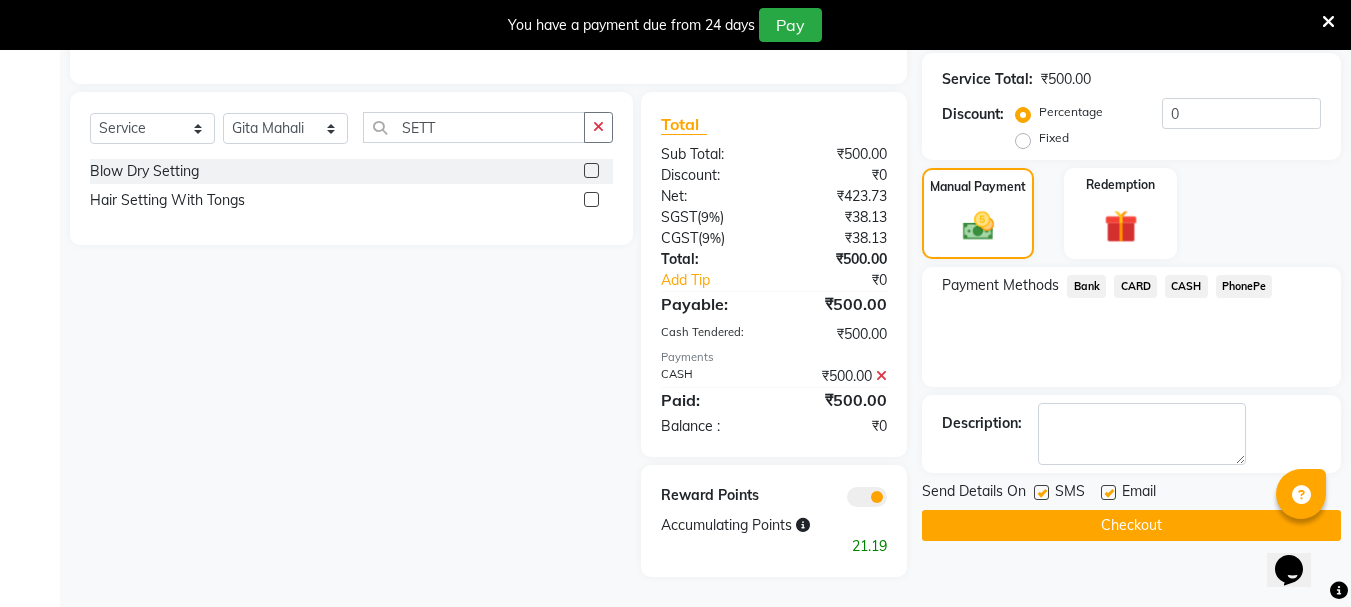 click on "Checkout" 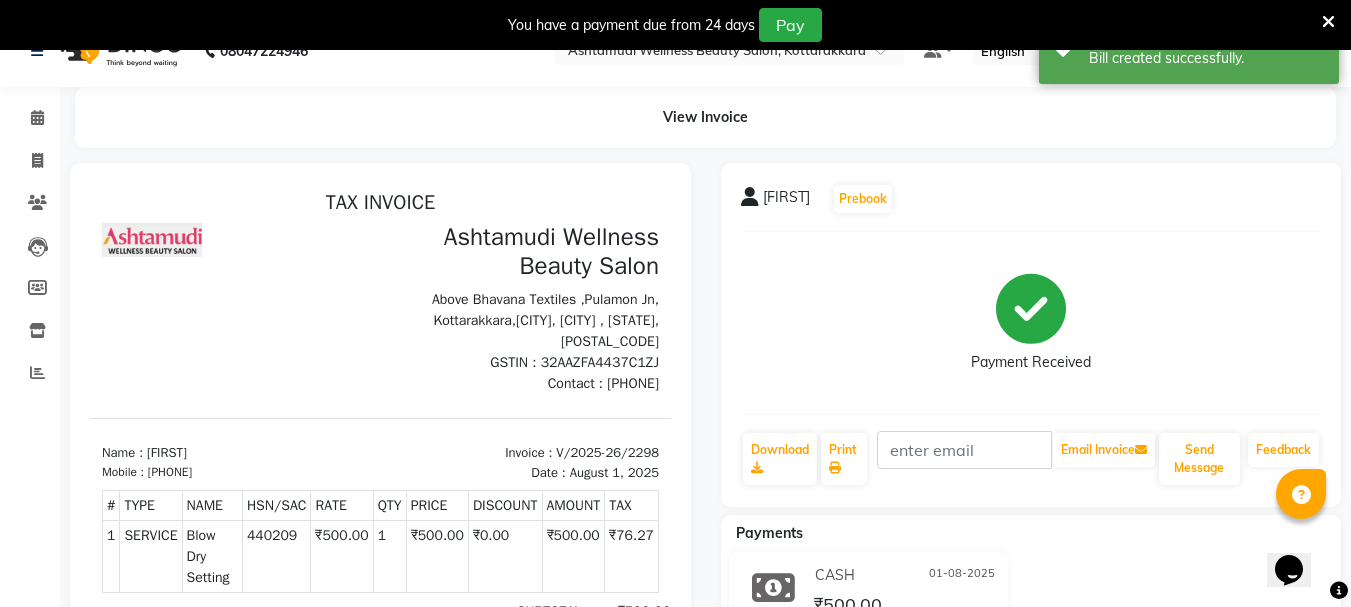 scroll, scrollTop: 0, scrollLeft: 0, axis: both 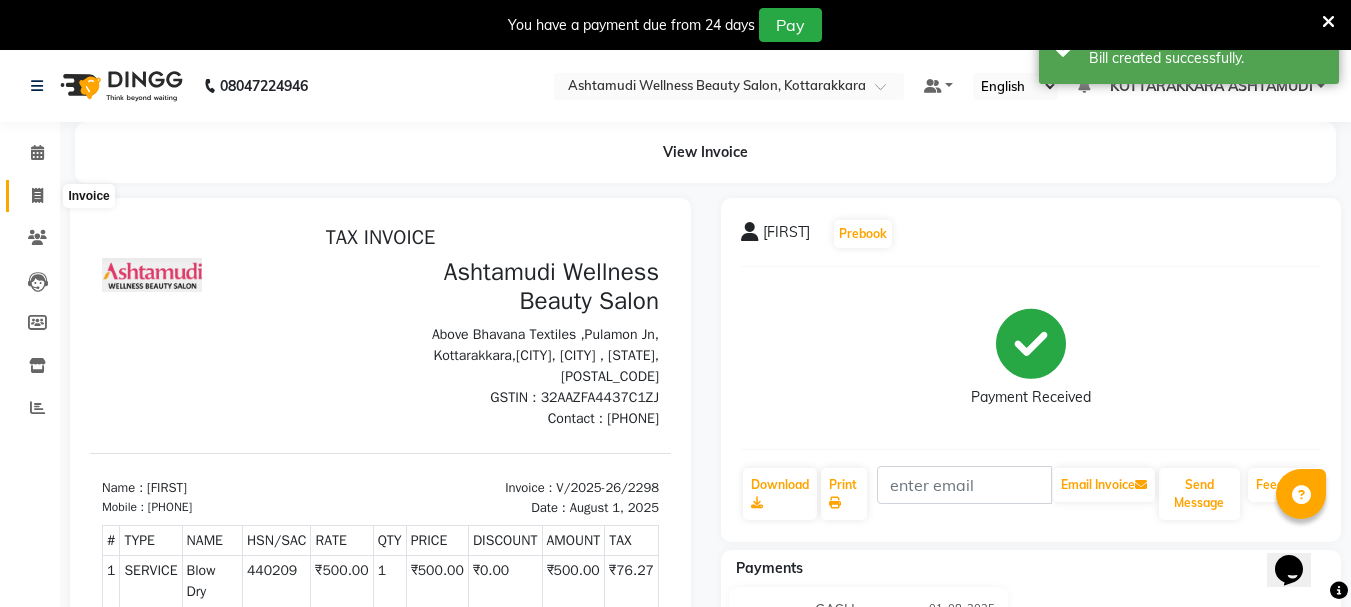 click 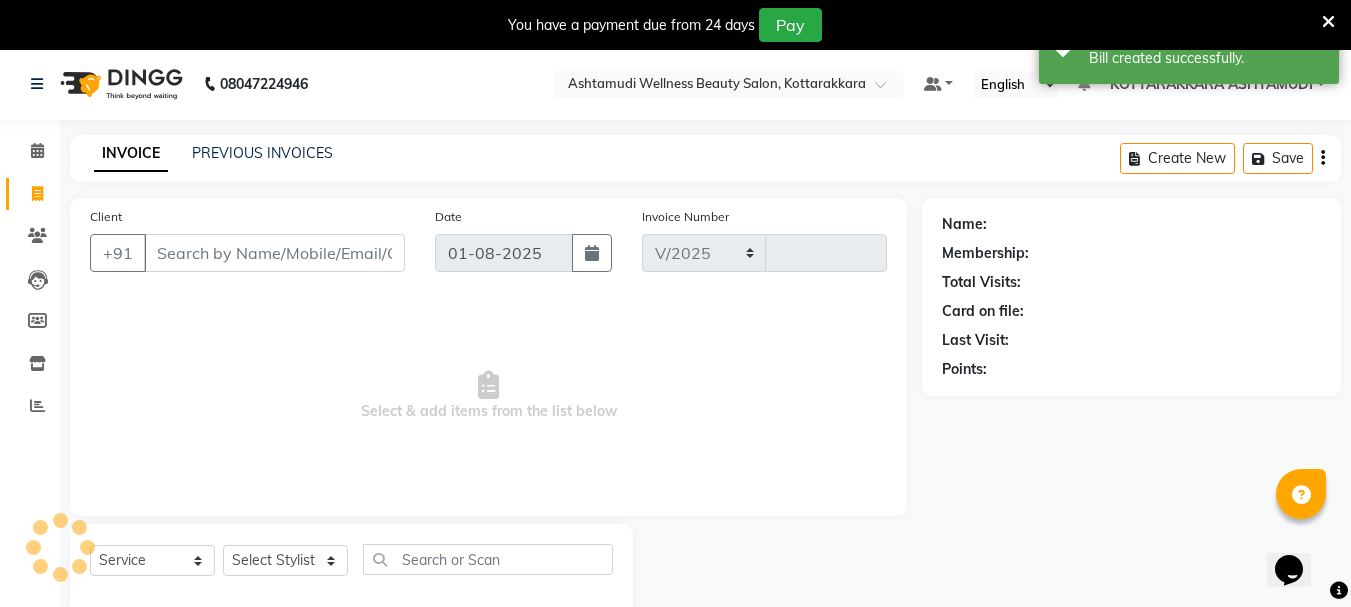 select on "4664" 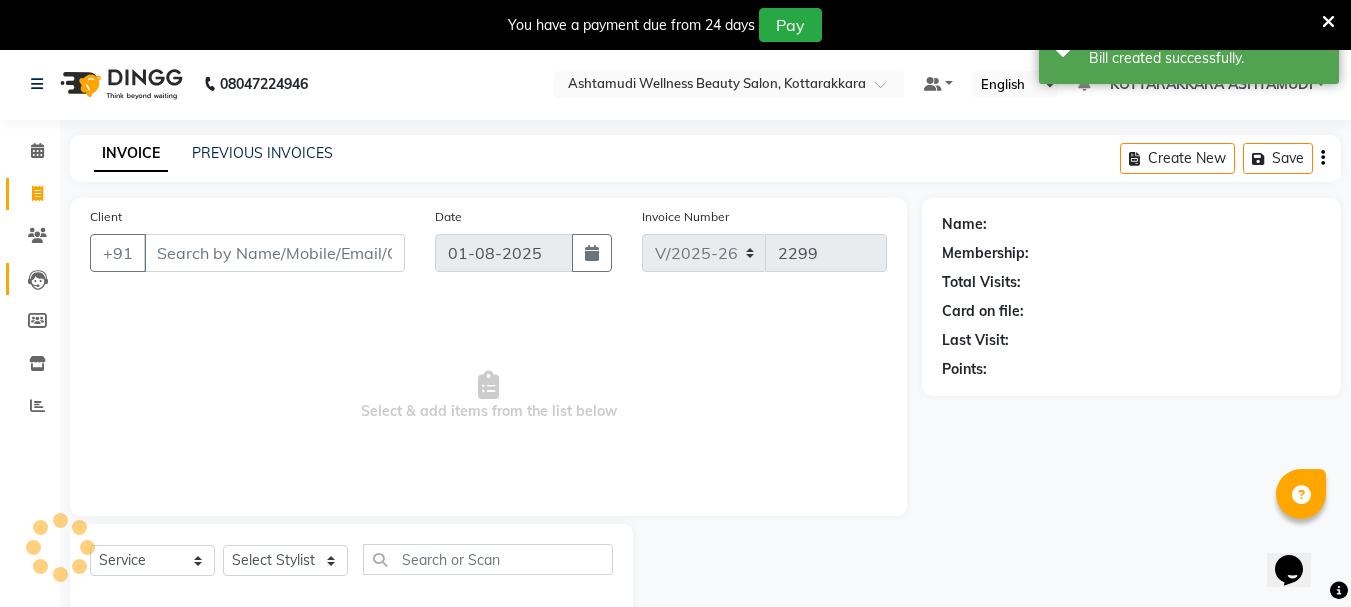 scroll, scrollTop: 50, scrollLeft: 0, axis: vertical 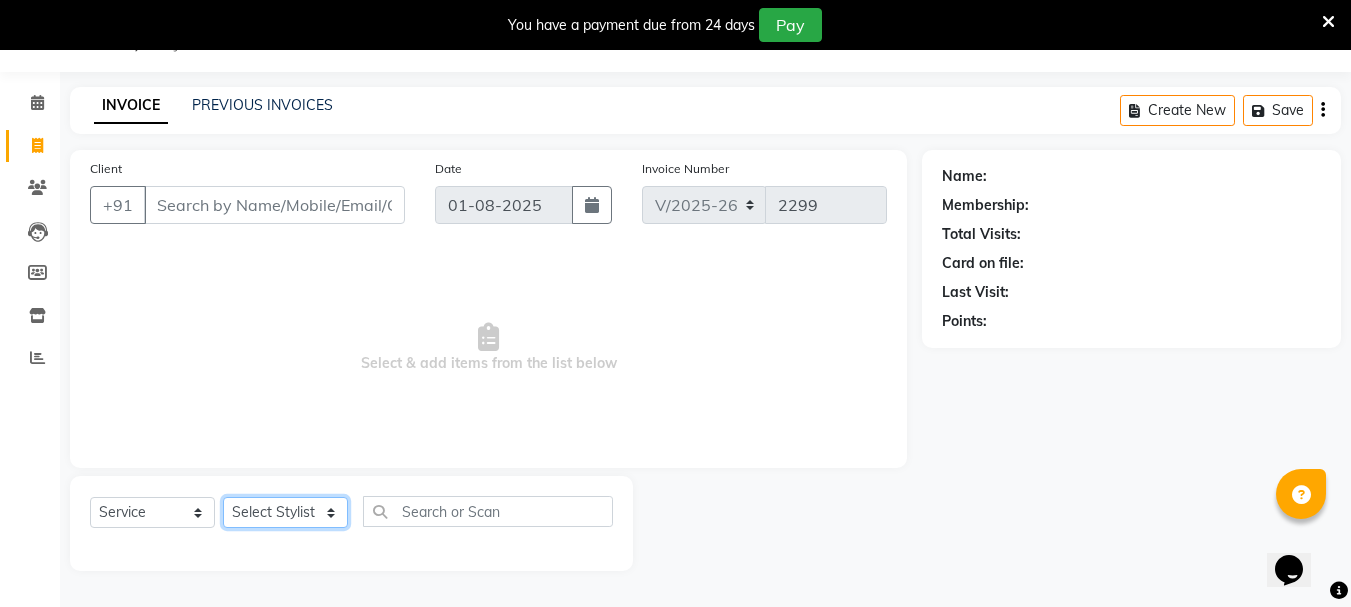 click on "Select Stylist AMRITHA DIVYA L	 Gita Mahali  Jibi P R Karina Darjee  KOTTARAKKARA ASHTAMUDI NISHA SAMUEL 	 Priya Chakraborty SARIGA R	 SHAHIDA SHAMINA MUHAMMED P R" 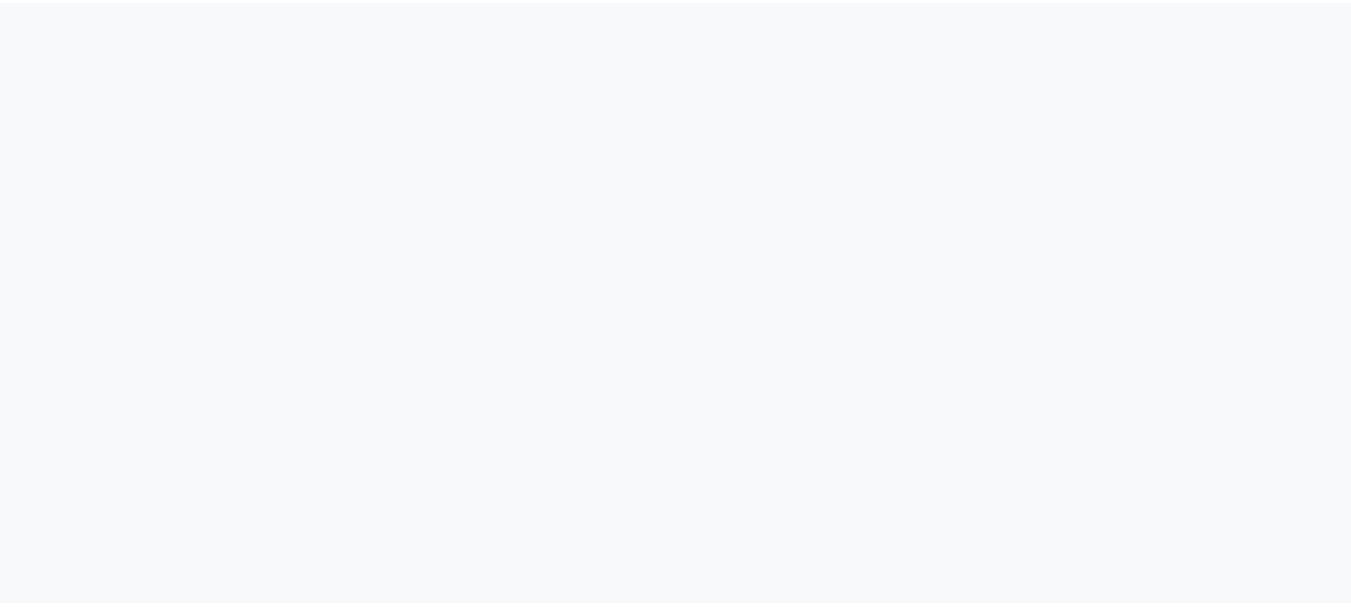 scroll, scrollTop: 0, scrollLeft: 0, axis: both 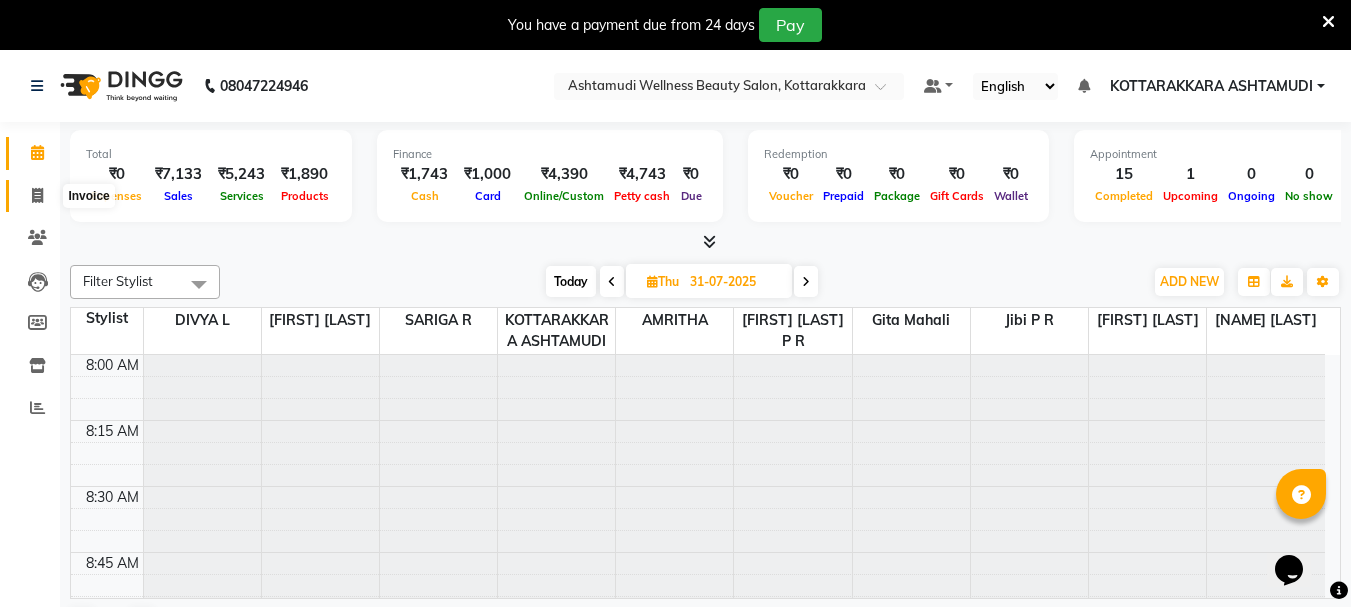click 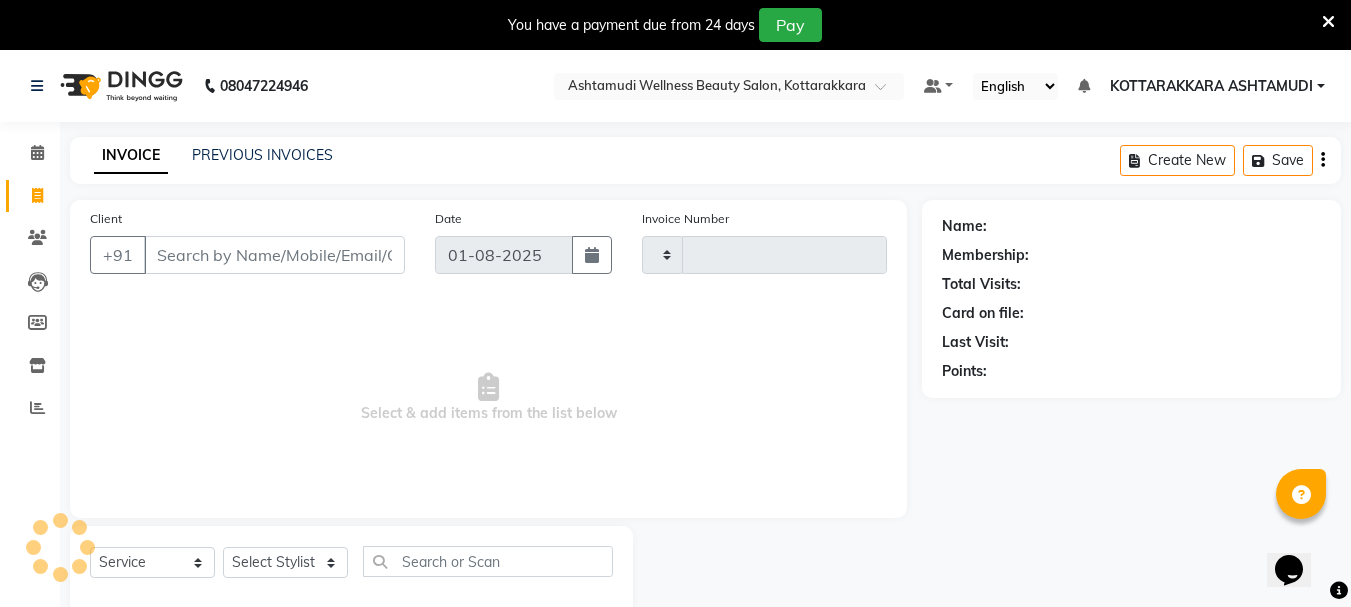 type on "2301" 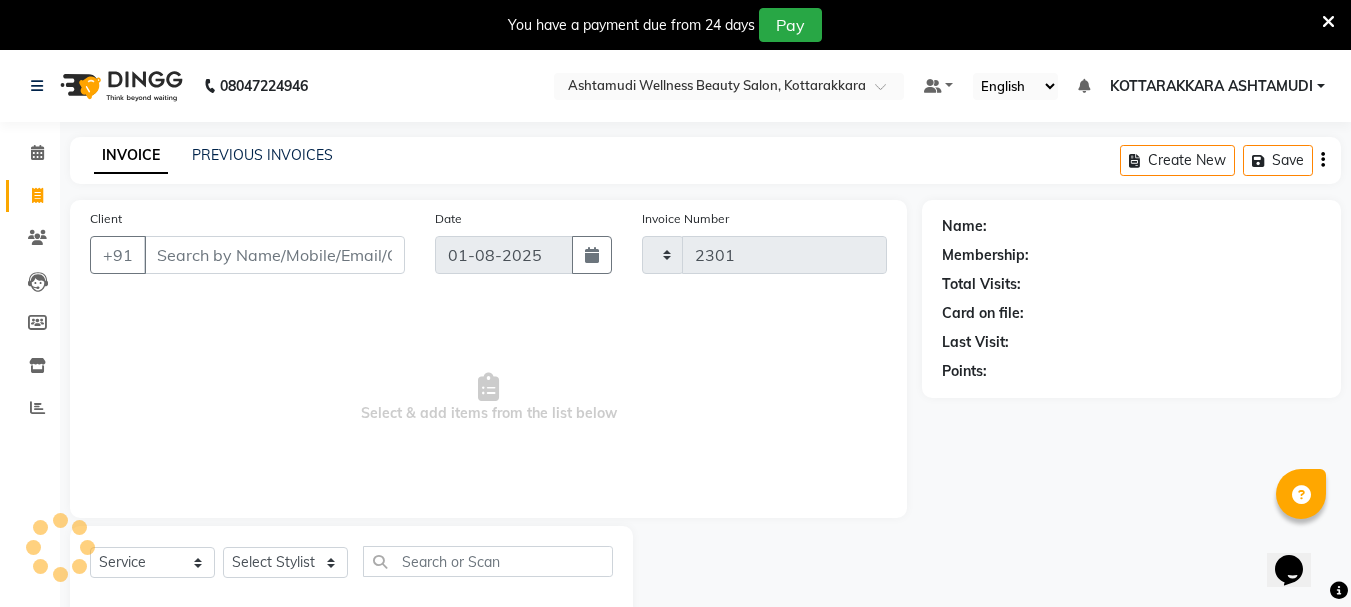 select on "4664" 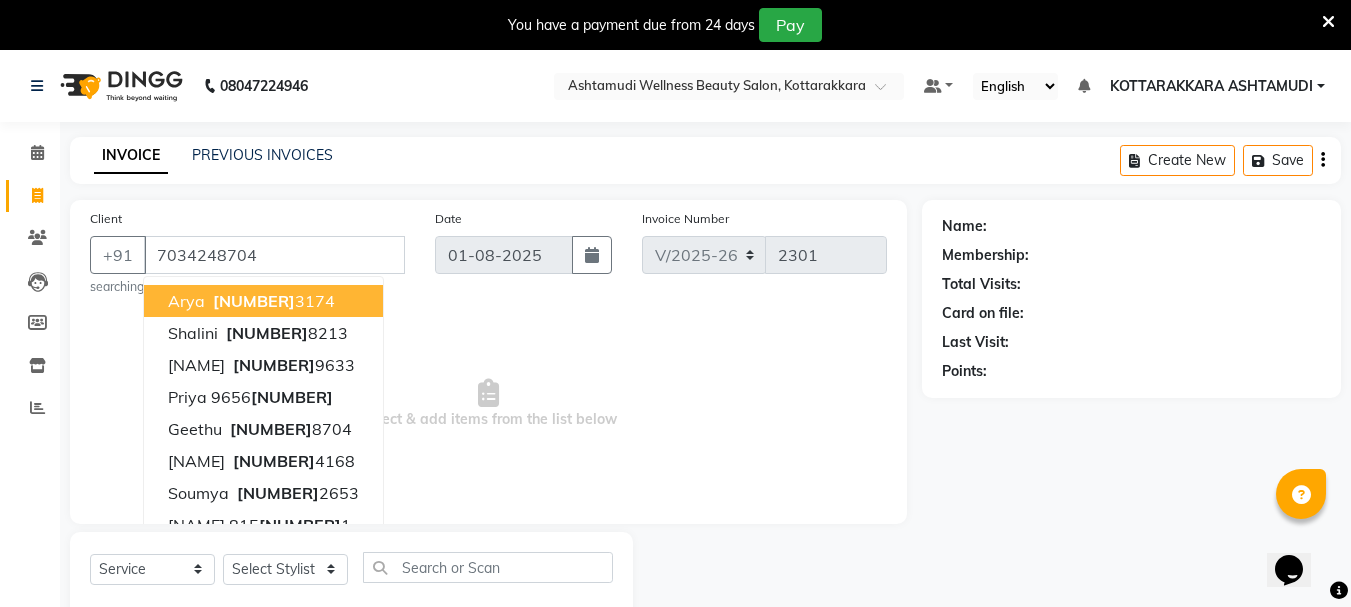 type on "7034248704" 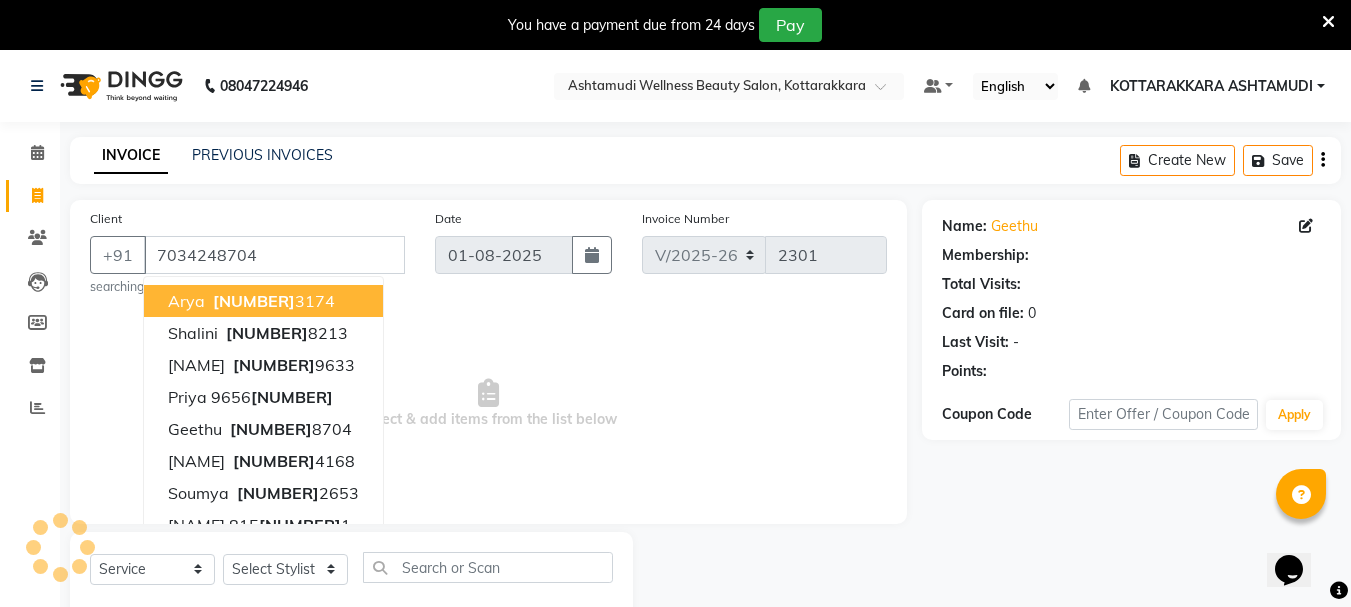 select on "1: Object" 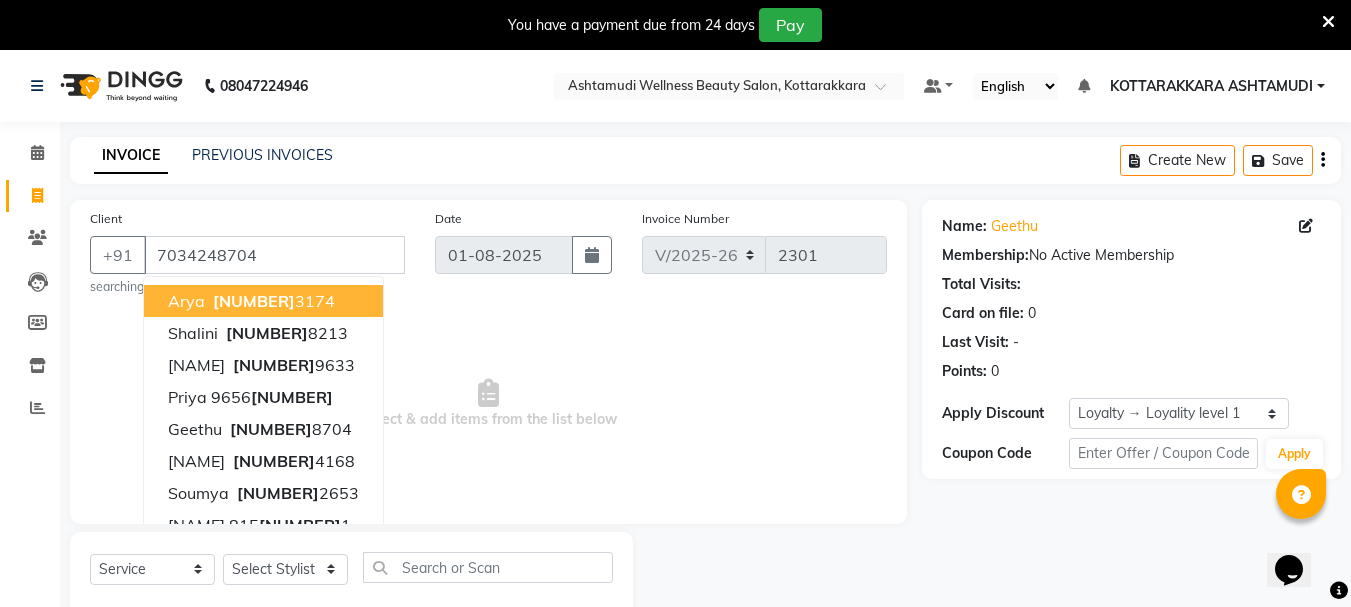 click on "Select & add items from the list below" at bounding box center [488, 404] 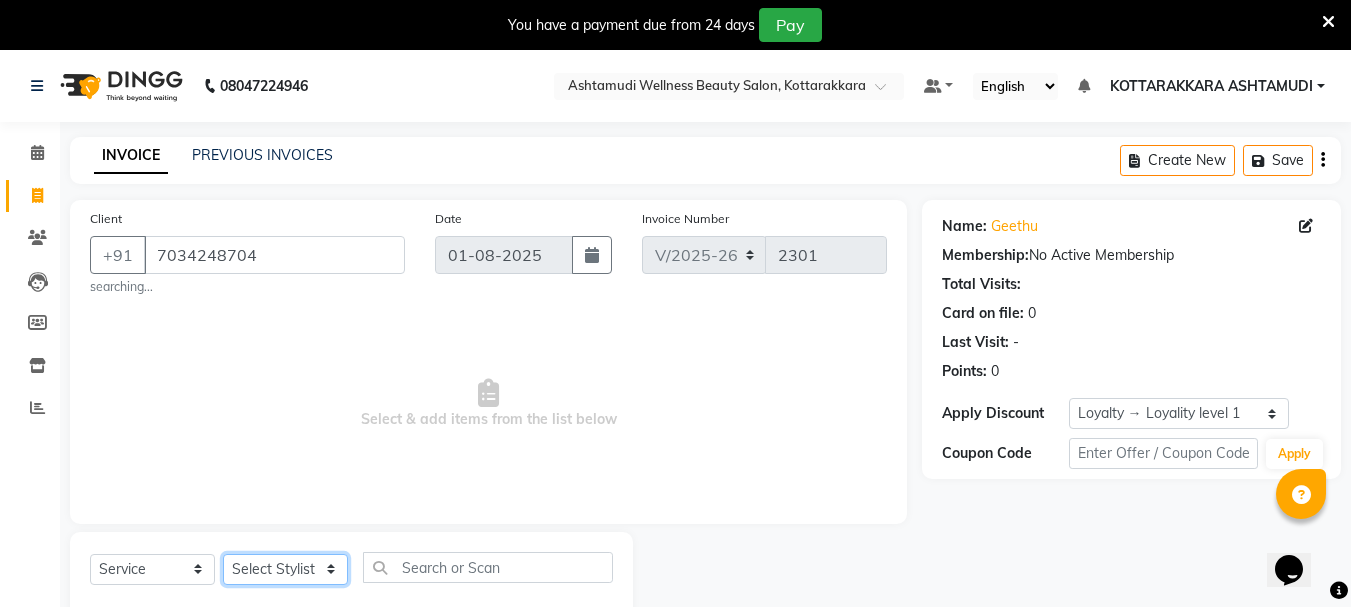 click on "Select Stylist AMRITHA DIVYA L	 Gita Mahali  Jibi P R Karina Darjee  KOTTARAKKARA ASHTAMUDI NISHA SAMUEL 	 Priya Chakraborty SARIGA R	 SHAHIDA SHAMINA MUHAMMED P R" 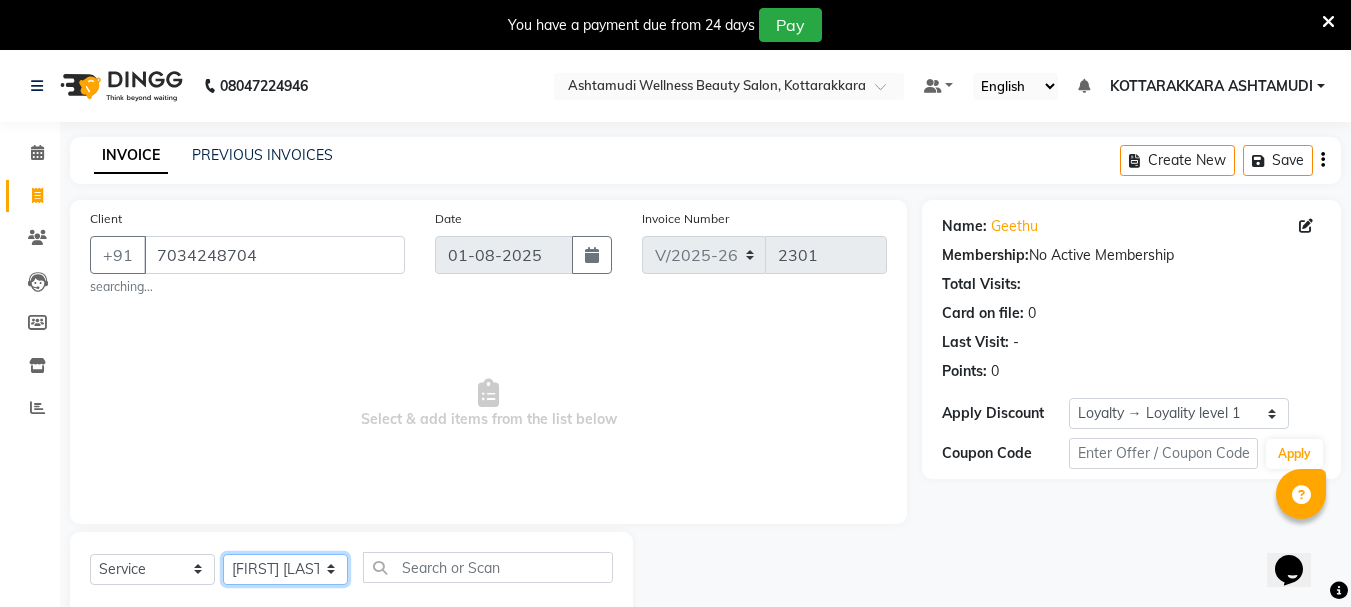 click on "Select Stylist AMRITHA DIVYA L	 Gita Mahali  Jibi P R Karina Darjee  KOTTARAKKARA ASHTAMUDI NISHA SAMUEL 	 Priya Chakraborty SARIGA R	 SHAHIDA SHAMINA MUHAMMED P R" 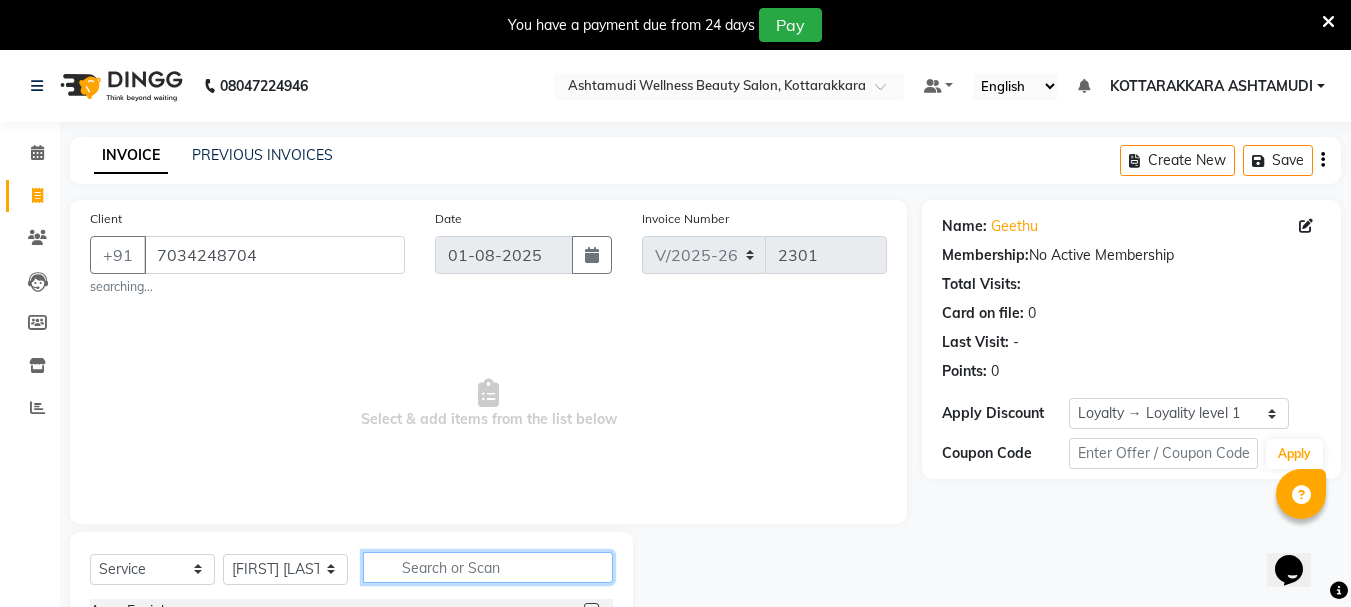 click 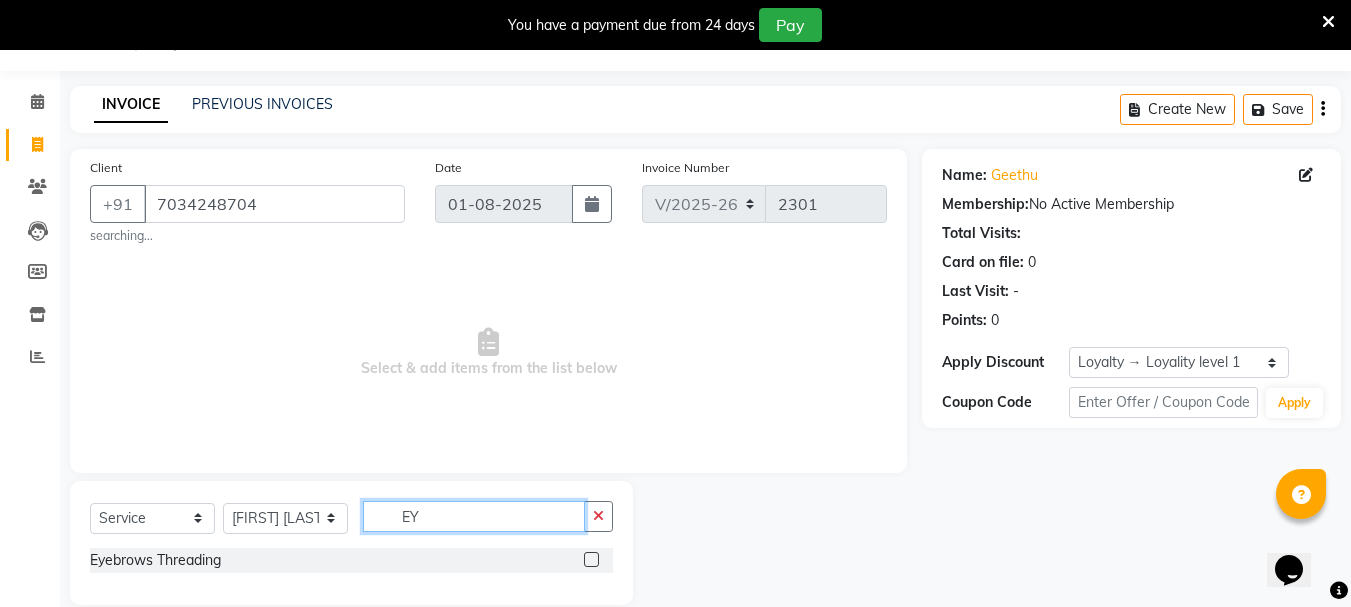 scroll, scrollTop: 79, scrollLeft: 0, axis: vertical 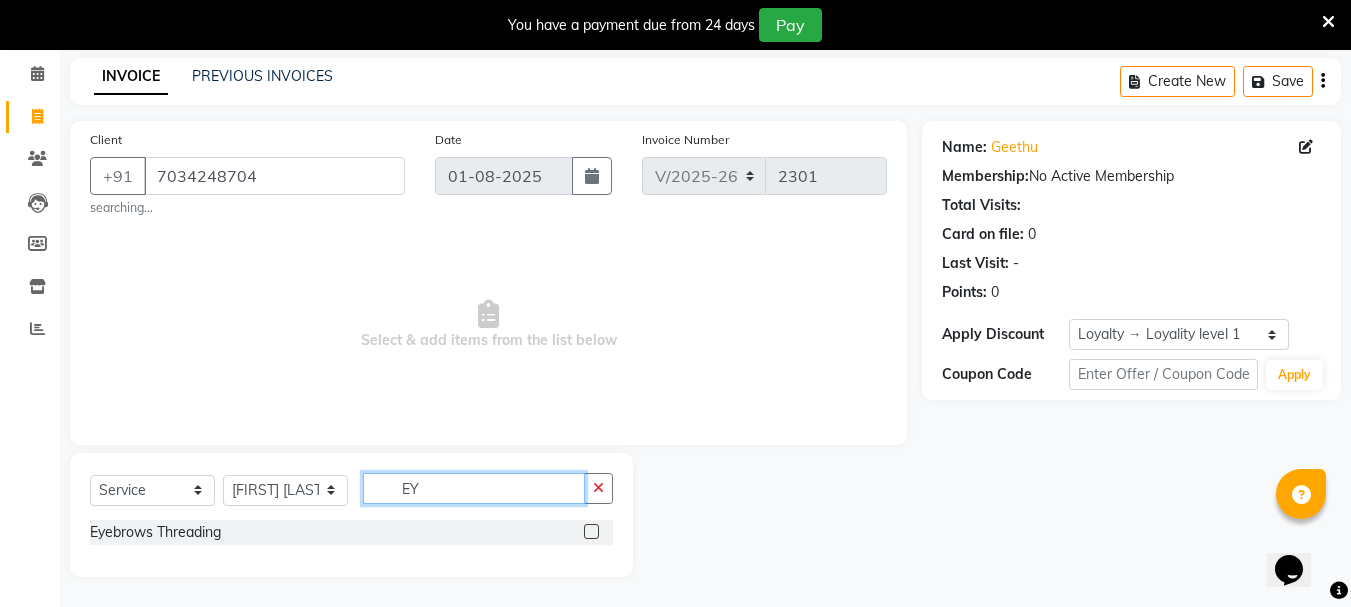 type on "EY" 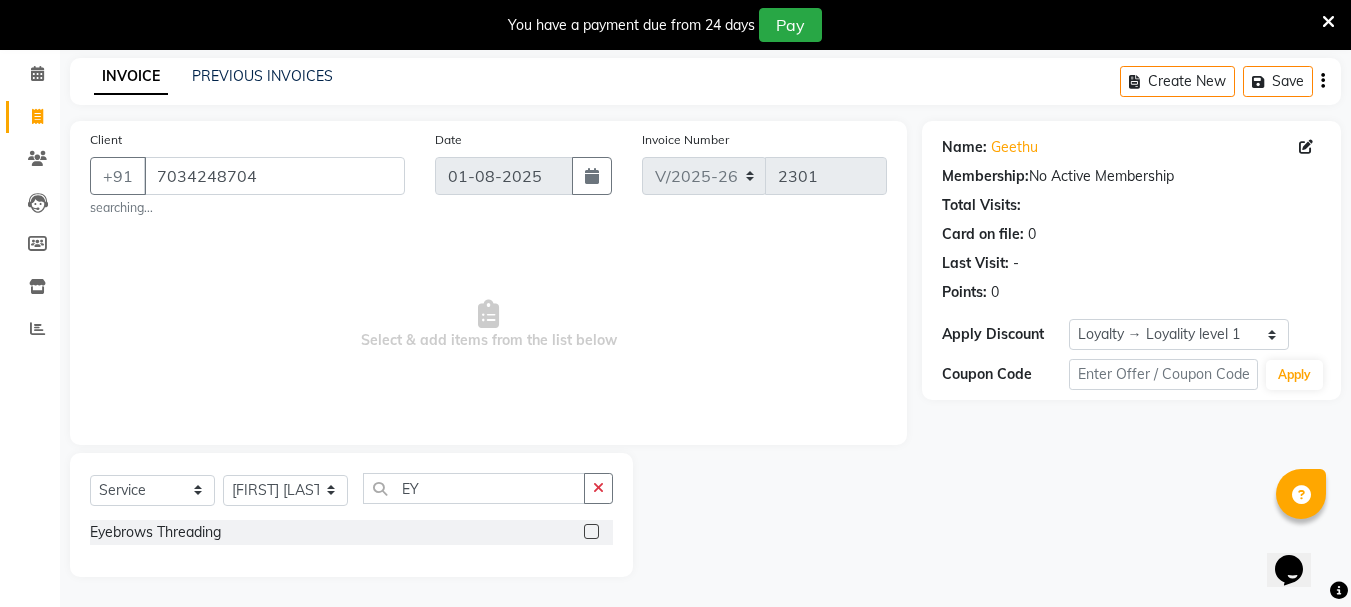 click 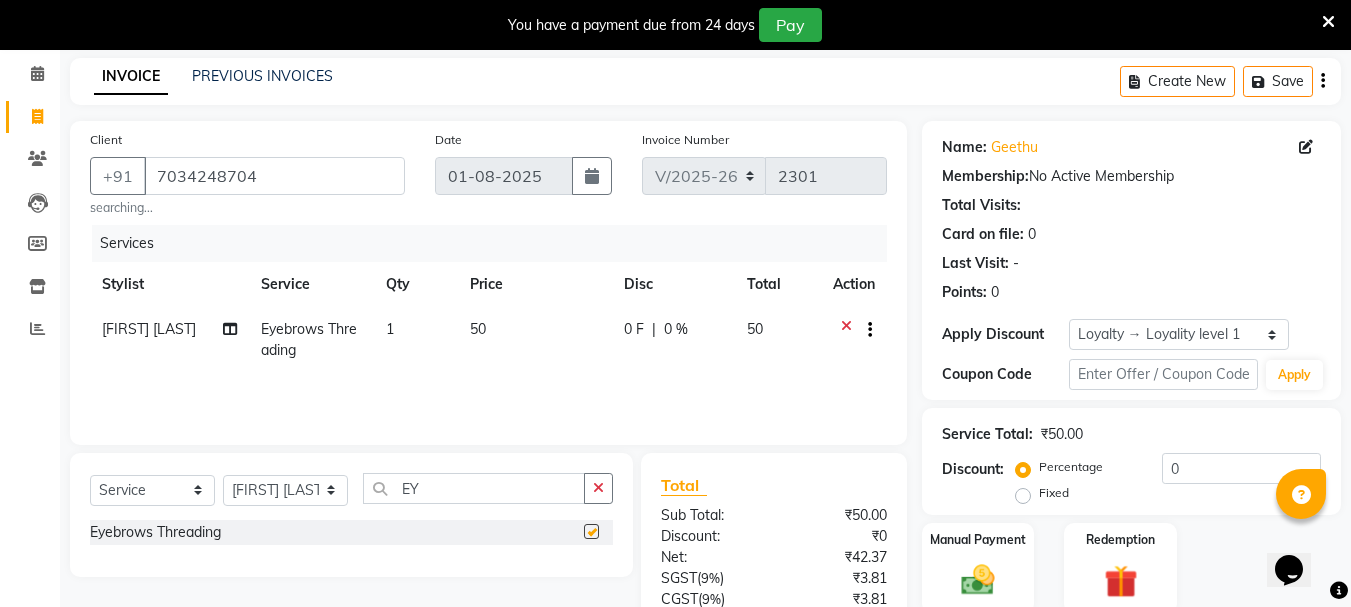 checkbox on "false" 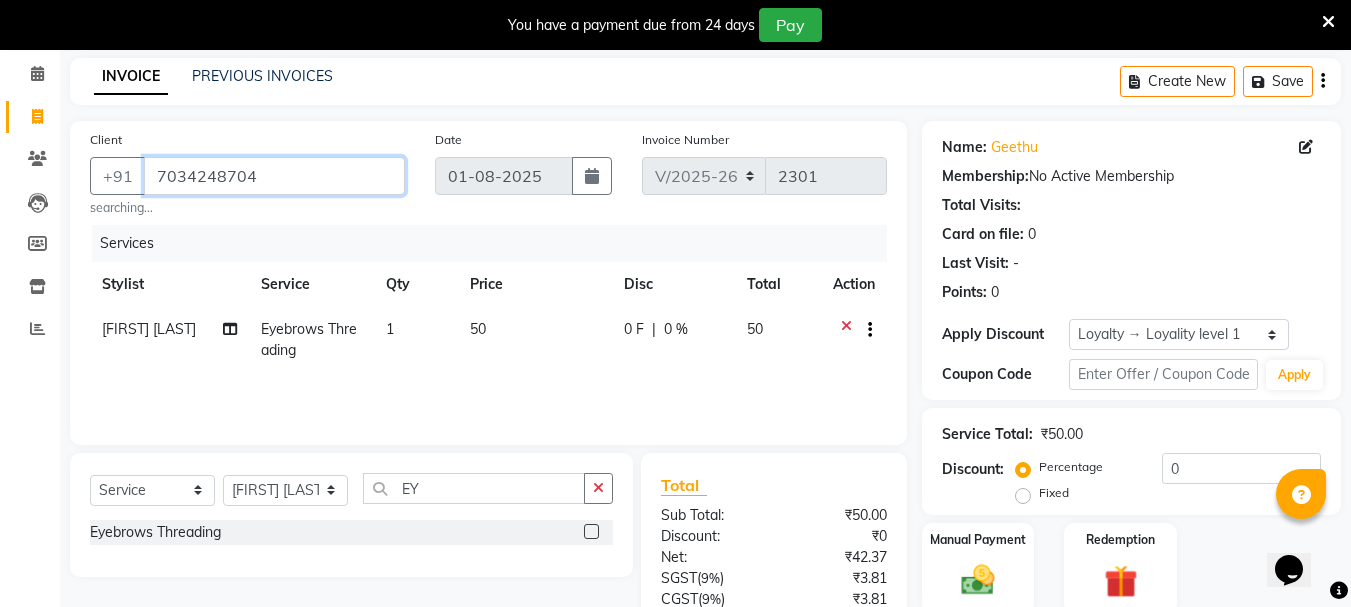 click on "7034248704" at bounding box center (274, 176) 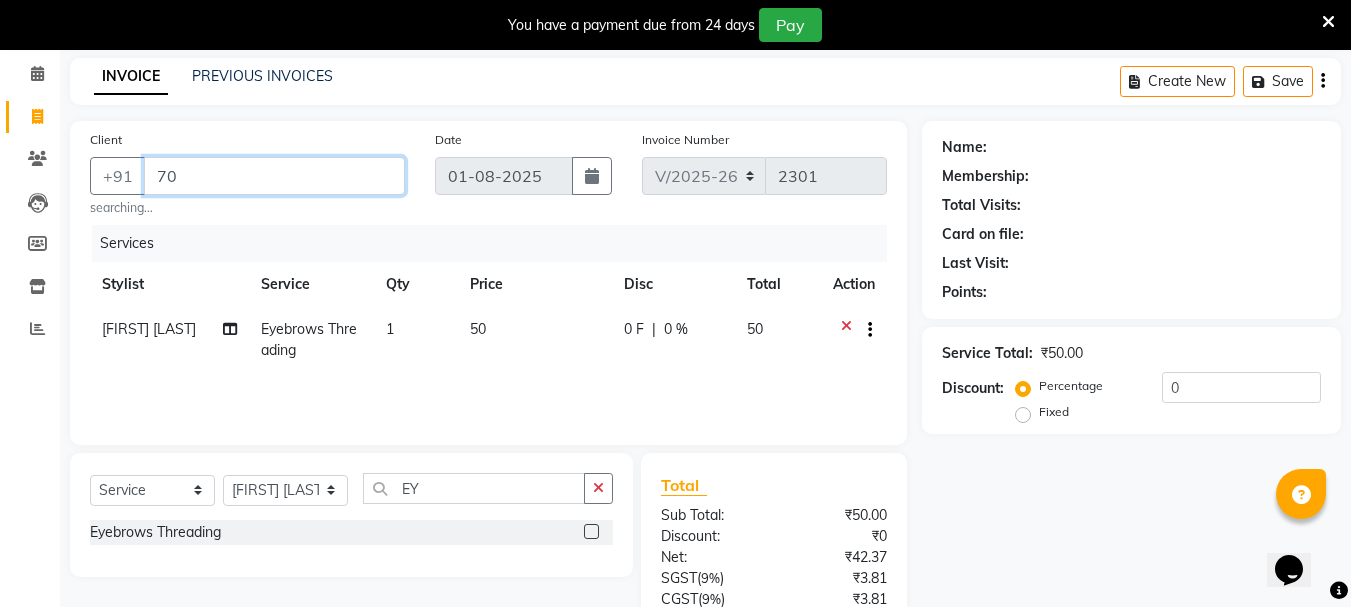 type on "7" 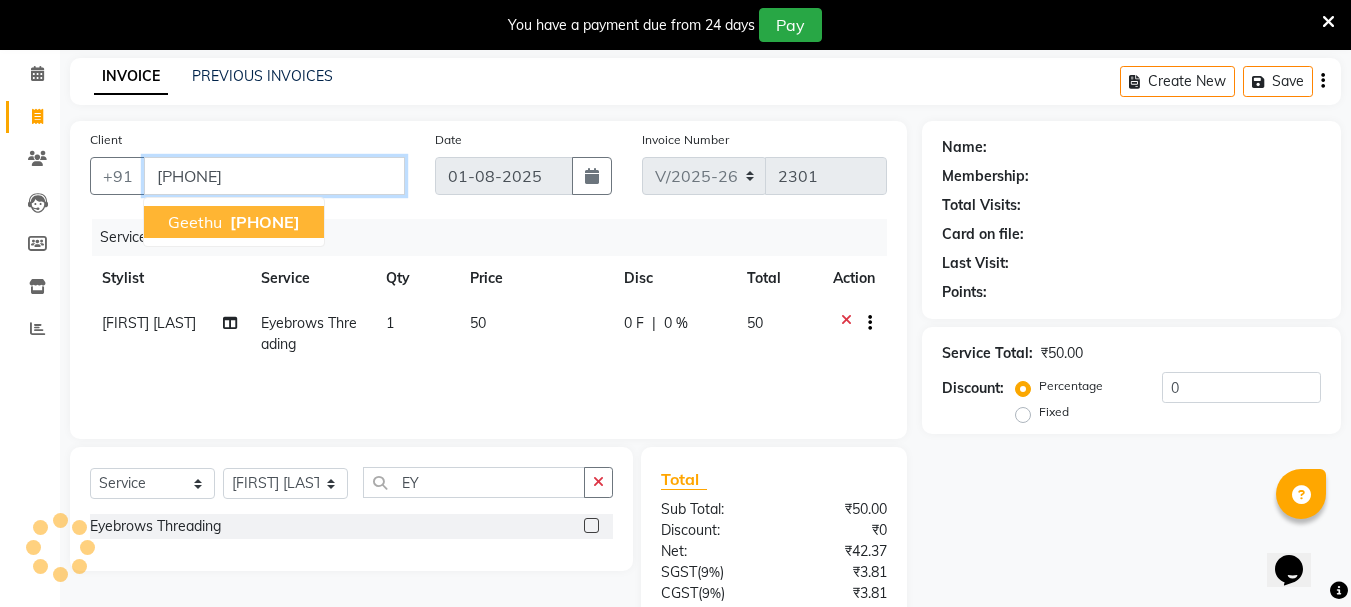 click on "8891501466" at bounding box center [265, 222] 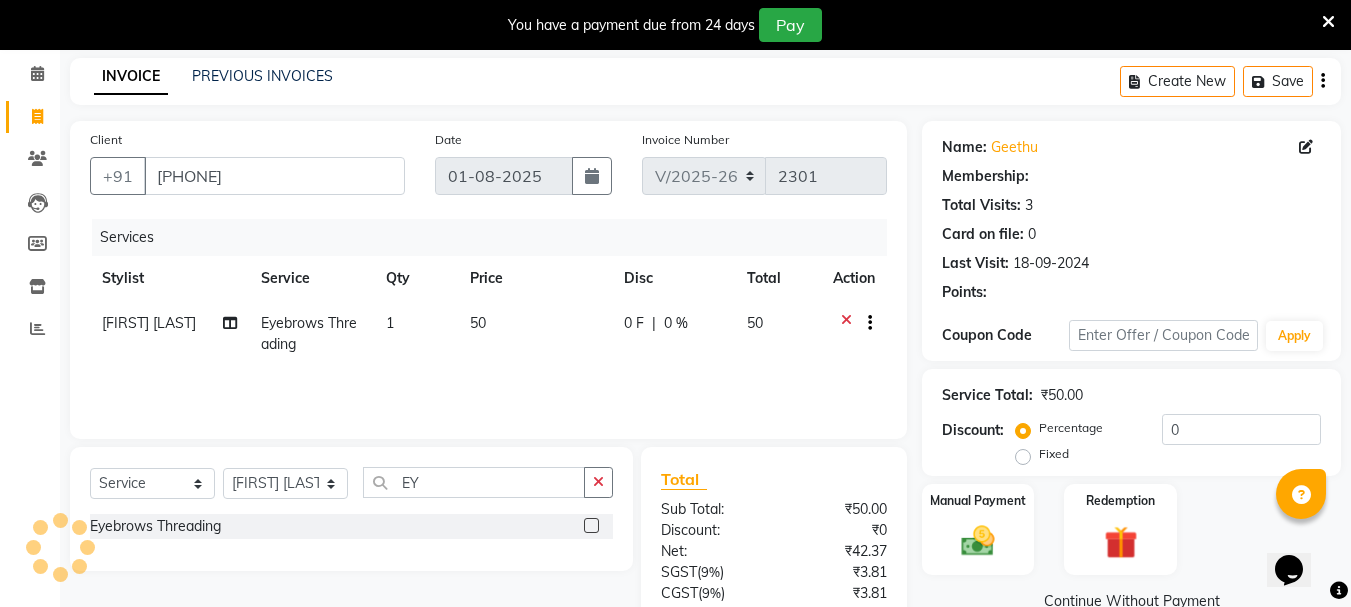 select on "1: Object" 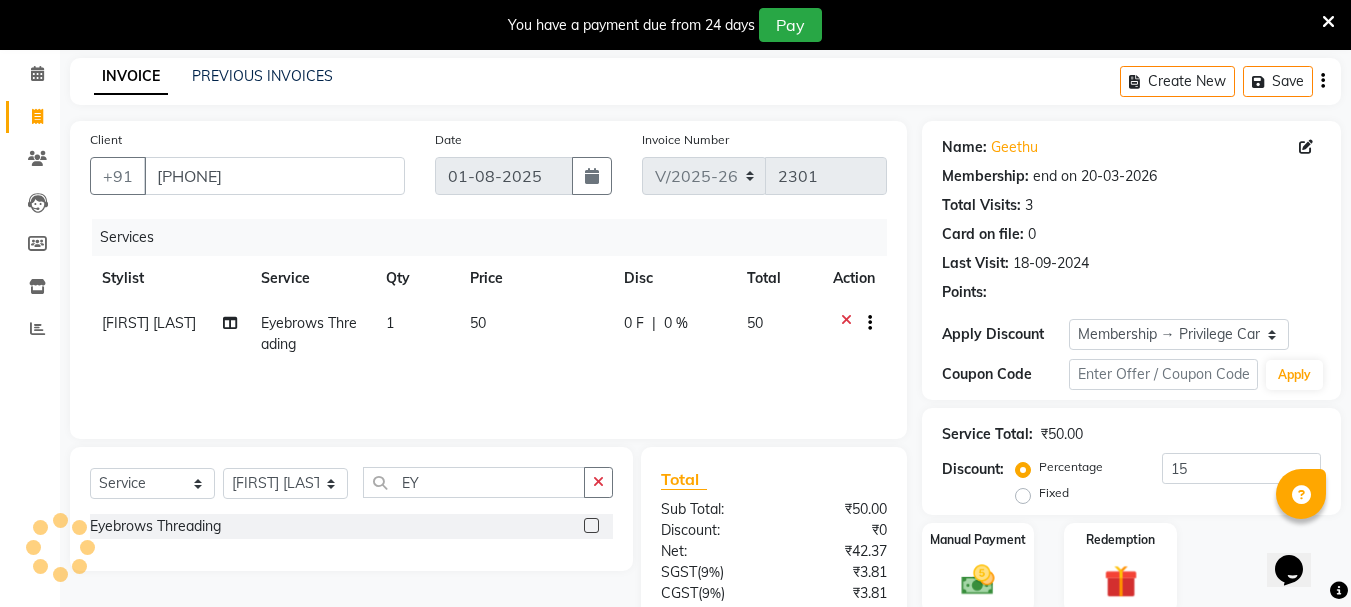 type on "0" 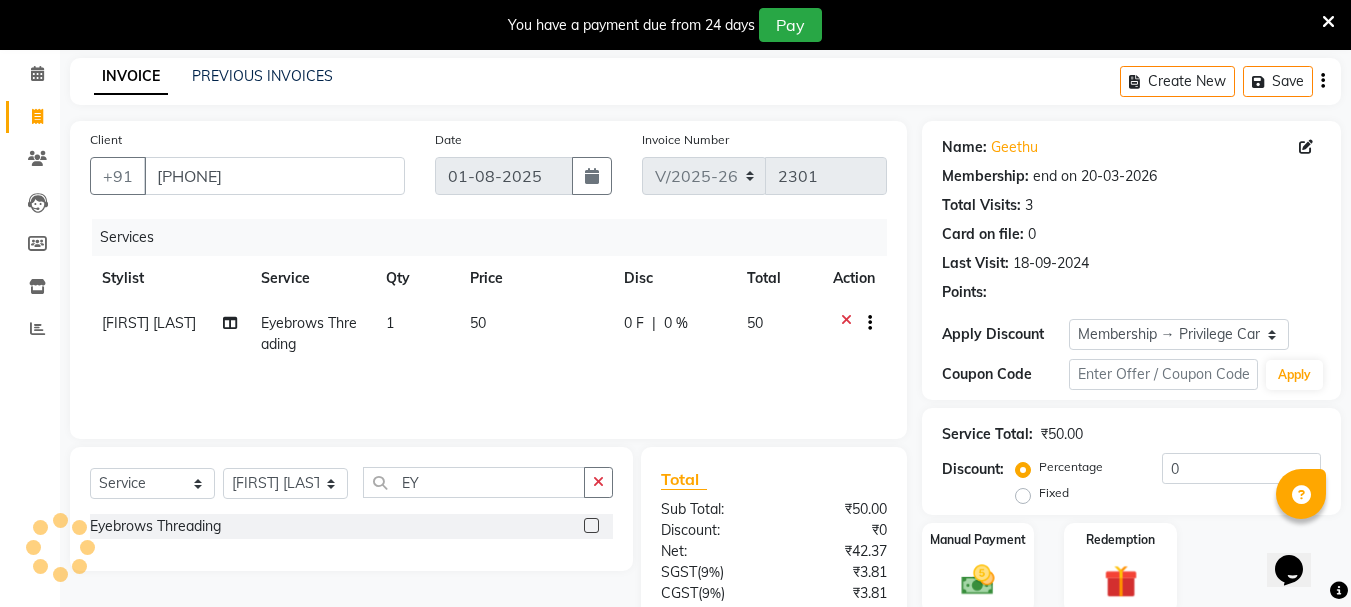 select on "2: Object" 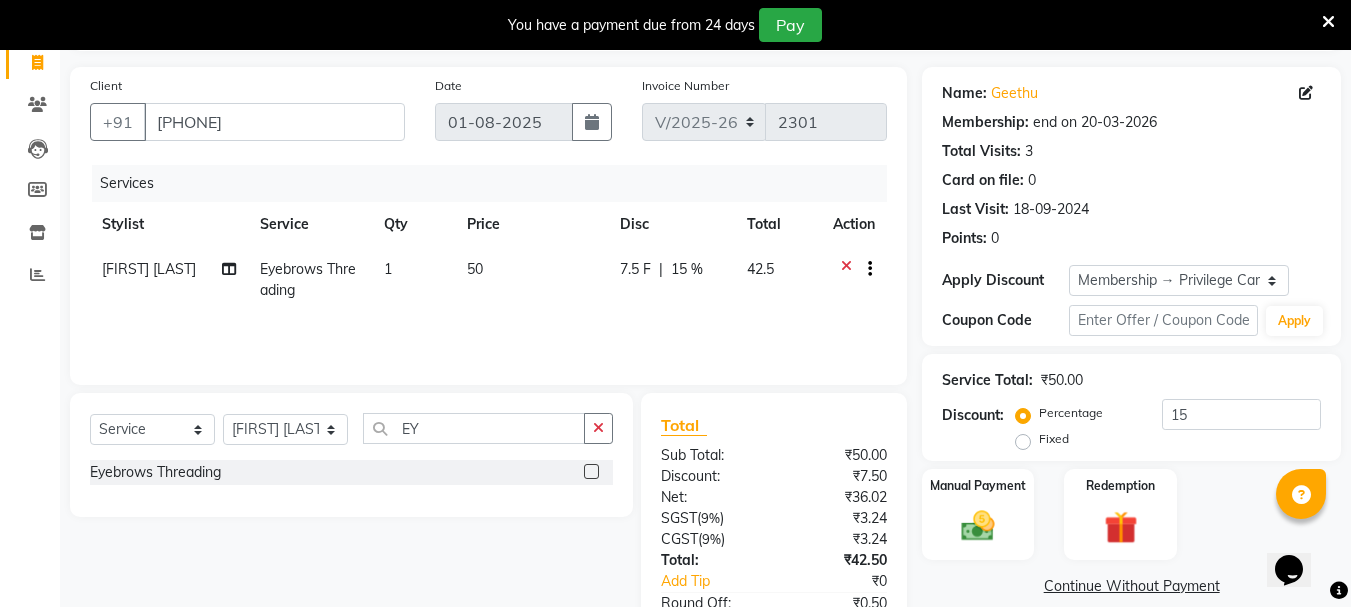 scroll, scrollTop: 0, scrollLeft: 0, axis: both 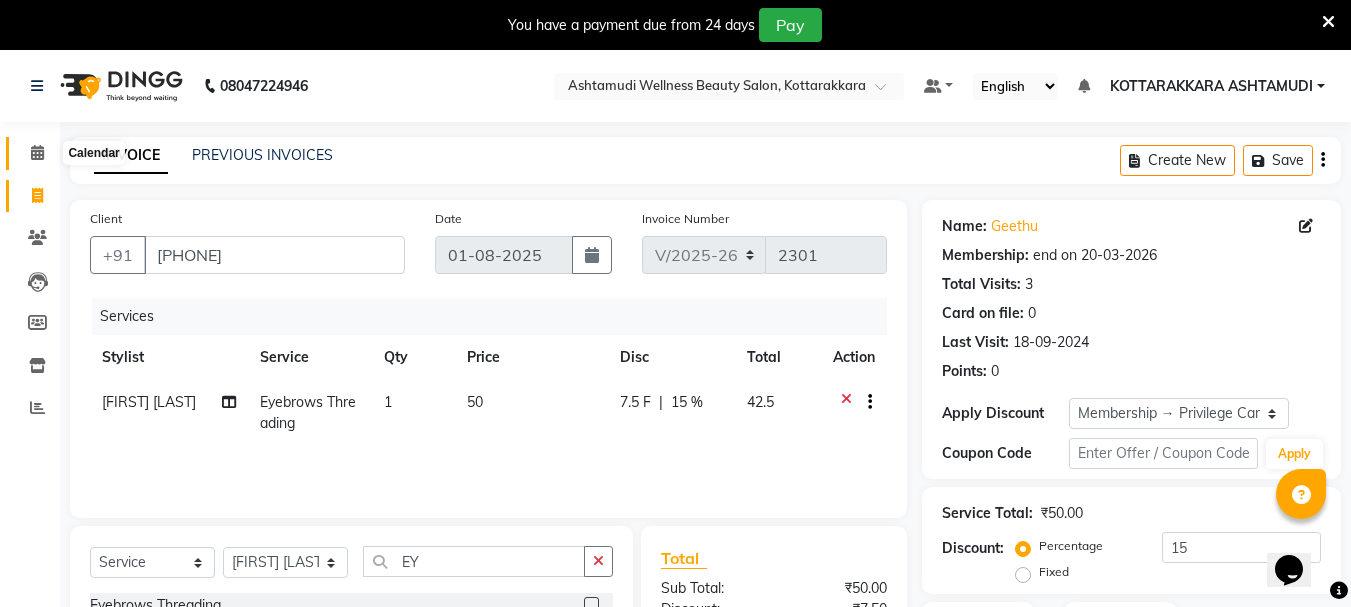 click 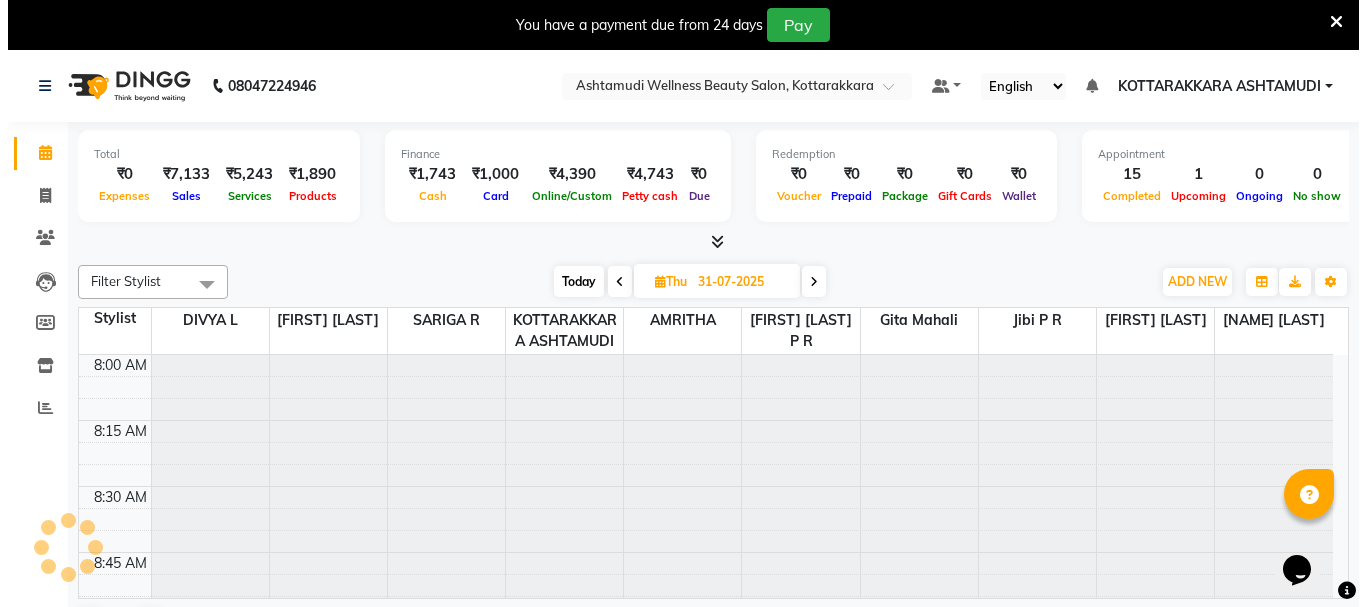 scroll, scrollTop: 2377, scrollLeft: 0, axis: vertical 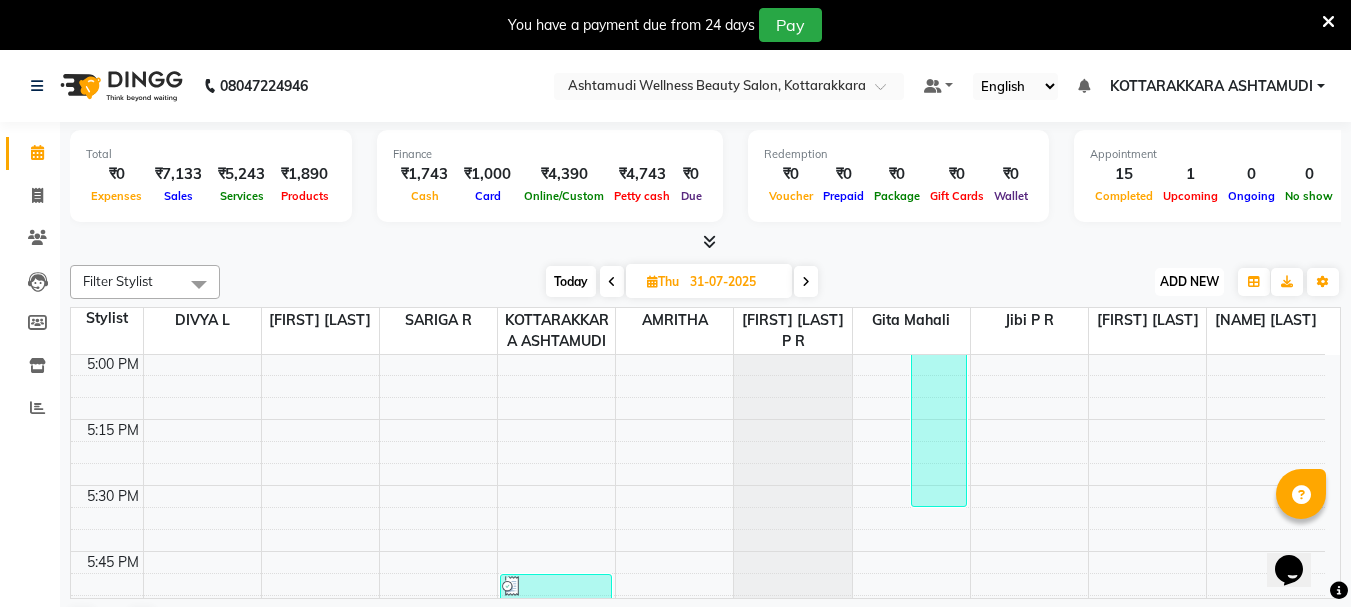 click on "ADD NEW" at bounding box center [1189, 281] 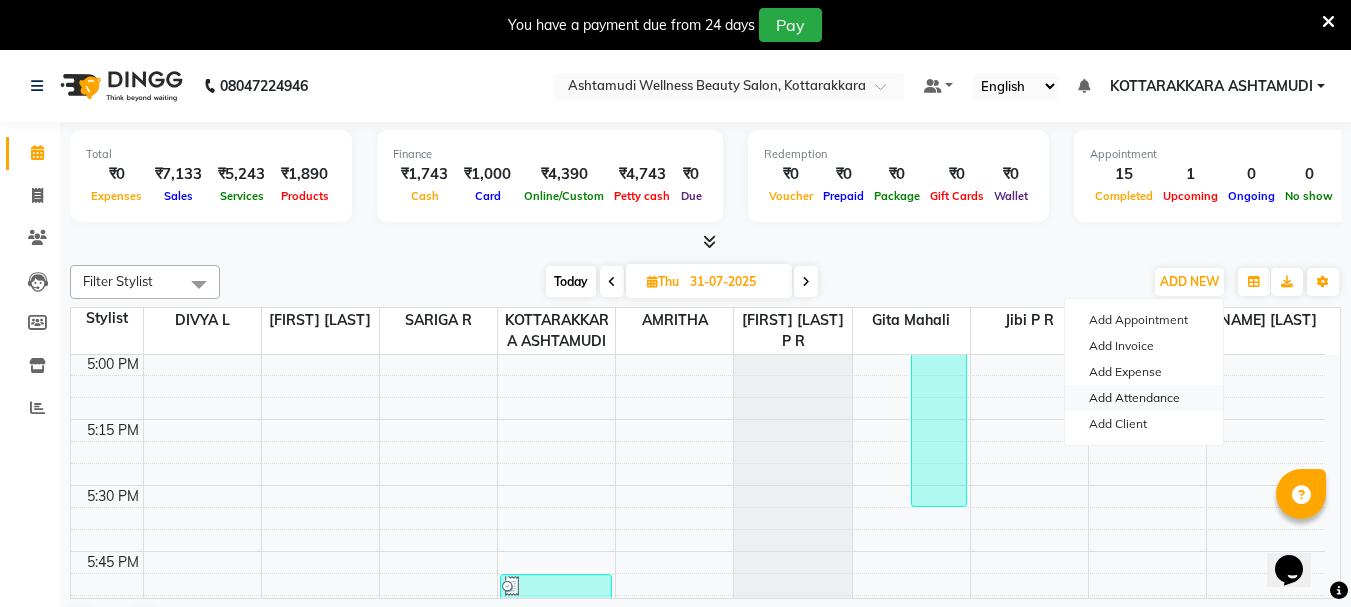 click on "Add Attendance" at bounding box center (1144, 398) 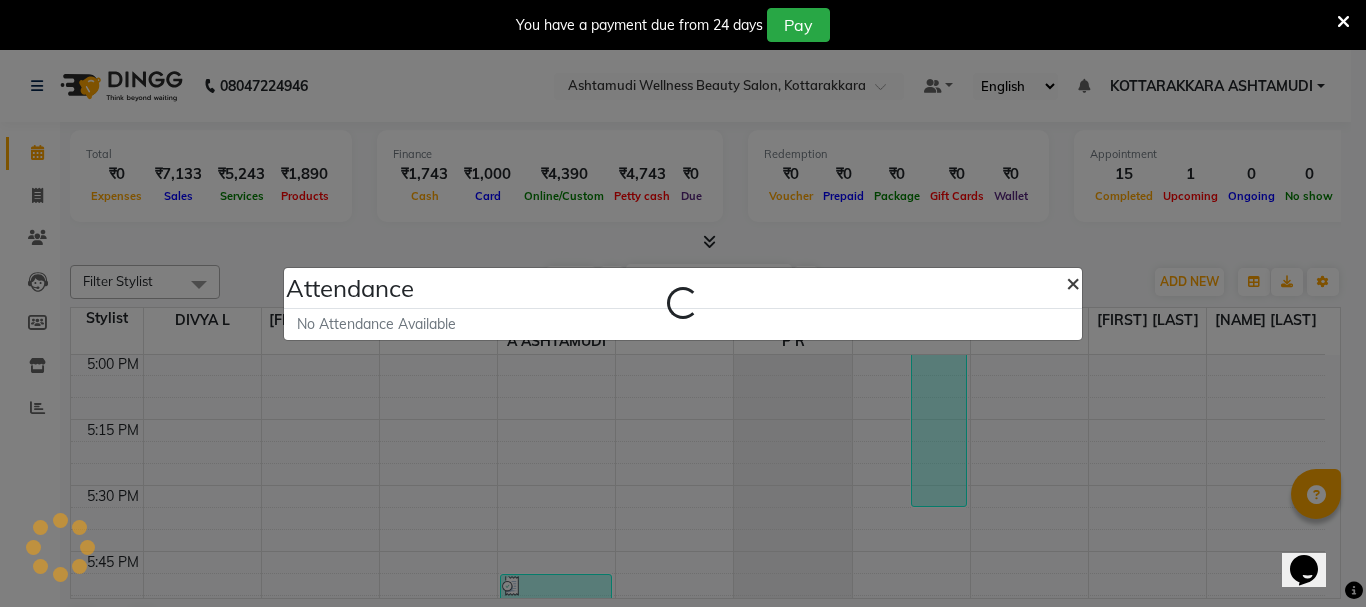 click on "×" 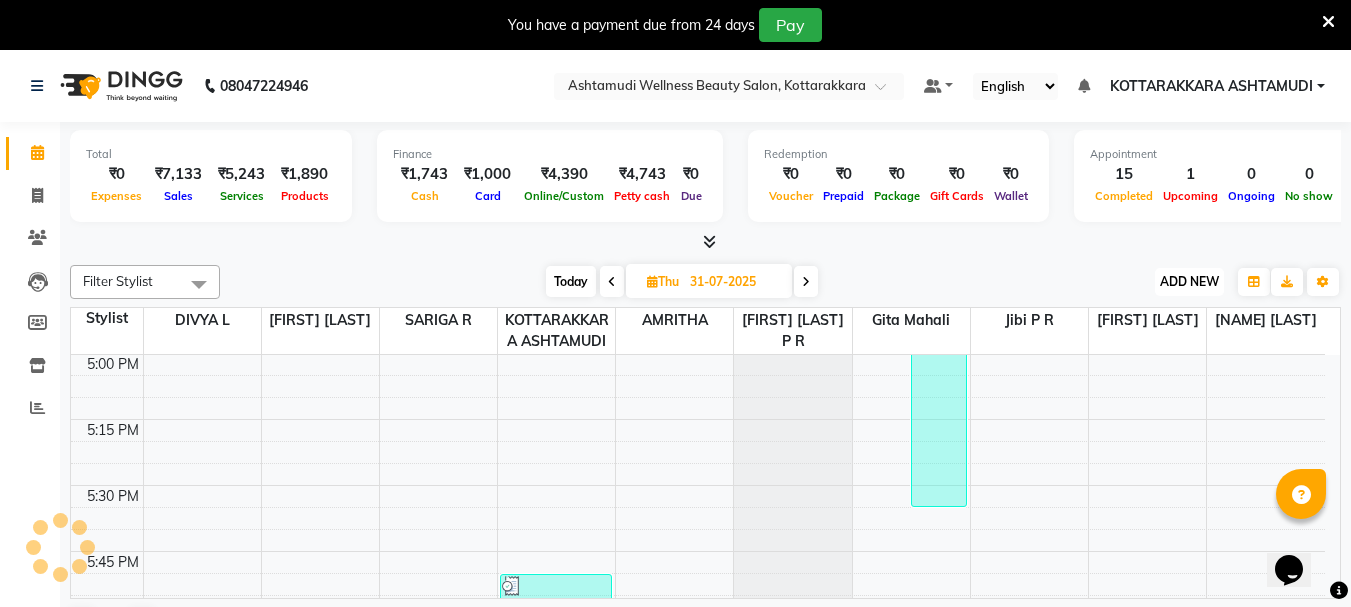 click on "ADD NEW" at bounding box center [1189, 281] 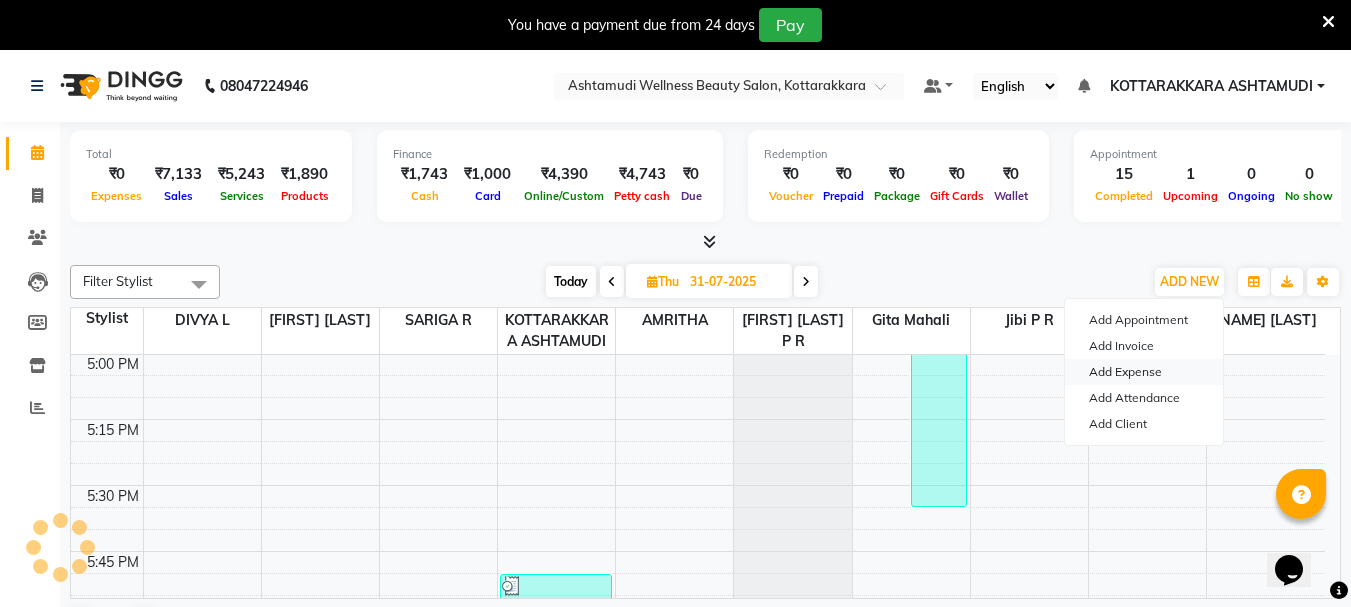 click on "Add Expense" at bounding box center (1144, 372) 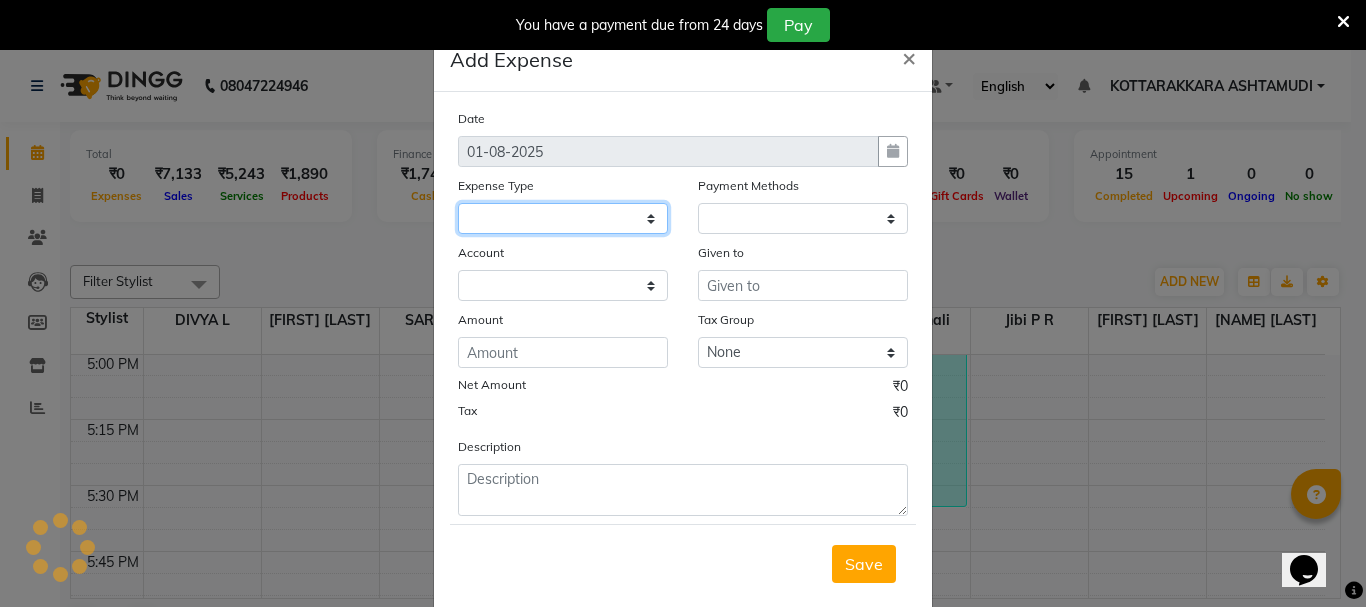 click 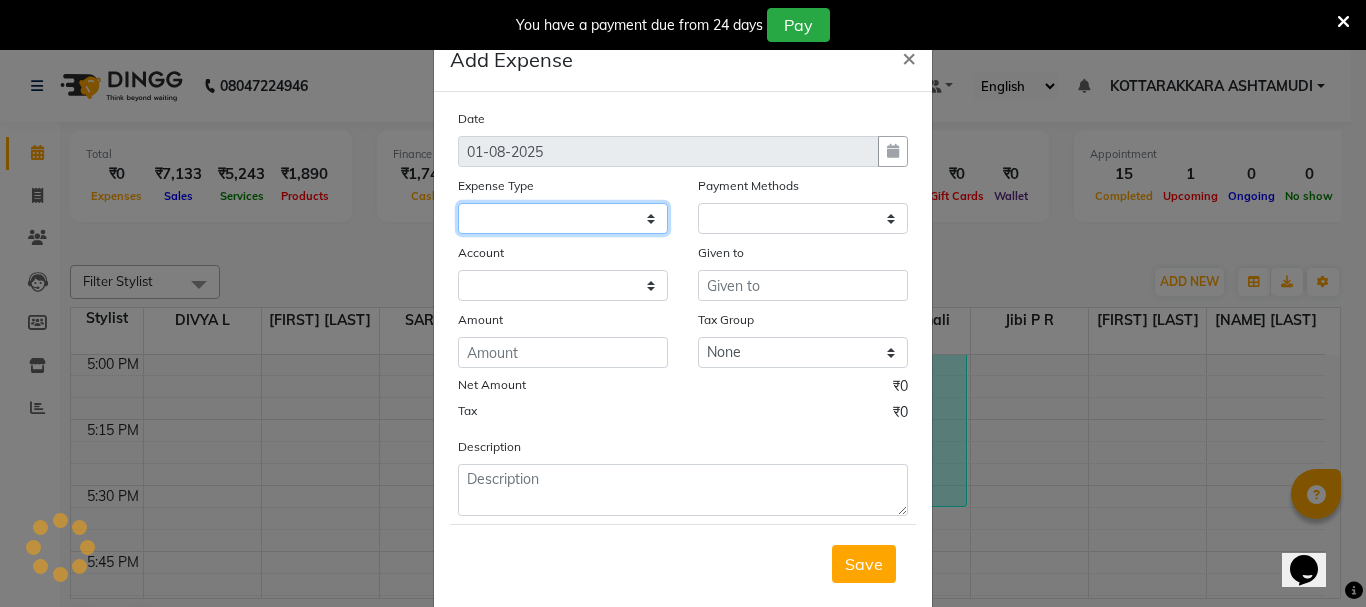 select 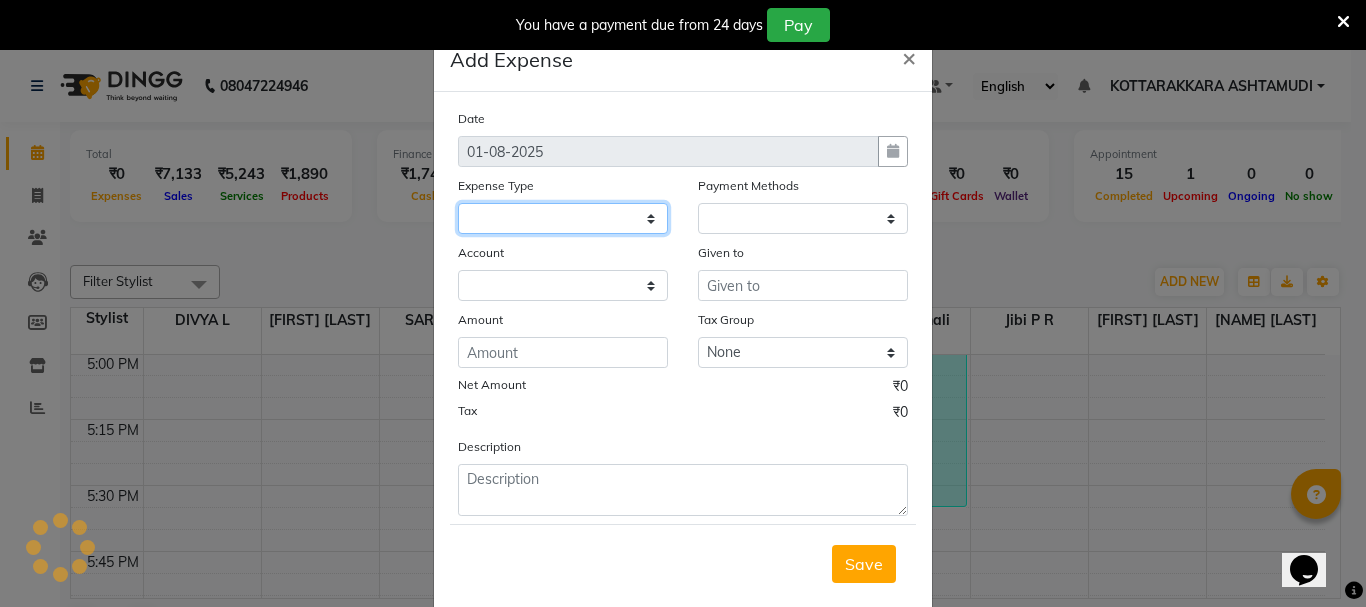 select on "1" 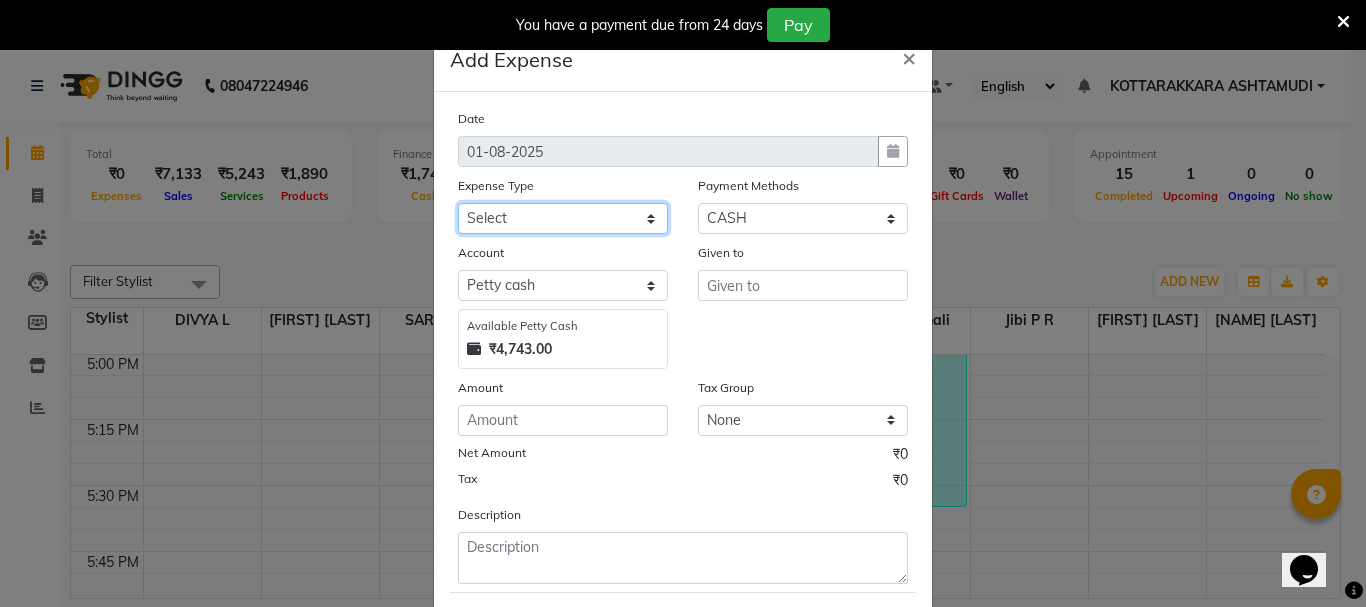 select on "6175" 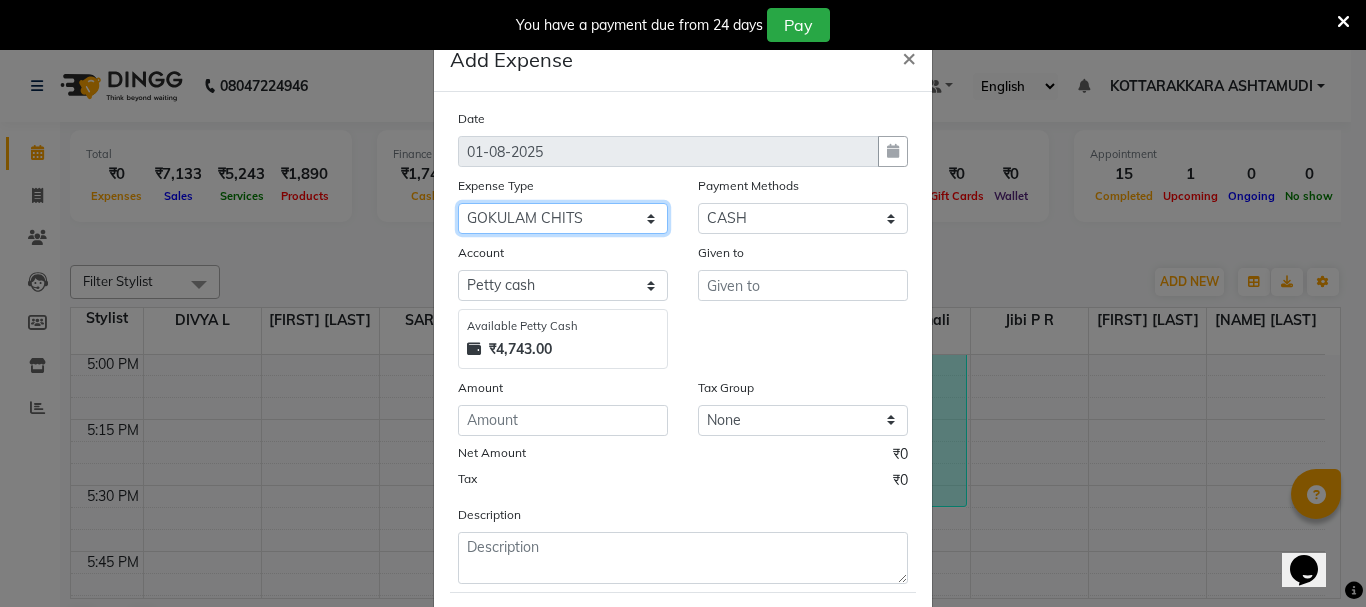 click on "Select ACCOMODATION EXPENSES ADVERTISEMENT SALES PROMOTIONAL EXPENSES Bonus BRIDAL ACCESSORIES REFUND BRIDAL COMMISSION BRIDAL FOOD BRIDAL INCENTIVES BRIDAL ORNAMENTS REFUND BRIDAL TA CASH DEPOSIT RAK BANK COMPUTER ACCESSORIES MOBILE PHONE Donation and Charity Expenses ELECTRICITY CHARGES ELECTRONICS FITTINGS Event Expense FISH FOOD EXPENSES FOOD REFRESHMENT FOR CLIENTS FOOD REFRESHMENT FOR STAFFS Freight And Forwarding Charges FUEL FOR GENERATOR FURNITURE AND EQUIPMENTS Gifts for Clients GIFTS FOR STAFFS GOKULAM CHITS HOSTEL RENT LAUNDRY EXPENSES LICENSE OTHER FEES LOADING UNLOADING CHARGES Medical Expenses MEHNDI PAYMENTS MISCELLANEOUS EXPENSES NEWSPAPER PERIODICALS Ornaments Maintenance Expense OVERTIME ALLOWANCES Payment For Pest Control Perfomance based incentives POSTAGE COURIER CHARGES Printing PRINTING STATIONERY EXPENSES PROFESSIONAL TAX REPAIRS MAINTENANCE ROUND OFF Salary SALARY ADVANCE Sales Incentives Membership Card SALES INCENTIVES PRODUCT SALES INCENTIVES SERVICES SALON ESSENTIALS SALON RENT" 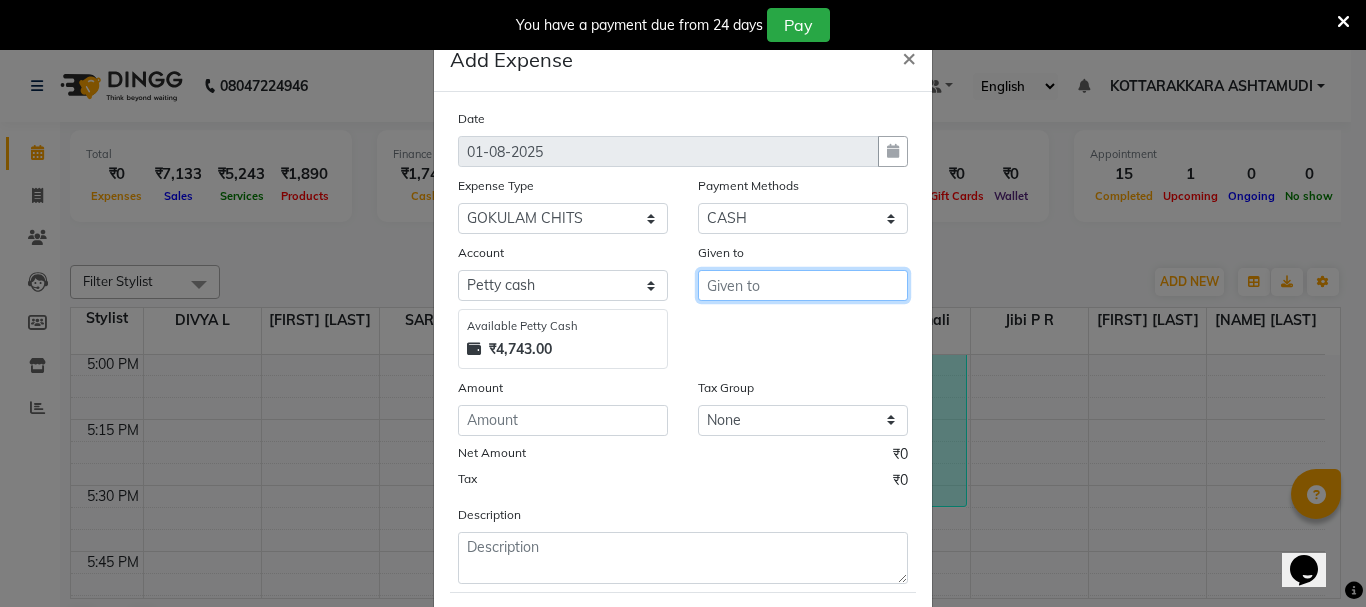 click at bounding box center (803, 285) 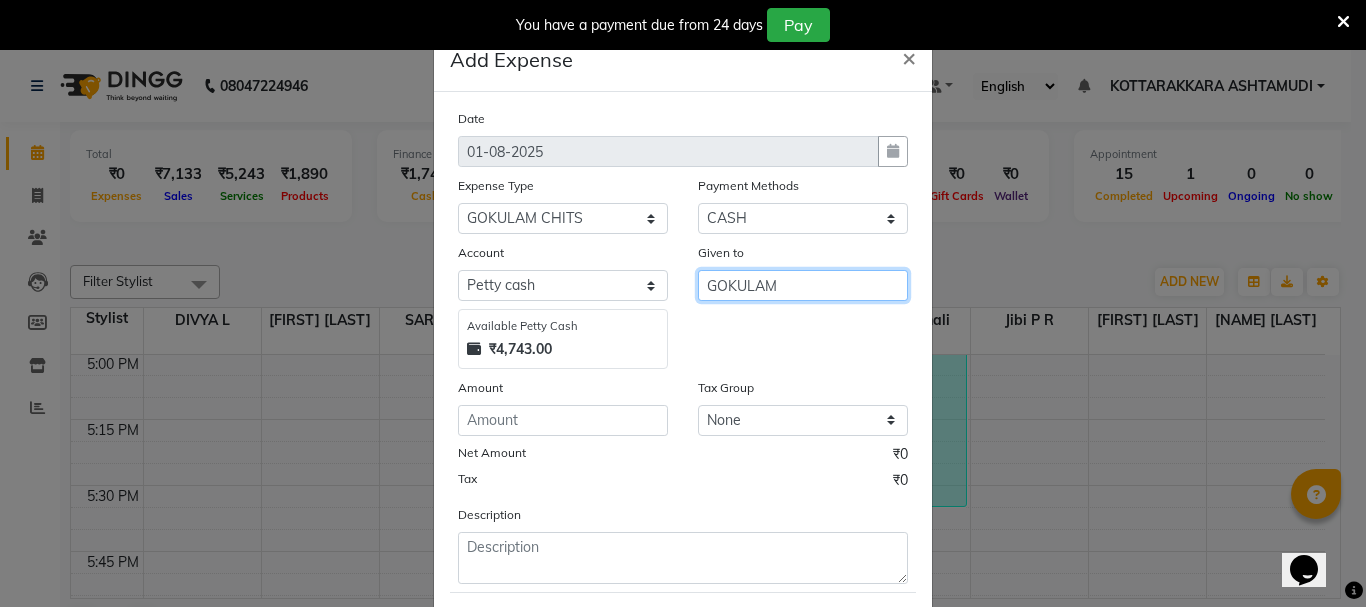 type on "GOKULAM" 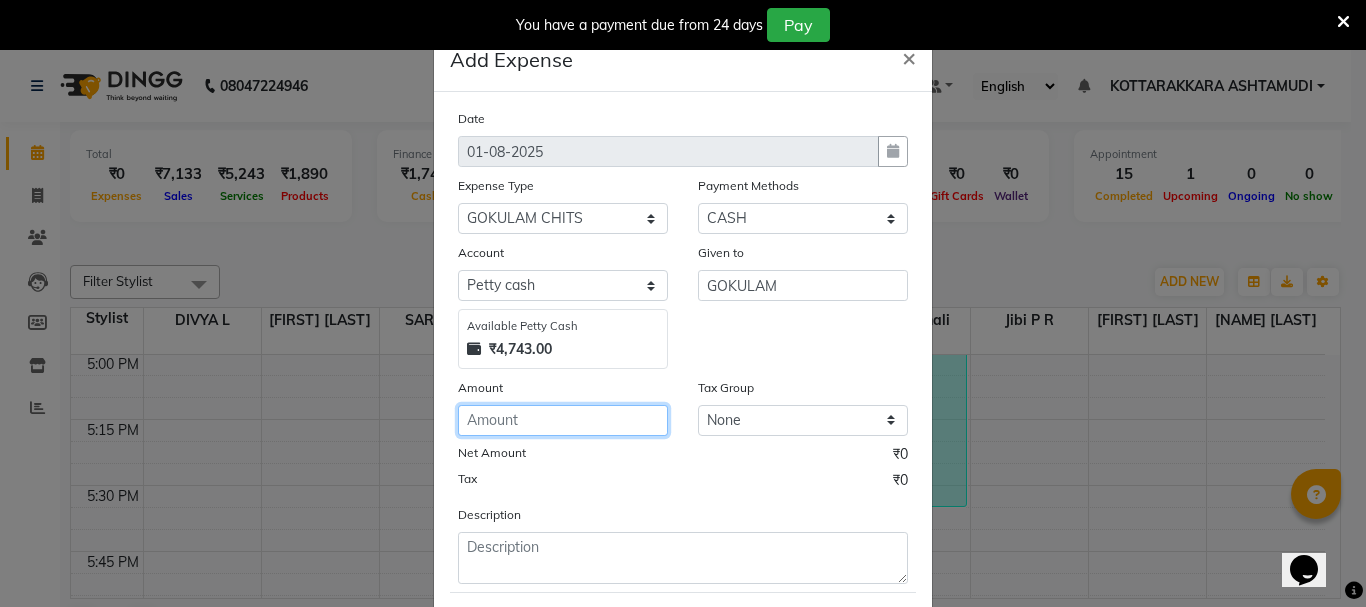 click 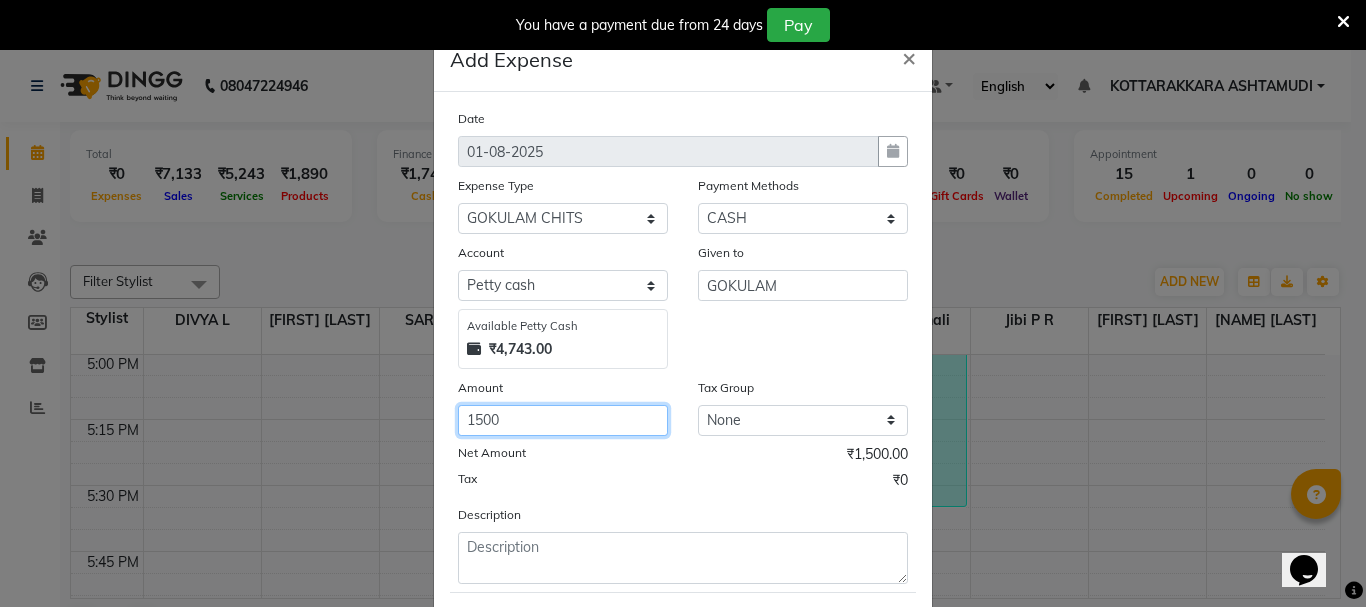 type on "1500" 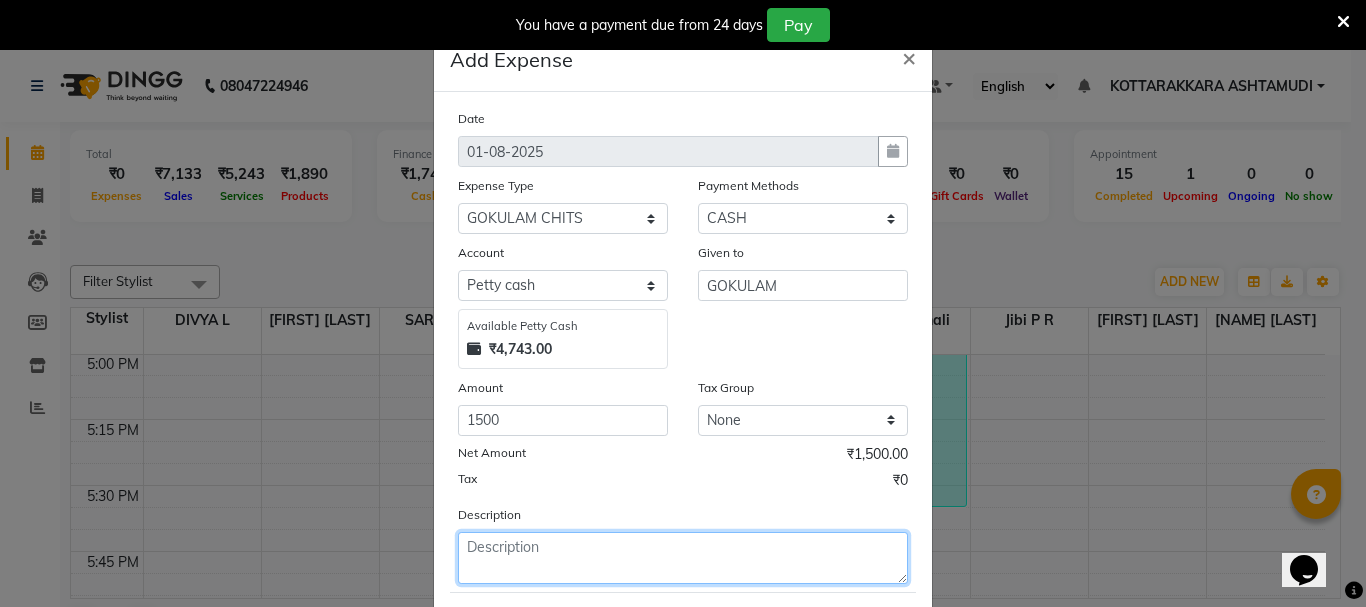 click 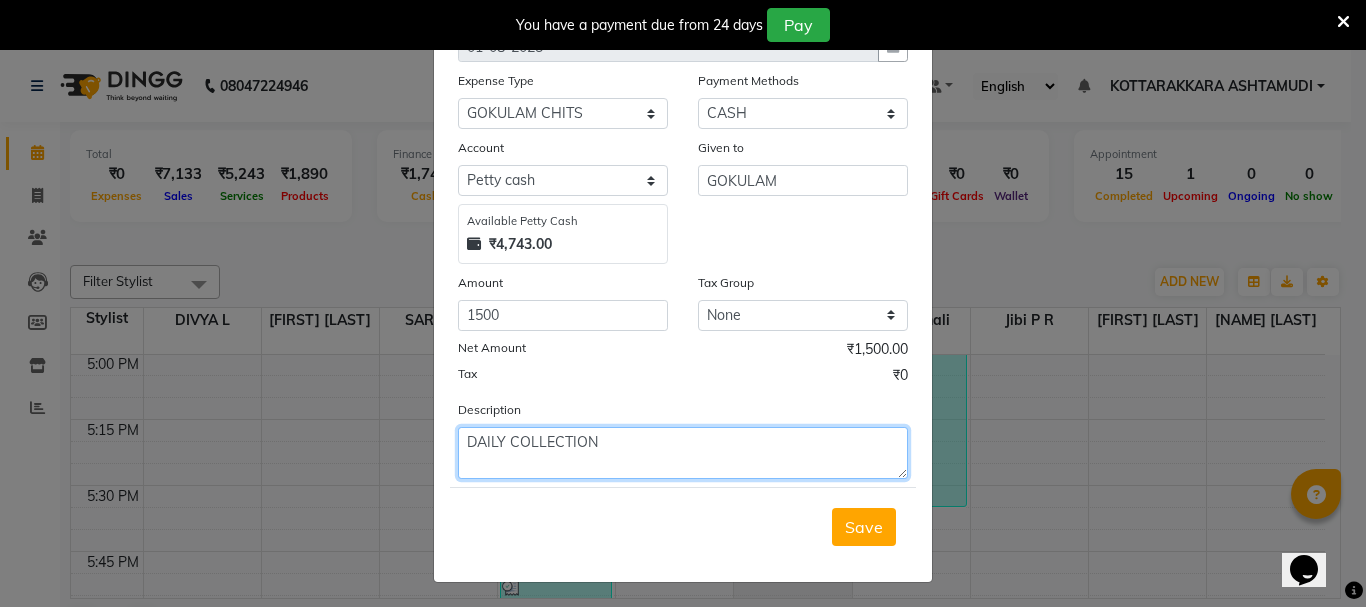 scroll, scrollTop: 109, scrollLeft: 0, axis: vertical 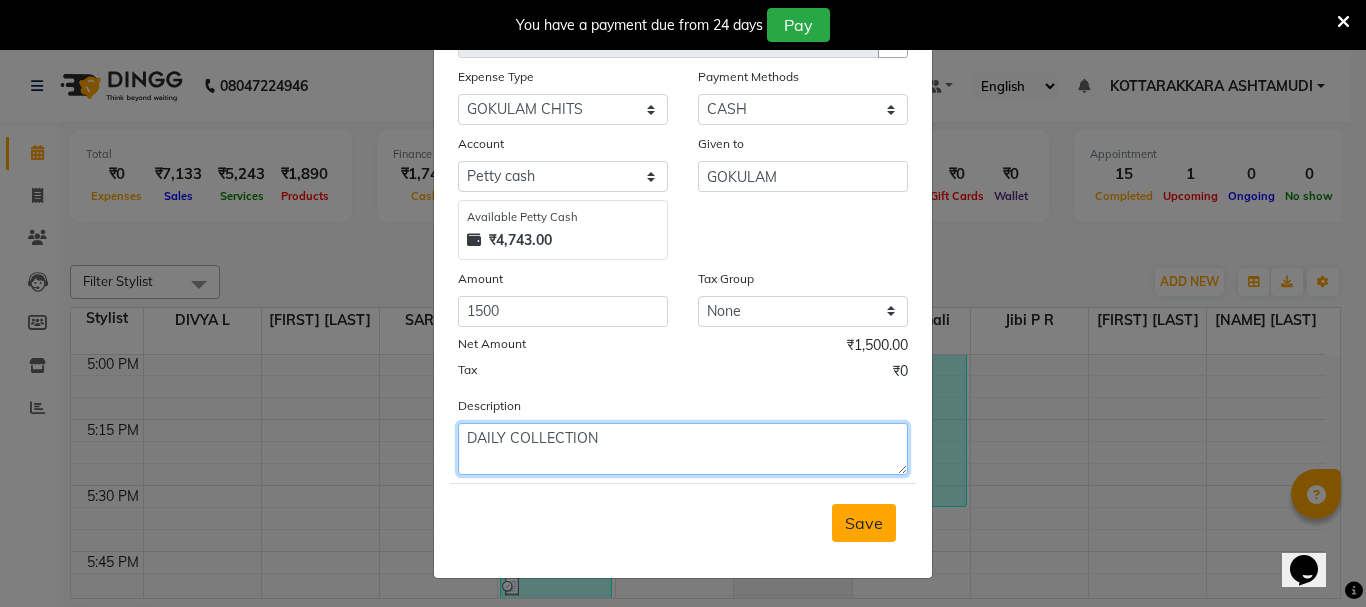 type on "DAILY COLLECTION" 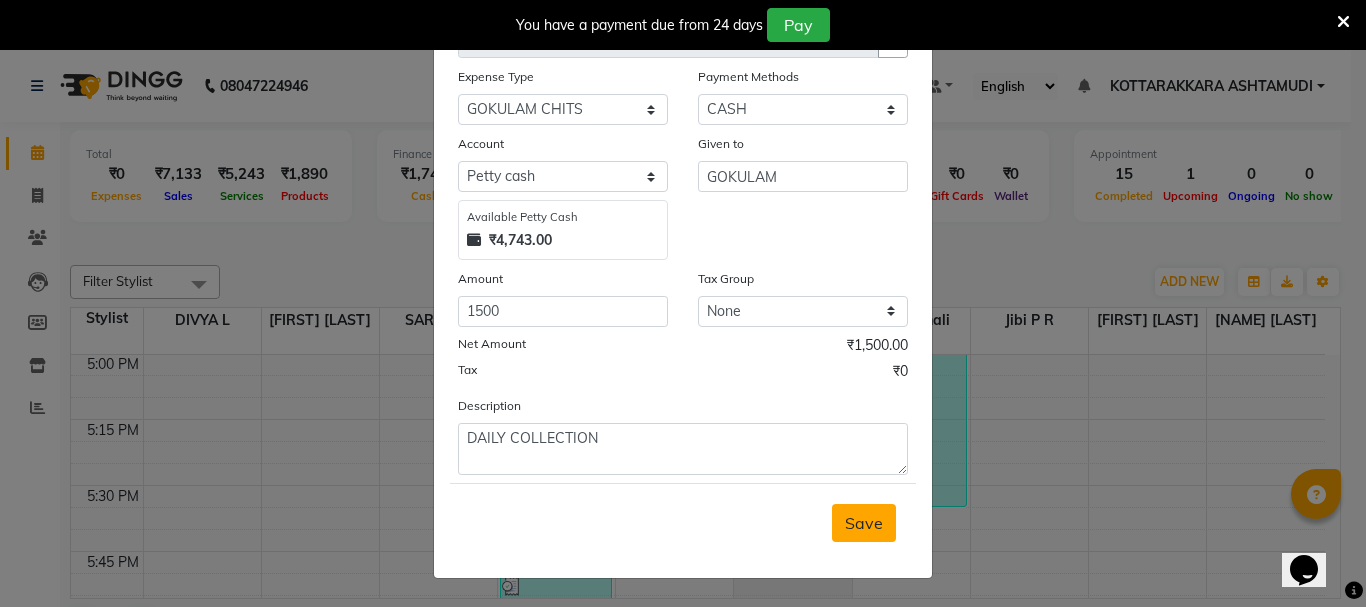 click on "Save" at bounding box center (864, 523) 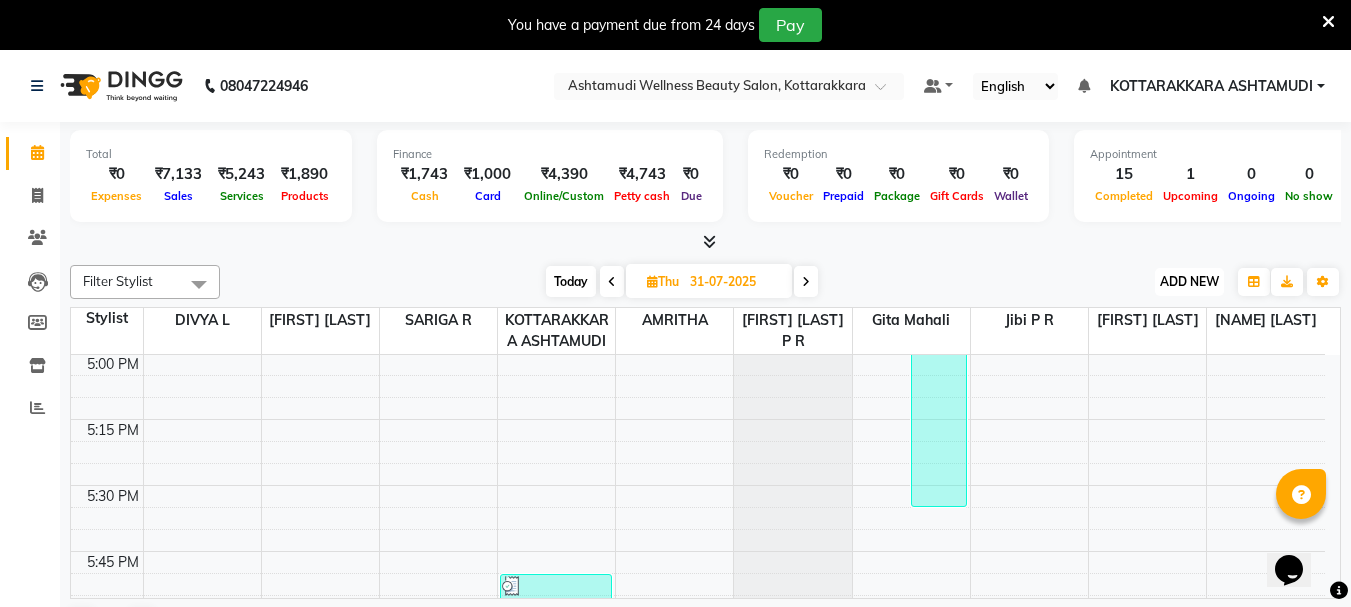 click on "ADD NEW" at bounding box center (1189, 281) 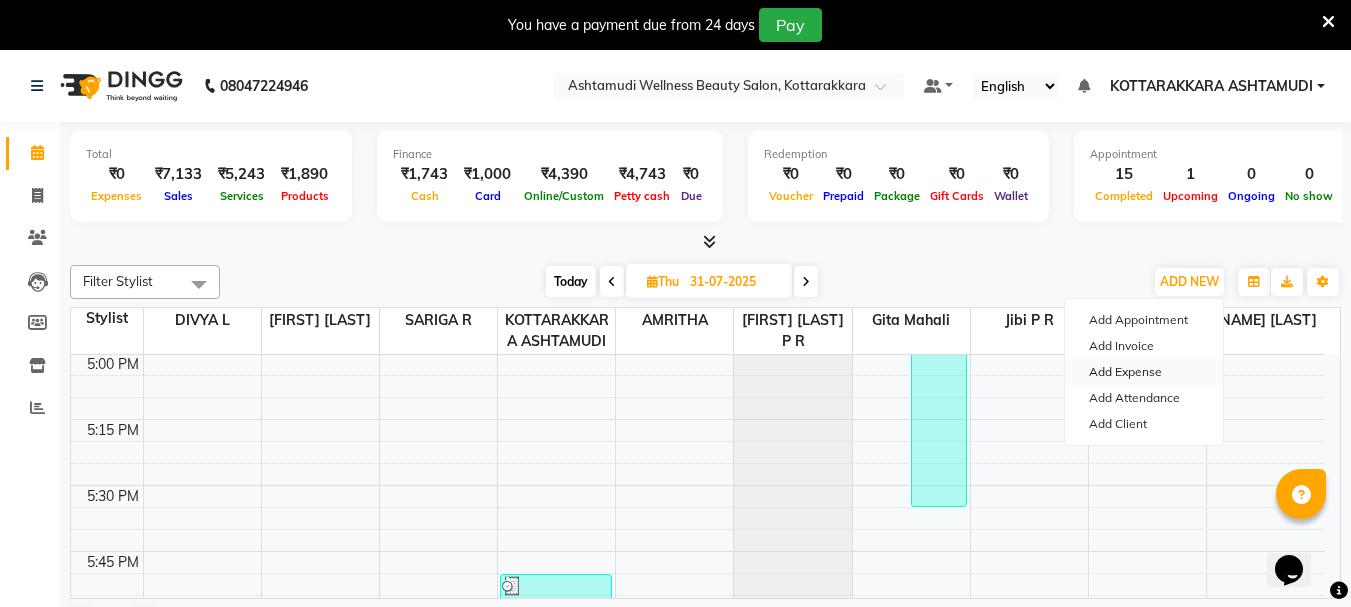 click on "Add Expense" at bounding box center (1144, 372) 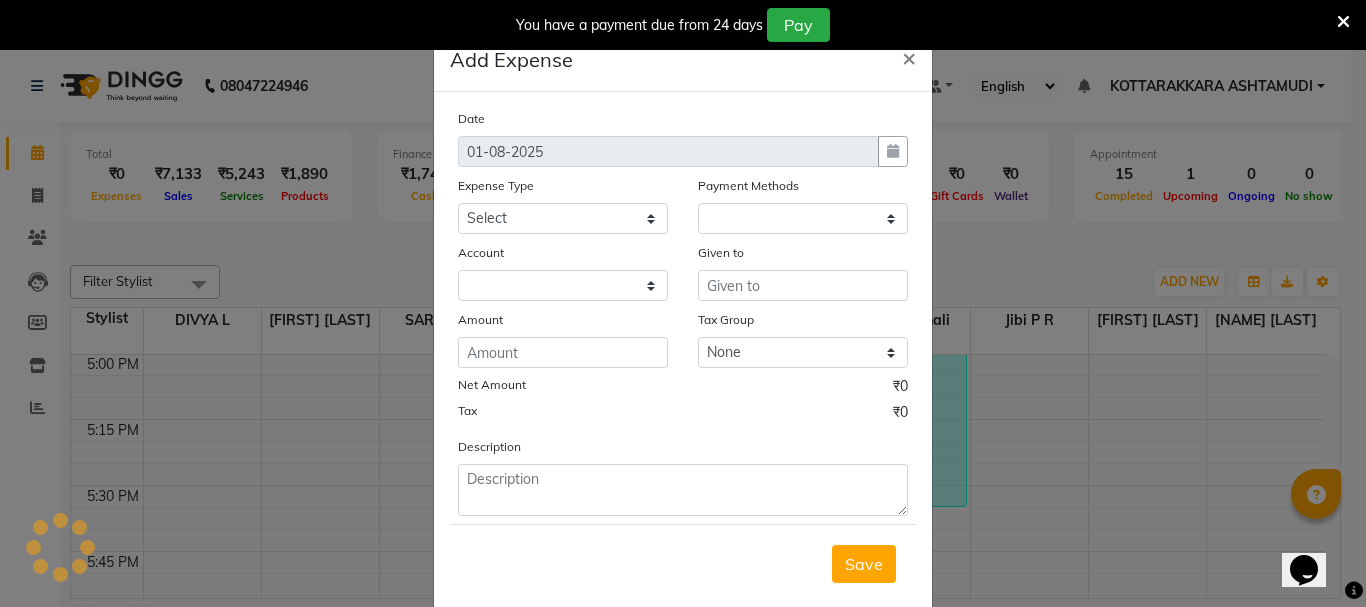 select on "1" 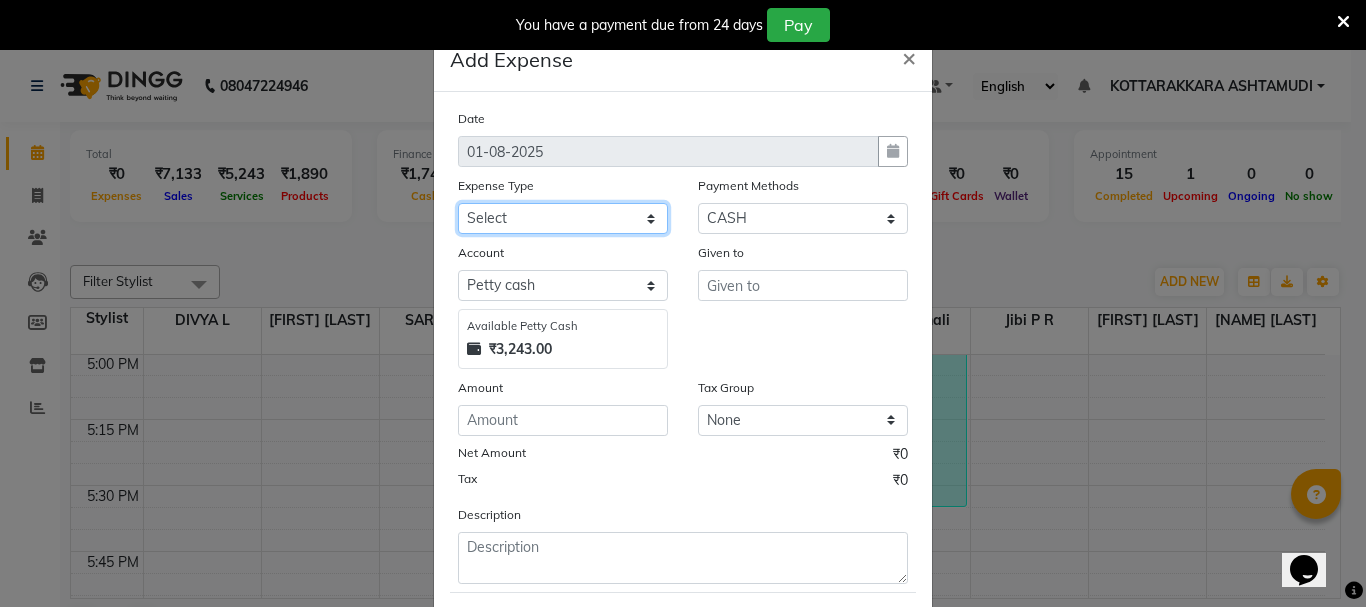 click on "Select ACCOMODATION EXPENSES ADVERTISEMENT SALES PROMOTIONAL EXPENSES Bonus BRIDAL ACCESSORIES REFUND BRIDAL COMMISSION BRIDAL FOOD BRIDAL INCENTIVES BRIDAL ORNAMENTS REFUND BRIDAL TA CASH DEPOSIT RAK BANK COMPUTER ACCESSORIES MOBILE PHONE Donation and Charity Expenses ELECTRICITY CHARGES ELECTRONICS FITTINGS Event Expense FISH FOOD EXPENSES FOOD REFRESHMENT FOR CLIENTS FOOD REFRESHMENT FOR STAFFS Freight And Forwarding Charges FUEL FOR GENERATOR FURNITURE AND EQUIPMENTS Gifts for Clients GIFTS FOR STAFFS GOKULAM CHITS HOSTEL RENT LAUNDRY EXPENSES LICENSE OTHER FEES LOADING UNLOADING CHARGES Medical Expenses MEHNDI PAYMENTS MISCELLANEOUS EXPENSES NEWSPAPER PERIODICALS Ornaments Maintenance Expense OVERTIME ALLOWANCES Payment For Pest Control Perfomance based incentives POSTAGE COURIER CHARGES Printing PRINTING STATIONERY EXPENSES PROFESSIONAL TAX REPAIRS MAINTENANCE ROUND OFF Salary SALARY ADVANCE Sales Incentives Membership Card SALES INCENTIVES PRODUCT SALES INCENTIVES SERVICES SALON ESSENTIALS SALON RENT" 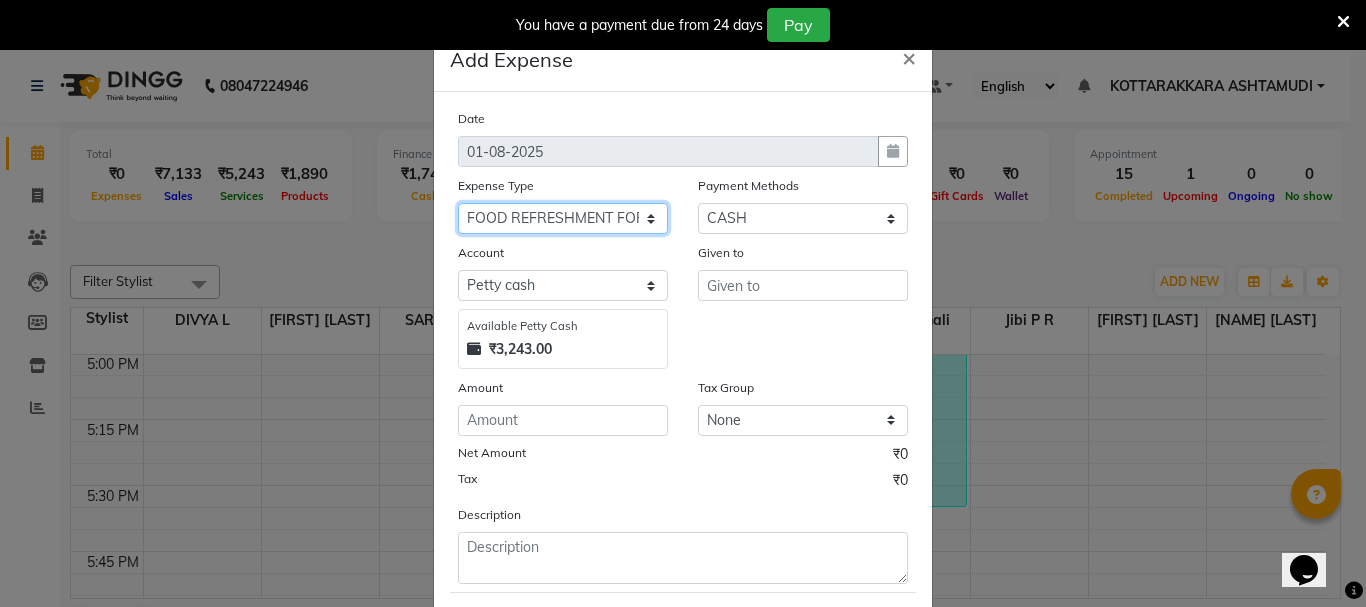 click on "Select ACCOMODATION EXPENSES ADVERTISEMENT SALES PROMOTIONAL EXPENSES Bonus BRIDAL ACCESSORIES REFUND BRIDAL COMMISSION BRIDAL FOOD BRIDAL INCENTIVES BRIDAL ORNAMENTS REFUND BRIDAL TA CASH DEPOSIT RAK BANK COMPUTER ACCESSORIES MOBILE PHONE Donation and Charity Expenses ELECTRICITY CHARGES ELECTRONICS FITTINGS Event Expense FISH FOOD EXPENSES FOOD REFRESHMENT FOR CLIENTS FOOD REFRESHMENT FOR STAFFS Freight And Forwarding Charges FUEL FOR GENERATOR FURNITURE AND EQUIPMENTS Gifts for Clients GIFTS FOR STAFFS GOKULAM CHITS HOSTEL RENT LAUNDRY EXPENSES LICENSE OTHER FEES LOADING UNLOADING CHARGES Medical Expenses MEHNDI PAYMENTS MISCELLANEOUS EXPENSES NEWSPAPER PERIODICALS Ornaments Maintenance Expense OVERTIME ALLOWANCES Payment For Pest Control Perfomance based incentives POSTAGE COURIER CHARGES Printing PRINTING STATIONERY EXPENSES PROFESSIONAL TAX REPAIRS MAINTENANCE ROUND OFF Salary SALARY ADVANCE Sales Incentives Membership Card SALES INCENTIVES PRODUCT SALES INCENTIVES SERVICES SALON ESSENTIALS SALON RENT" 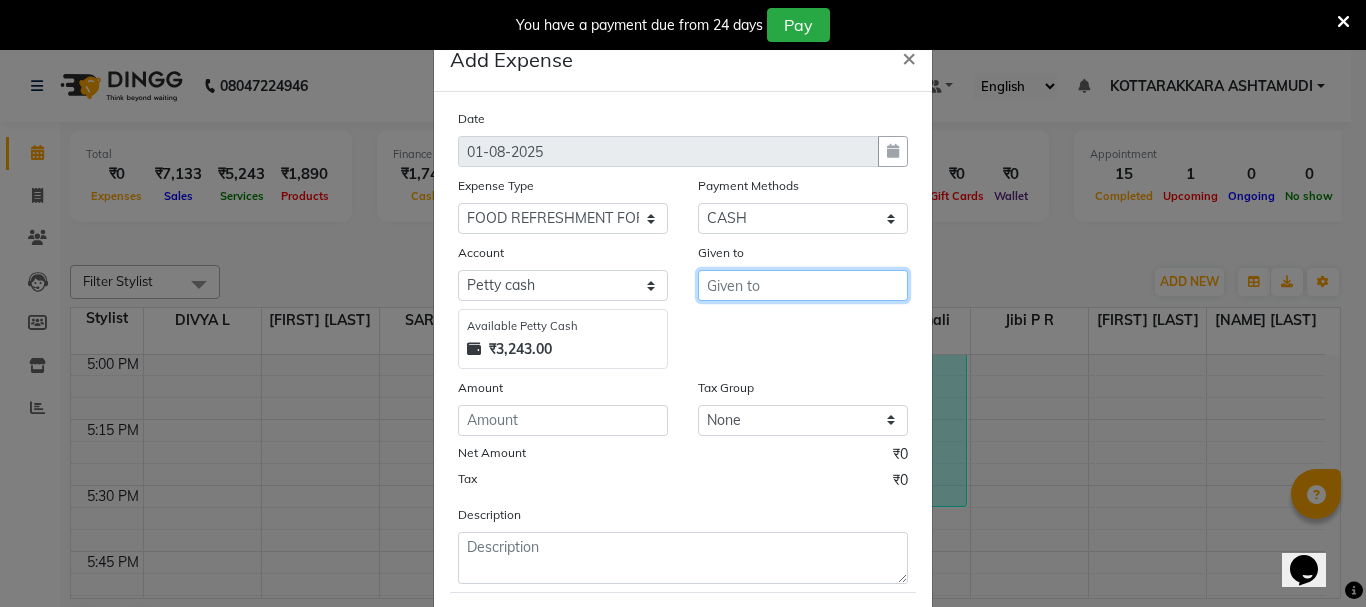 click at bounding box center (803, 285) 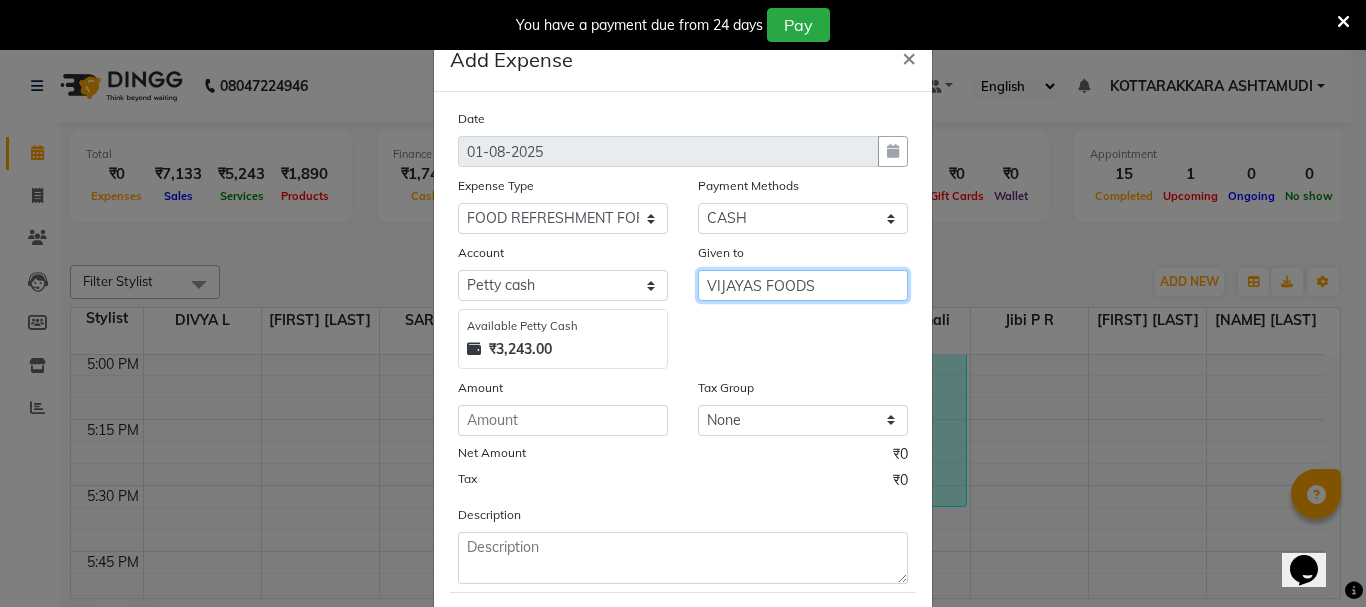 type on "VIJAYAS FOODS" 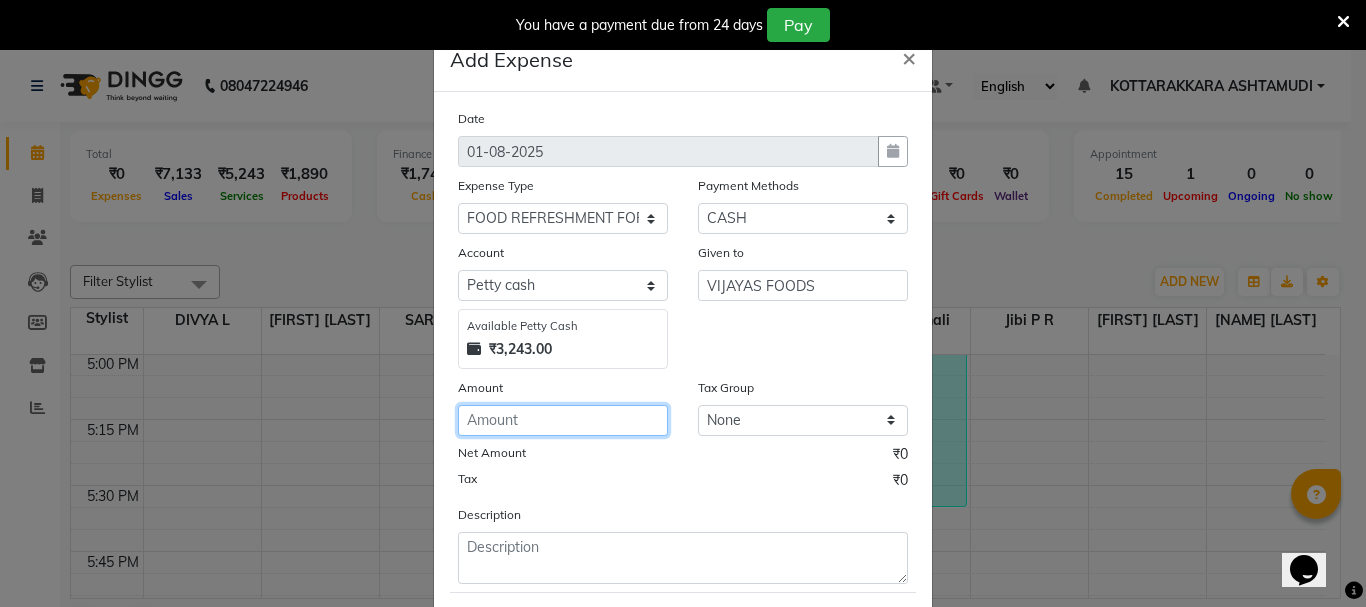 click 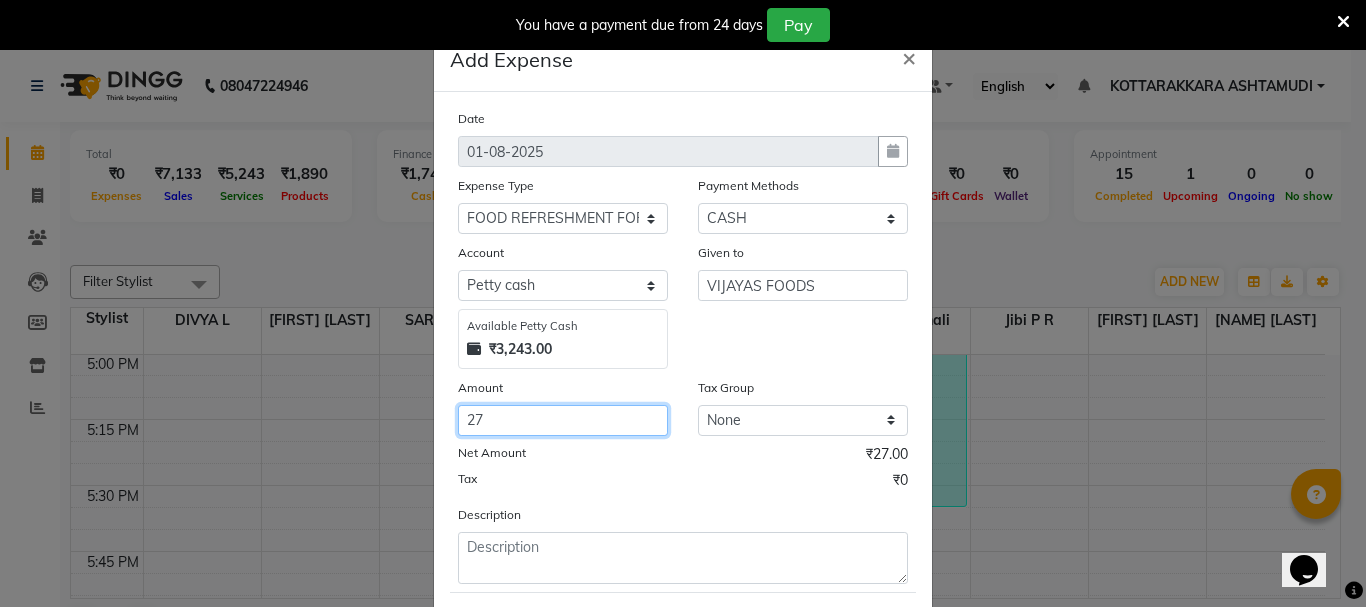 type on "27" 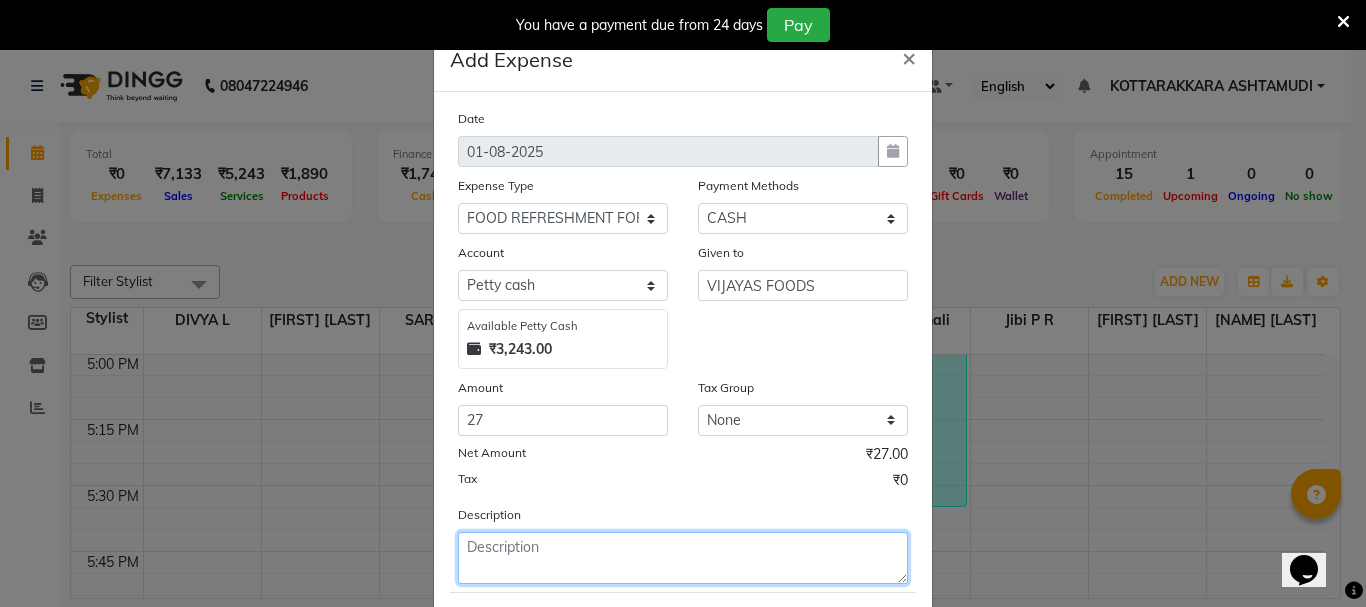 click 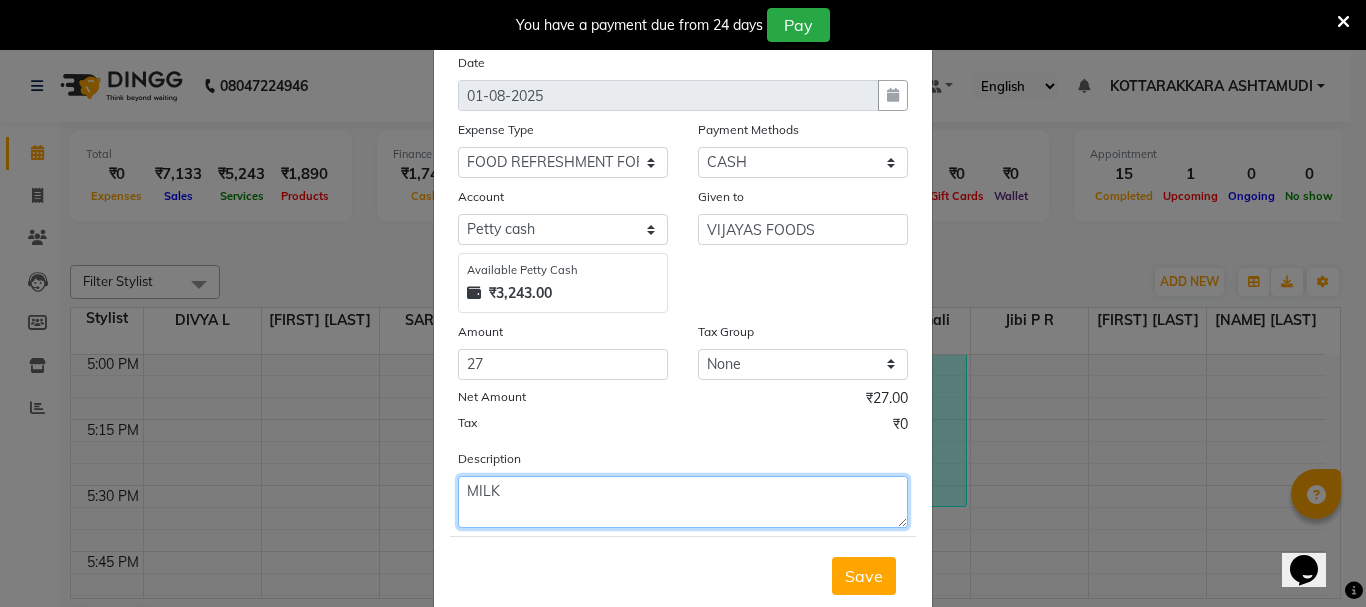 scroll, scrollTop: 109, scrollLeft: 0, axis: vertical 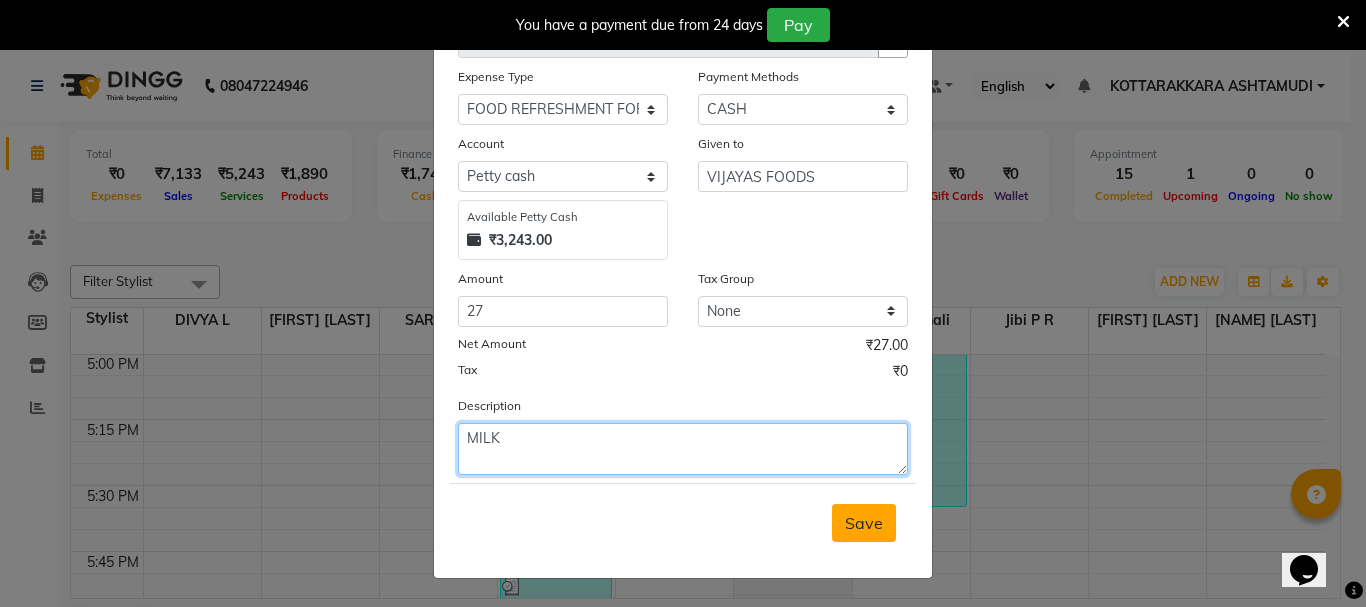 type on "MILK" 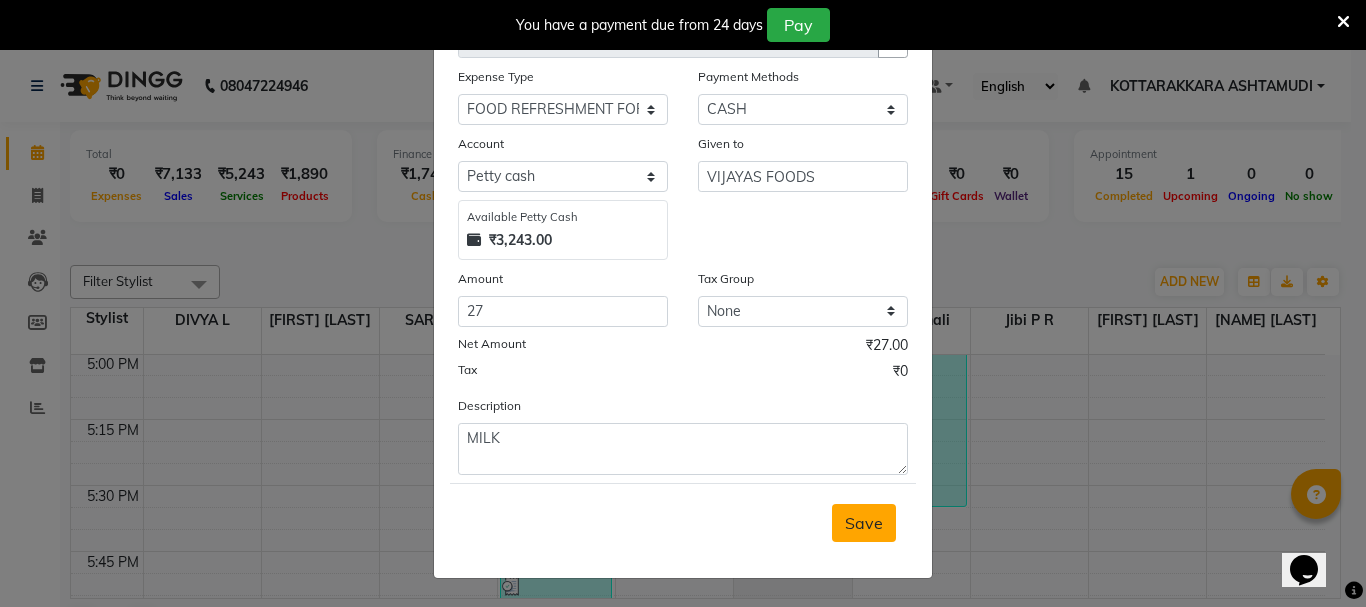 click on "Save" at bounding box center [864, 523] 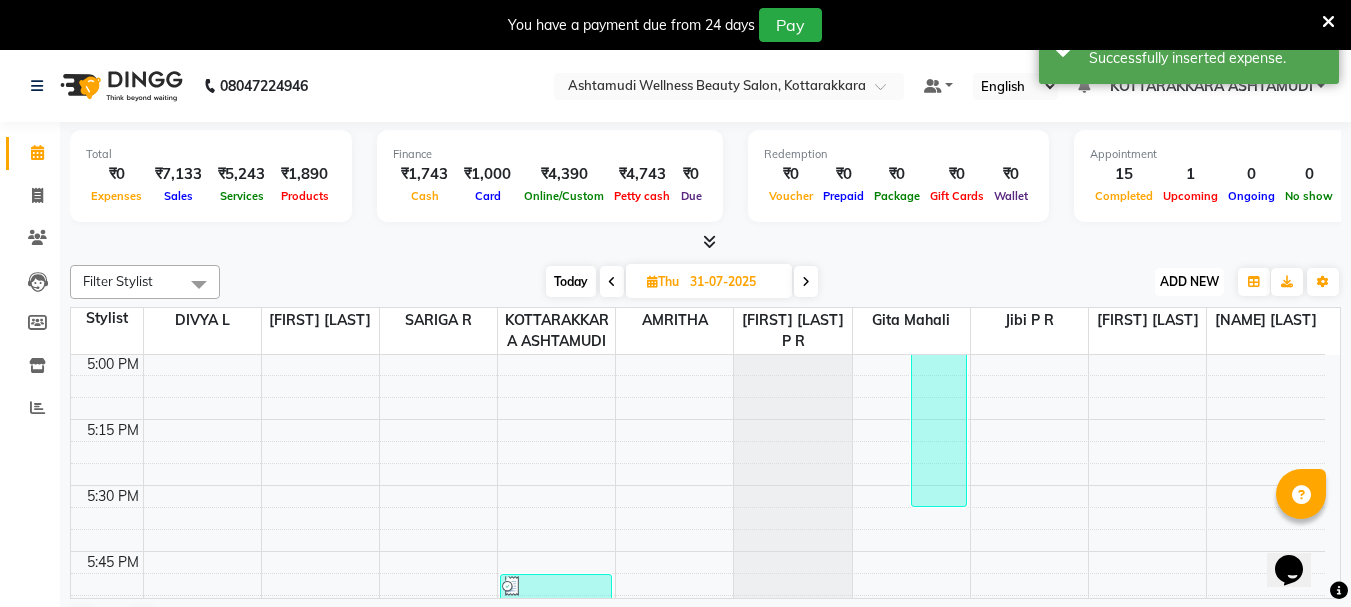 click on "ADD NEW" at bounding box center [1189, 281] 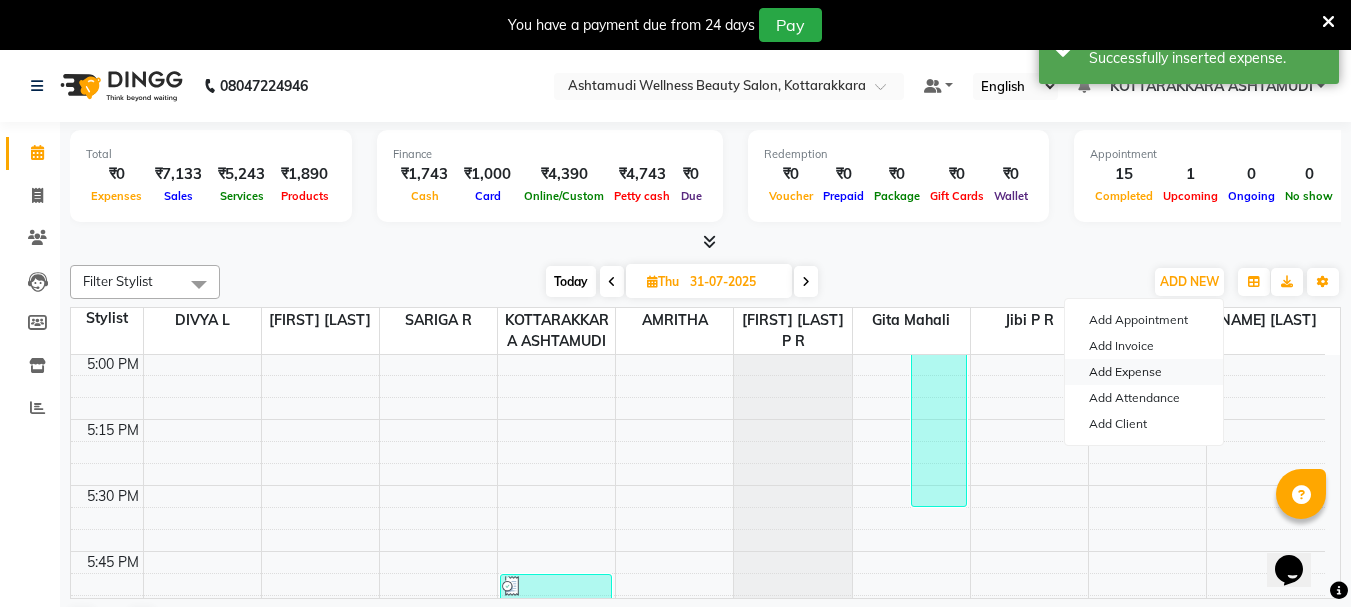click on "Add Expense" at bounding box center [1144, 372] 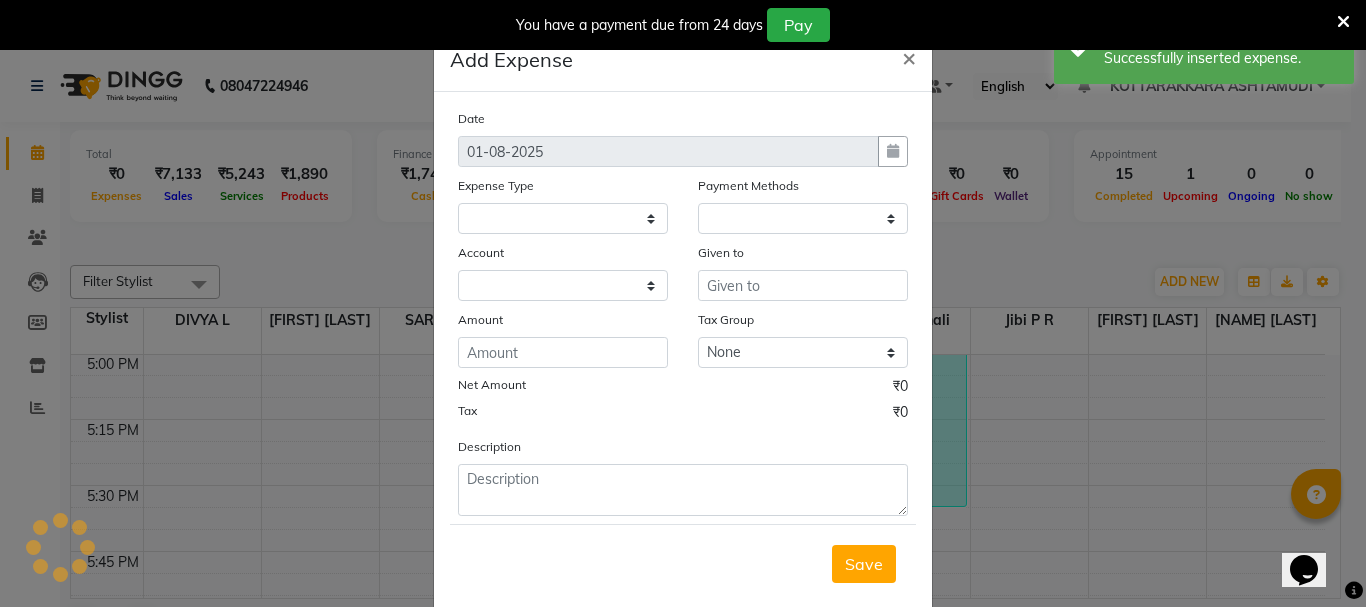select 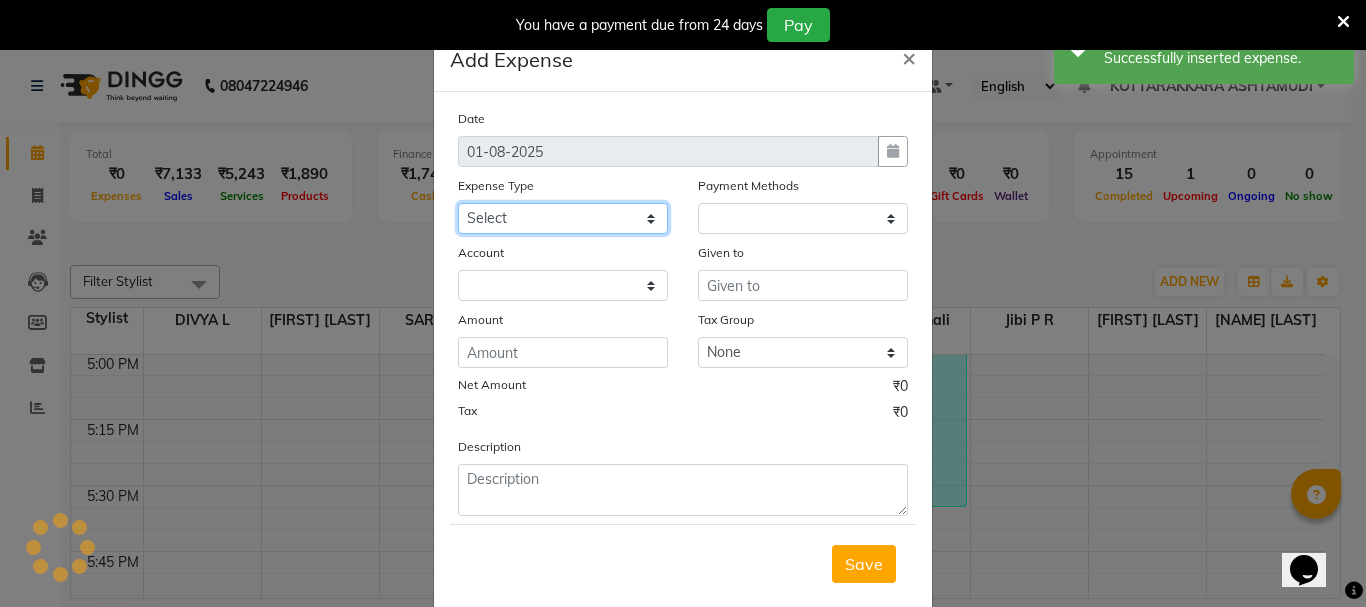 click on "Select ACCOMODATION EXPENSES ADVERTISEMENT SALES PROMOTIONAL EXPENSES Bonus BRIDAL ACCESSORIES REFUND BRIDAL COMMISSION BRIDAL FOOD BRIDAL INCENTIVES BRIDAL ORNAMENTS REFUND BRIDAL TA CASH DEPOSIT RAK BANK COMPUTER ACCESSORIES MOBILE PHONE Donation and Charity Expenses ELECTRICITY CHARGES ELECTRONICS FITTINGS Event Expense FISH FOOD EXPENSES FOOD REFRESHMENT FOR CLIENTS FOOD REFRESHMENT FOR STAFFS Freight And Forwarding Charges FUEL FOR GENERATOR FURNITURE AND EQUIPMENTS Gifts for Clients GIFTS FOR STAFFS GOKULAM CHITS HOSTEL RENT LAUNDRY EXPENSES LICENSE OTHER FEES LOADING UNLOADING CHARGES Medical Expenses MEHNDI PAYMENTS MISCELLANEOUS EXPENSES NEWSPAPER PERIODICALS Ornaments Maintenance Expense OVERTIME ALLOWANCES Payment For Pest Control Perfomance based incentives POSTAGE COURIER CHARGES Printing PRINTING STATIONERY EXPENSES PROFESSIONAL TAX REPAIRS MAINTENANCE ROUND OFF Salary SALARY ADVANCE Sales Incentives Membership Card SALES INCENTIVES PRODUCT SALES INCENTIVES SERVICES SALON ESSENTIALS SALON RENT" 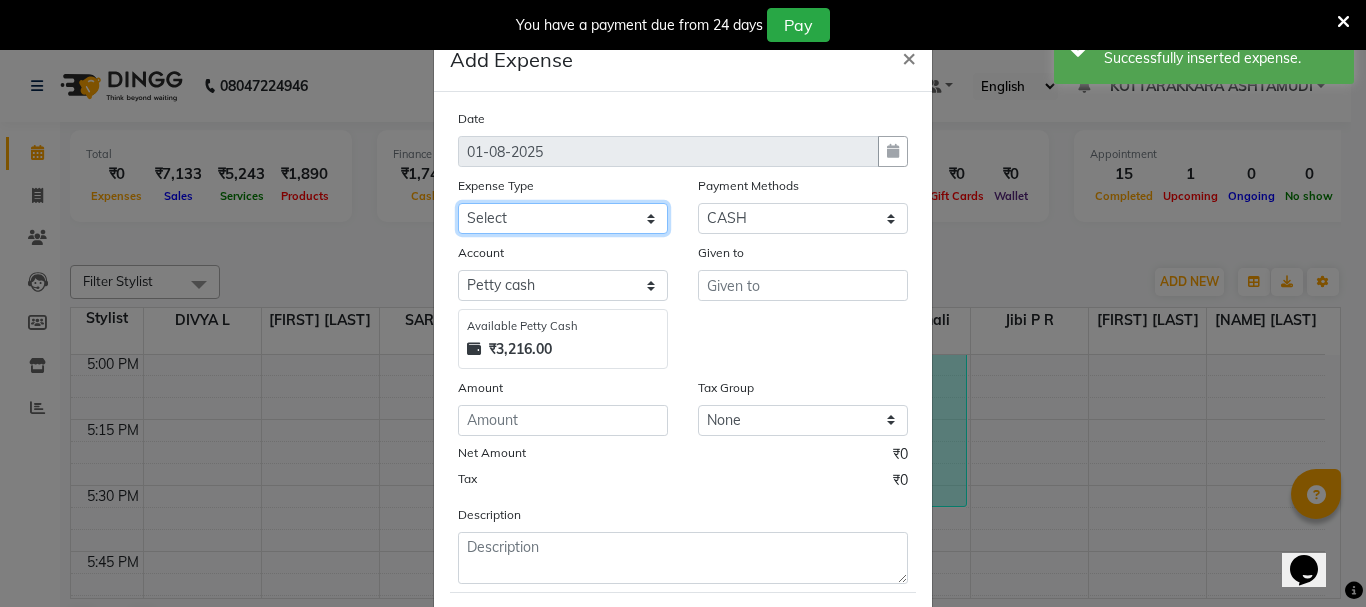 select on "6082" 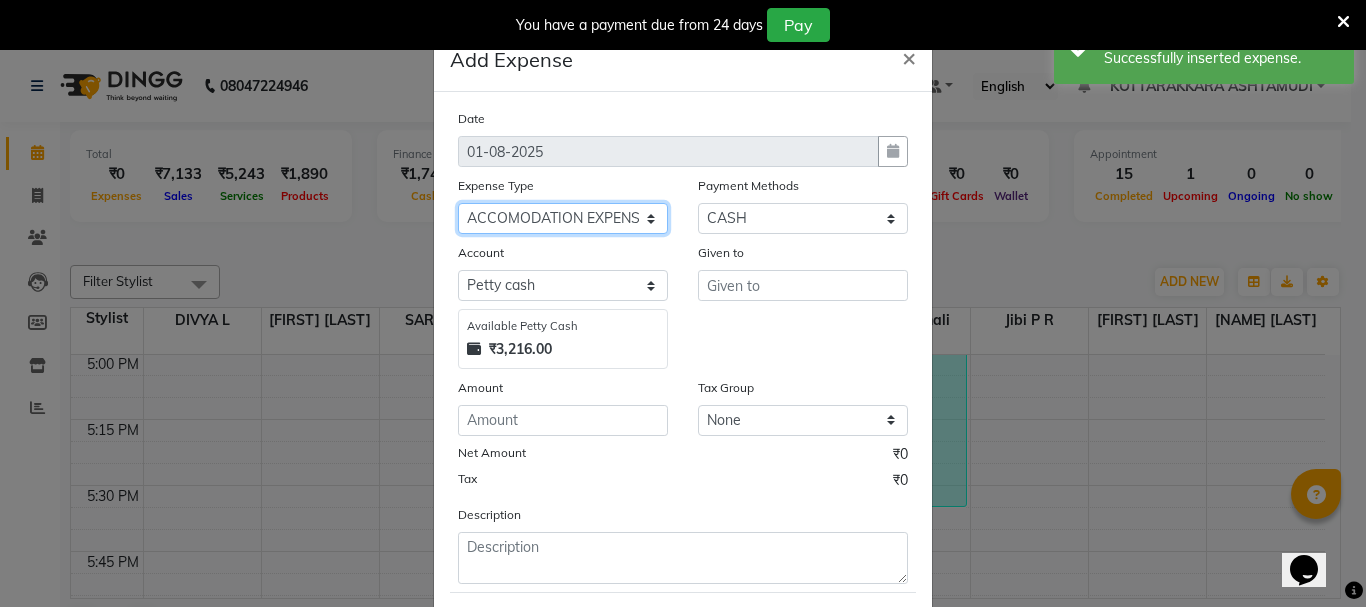click on "Select ACCOMODATION EXPENSES ADVERTISEMENT SALES PROMOTIONAL EXPENSES Bonus BRIDAL ACCESSORIES REFUND BRIDAL COMMISSION BRIDAL FOOD BRIDAL INCENTIVES BRIDAL ORNAMENTS REFUND BRIDAL TA CASH DEPOSIT RAK BANK COMPUTER ACCESSORIES MOBILE PHONE Donation and Charity Expenses ELECTRICITY CHARGES ELECTRONICS FITTINGS Event Expense FISH FOOD EXPENSES FOOD REFRESHMENT FOR CLIENTS FOOD REFRESHMENT FOR STAFFS Freight And Forwarding Charges FUEL FOR GENERATOR FURNITURE AND EQUIPMENTS Gifts for Clients GIFTS FOR STAFFS GOKULAM CHITS HOSTEL RENT LAUNDRY EXPENSES LICENSE OTHER FEES LOADING UNLOADING CHARGES Medical Expenses MEHNDI PAYMENTS MISCELLANEOUS EXPENSES NEWSPAPER PERIODICALS Ornaments Maintenance Expense OVERTIME ALLOWANCES Payment For Pest Control Perfomance based incentives POSTAGE COURIER CHARGES Printing PRINTING STATIONERY EXPENSES PROFESSIONAL TAX REPAIRS MAINTENANCE ROUND OFF Salary SALARY ADVANCE Sales Incentives Membership Card SALES INCENTIVES PRODUCT SALES INCENTIVES SERVICES SALON ESSENTIALS SALON RENT" 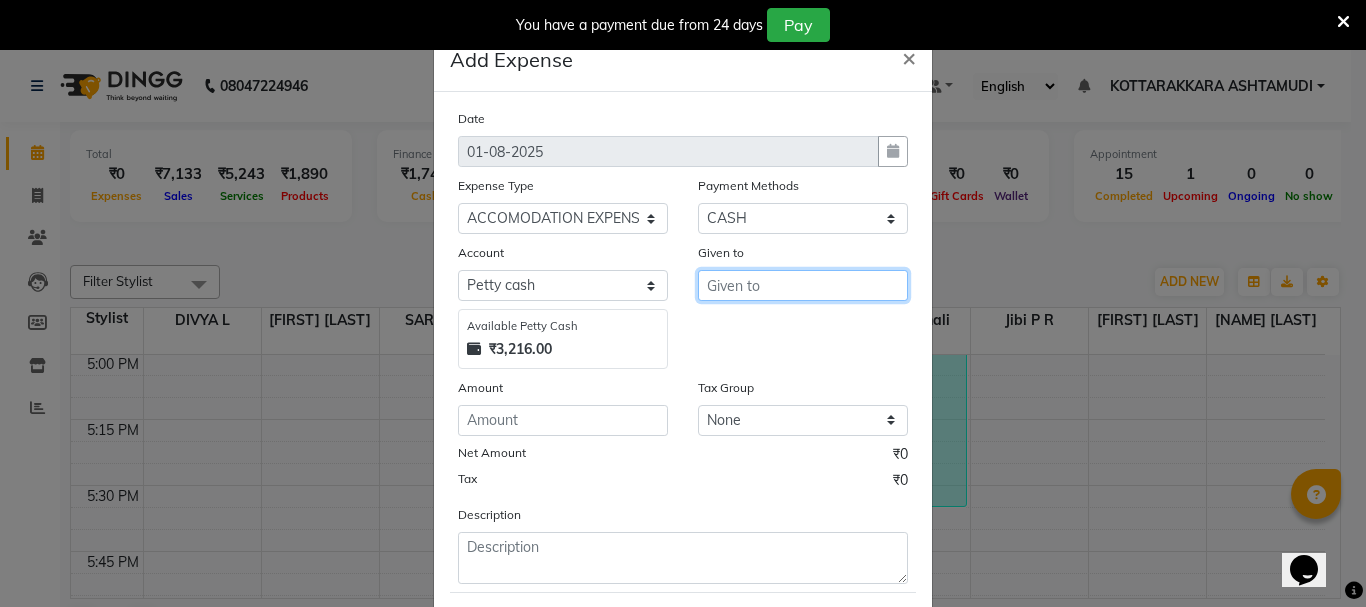 click at bounding box center [803, 285] 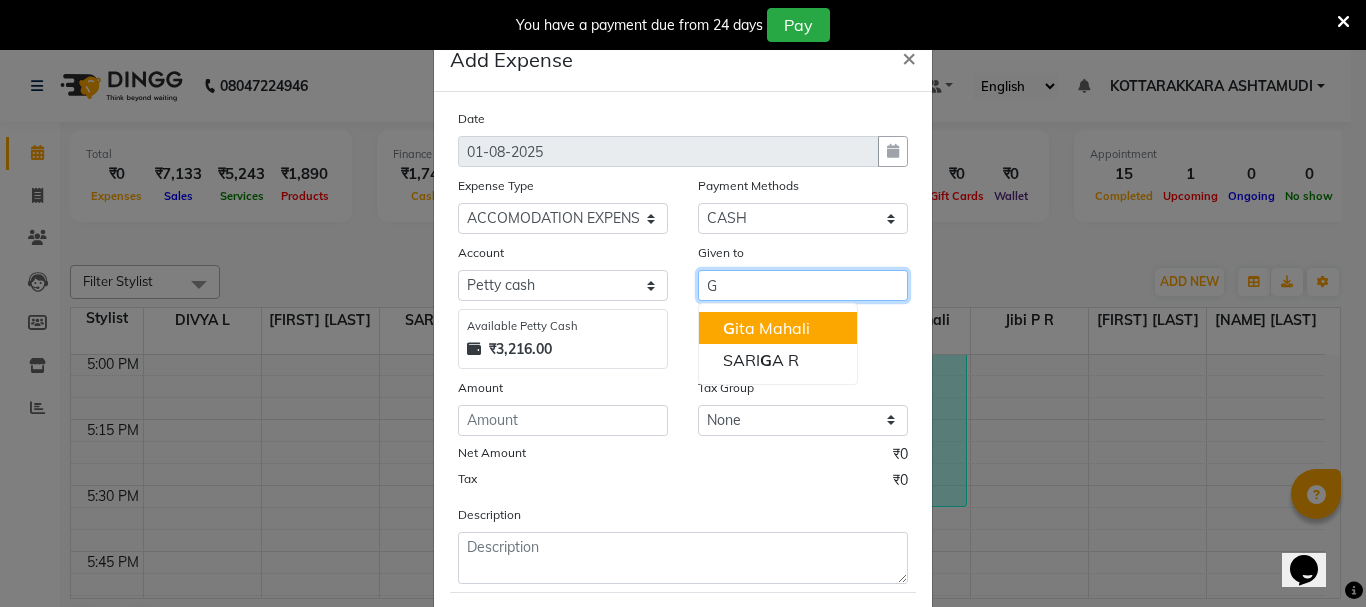 click on "G ita Mahali" at bounding box center [766, 328] 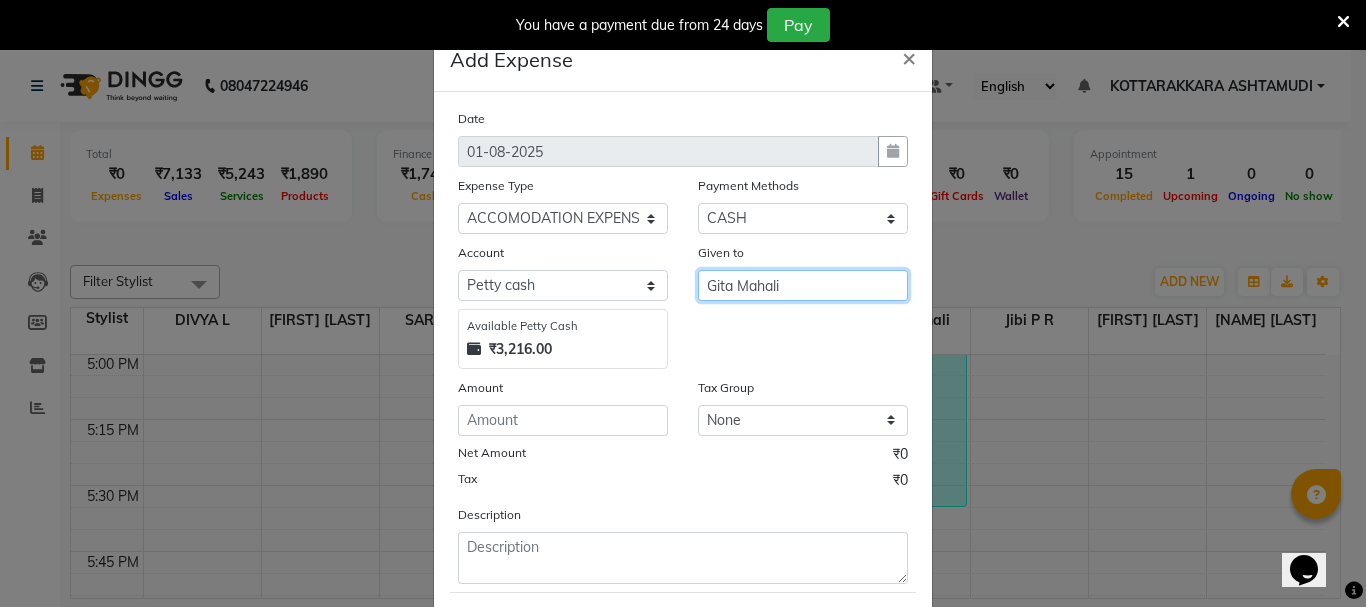 type on "Gita Mahali" 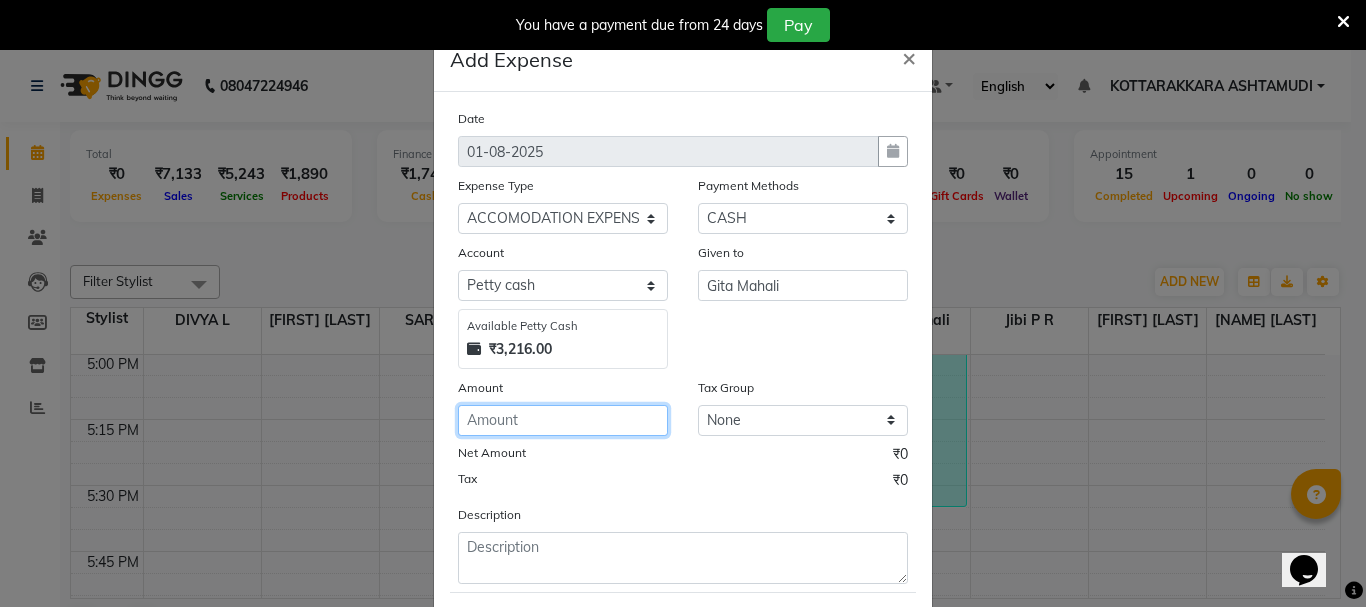 click 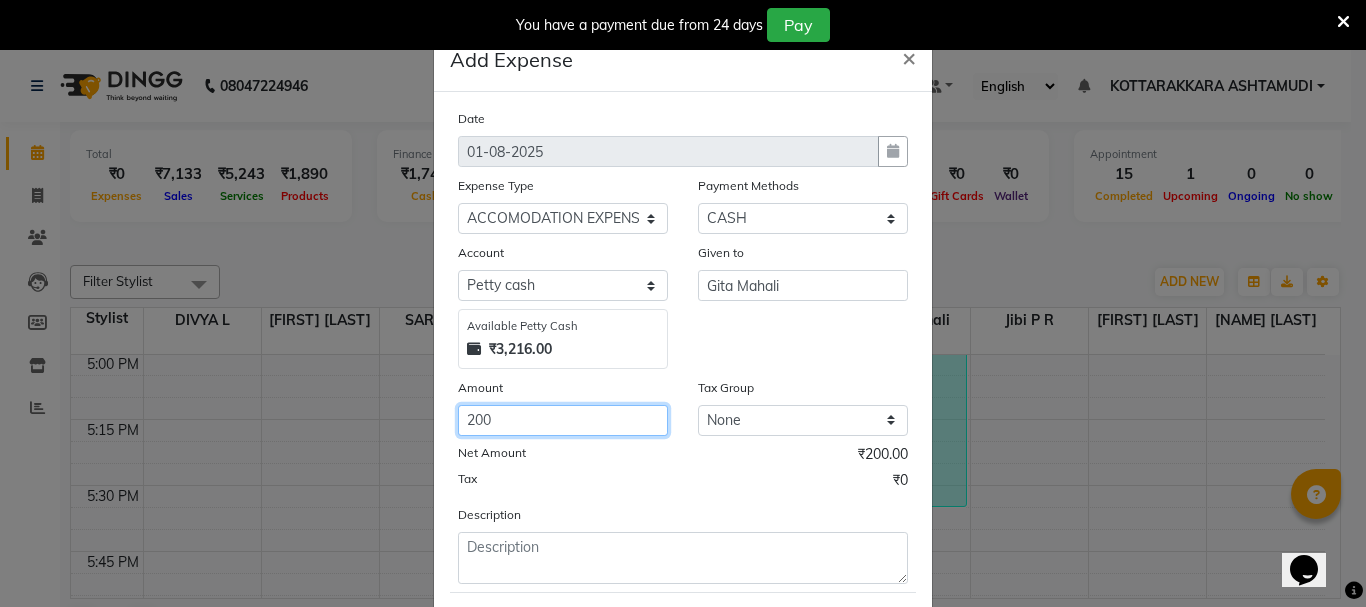 type on "200" 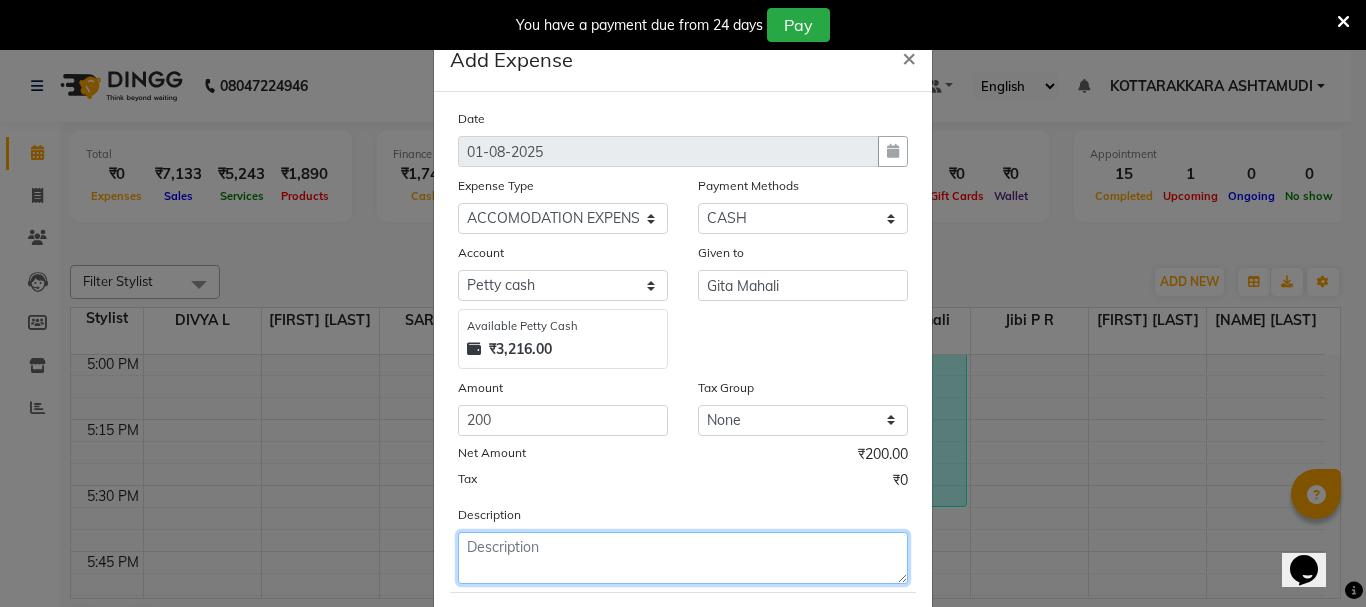 click 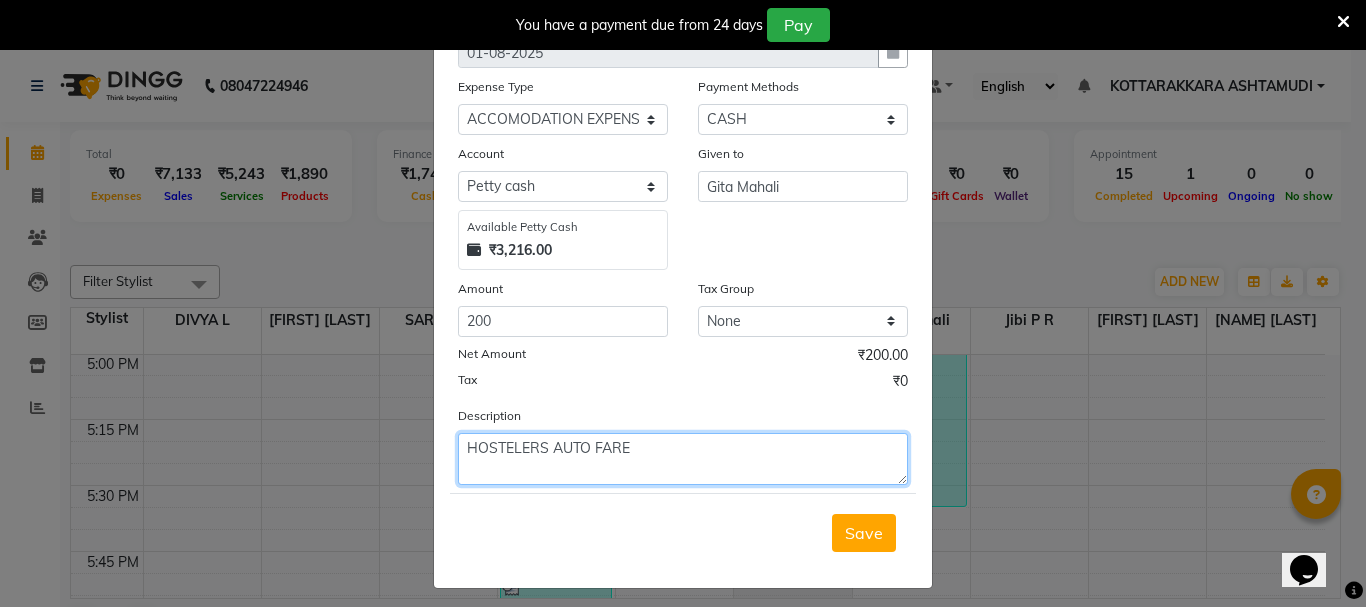 scroll, scrollTop: 109, scrollLeft: 0, axis: vertical 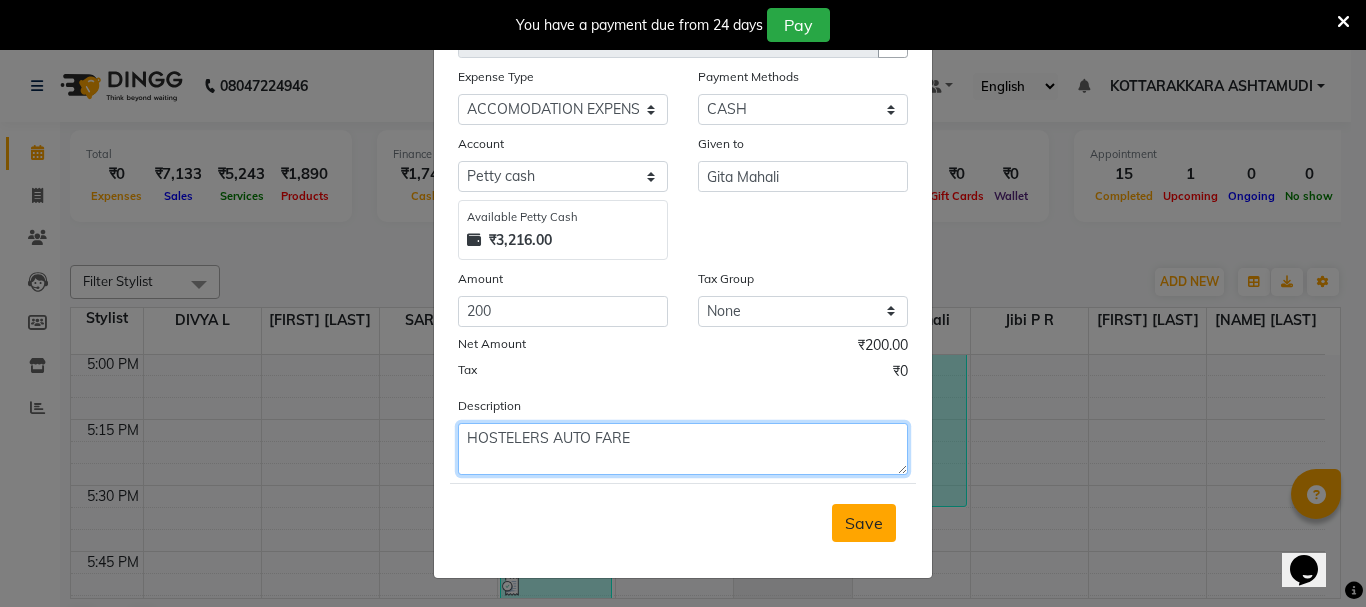 type on "HOSTELERS AUTO FARE" 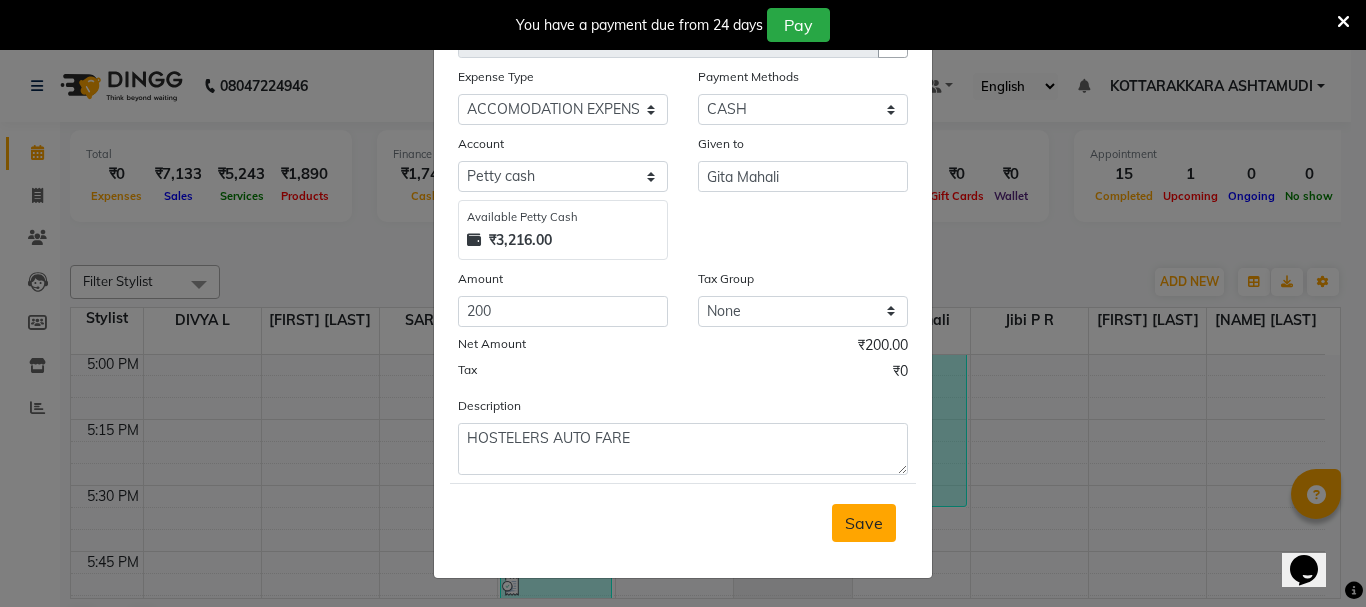 click on "Save" at bounding box center (864, 523) 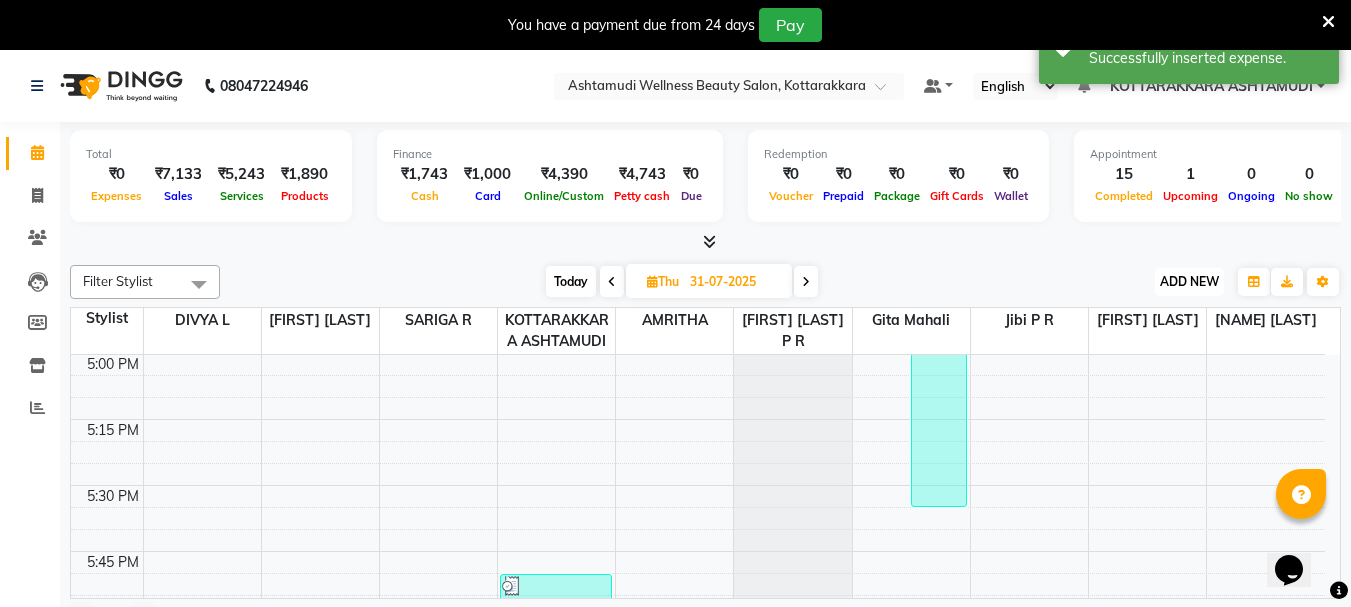 click on "ADD NEW" at bounding box center (1189, 281) 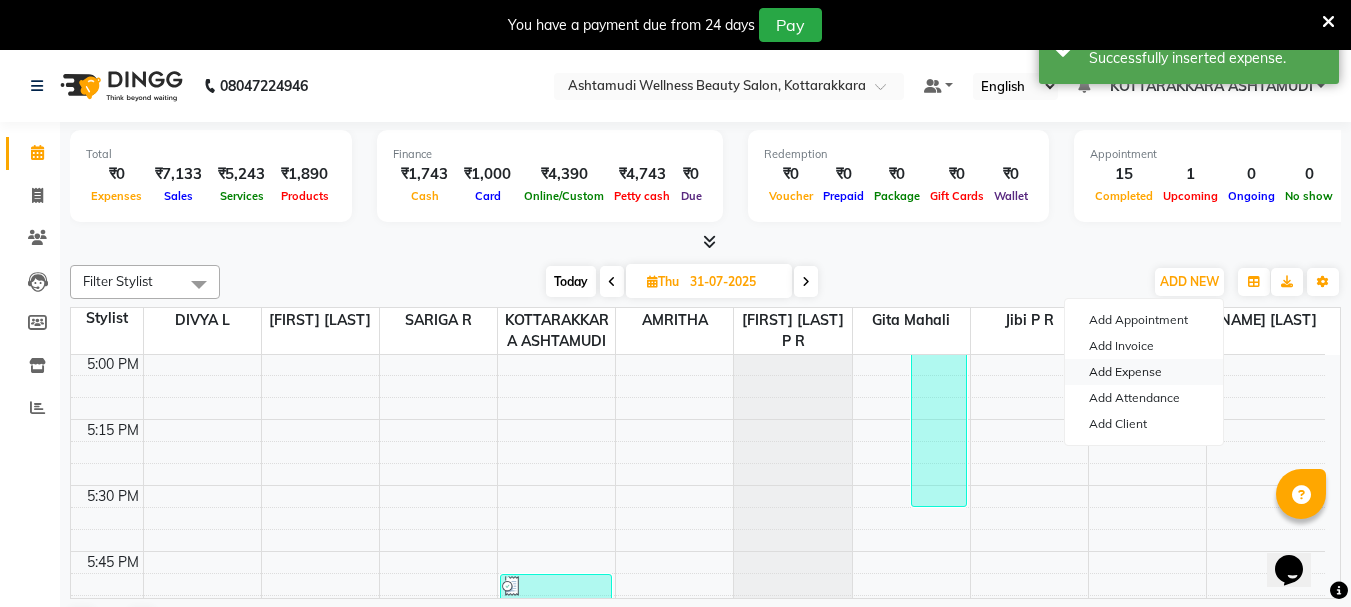 click on "Add Expense" at bounding box center (1144, 372) 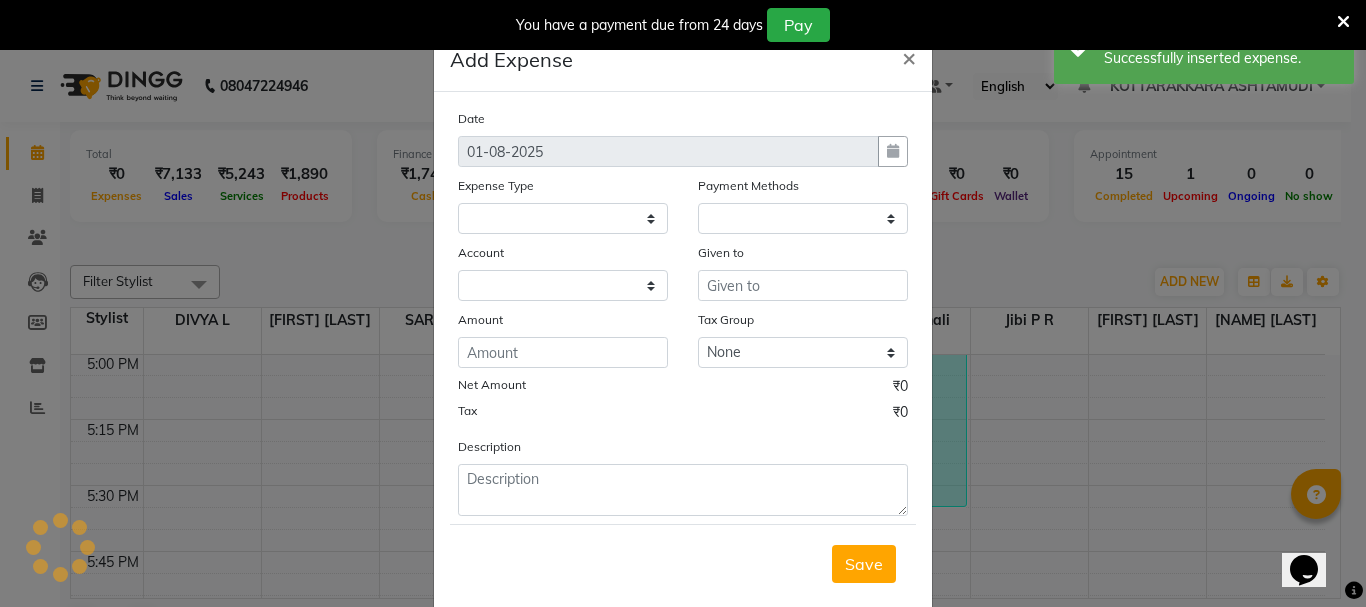 select 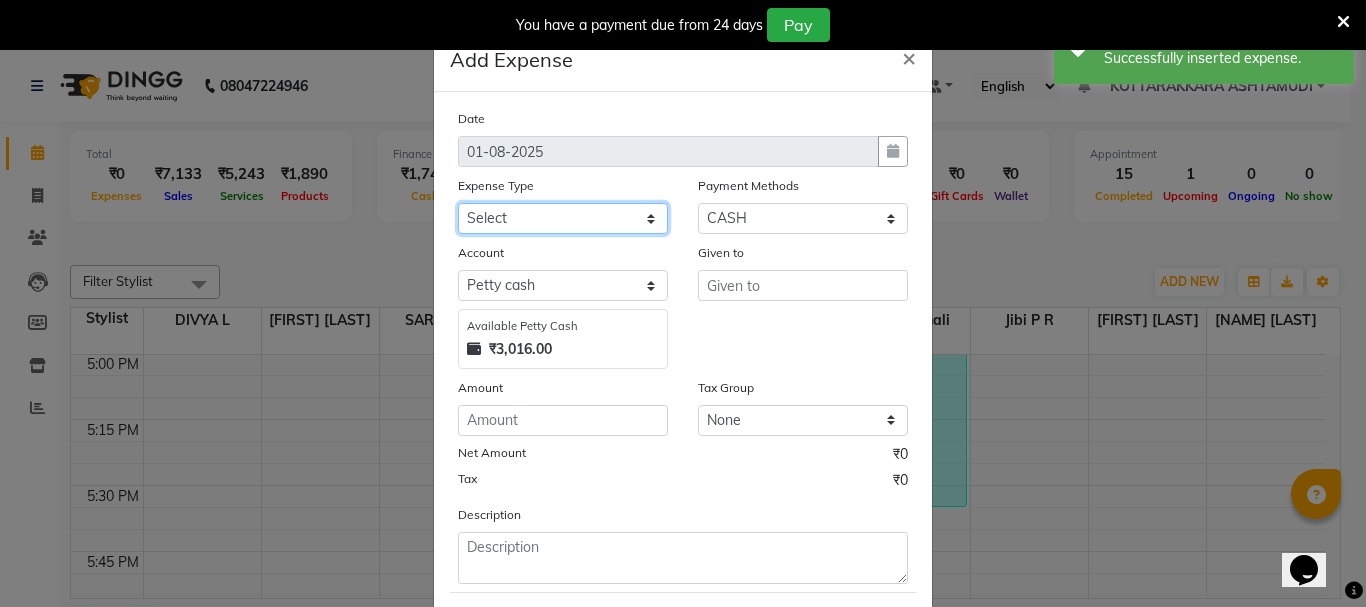 click on "Select ACCOMODATION EXPENSES ADVERTISEMENT SALES PROMOTIONAL EXPENSES Bonus BRIDAL ACCESSORIES REFUND BRIDAL COMMISSION BRIDAL FOOD BRIDAL INCENTIVES BRIDAL ORNAMENTS REFUND BRIDAL TA CASH DEPOSIT RAK BANK COMPUTER ACCESSORIES MOBILE PHONE Donation and Charity Expenses ELECTRICITY CHARGES ELECTRONICS FITTINGS Event Expense FISH FOOD EXPENSES FOOD REFRESHMENT FOR CLIENTS FOOD REFRESHMENT FOR STAFFS Freight And Forwarding Charges FUEL FOR GENERATOR FURNITURE AND EQUIPMENTS Gifts for Clients GIFTS FOR STAFFS GOKULAM CHITS HOSTEL RENT LAUNDRY EXPENSES LICENSE OTHER FEES LOADING UNLOADING CHARGES Medical Expenses MEHNDI PAYMENTS MISCELLANEOUS EXPENSES NEWSPAPER PERIODICALS Ornaments Maintenance Expense OVERTIME ALLOWANCES Payment For Pest Control Perfomance based incentives POSTAGE COURIER CHARGES Printing PRINTING STATIONERY EXPENSES PROFESSIONAL TAX REPAIRS MAINTENANCE ROUND OFF Salary SALARY ADVANCE Sales Incentives Membership Card SALES INCENTIVES PRODUCT SALES INCENTIVES SERVICES SALON ESSENTIALS SALON RENT" 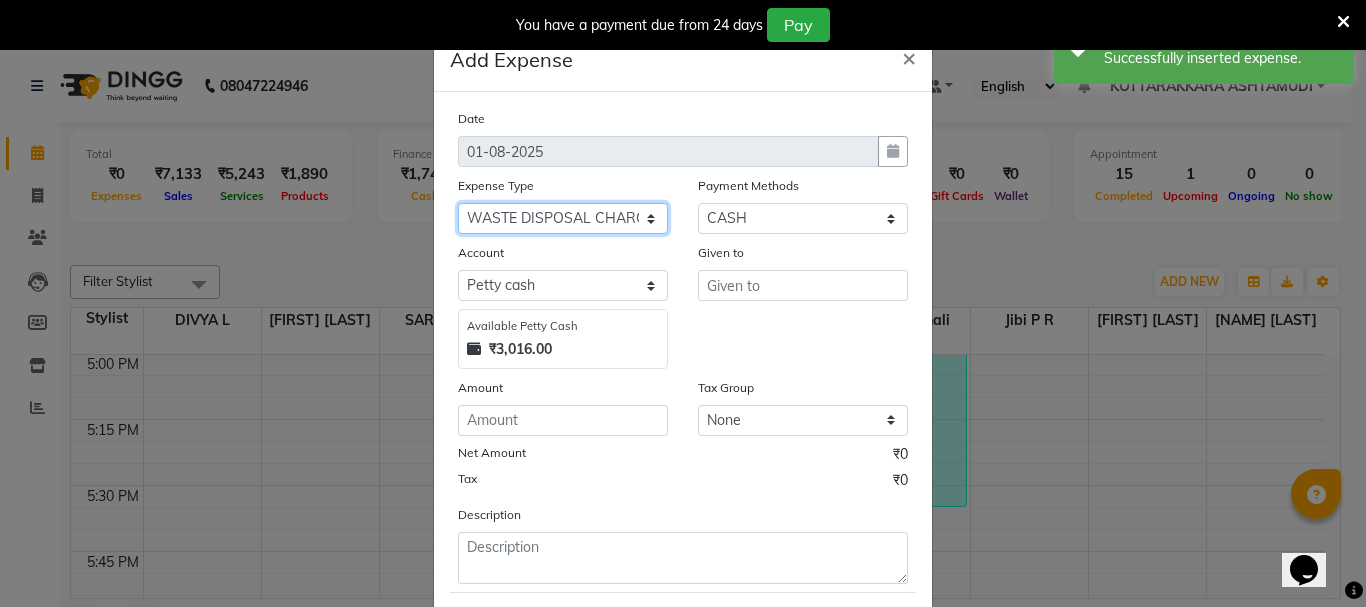 click on "Select ACCOMODATION EXPENSES ADVERTISEMENT SALES PROMOTIONAL EXPENSES Bonus BRIDAL ACCESSORIES REFUND BRIDAL COMMISSION BRIDAL FOOD BRIDAL INCENTIVES BRIDAL ORNAMENTS REFUND BRIDAL TA CASH DEPOSIT RAK BANK COMPUTER ACCESSORIES MOBILE PHONE Donation and Charity Expenses ELECTRICITY CHARGES ELECTRONICS FITTINGS Event Expense FISH FOOD EXPENSES FOOD REFRESHMENT FOR CLIENTS FOOD REFRESHMENT FOR STAFFS Freight And Forwarding Charges FUEL FOR GENERATOR FURNITURE AND EQUIPMENTS Gifts for Clients GIFTS FOR STAFFS GOKULAM CHITS HOSTEL RENT LAUNDRY EXPENSES LICENSE OTHER FEES LOADING UNLOADING CHARGES Medical Expenses MEHNDI PAYMENTS MISCELLANEOUS EXPENSES NEWSPAPER PERIODICALS Ornaments Maintenance Expense OVERTIME ALLOWANCES Payment For Pest Control Perfomance based incentives POSTAGE COURIER CHARGES Printing PRINTING STATIONERY EXPENSES PROFESSIONAL TAX REPAIRS MAINTENANCE ROUND OFF Salary SALARY ADVANCE Sales Incentives Membership Card SALES INCENTIVES PRODUCT SALES INCENTIVES SERVICES SALON ESSENTIALS SALON RENT" 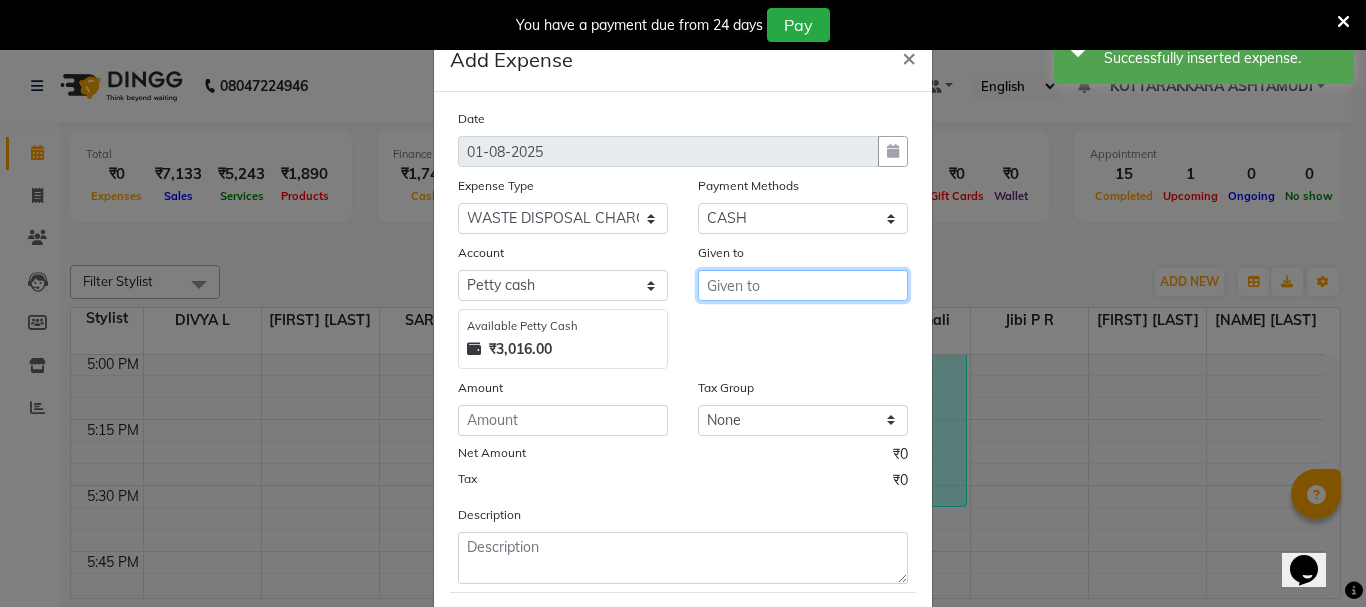 click at bounding box center (803, 285) 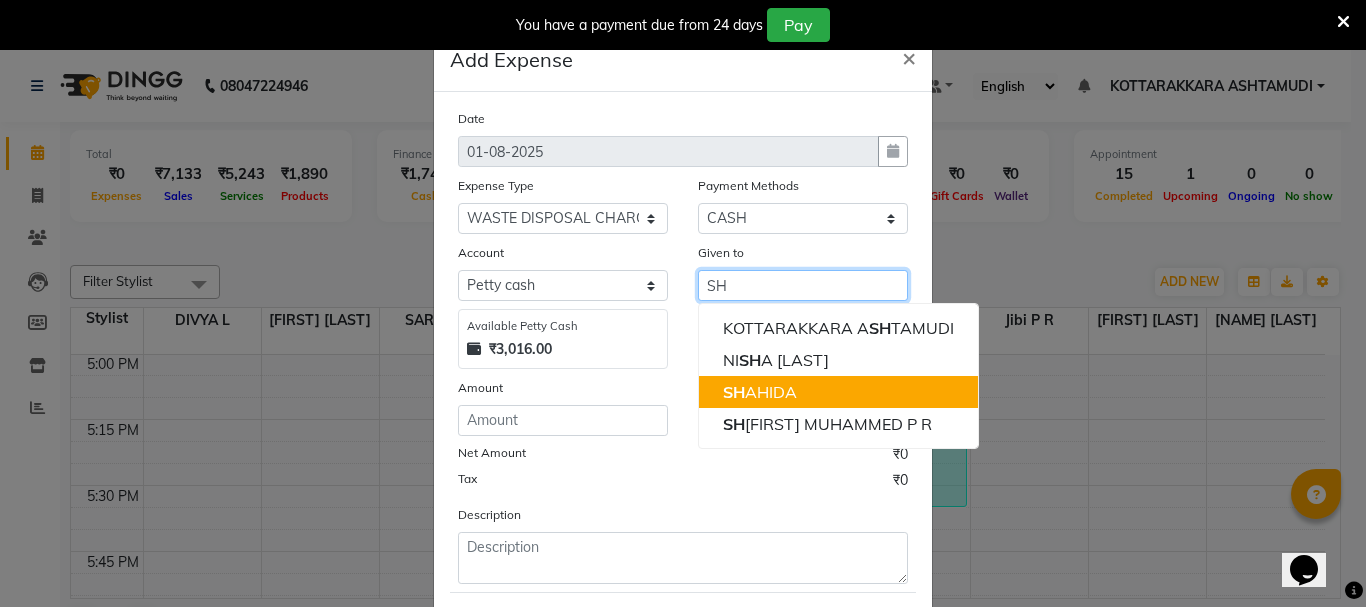 click on "SH AHIDA" at bounding box center (760, 392) 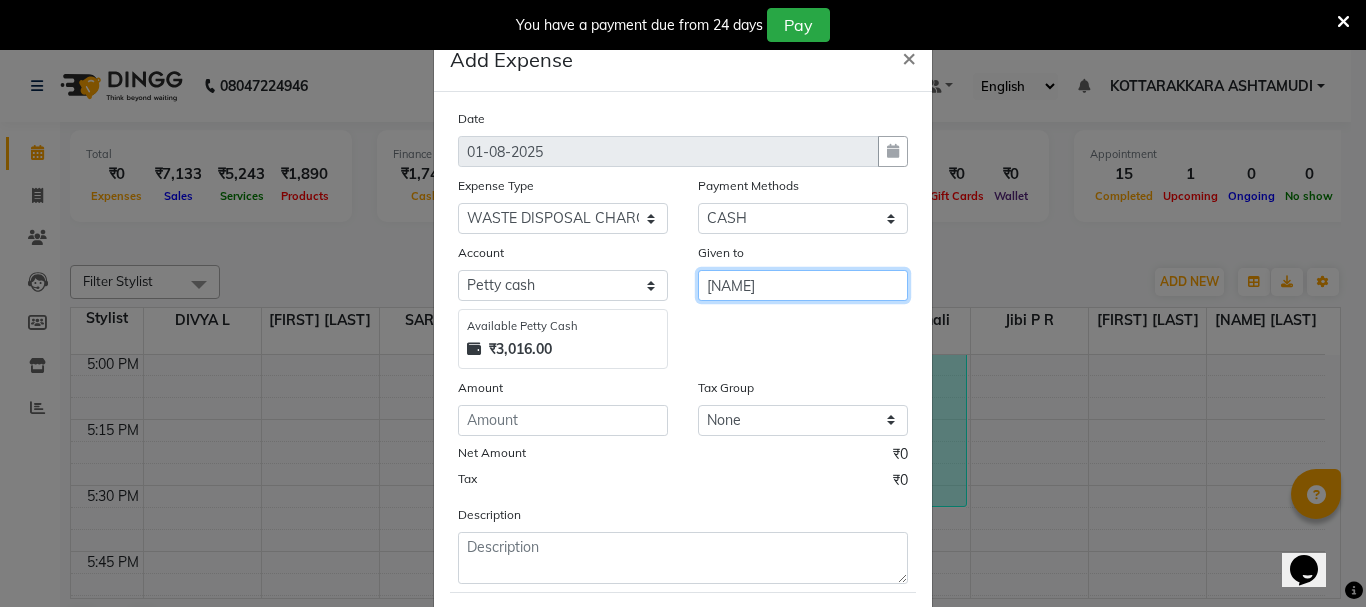 type on "[FIRST]" 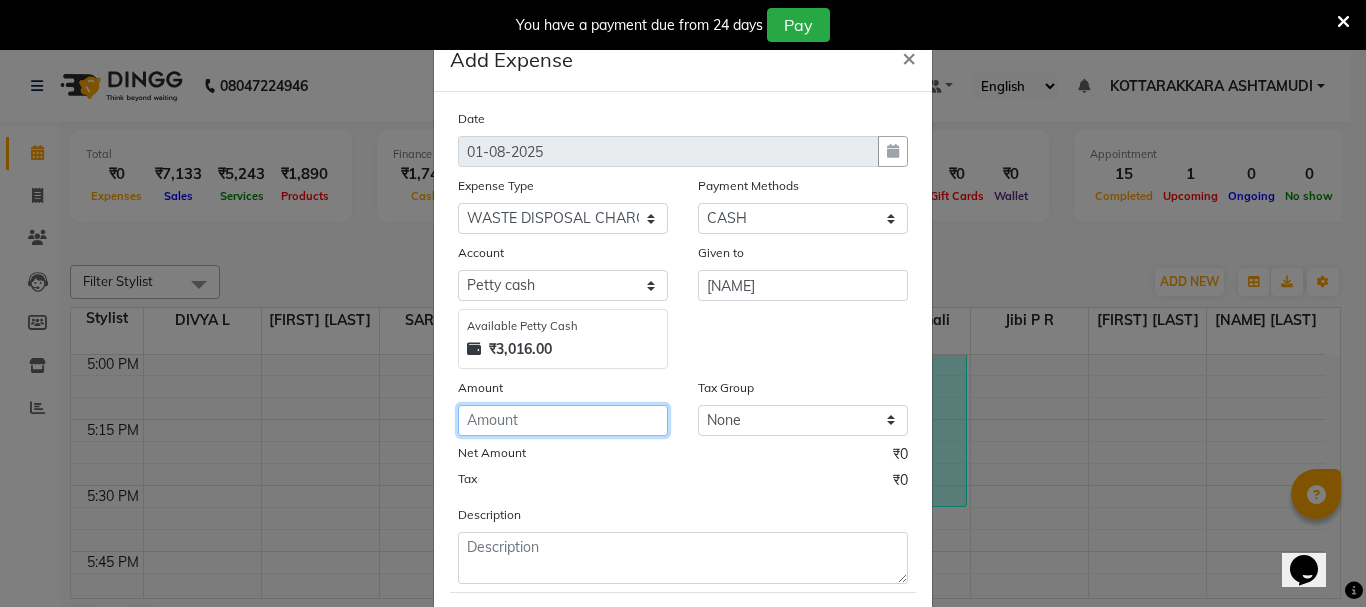 click 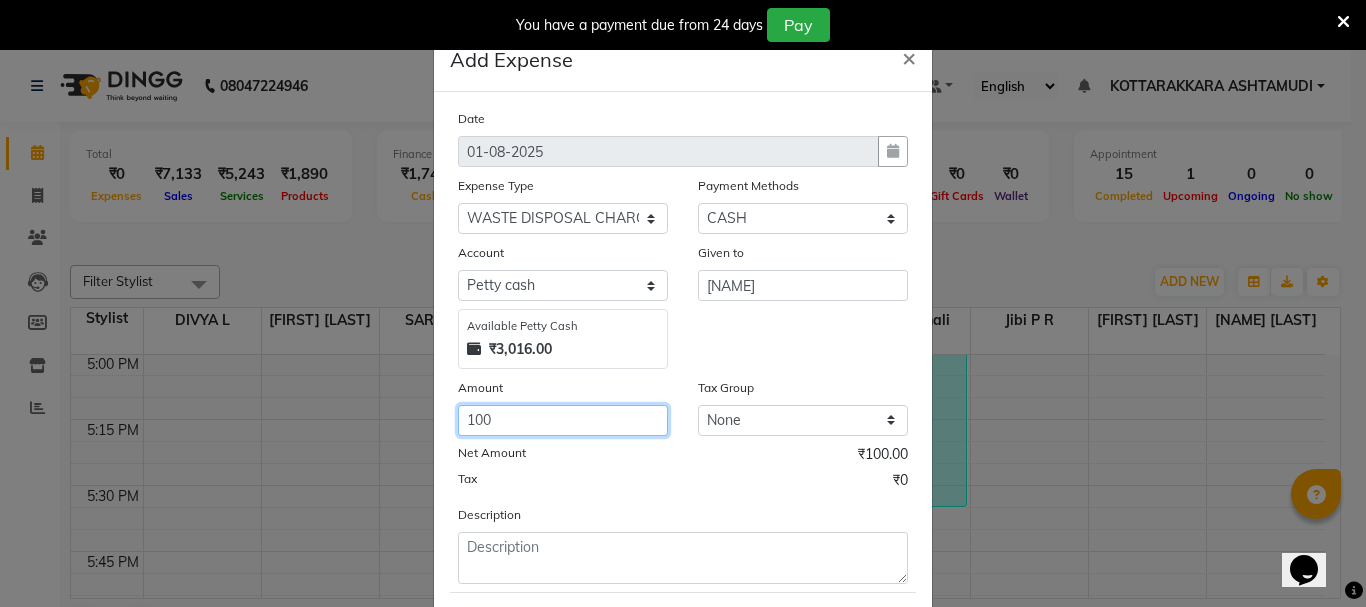 type on "100" 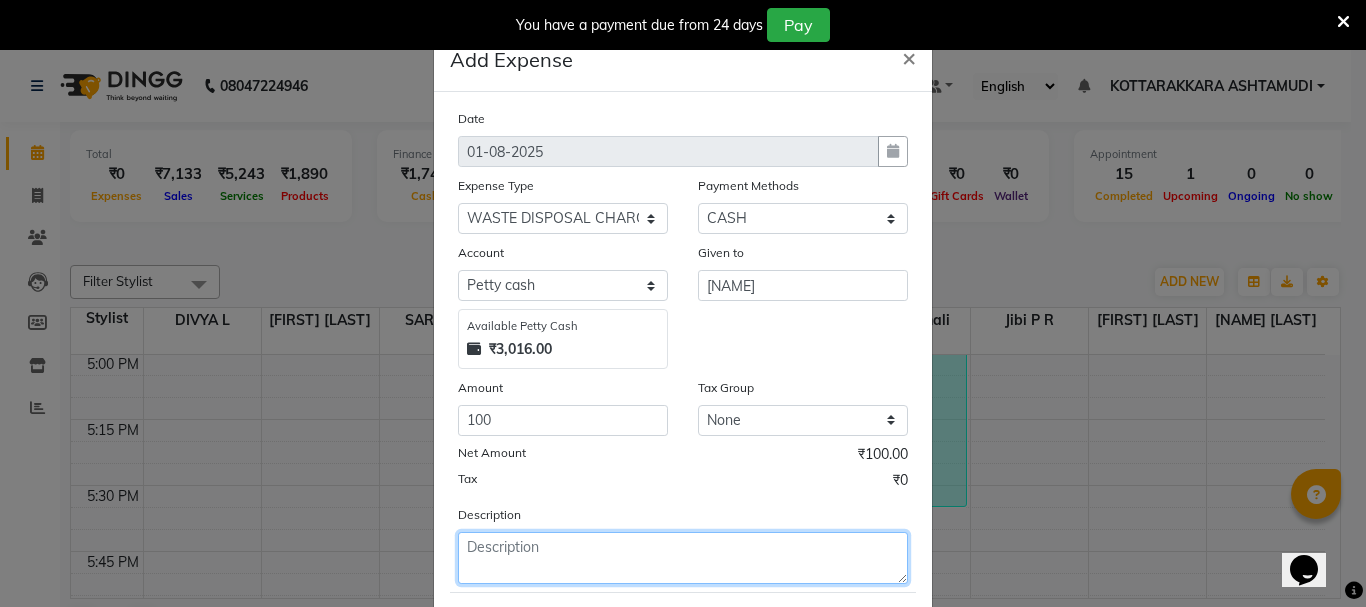 click 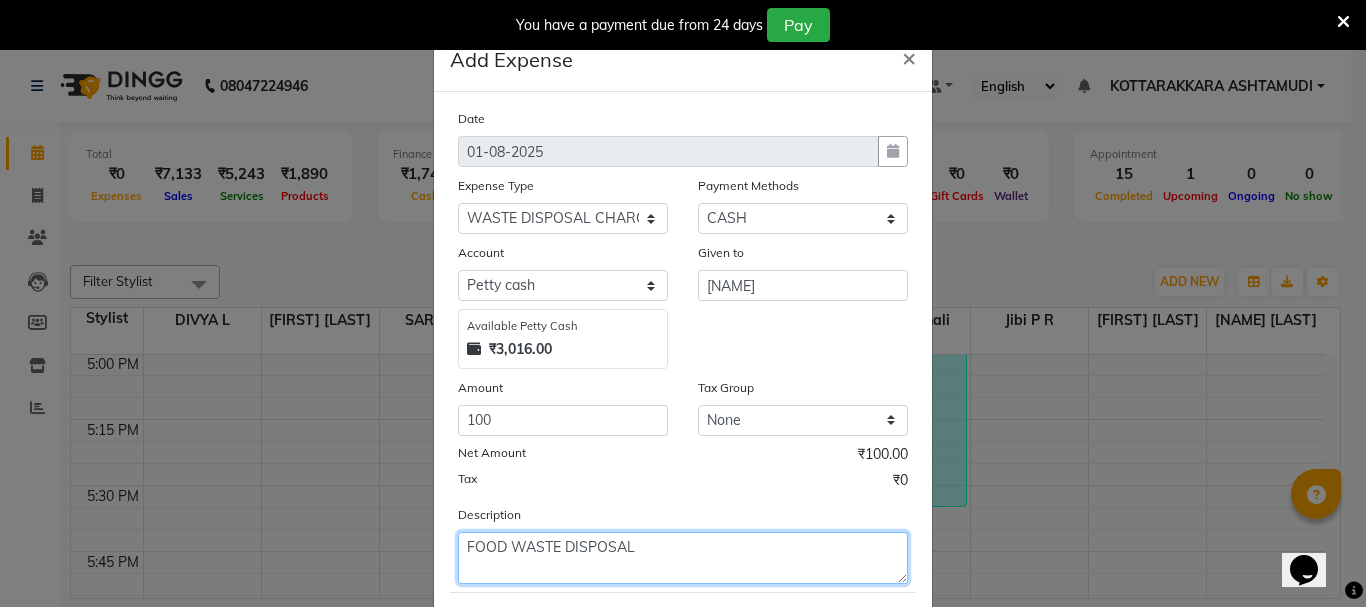 scroll, scrollTop: 109, scrollLeft: 0, axis: vertical 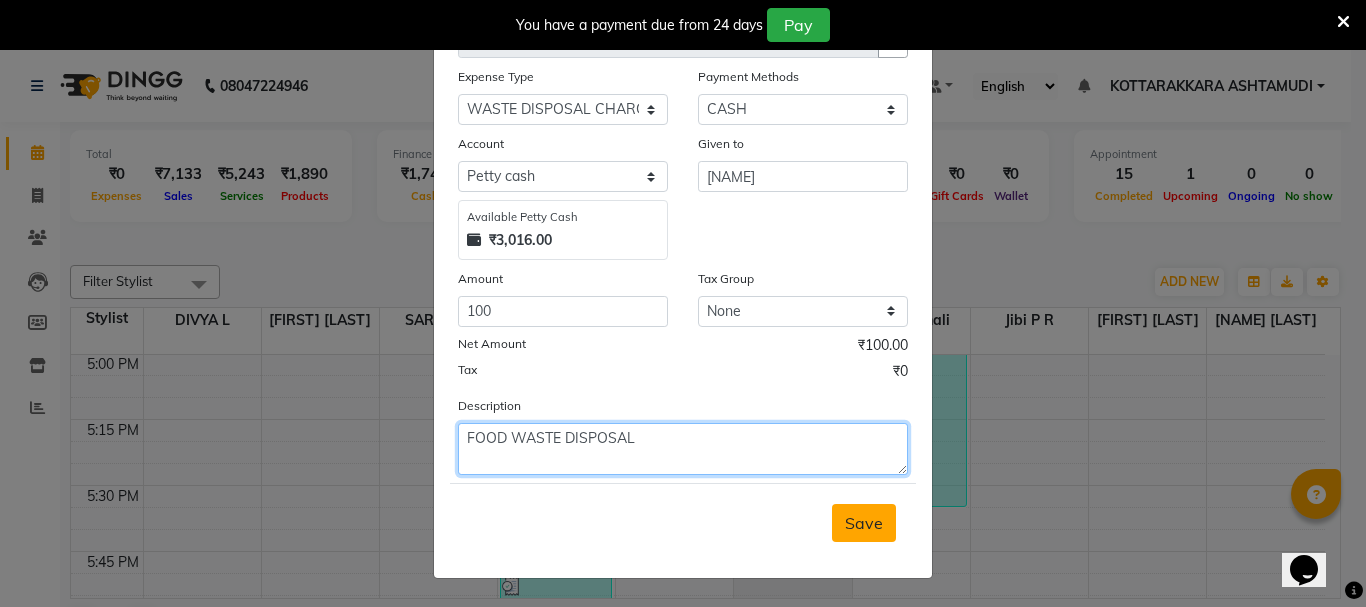 type on "FOOD WASTE DISPOSAL" 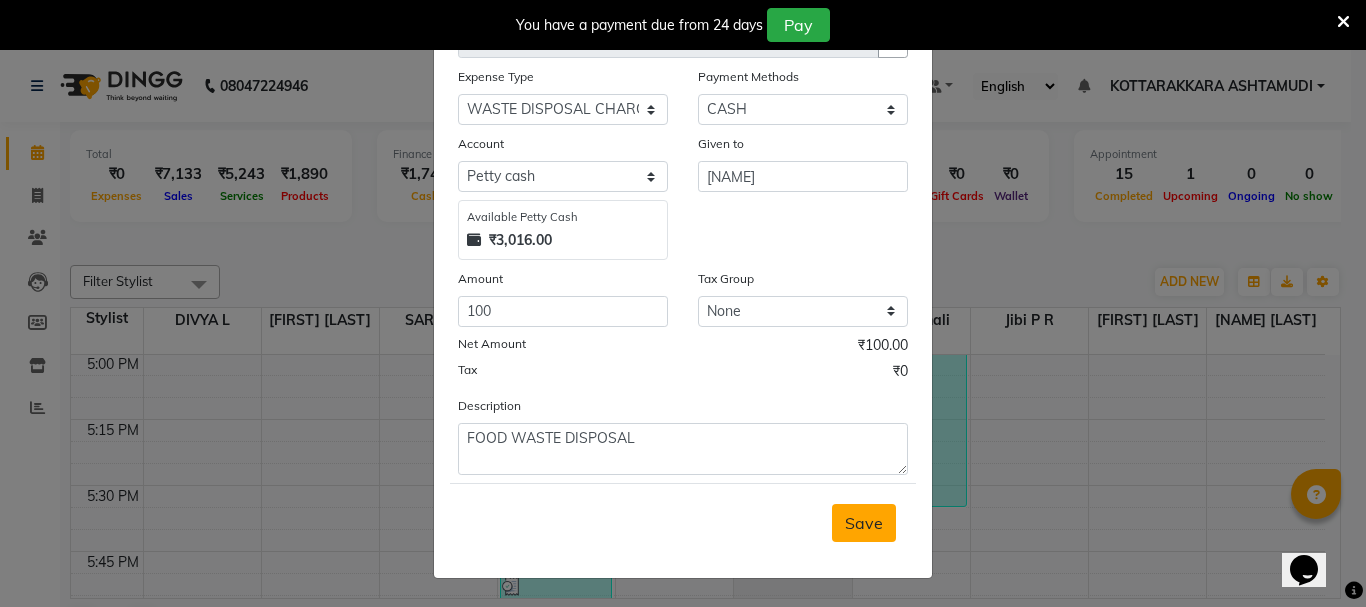 click on "Save" at bounding box center [864, 523] 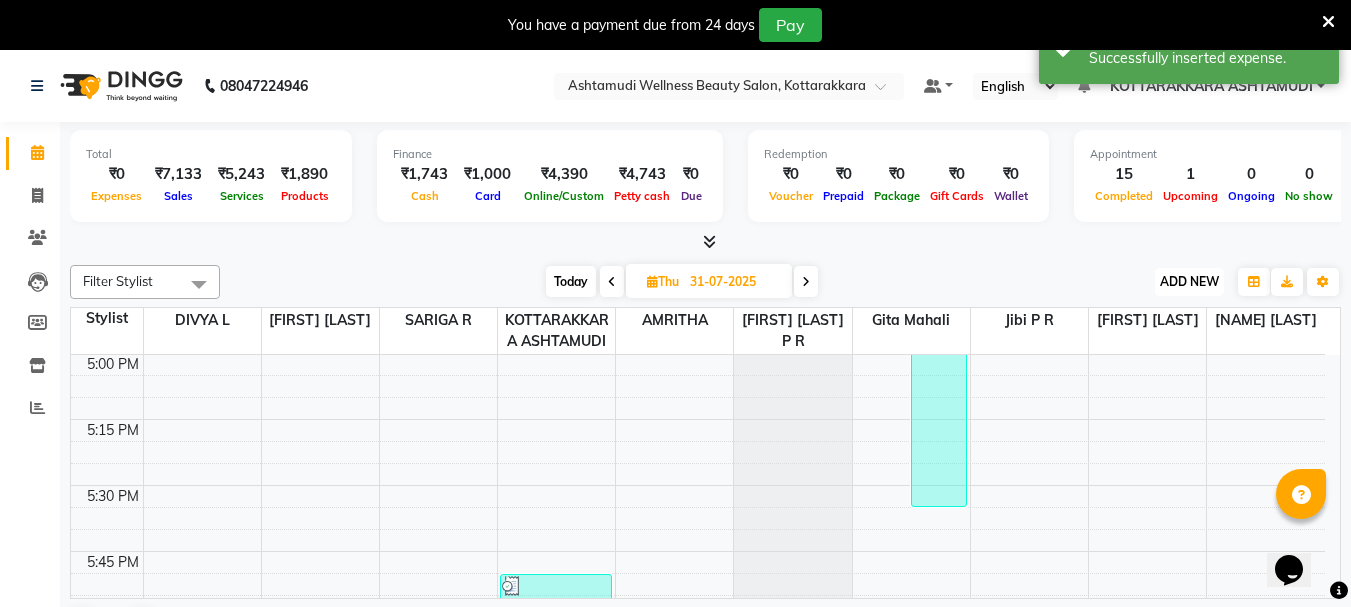 click on "ADD NEW" at bounding box center (1189, 281) 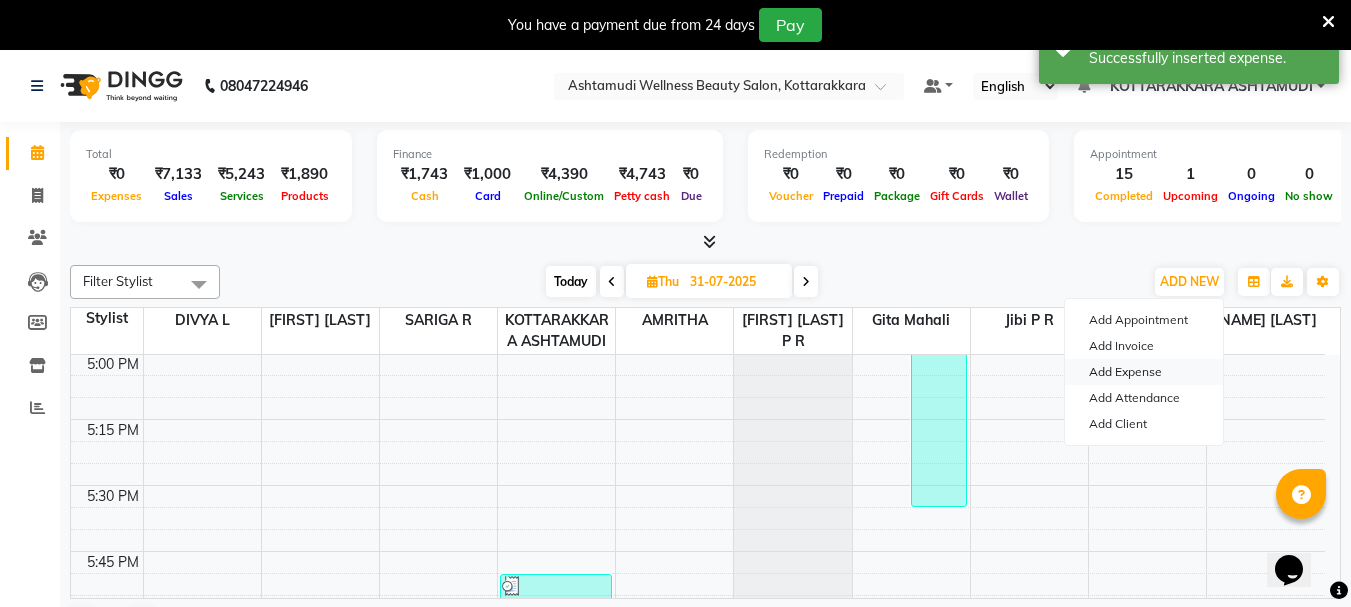 click on "Add Expense" at bounding box center [1144, 372] 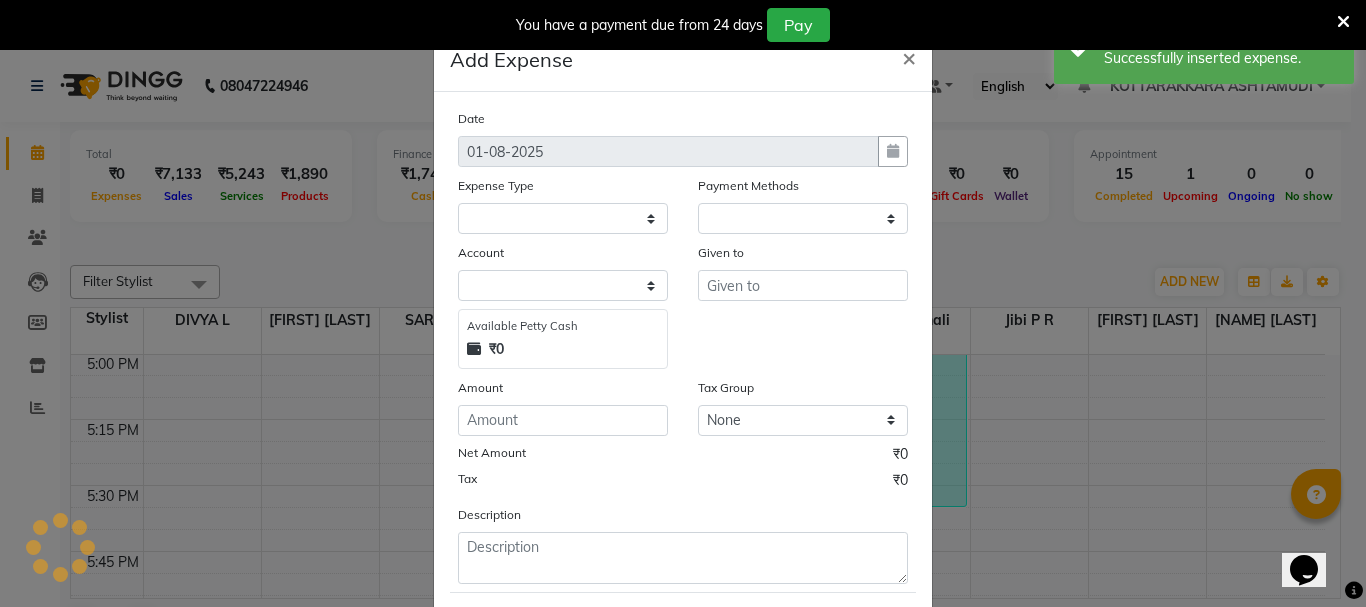 select on "1" 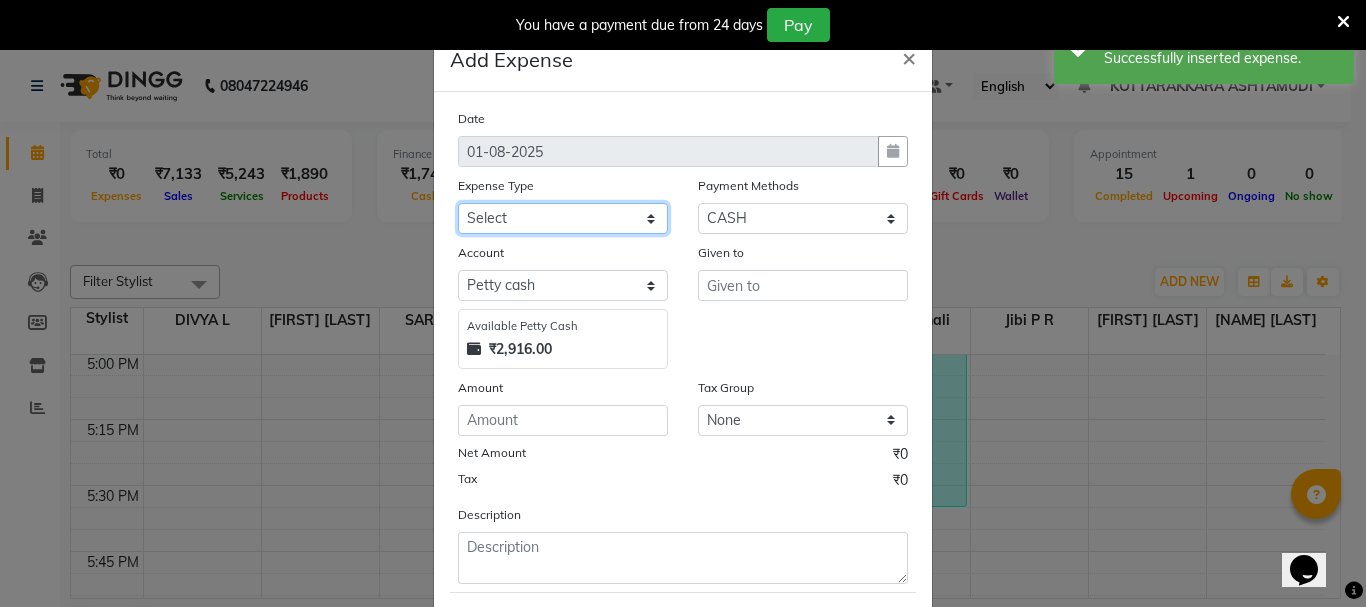 drag, startPoint x: 514, startPoint y: 213, endPoint x: 514, endPoint y: 225, distance: 12 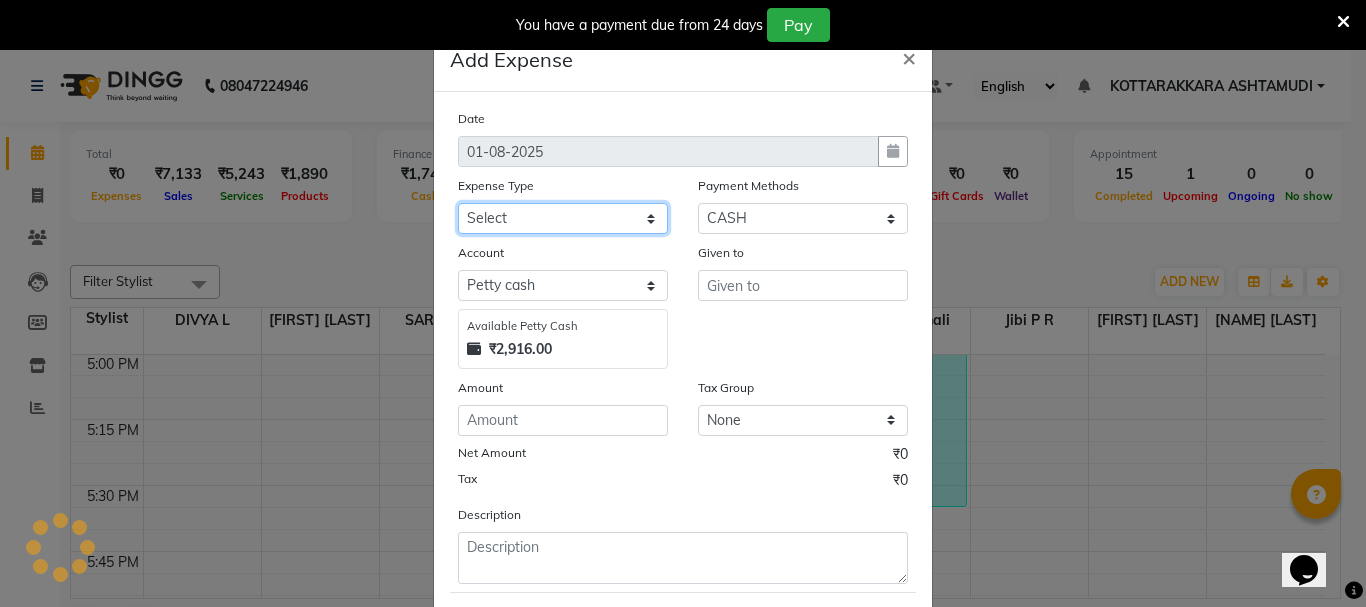 select on "6237" 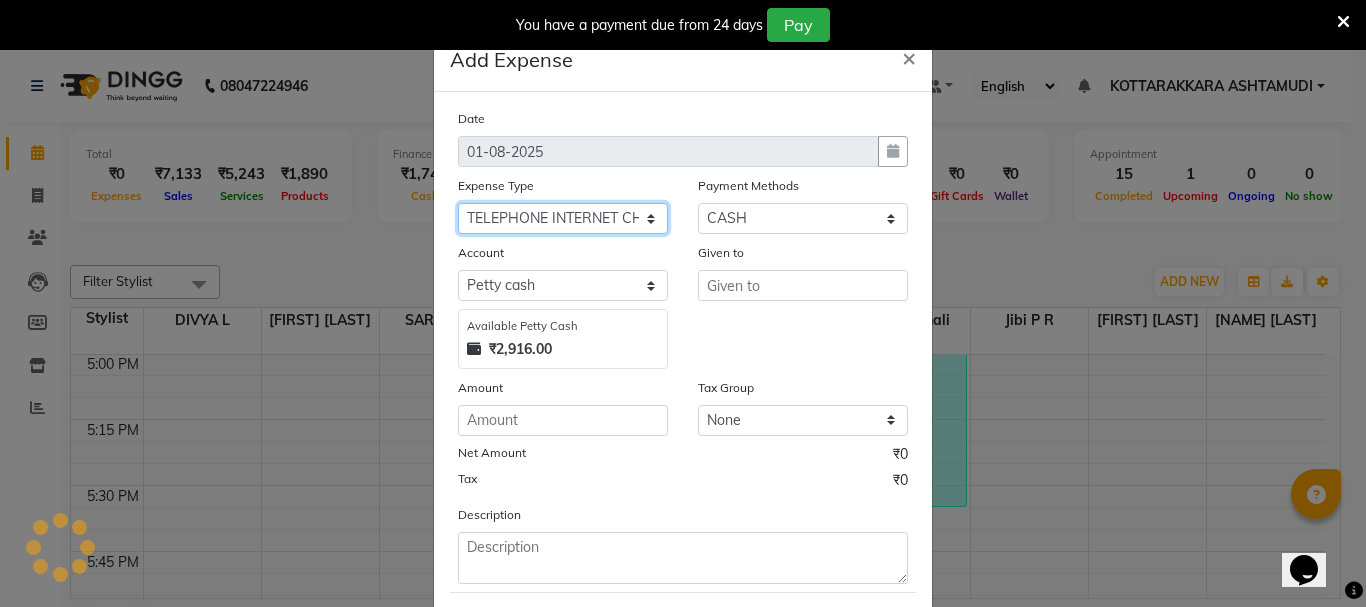 click on "Select ACCOMODATION EXPENSES ADVERTISEMENT SALES PROMOTIONAL EXPENSES Bonus BRIDAL ACCESSORIES REFUND BRIDAL COMMISSION BRIDAL FOOD BRIDAL INCENTIVES BRIDAL ORNAMENTS REFUND BRIDAL TA CASH DEPOSIT RAK BANK COMPUTER ACCESSORIES MOBILE PHONE Donation and Charity Expenses ELECTRICITY CHARGES ELECTRONICS FITTINGS Event Expense FISH FOOD EXPENSES FOOD REFRESHMENT FOR CLIENTS FOOD REFRESHMENT FOR STAFFS Freight And Forwarding Charges FUEL FOR GENERATOR FURNITURE AND EQUIPMENTS Gifts for Clients GIFTS FOR STAFFS GOKULAM CHITS HOSTEL RENT LAUNDRY EXPENSES LICENSE OTHER FEES LOADING UNLOADING CHARGES Medical Expenses MEHNDI PAYMENTS MISCELLANEOUS EXPENSES NEWSPAPER PERIODICALS Ornaments Maintenance Expense OVERTIME ALLOWANCES Payment For Pest Control Perfomance based incentives POSTAGE COURIER CHARGES Printing PRINTING STATIONERY EXPENSES PROFESSIONAL TAX REPAIRS MAINTENANCE ROUND OFF Salary SALARY ADVANCE Sales Incentives Membership Card SALES INCENTIVES PRODUCT SALES INCENTIVES SERVICES SALON ESSENTIALS SALON RENT" 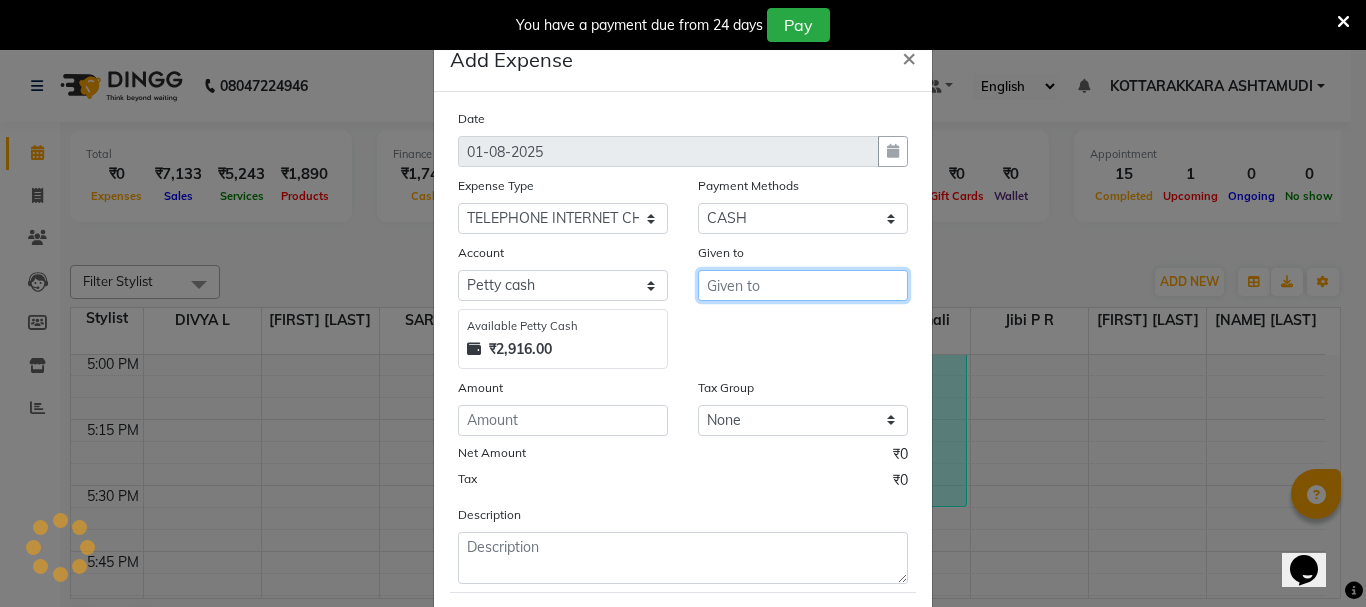 click at bounding box center [803, 285] 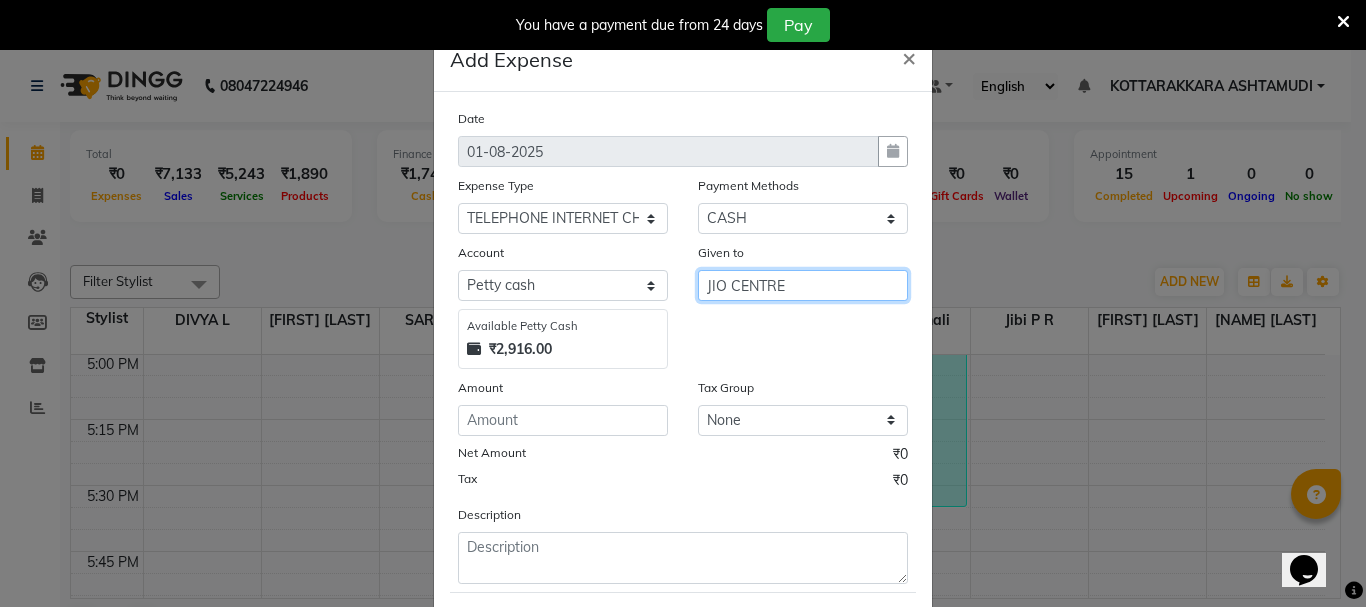 type on "JIO CENTRE" 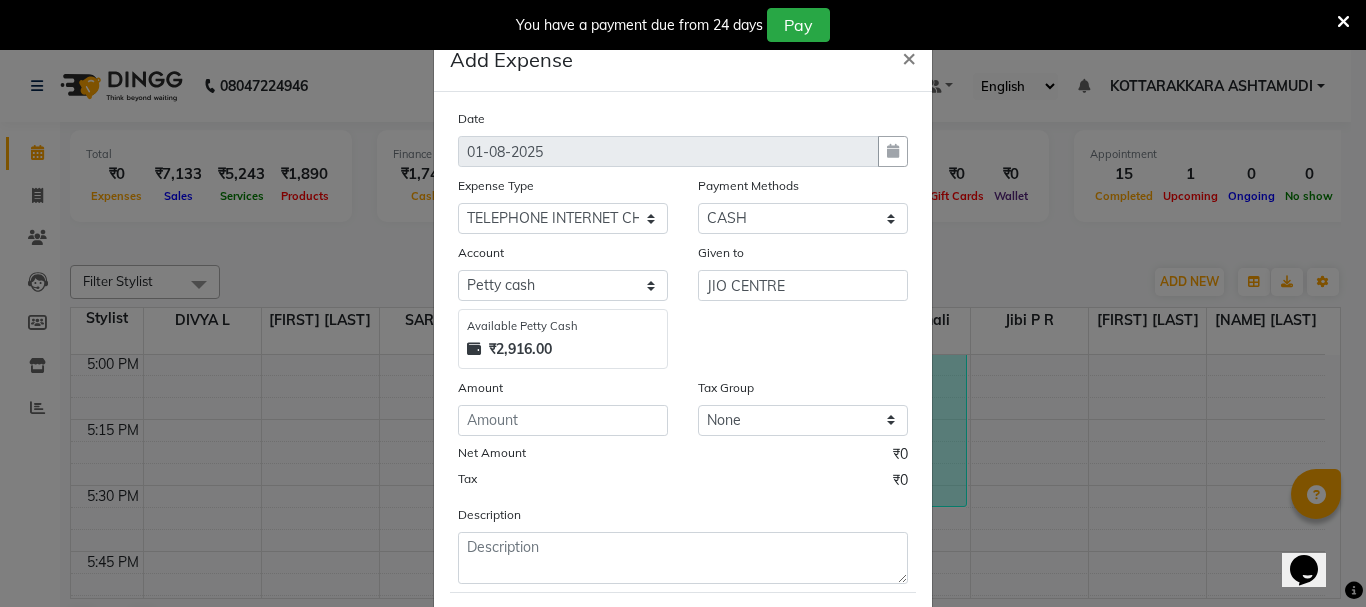 click on "Amount" 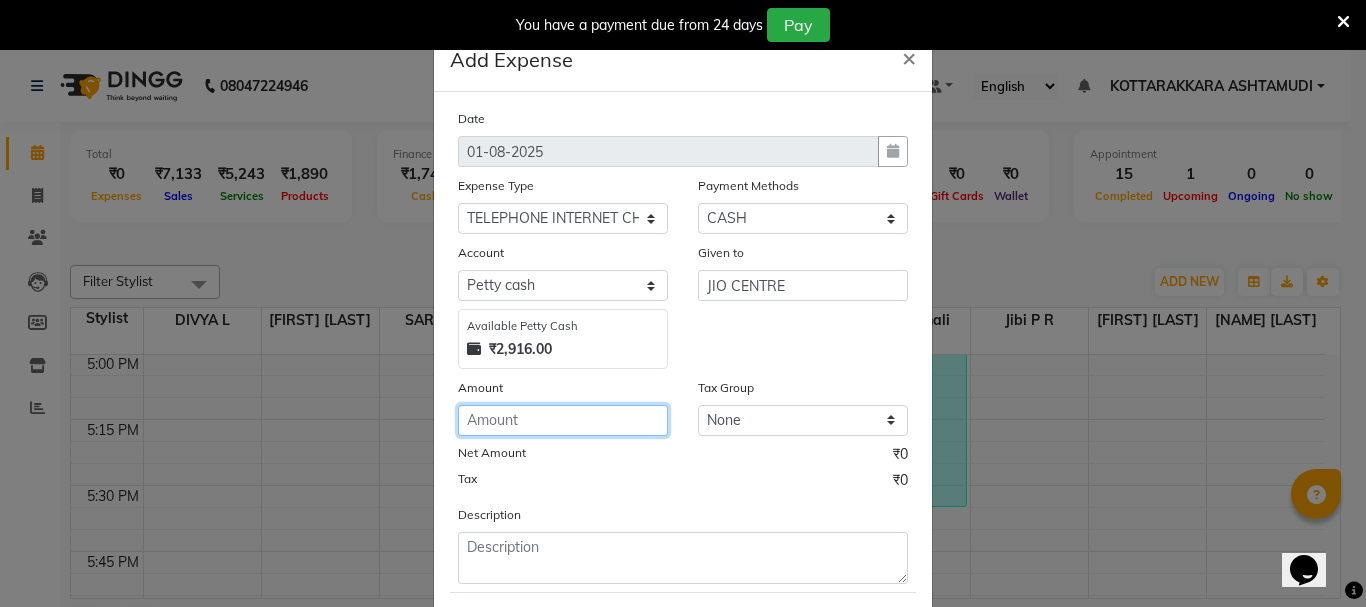 click 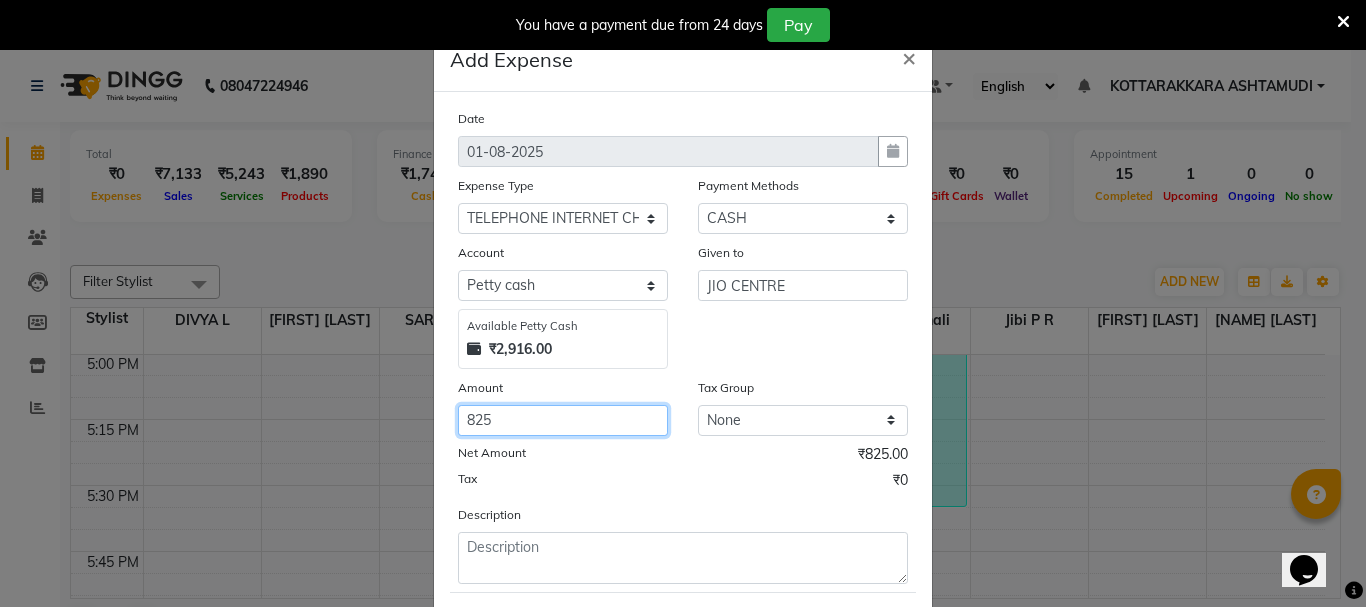 type on "825" 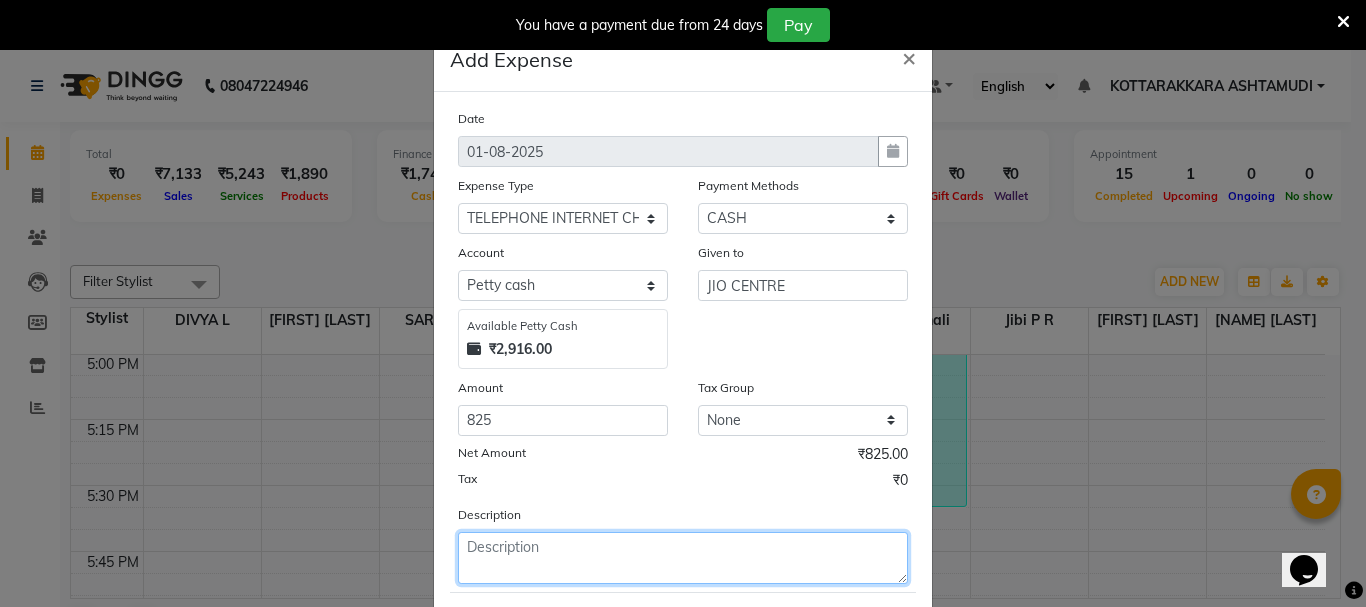 click 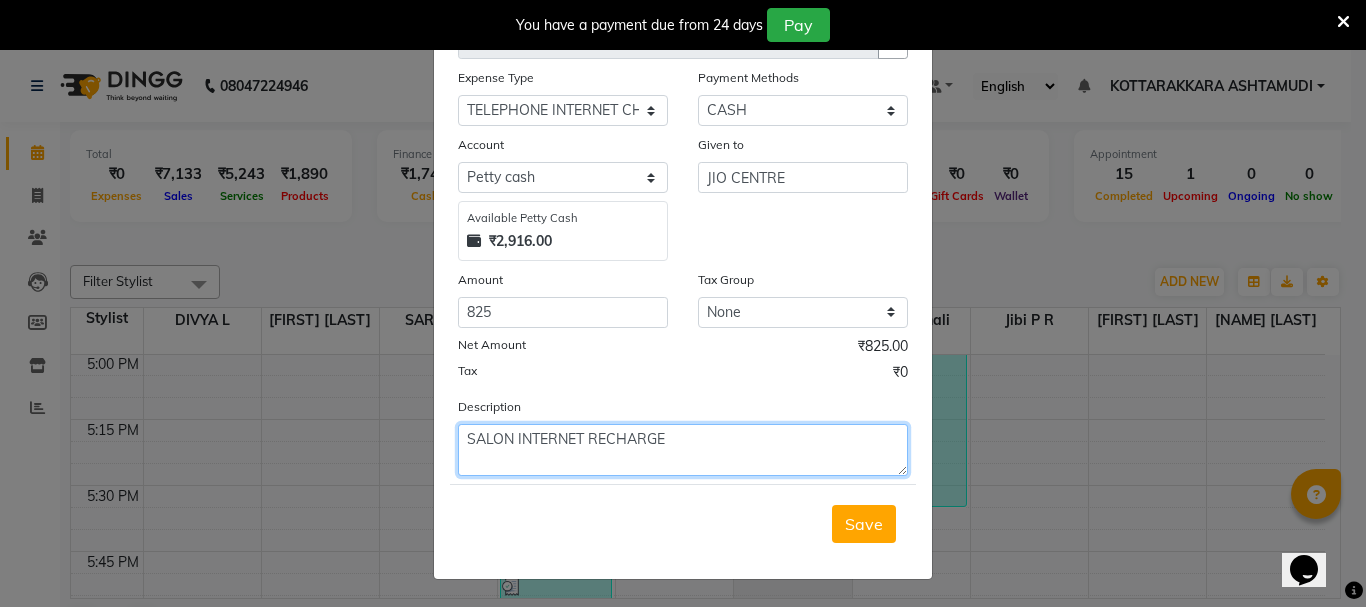 scroll, scrollTop: 109, scrollLeft: 0, axis: vertical 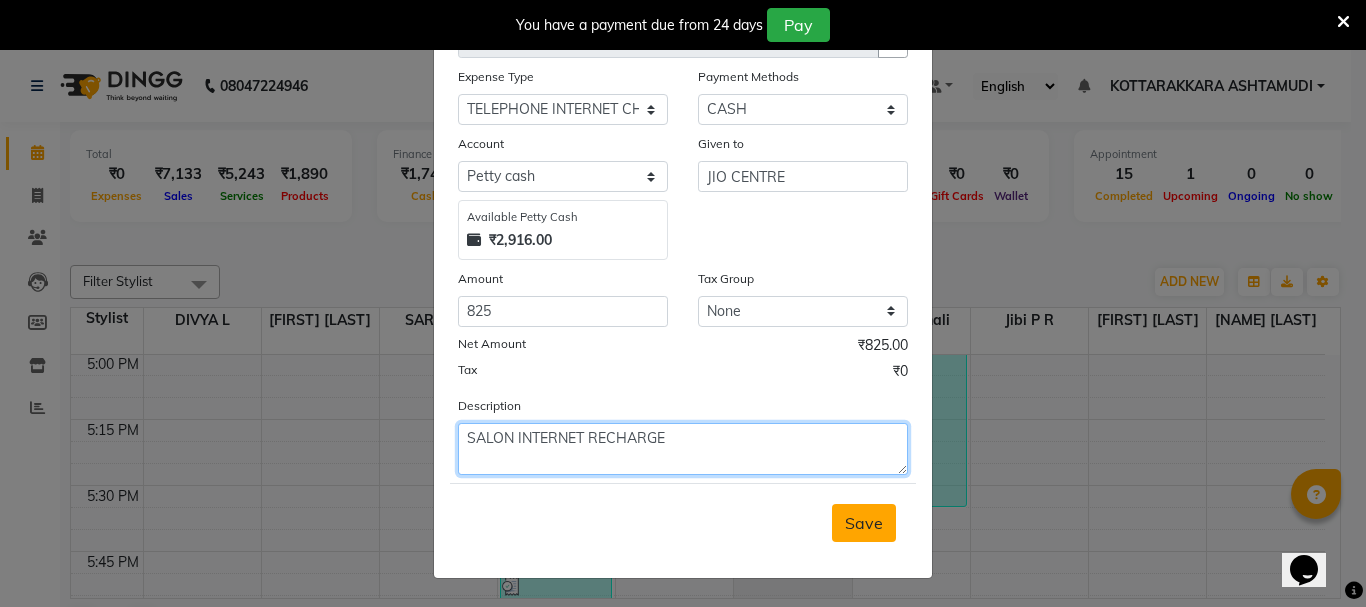 type on "SALON INTERNET RECHARGE" 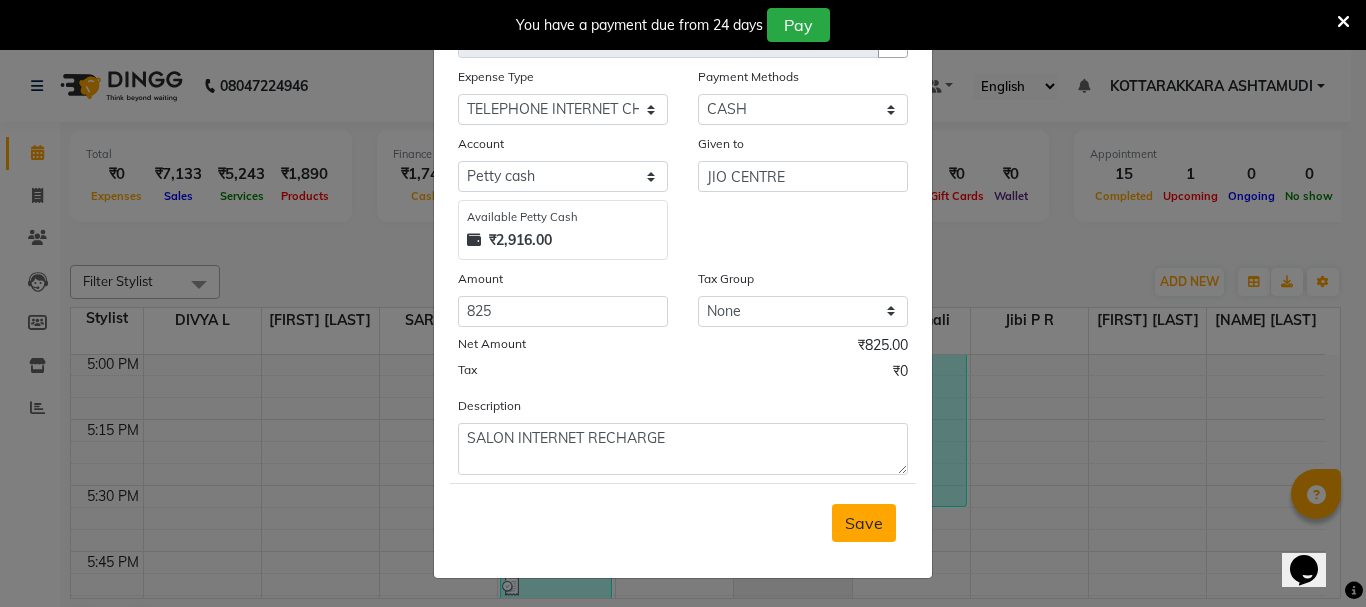 click on "Save" at bounding box center (864, 523) 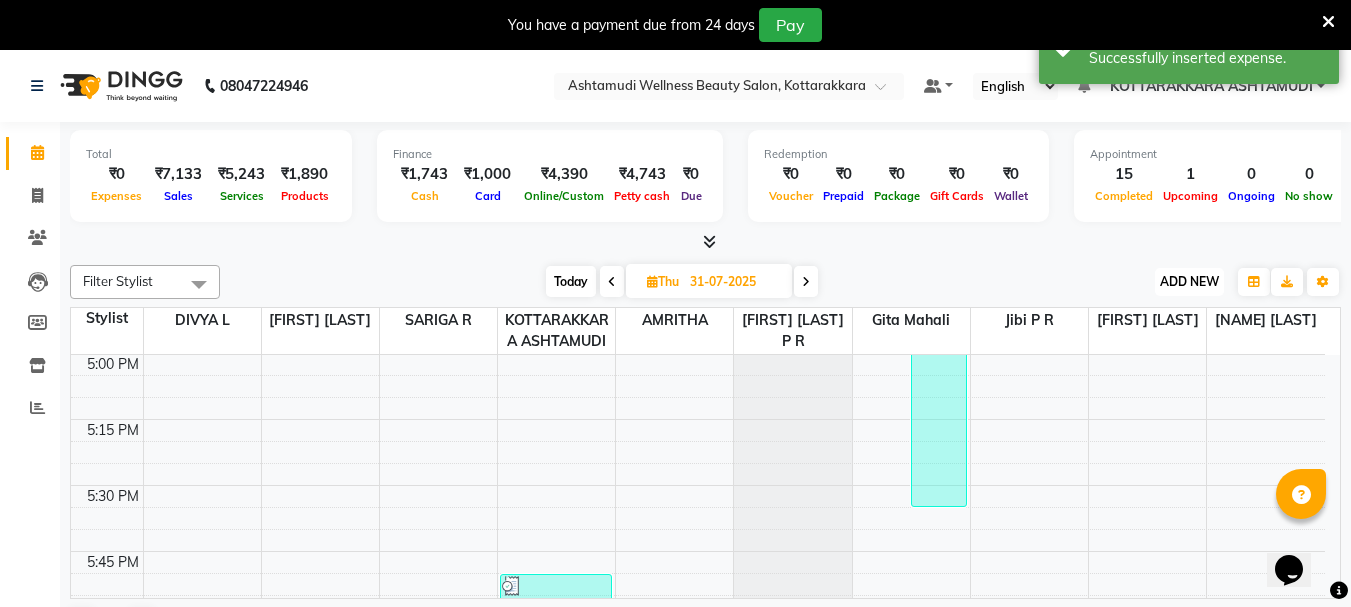 click on "ADD NEW" at bounding box center (1189, 281) 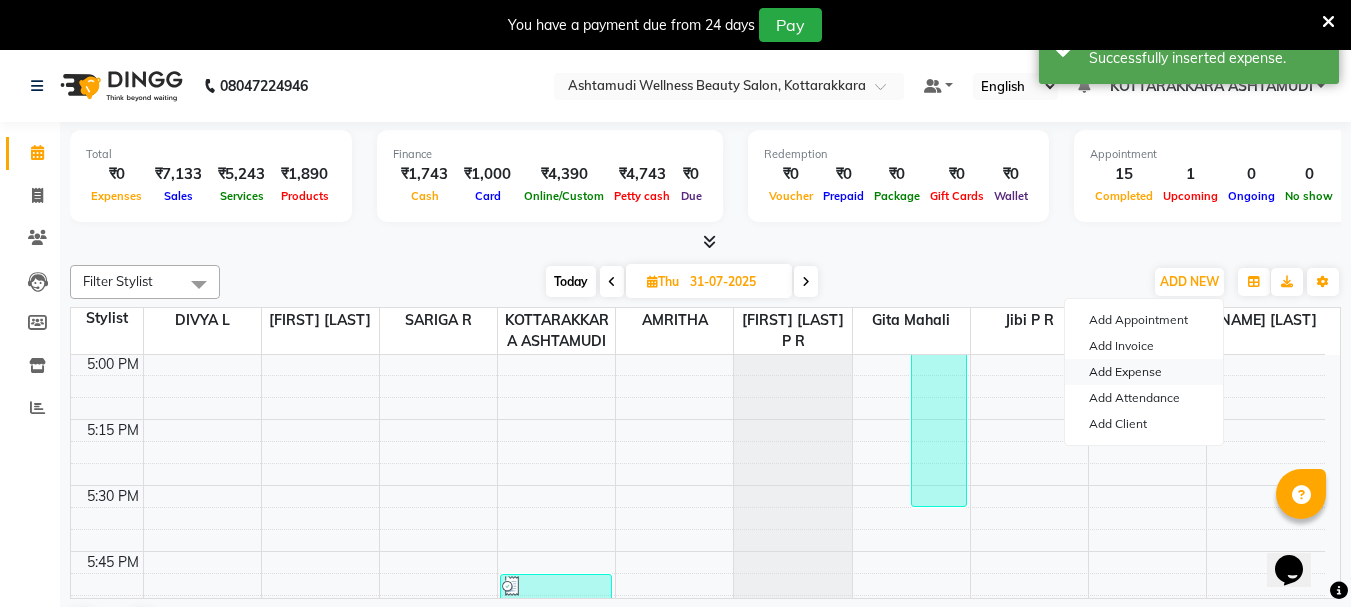 click on "Add Expense" at bounding box center [1144, 372] 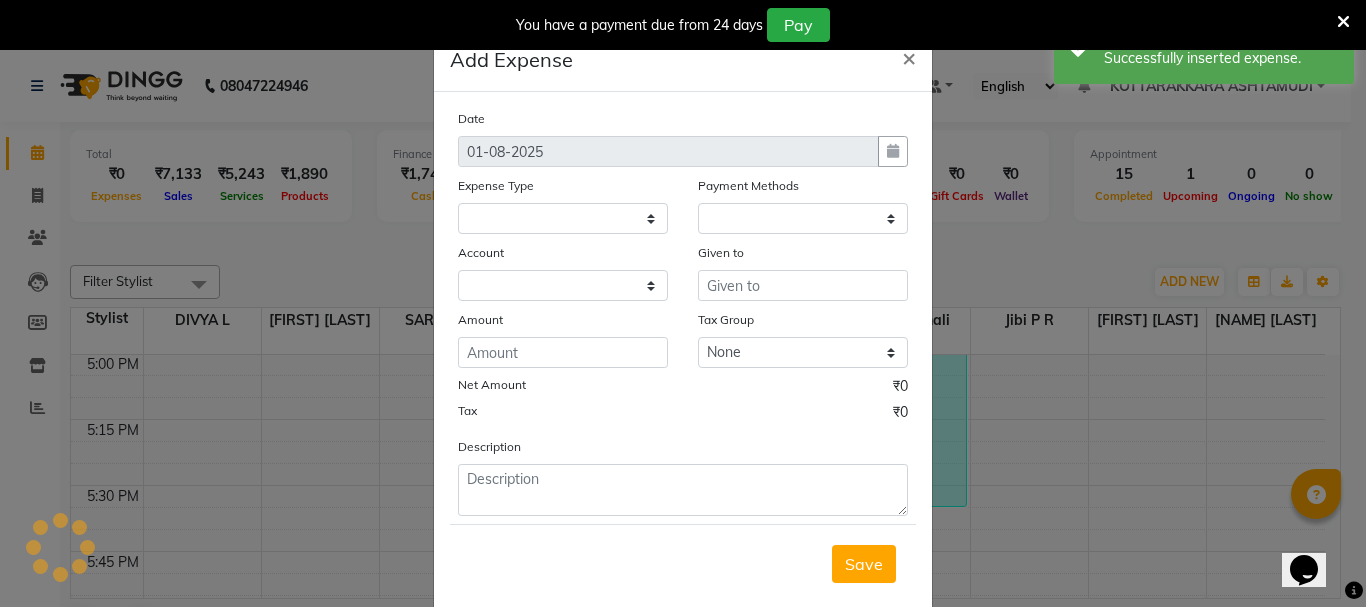 select 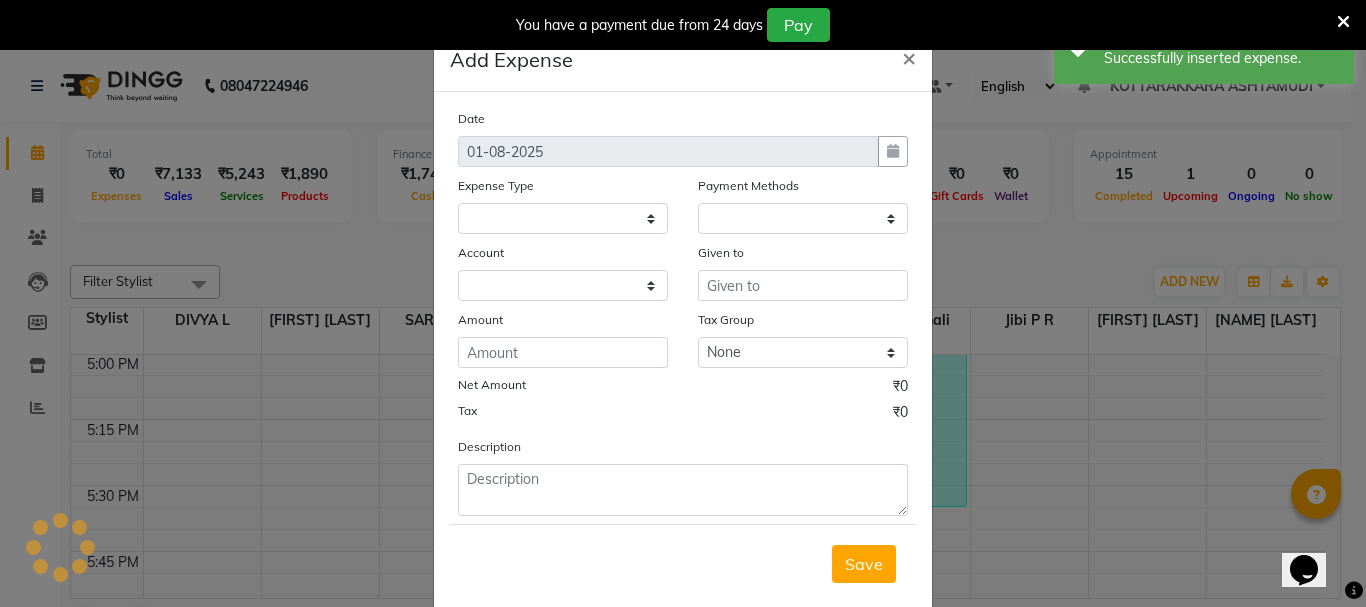 select on "1" 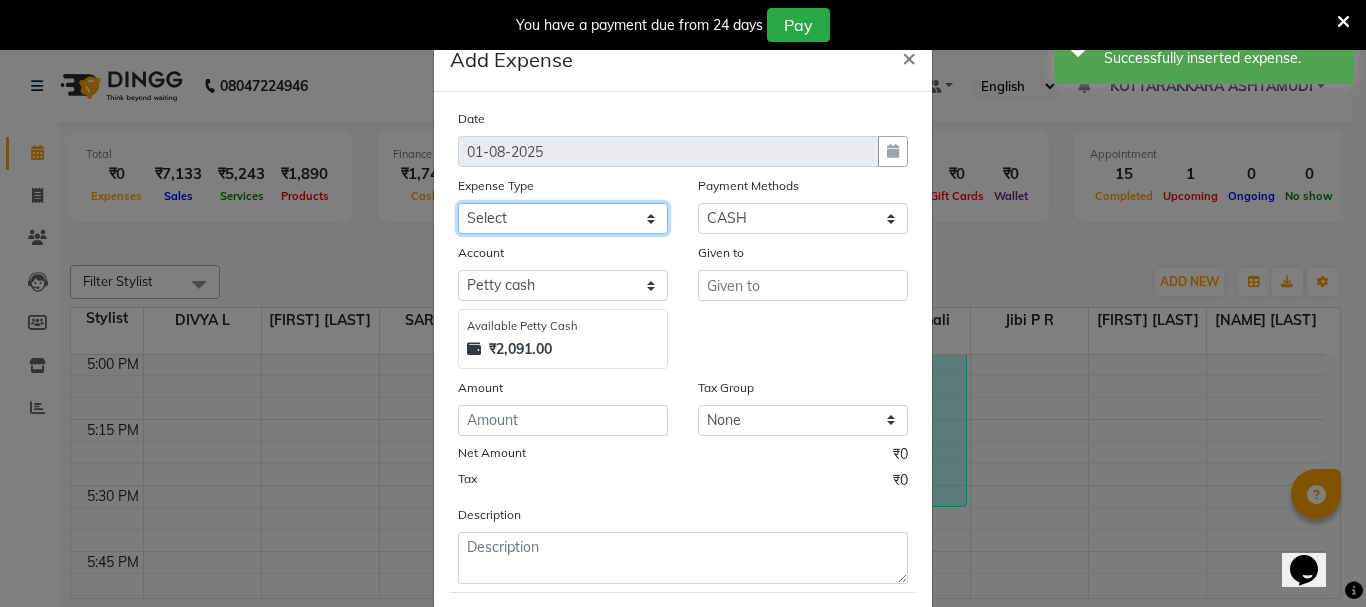 click on "Select ACCOMODATION EXPENSES ADVERTISEMENT SALES PROMOTIONAL EXPENSES Bonus BRIDAL ACCESSORIES REFUND BRIDAL COMMISSION BRIDAL FOOD BRIDAL INCENTIVES BRIDAL ORNAMENTS REFUND BRIDAL TA CASH DEPOSIT RAK BANK COMPUTER ACCESSORIES MOBILE PHONE Donation and Charity Expenses ELECTRICITY CHARGES ELECTRONICS FITTINGS Event Expense FISH FOOD EXPENSES FOOD REFRESHMENT FOR CLIENTS FOOD REFRESHMENT FOR STAFFS Freight And Forwarding Charges FUEL FOR GENERATOR FURNITURE AND EQUIPMENTS Gifts for Clients GIFTS FOR STAFFS GOKULAM CHITS HOSTEL RENT LAUNDRY EXPENSES LICENSE OTHER FEES LOADING UNLOADING CHARGES Medical Expenses MEHNDI PAYMENTS MISCELLANEOUS EXPENSES NEWSPAPER PERIODICALS Ornaments Maintenance Expense OVERTIME ALLOWANCES Payment For Pest Control Perfomance based incentives POSTAGE COURIER CHARGES Printing PRINTING STATIONERY EXPENSES PROFESSIONAL TAX REPAIRS MAINTENANCE ROUND OFF Salary SALARY ADVANCE Sales Incentives Membership Card SALES INCENTIVES PRODUCT SALES INCENTIVES SERVICES SALON ESSENTIALS SALON RENT" 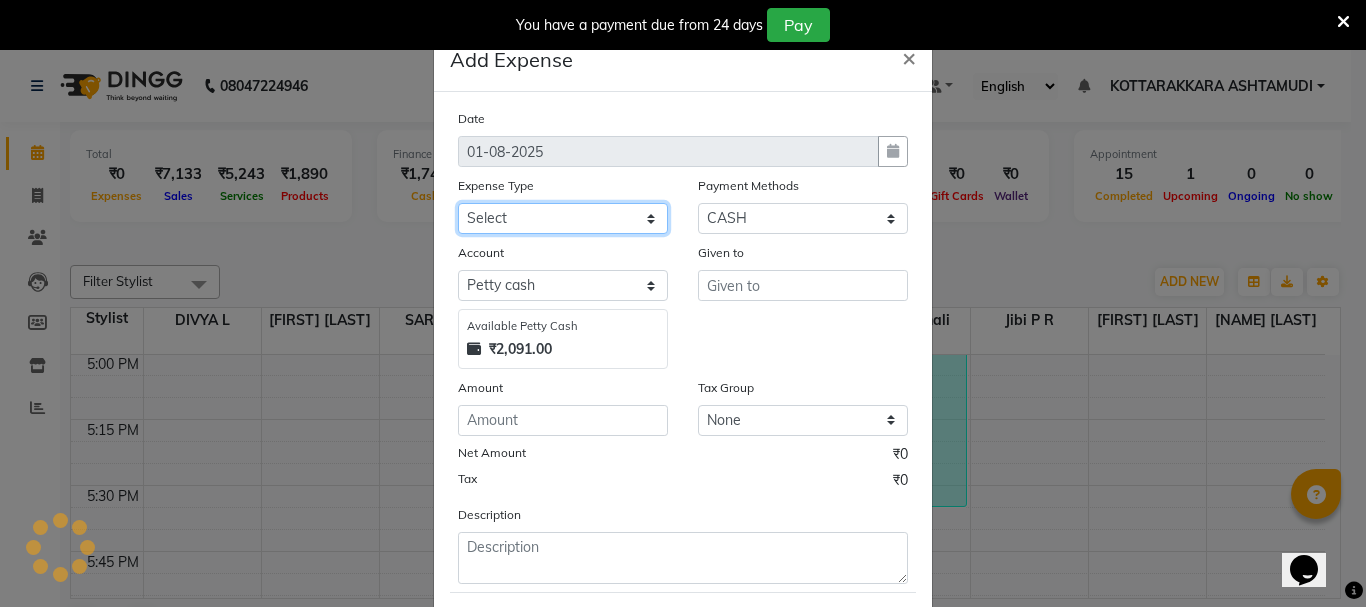 select on "6232" 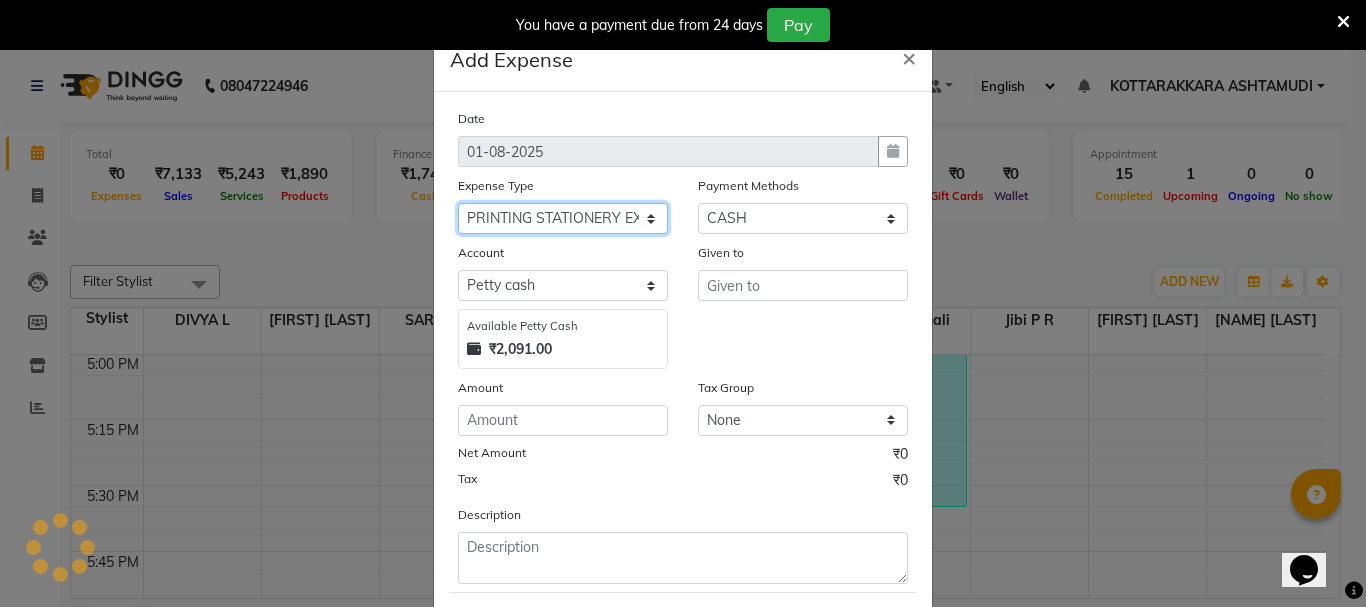 click on "Select ACCOMODATION EXPENSES ADVERTISEMENT SALES PROMOTIONAL EXPENSES Bonus BRIDAL ACCESSORIES REFUND BRIDAL COMMISSION BRIDAL FOOD BRIDAL INCENTIVES BRIDAL ORNAMENTS REFUND BRIDAL TA CASH DEPOSIT RAK BANK COMPUTER ACCESSORIES MOBILE PHONE Donation and Charity Expenses ELECTRICITY CHARGES ELECTRONICS FITTINGS Event Expense FISH FOOD EXPENSES FOOD REFRESHMENT FOR CLIENTS FOOD REFRESHMENT FOR STAFFS Freight And Forwarding Charges FUEL FOR GENERATOR FURNITURE AND EQUIPMENTS Gifts for Clients GIFTS FOR STAFFS GOKULAM CHITS HOSTEL RENT LAUNDRY EXPENSES LICENSE OTHER FEES LOADING UNLOADING CHARGES Medical Expenses MEHNDI PAYMENTS MISCELLANEOUS EXPENSES NEWSPAPER PERIODICALS Ornaments Maintenance Expense OVERTIME ALLOWANCES Payment For Pest Control Perfomance based incentives POSTAGE COURIER CHARGES Printing PRINTING STATIONERY EXPENSES PROFESSIONAL TAX REPAIRS MAINTENANCE ROUND OFF Salary SALARY ADVANCE Sales Incentives Membership Card SALES INCENTIVES PRODUCT SALES INCENTIVES SERVICES SALON ESSENTIALS SALON RENT" 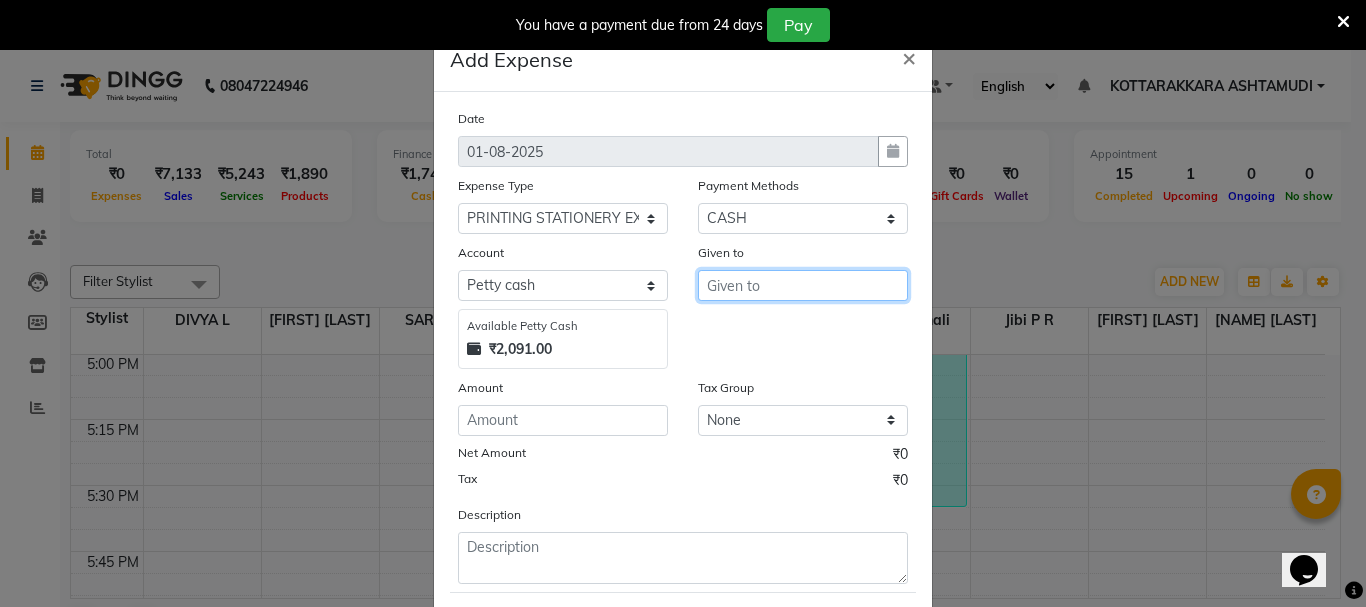 click at bounding box center [803, 285] 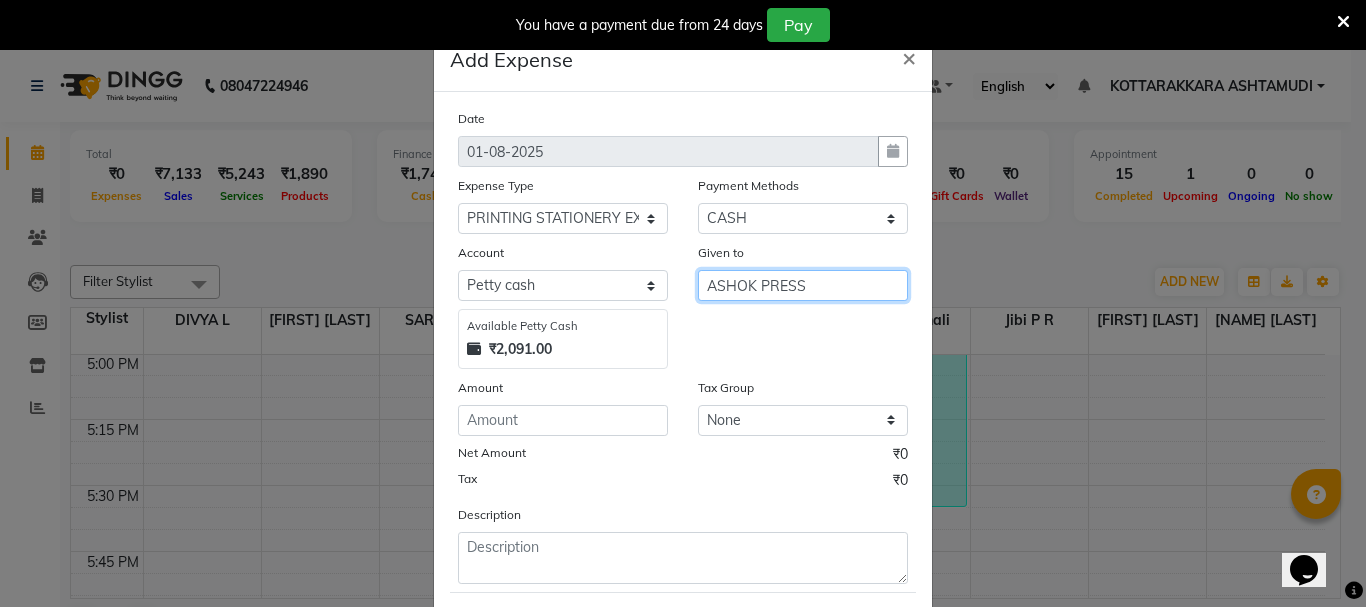 type on "ASHOK PRESS" 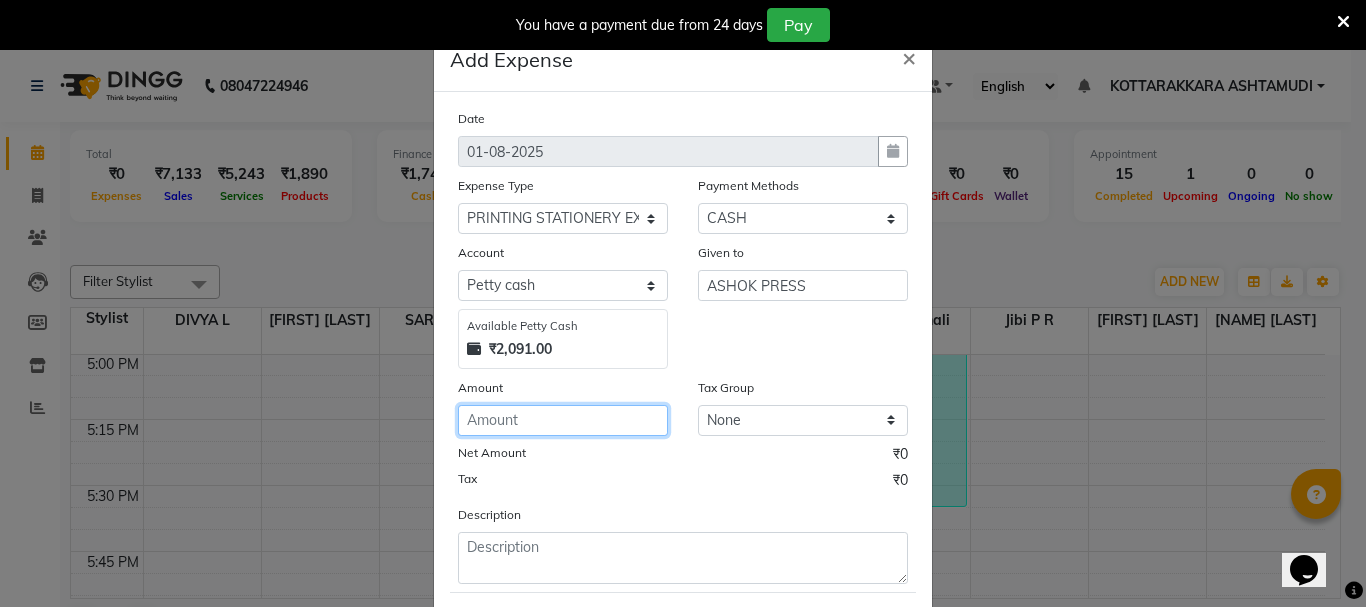 click 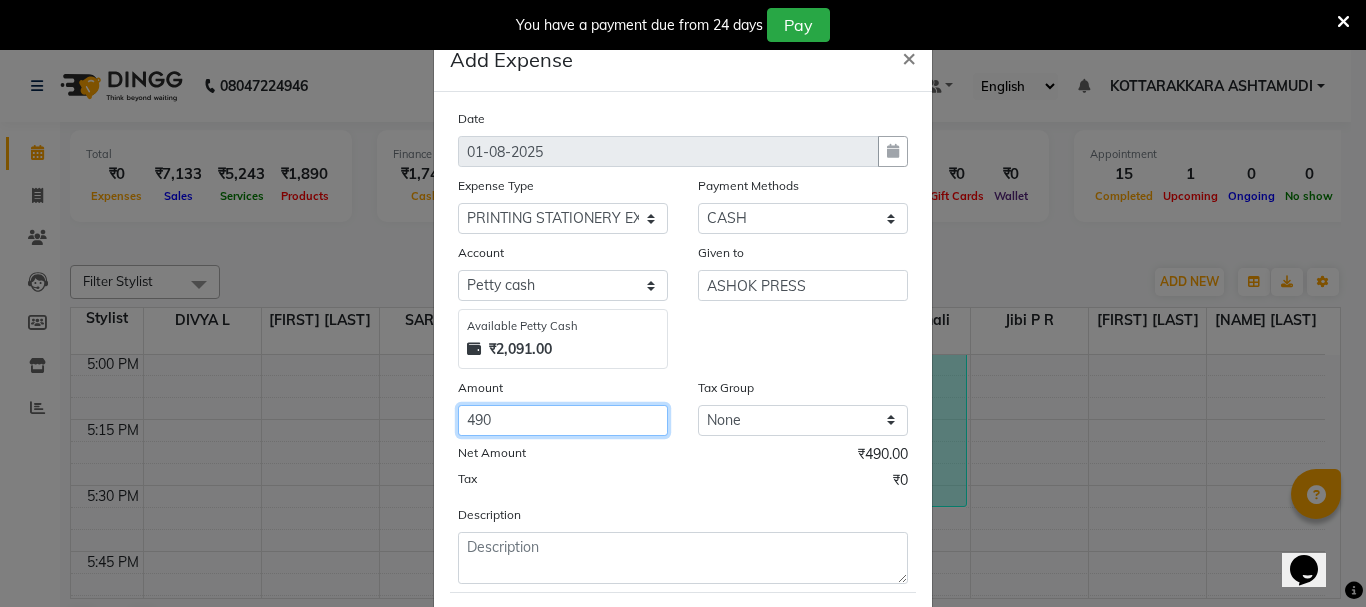 type on "490" 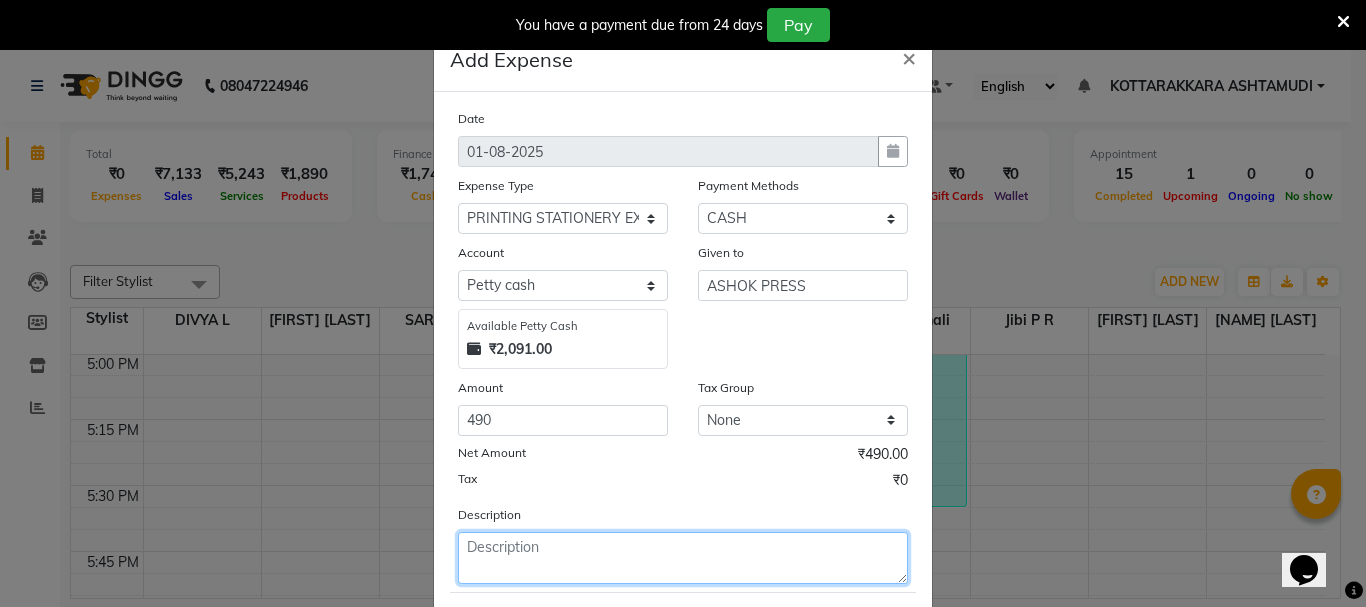 click 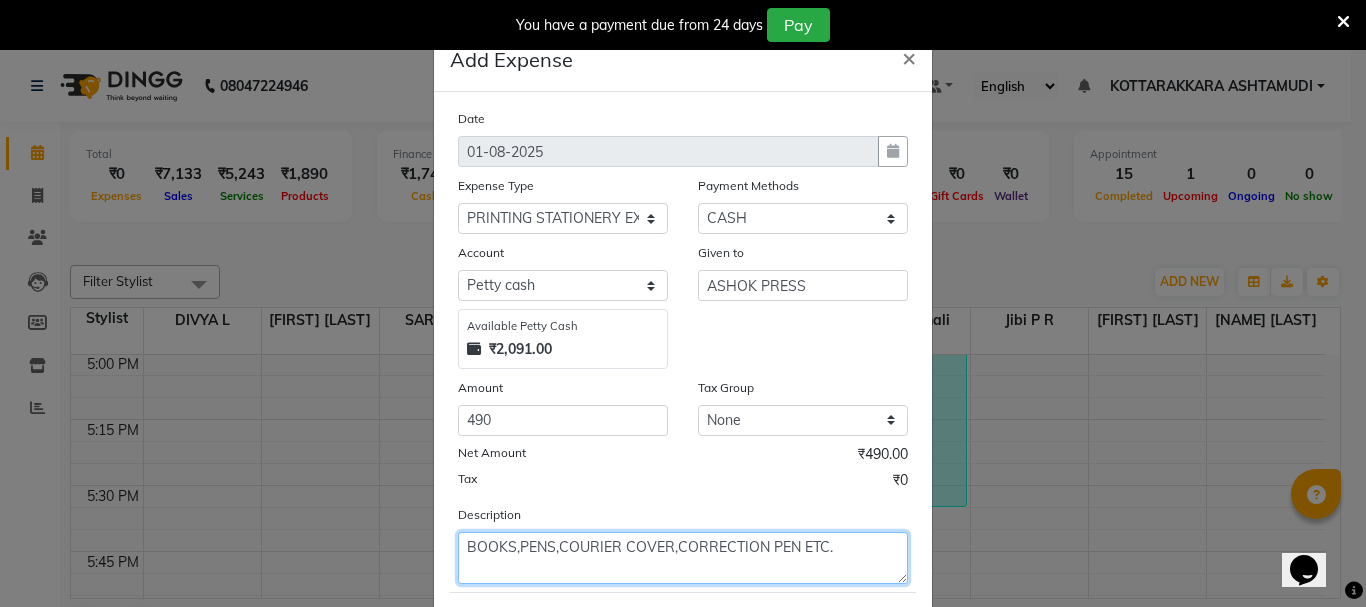 click on "BOOKS,PENS,COURIER COVER,CORRECTION PEN ETC." 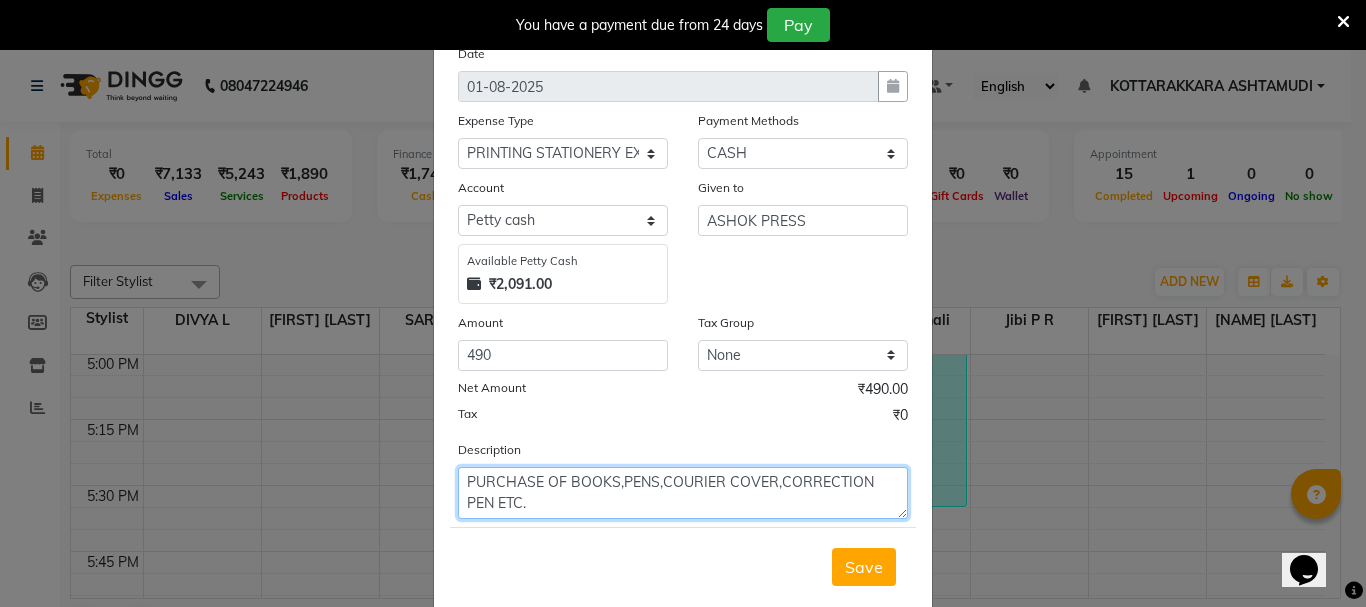 scroll, scrollTop: 109, scrollLeft: 0, axis: vertical 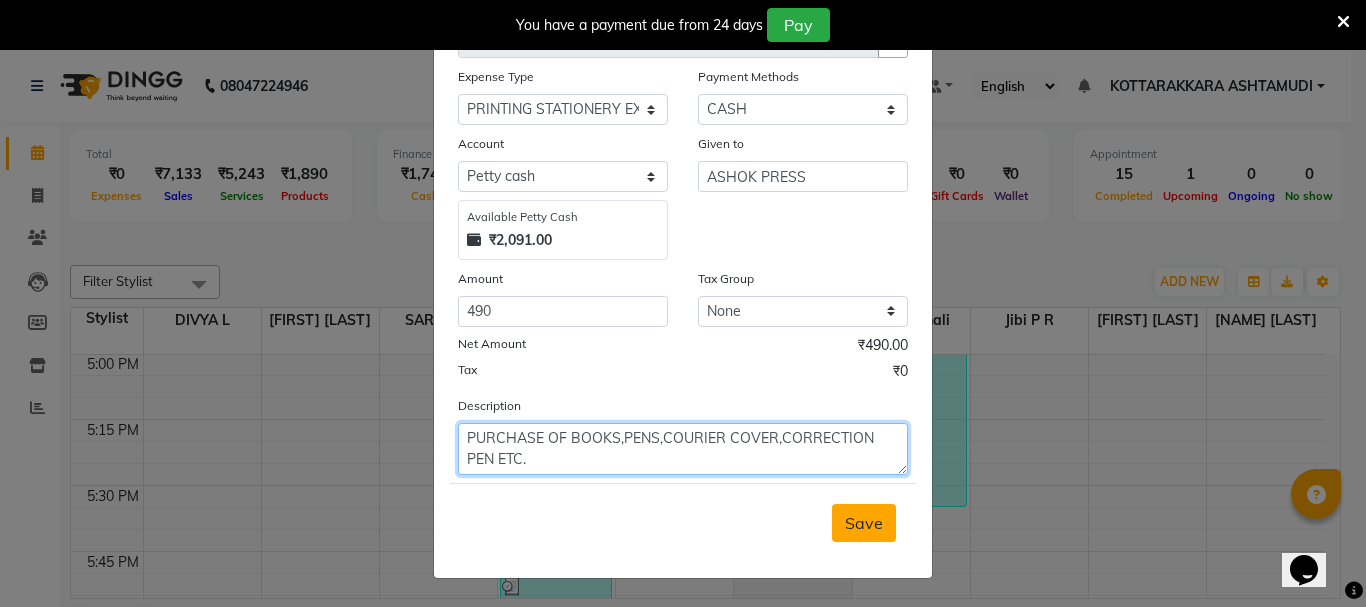 type on "PURCHASE OF BOOKS,PENS,COURIER COVER,CORRECTION PEN ETC." 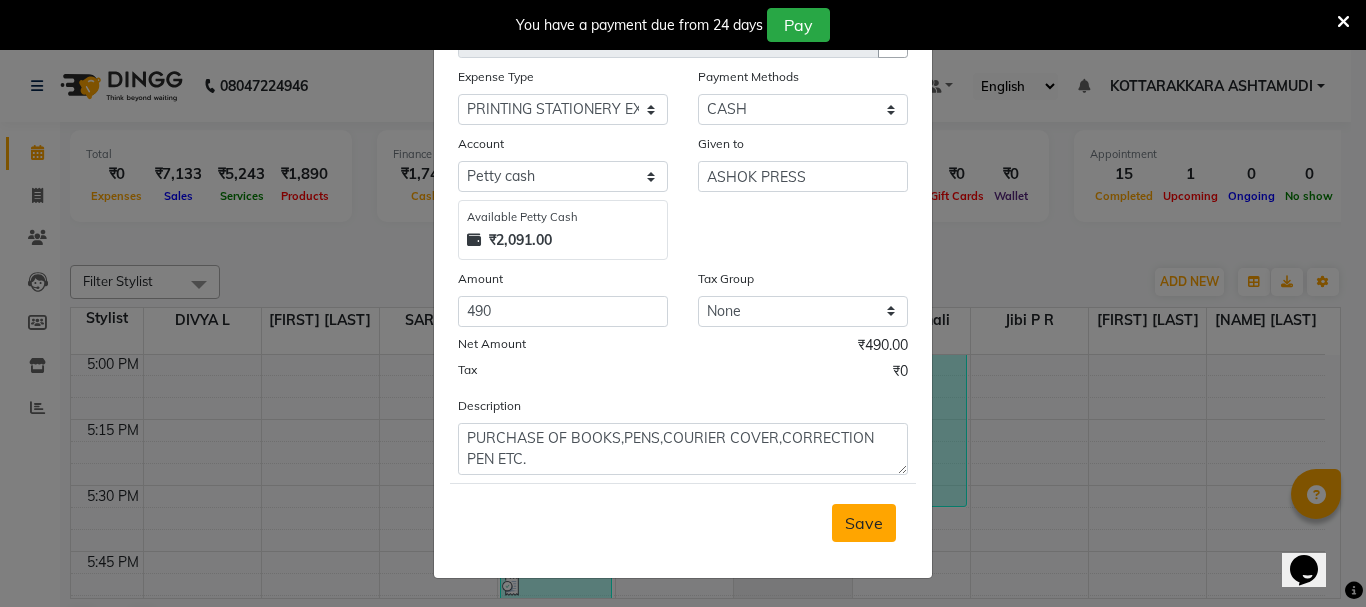 click on "Save" at bounding box center (864, 523) 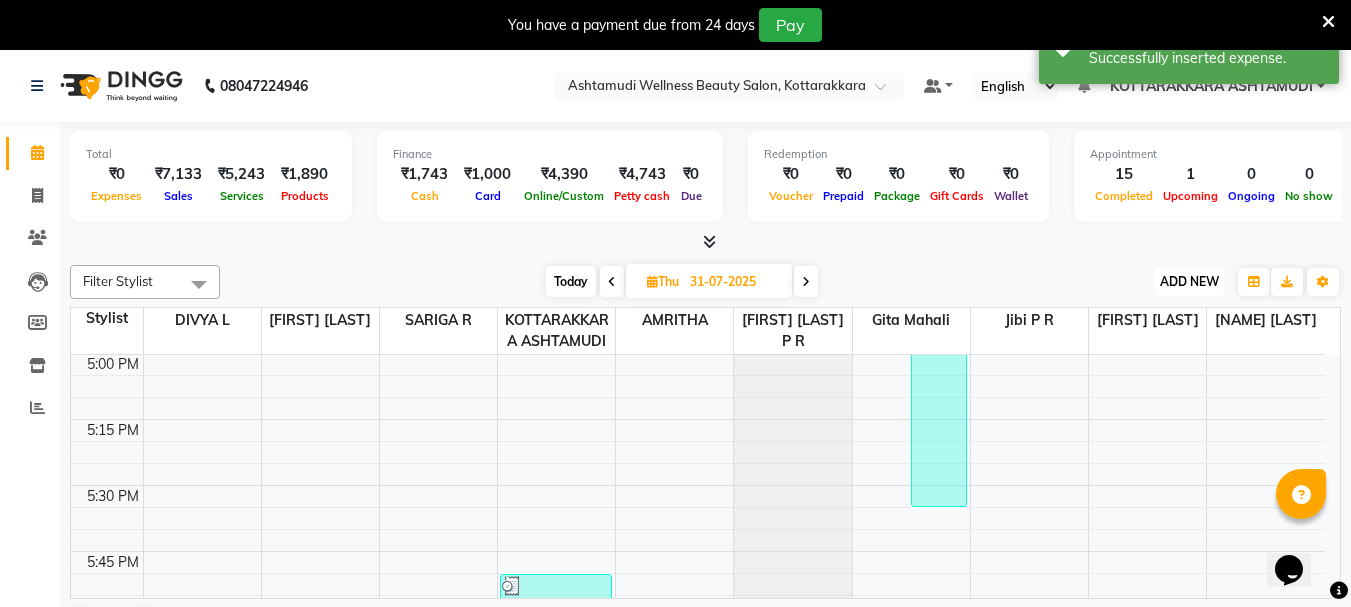 click on "ADD NEW" at bounding box center (1189, 281) 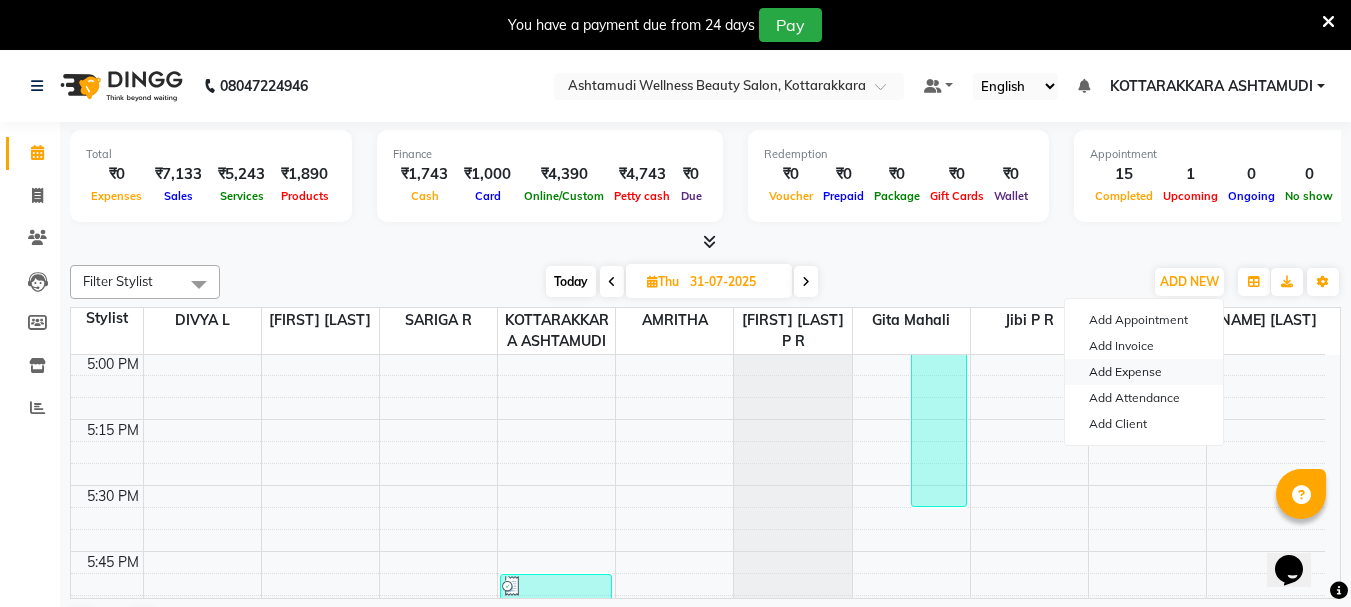 click on "Add Expense" at bounding box center [1144, 372] 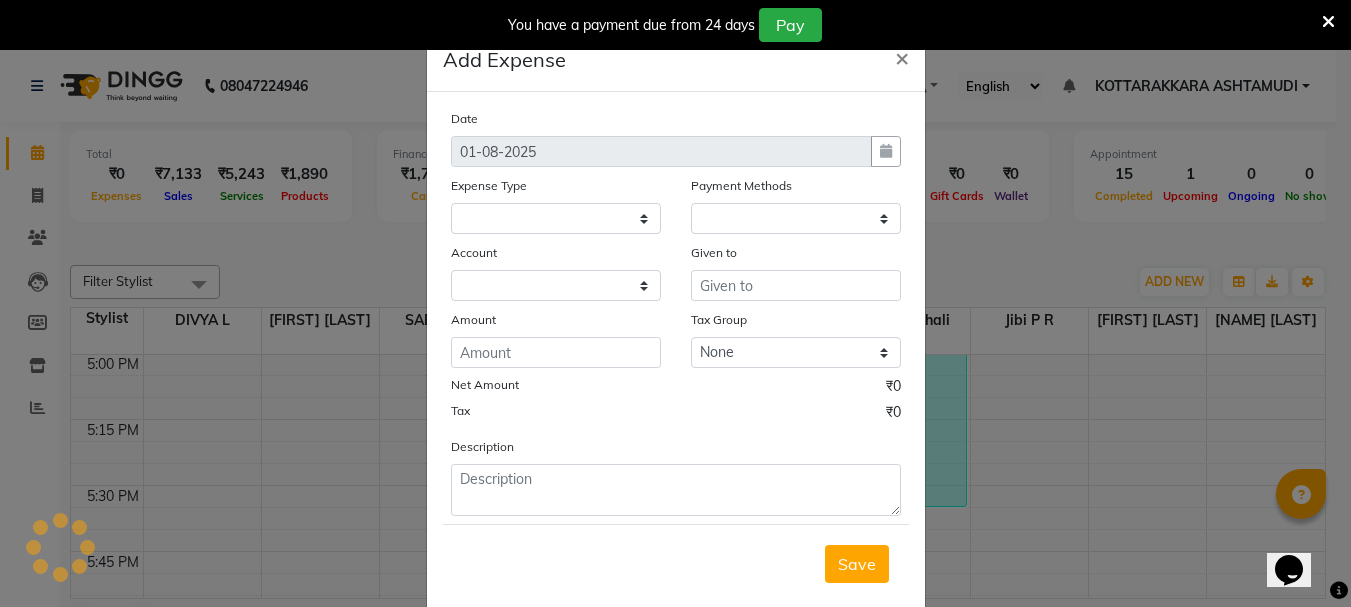 select 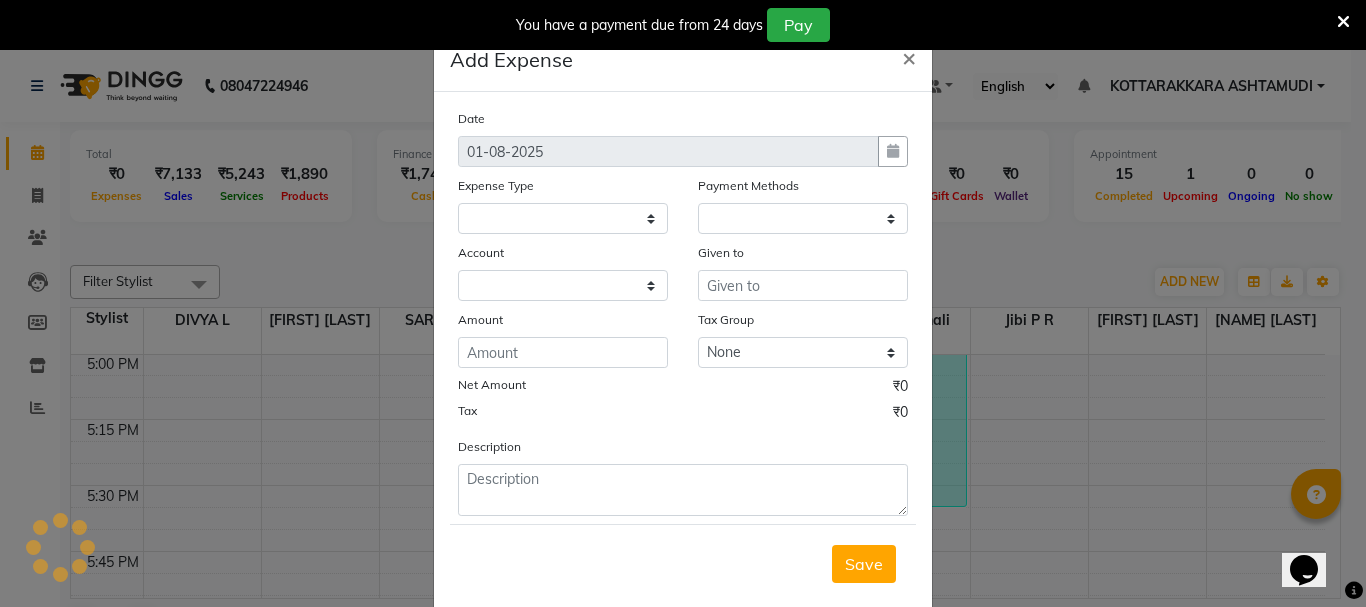 select on "1" 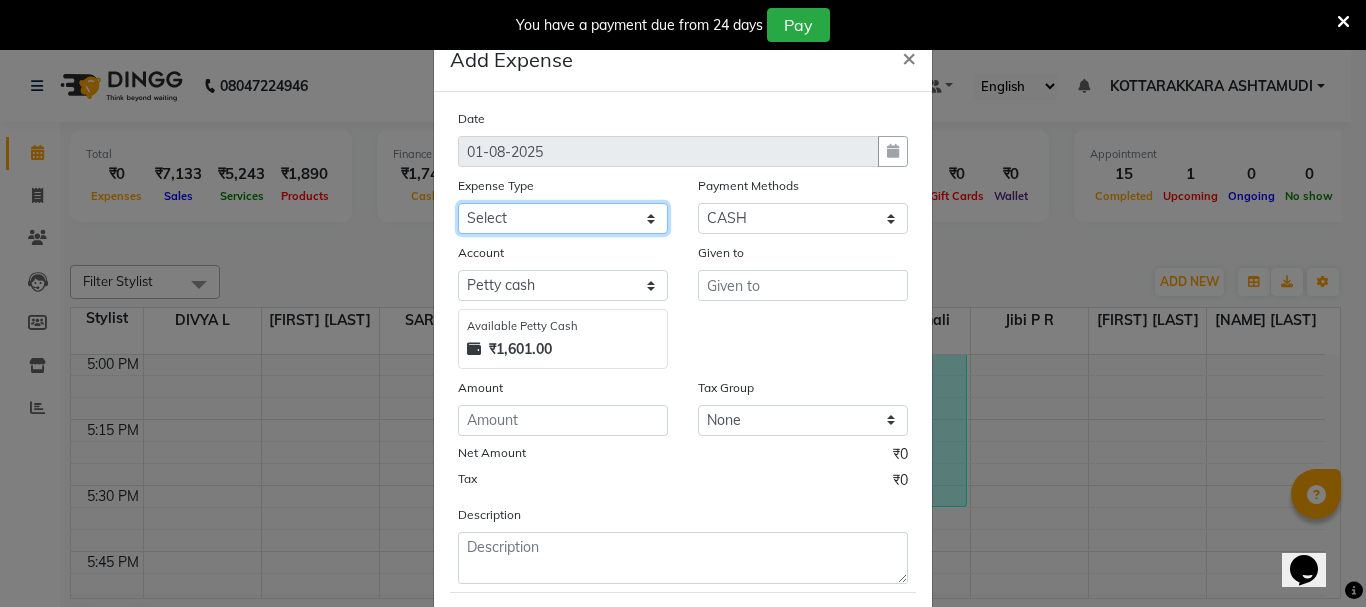 drag, startPoint x: 585, startPoint y: 207, endPoint x: 585, endPoint y: 225, distance: 18 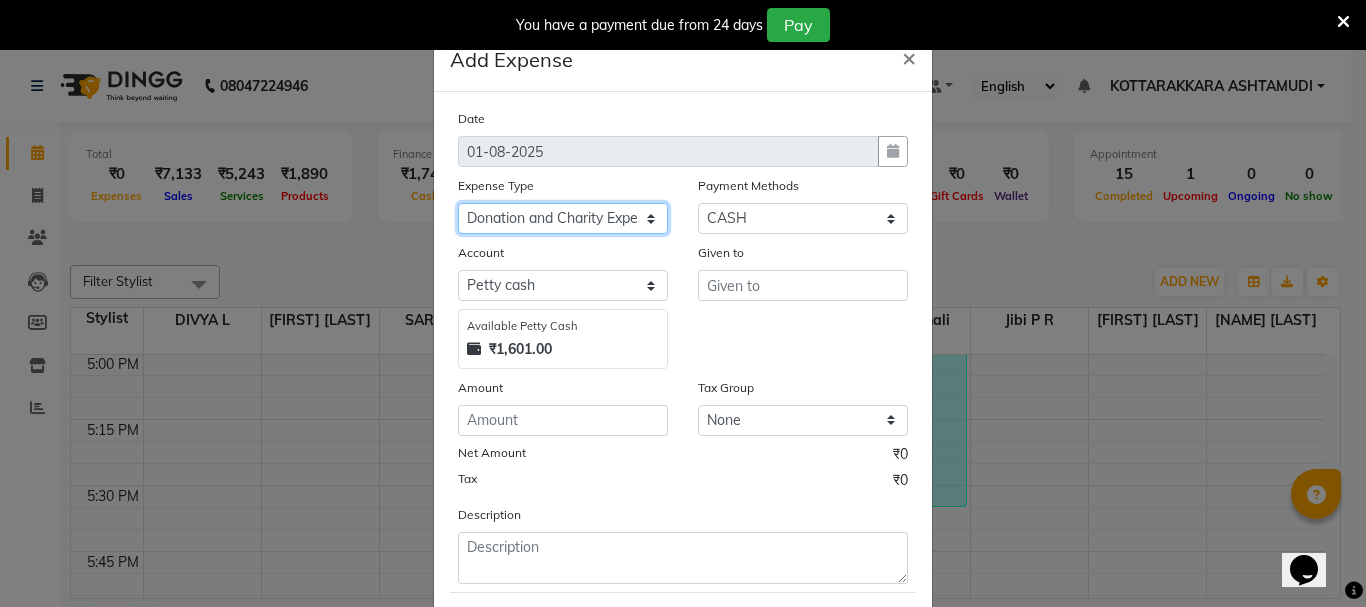 click on "Select ACCOMODATION EXPENSES ADVERTISEMENT SALES PROMOTIONAL EXPENSES Bonus BRIDAL ACCESSORIES REFUND BRIDAL COMMISSION BRIDAL FOOD BRIDAL INCENTIVES BRIDAL ORNAMENTS REFUND BRIDAL TA CASH DEPOSIT RAK BANK COMPUTER ACCESSORIES MOBILE PHONE Donation and Charity Expenses ELECTRICITY CHARGES ELECTRONICS FITTINGS Event Expense FISH FOOD EXPENSES FOOD REFRESHMENT FOR CLIENTS FOOD REFRESHMENT FOR STAFFS Freight And Forwarding Charges FUEL FOR GENERATOR FURNITURE AND EQUIPMENTS Gifts for Clients GIFTS FOR STAFFS GOKULAM CHITS HOSTEL RENT LAUNDRY EXPENSES LICENSE OTHER FEES LOADING UNLOADING CHARGES Medical Expenses MEHNDI PAYMENTS MISCELLANEOUS EXPENSES NEWSPAPER PERIODICALS Ornaments Maintenance Expense OVERTIME ALLOWANCES Payment For Pest Control Perfomance based incentives POSTAGE COURIER CHARGES Printing PRINTING STATIONERY EXPENSES PROFESSIONAL TAX REPAIRS MAINTENANCE ROUND OFF Salary SALARY ADVANCE Sales Incentives Membership Card SALES INCENTIVES PRODUCT SALES INCENTIVES SERVICES SALON ESSENTIALS SALON RENT" 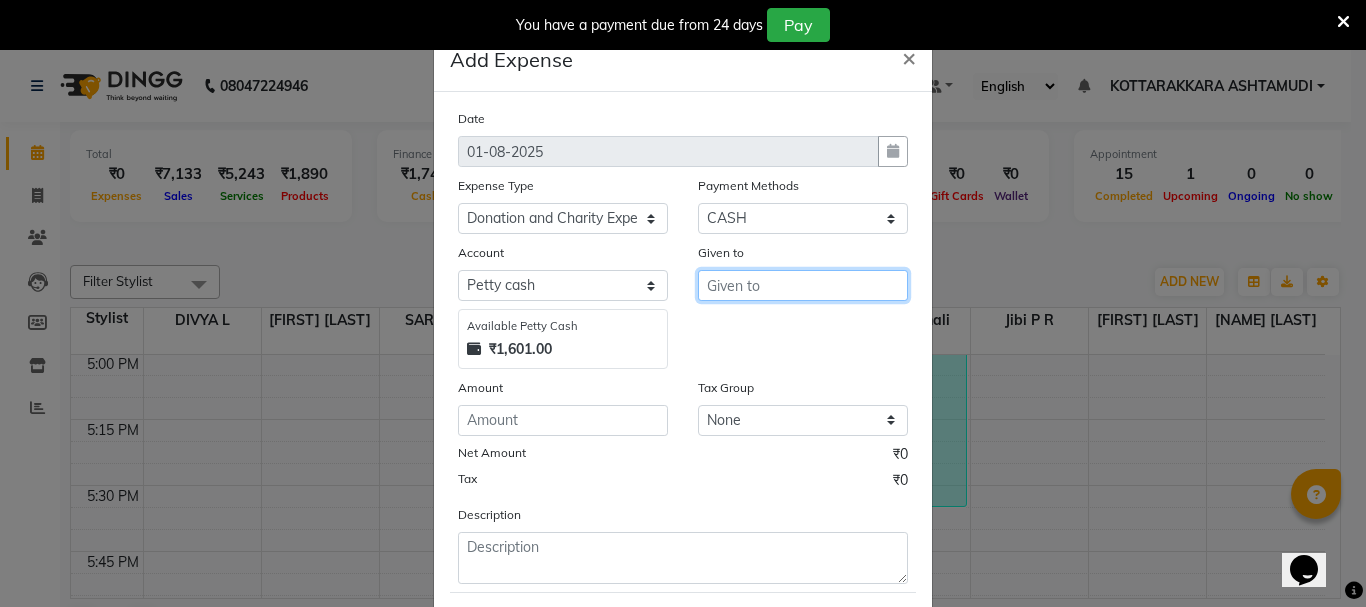 click at bounding box center [803, 285] 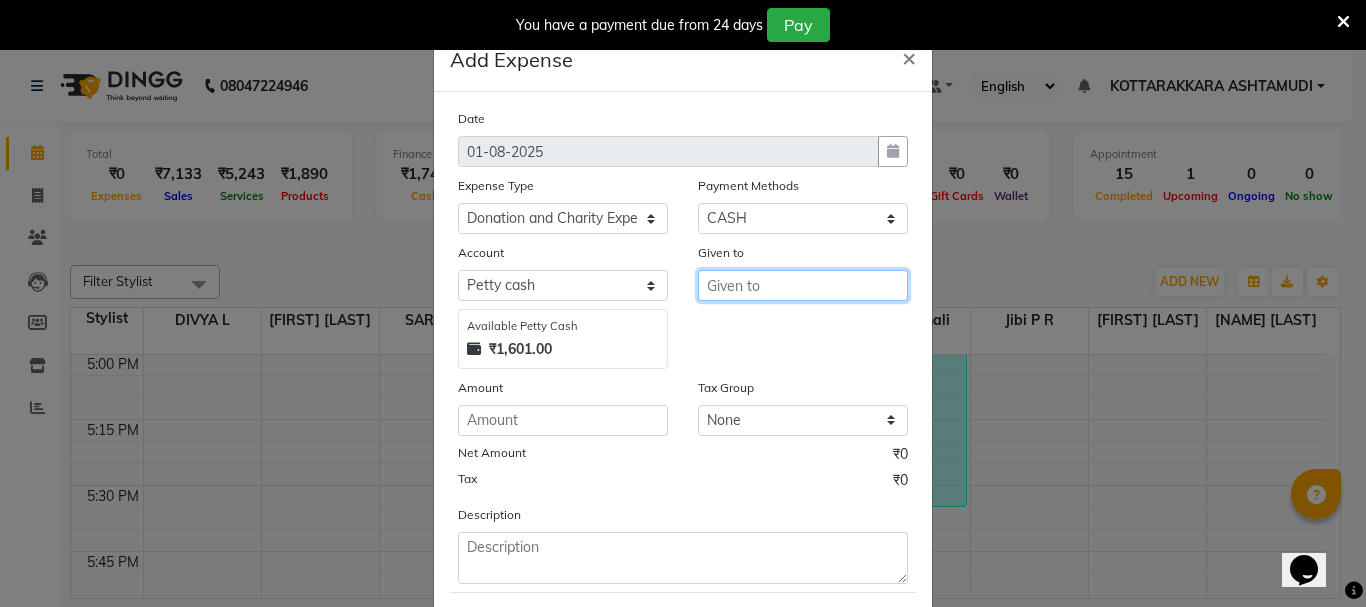 click at bounding box center (803, 285) 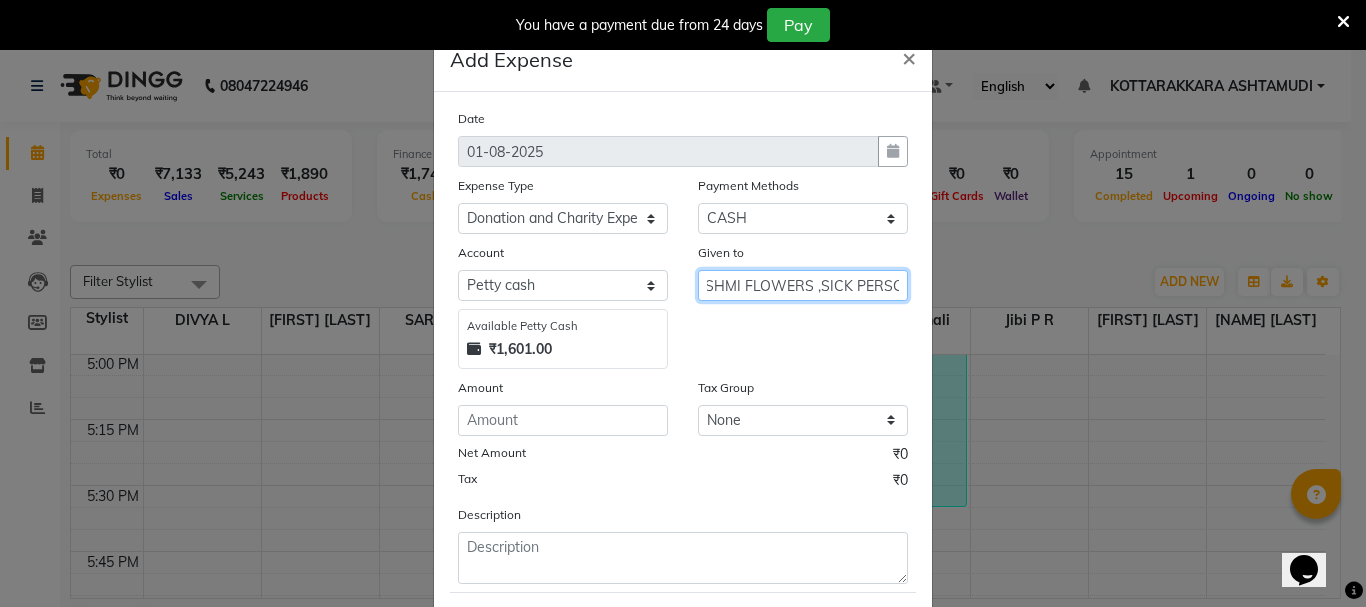 scroll, scrollTop: 0, scrollLeft: 37, axis: horizontal 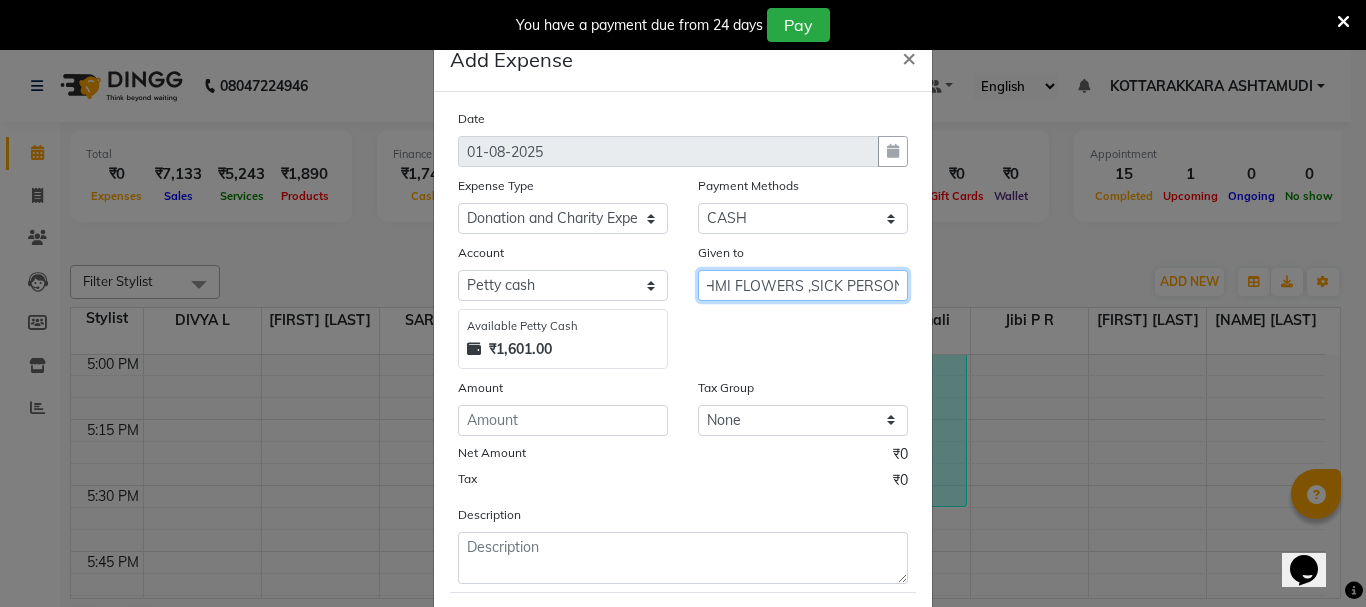 type on "LEKSHMI FLOWERS ,SICK PERSON" 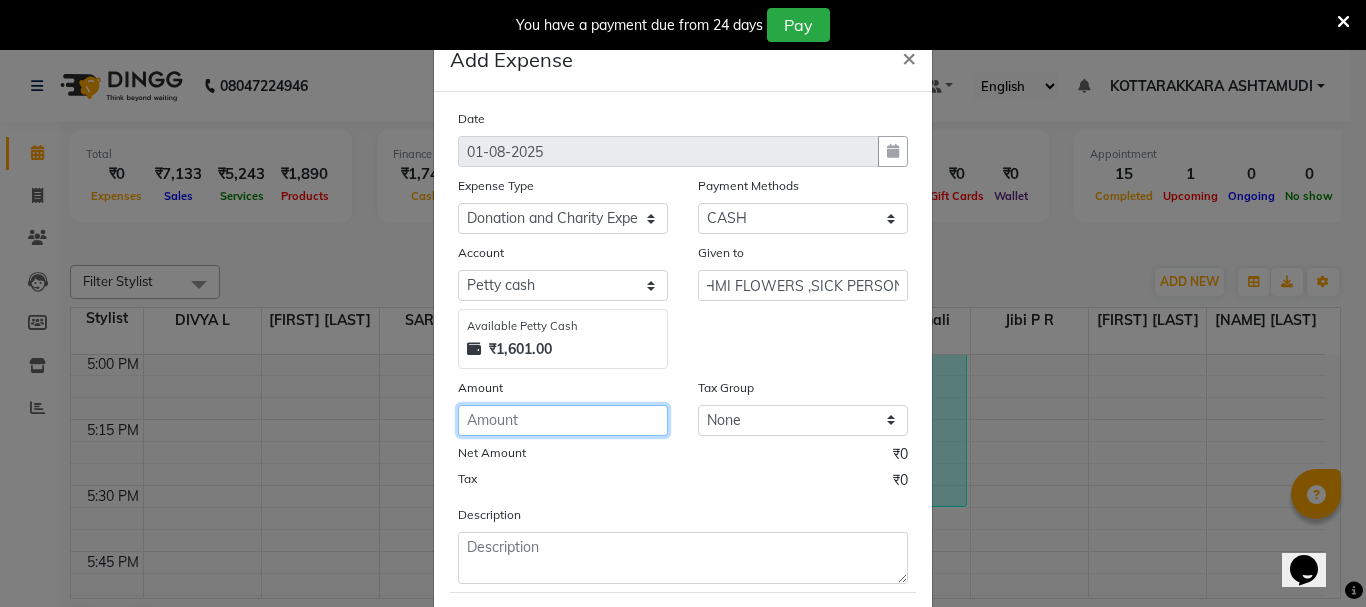 scroll, scrollTop: 0, scrollLeft: 0, axis: both 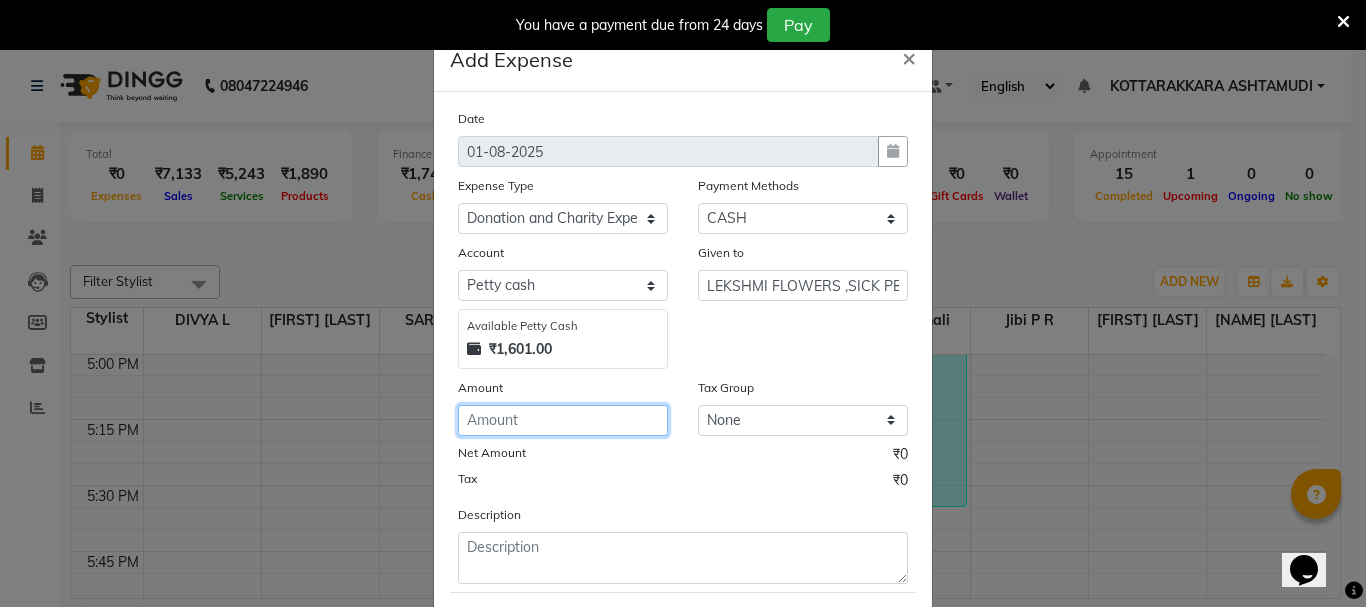 click 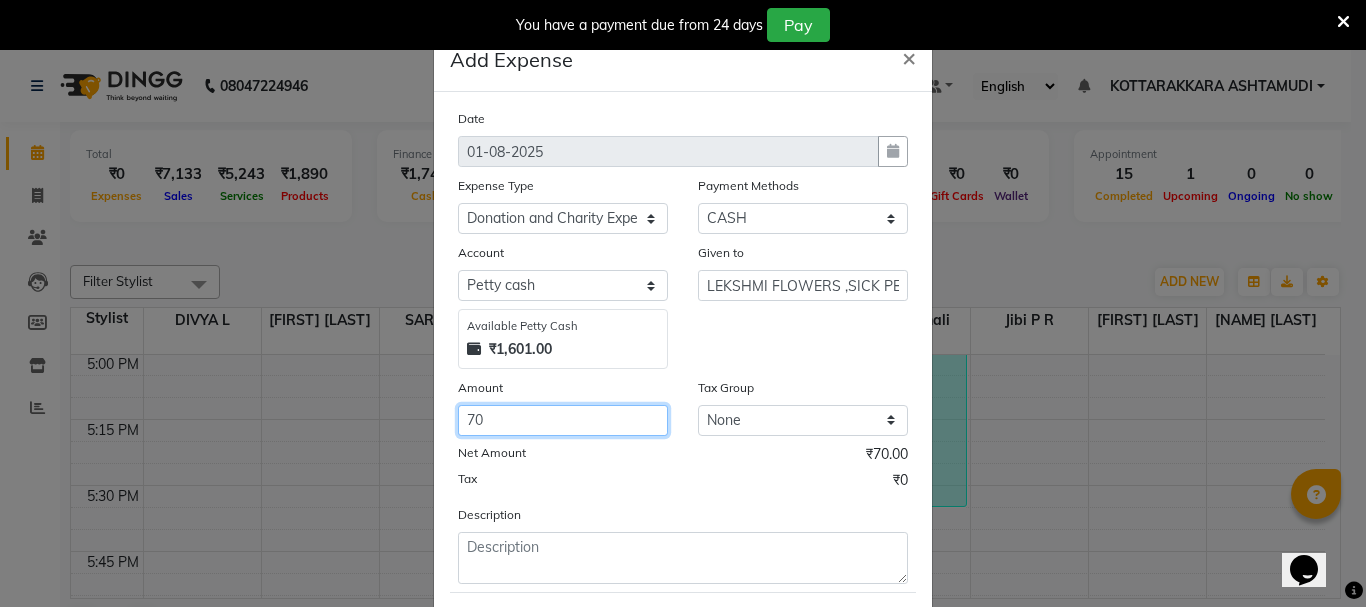 type on "70" 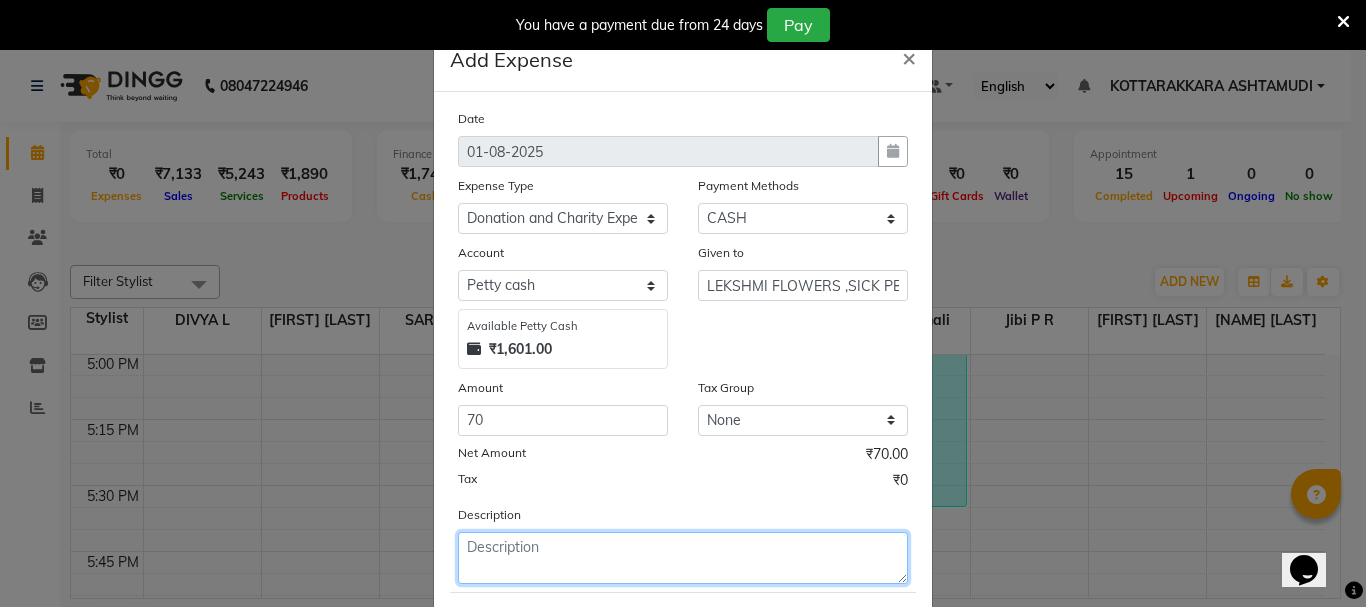 click 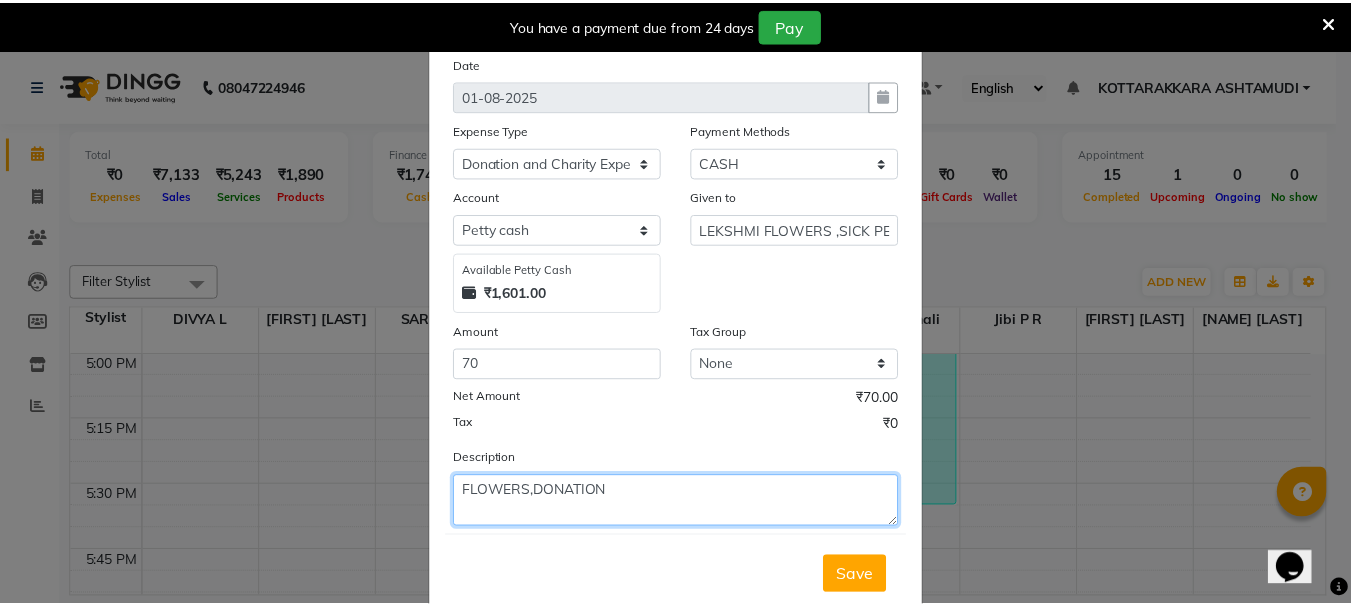 scroll, scrollTop: 109, scrollLeft: 0, axis: vertical 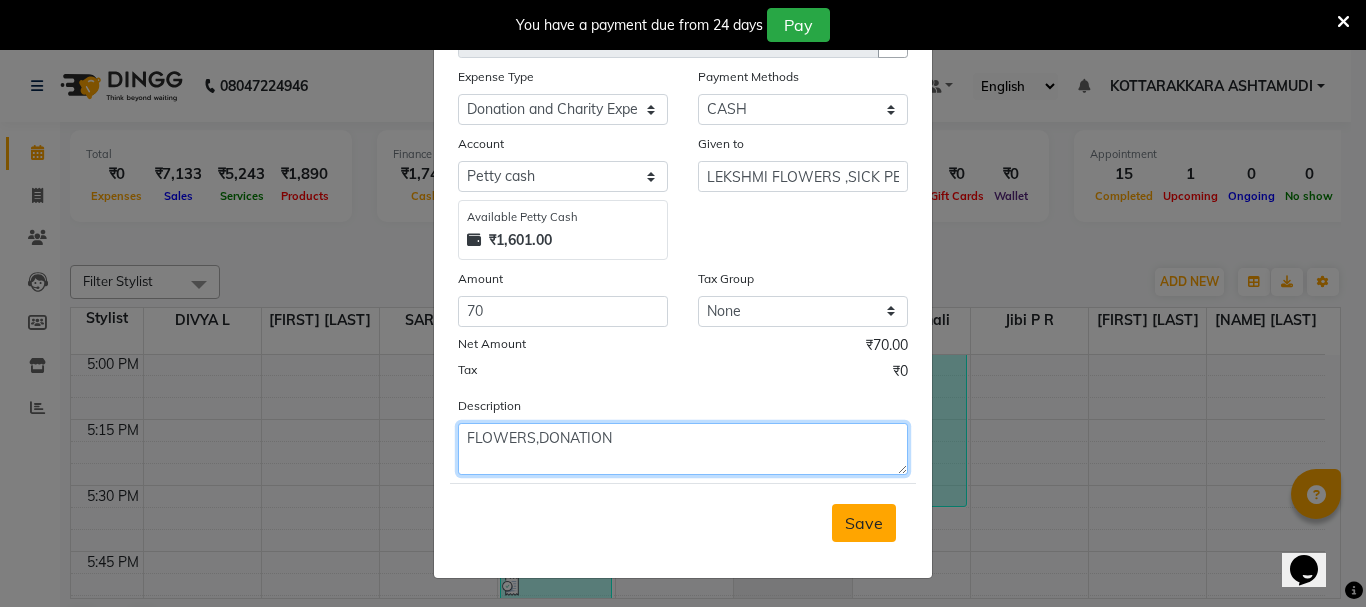 type on "FLOWERS,DONATION" 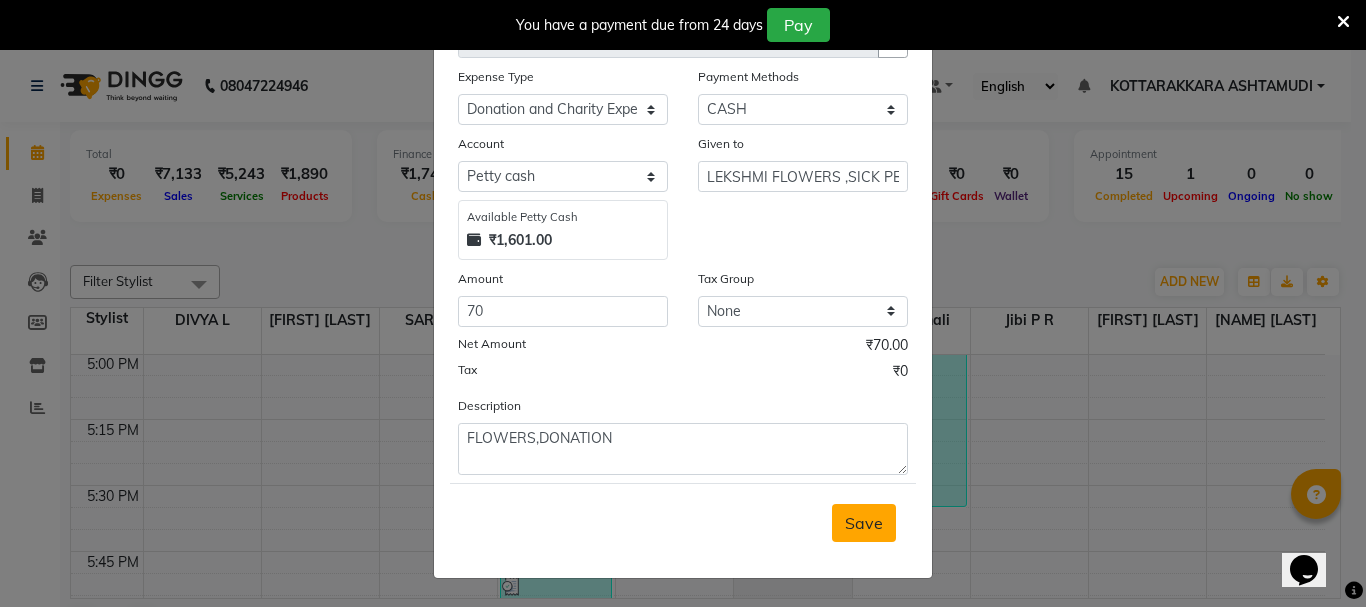 click on "Save" at bounding box center (864, 523) 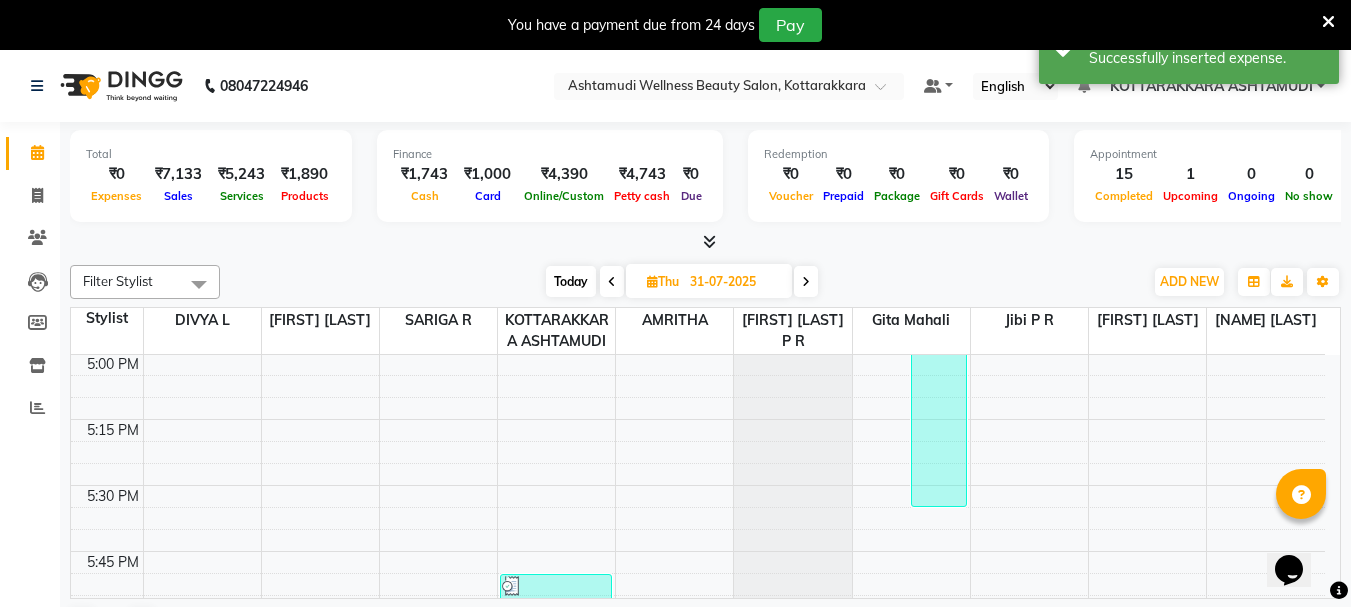 scroll, scrollTop: 2277, scrollLeft: 0, axis: vertical 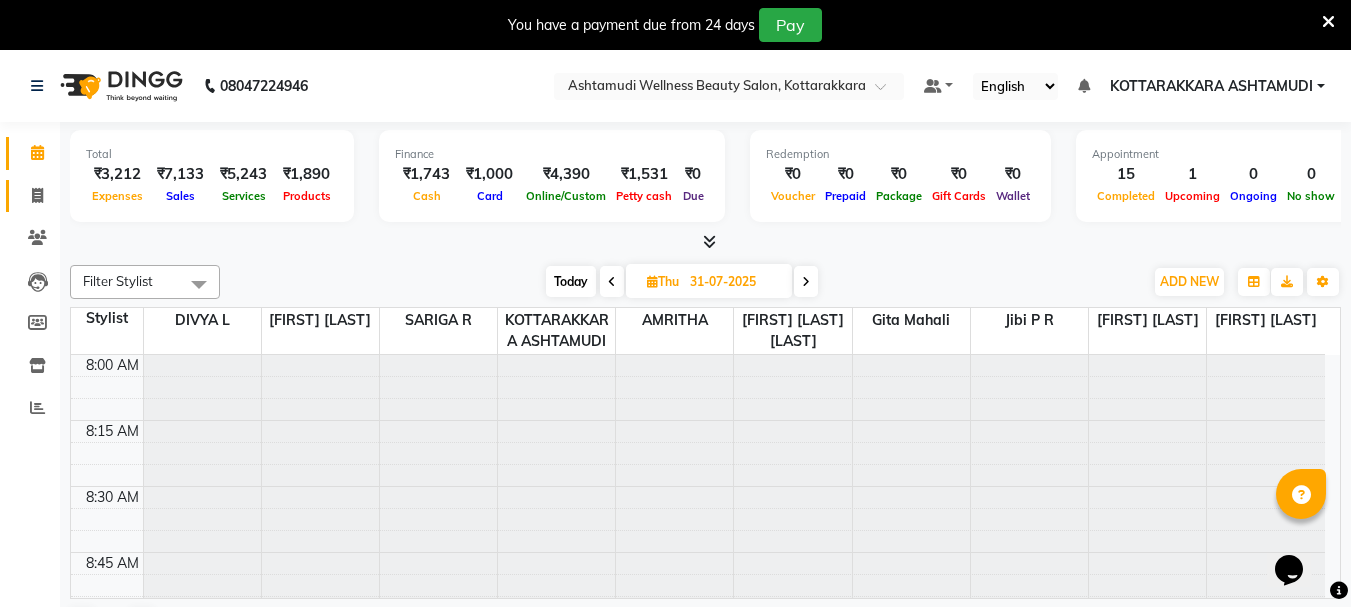 click on "Invoice" 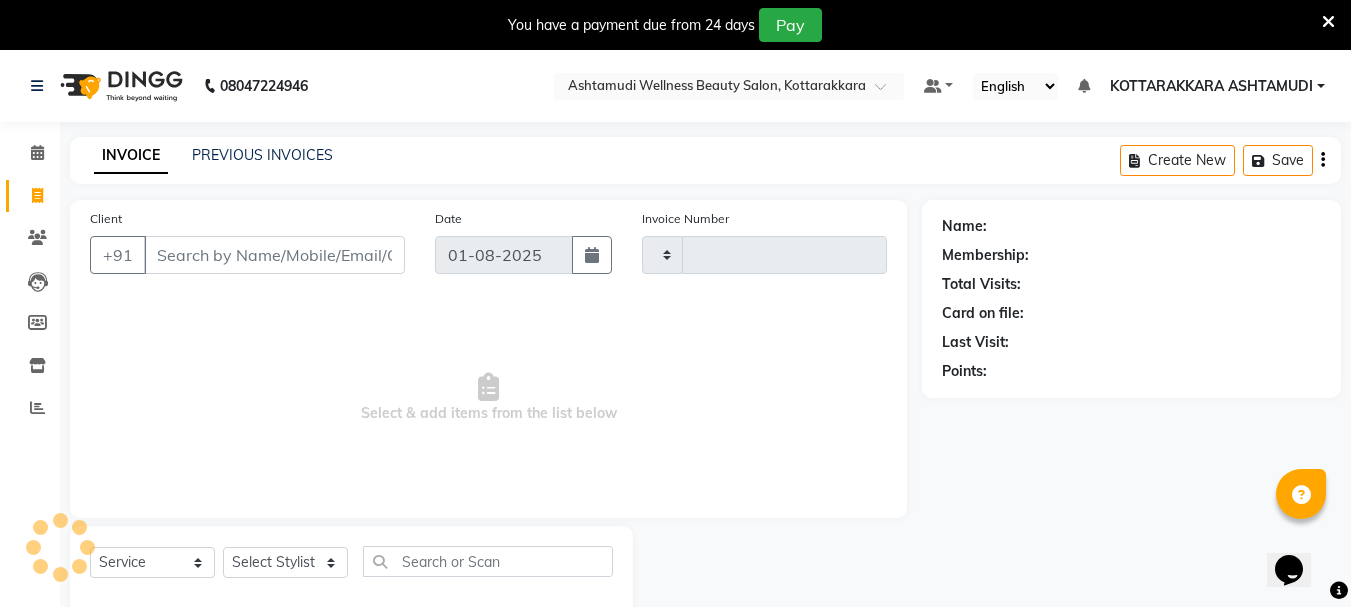 type on "2301" 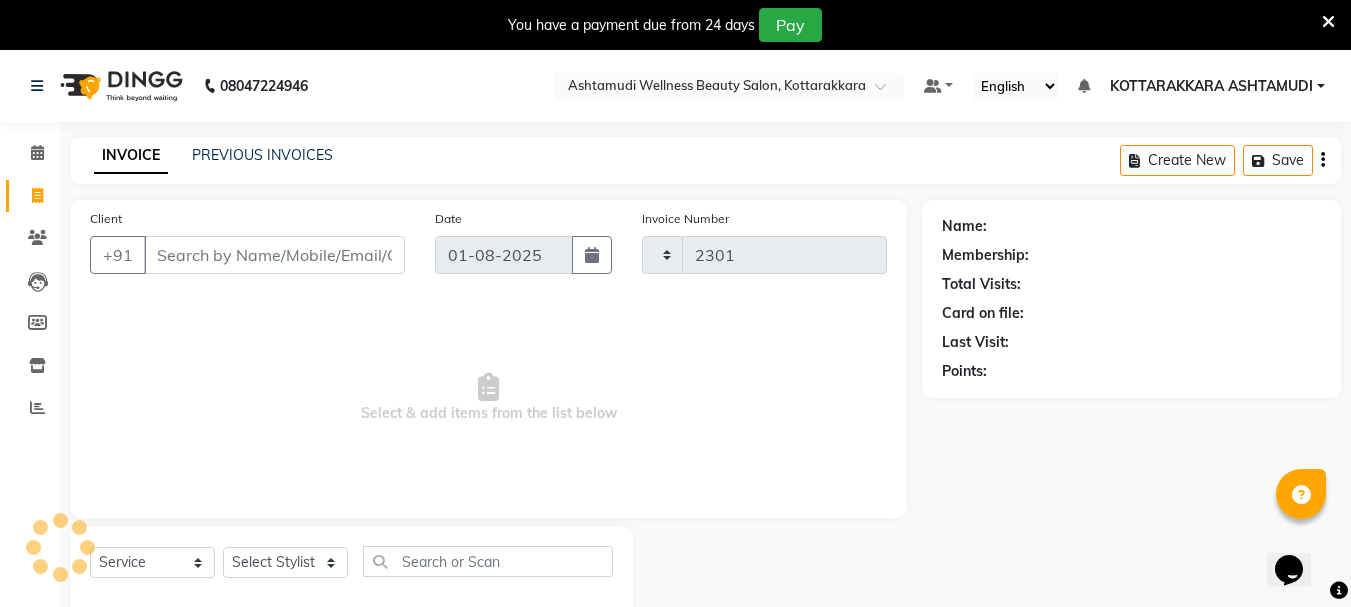 select on "4664" 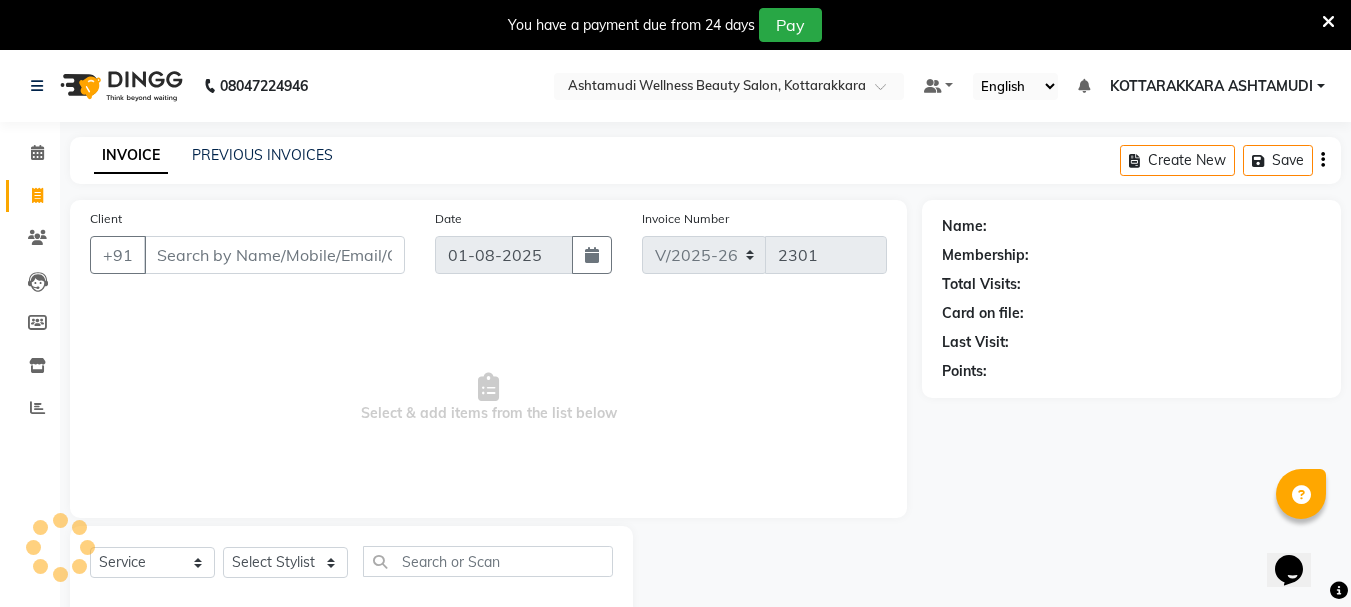 click on "Client" at bounding box center (274, 255) 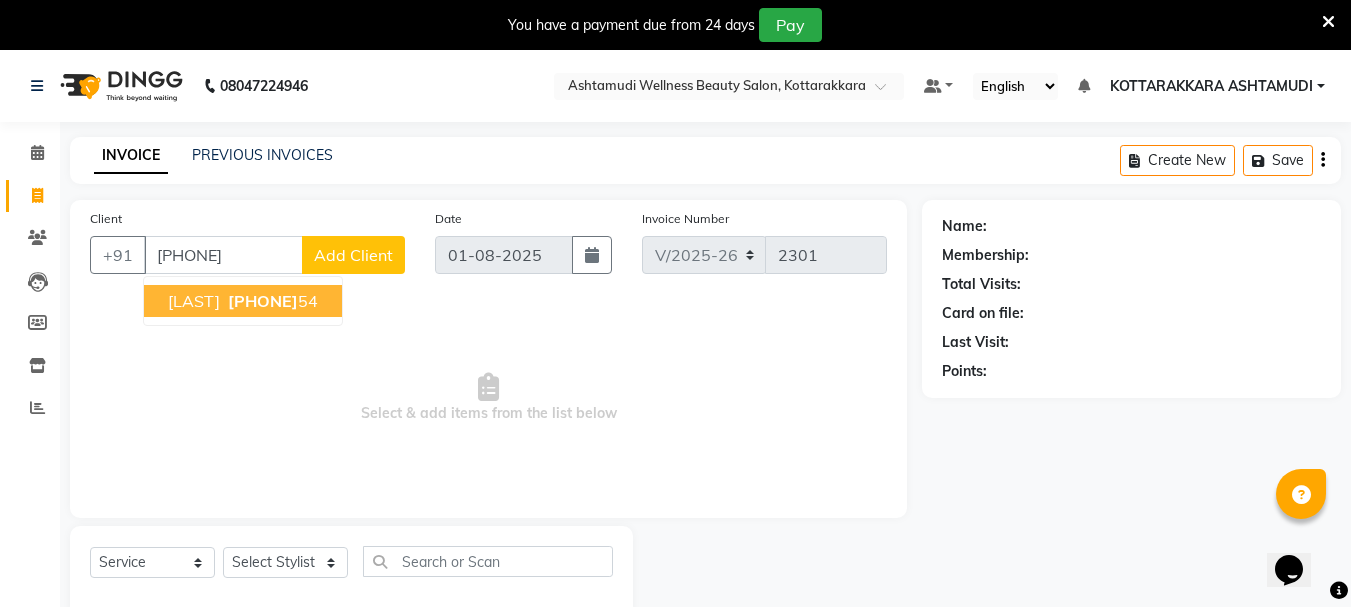 click on "[LAST] [PHONE] 54" at bounding box center [243, 301] 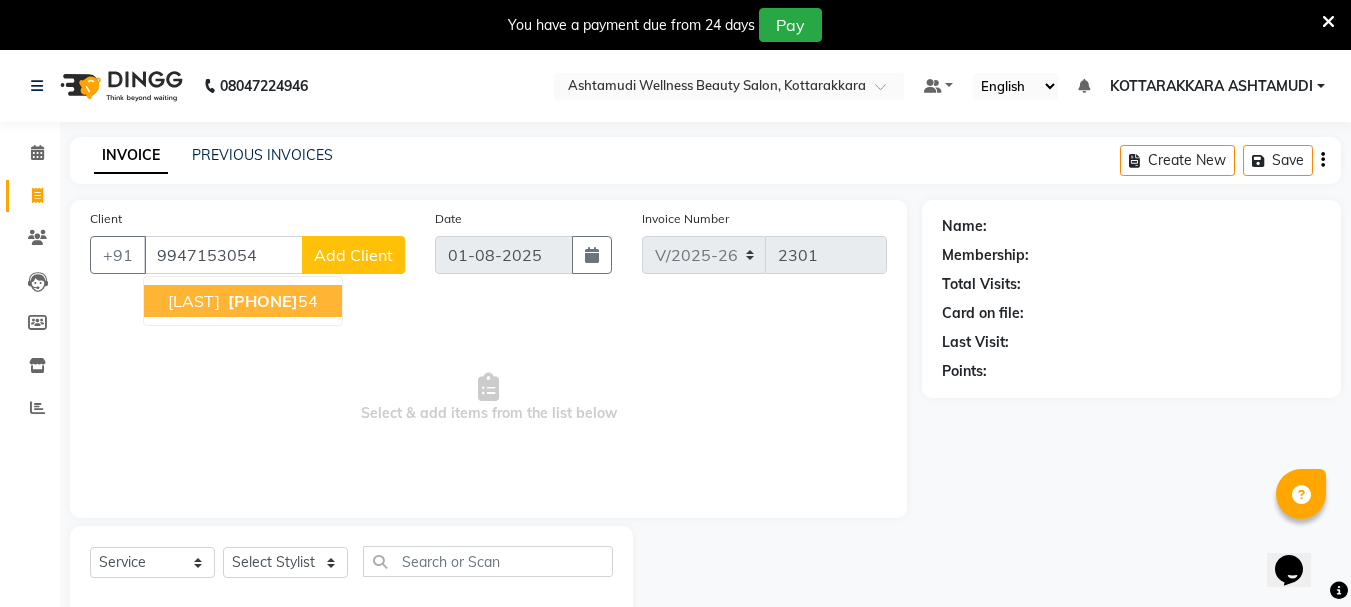 type on "9947153054" 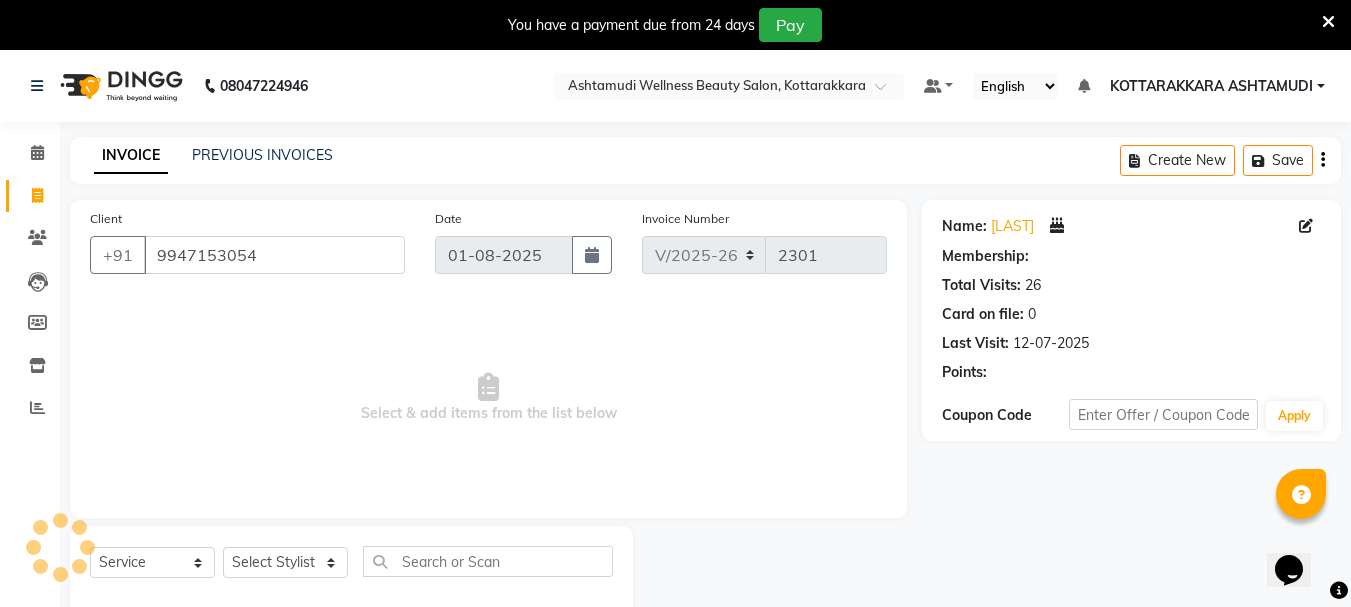 select on "1: Object" 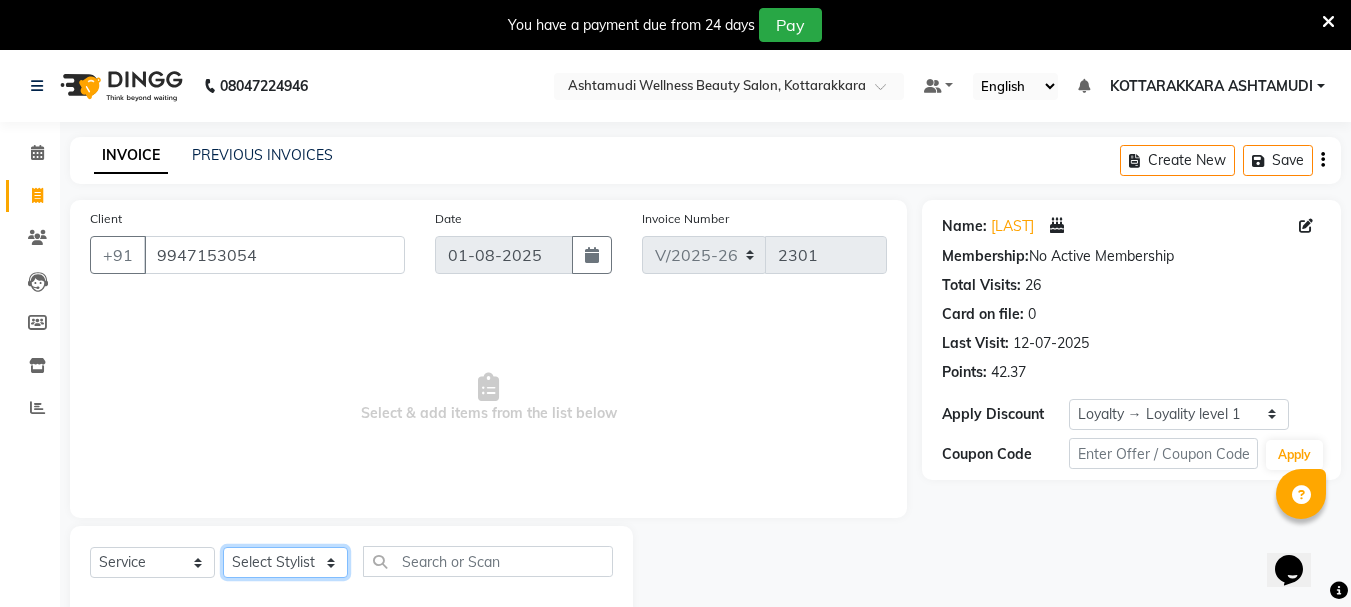 click on "Select Stylist AMRITHA DIVYA L	 Gita Mahali  Jibi P R Karina Darjee  KOTTARAKKARA ASHTAMUDI NISHA SAMUEL 	 Priya Chakraborty SARIGA R	 SHAHIDA SHAMINA MUHAMMED P R" 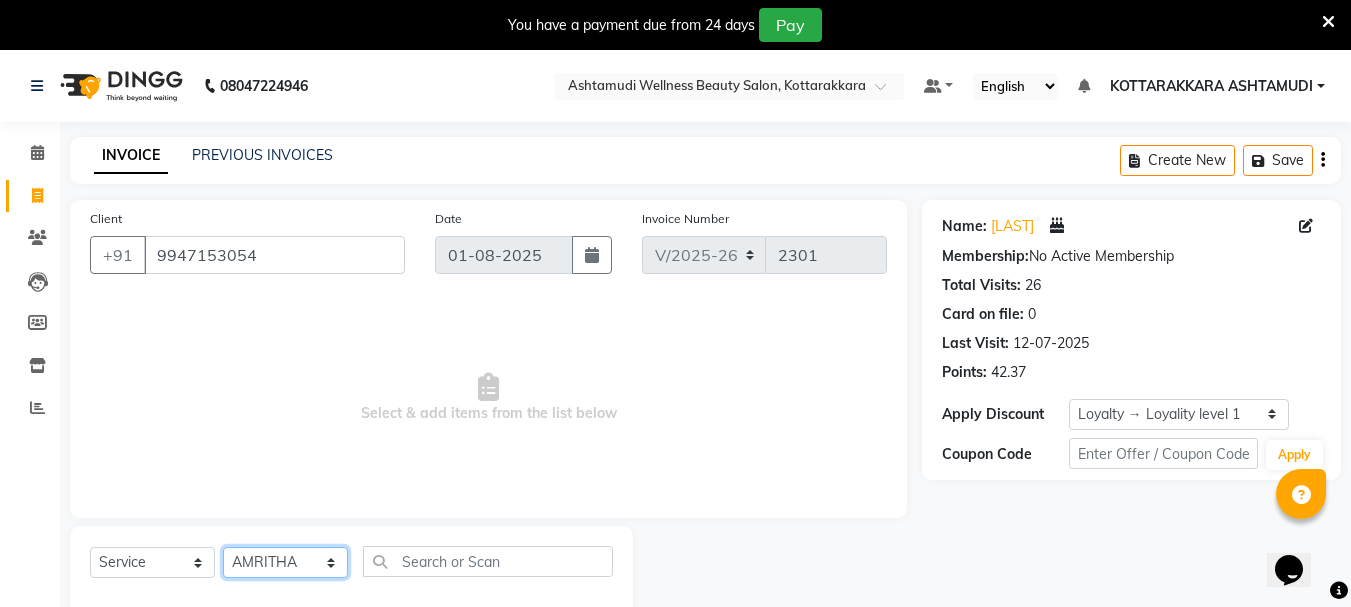 click on "Select Stylist AMRITHA DIVYA L	 Gita Mahali  Jibi P R Karina Darjee  KOTTARAKKARA ASHTAMUDI NISHA SAMUEL 	 Priya Chakraborty SARIGA R	 SHAHIDA SHAMINA MUHAMMED P R" 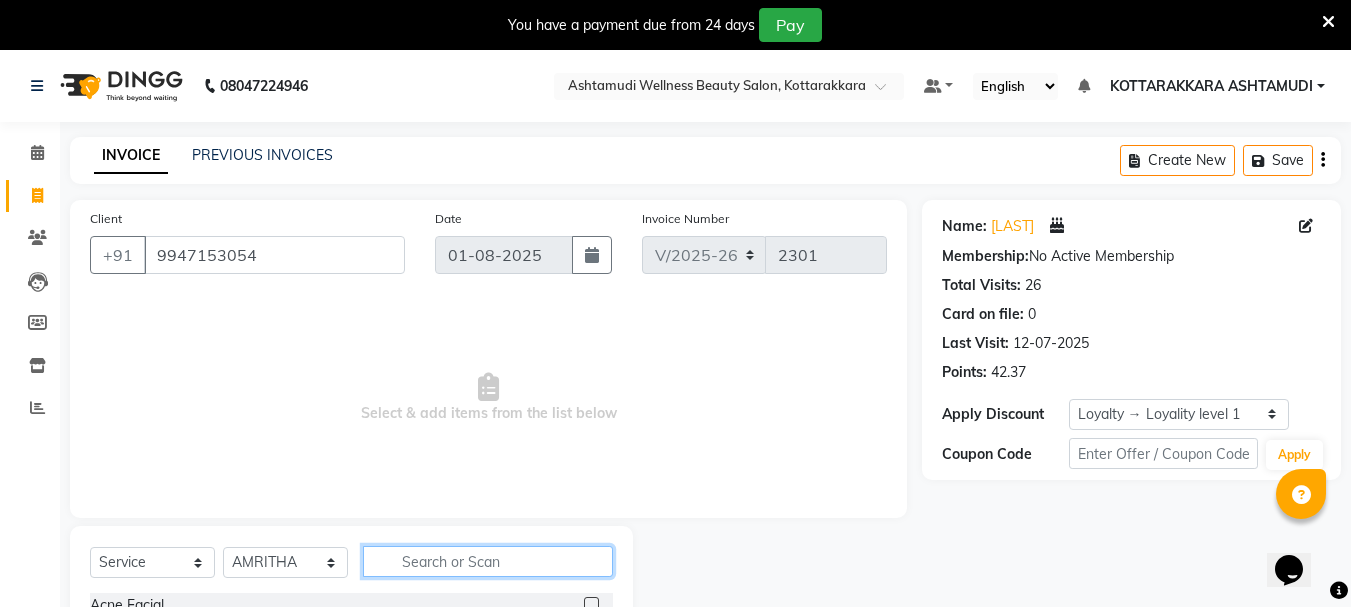 click 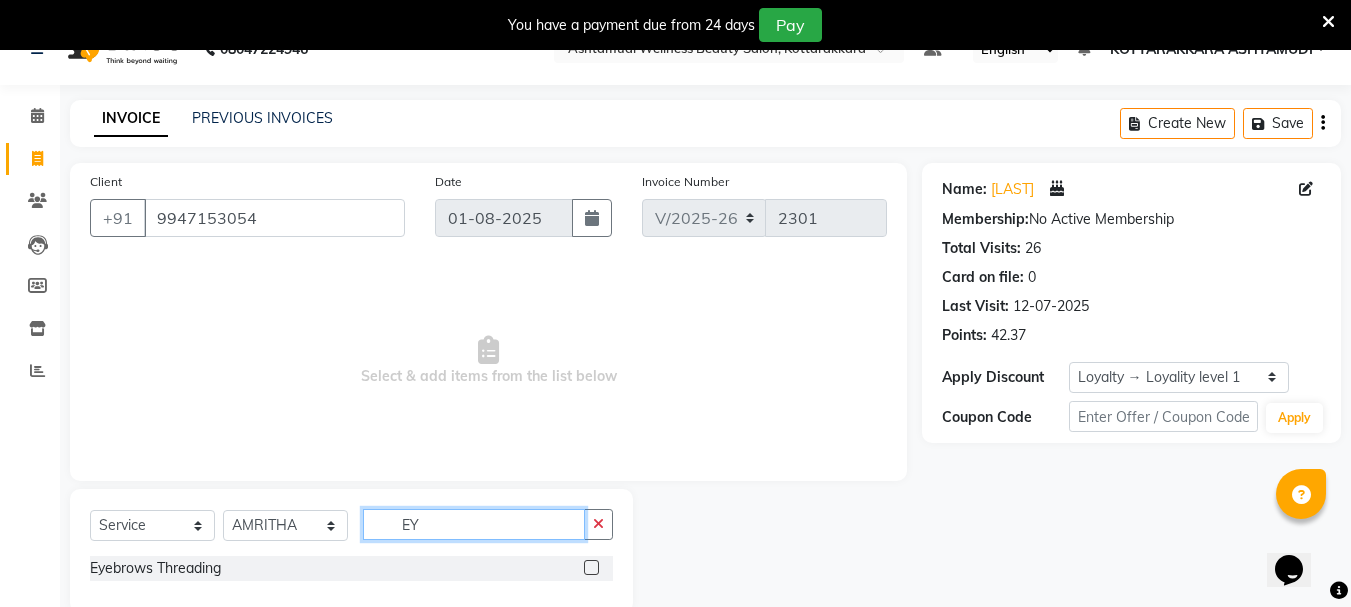 scroll, scrollTop: 73, scrollLeft: 0, axis: vertical 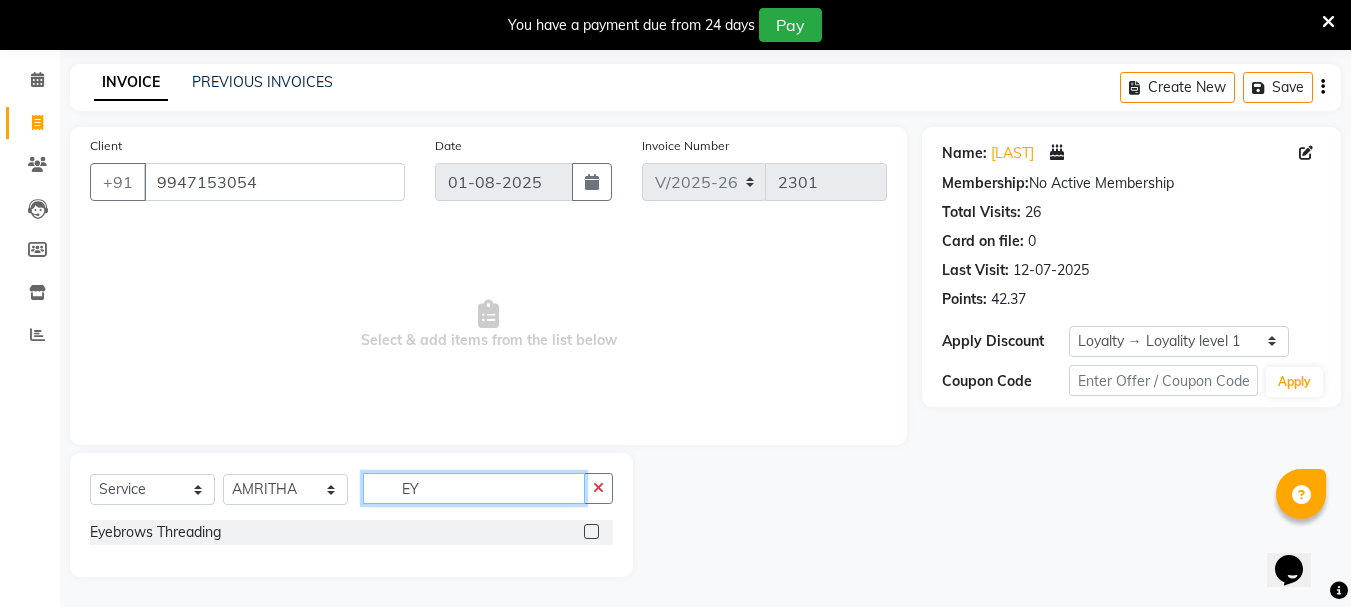 type on "EY" 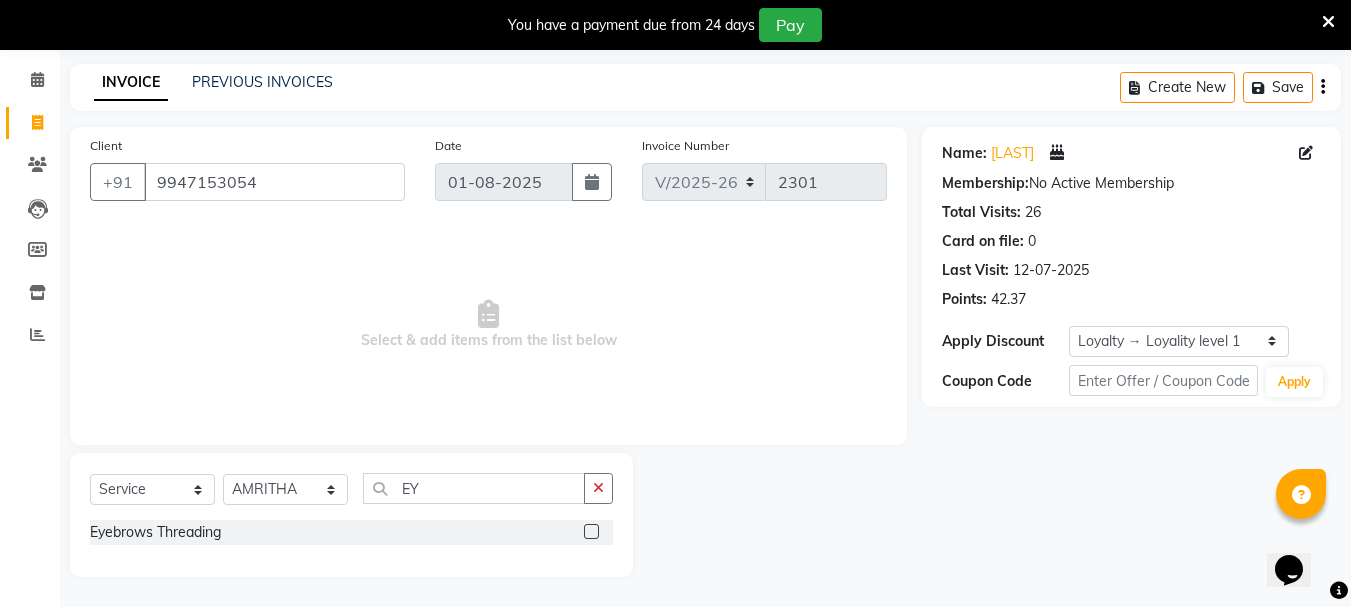 click 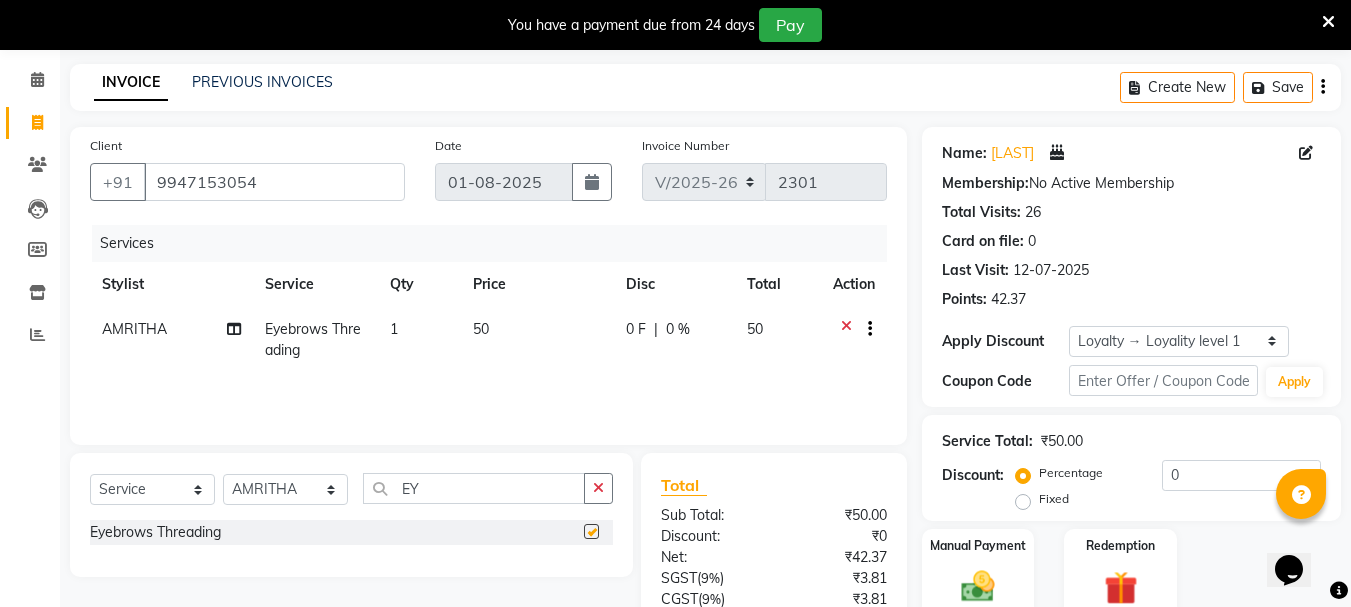 checkbox on "false" 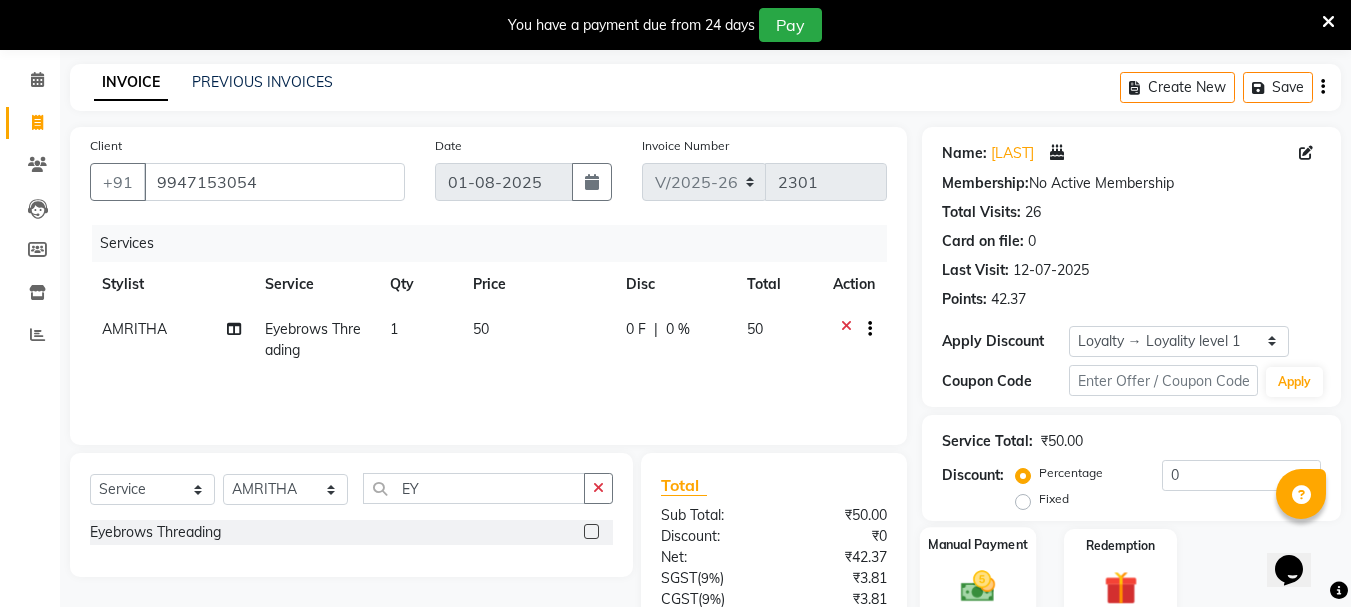 scroll, scrollTop: 243, scrollLeft: 0, axis: vertical 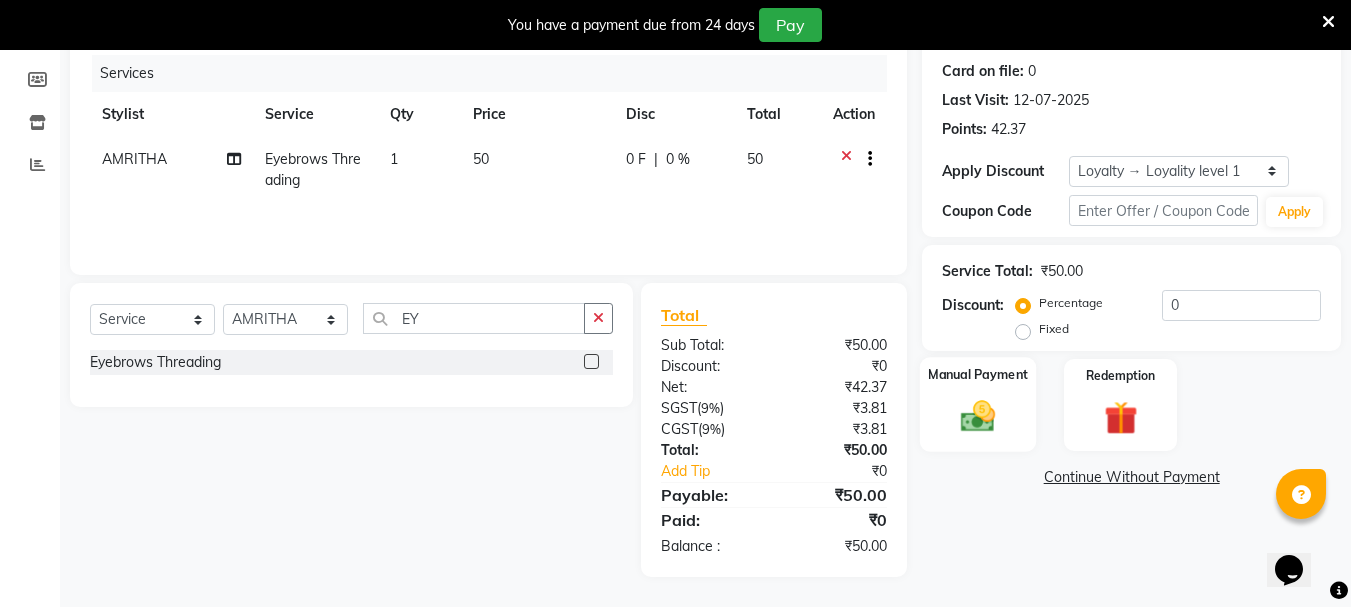 click 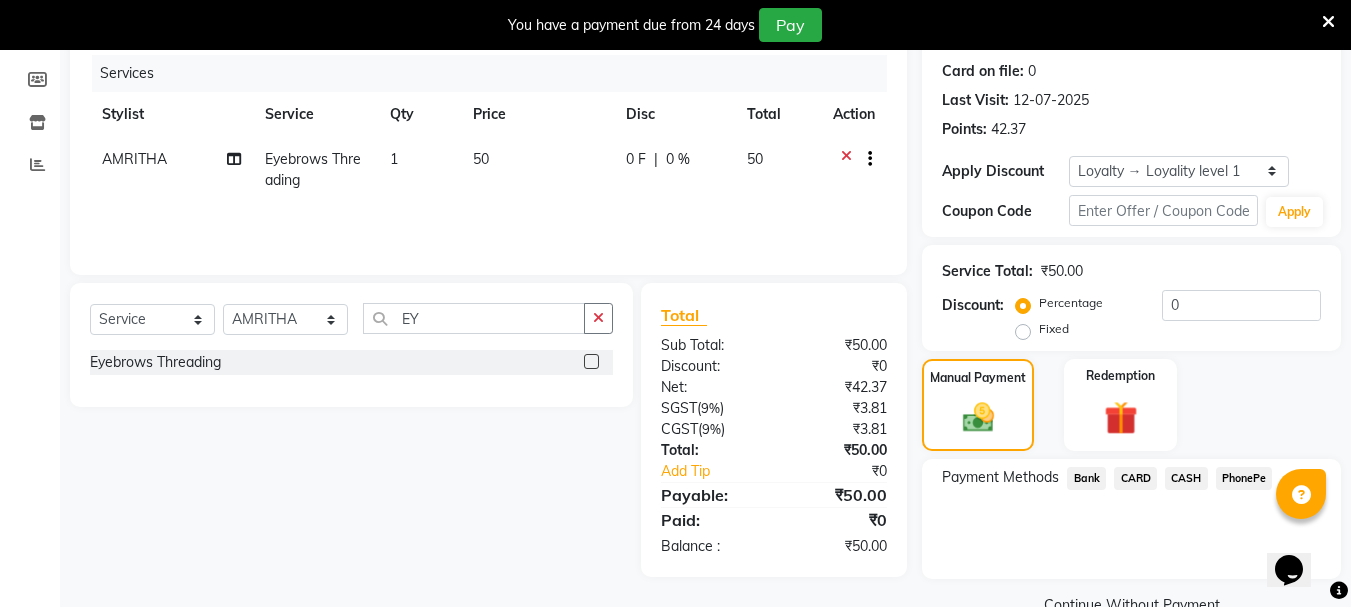 click on "CASH" 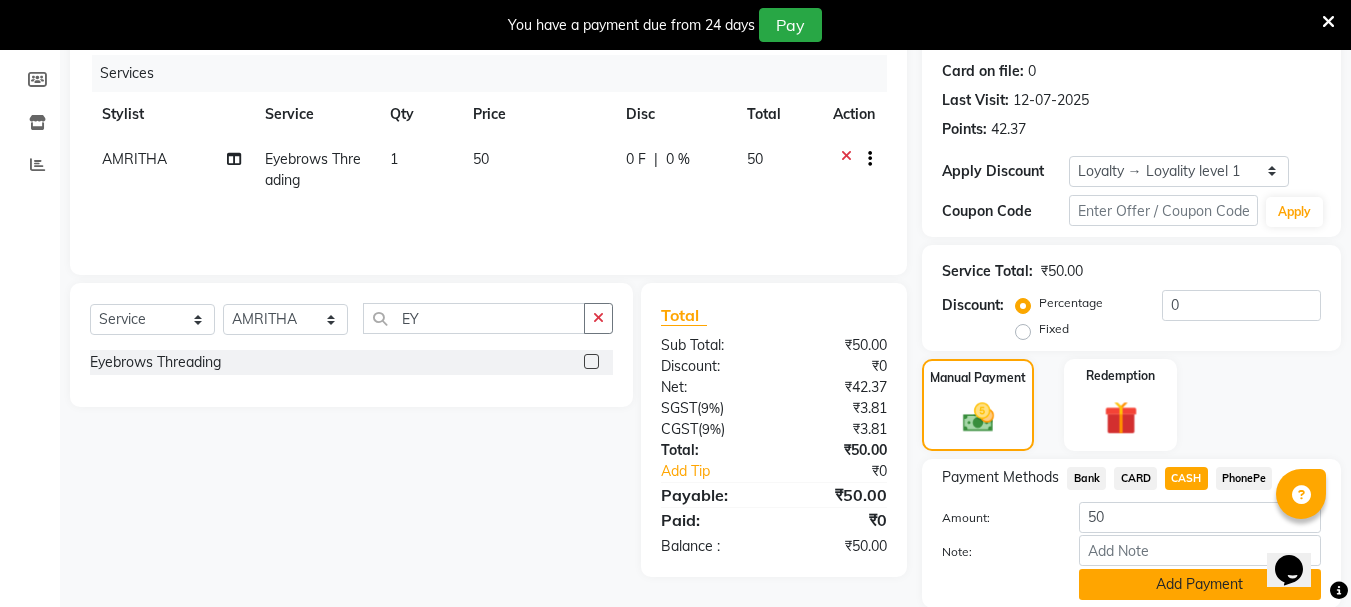 click on "Add Payment" 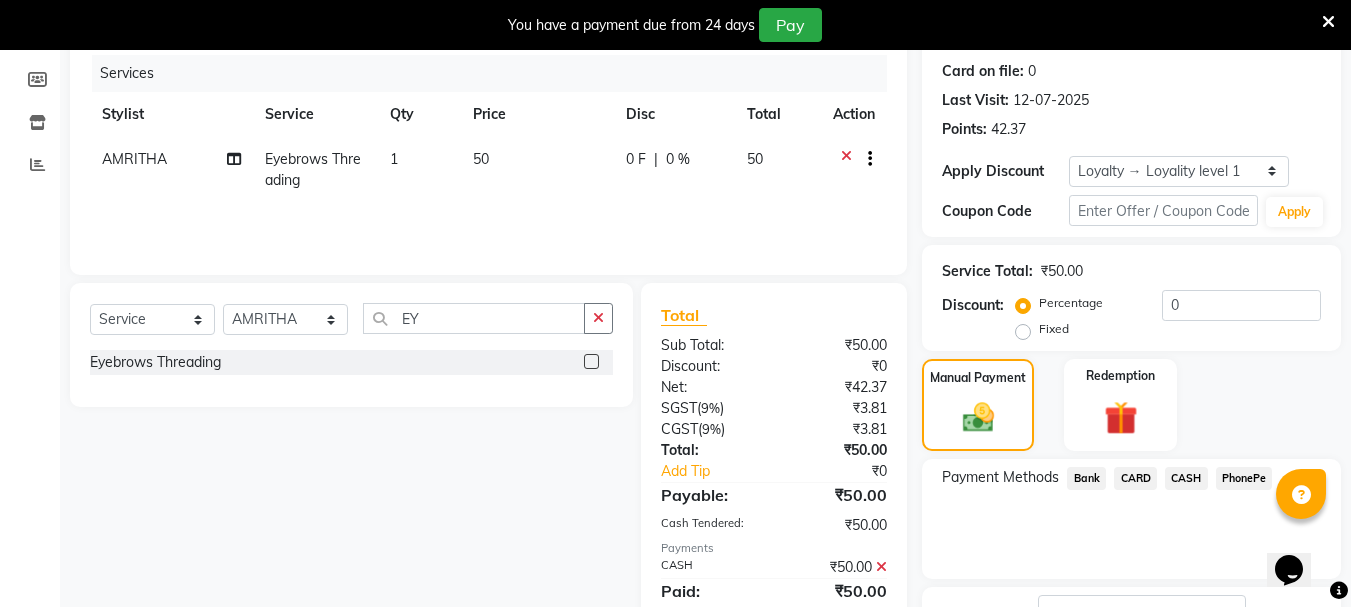scroll, scrollTop: 413, scrollLeft: 0, axis: vertical 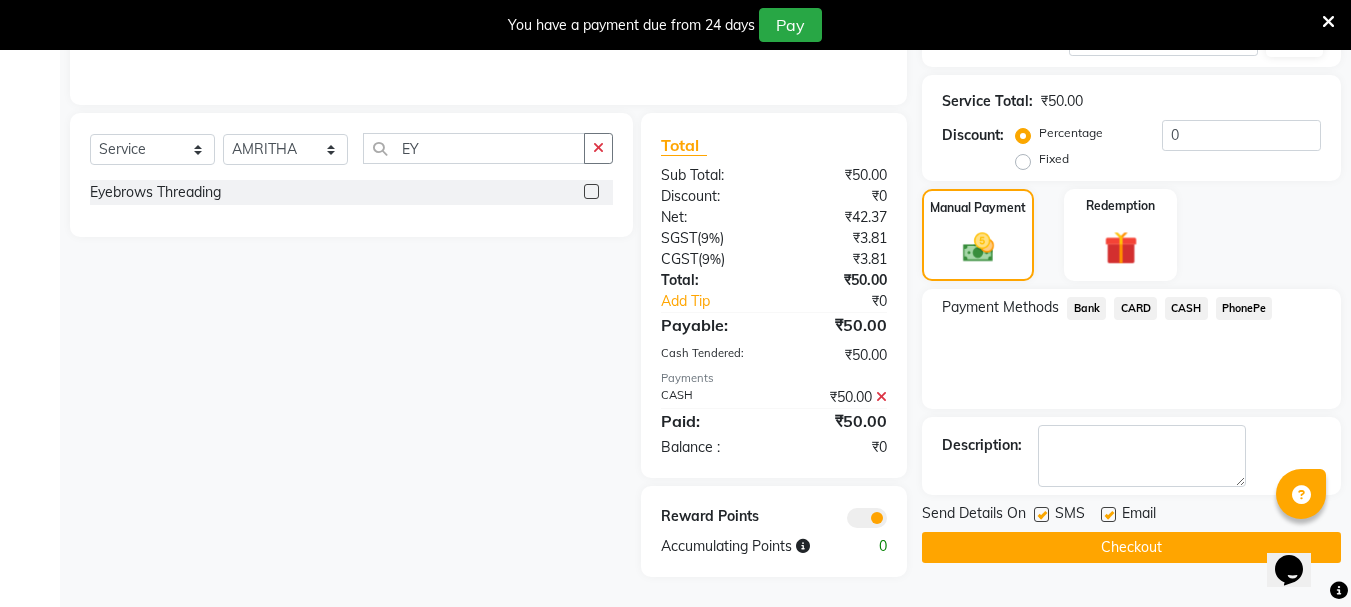click on "Checkout" 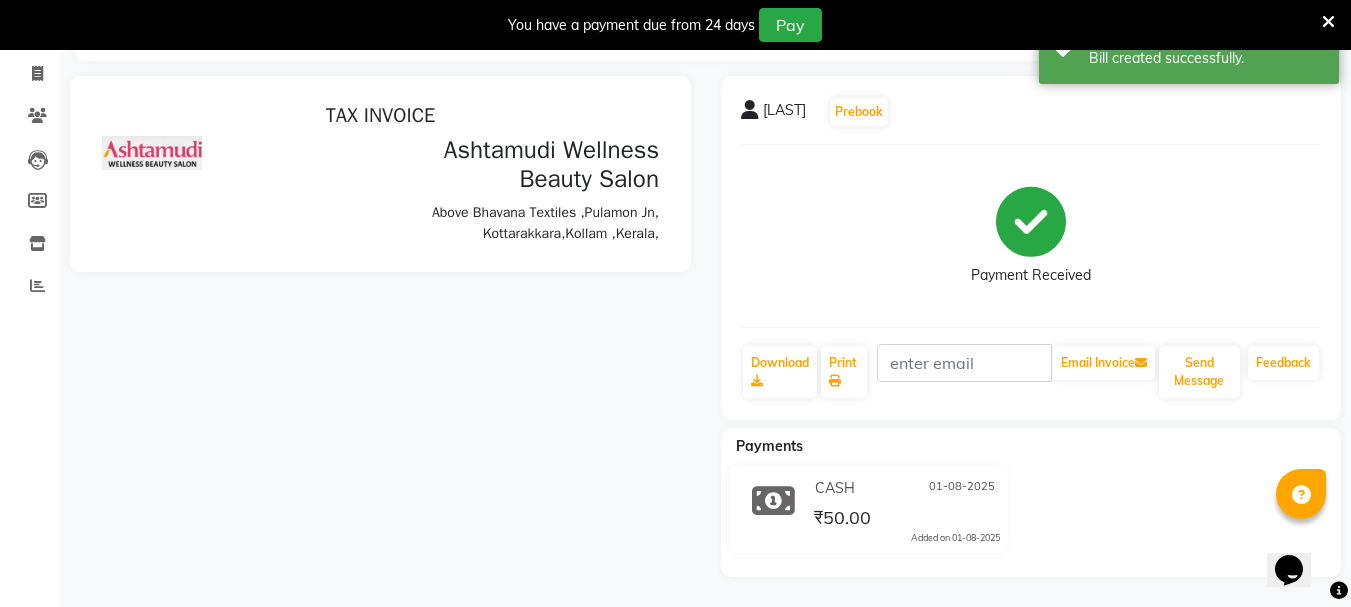 scroll, scrollTop: 0, scrollLeft: 0, axis: both 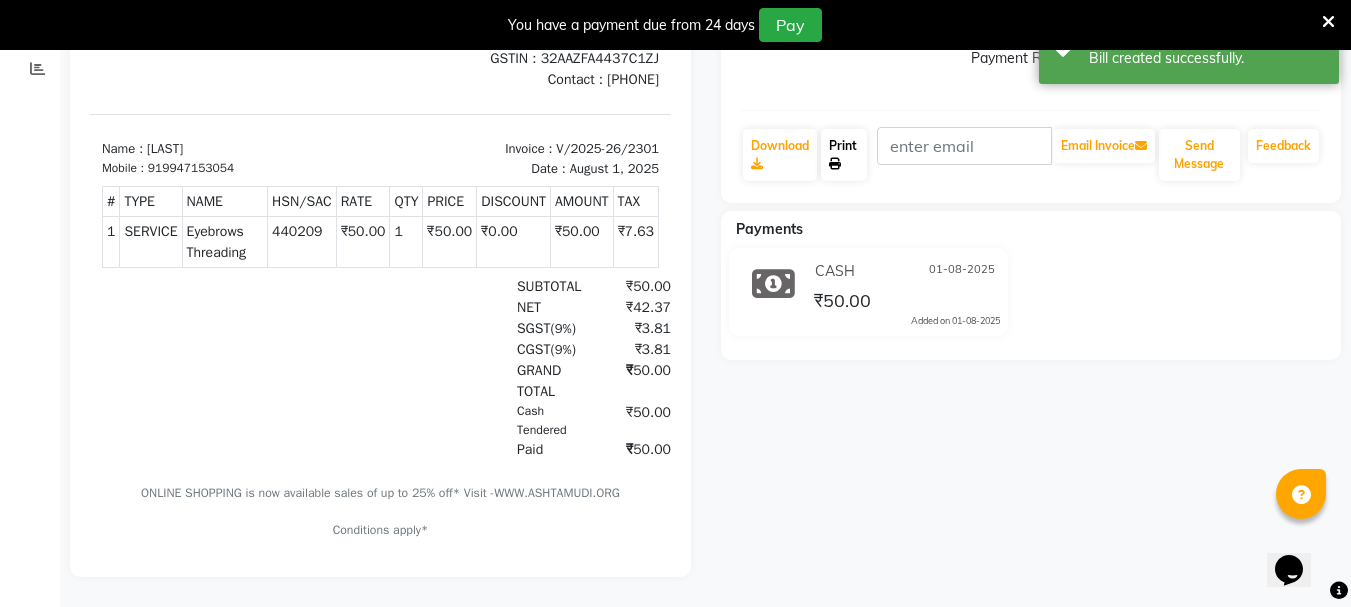 click on "Print" 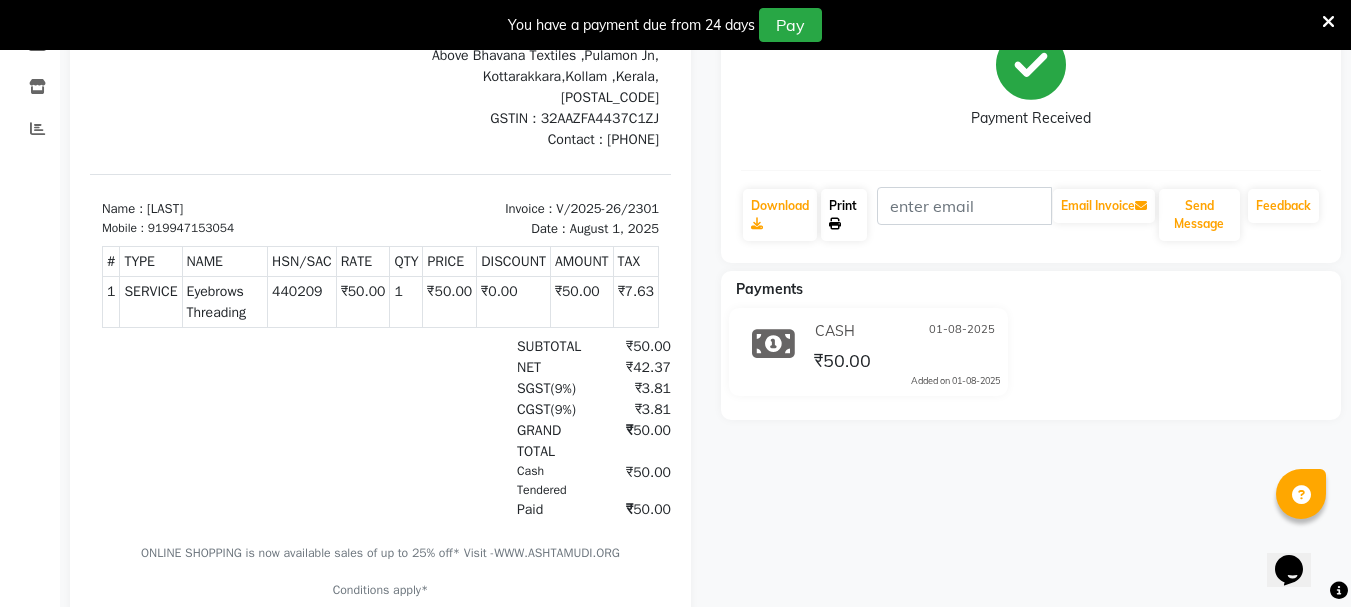 scroll, scrollTop: 154, scrollLeft: 0, axis: vertical 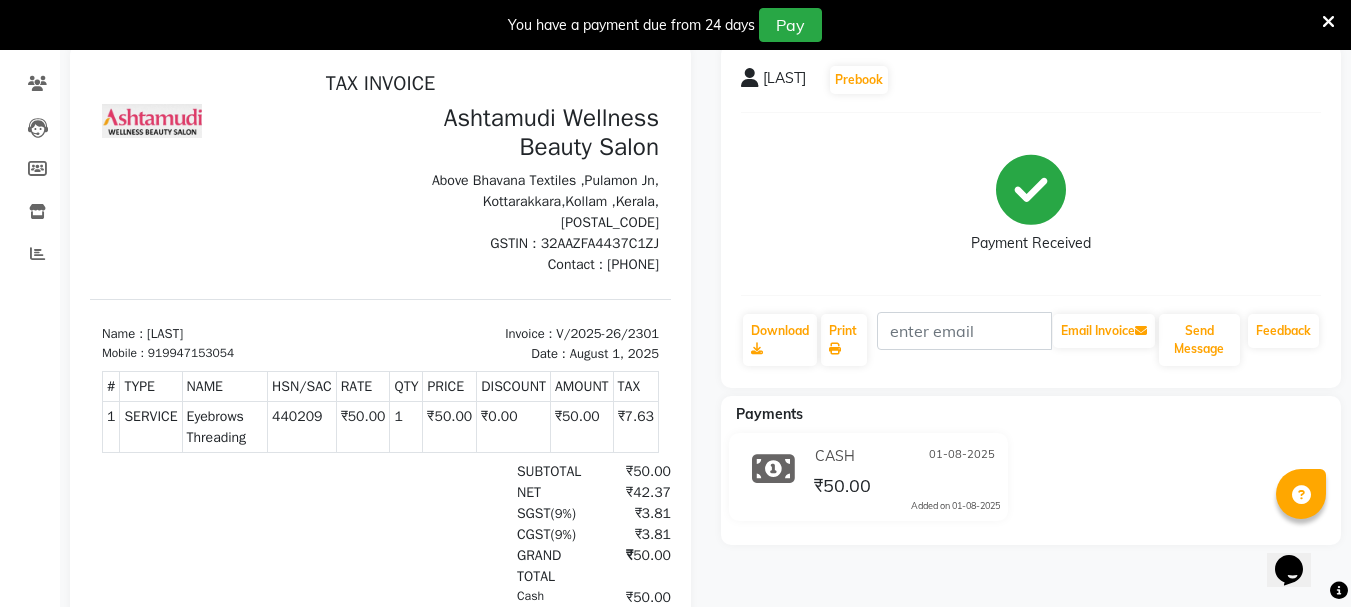 click at bounding box center (1328, 22) 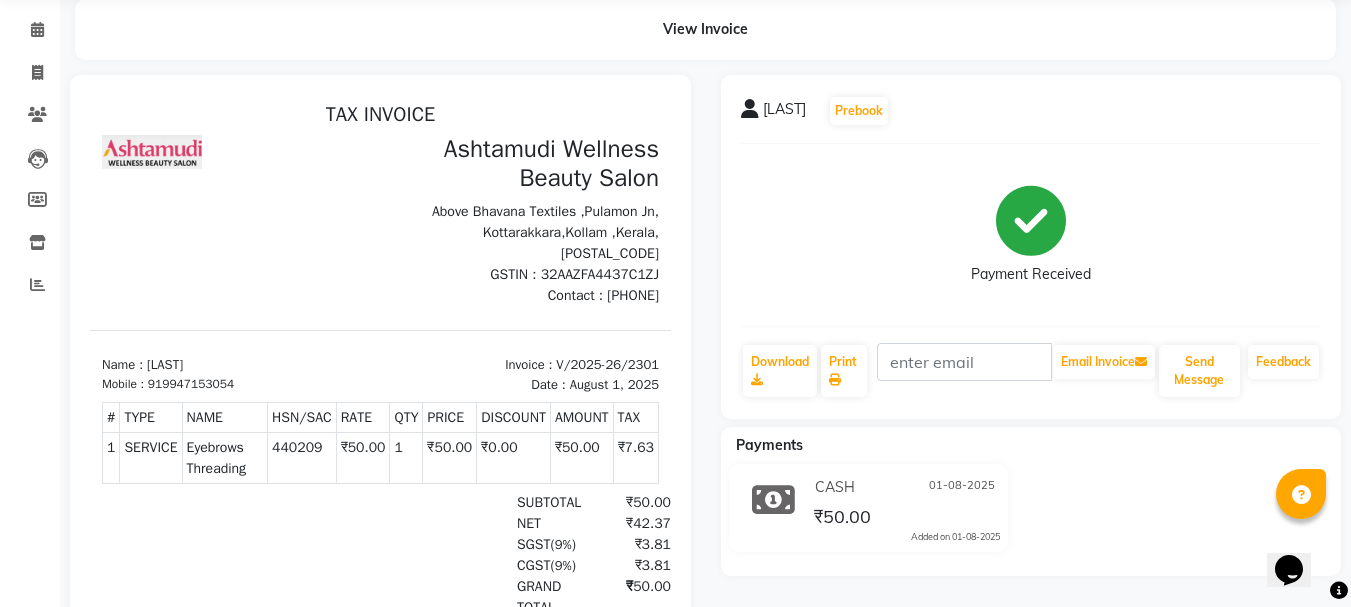 scroll, scrollTop: 0, scrollLeft: 0, axis: both 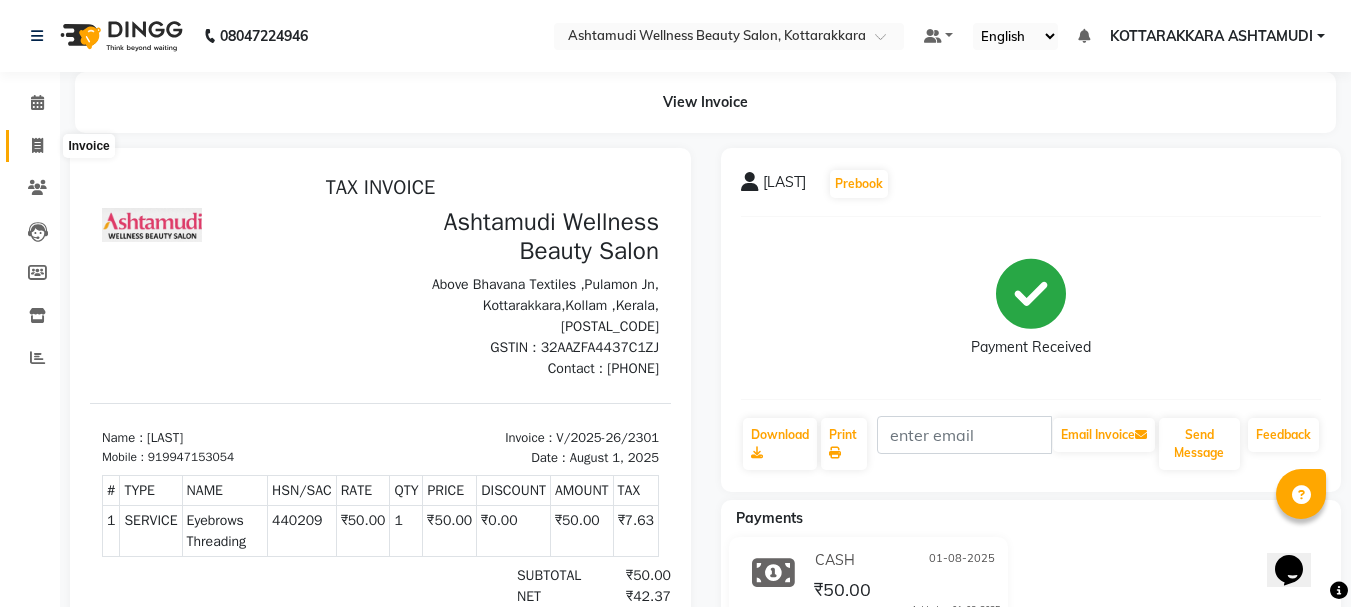 click 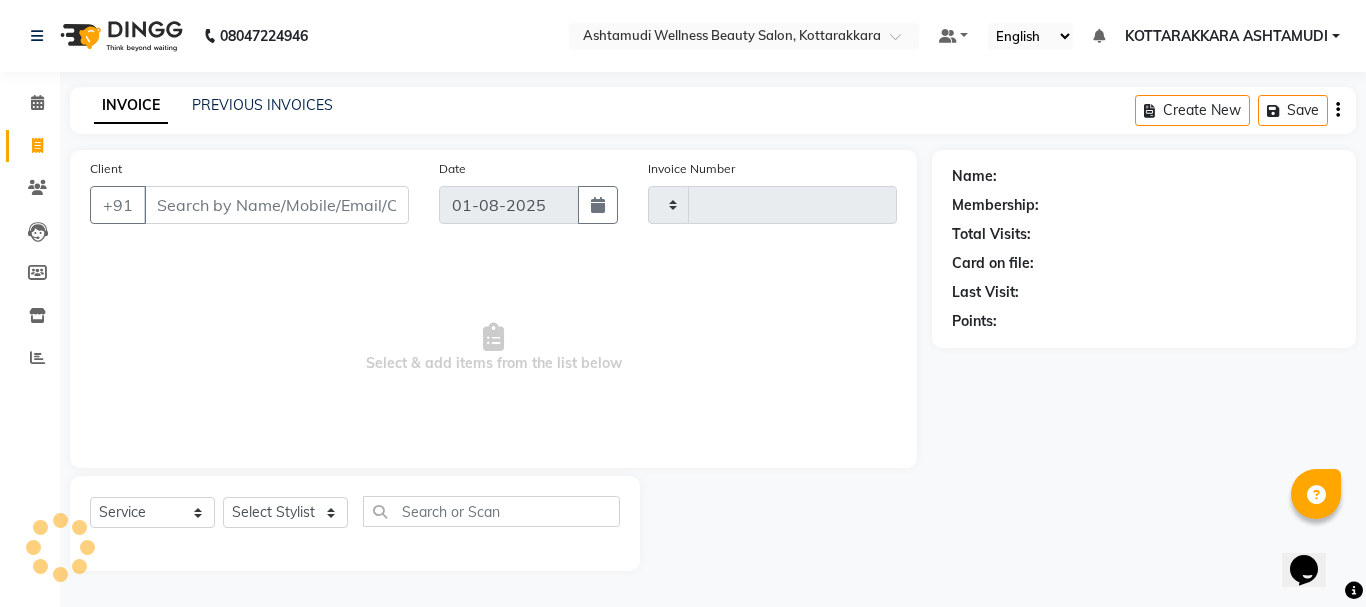 type on "2302" 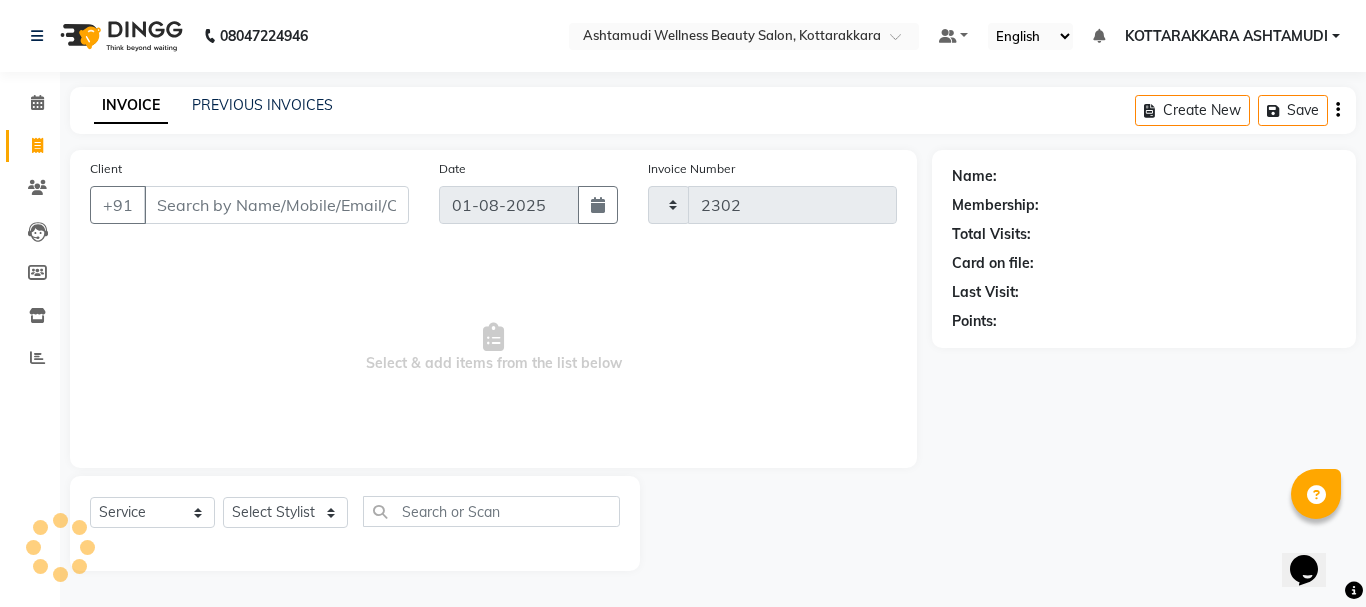 select on "4664" 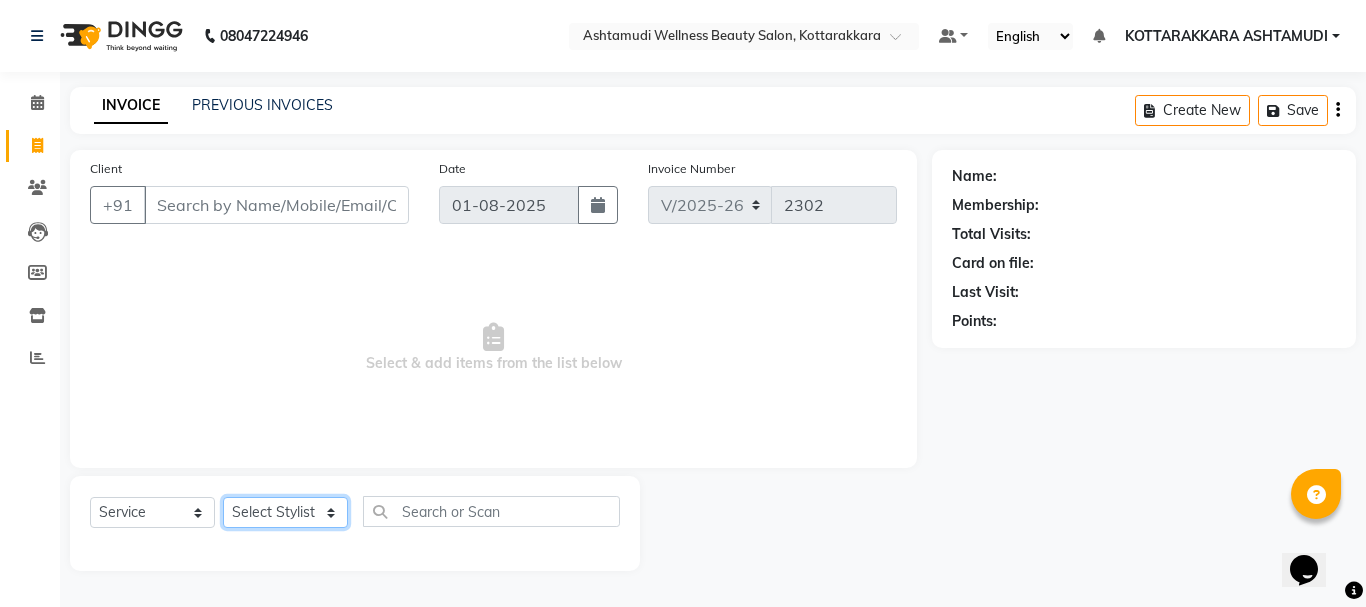 click on "Select Stylist AMRITHA DIVYA L	 Gita Mahali  Jibi P R Karina Darjee  KOTTARAKKARA ASHTAMUDI NISHA SAMUEL 	 Priya Chakraborty SARIGA R	 SHAHIDA SHAMINA MUHAMMED P R" 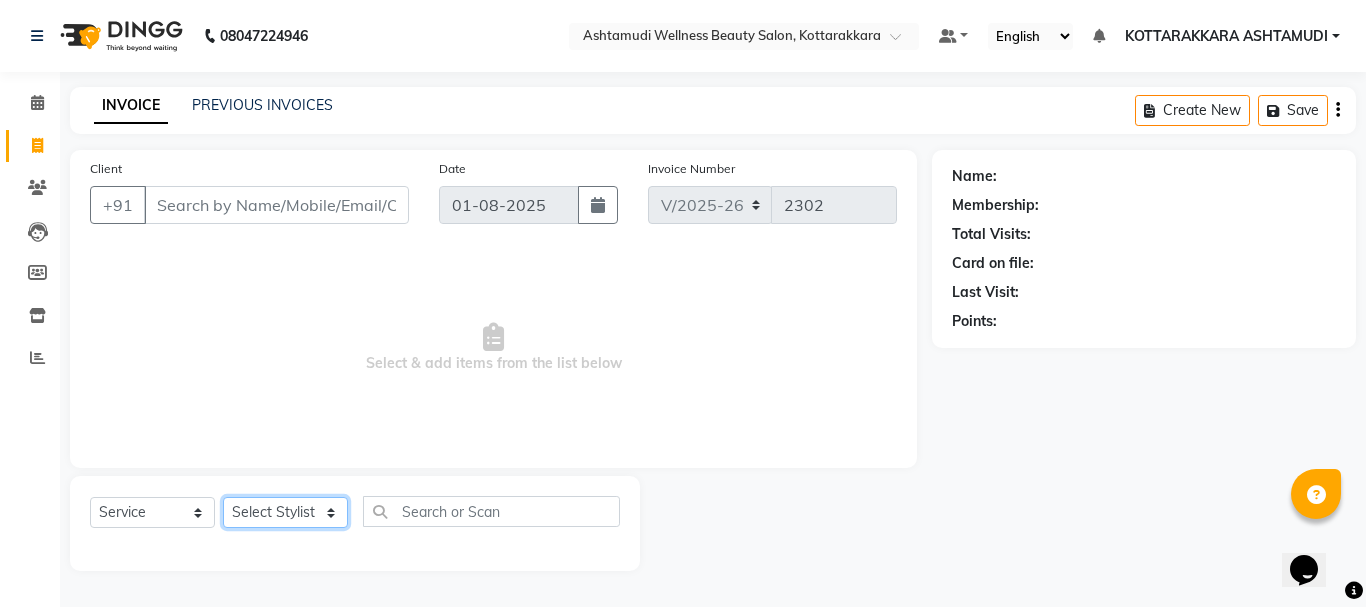 select on "27465" 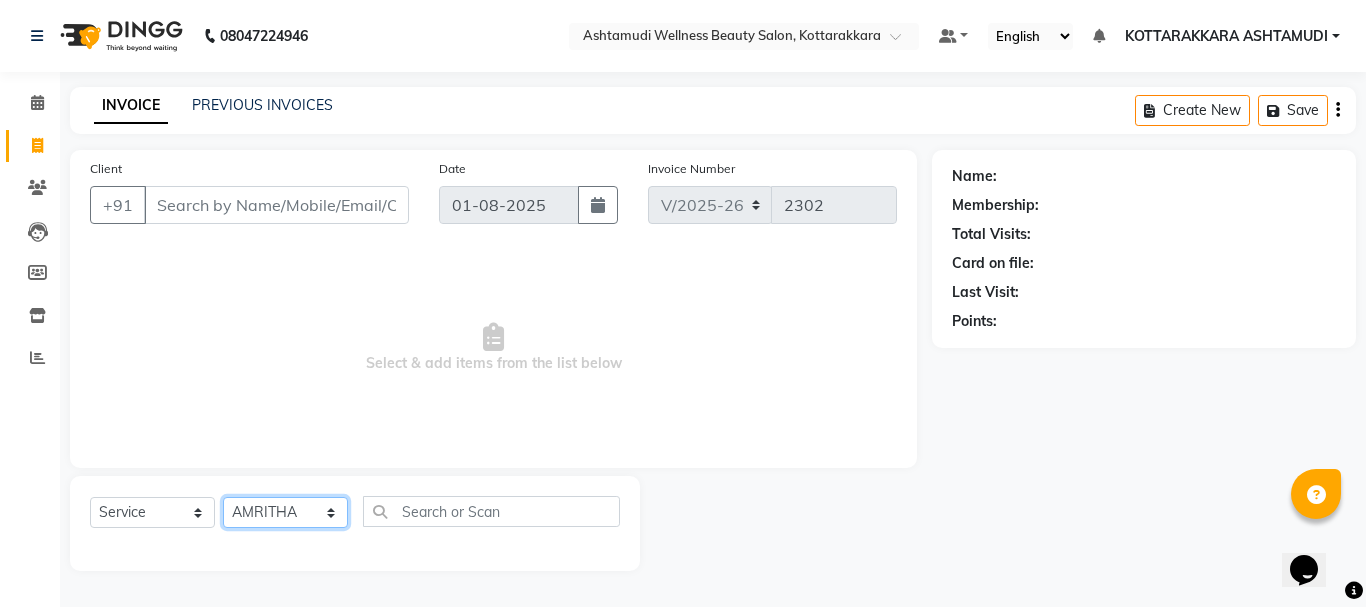 click on "Select Stylist AMRITHA DIVYA L	 Gita Mahali  Jibi P R Karina Darjee  KOTTARAKKARA ASHTAMUDI NISHA SAMUEL 	 Priya Chakraborty SARIGA R	 SHAHIDA SHAMINA MUHAMMED P R" 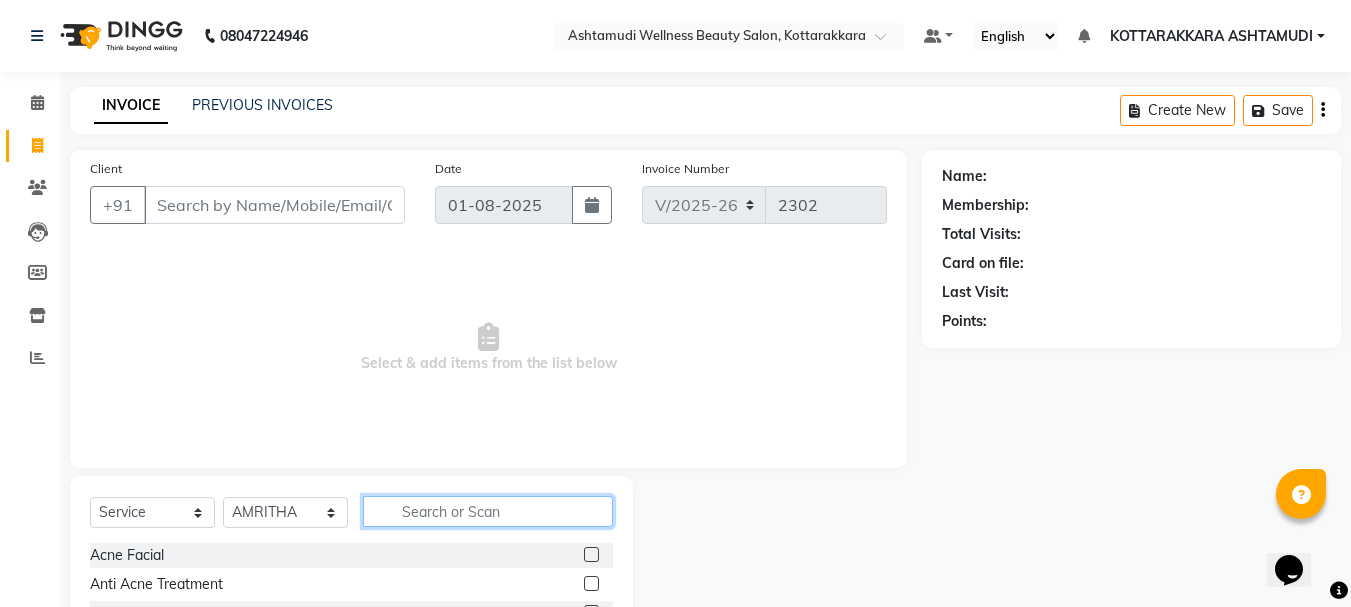 click 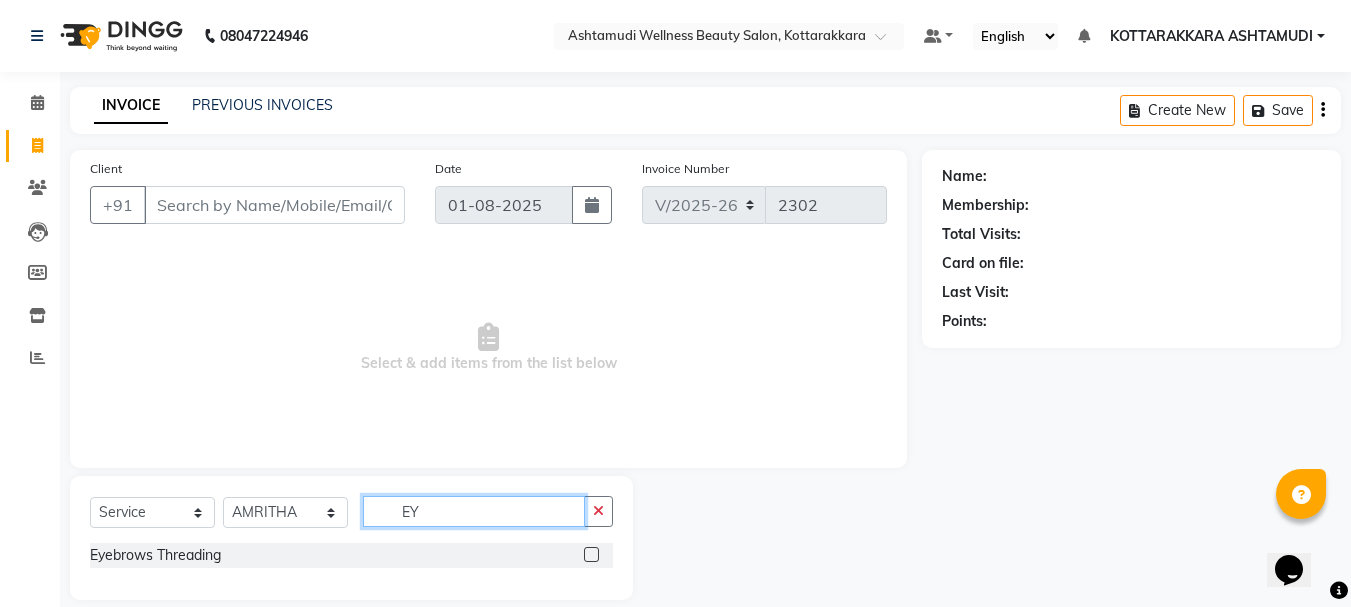 type on "EY" 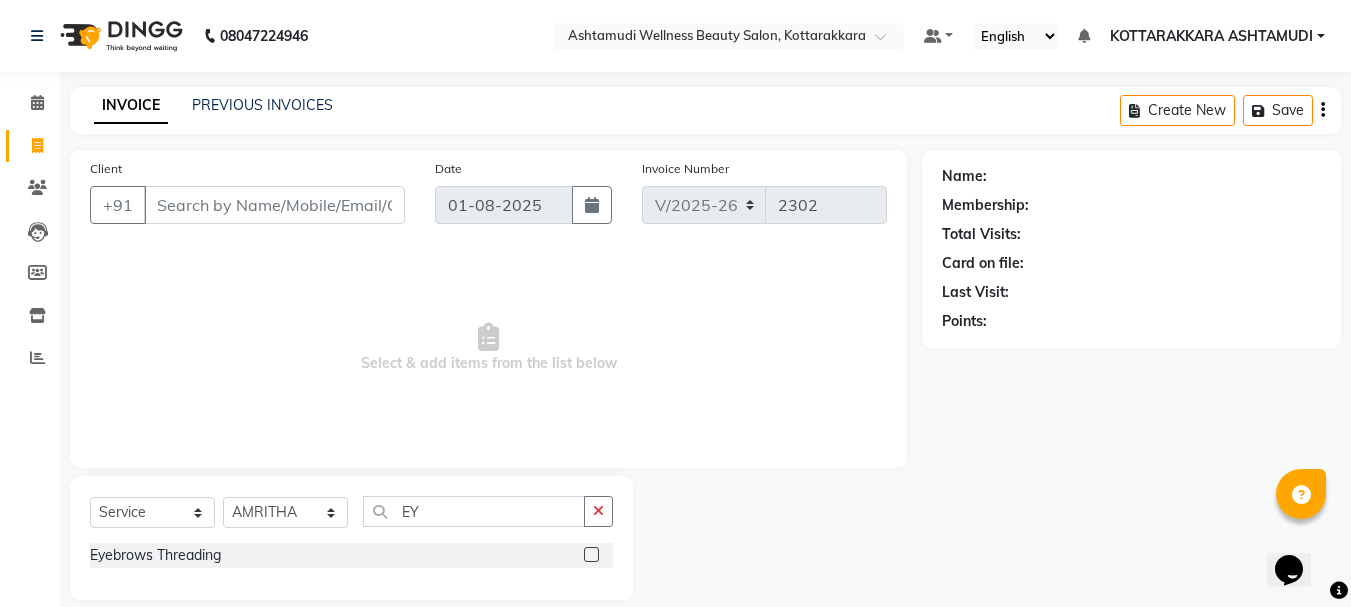 click 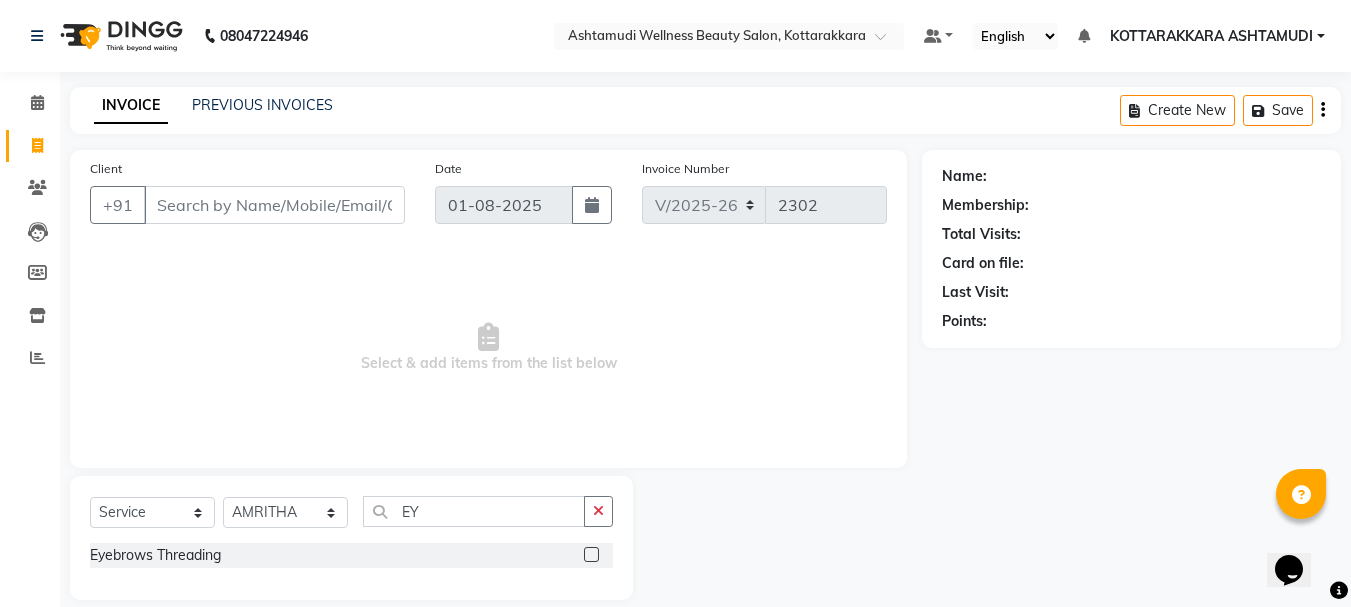 click 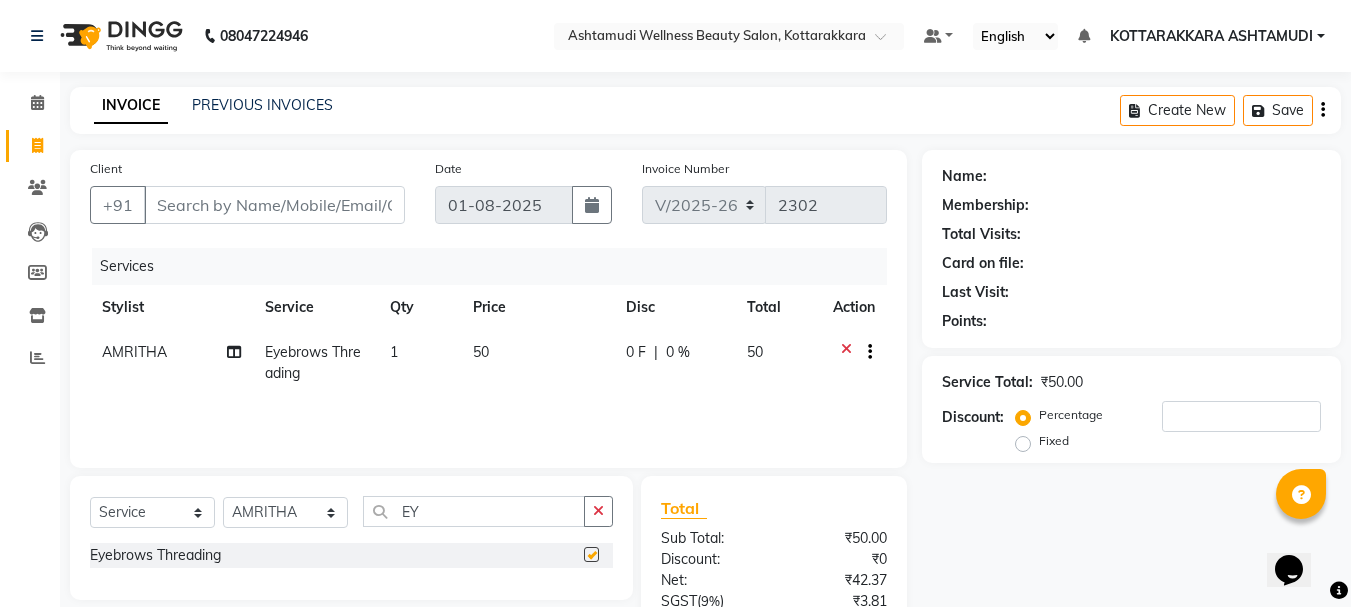 checkbox on "false" 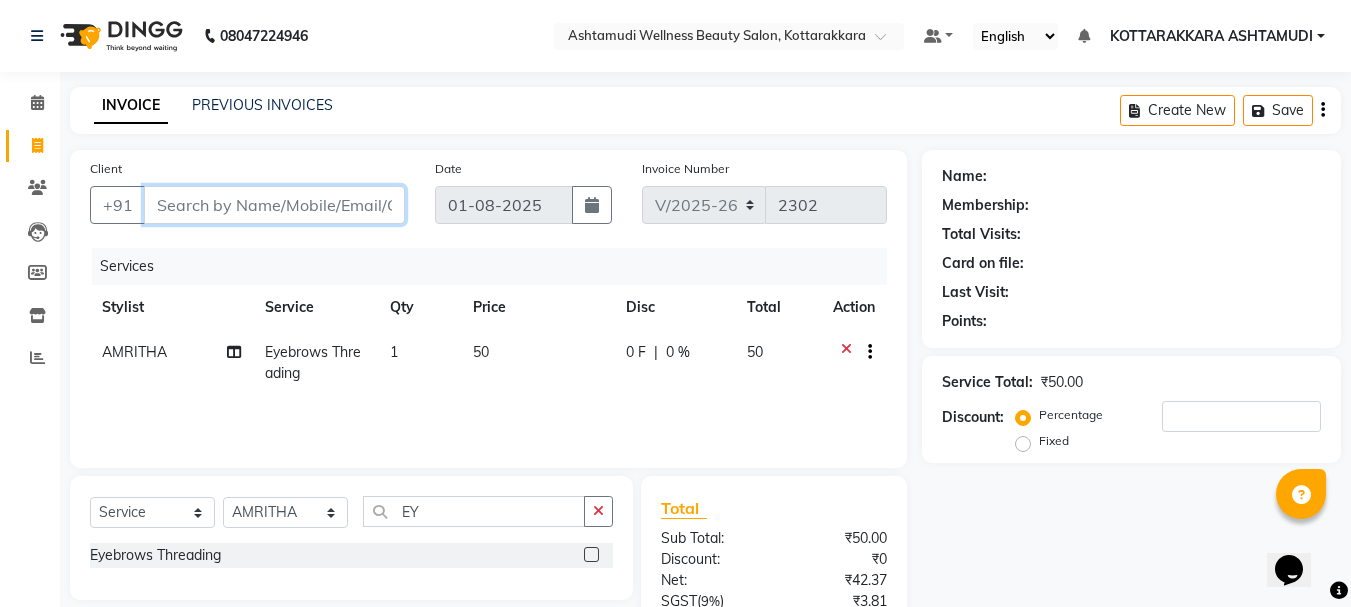 click on "Client" at bounding box center (274, 205) 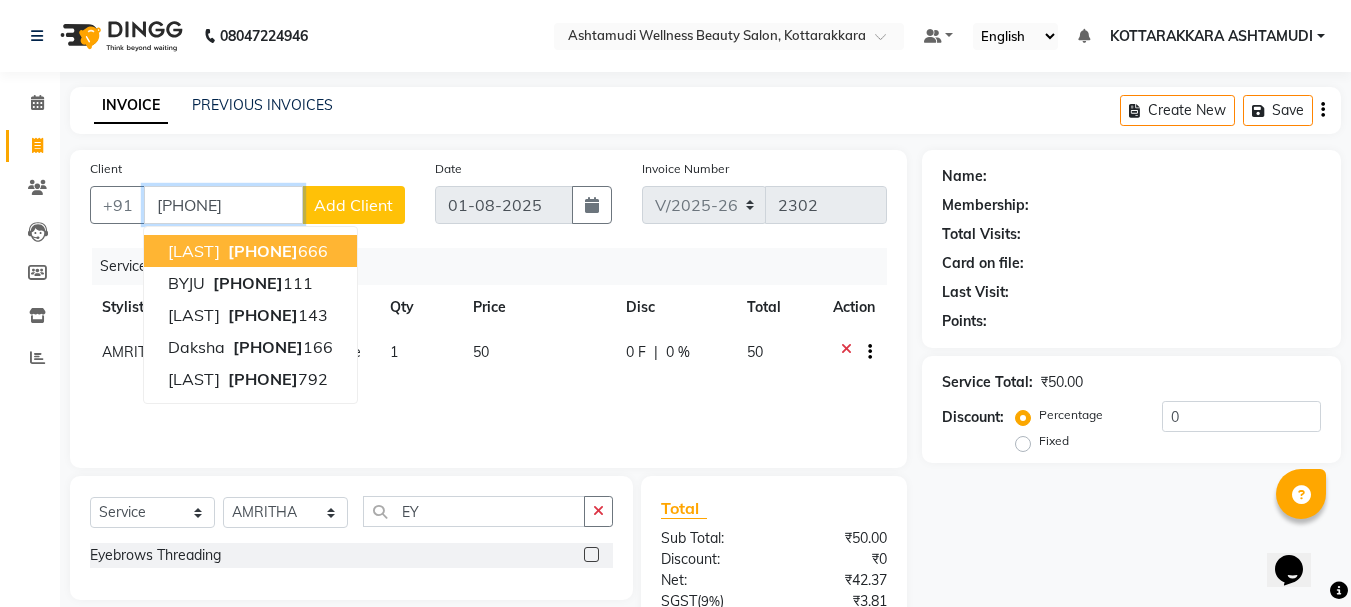 click on "9744444" at bounding box center [263, 251] 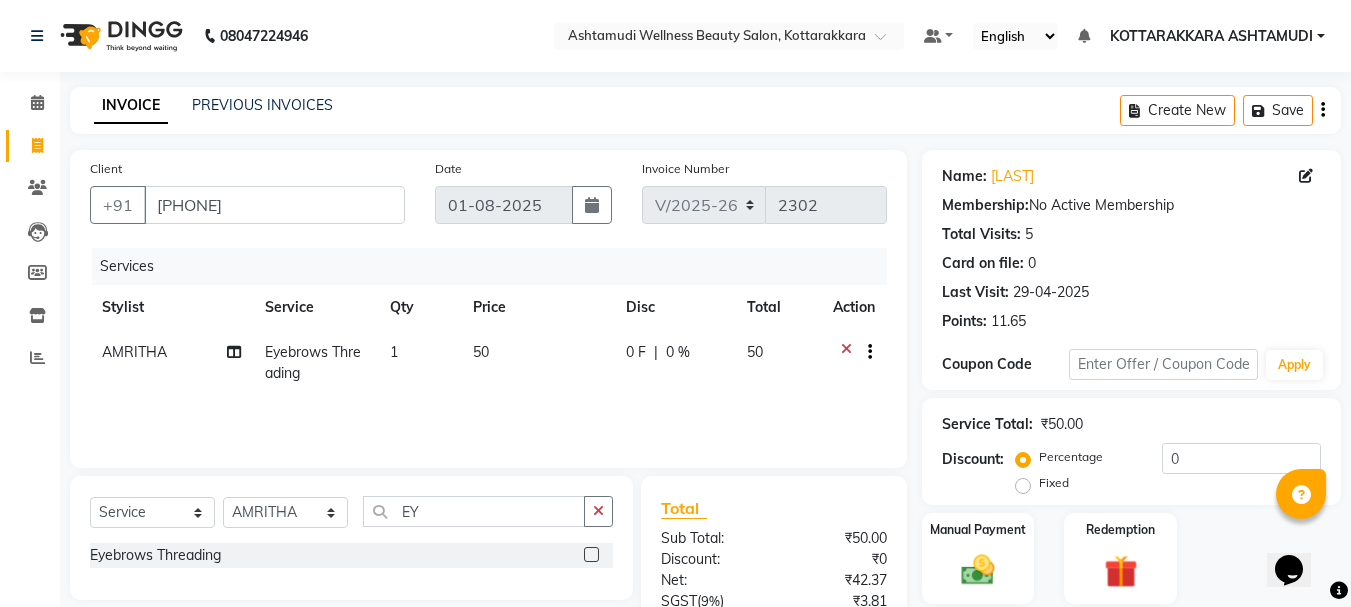 click 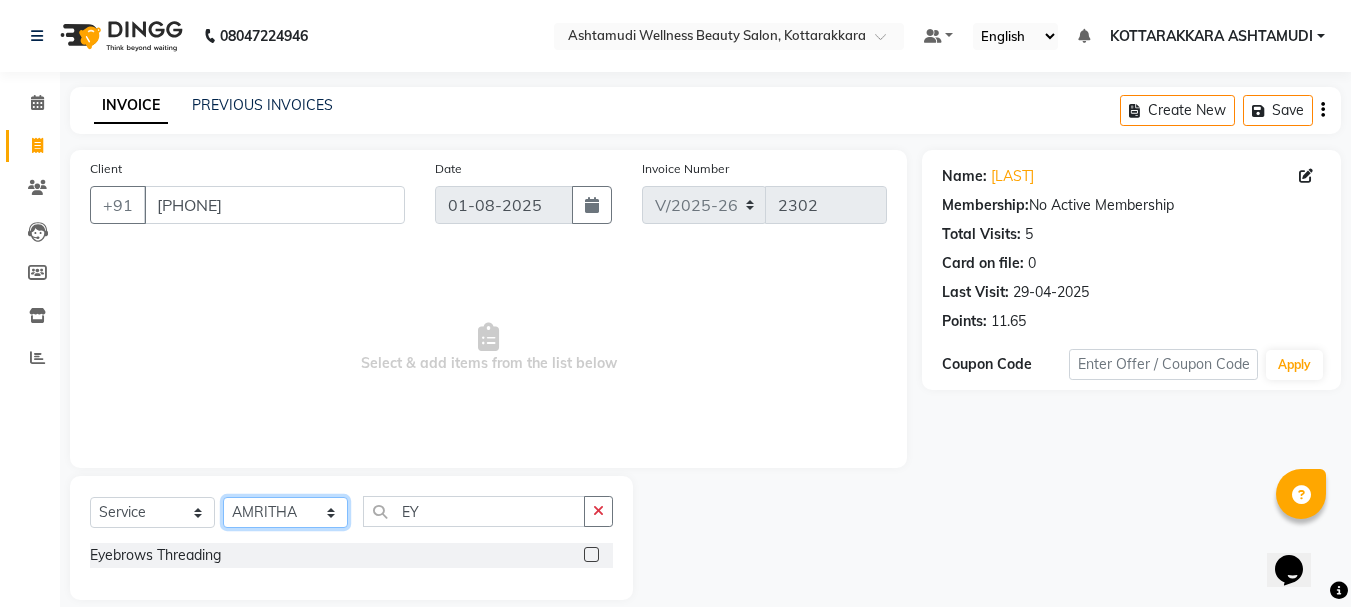 click on "Select Stylist AMRITHA DIVYA L	 Gita Mahali  Jibi P R Karina Darjee  KOTTARAKKARA ASHTAMUDI NISHA SAMUEL 	 Priya Chakraborty SARIGA R	 SHAHIDA SHAMINA MUHAMMED P R" 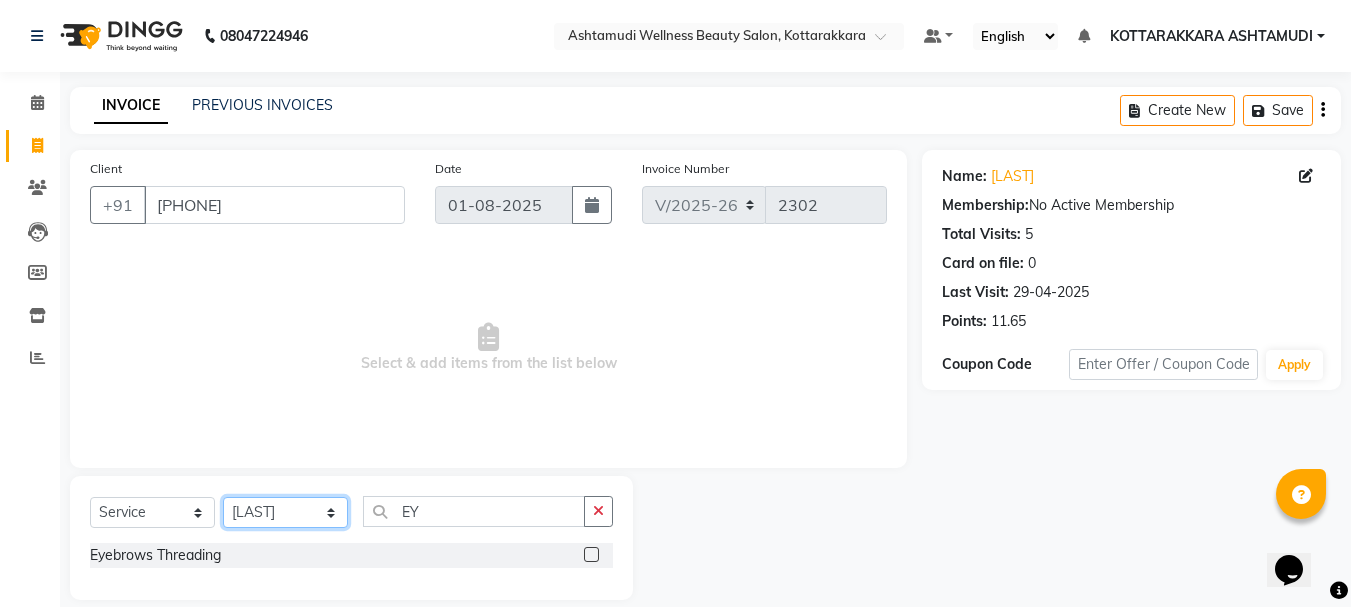 click on "Select Stylist AMRITHA DIVYA L	 Gita Mahali  Jibi P R Karina Darjee  KOTTARAKKARA ASHTAMUDI NISHA SAMUEL 	 Priya Chakraborty SARIGA R	 SHAHIDA SHAMINA MUHAMMED P R" 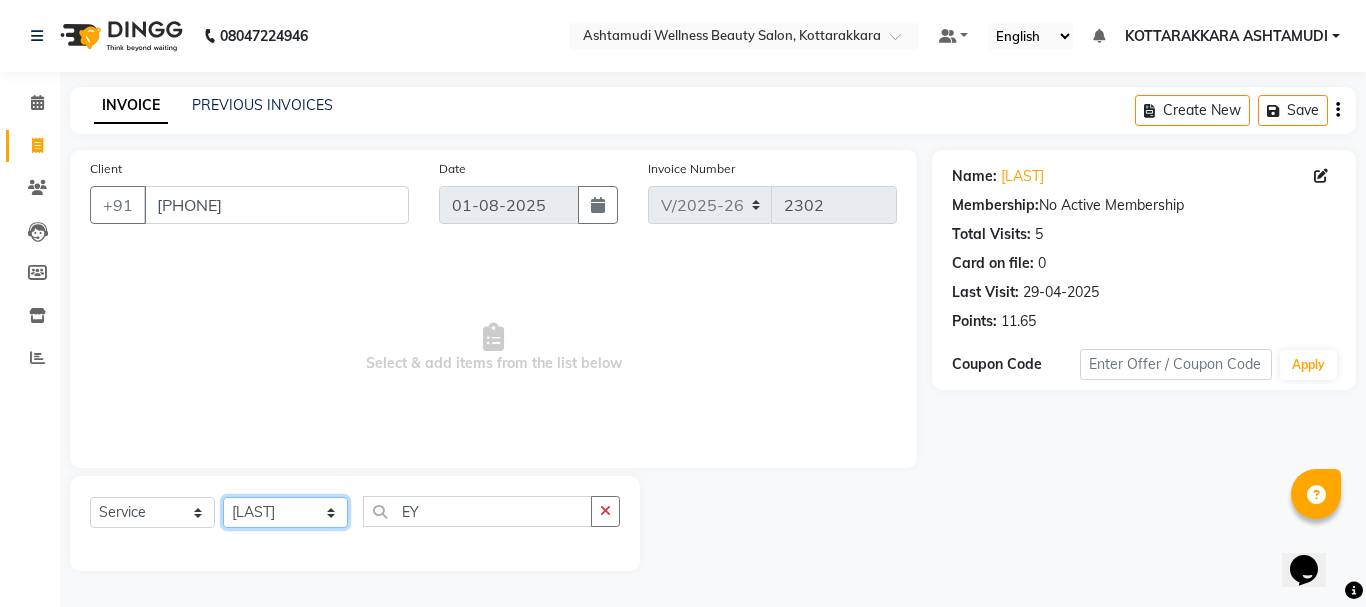 click on "Select Stylist AMRITHA DIVYA L	 Gita Mahali  Jibi P R Karina Darjee  KOTTARAKKARA ASHTAMUDI NISHA SAMUEL 	 Priya Chakraborty SARIGA R	 SHAHIDA SHAMINA MUHAMMED P R" 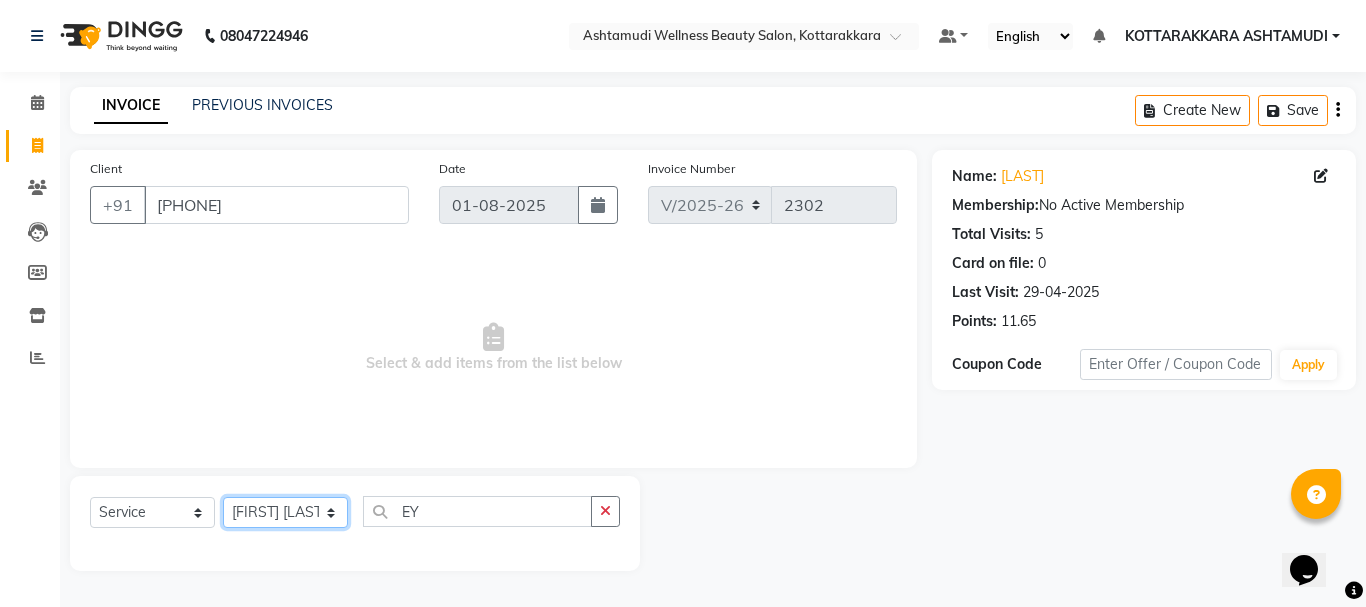 click on "Select Stylist AMRITHA DIVYA L	 Gita Mahali  Jibi P R Karina Darjee  KOTTARAKKARA ASHTAMUDI NISHA SAMUEL 	 Priya Chakraborty SARIGA R	 SHAHIDA SHAMINA MUHAMMED P R" 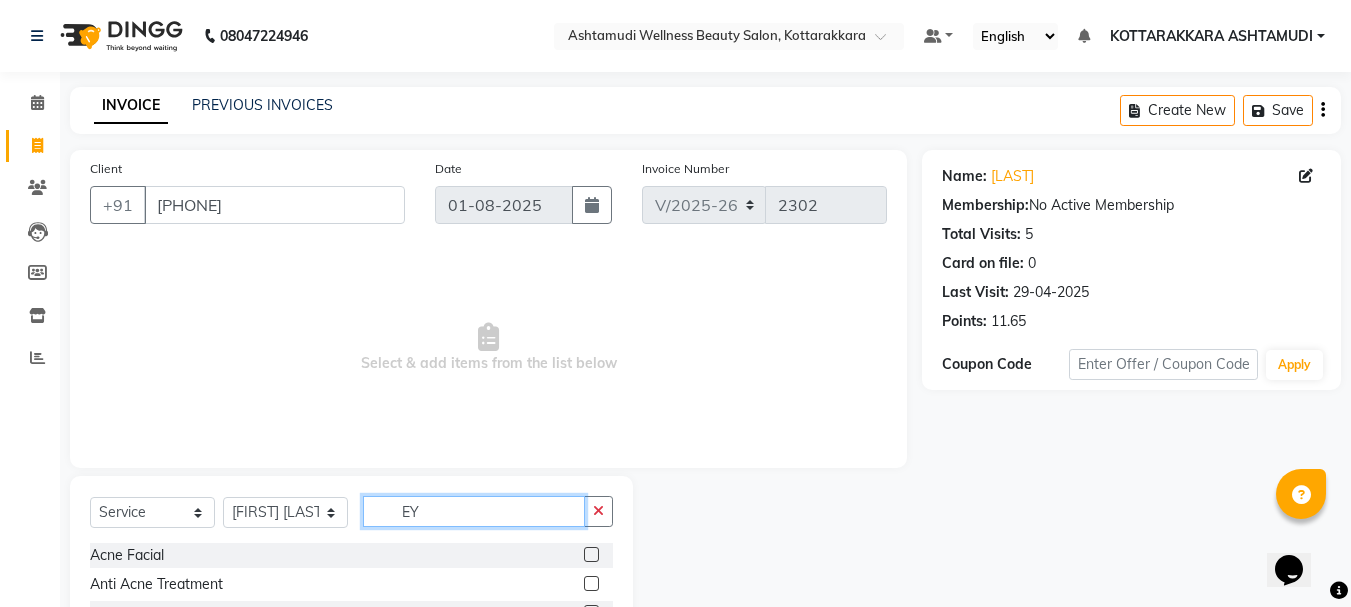 click on "EY" 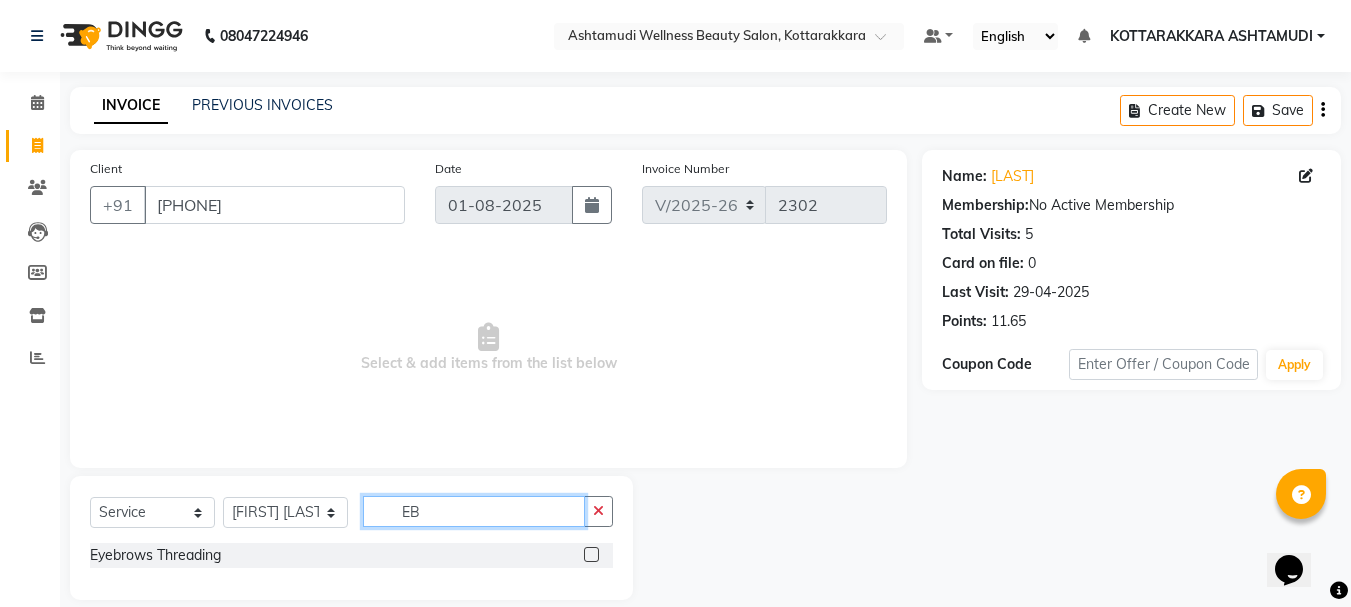 type on "EB" 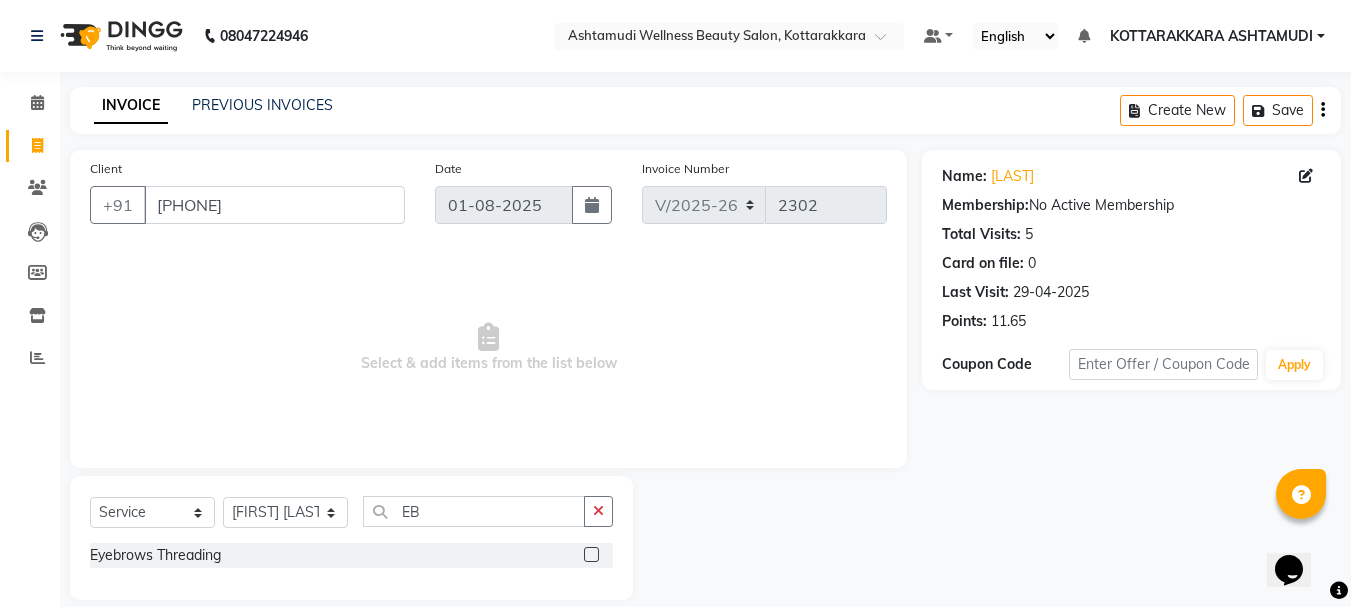 drag, startPoint x: 593, startPoint y: 554, endPoint x: 525, endPoint y: 534, distance: 70.88018 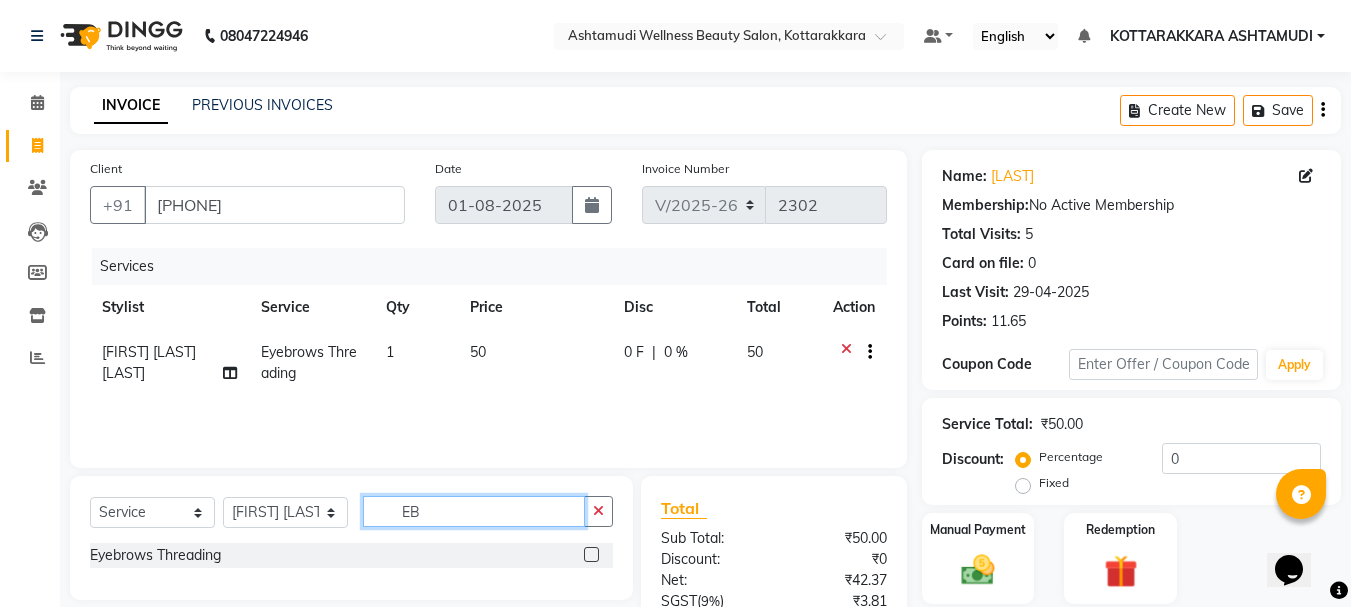 checkbox on "false" 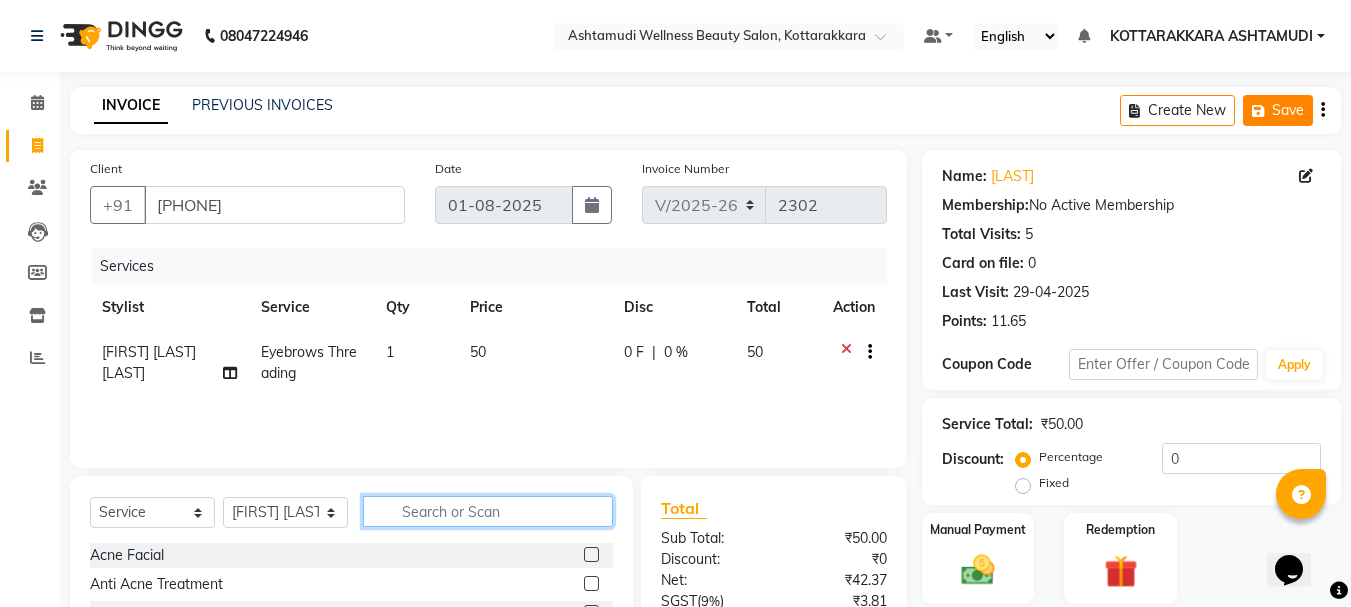 type 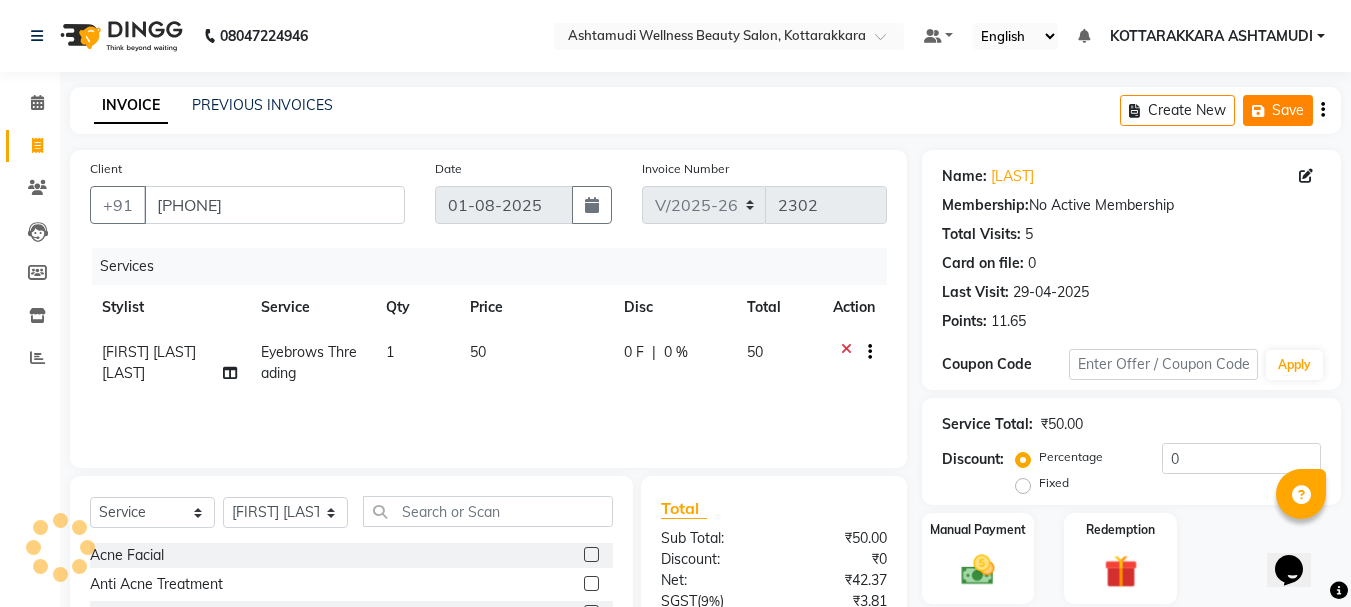 click on "Save" 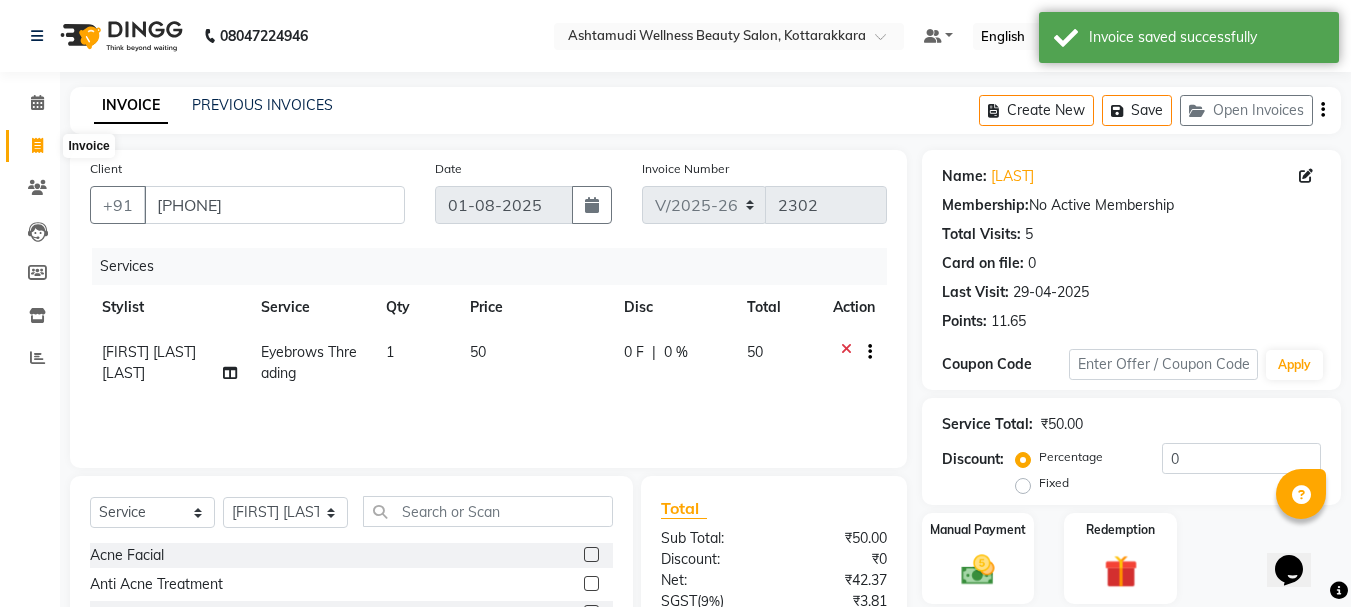 click 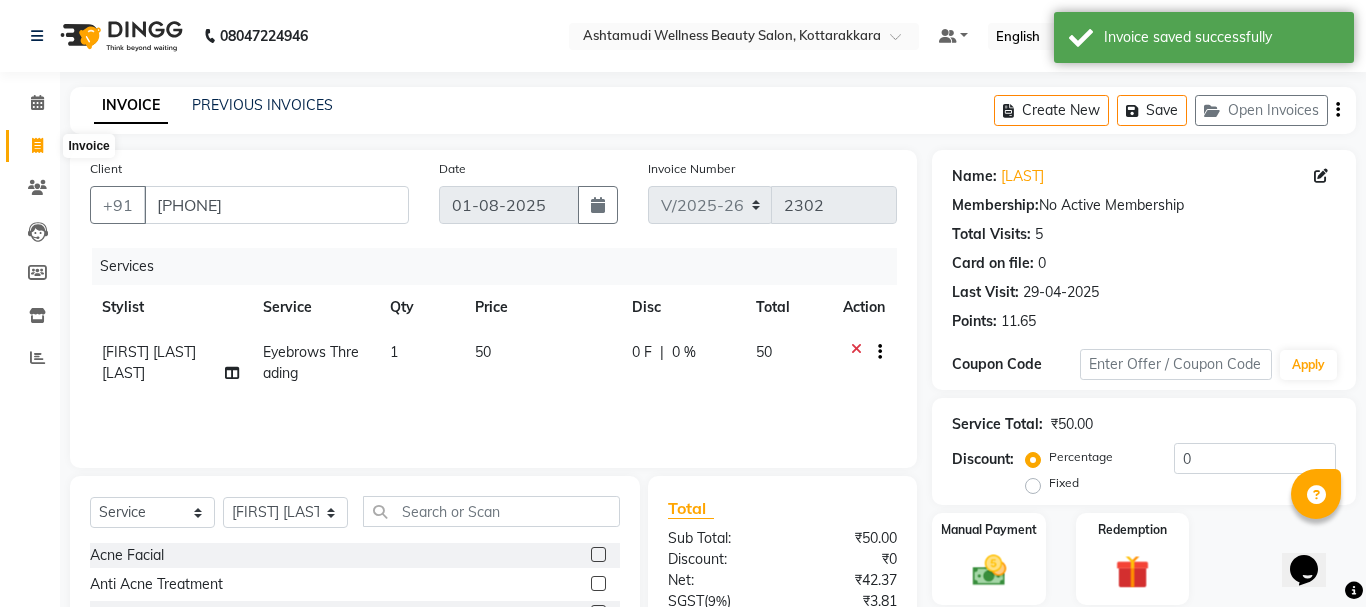select on "4664" 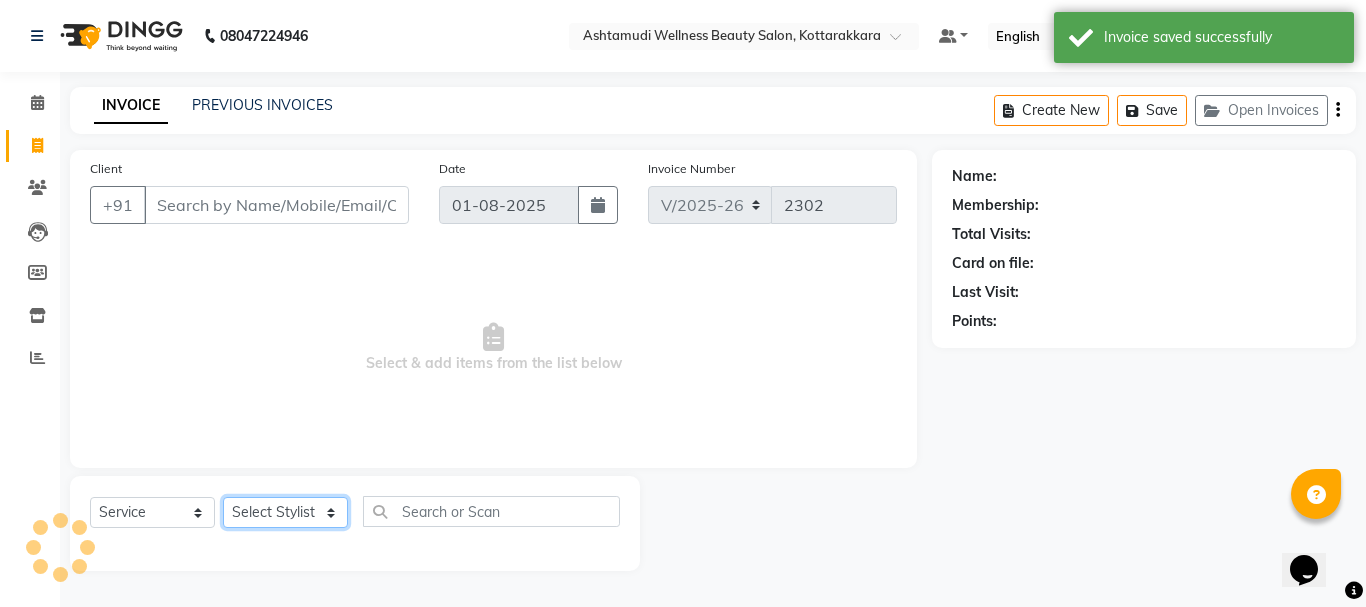click on "Select Stylist" 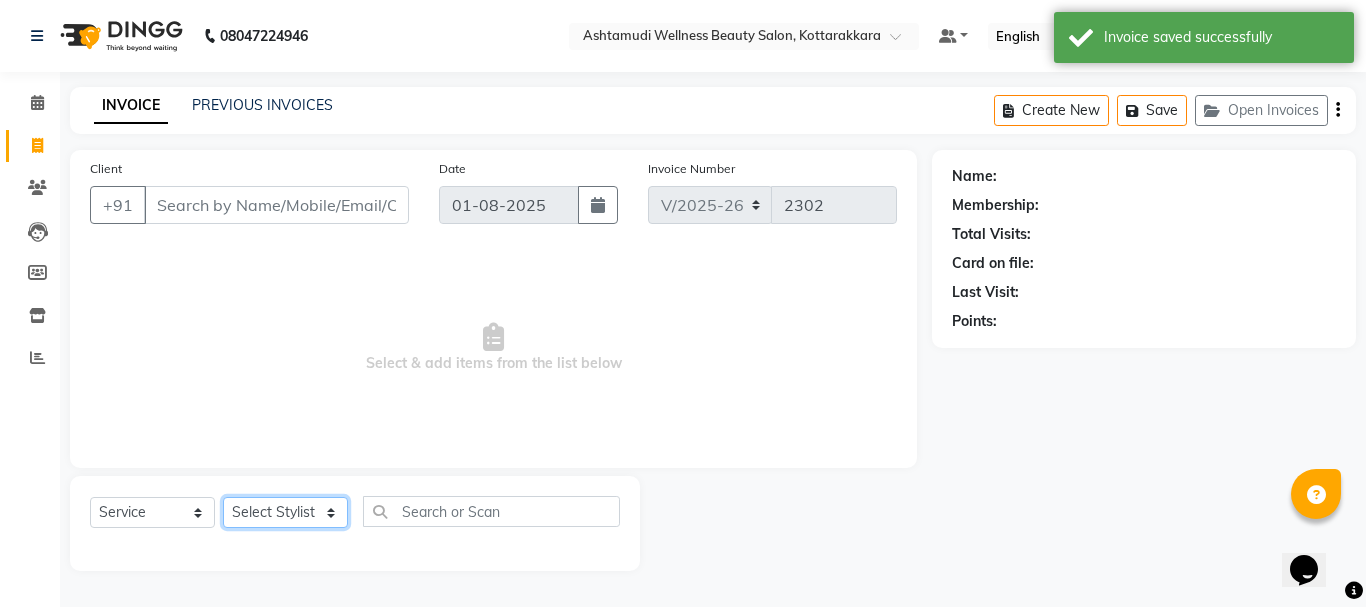 select on "27465" 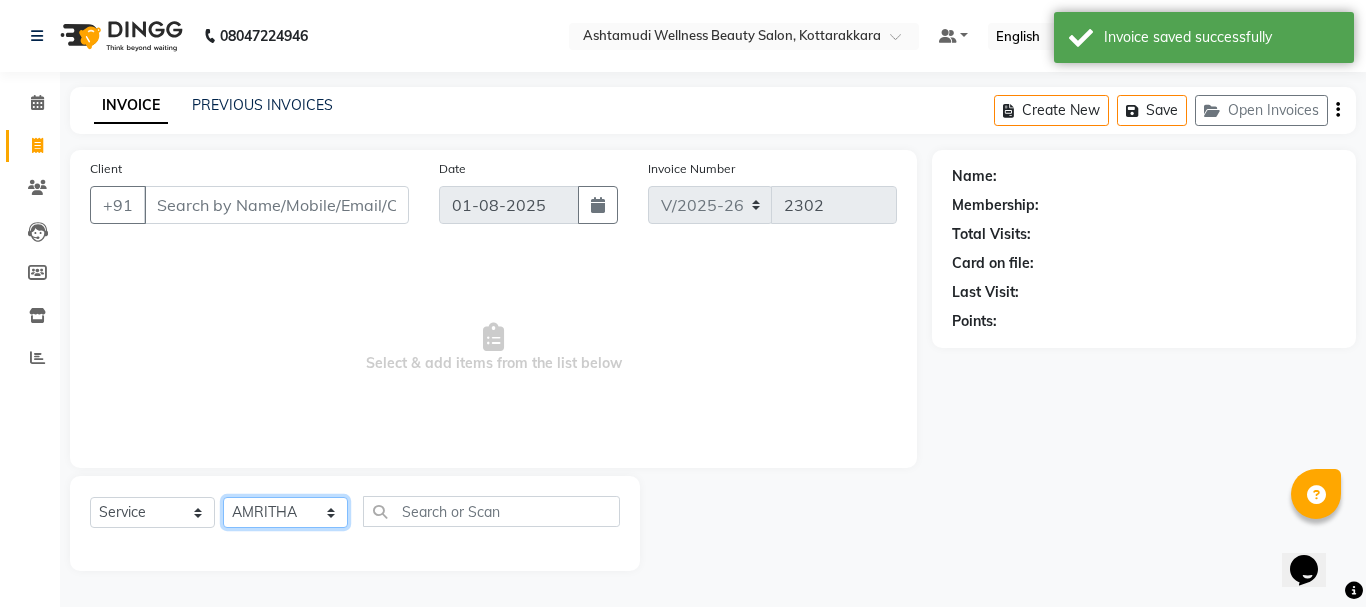 click on "Select Stylist AMRITHA DIVYA L	 Gita Mahali  Jibi P R Karina Darjee  KOTTARAKKARA ASHTAMUDI NISHA SAMUEL 	 Priya Chakraborty SARIGA R	 SHAHIDA SHAMINA MUHAMMED P R" 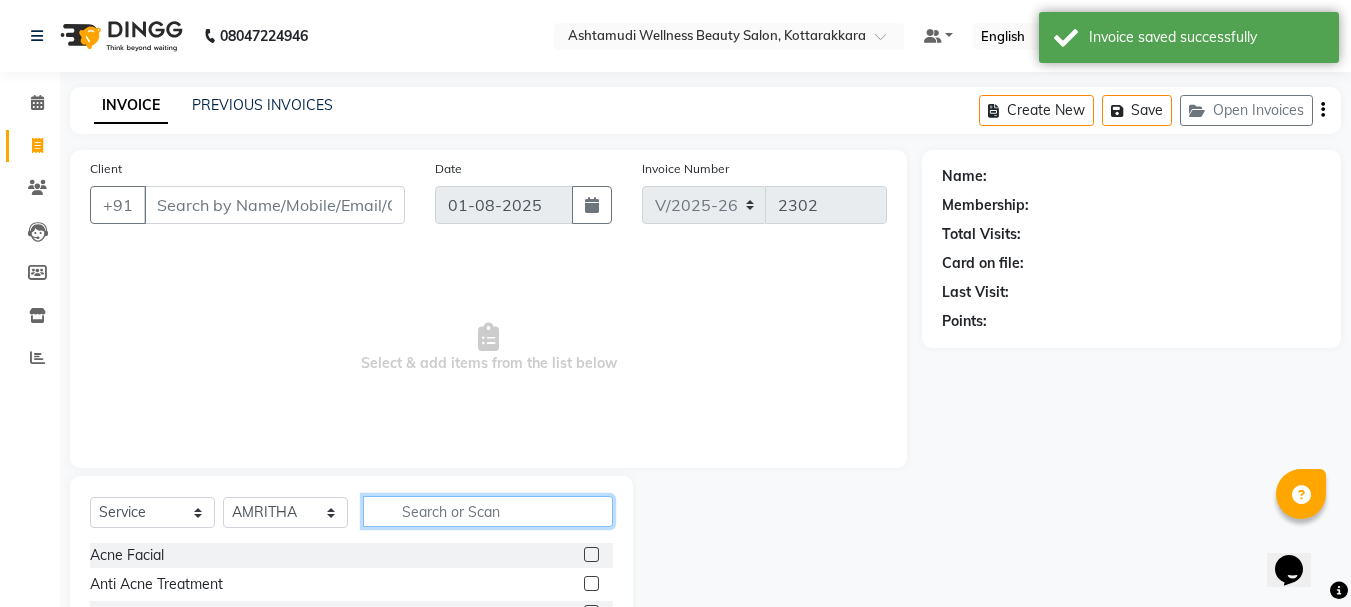 click 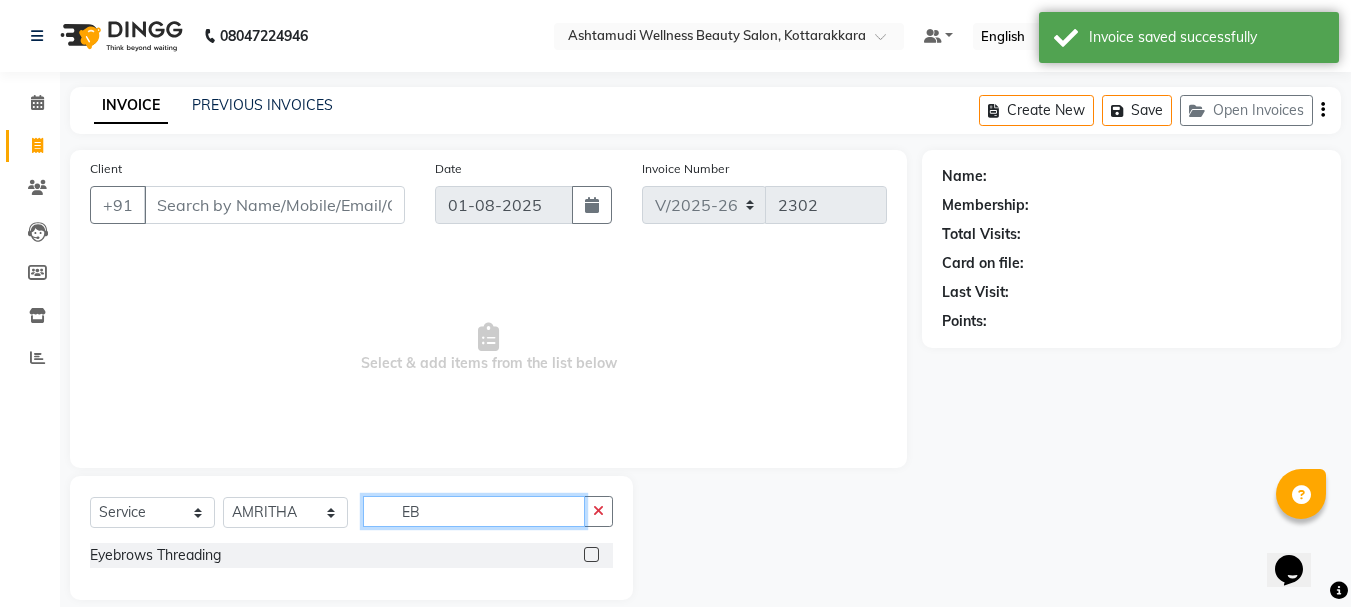 type on "EB" 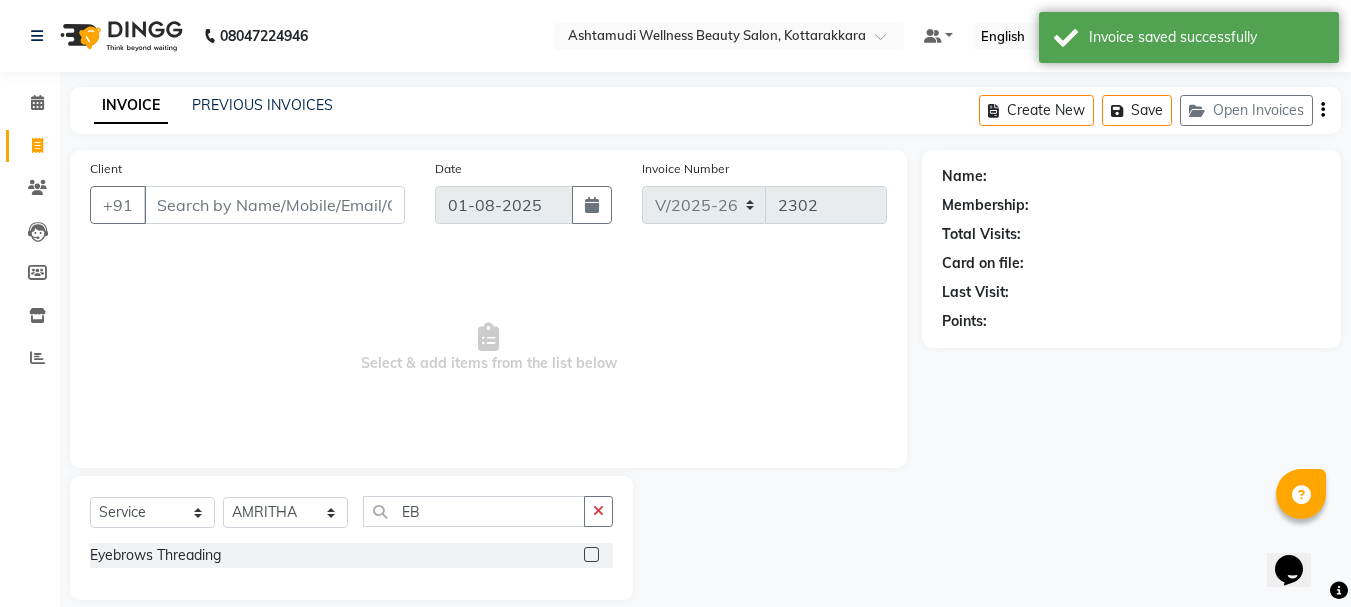 drag, startPoint x: 593, startPoint y: 558, endPoint x: 569, endPoint y: 507, distance: 56.364883 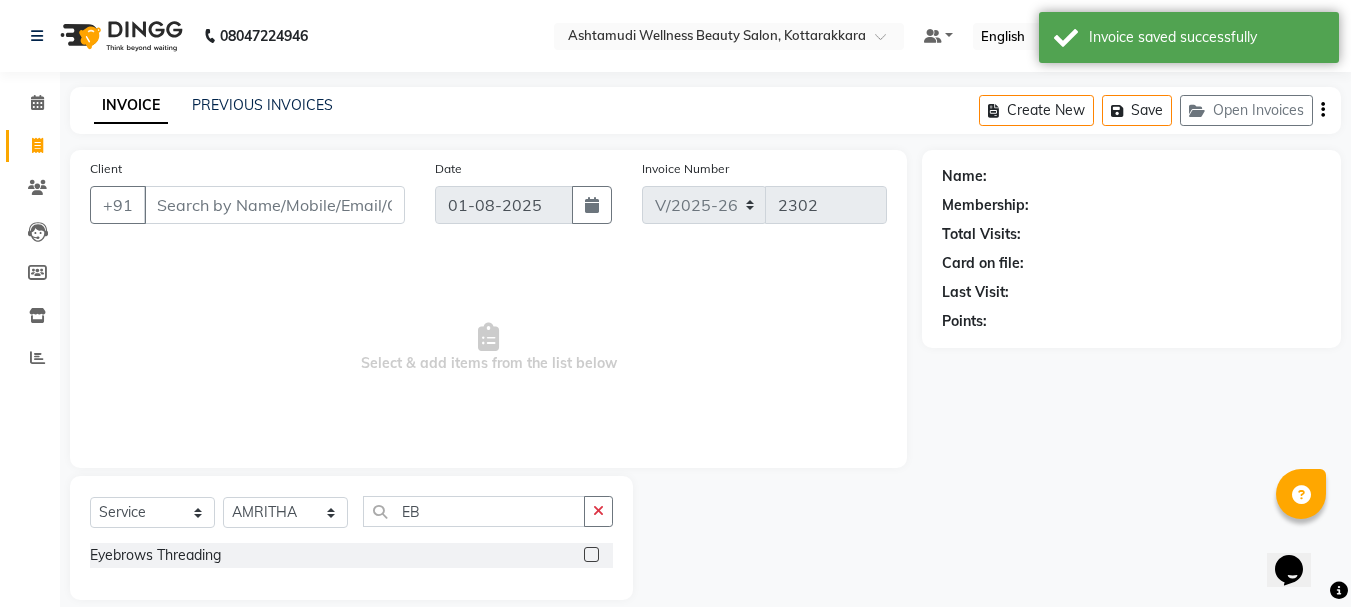 click at bounding box center (590, 555) 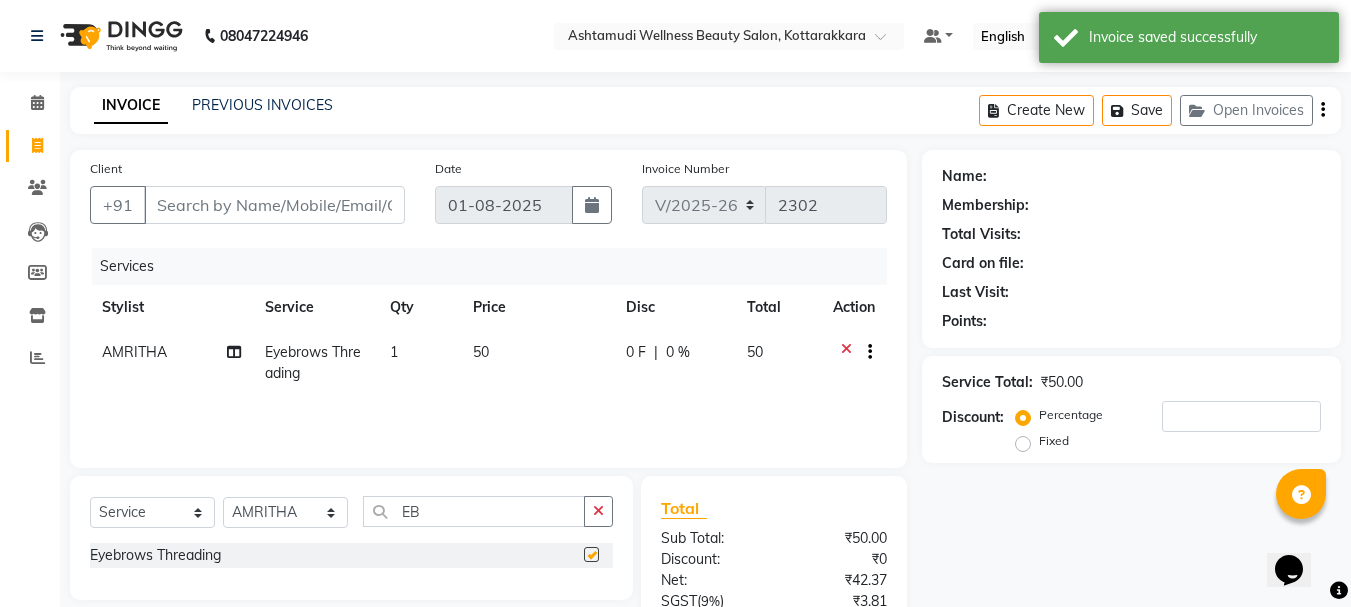 checkbox on "false" 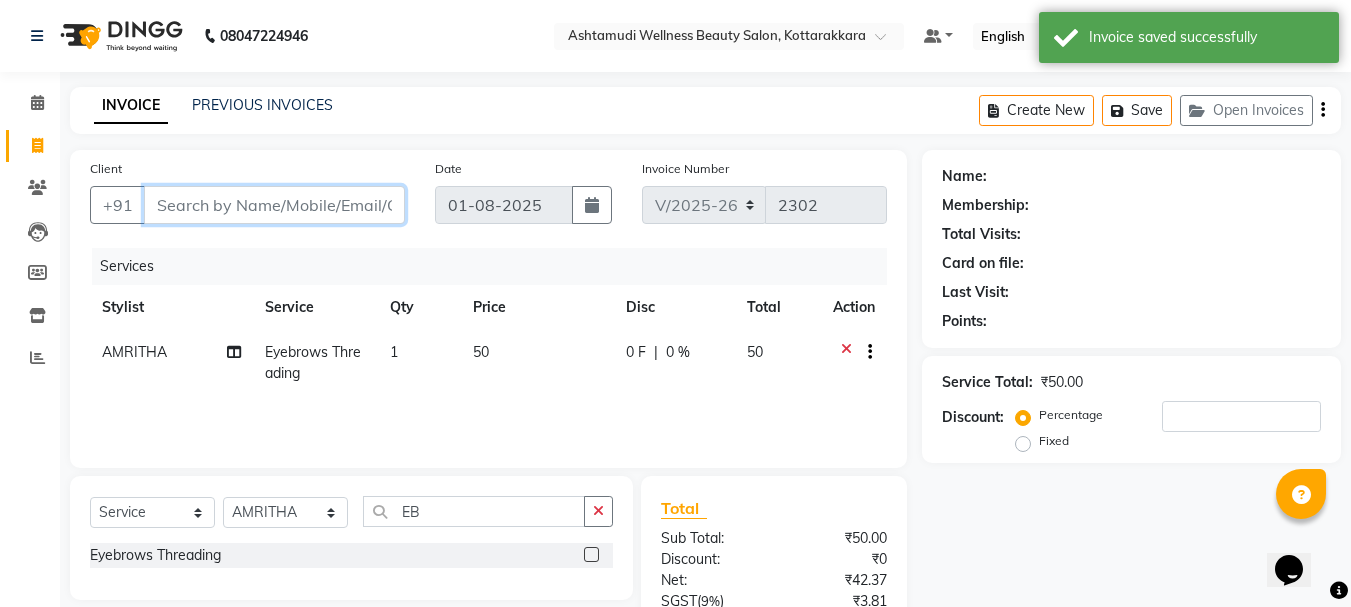 click on "Client" at bounding box center (274, 205) 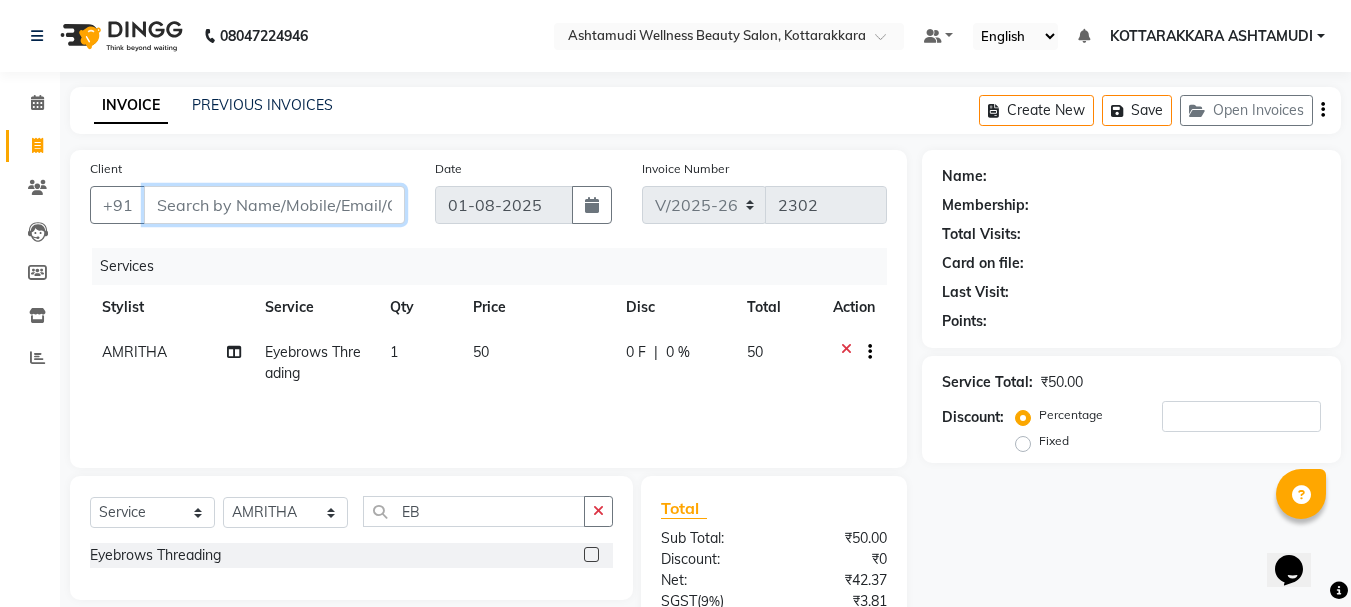 type on "9" 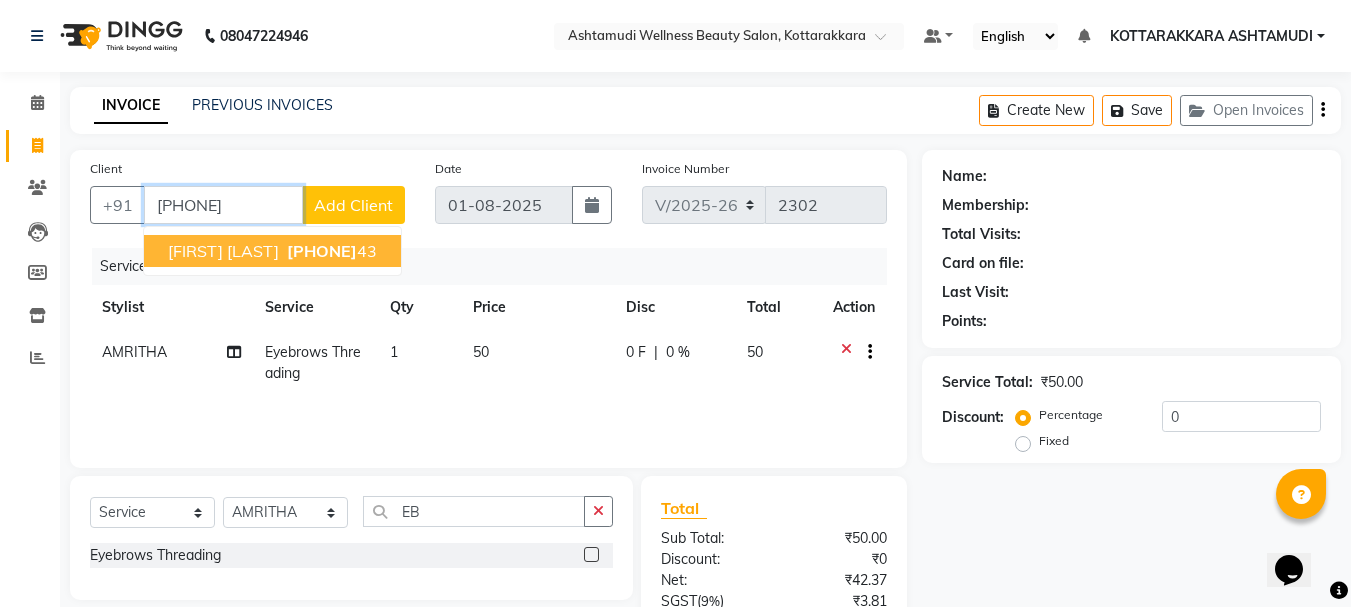click on "JOMOL JOHN   99470089 43" at bounding box center [272, 251] 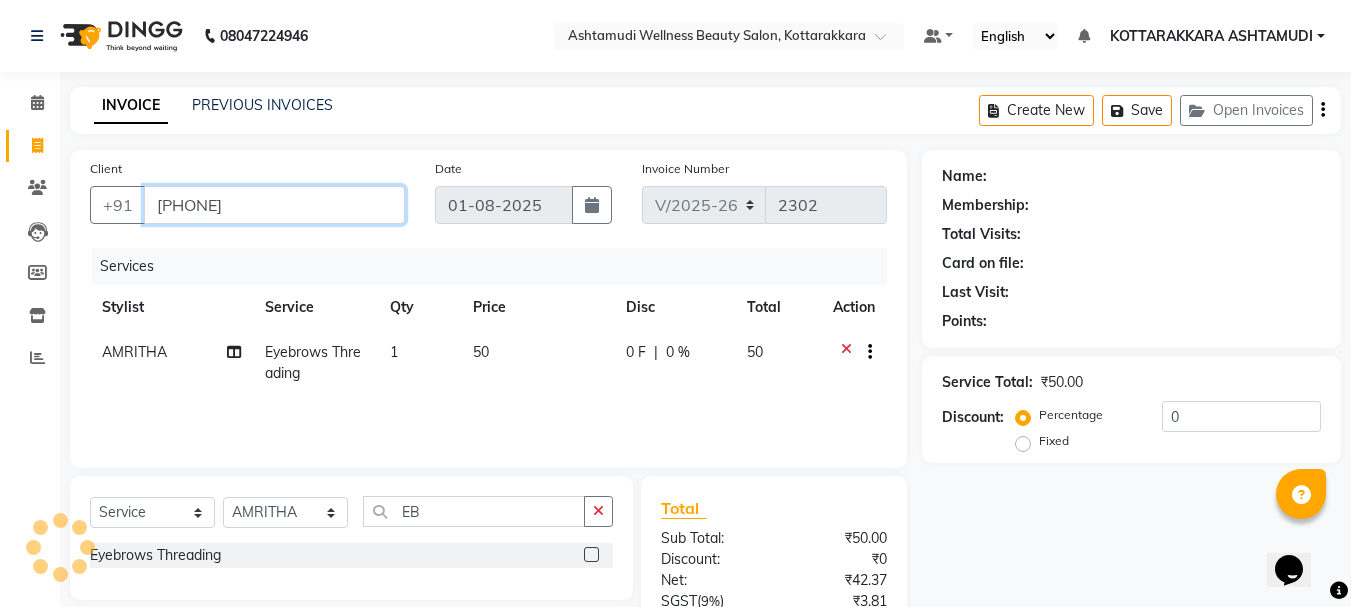 type on "9947008943" 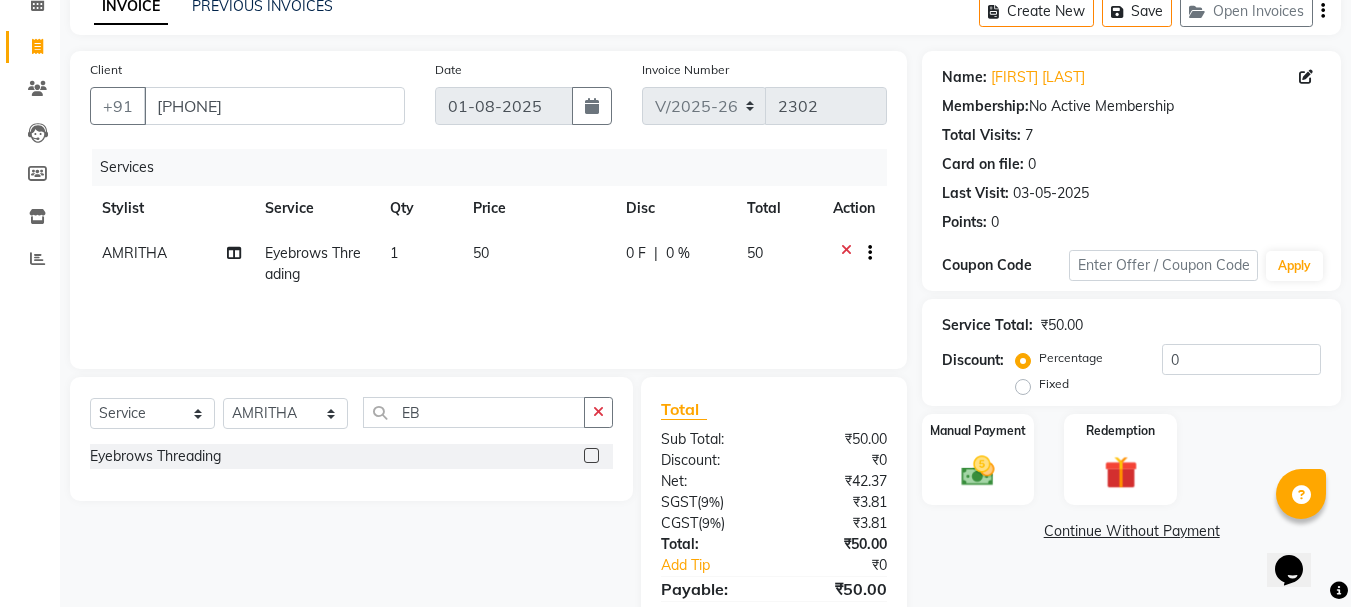 scroll, scrollTop: 193, scrollLeft: 0, axis: vertical 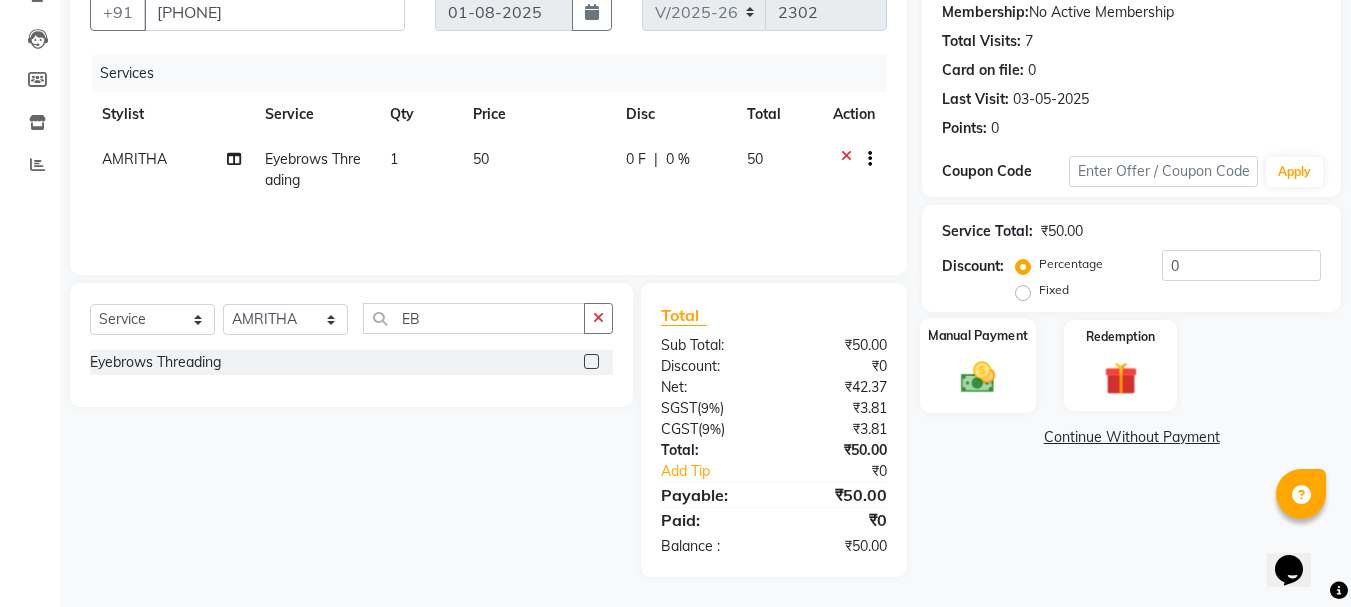click 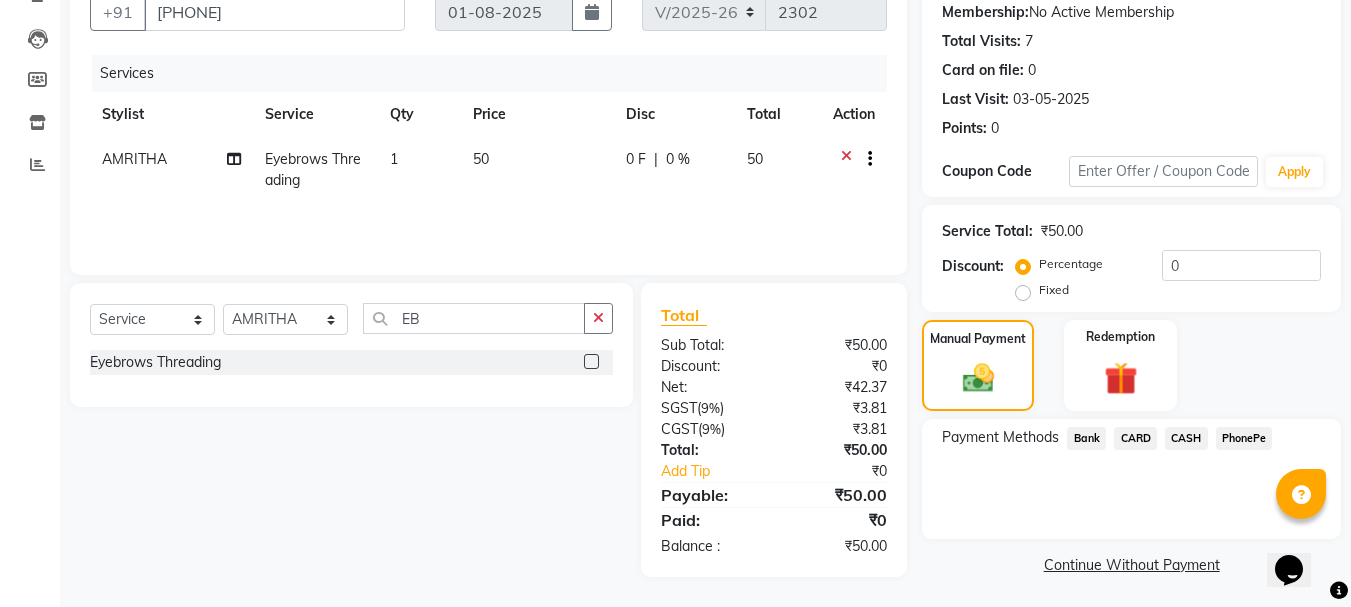 click on "CASH" 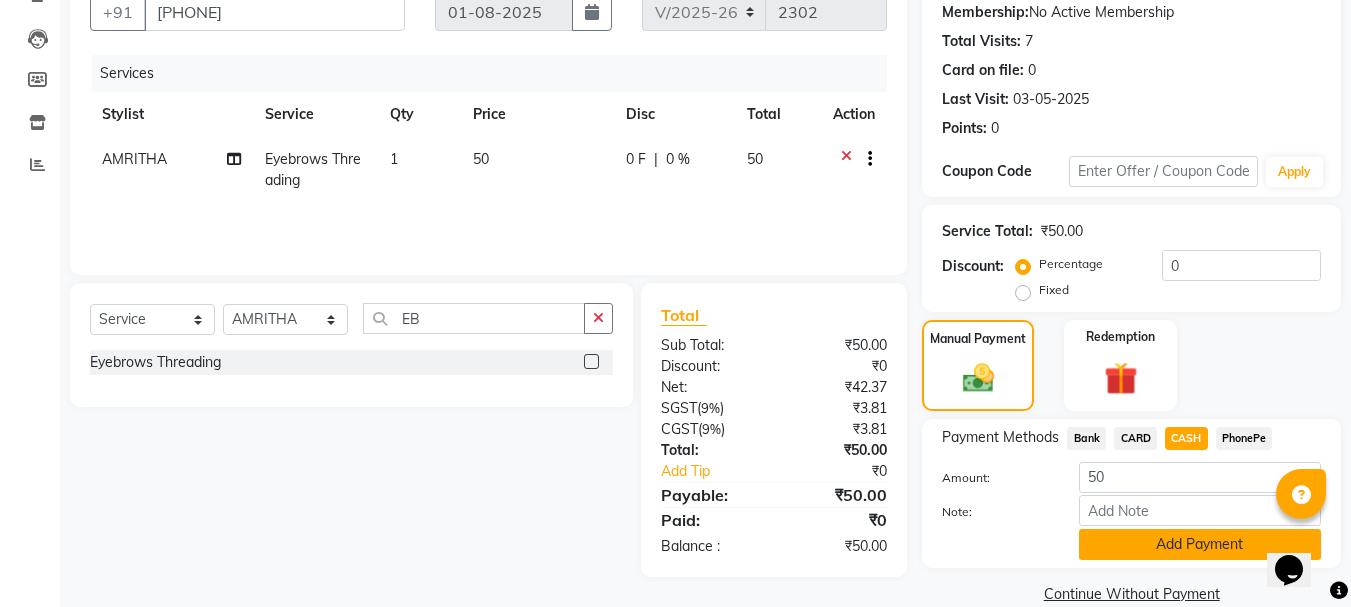 drag, startPoint x: 1147, startPoint y: 548, endPoint x: 1119, endPoint y: 523, distance: 37.536648 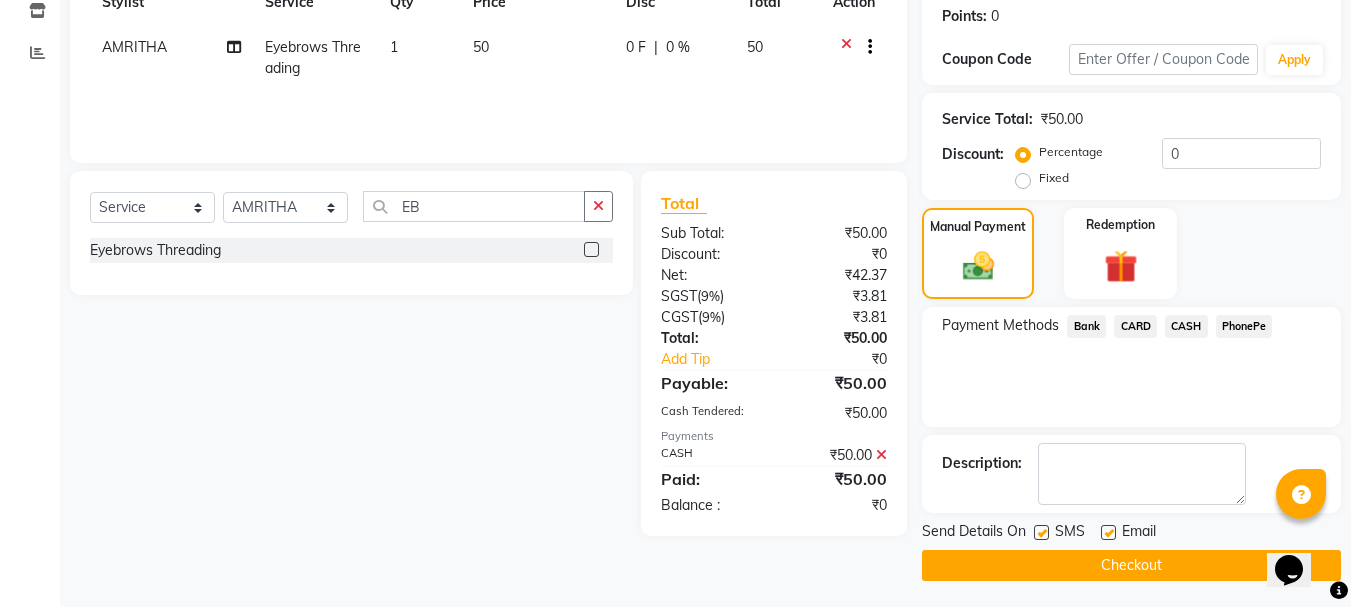 scroll, scrollTop: 309, scrollLeft: 0, axis: vertical 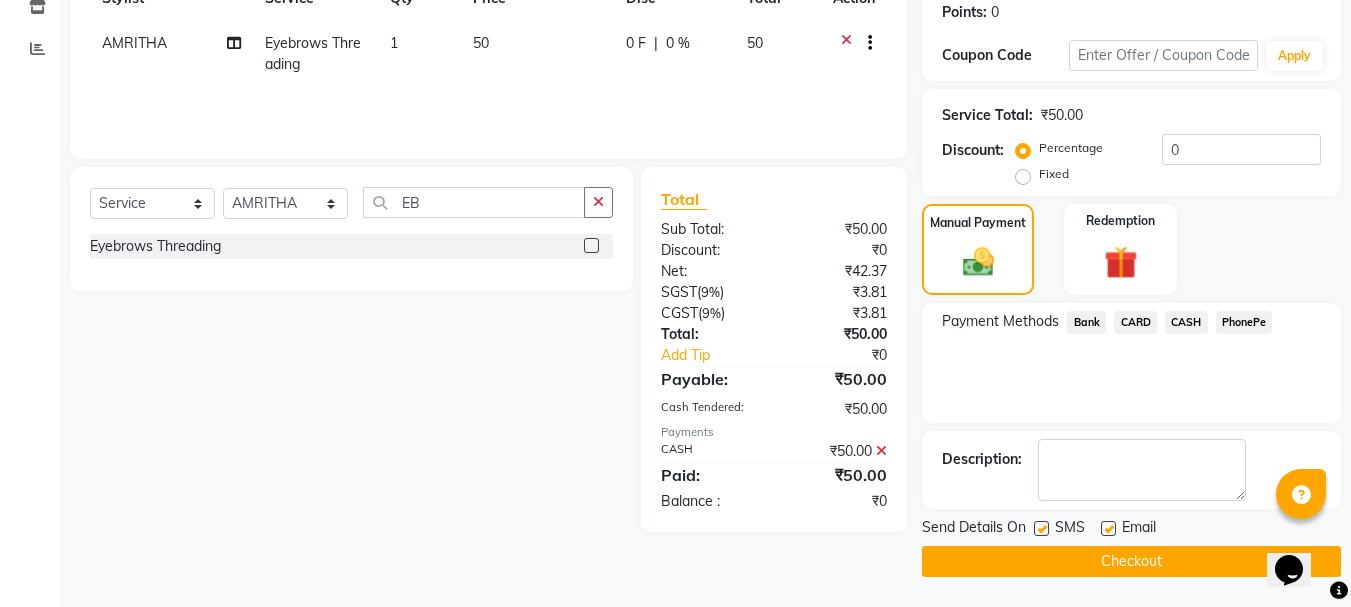 click on "Checkout" 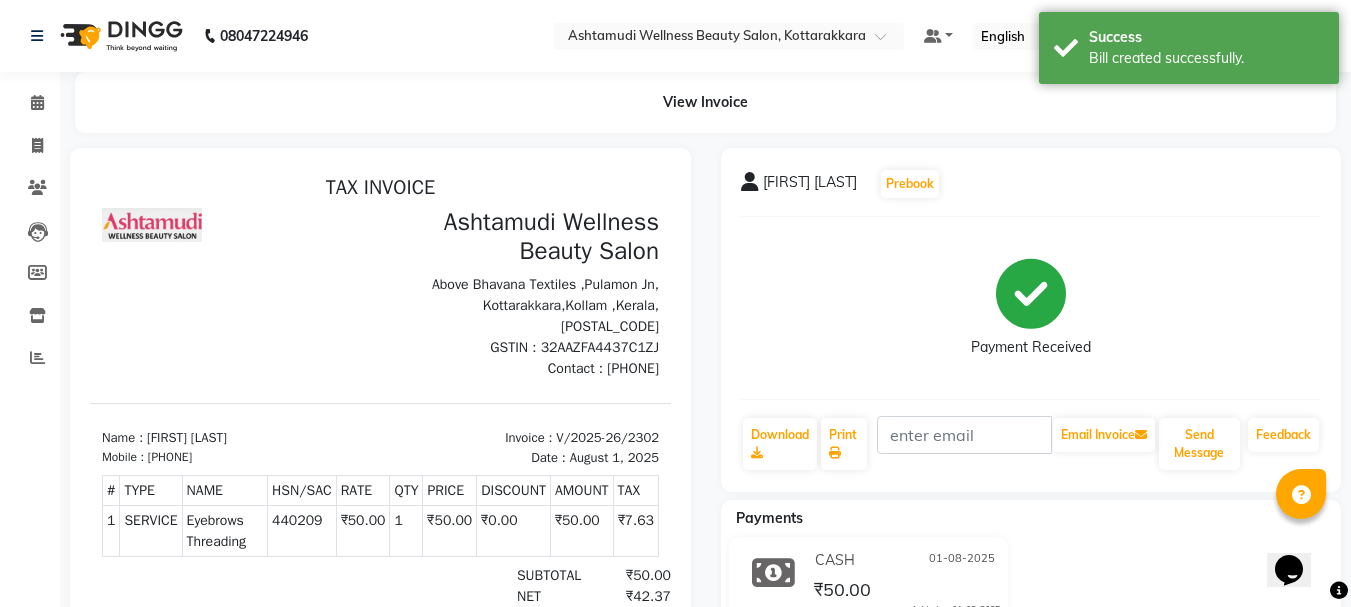 scroll, scrollTop: 0, scrollLeft: 0, axis: both 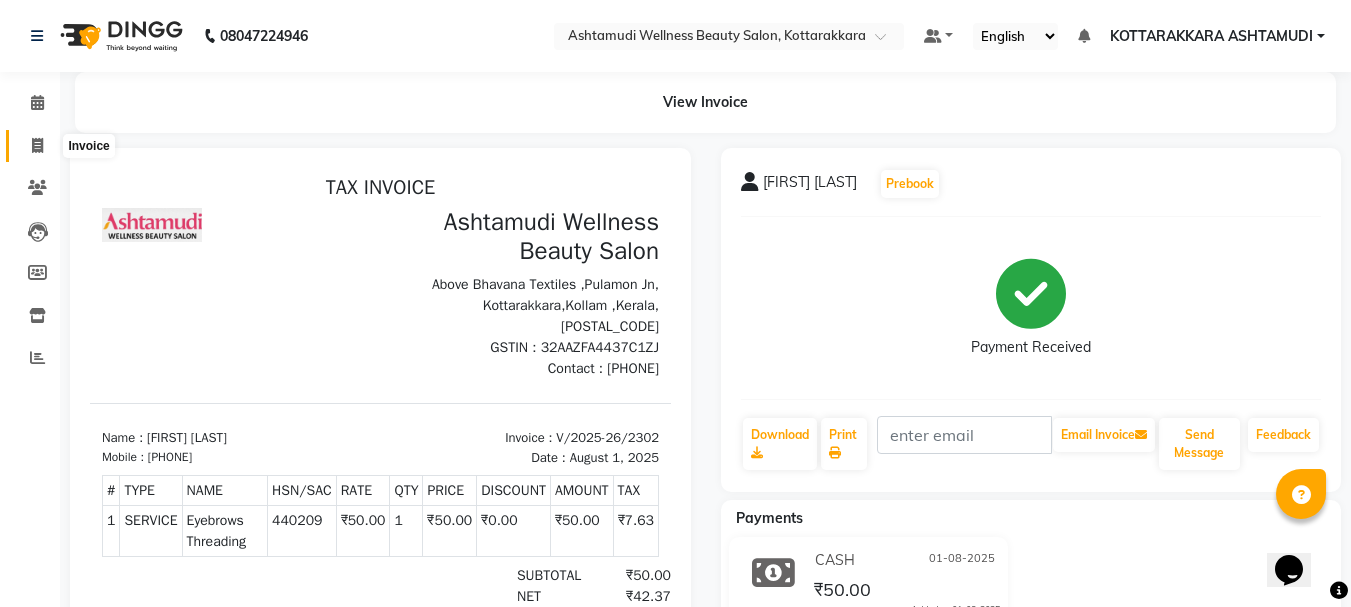 click 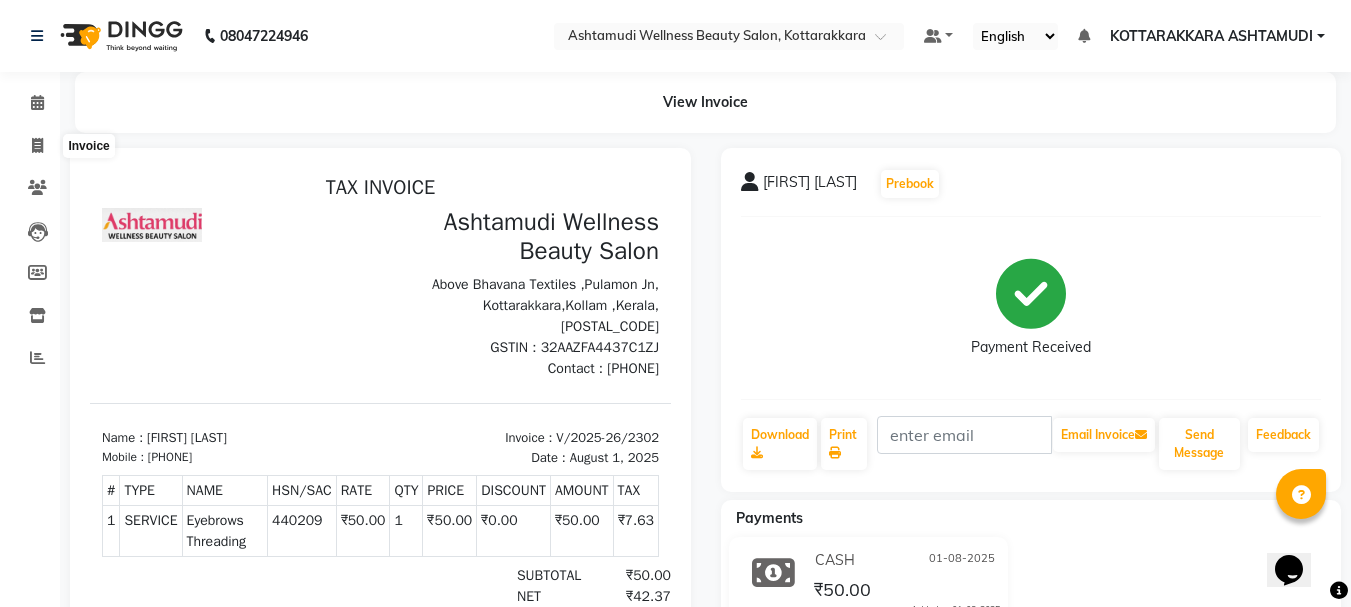 select on "service" 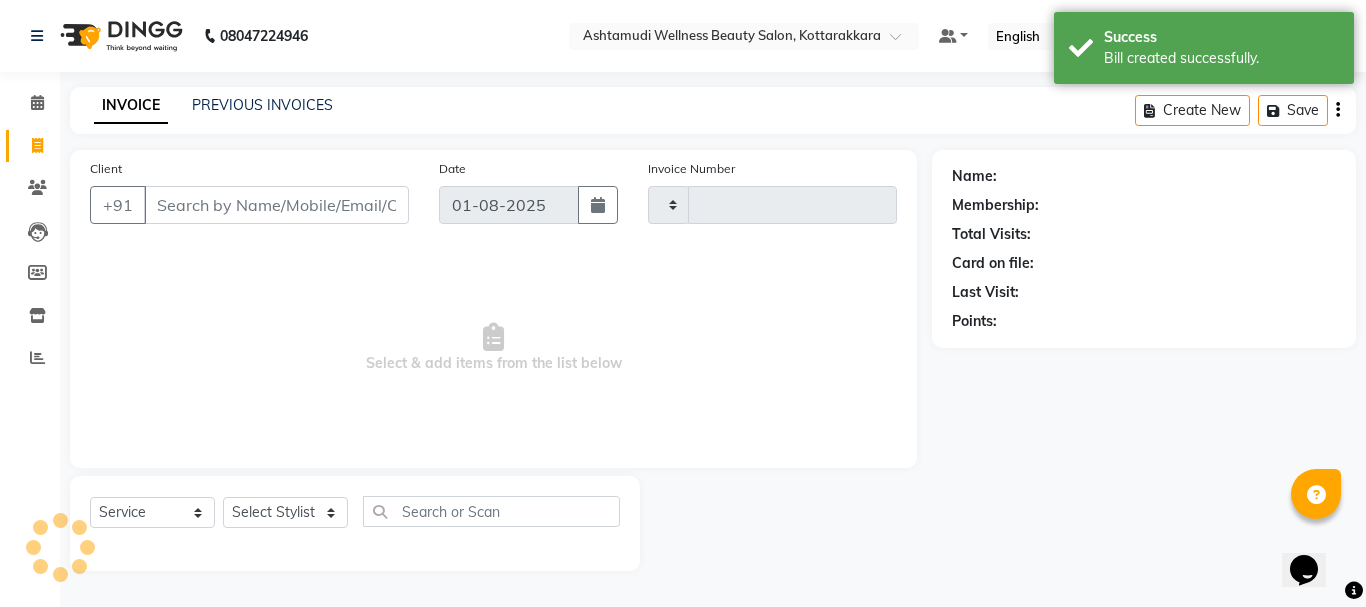 type on "2303" 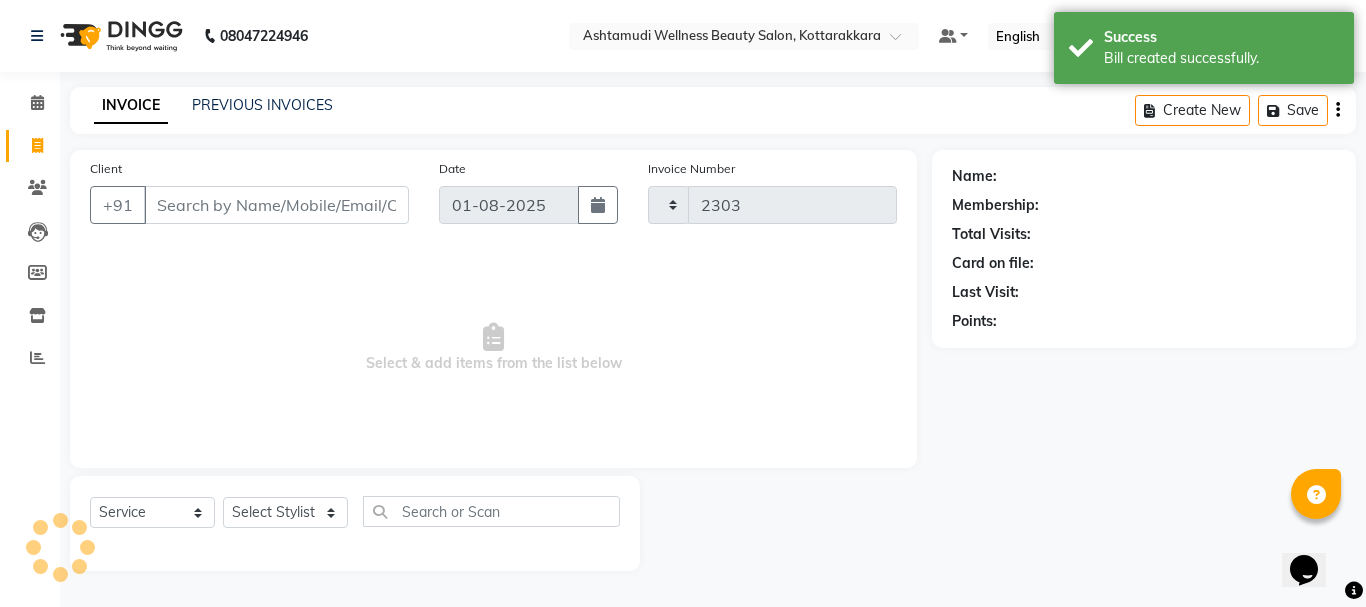 select on "4664" 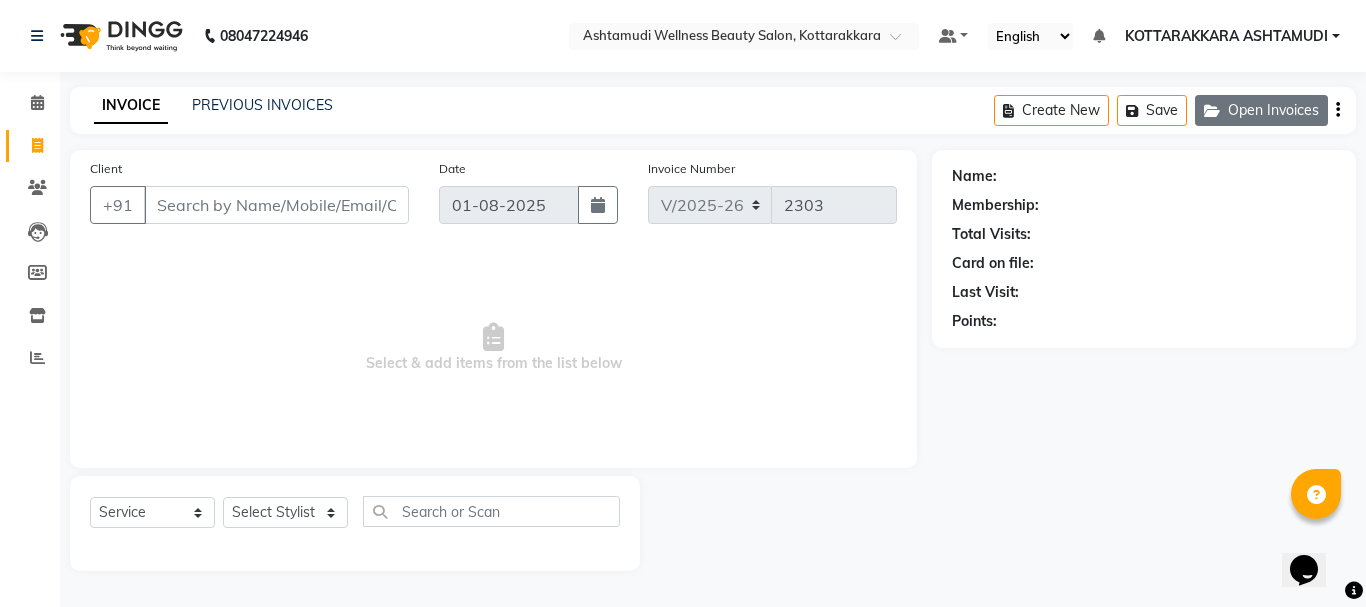 click on "Open Invoices" 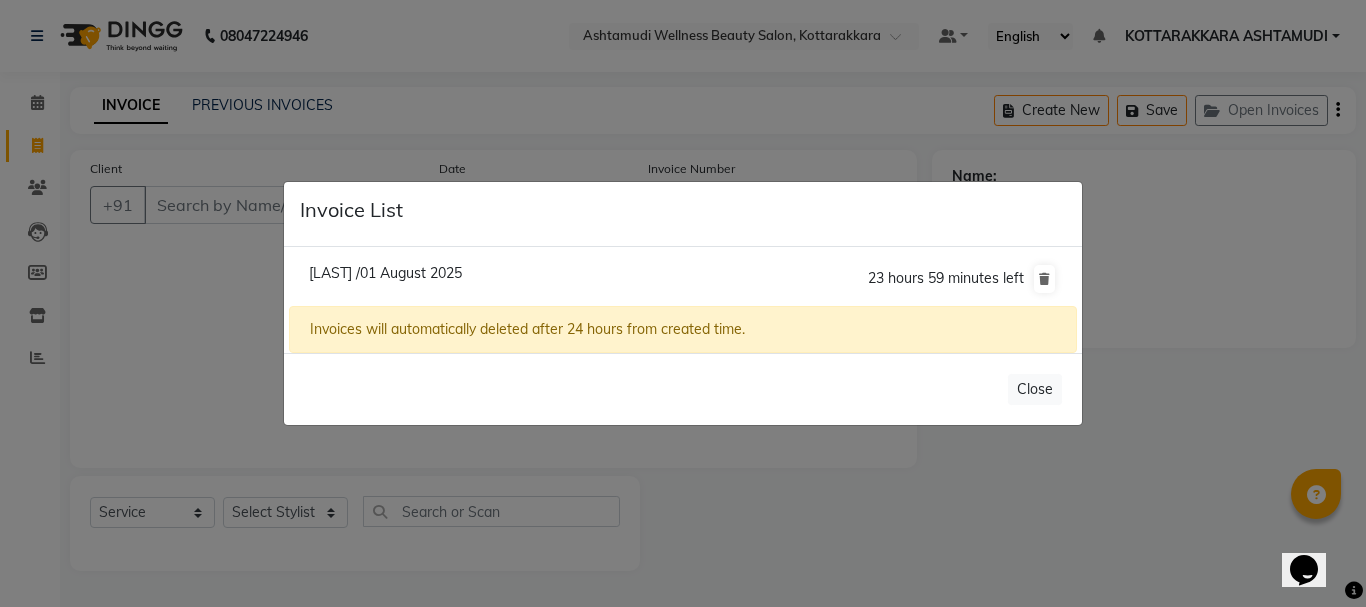 click on "Mahesweri /01 August 2025  23 hours 59 minutes left" 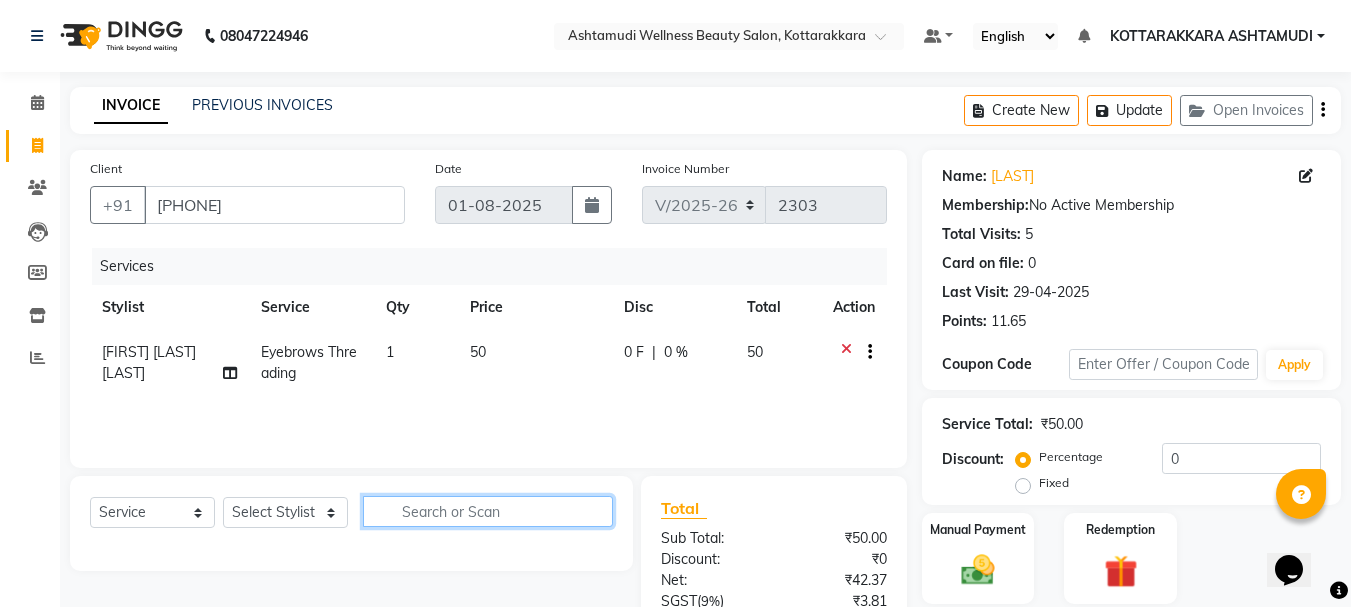 click 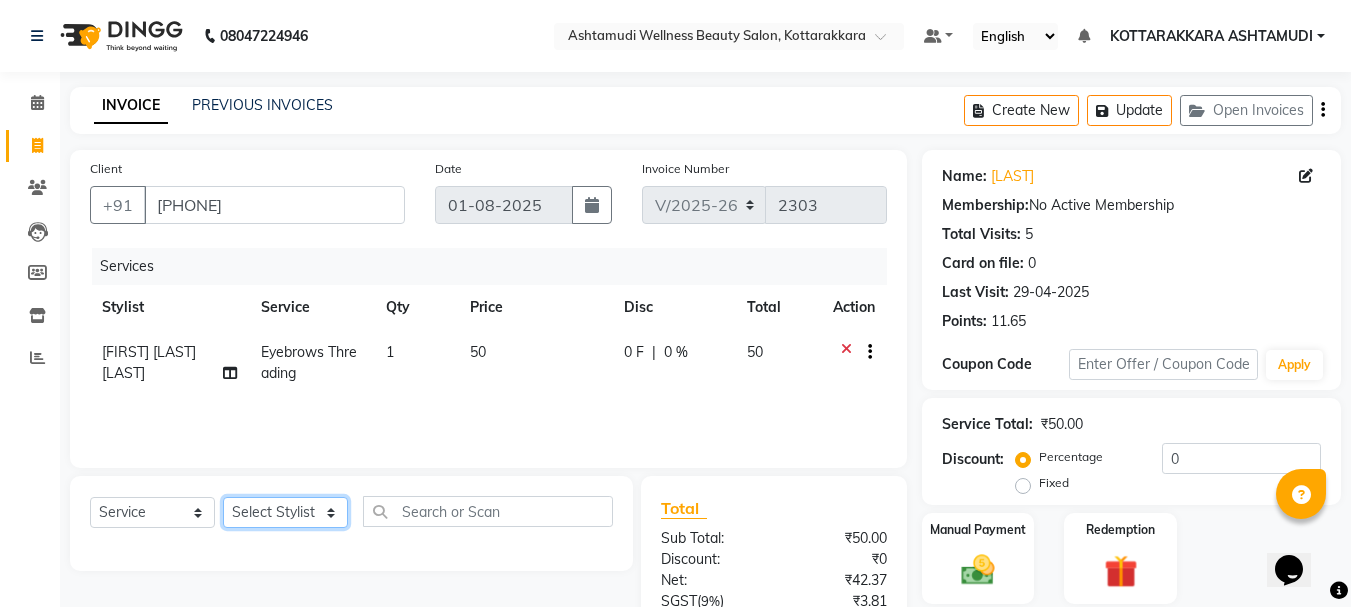 click on "Select Stylist AMRITHA DIVYA L	 Gita Mahali  Jibi P R Karina Darjee  KOTTARAKKARA ASHTAMUDI NISHA SAMUEL 	 Priya Chakraborty SARIGA R	 SHAHIDA SHAMINA MUHAMMED P R" 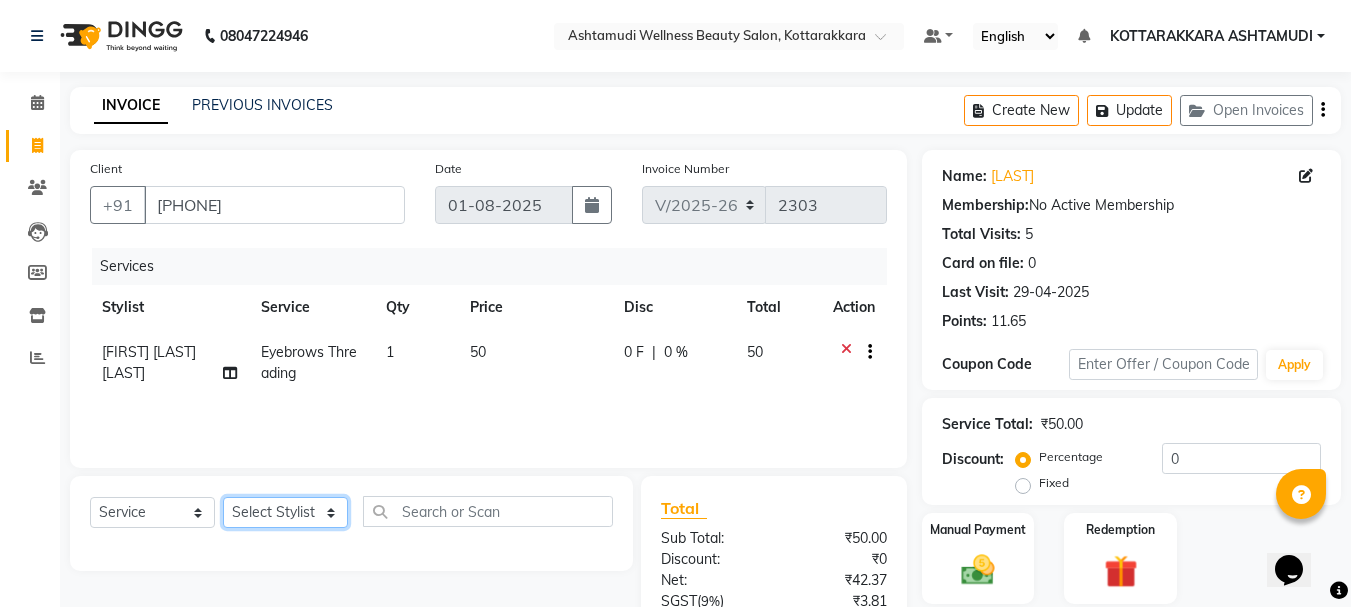 select on "49590" 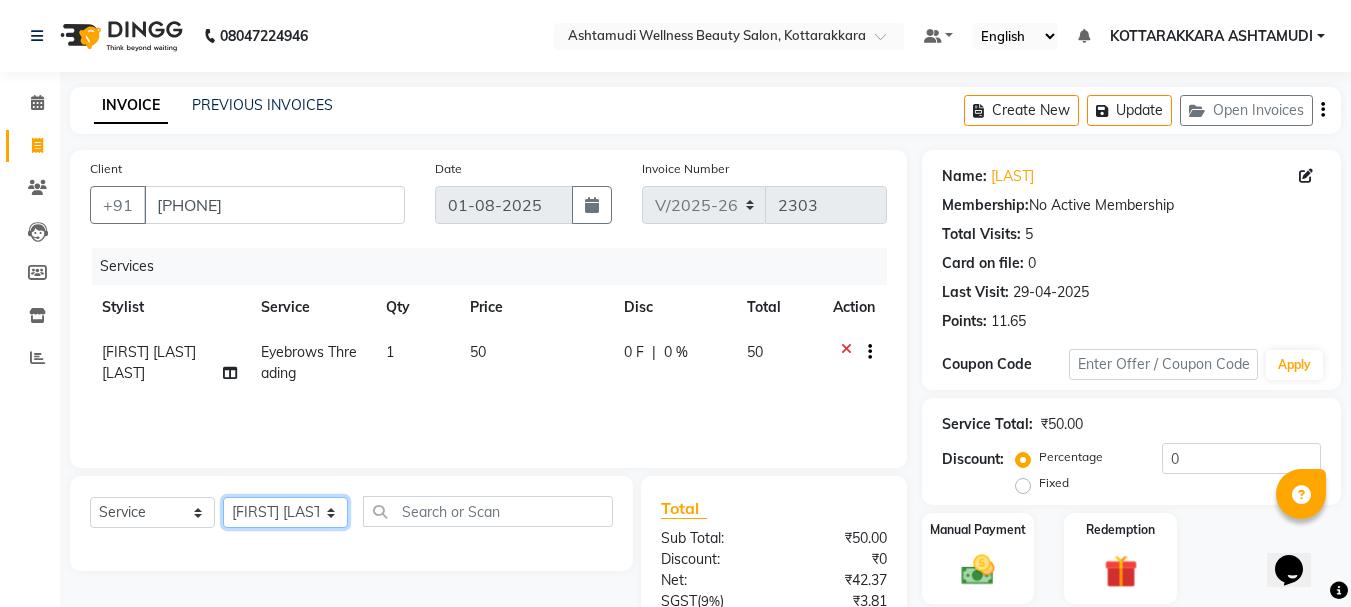 click on "Select Stylist AMRITHA DIVYA L	 Gita Mahali  Jibi P R Karina Darjee  KOTTARAKKARA ASHTAMUDI NISHA SAMUEL 	 Priya Chakraborty SARIGA R	 SHAHIDA SHAMINA MUHAMMED P R" 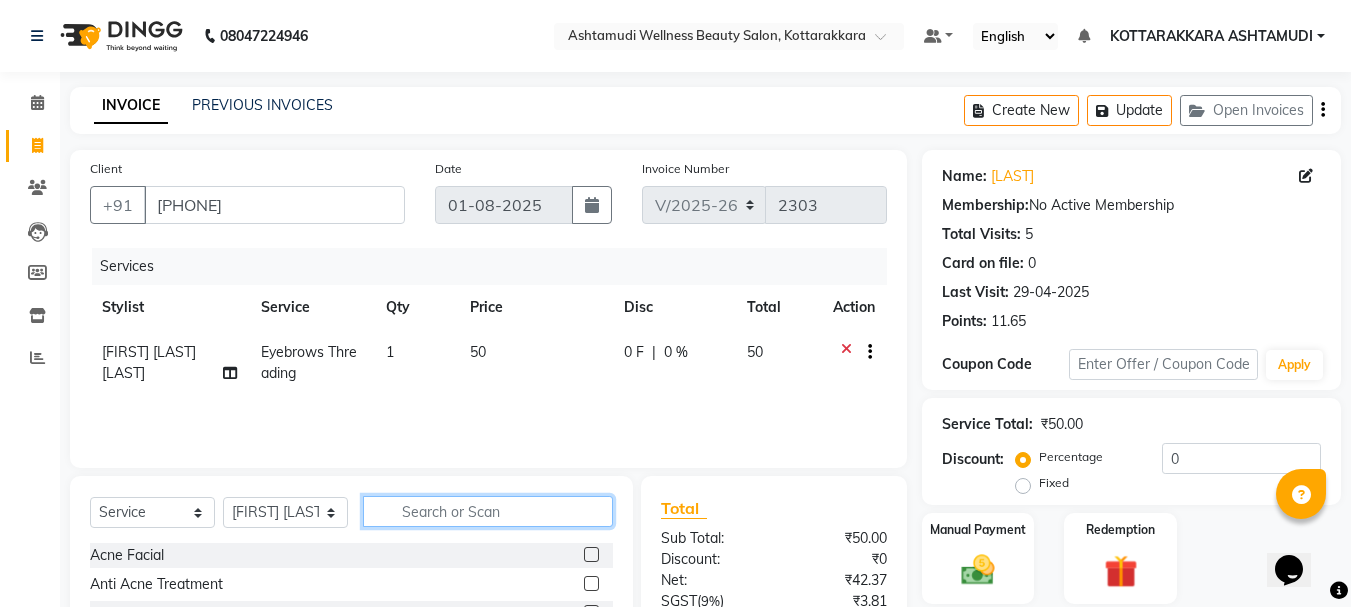 click 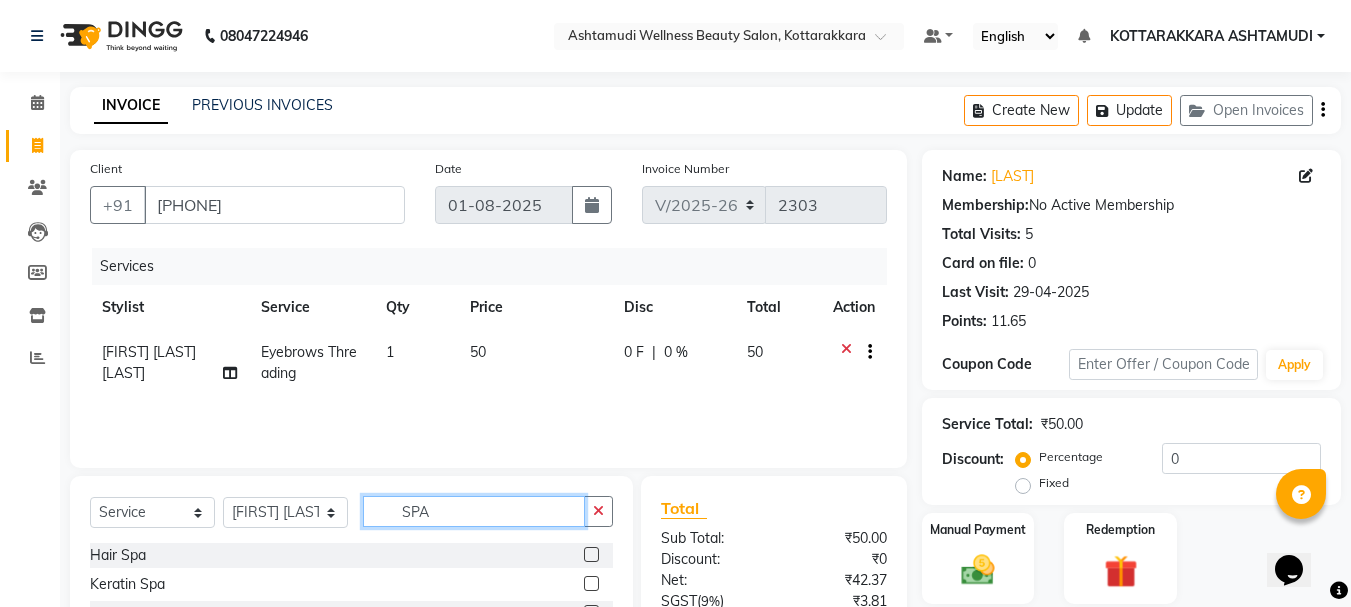 scroll, scrollTop: 193, scrollLeft: 0, axis: vertical 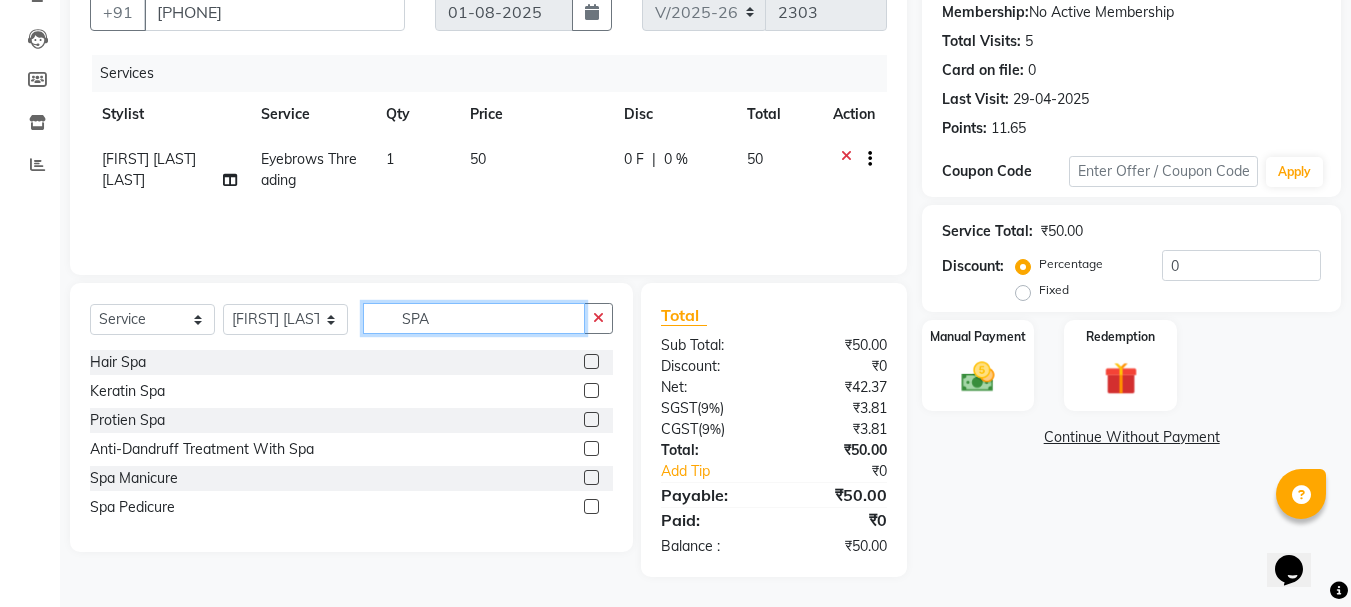 type on "SPA" 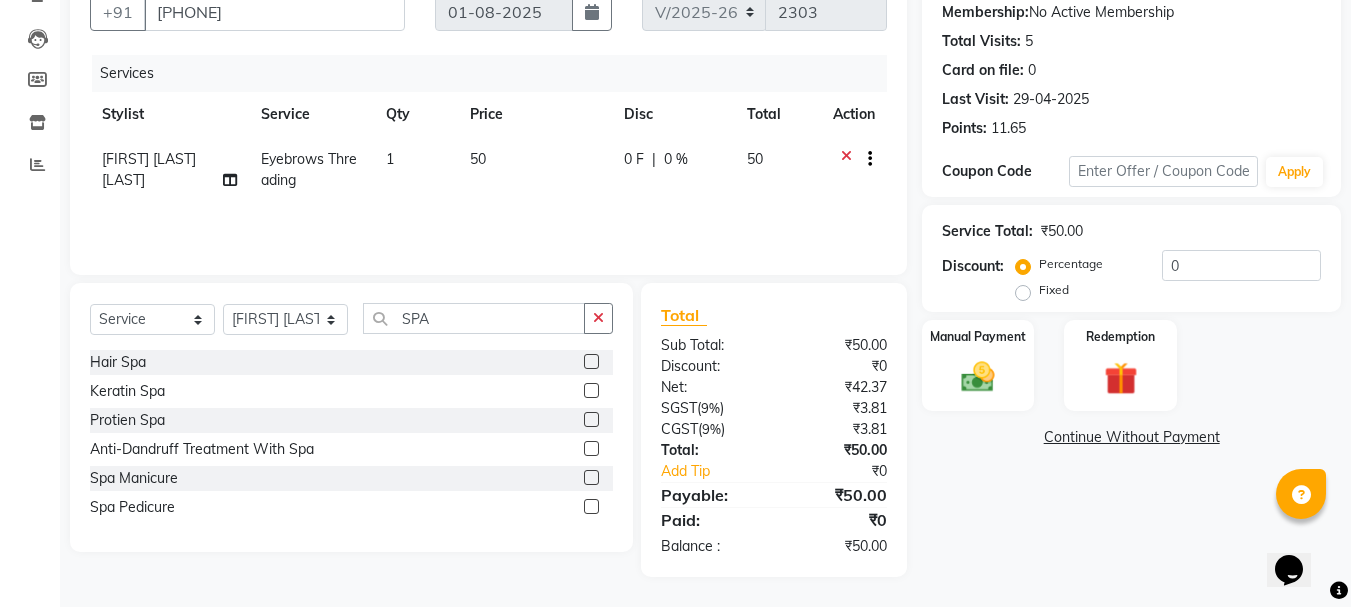 click 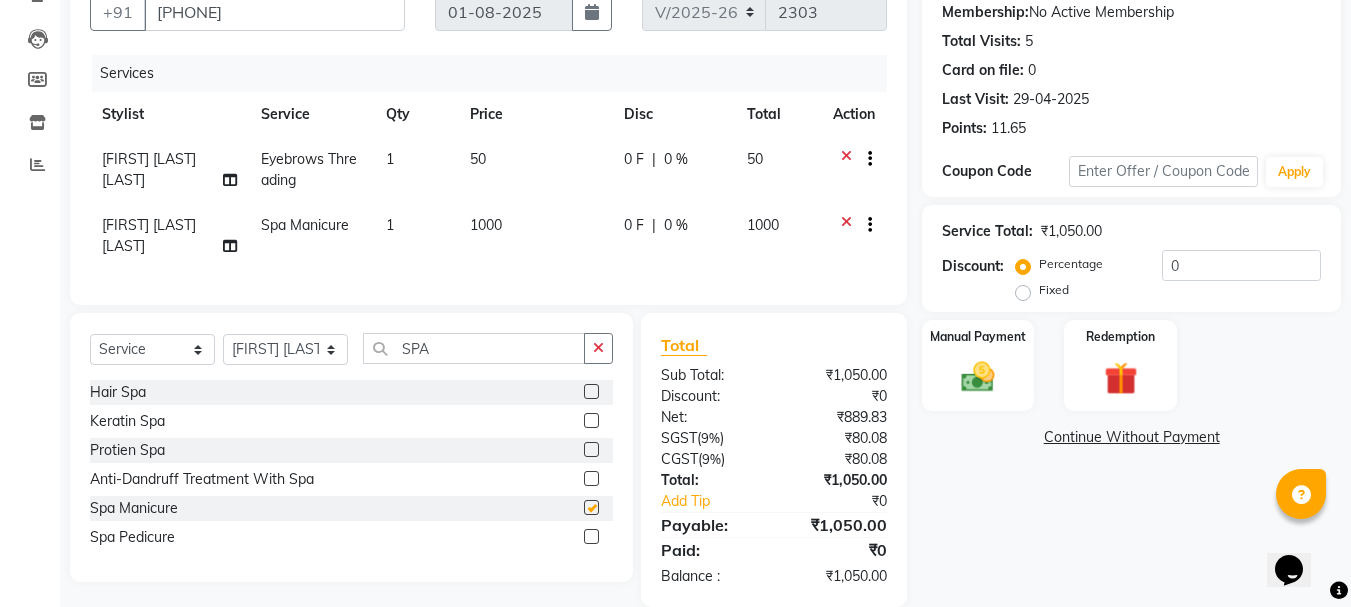 checkbox on "false" 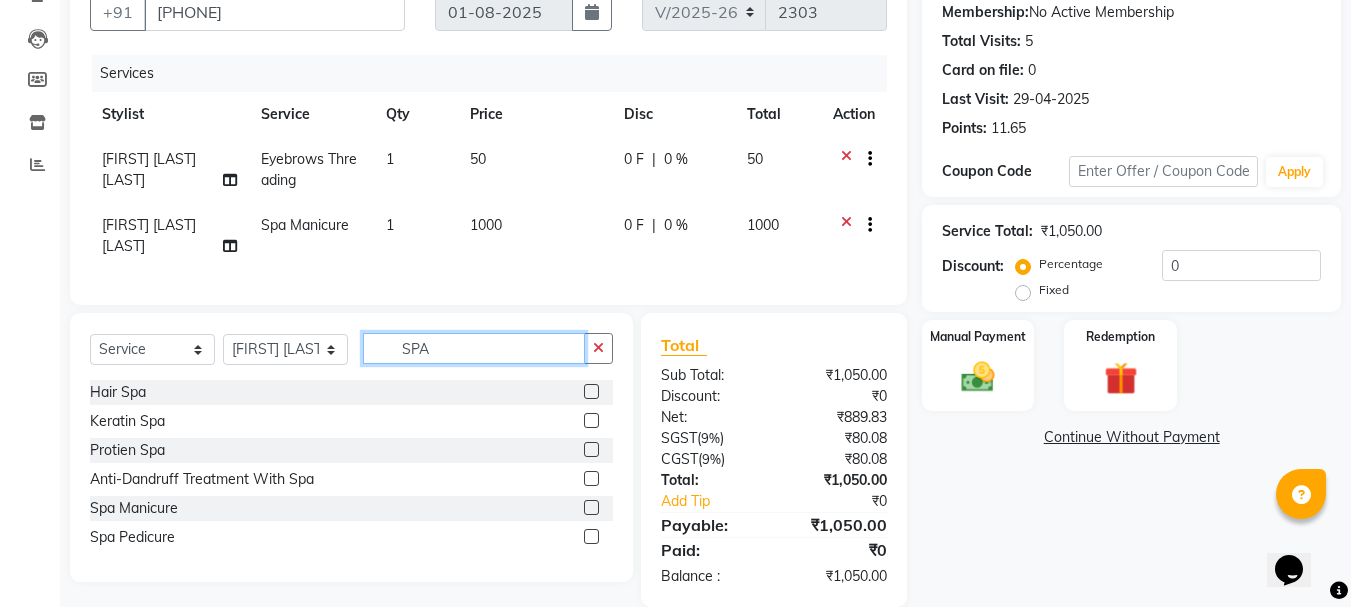 click on "SPA" 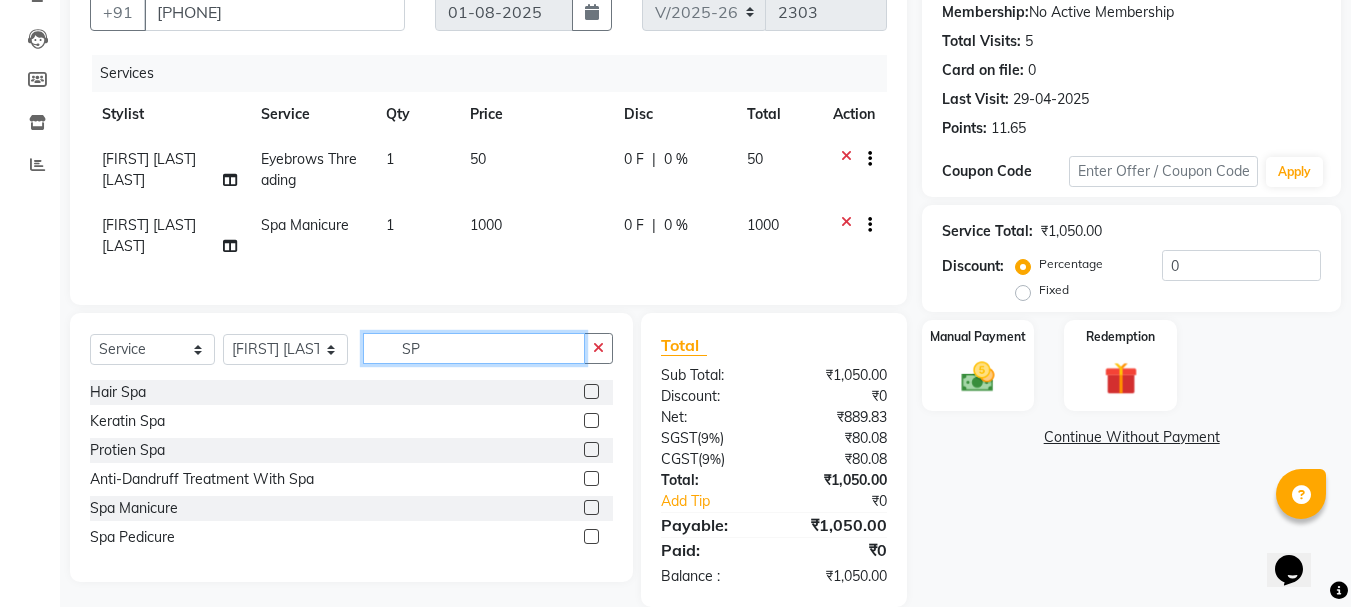 type on "S" 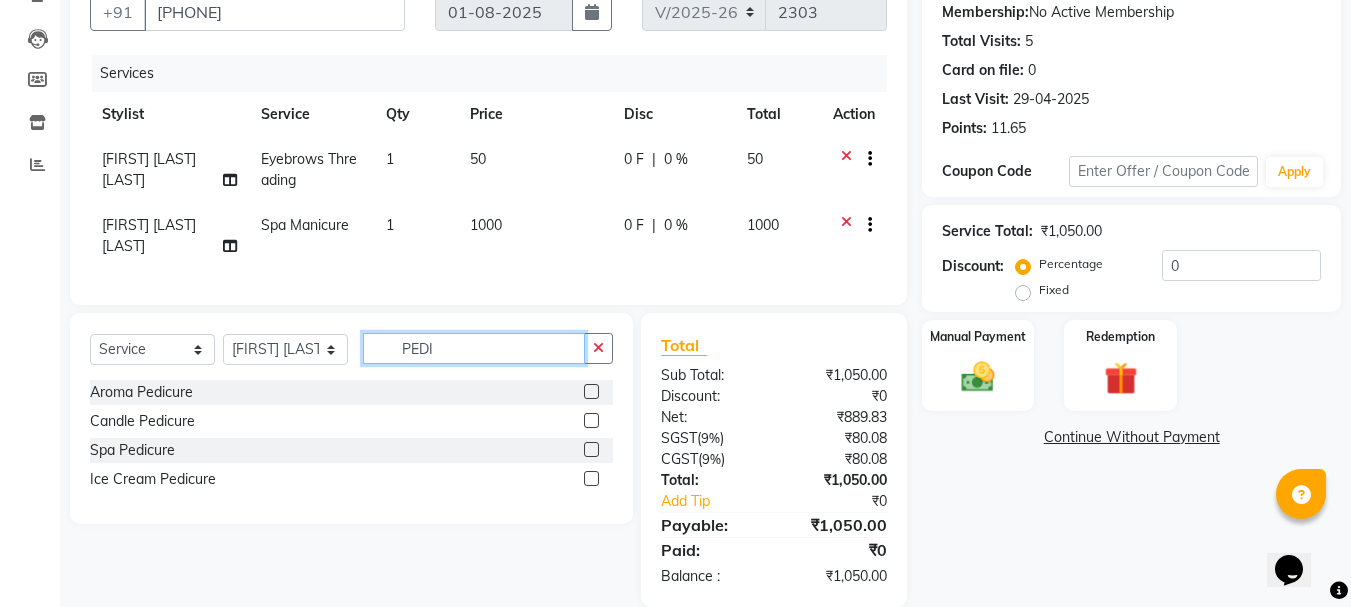type on "PEDI" 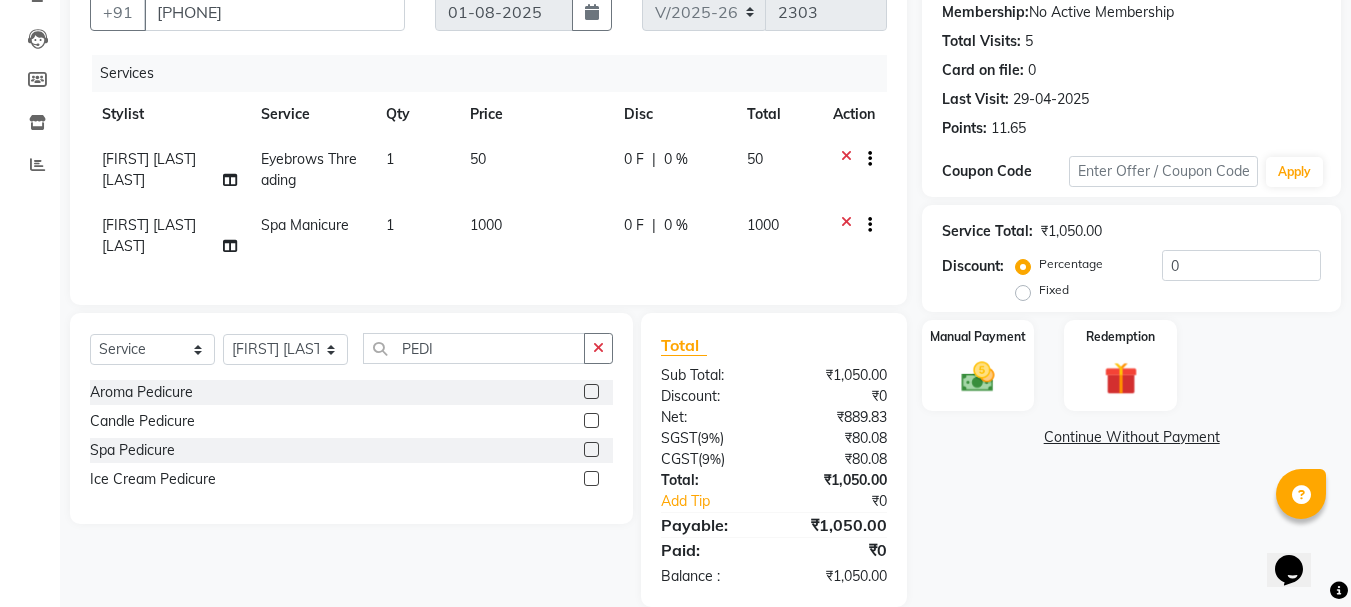 click 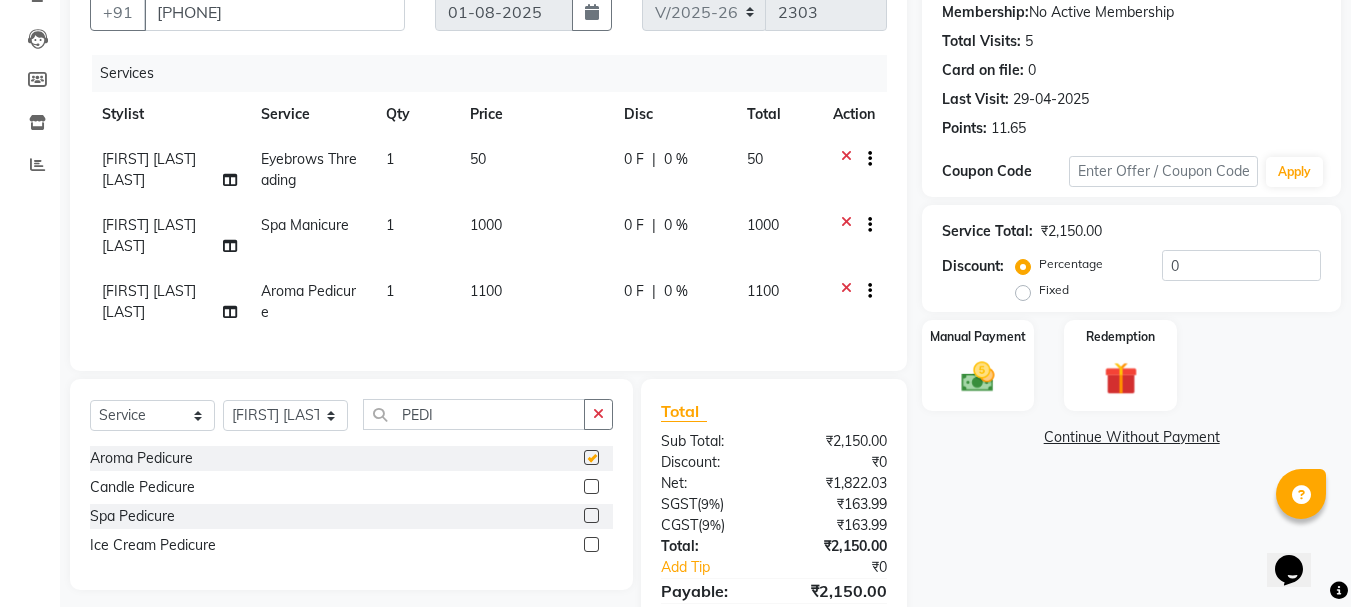 checkbox on "false" 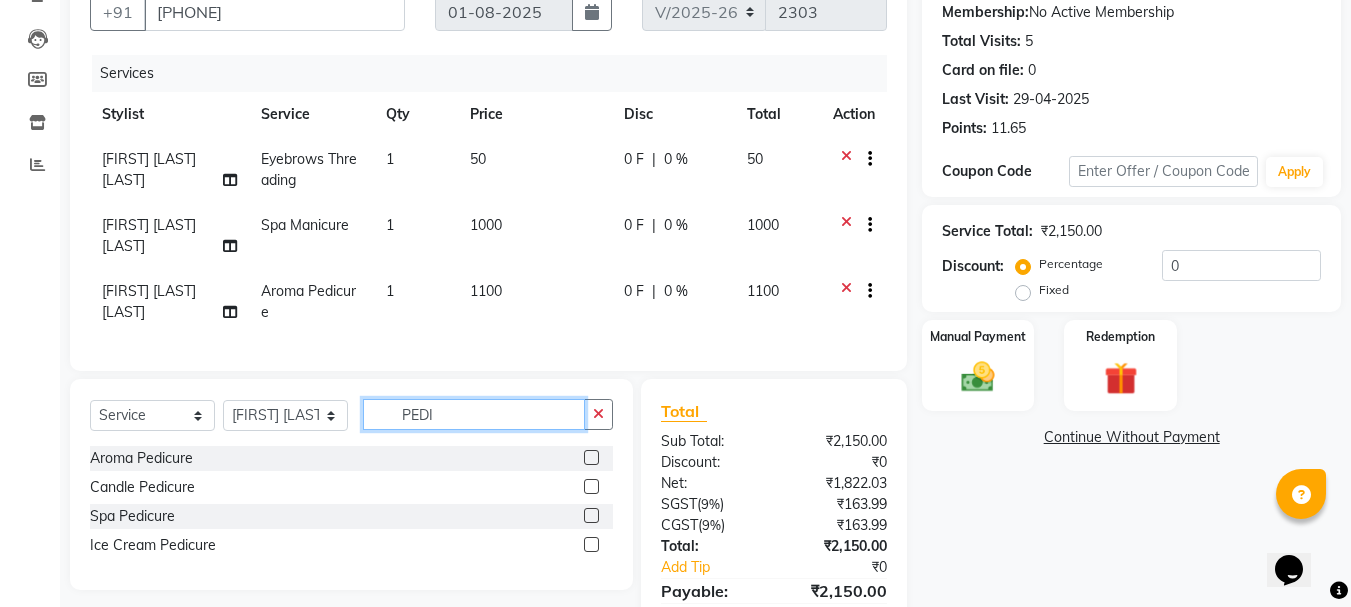click on "PEDI" 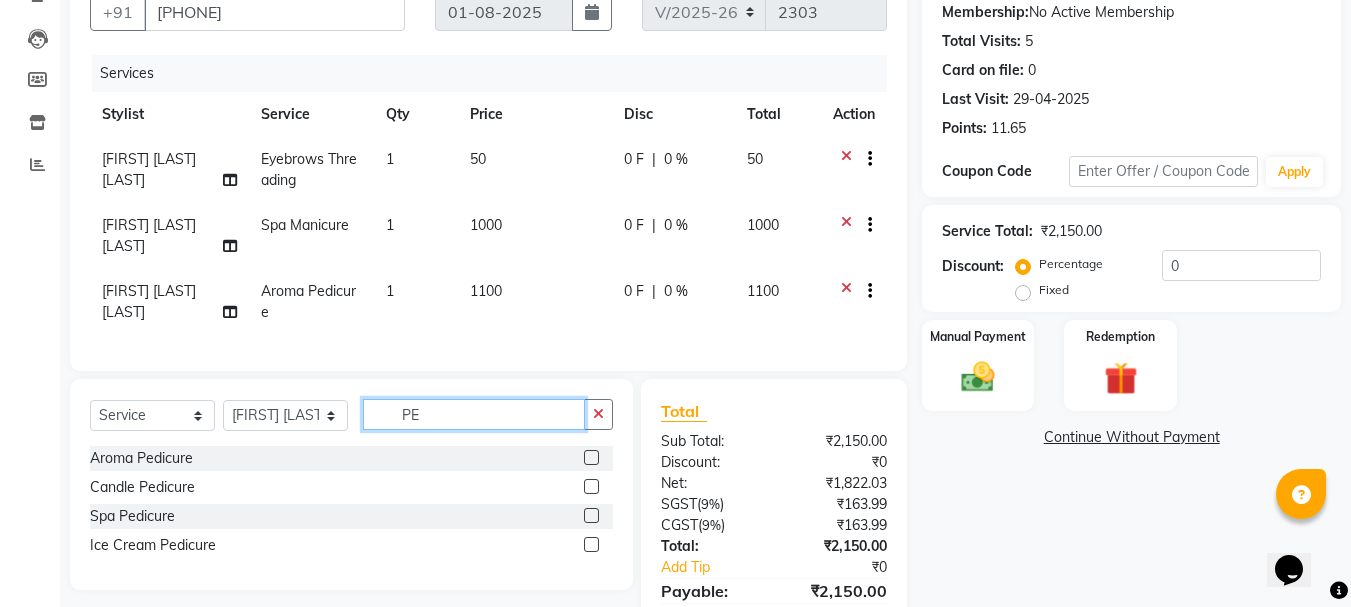 type on "P" 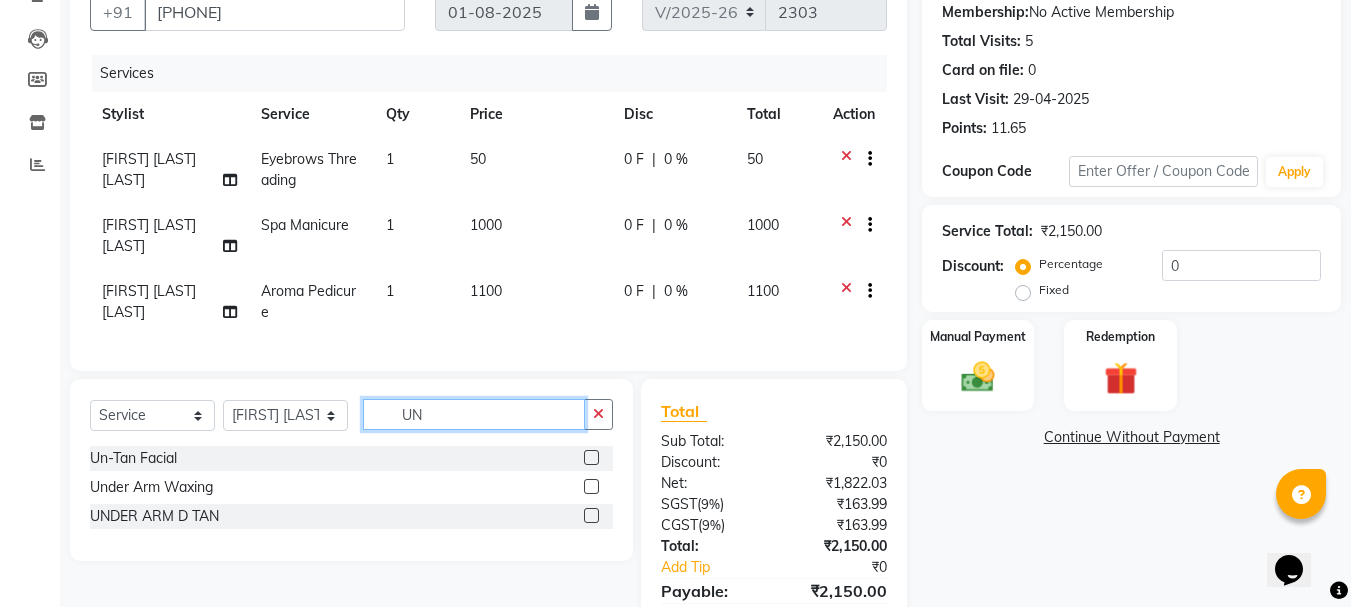 type on "UN" 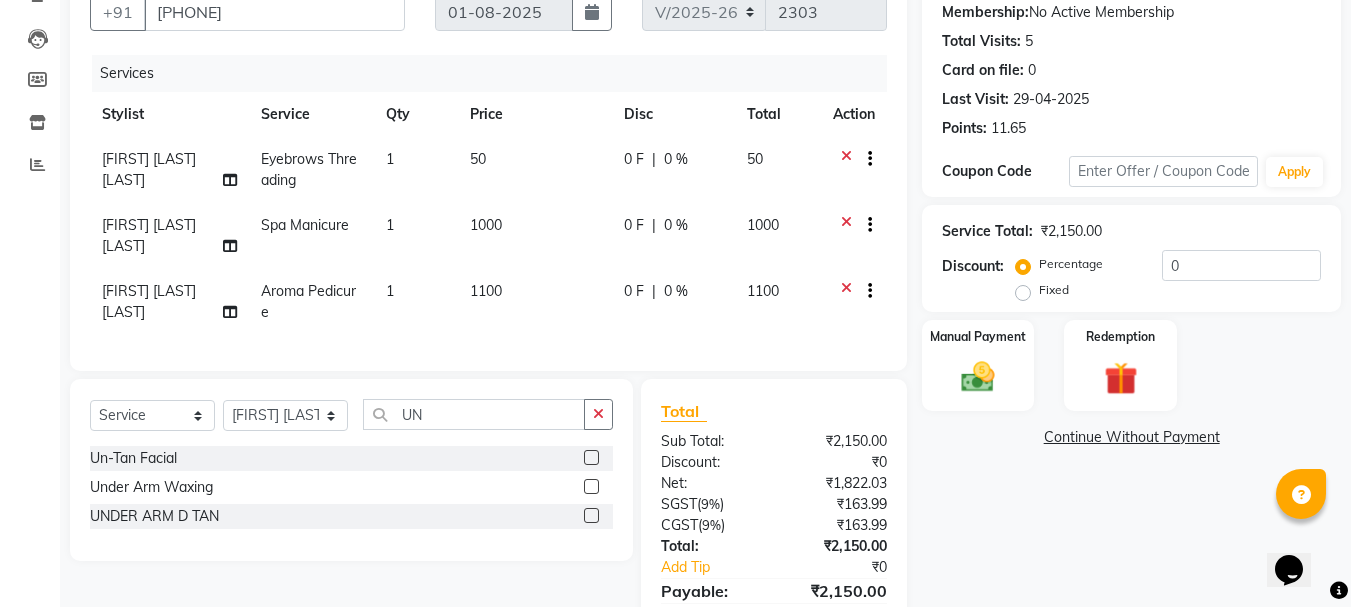 click 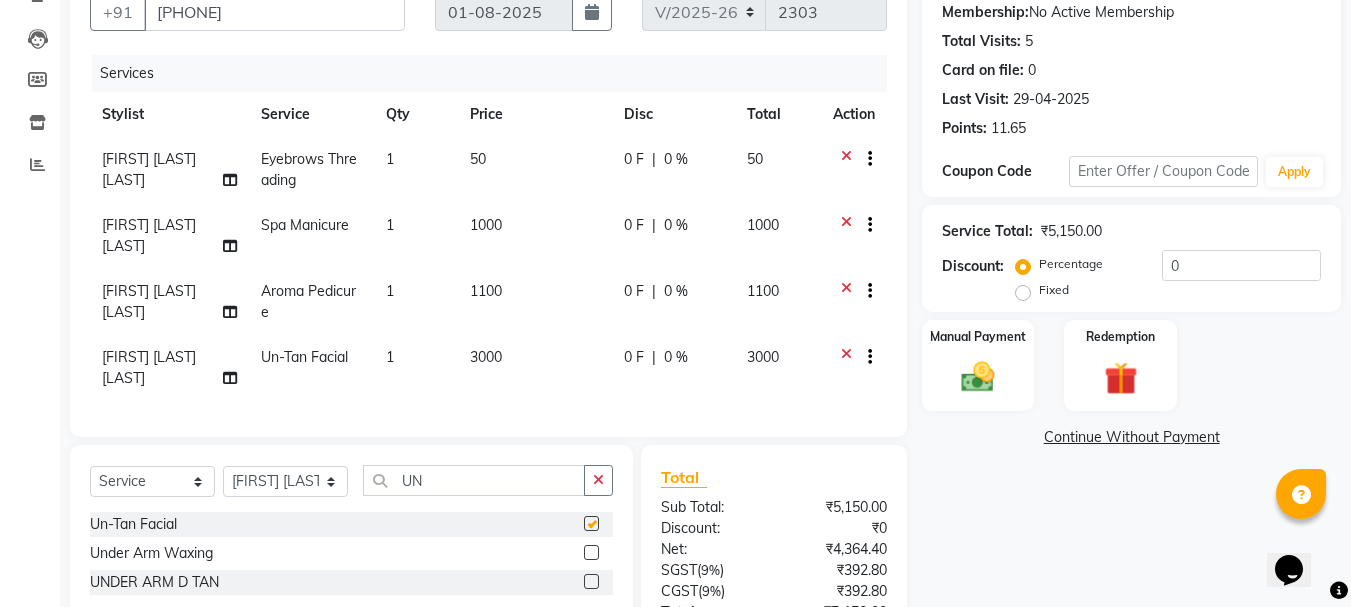 checkbox on "false" 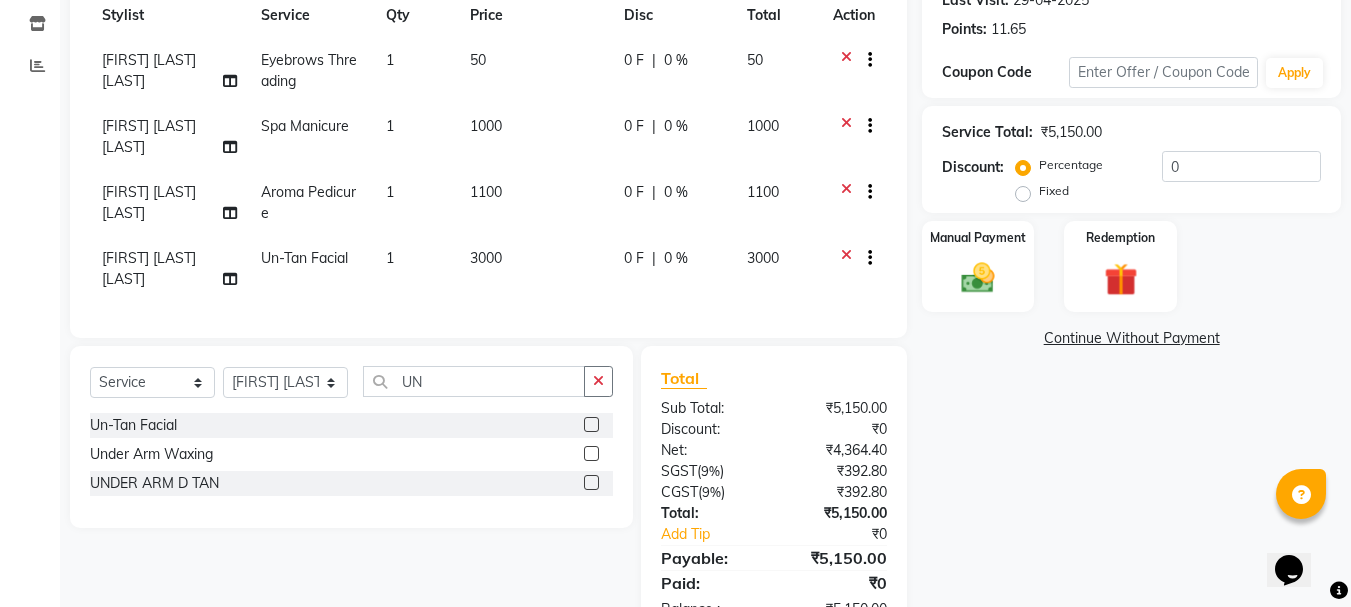 scroll, scrollTop: 300, scrollLeft: 0, axis: vertical 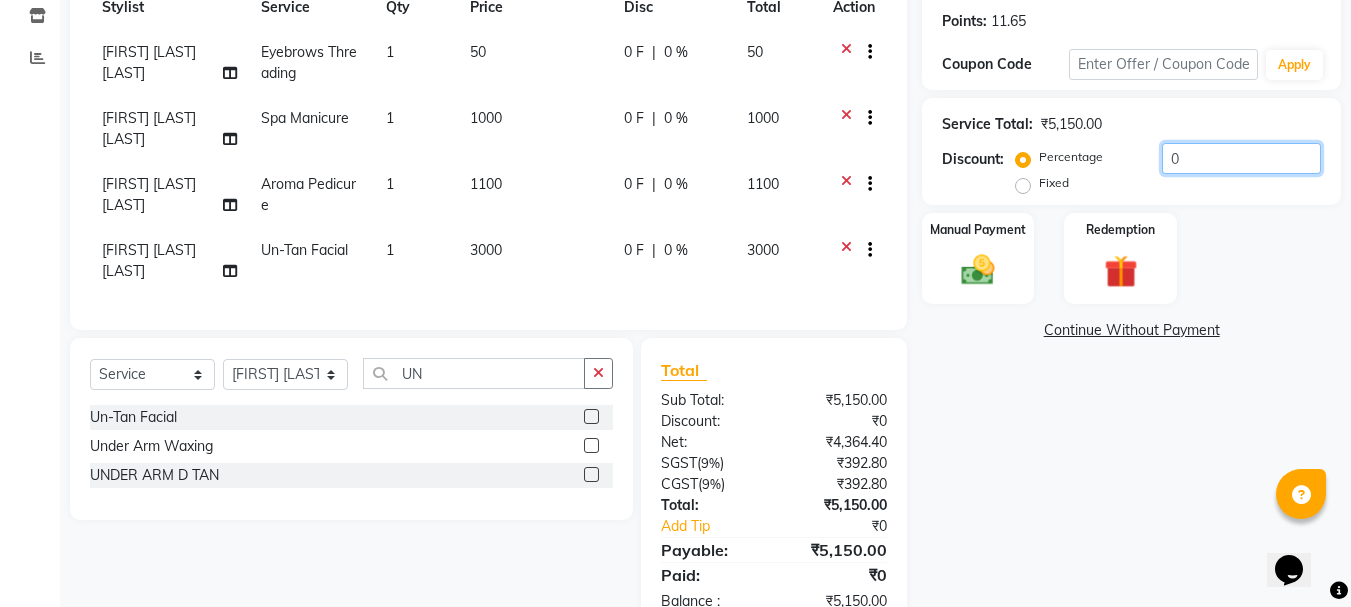 click on "0" 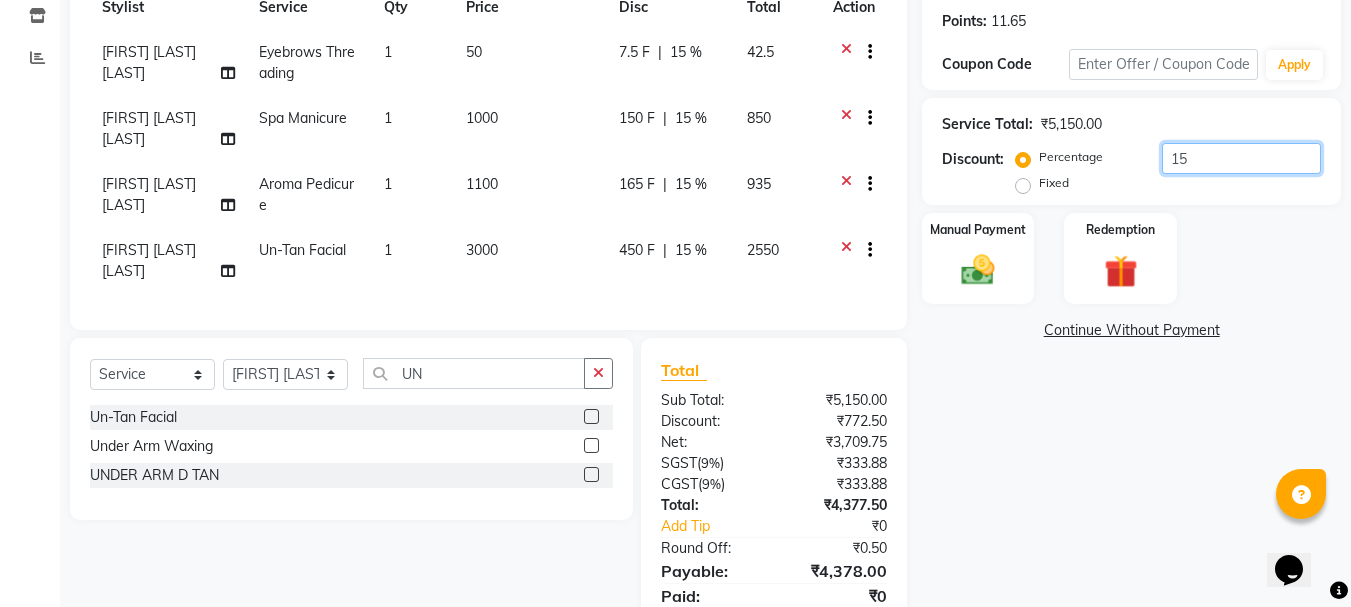scroll, scrollTop: 391, scrollLeft: 0, axis: vertical 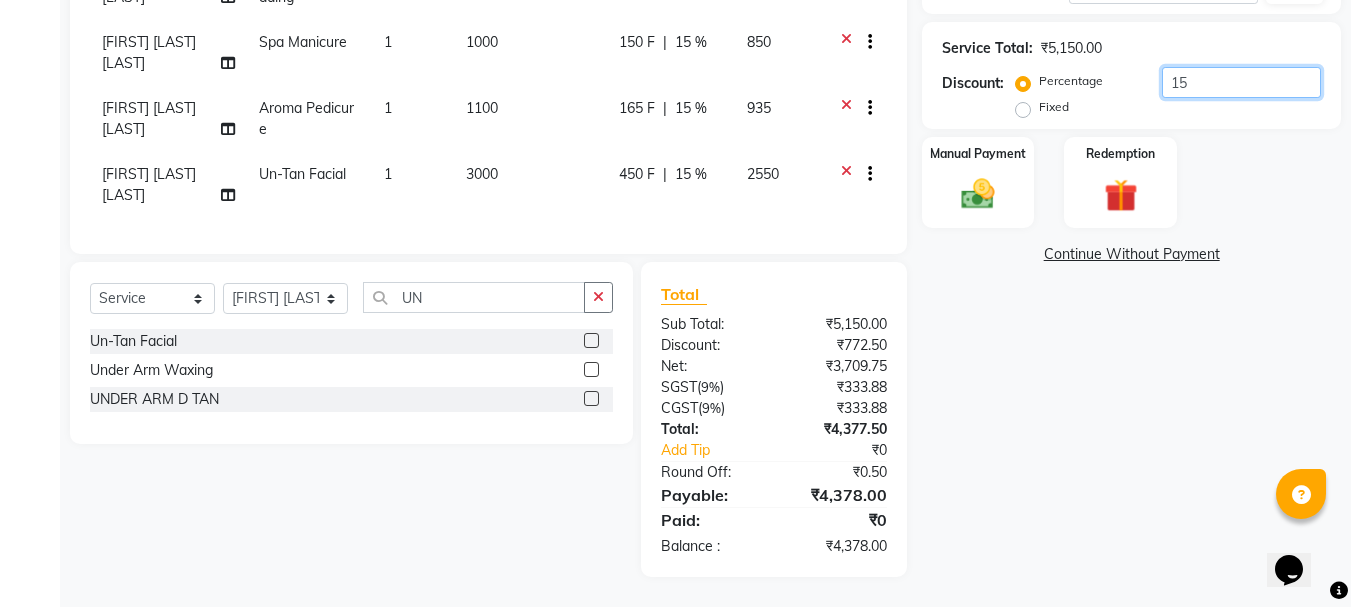 type on "1" 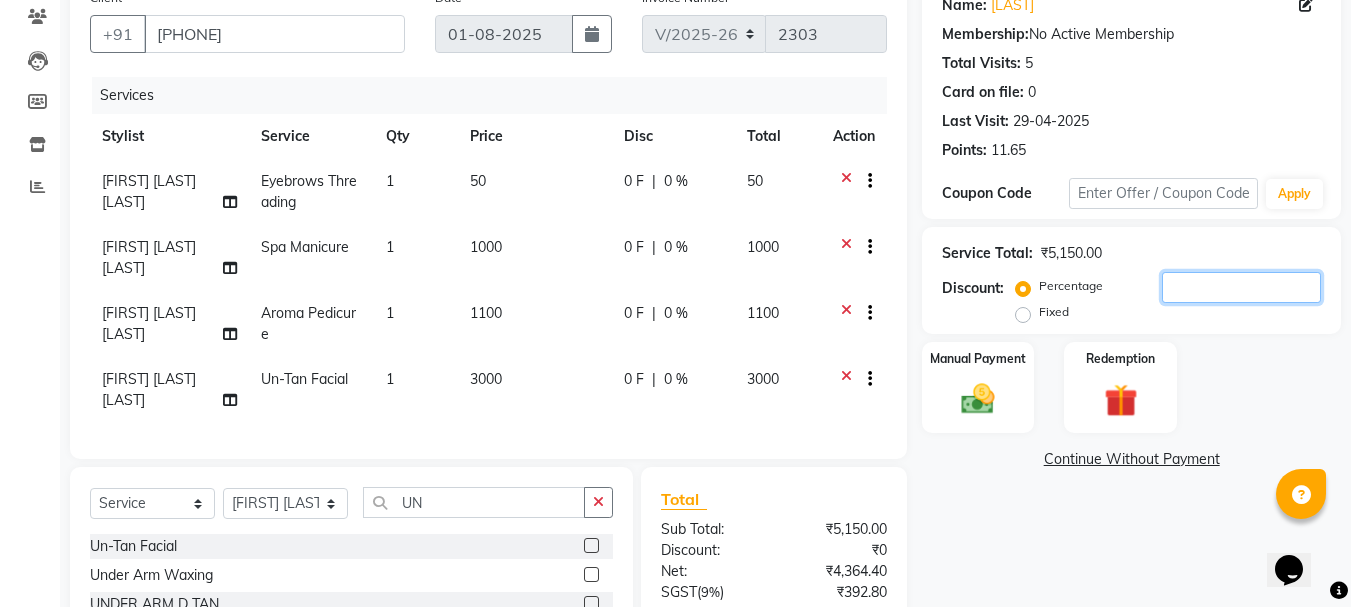 scroll, scrollTop: 170, scrollLeft: 0, axis: vertical 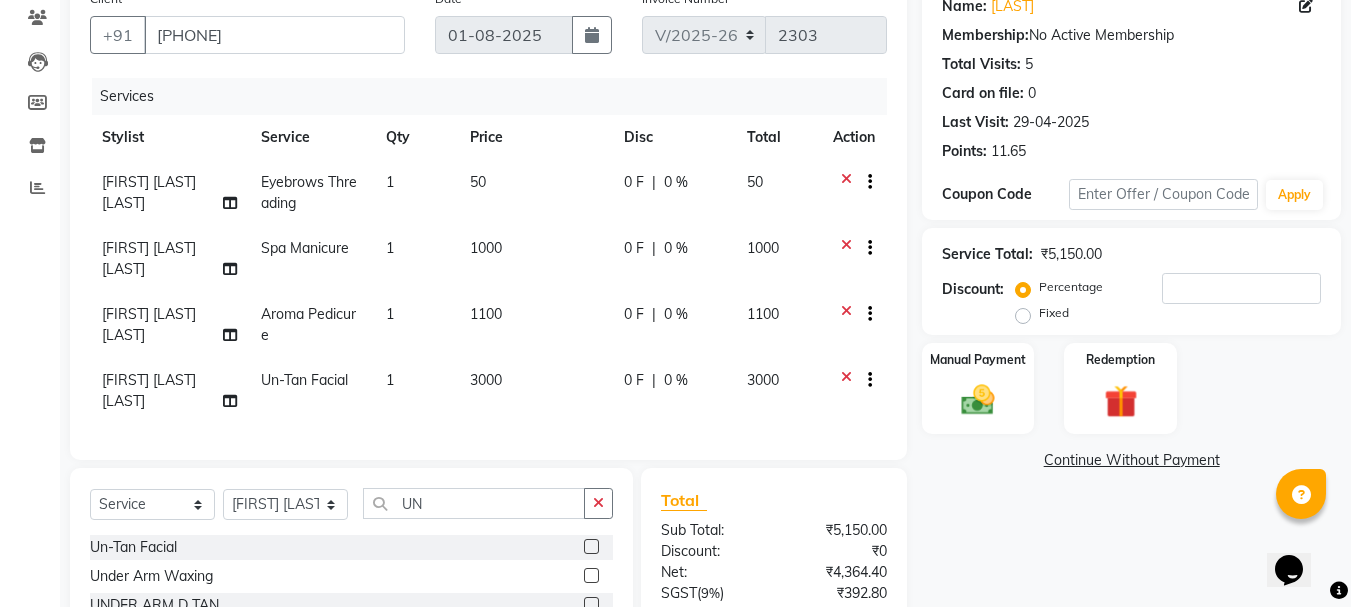 click 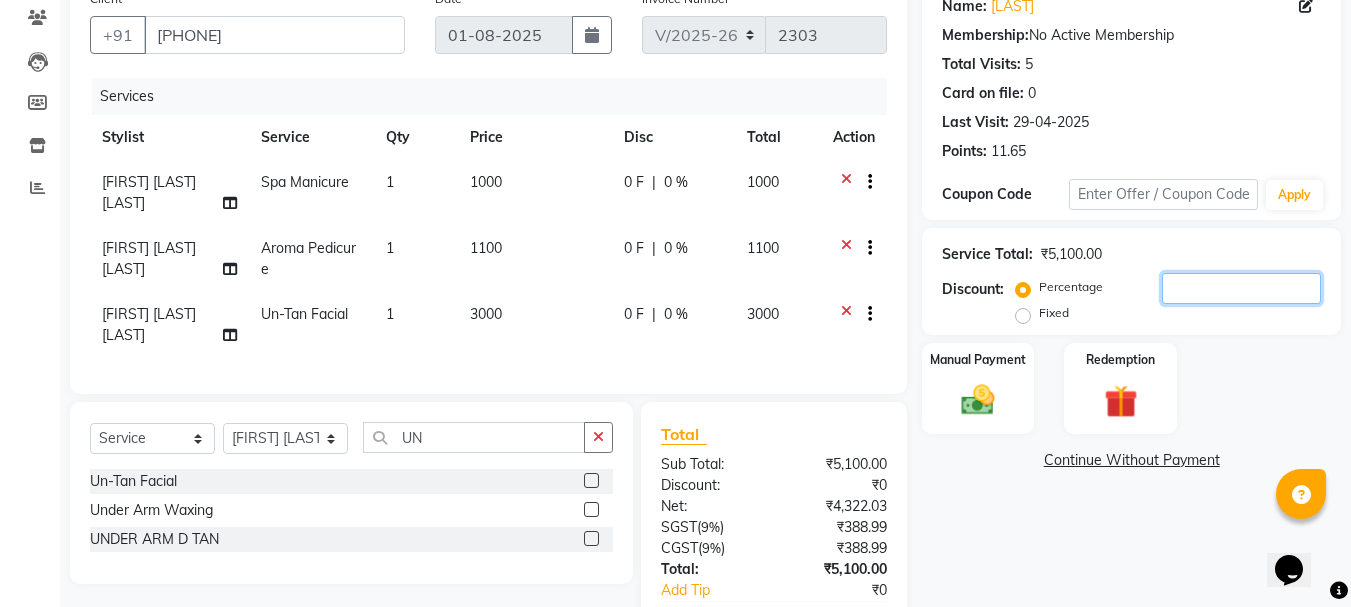 click 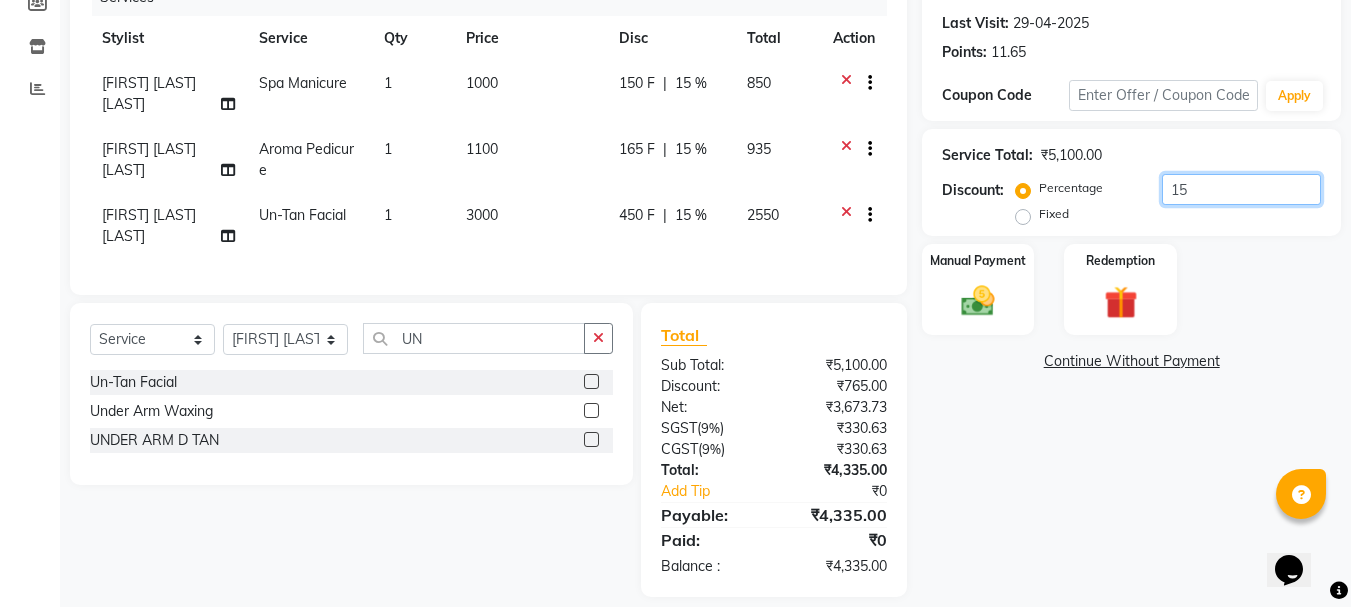 scroll, scrollTop: 304, scrollLeft: 0, axis: vertical 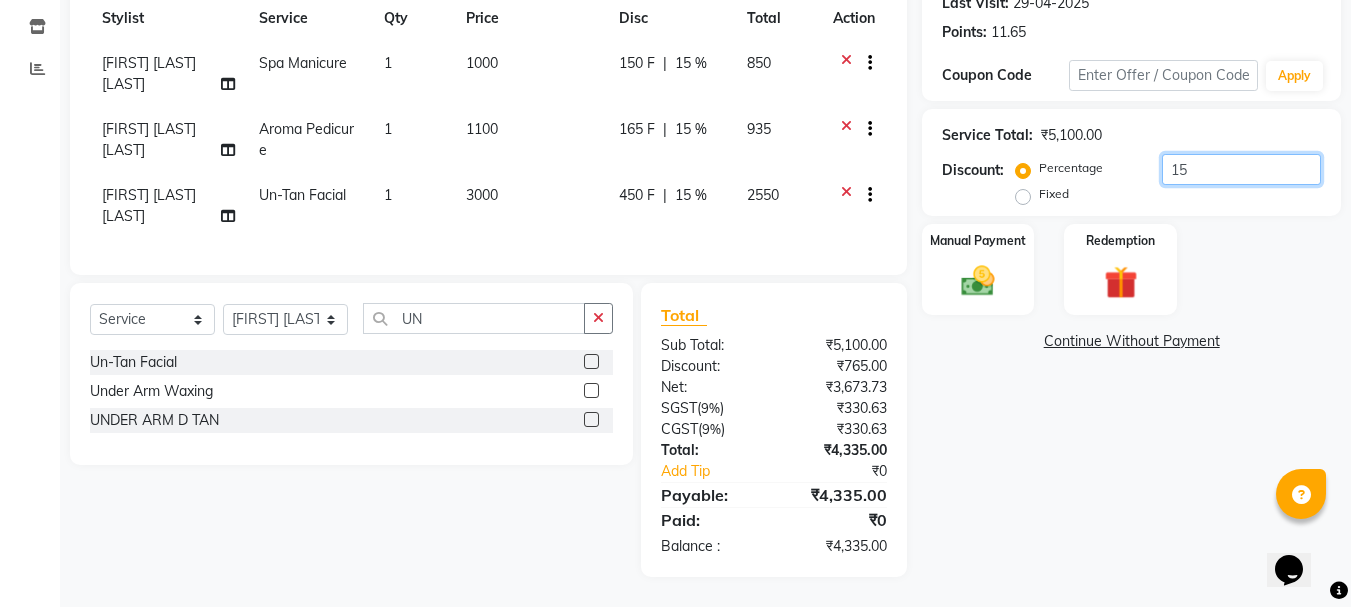type on "1" 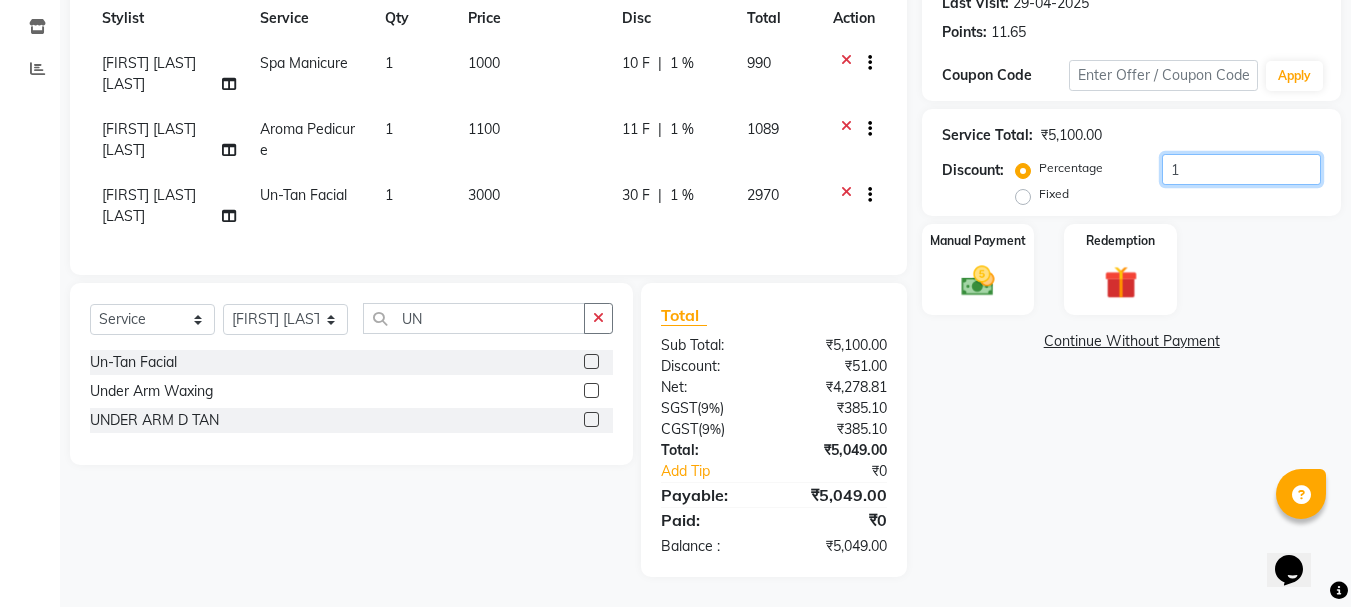 type 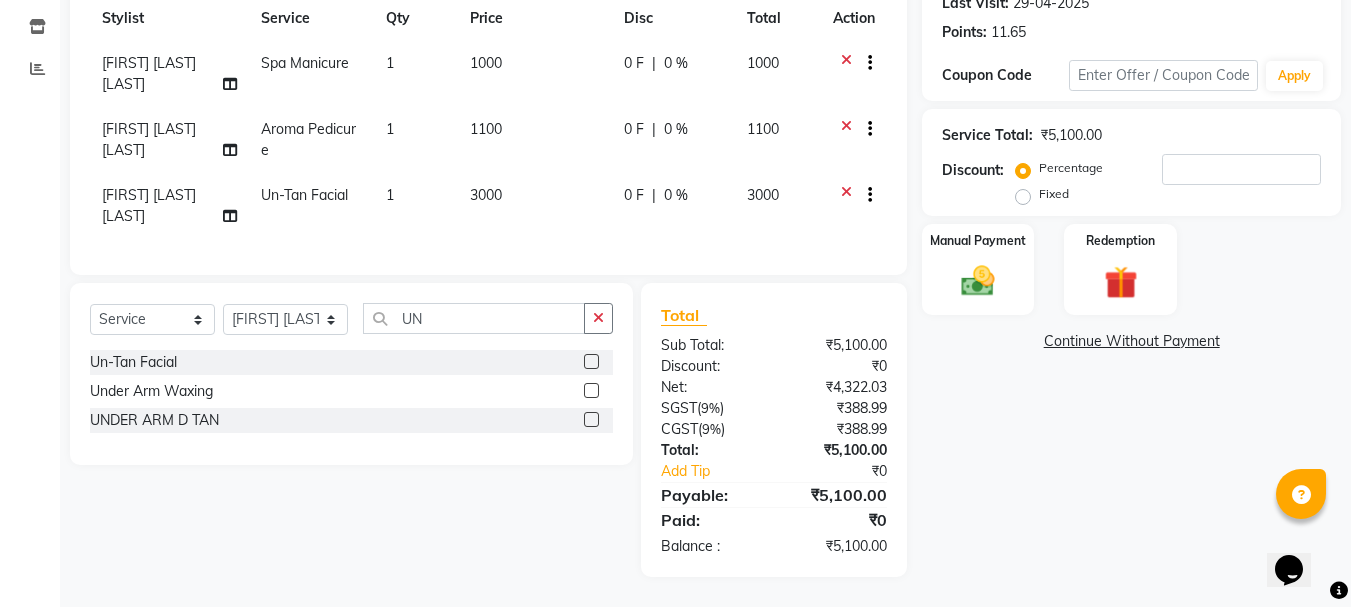 click on "Fixed" 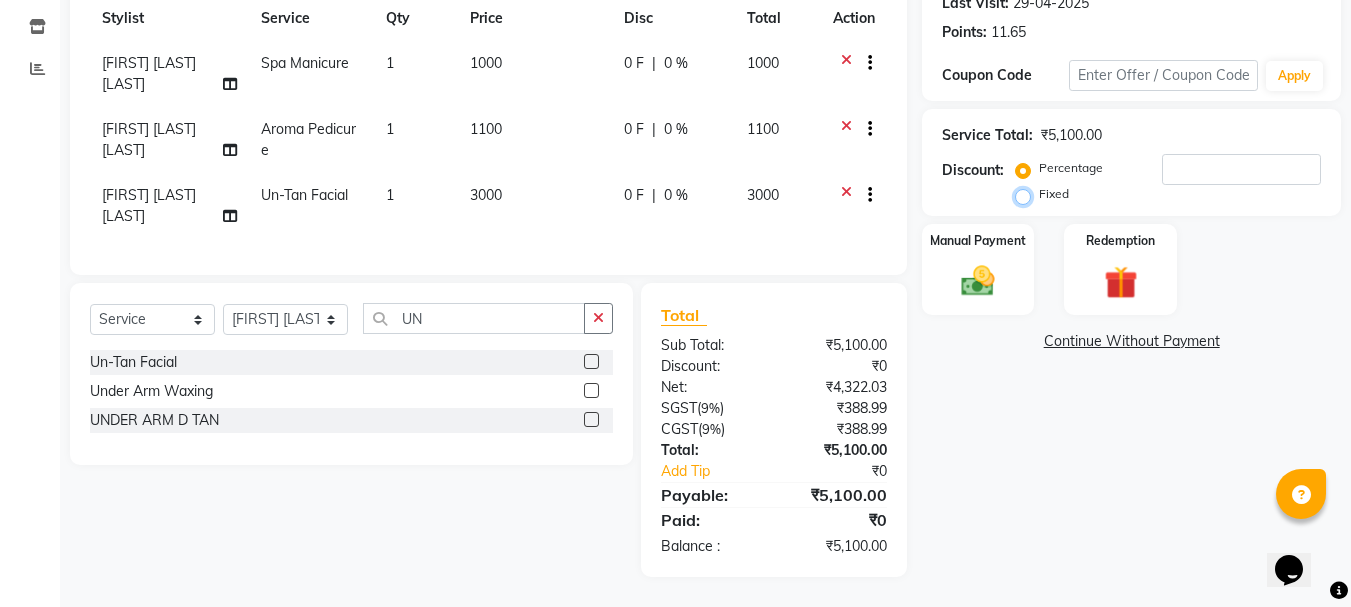 click on "Fixed" at bounding box center [1027, 194] 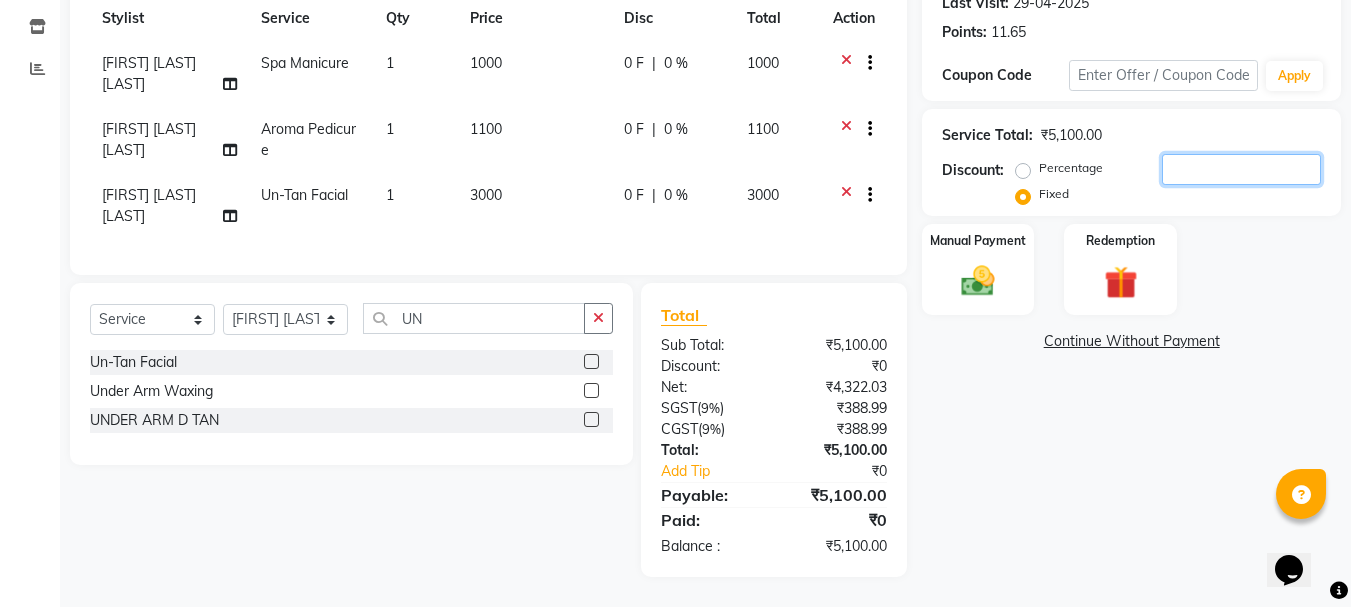 click 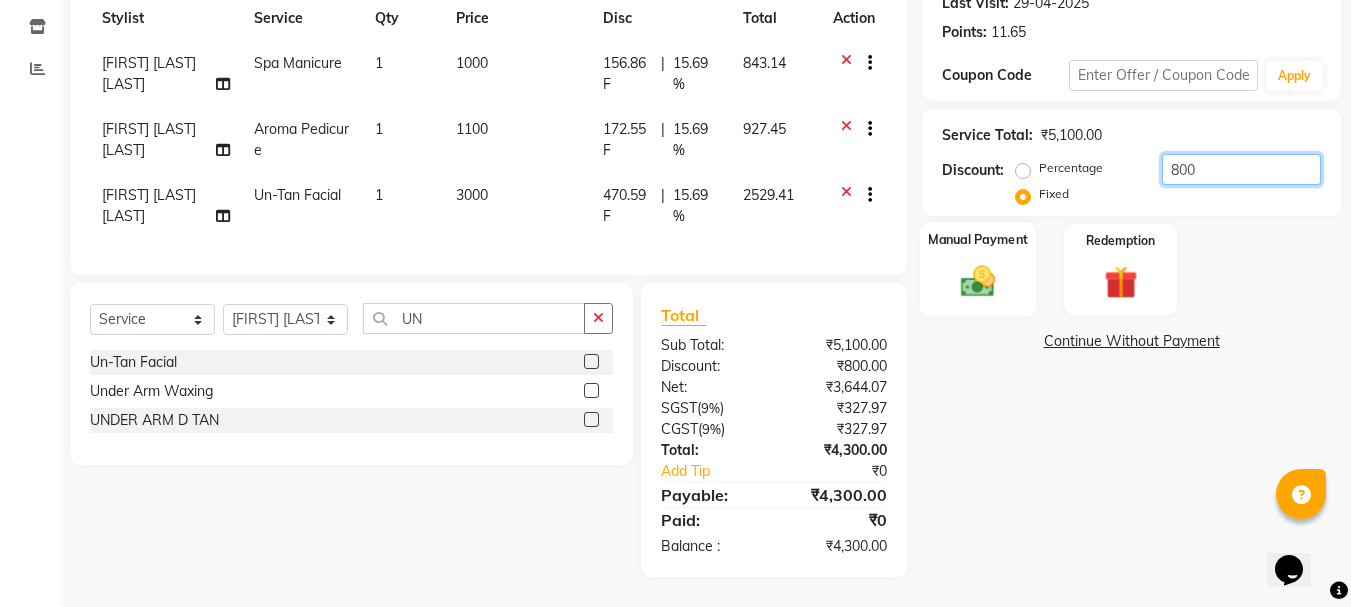 type on "800" 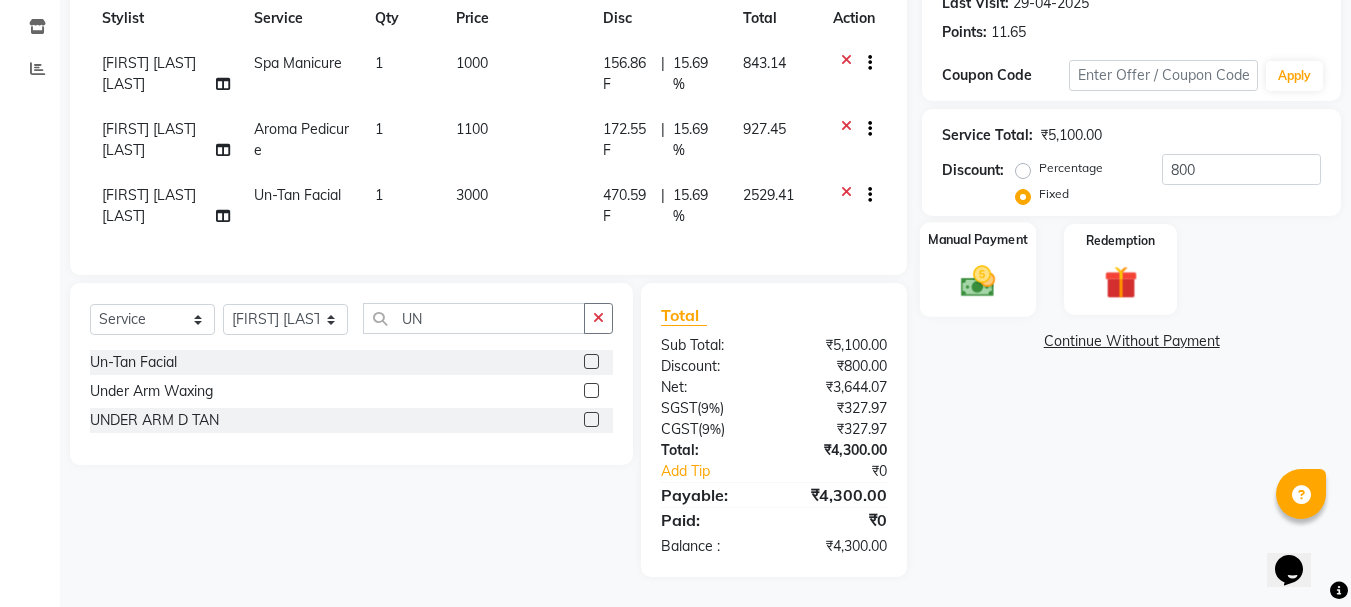 click on "Manual Payment" 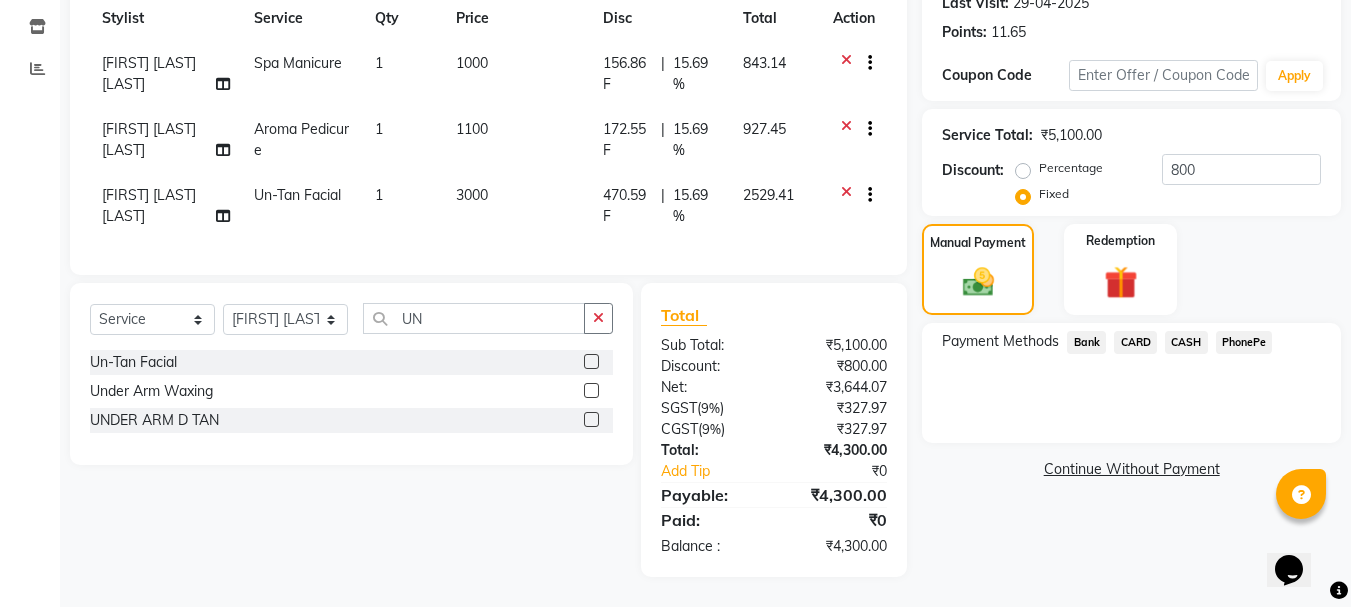 click on "CASH" 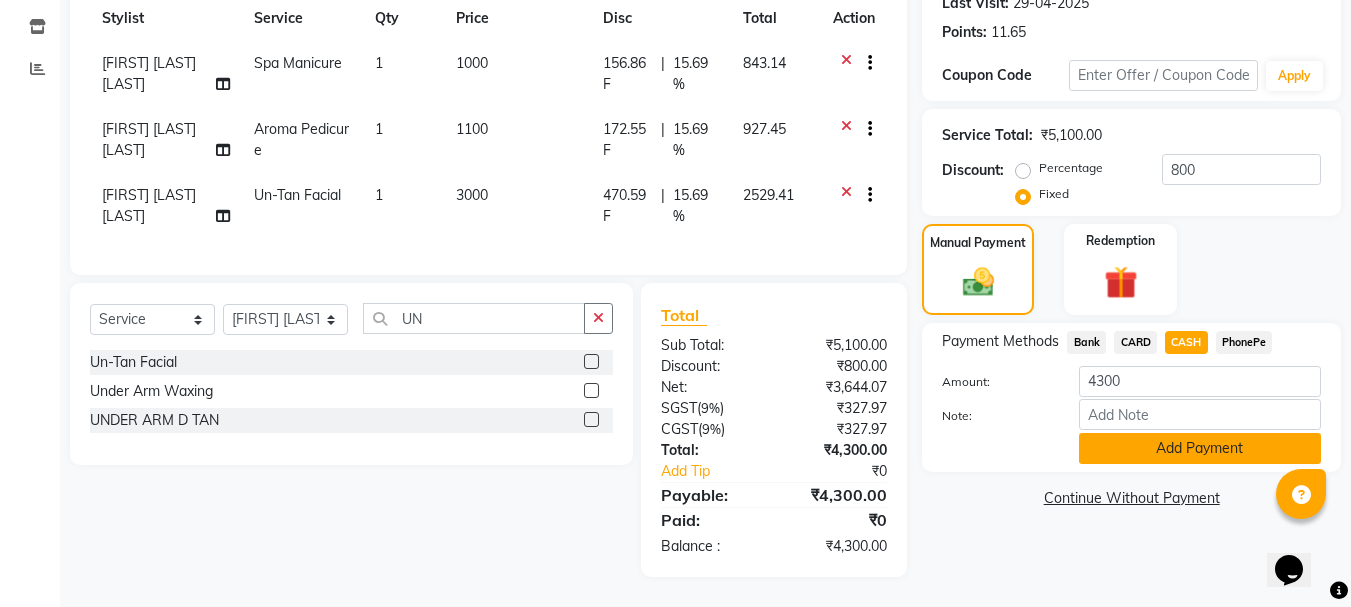 click on "Add Payment" 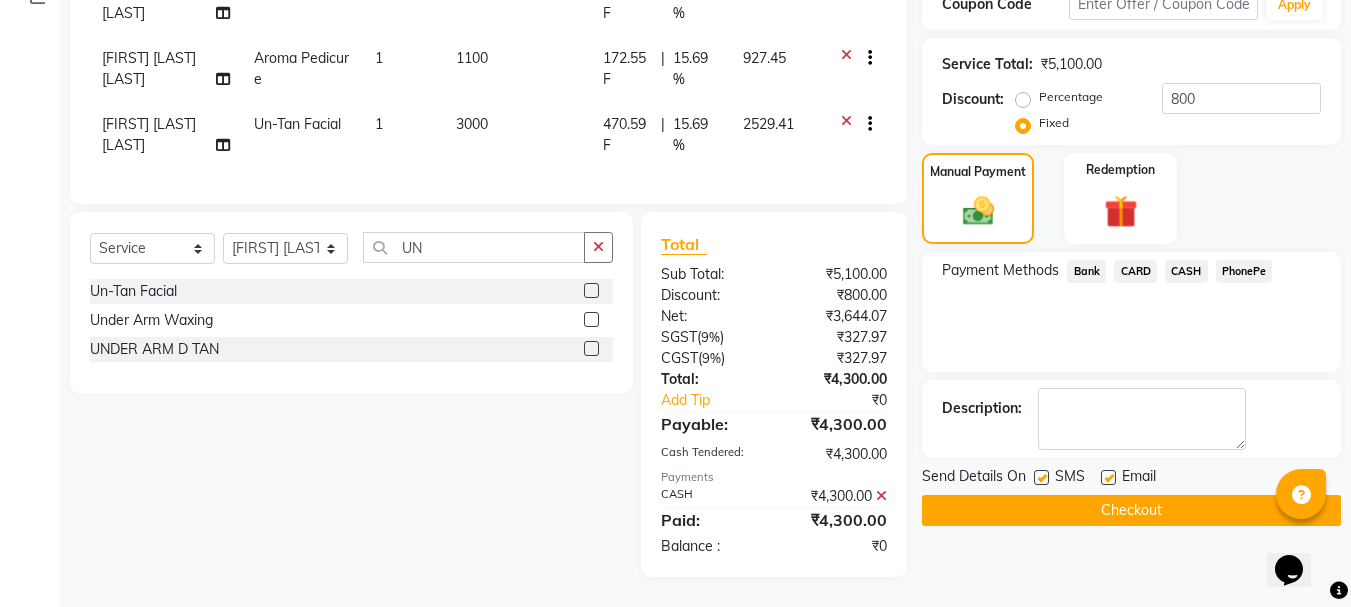 scroll, scrollTop: 375, scrollLeft: 0, axis: vertical 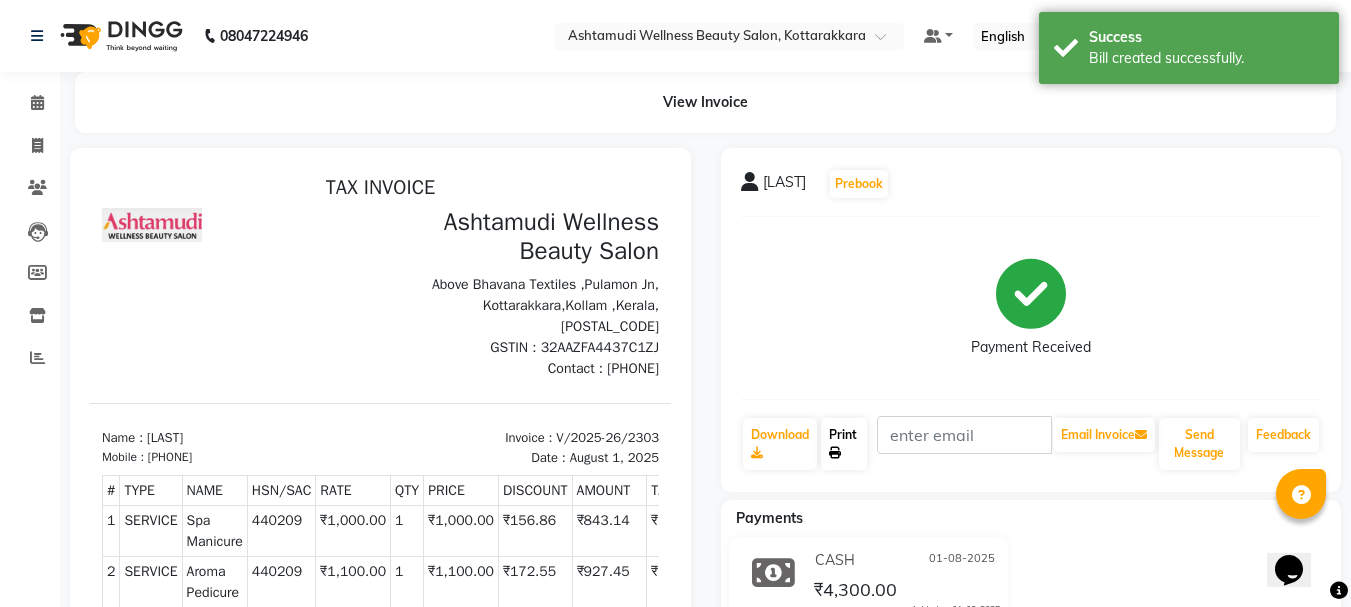 click on "Print" 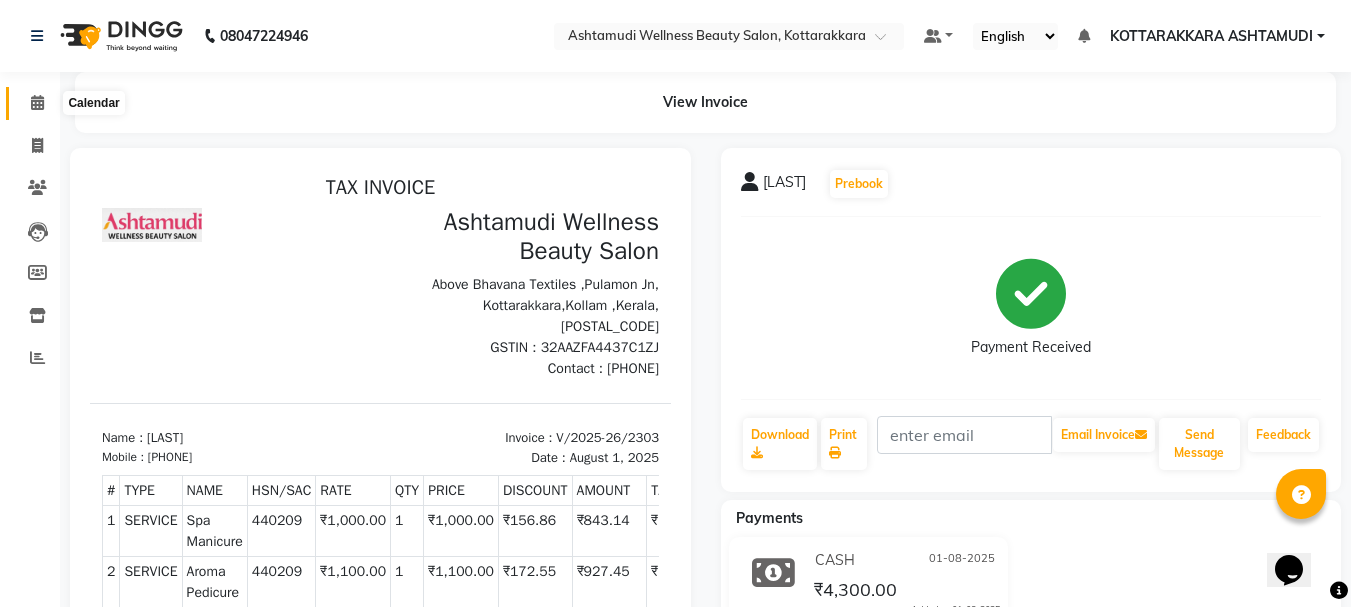click 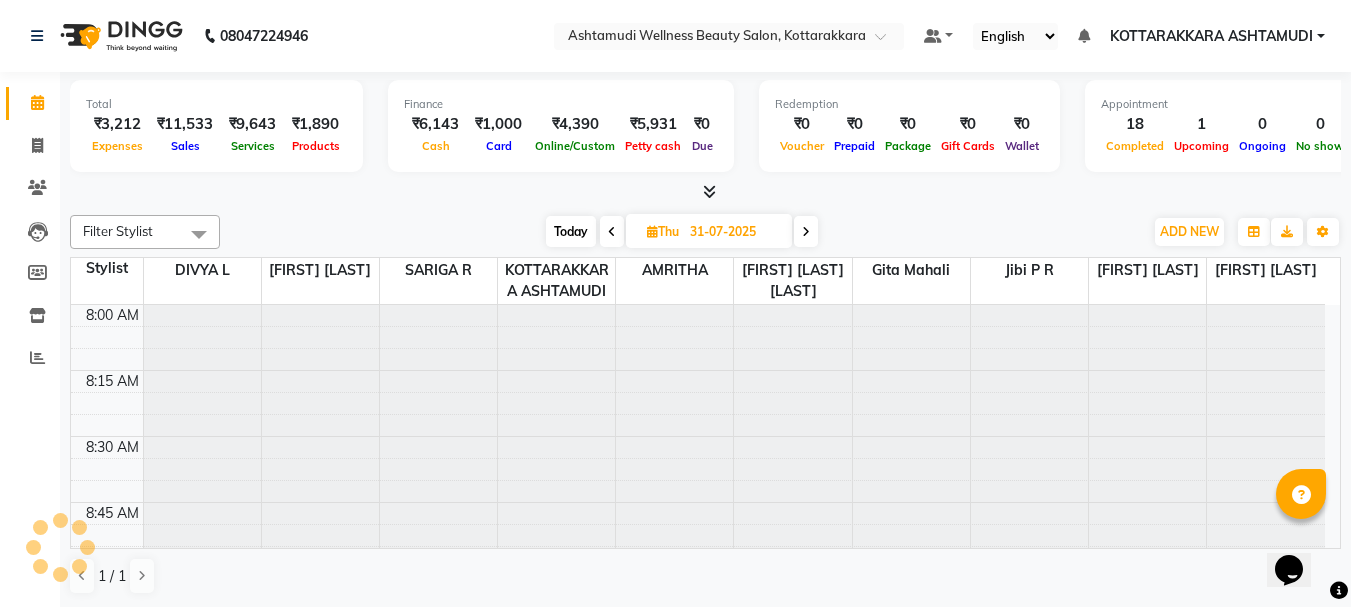 scroll, scrollTop: 2641, scrollLeft: 0, axis: vertical 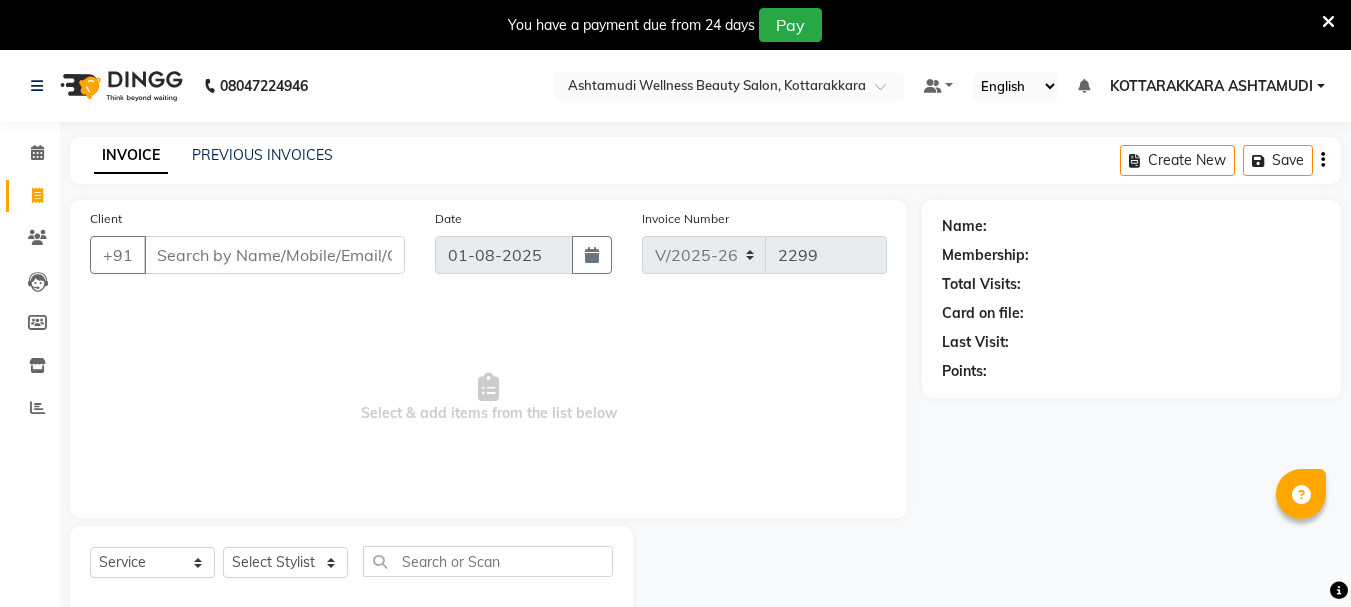 select on "4664" 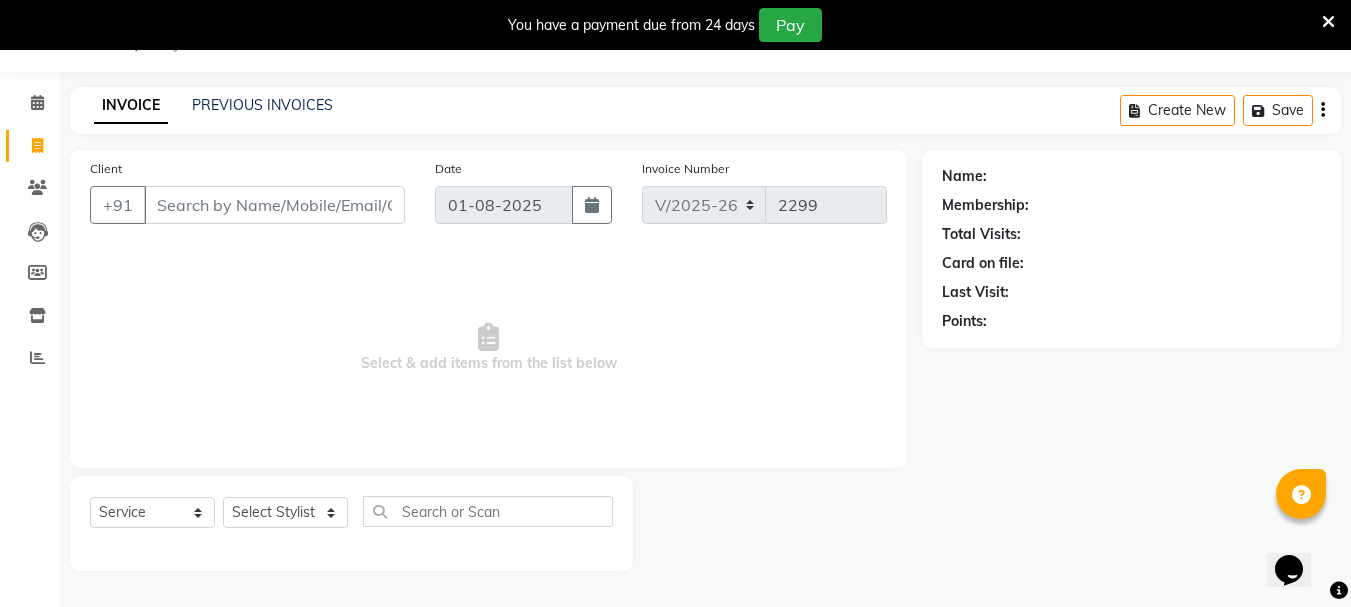 scroll, scrollTop: 0, scrollLeft: 0, axis: both 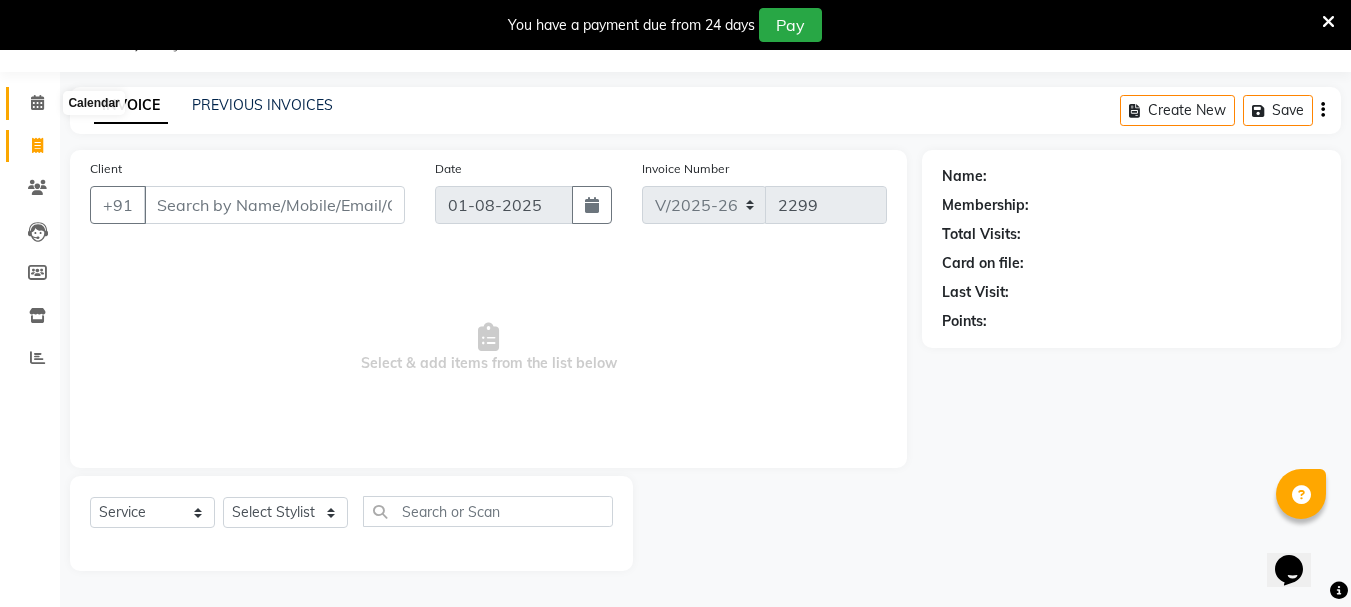 click 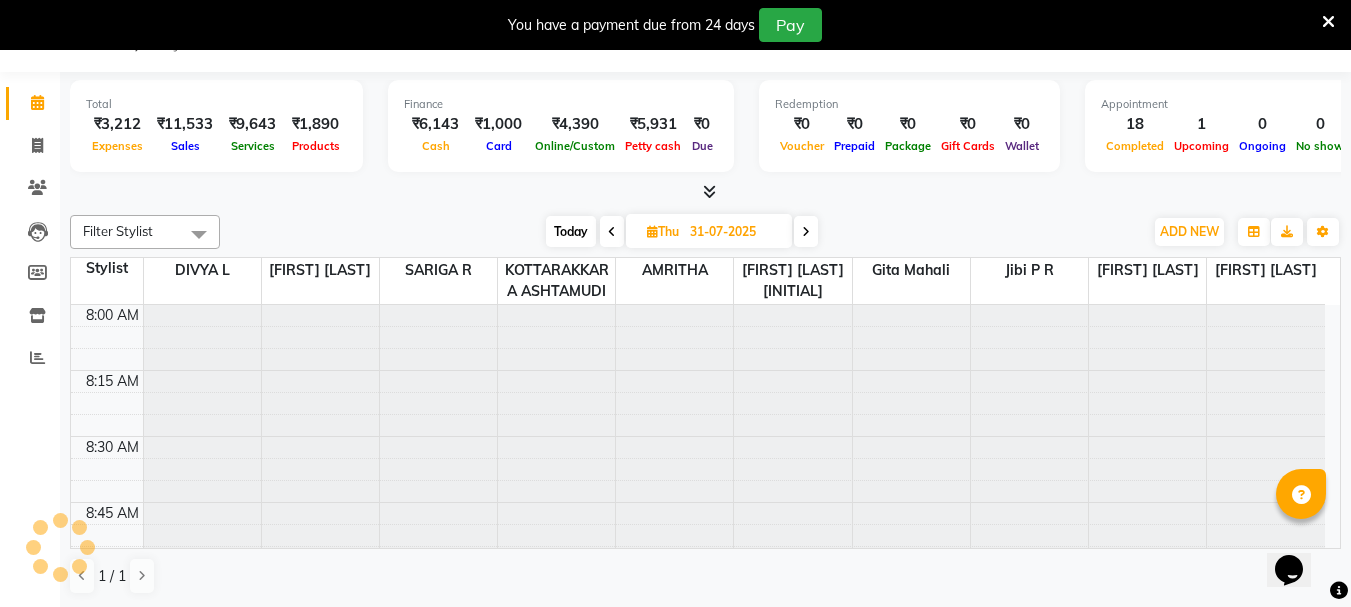 scroll, scrollTop: 0, scrollLeft: 0, axis: both 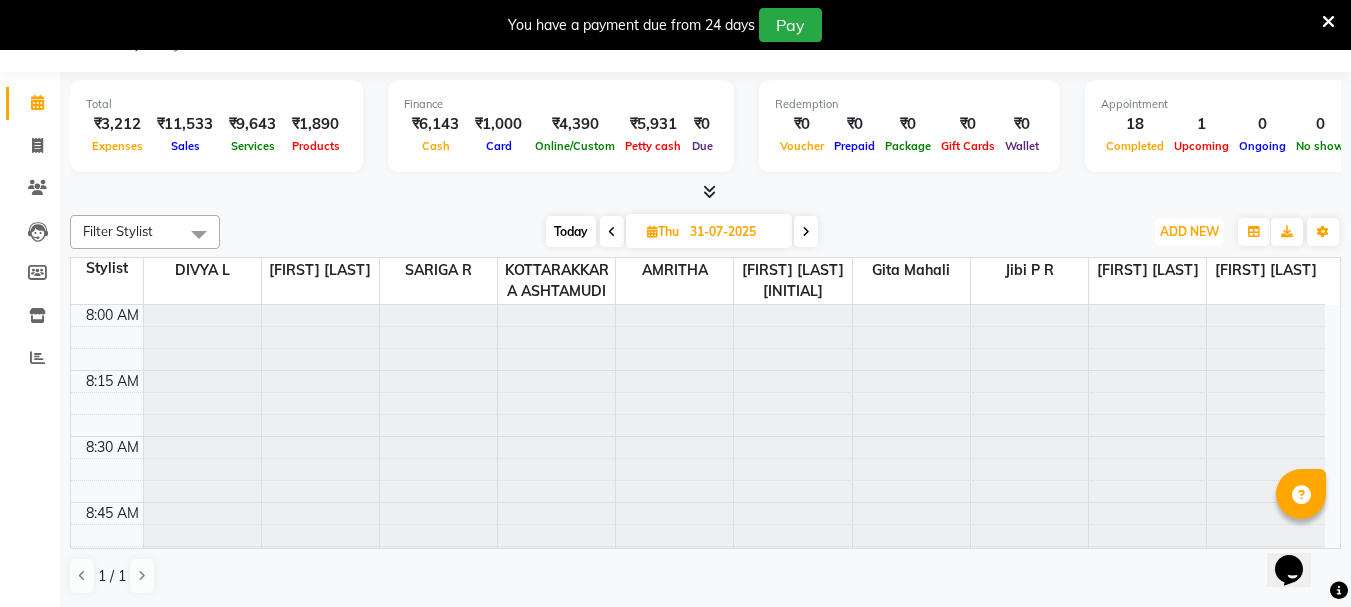 drag, startPoint x: 1194, startPoint y: 236, endPoint x: 1193, endPoint y: 275, distance: 39.012817 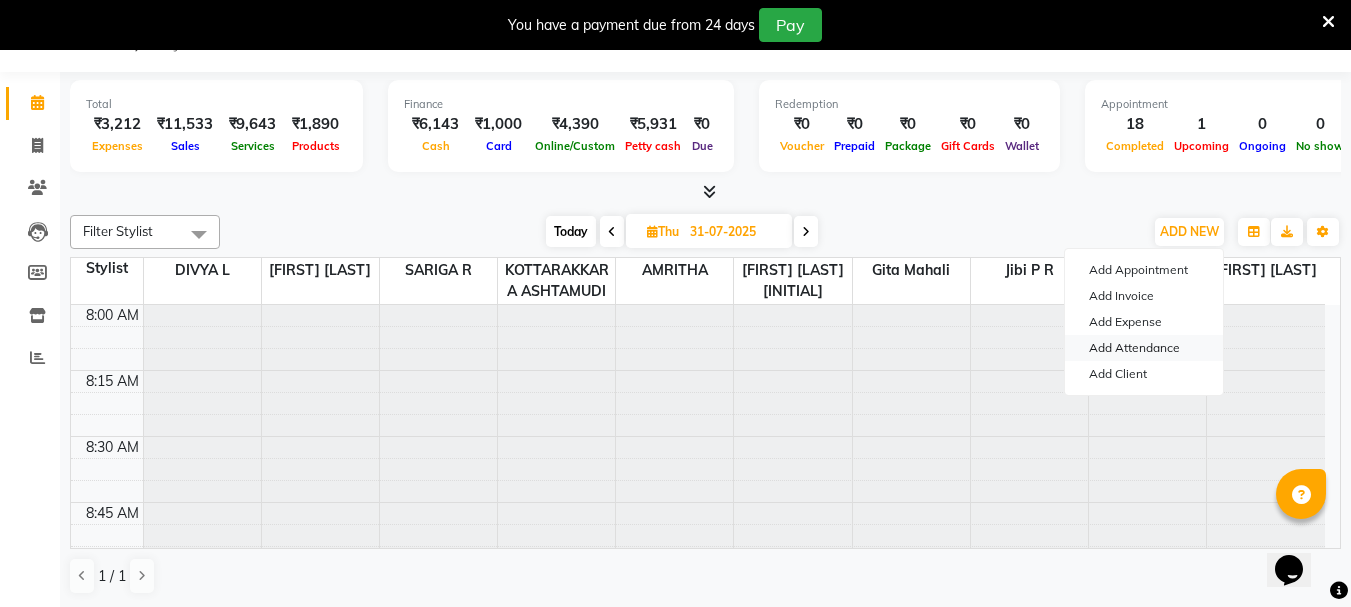 click on "Add Attendance" at bounding box center (1144, 348) 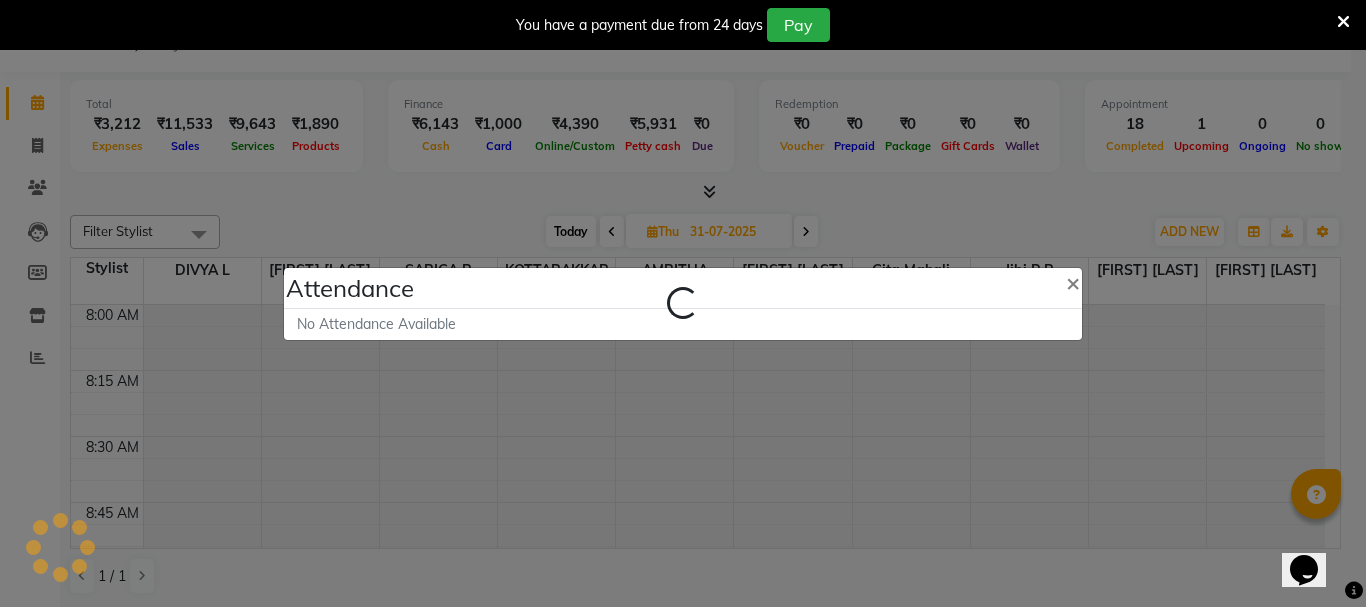 select on "A" 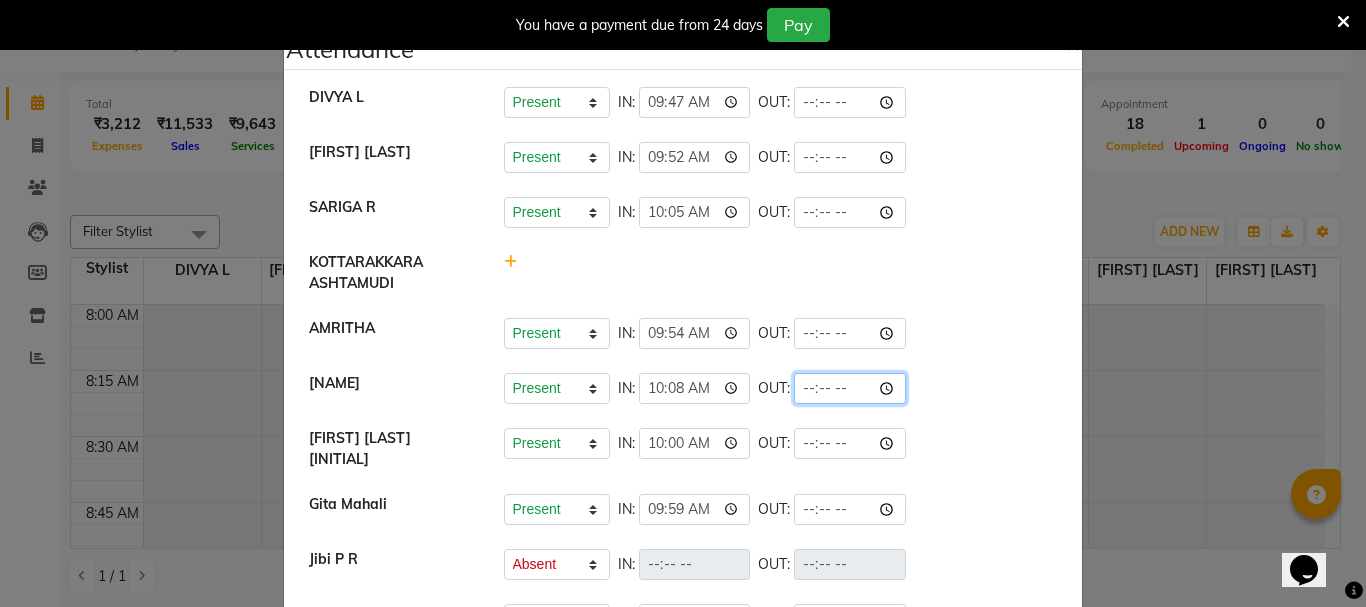 click 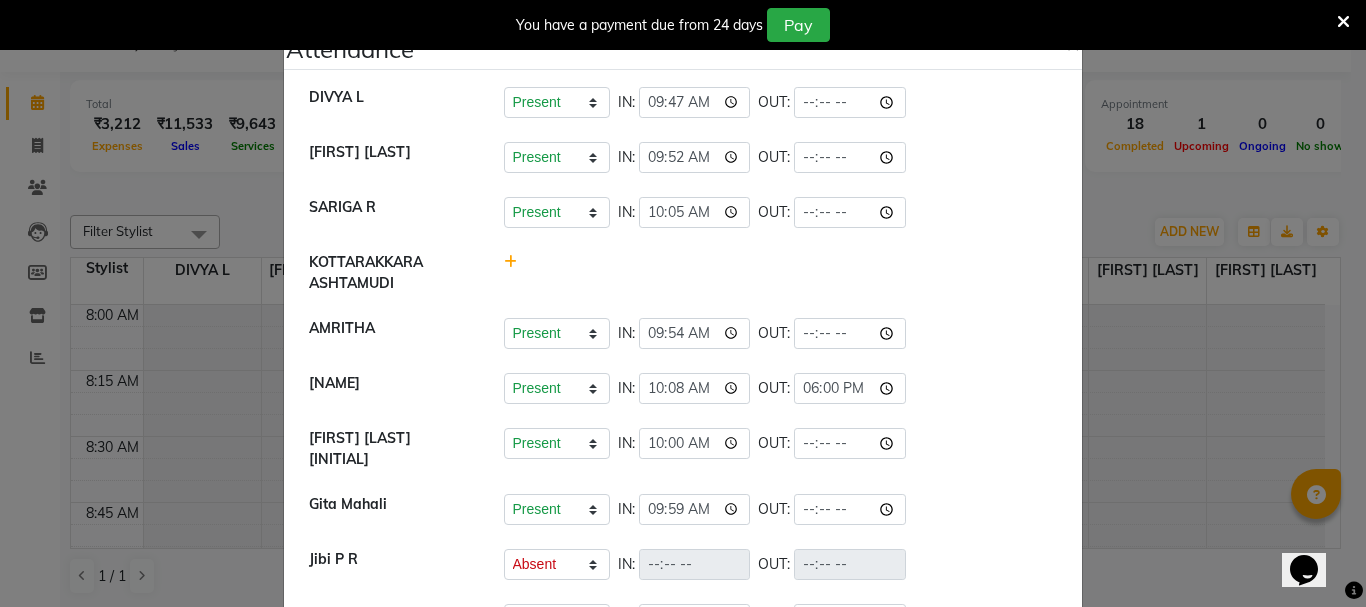 type on "18:00" 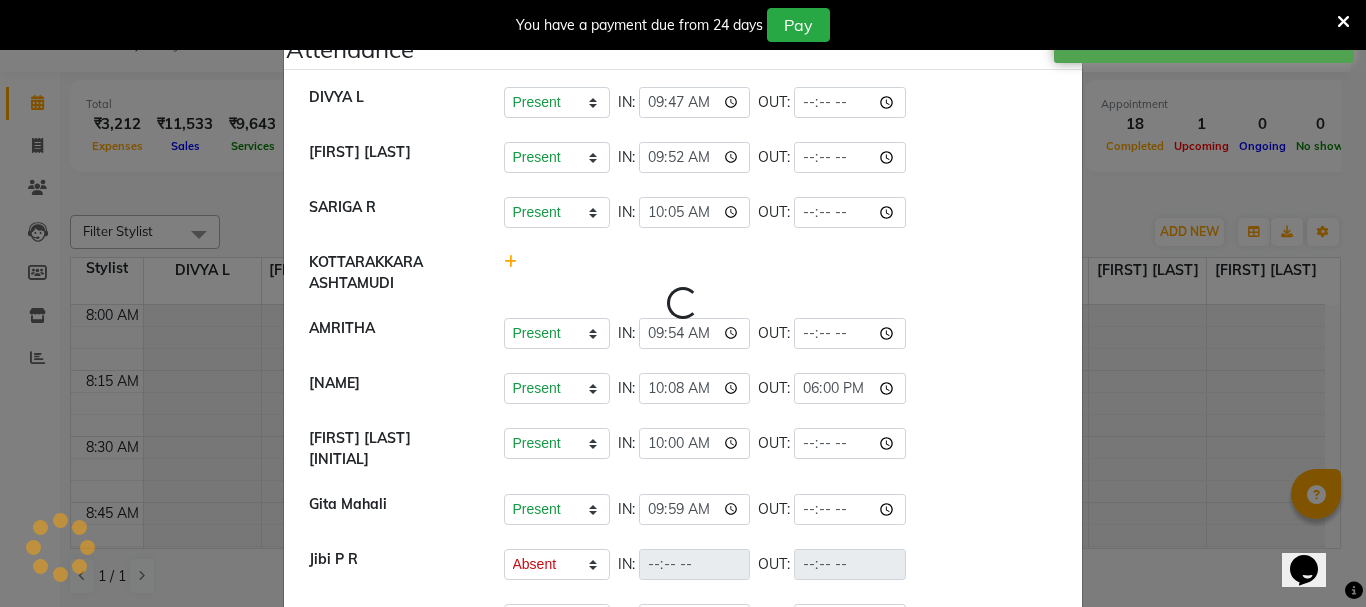 select on "A" 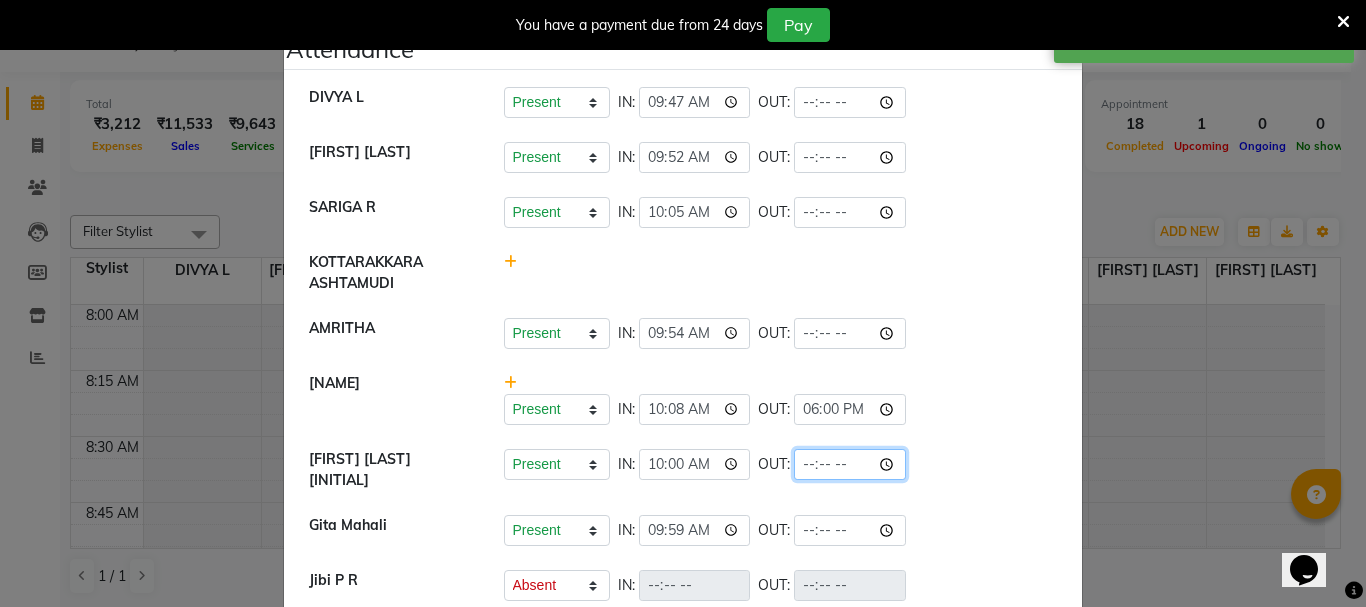 click 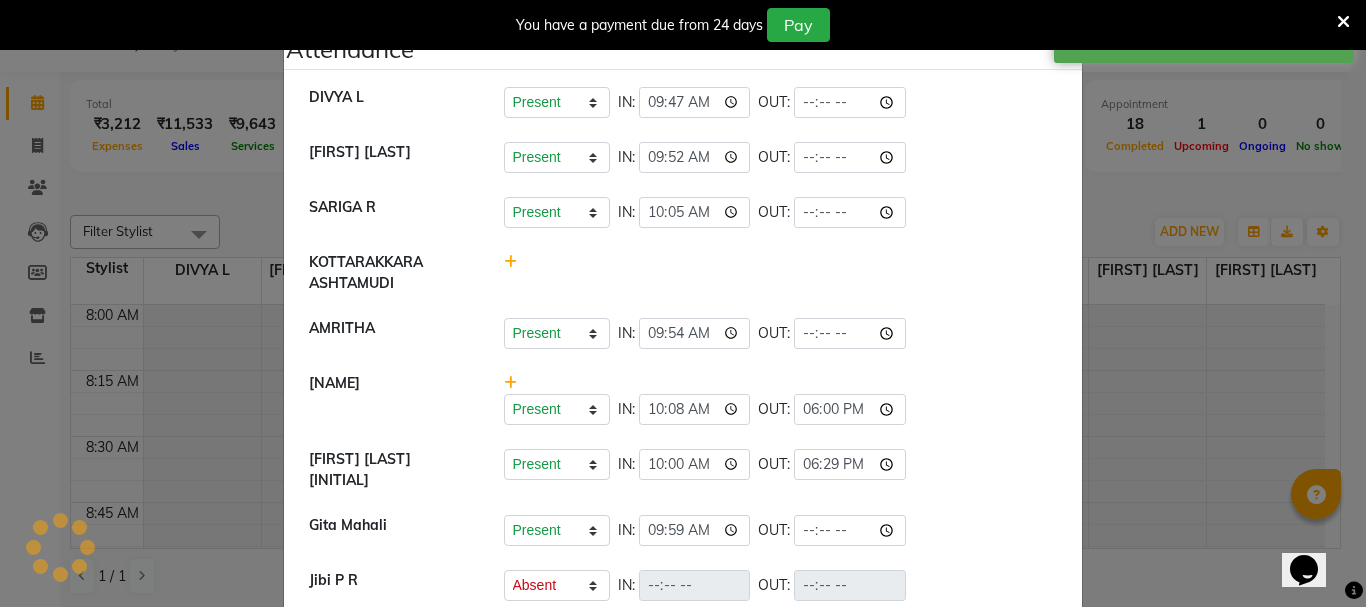 type on "18:29" 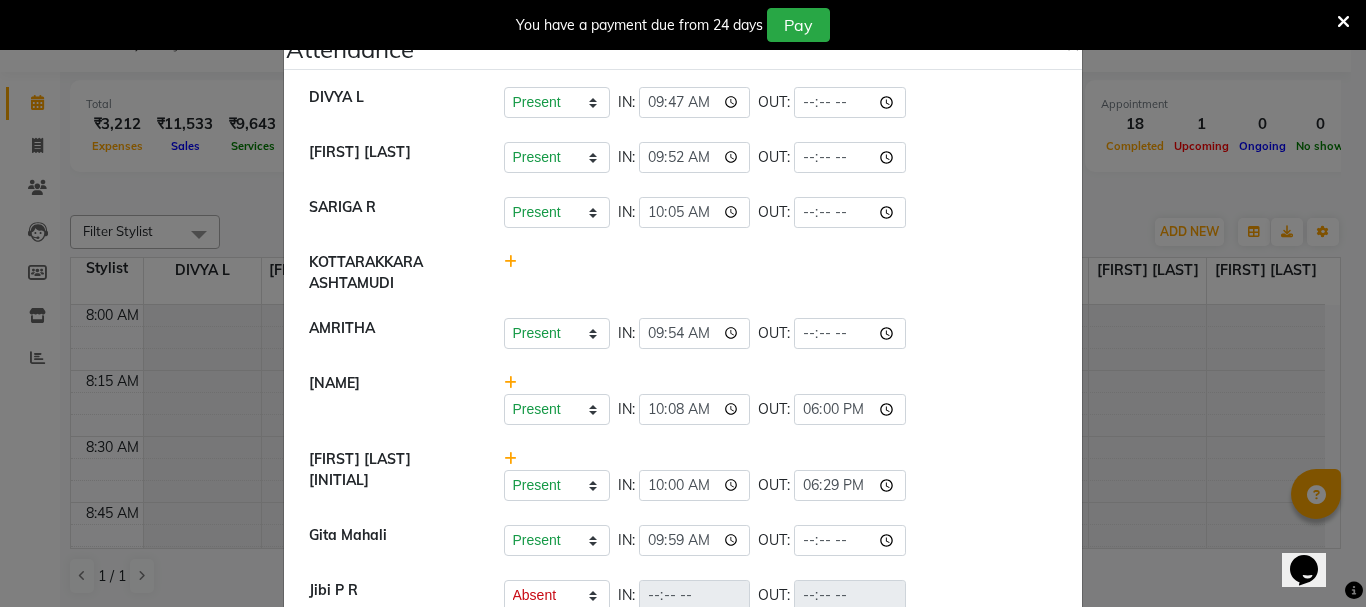 click on "Attendance ×  [NAME] L	   Present   Absent   Late   Half Day   Weekly Off  IN:  09:47 OUT:   [NAME] [LAST] 	   Present   Absent   Late   Half Day   Weekly Off  IN:  09:52 OUT:   [NAME] [LAST] 	   Present   Absent   Late   Half Day   Weekly Off  IN:  10:05 OUT:   KOTTARAKKARA ASHTAMUDI   [NAME]   Present   Absent   Late   Half Day   Weekly Off  IN:  09:54 OUT:   [NAME]   Present   Absent   Late   Half Day   Weekly Off  IN:  10:08 OUT:  18:00  [NAME] [LAST] [LAST]   Present   Absent   Late   Half Day   Weekly Off  IN:  10:00 OUT:  18:29  [NAME] [LAST]    Present   Absent   Late   Half Day   Weekly Off  IN:  09:59 OUT:   [NAME] [LAST]   Present   Absent   Late   Half Day   Weekly Off  IN:  OUT:   [NAME] [LAST]   Present   Absent   Late   Half Day   Weekly Off  IN:  10:00 OUT:   [NAME] [LAST]    Present   Absent   Late   Half Day   Weekly Off  IN:  10:00 OUT:" 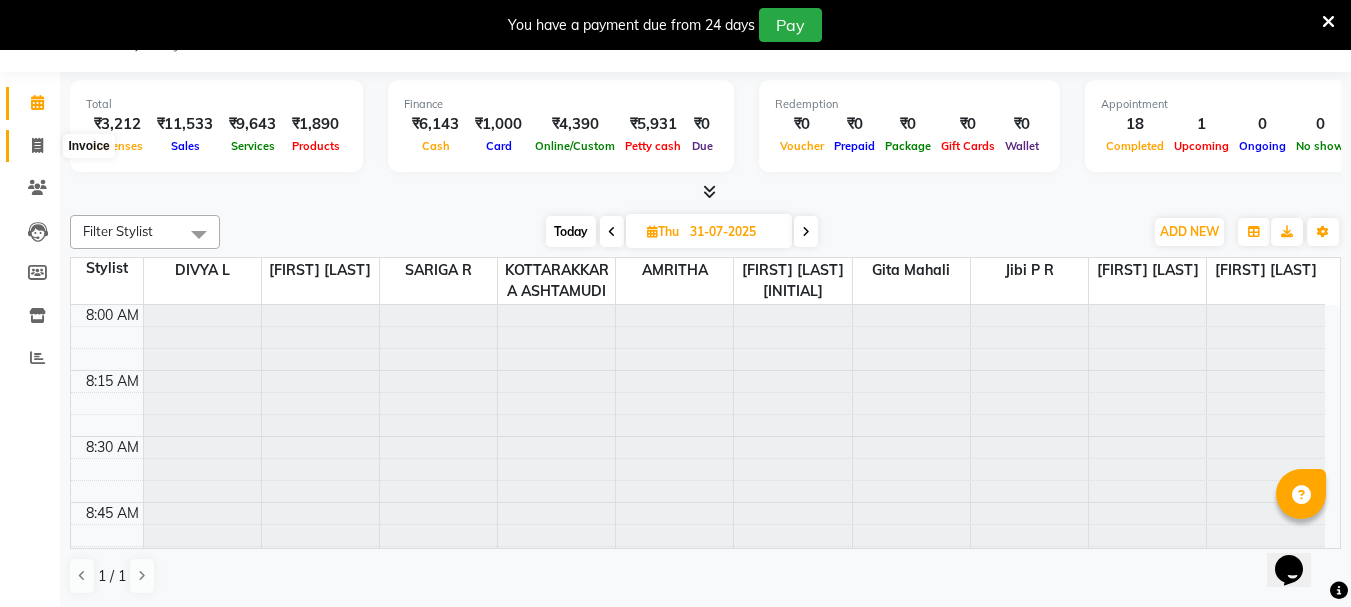 click 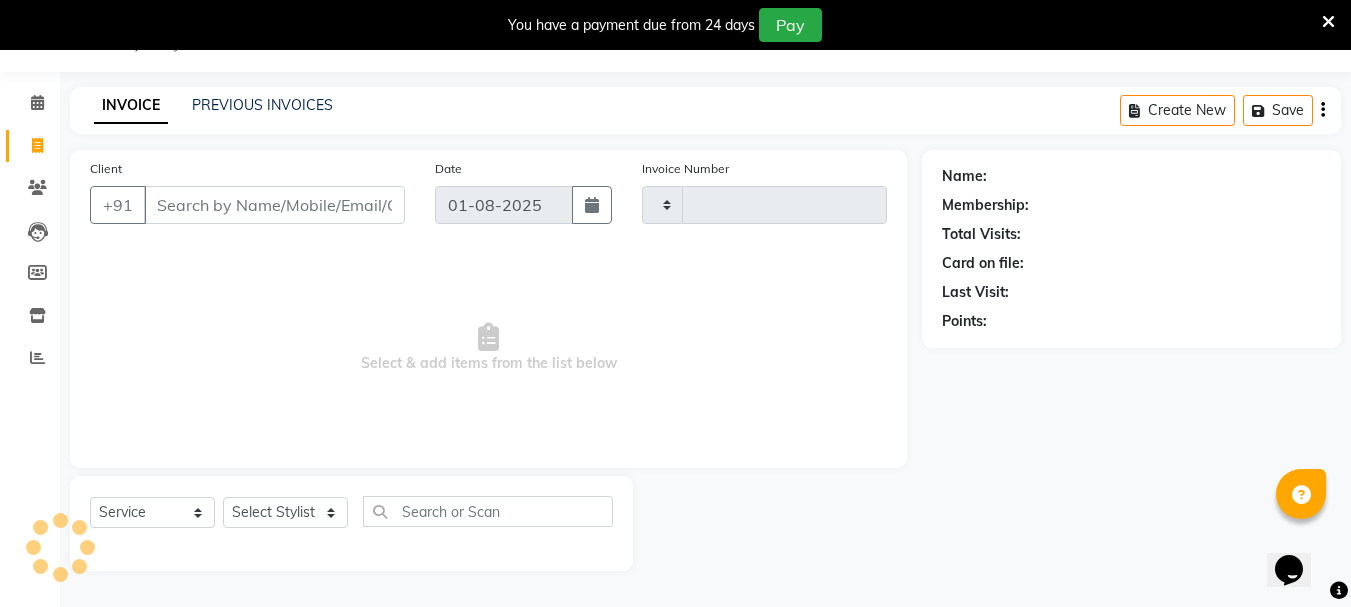 type on "2304" 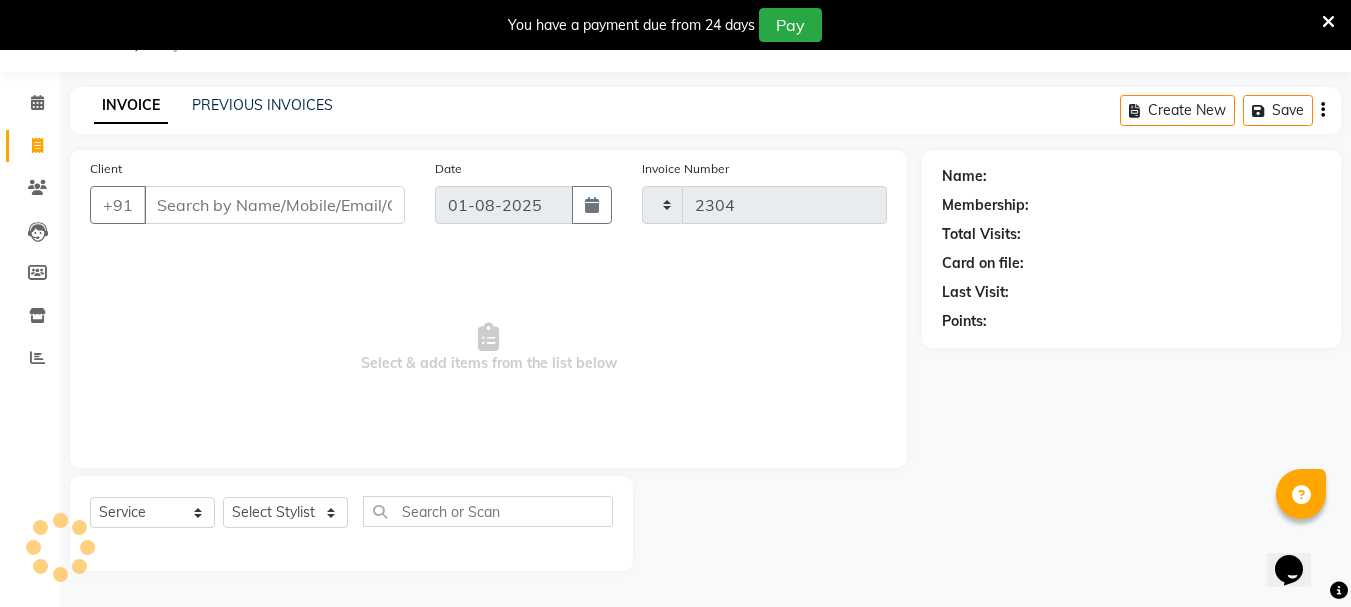 select on "4664" 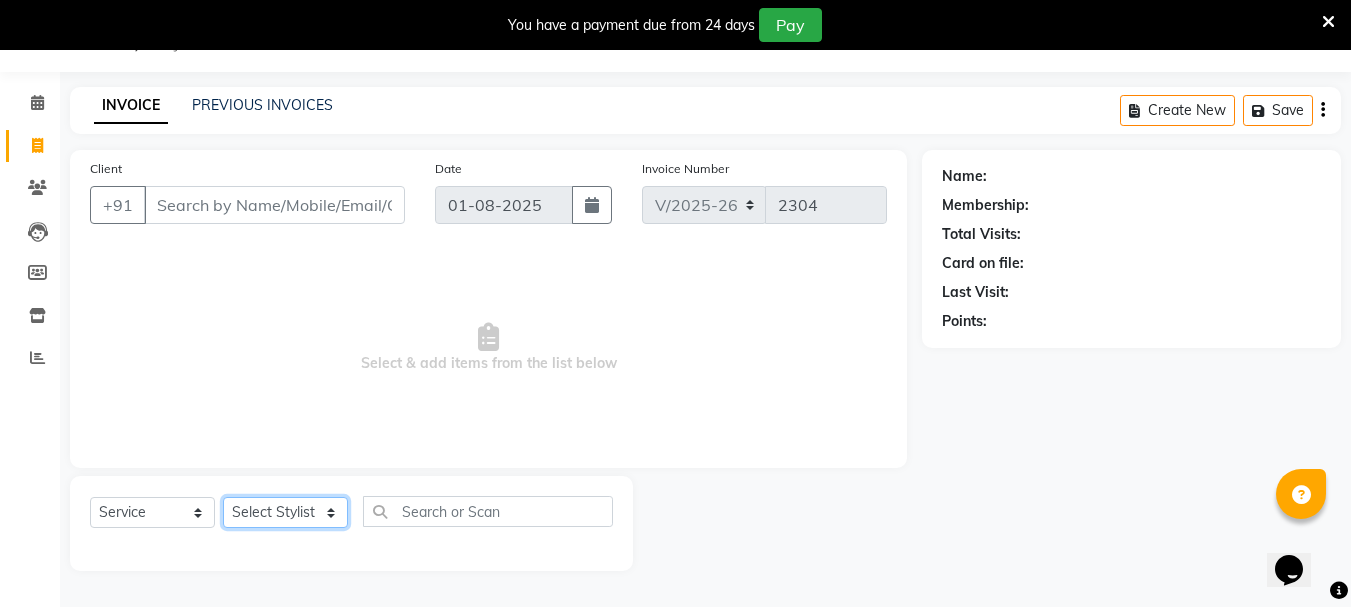 click on "Select Stylist AMRITHA DIVYA L	 Gita Mahali  Jibi P R Karina Darjee  KOTTARAKKARA ASHTAMUDI NISHA SAMUEL 	 Priya Chakraborty SARIGA R	 SHAHIDA SHAMINA MUHAMMED P R" 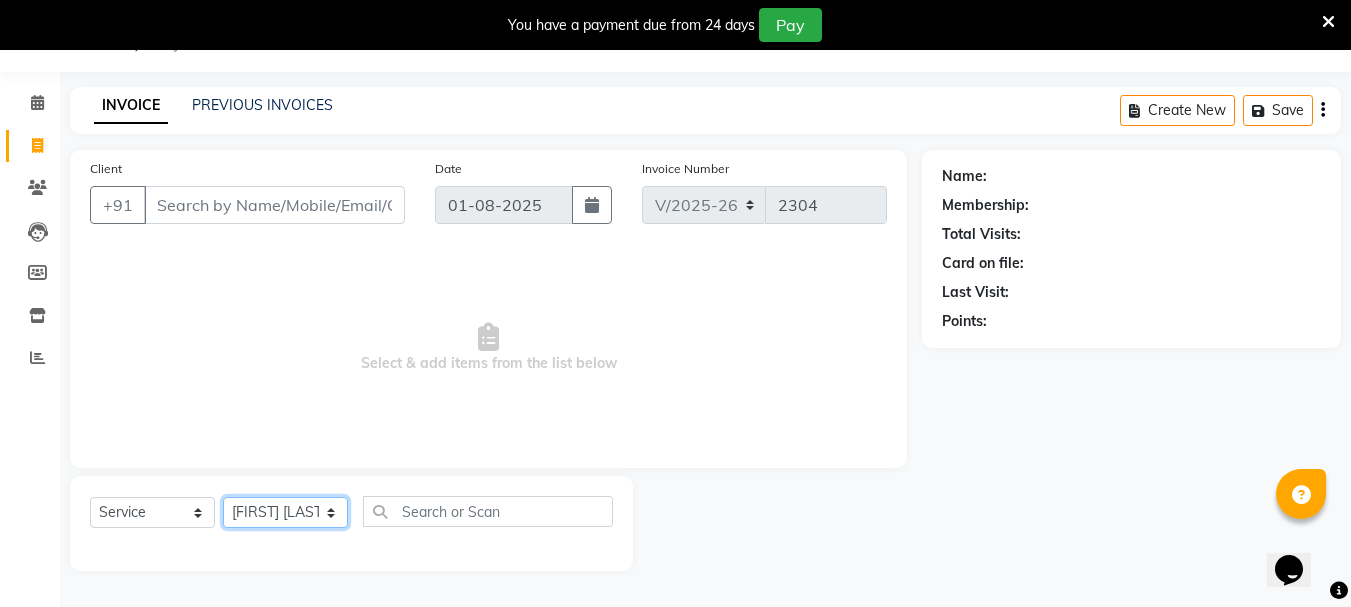 click on "Select Stylist AMRITHA DIVYA L	 Gita Mahali  Jibi P R Karina Darjee  KOTTARAKKARA ASHTAMUDI NISHA SAMUEL 	 Priya Chakraborty SARIGA R	 SHAHIDA SHAMINA MUHAMMED P R" 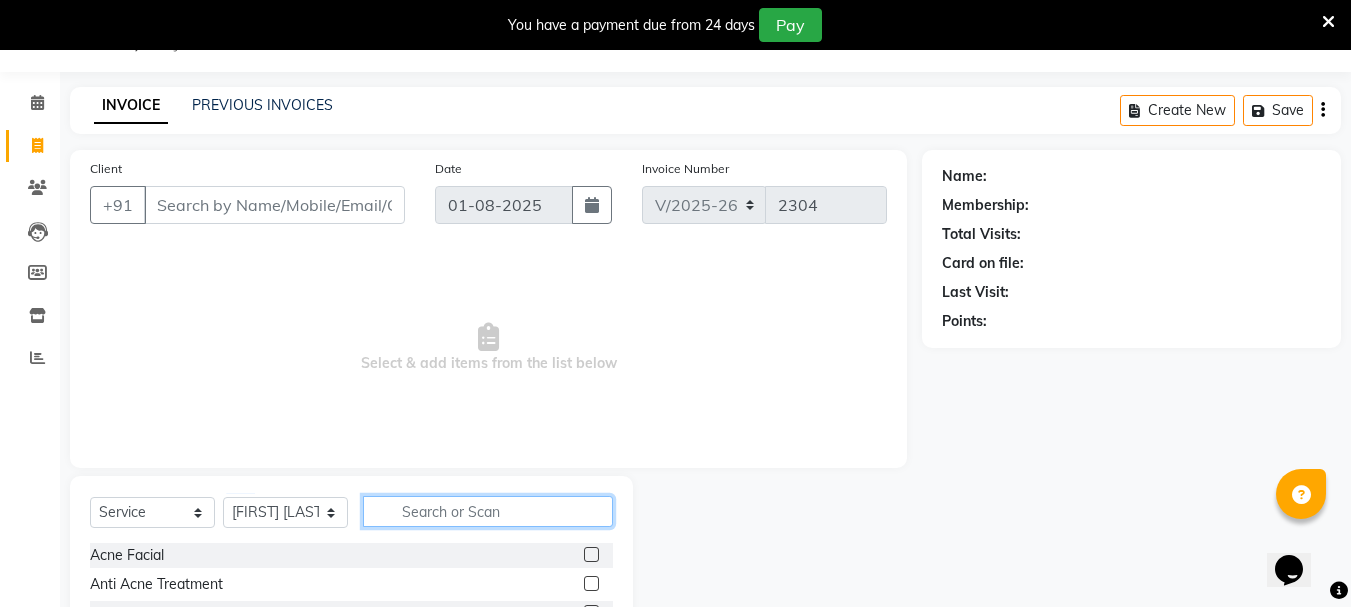 click 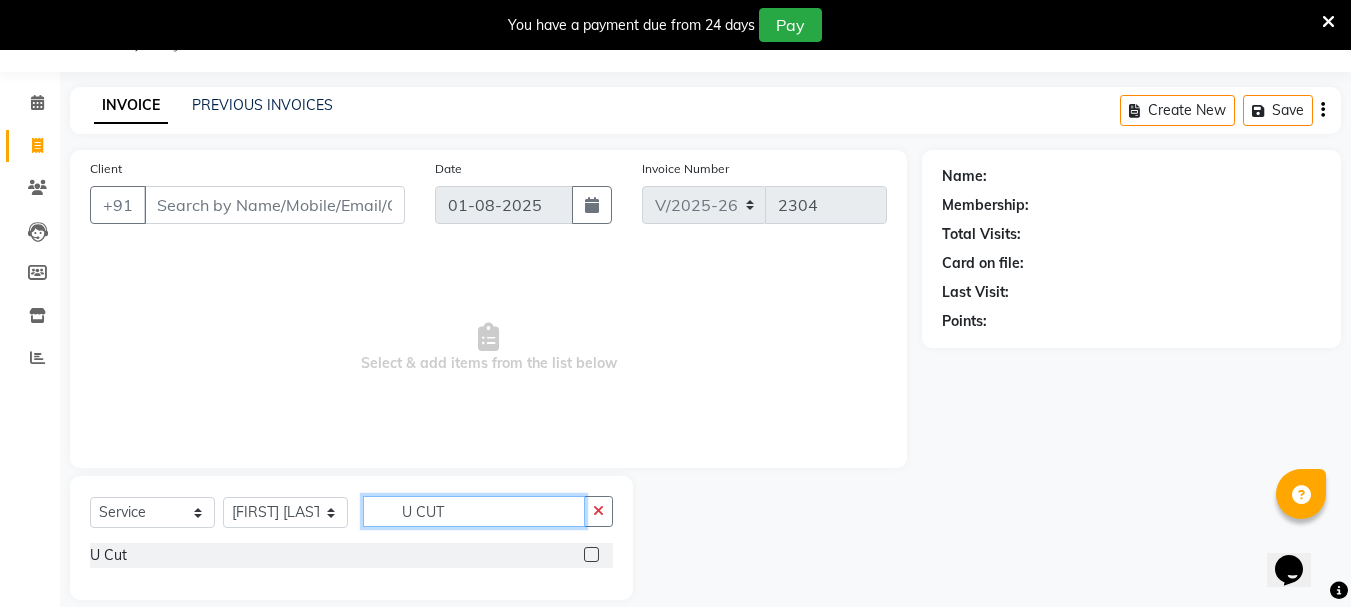 type on "U CUT" 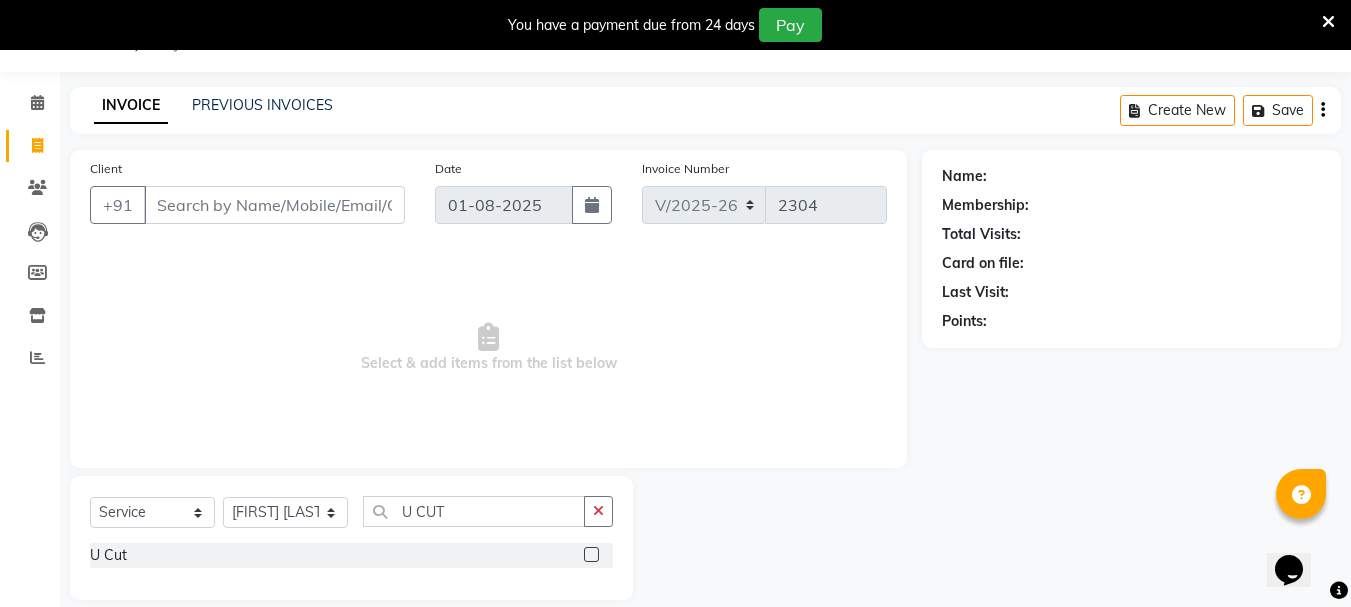 click 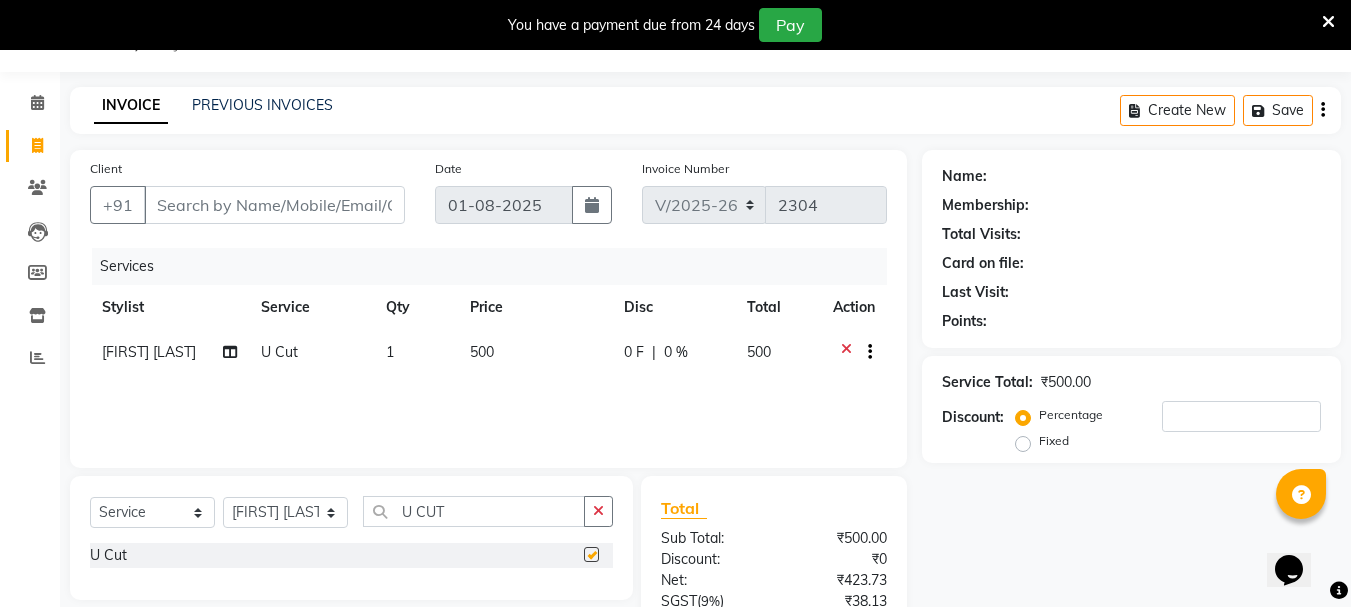 checkbox on "false" 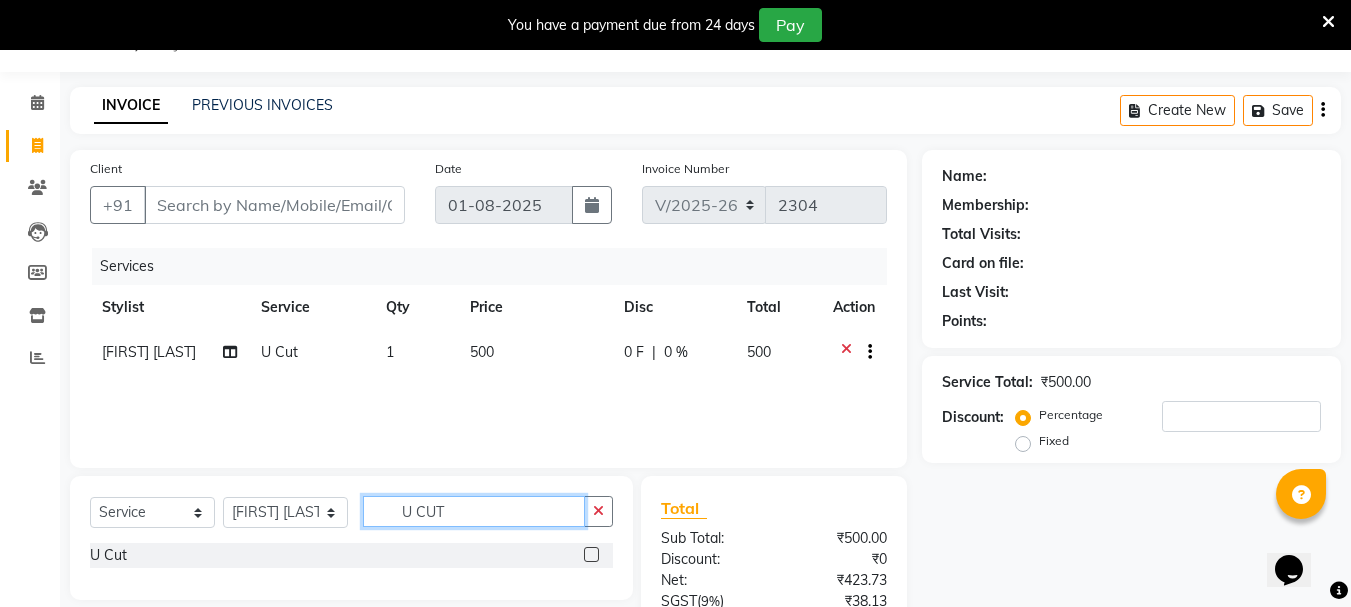 click on "U CUT" 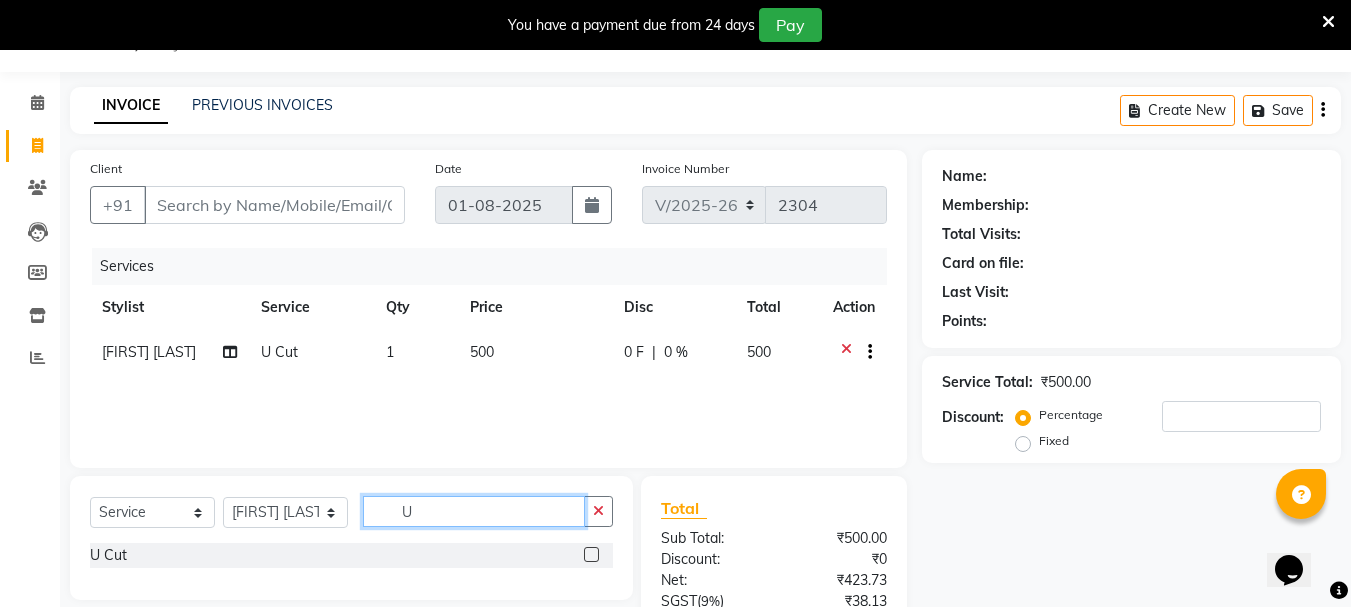type on "U" 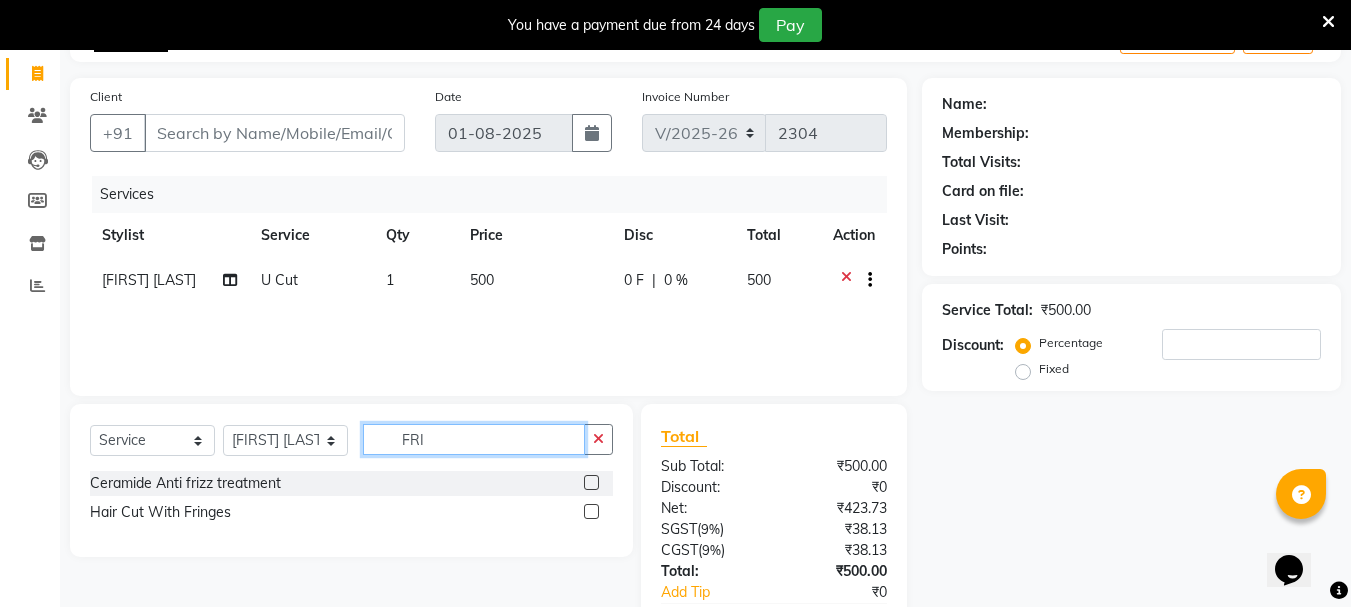 scroll, scrollTop: 243, scrollLeft: 0, axis: vertical 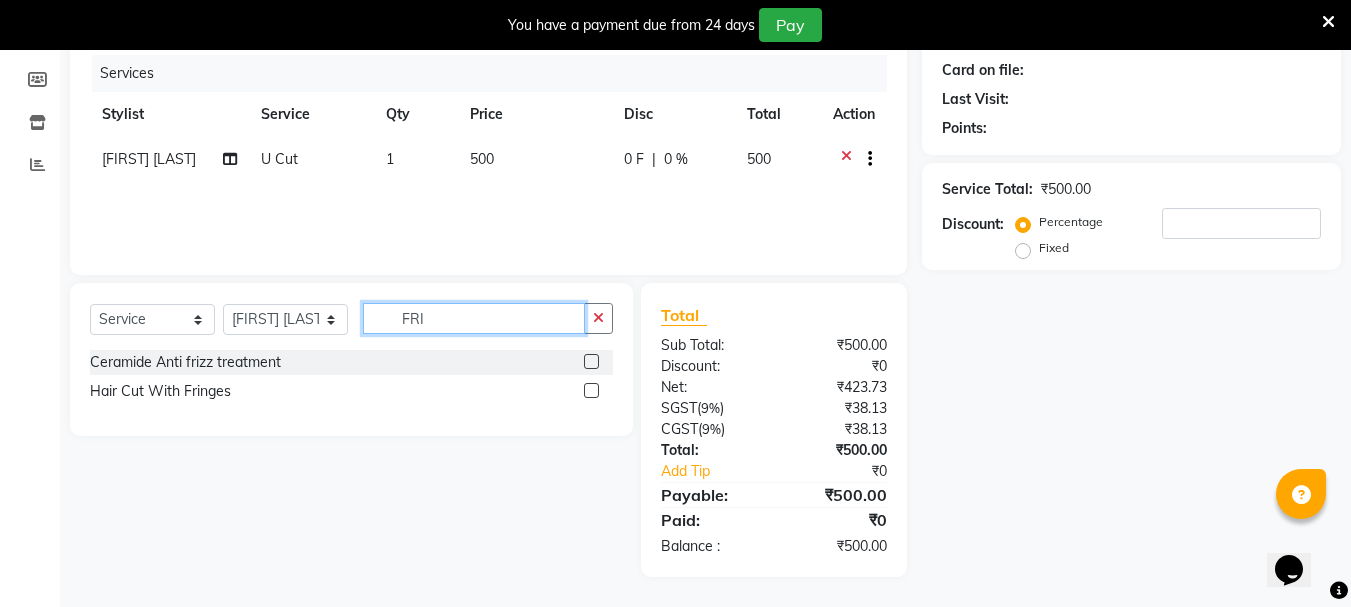 type on "FRI" 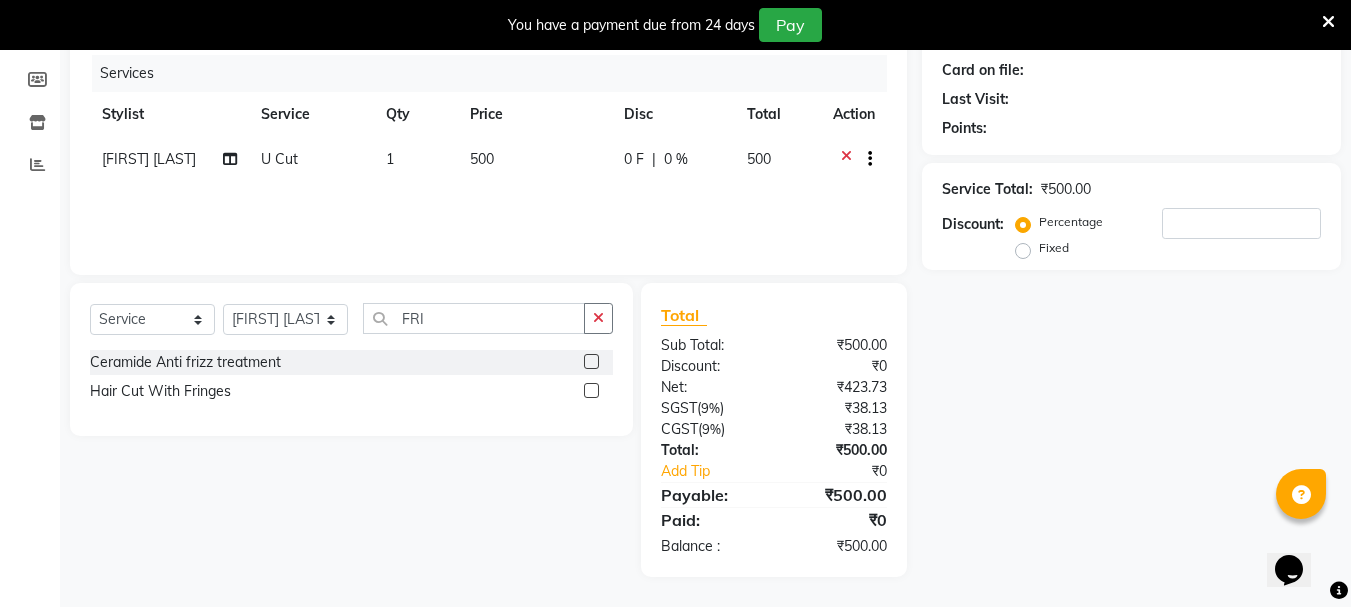 click 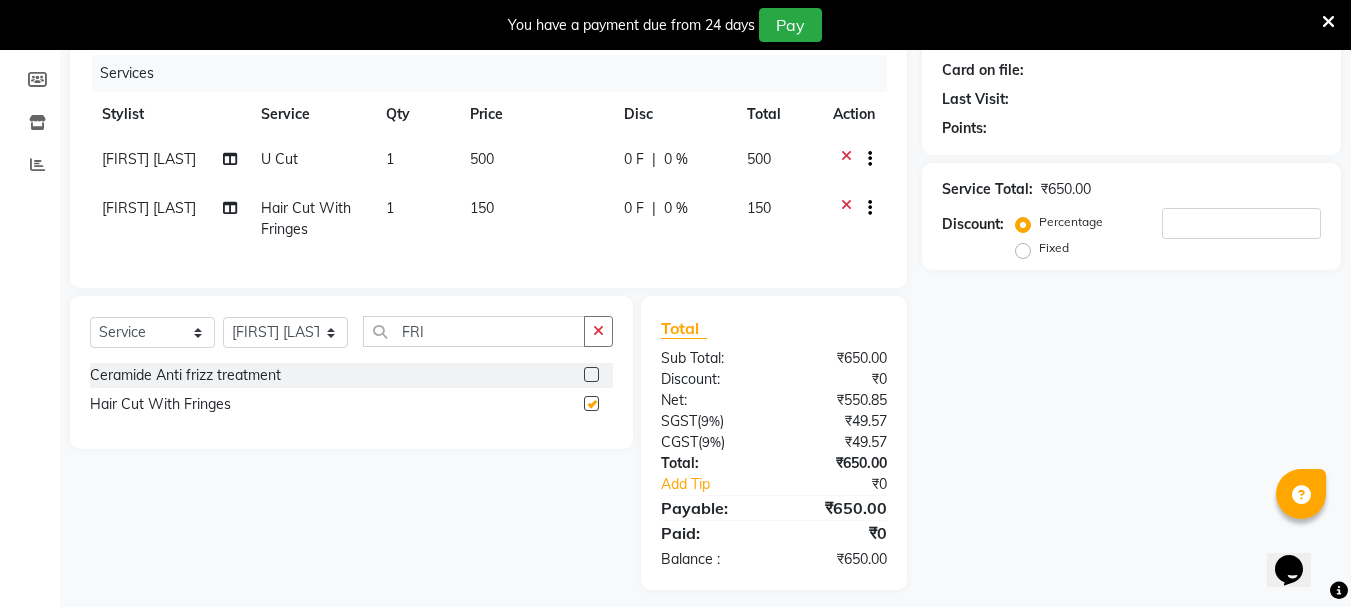 checkbox on "false" 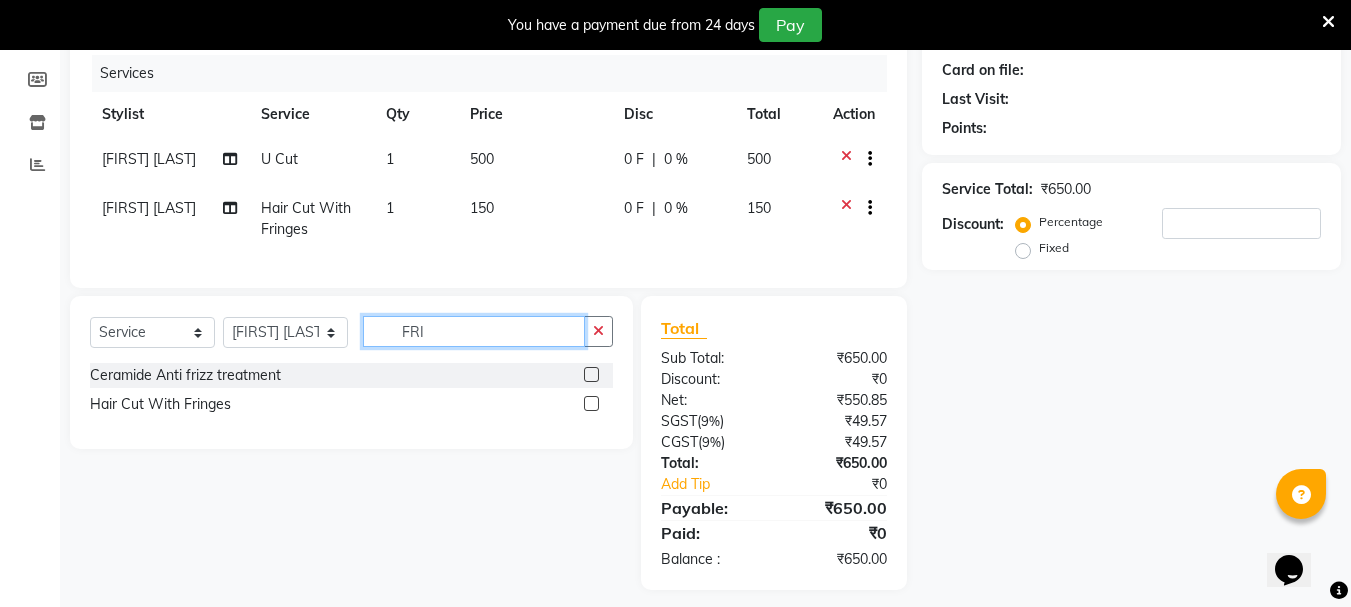 click on "FRI" 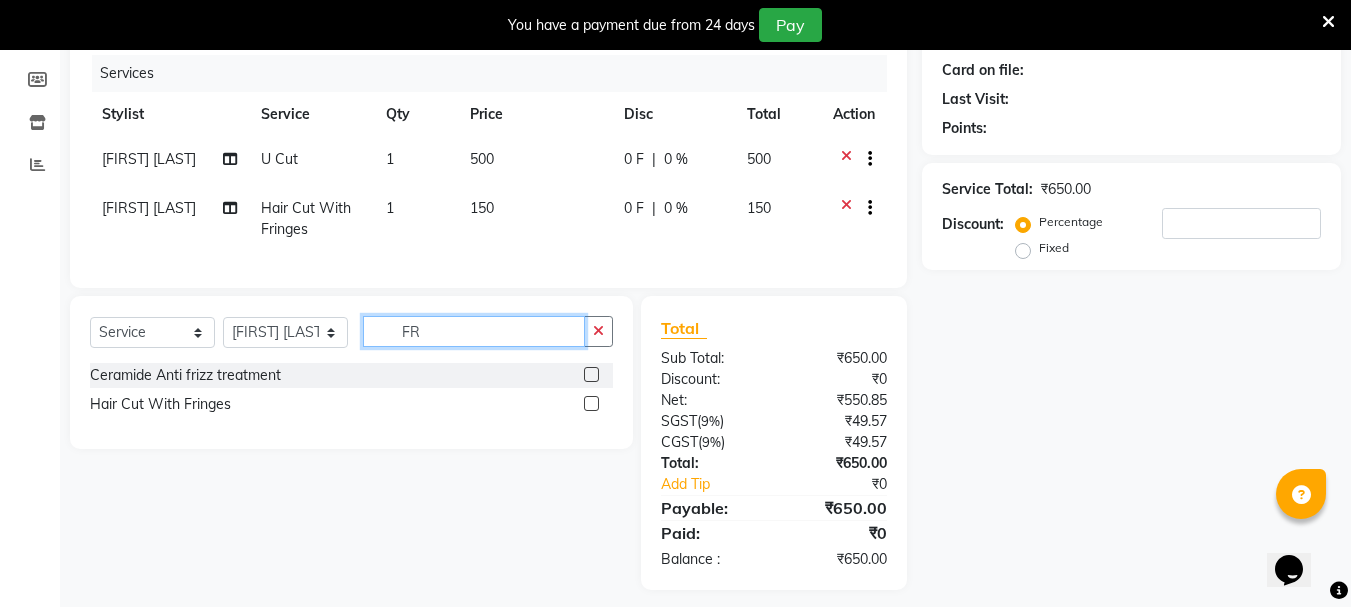 type on "F" 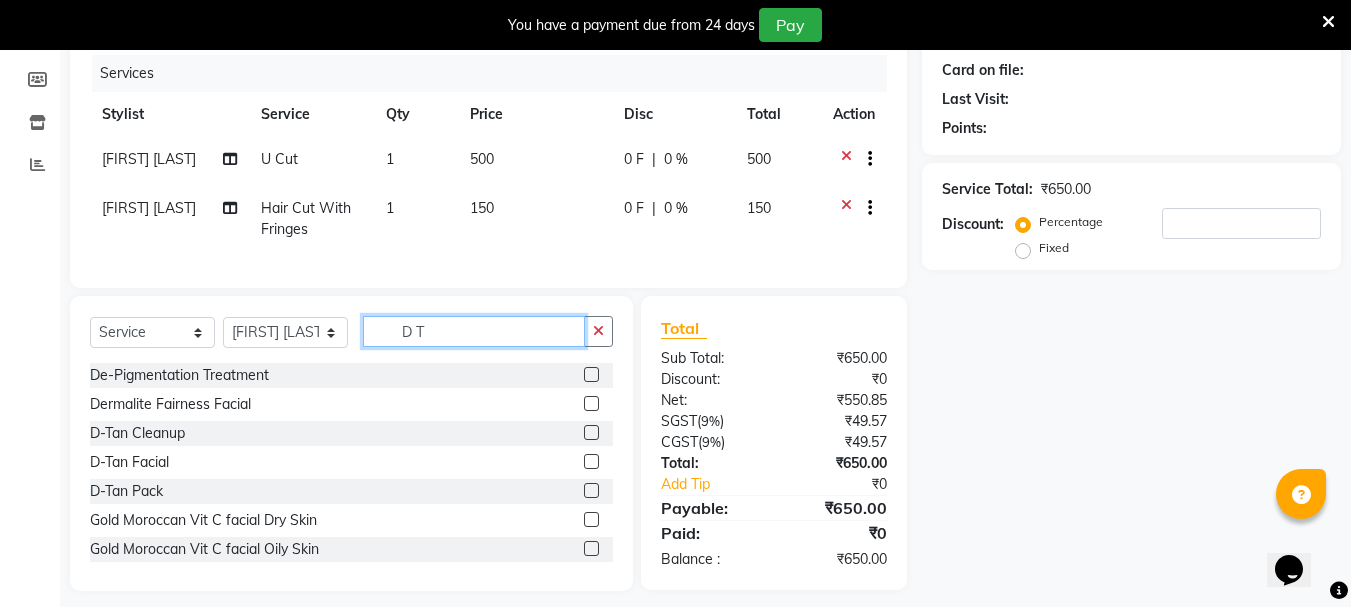 type on "D T" 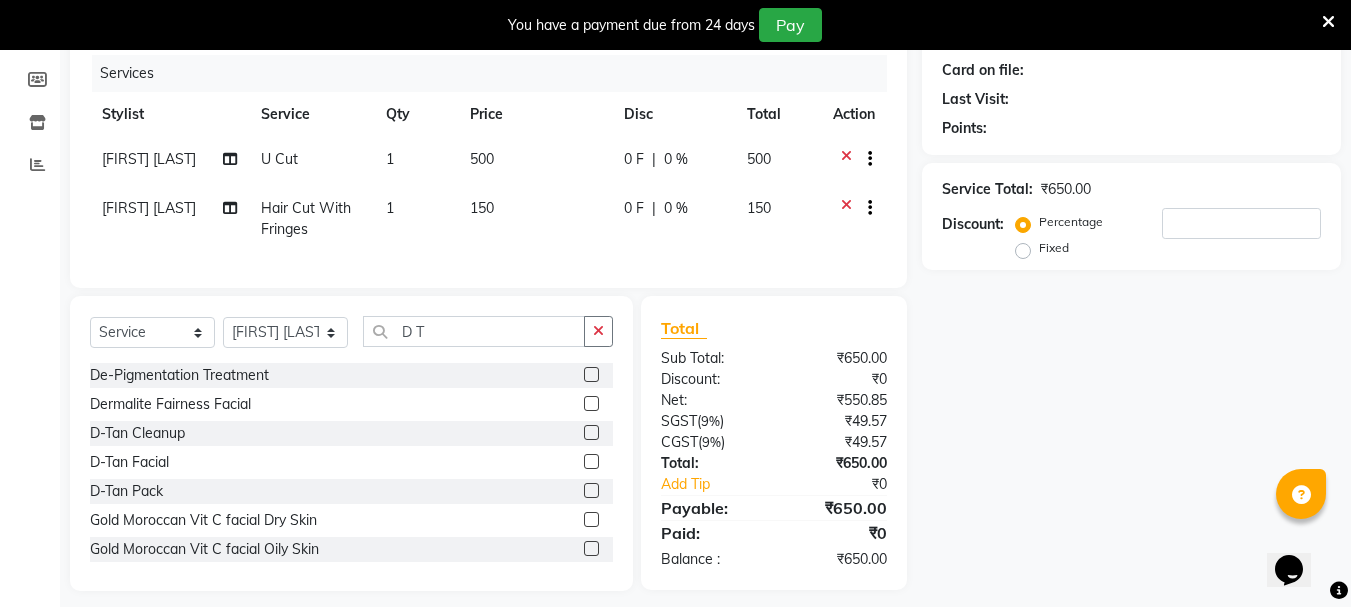 click 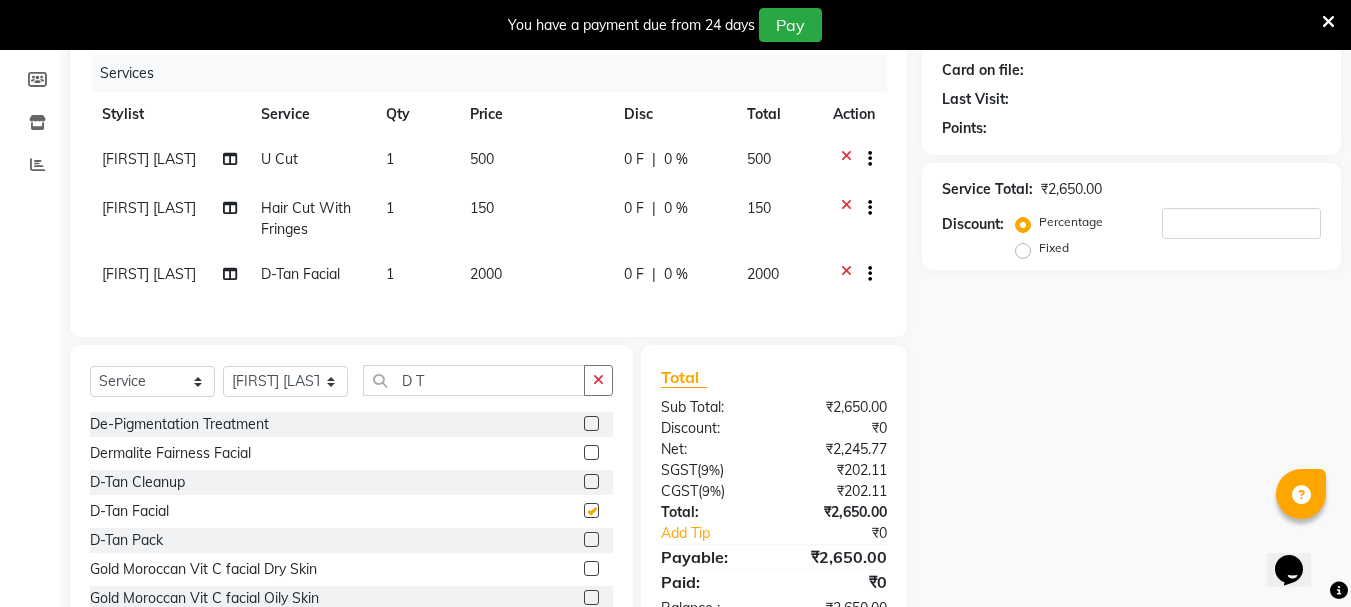 checkbox on "false" 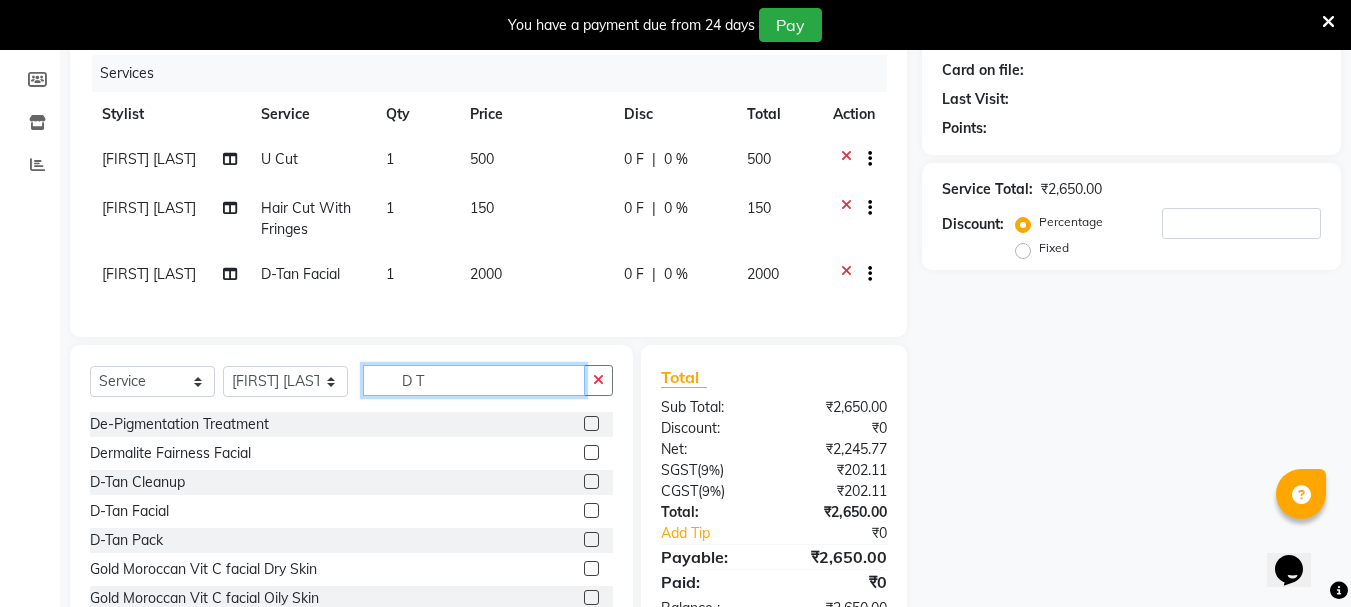 click on "D T" 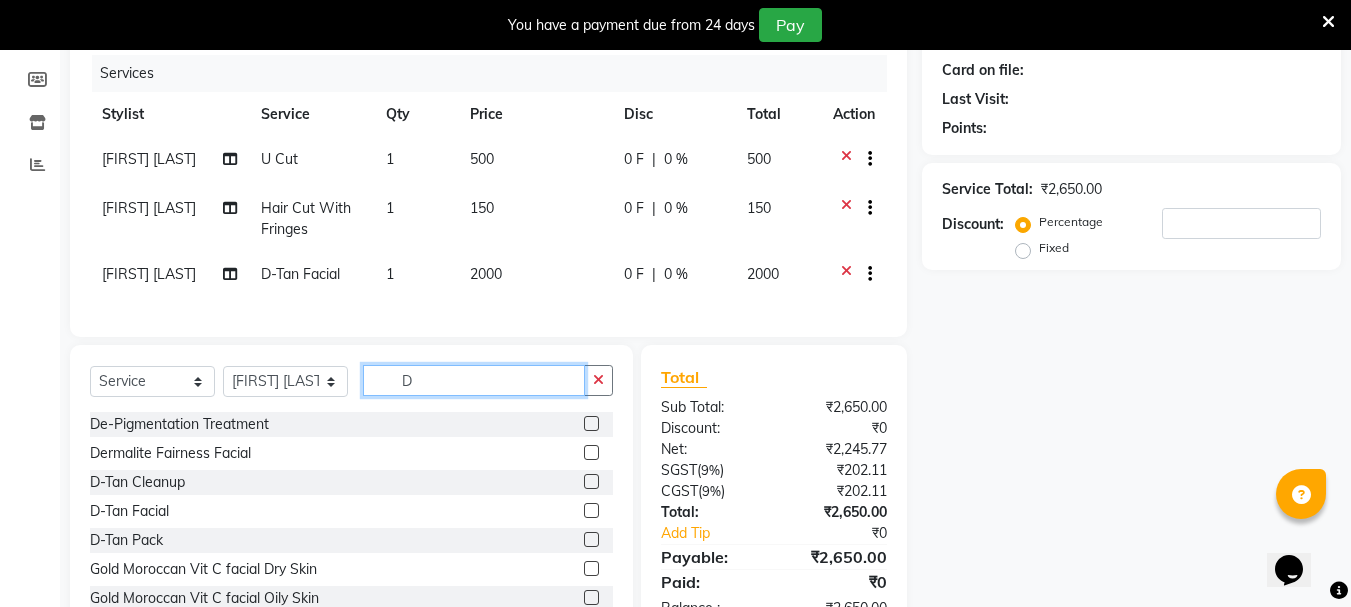 type on "D" 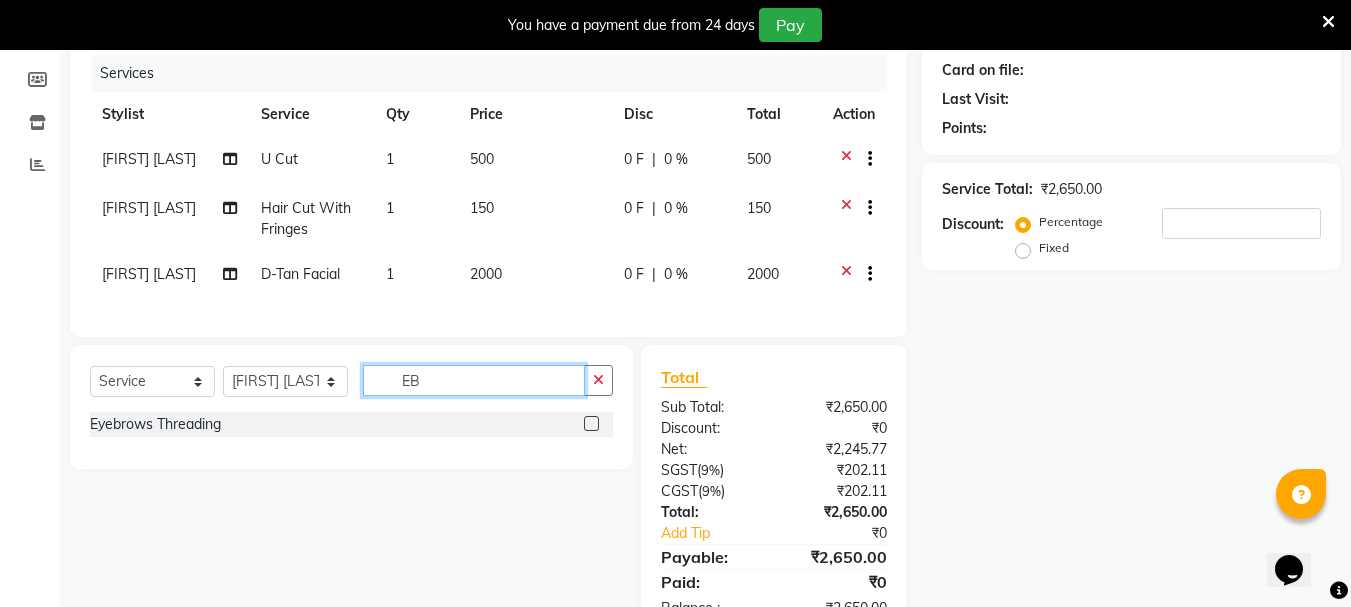 type on "EB" 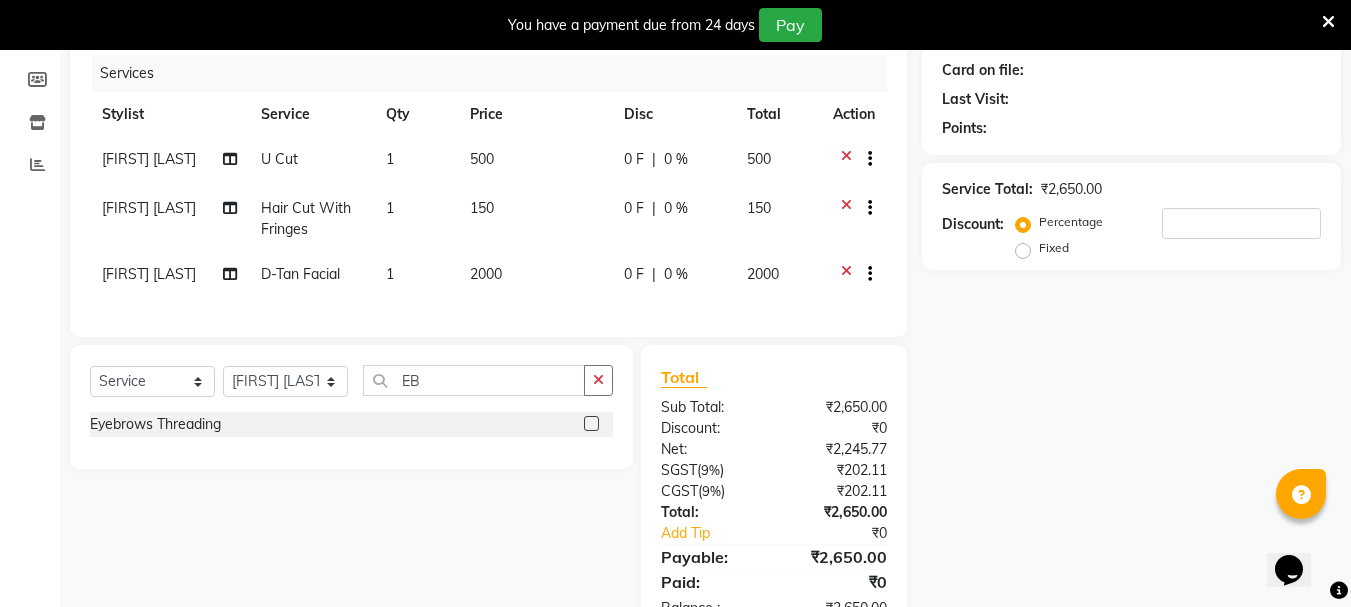 click 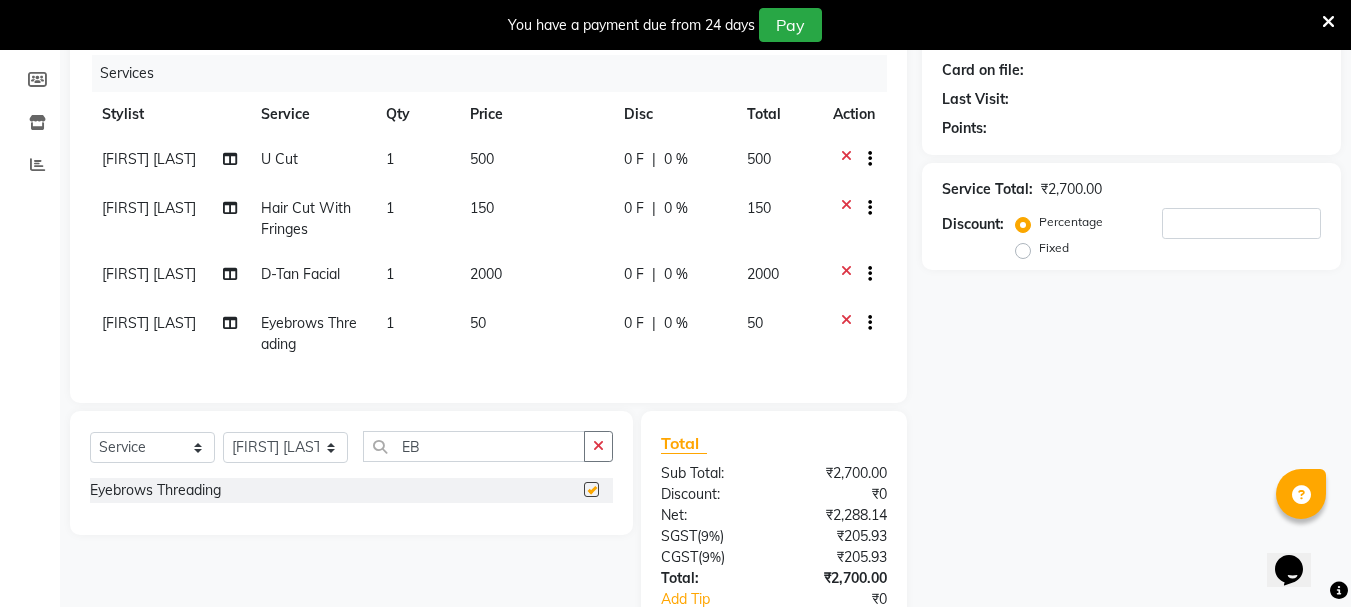 checkbox on "false" 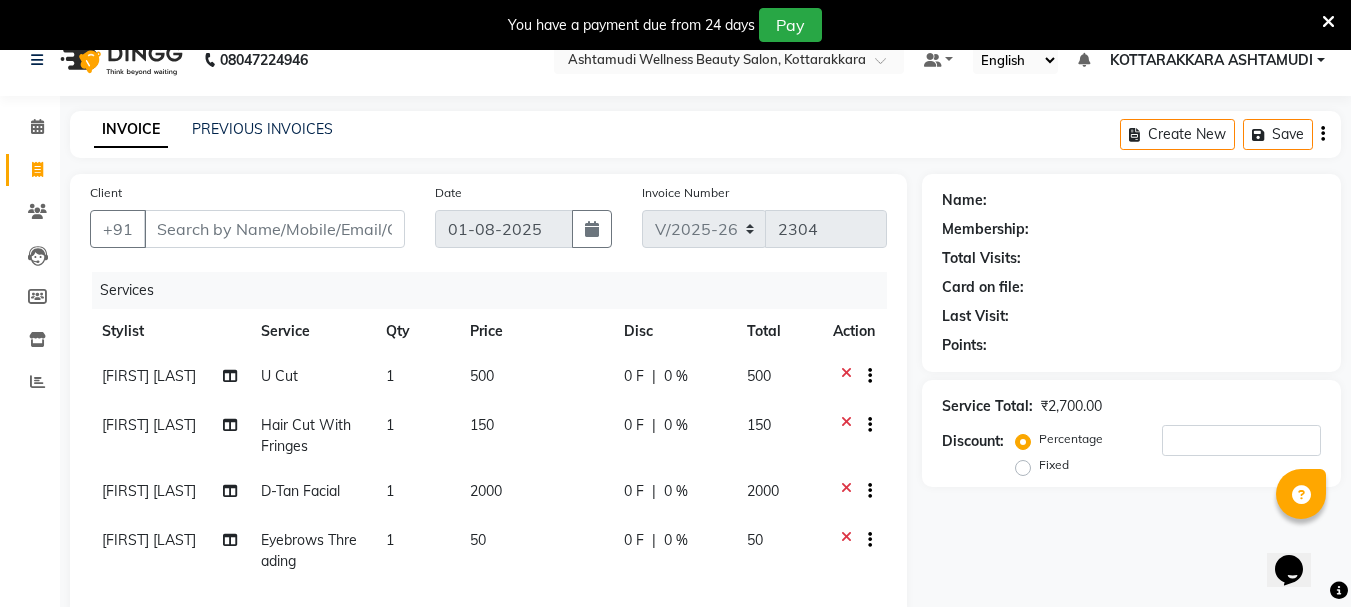scroll, scrollTop: 0, scrollLeft: 0, axis: both 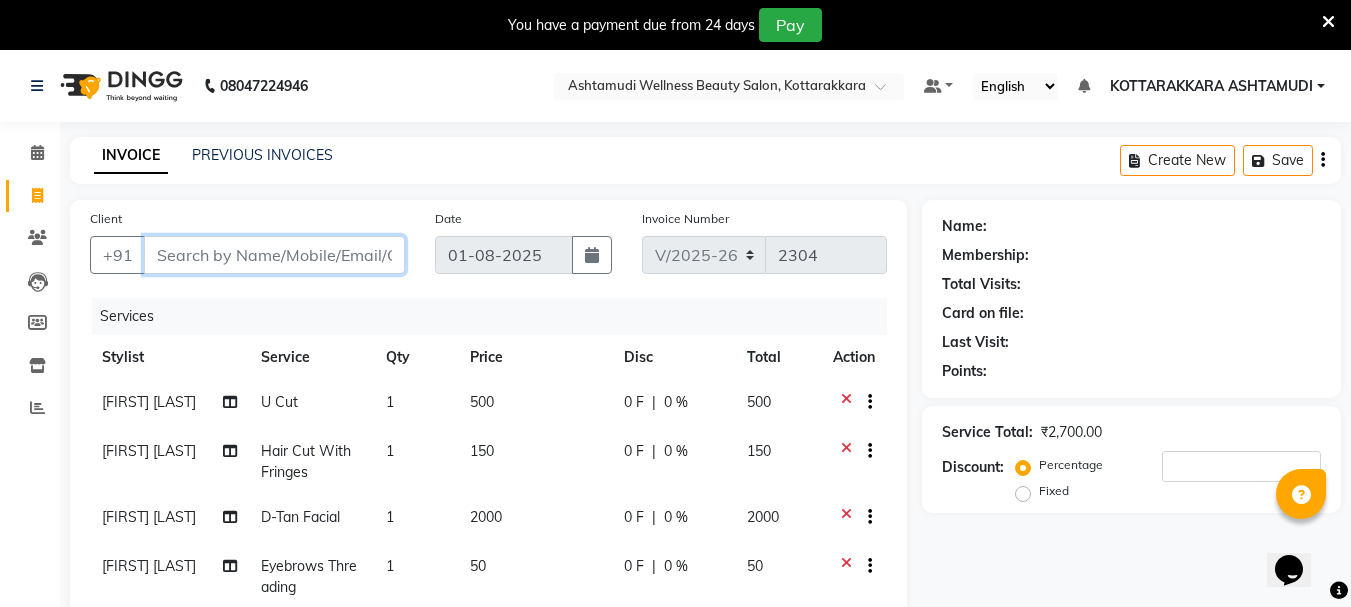 click on "Client" at bounding box center (274, 255) 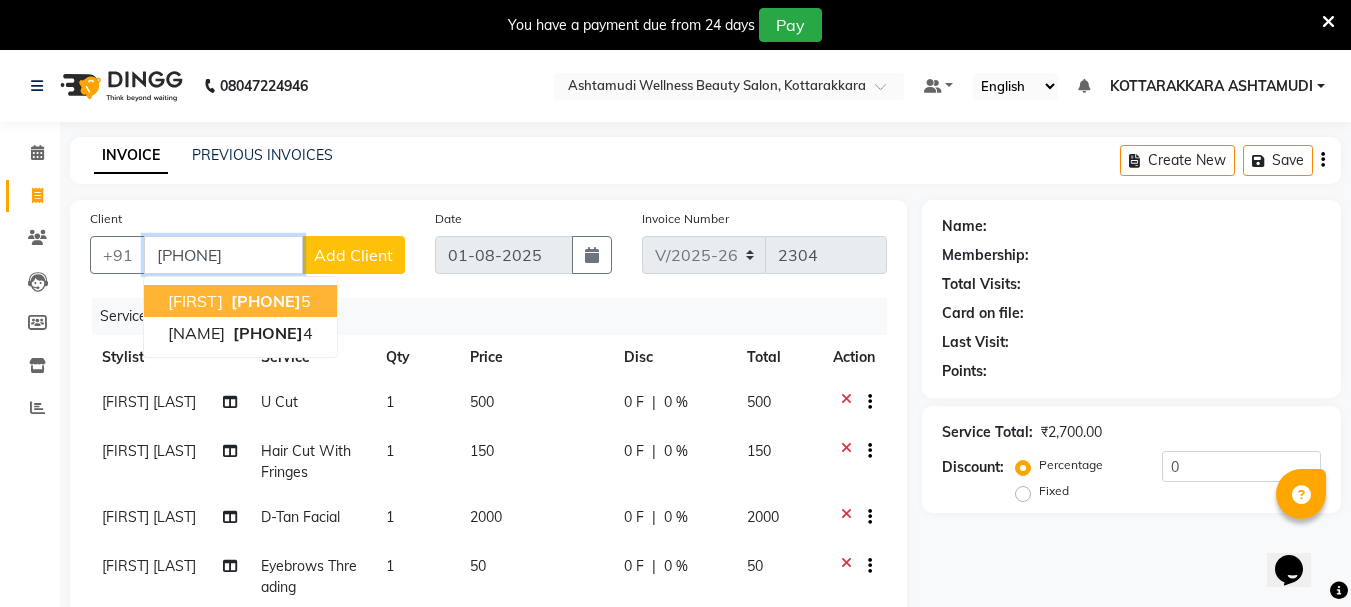 click on "[PHONE]" at bounding box center [269, 301] 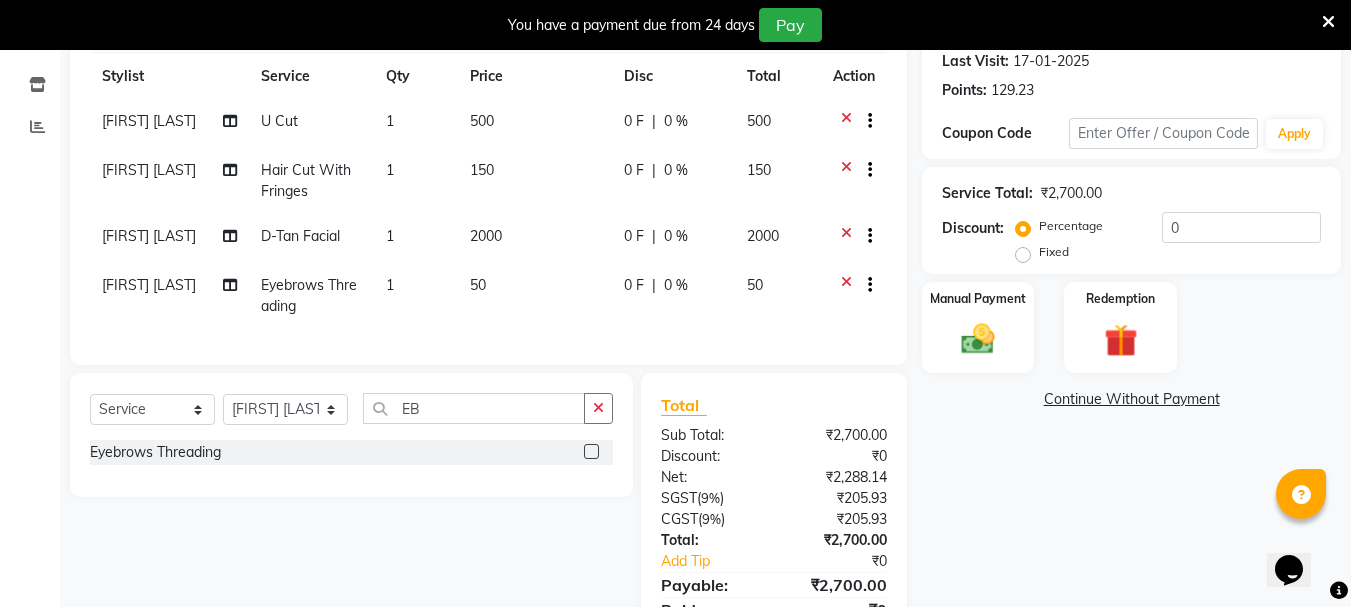 scroll, scrollTop: 386, scrollLeft: 0, axis: vertical 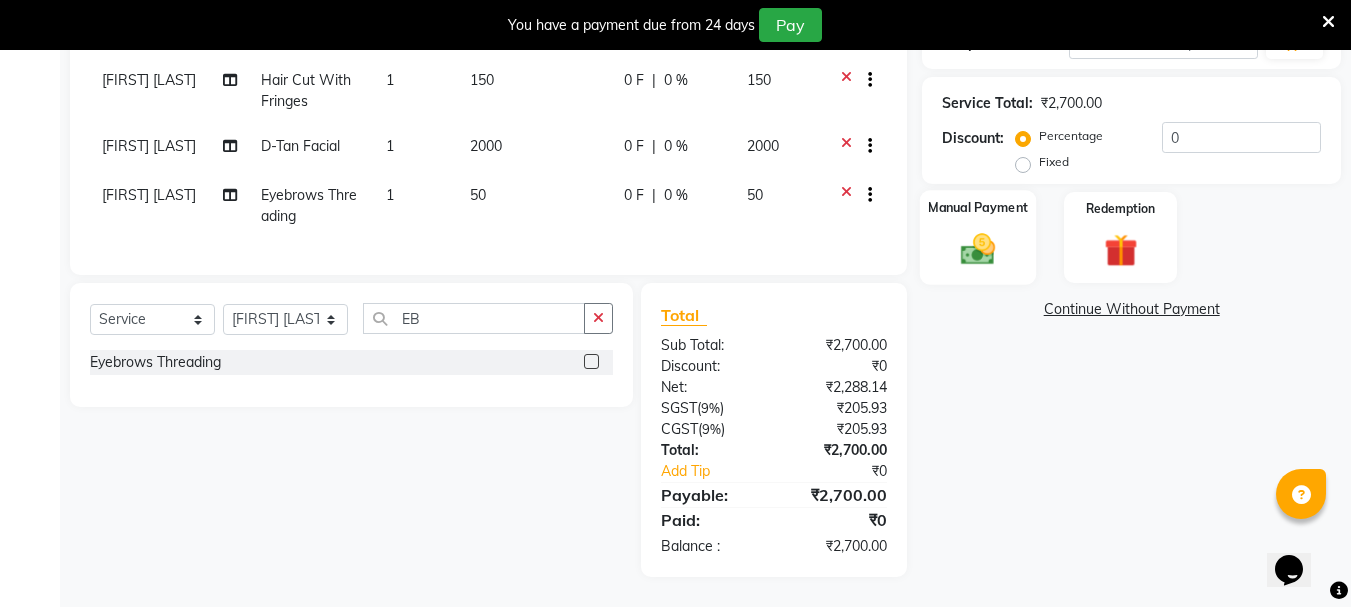 click on "Manual Payment" 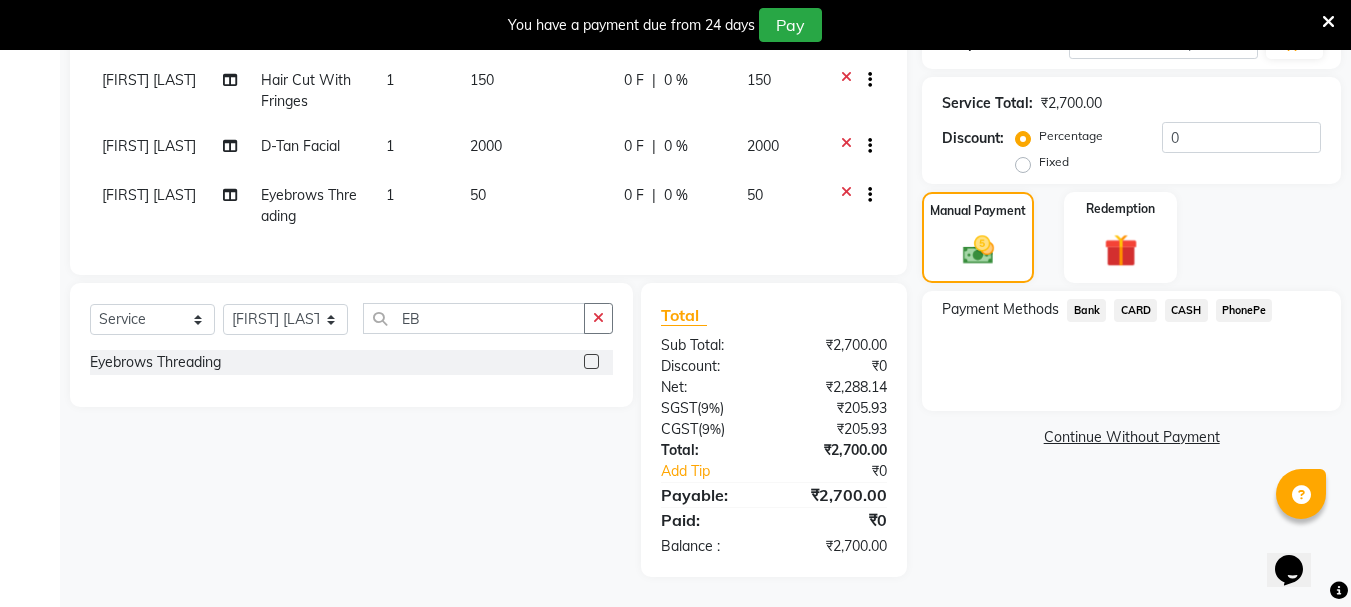 click on "PhonePe" 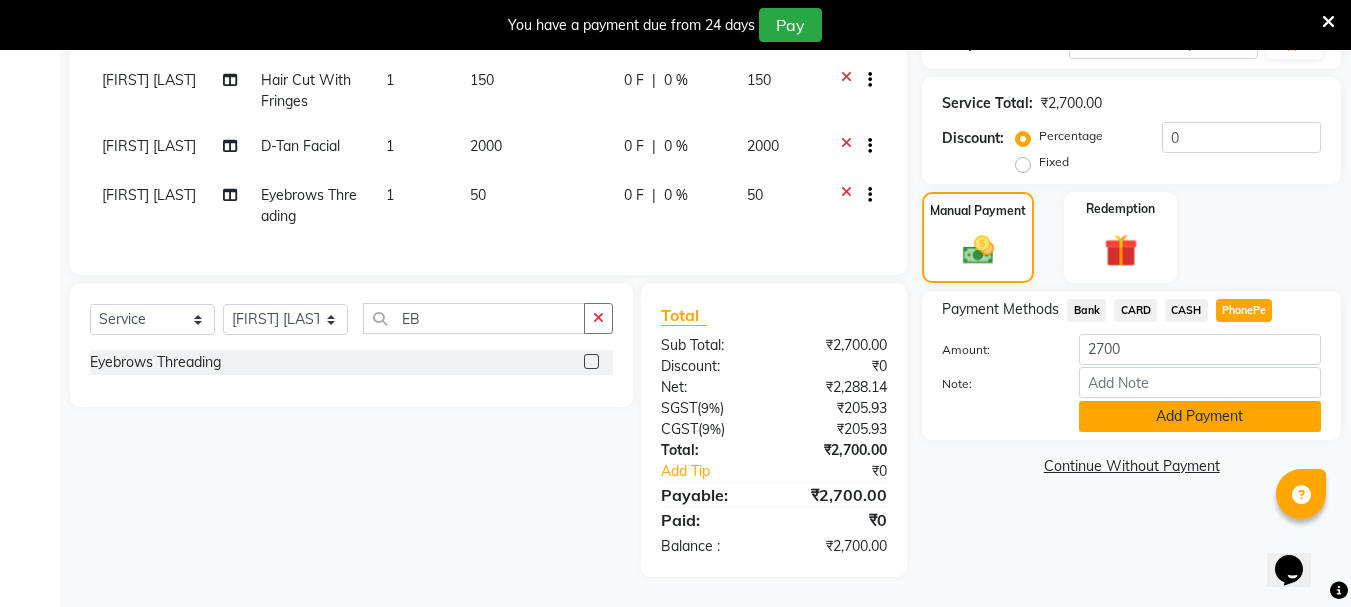 click on "Add Payment" 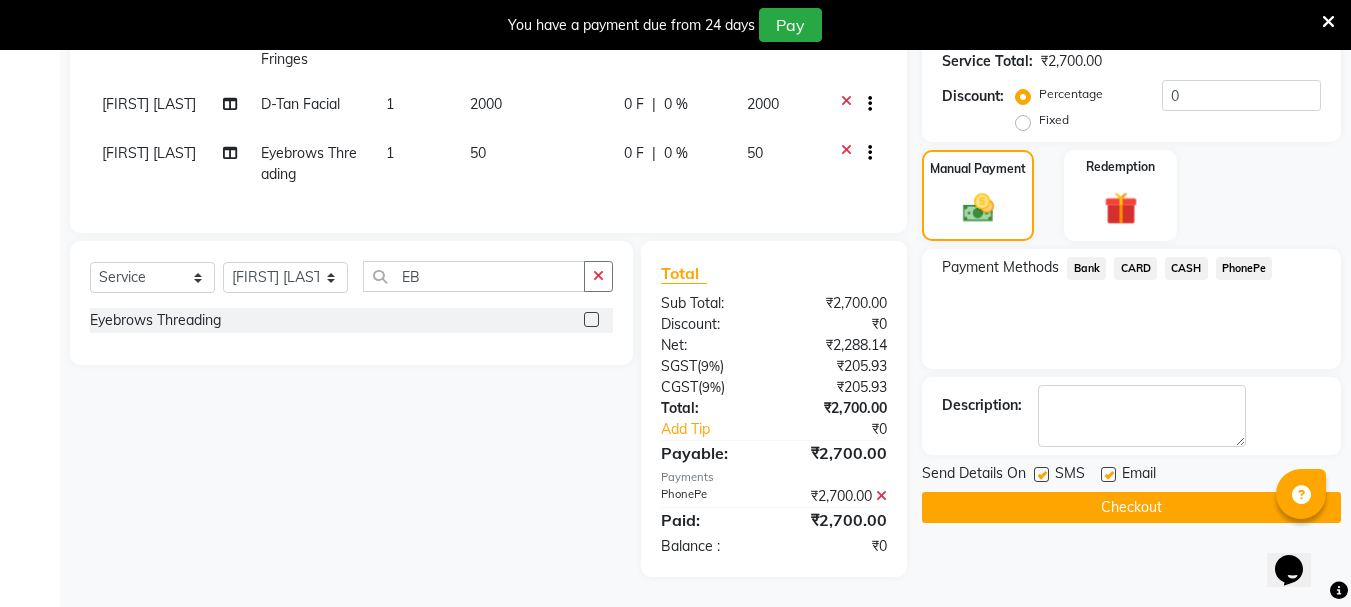 scroll, scrollTop: 428, scrollLeft: 0, axis: vertical 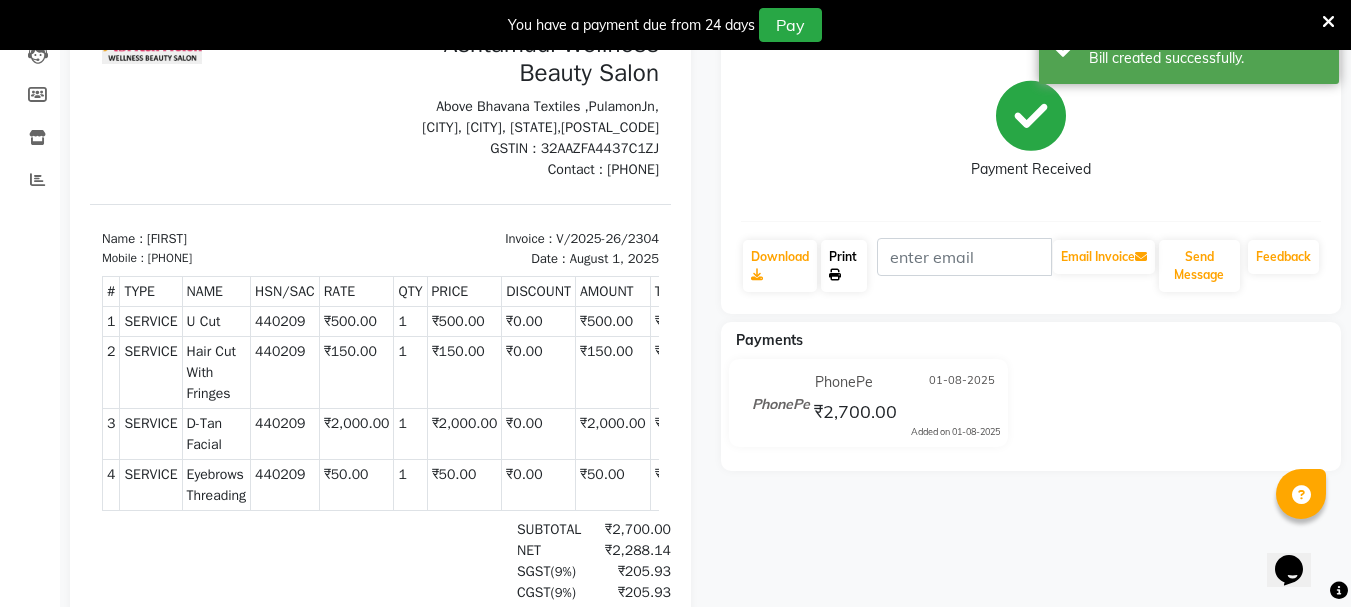 click on "Print" 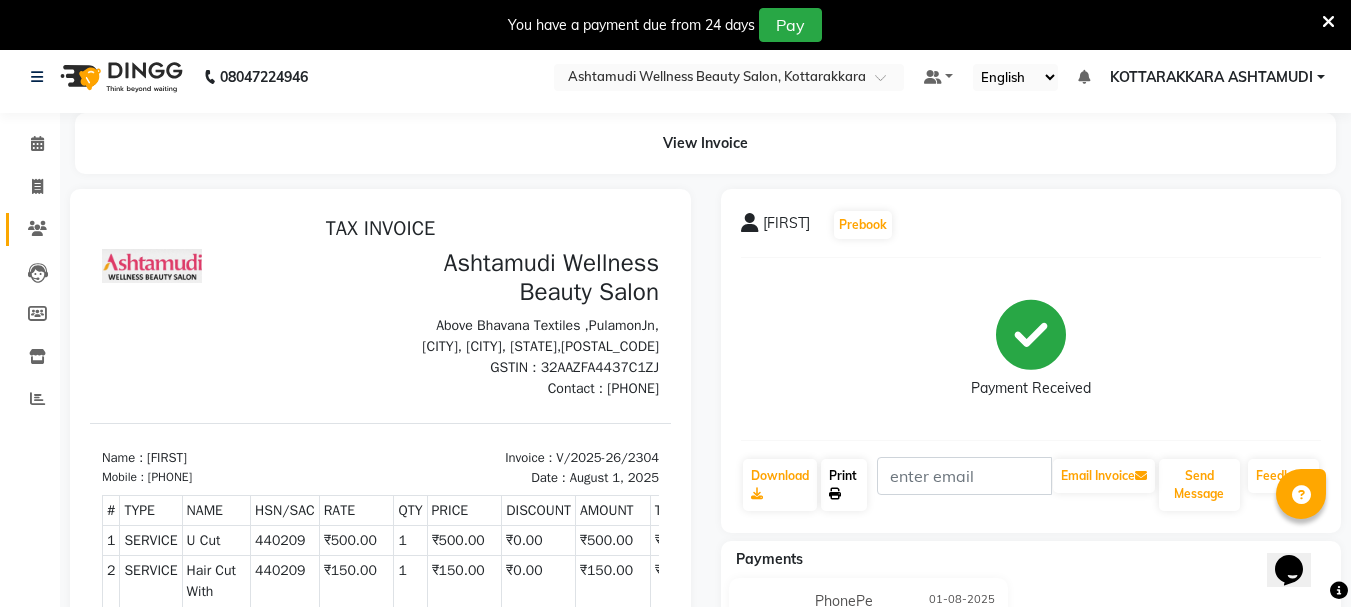 scroll, scrollTop: 0, scrollLeft: 0, axis: both 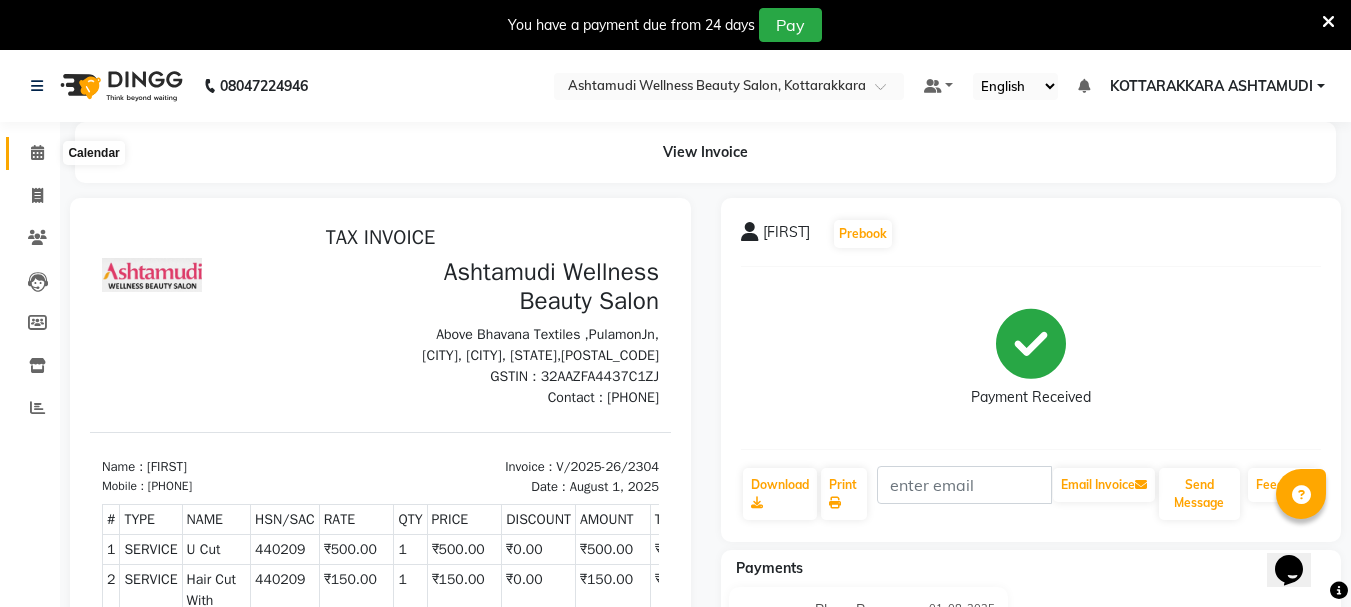 click 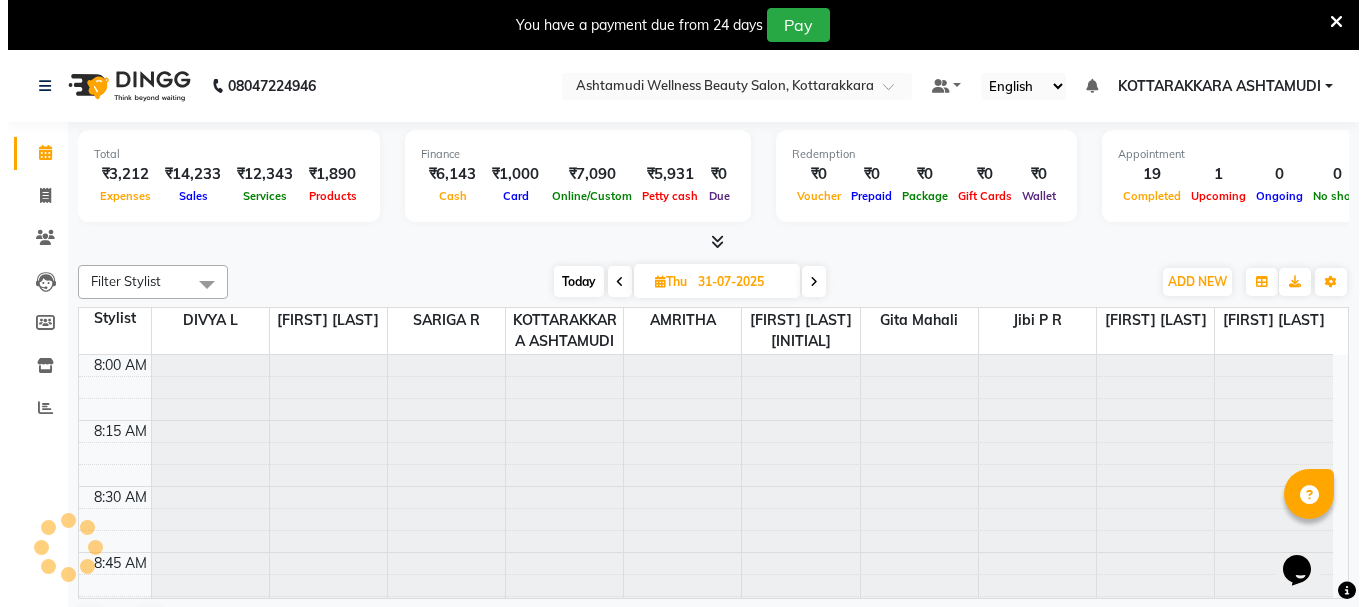 scroll, scrollTop: 0, scrollLeft: 0, axis: both 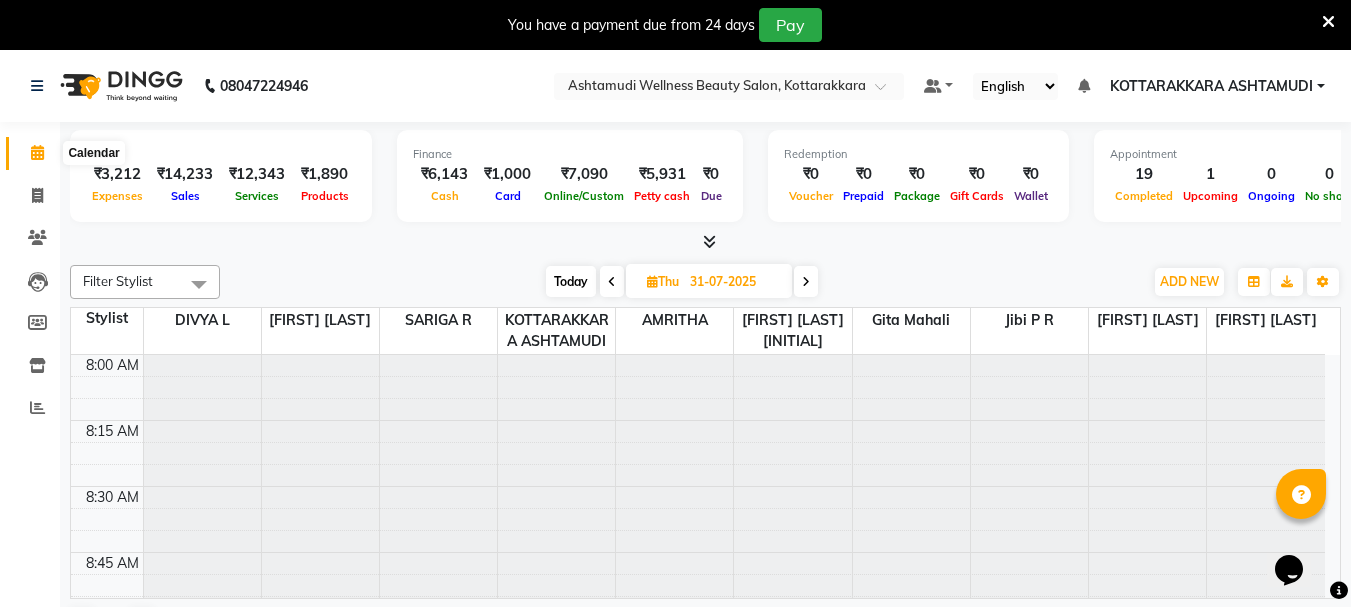 click 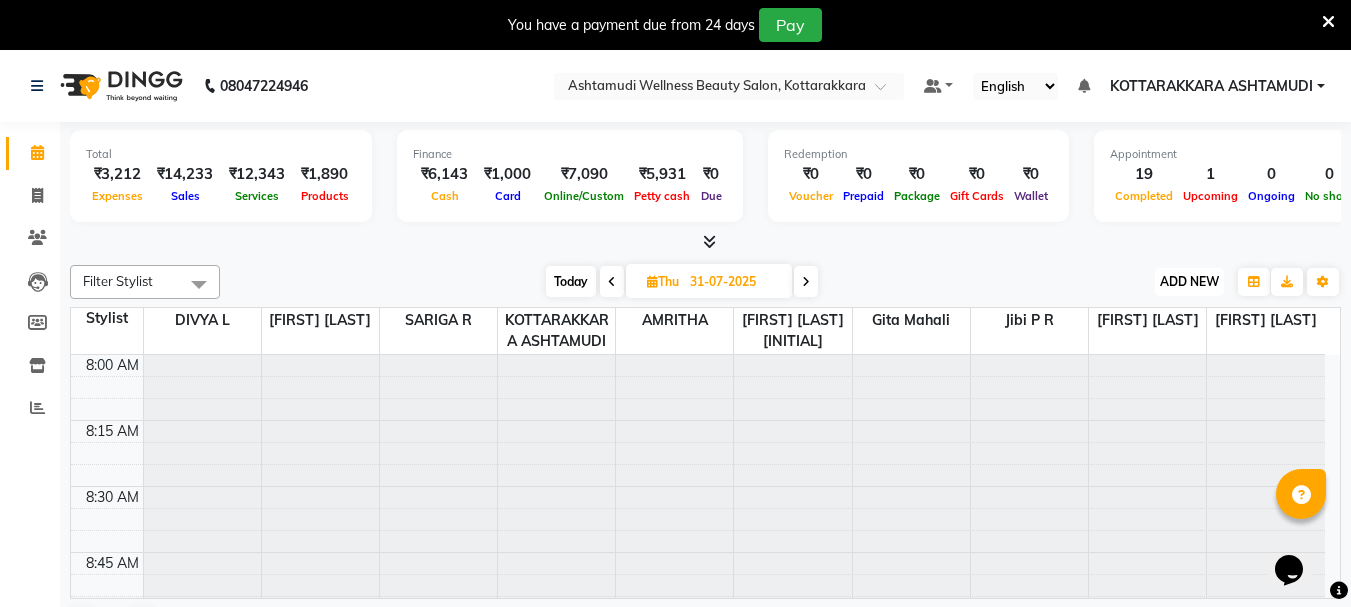 click on "ADD NEW" at bounding box center (1189, 281) 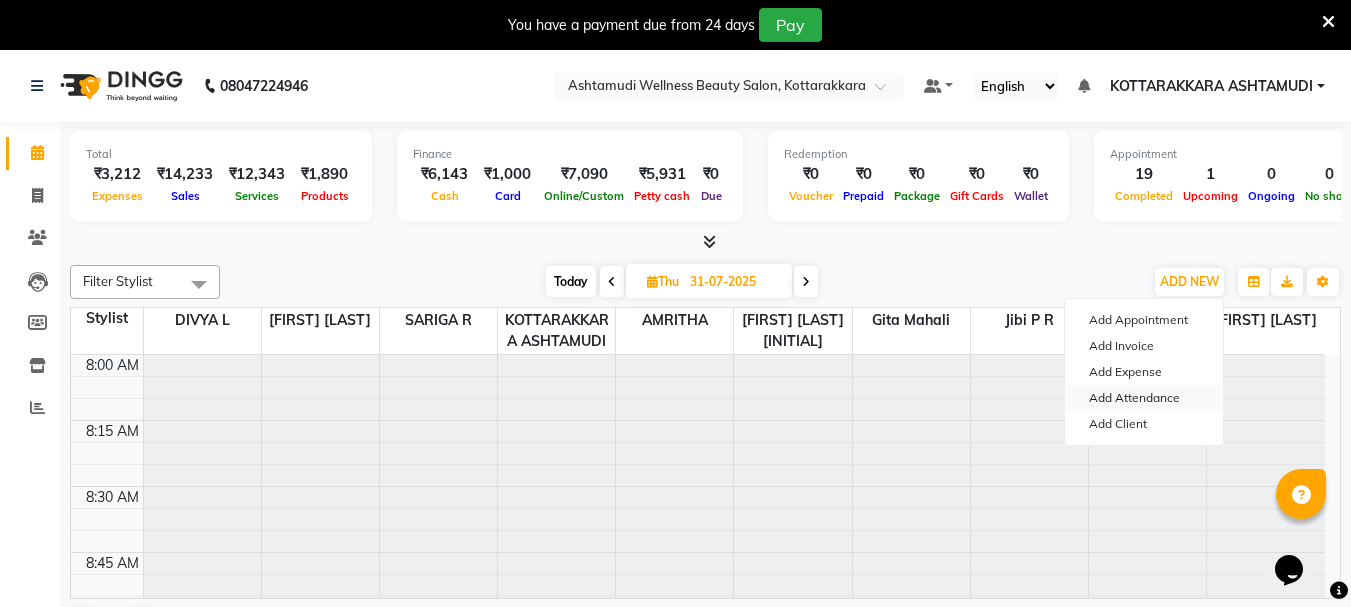 click on "Add Attendance" at bounding box center (1144, 398) 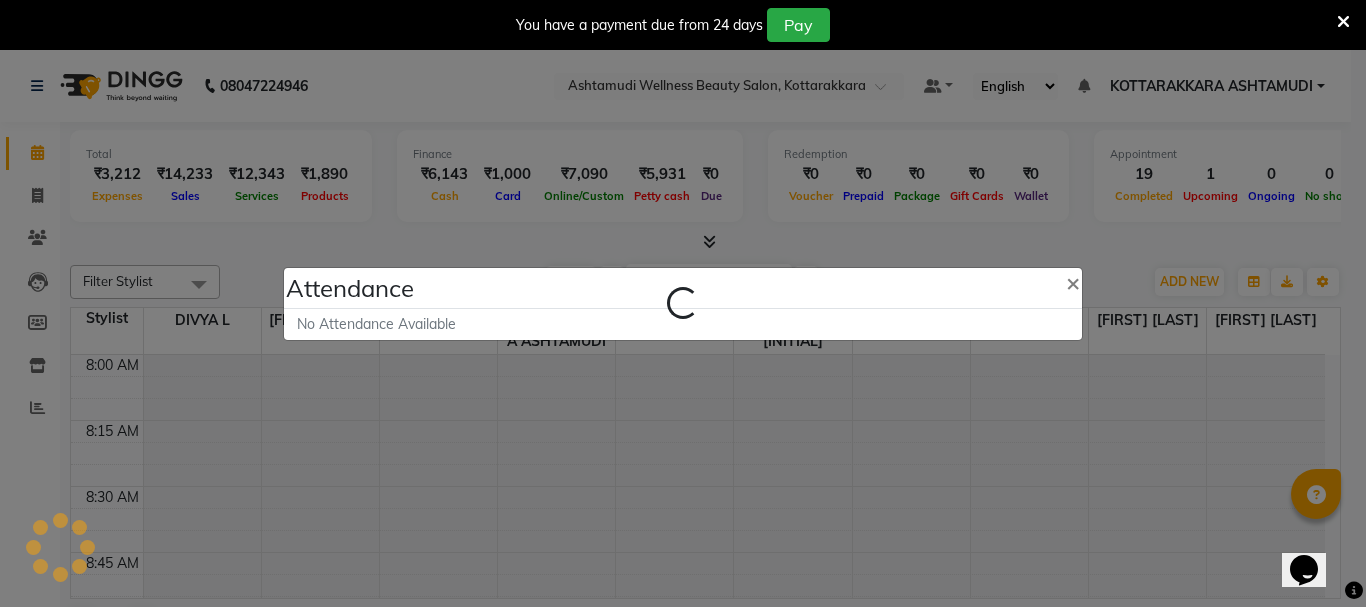 select on "A" 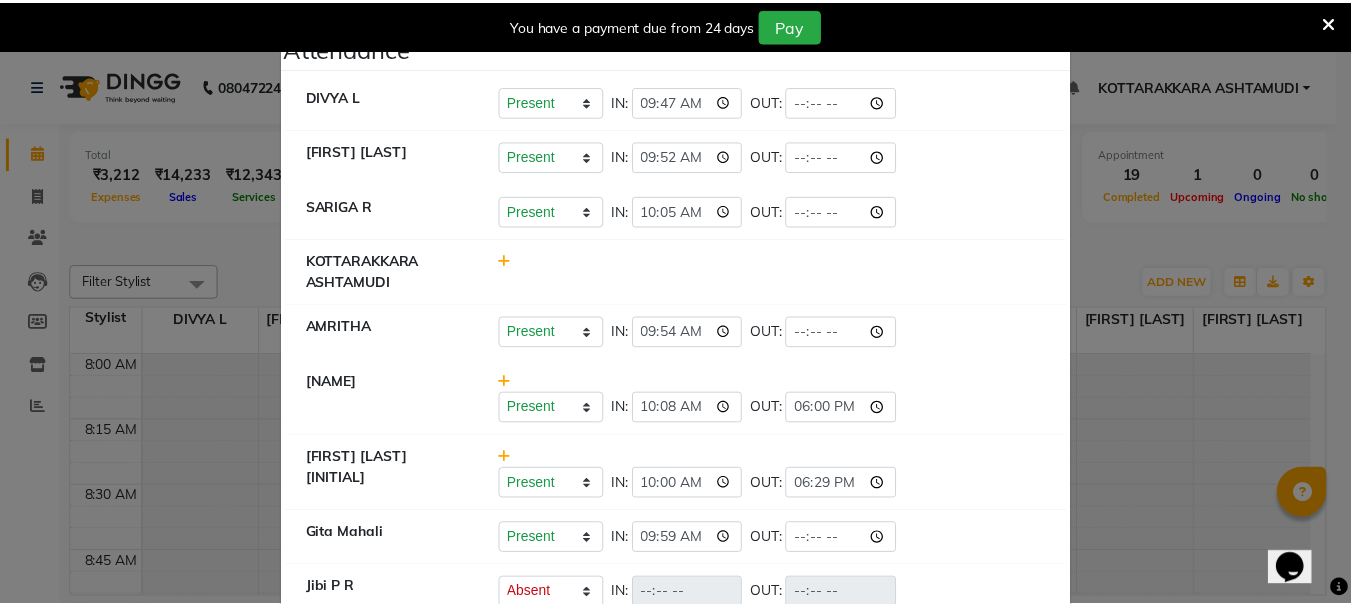 scroll, scrollTop: 0, scrollLeft: 0, axis: both 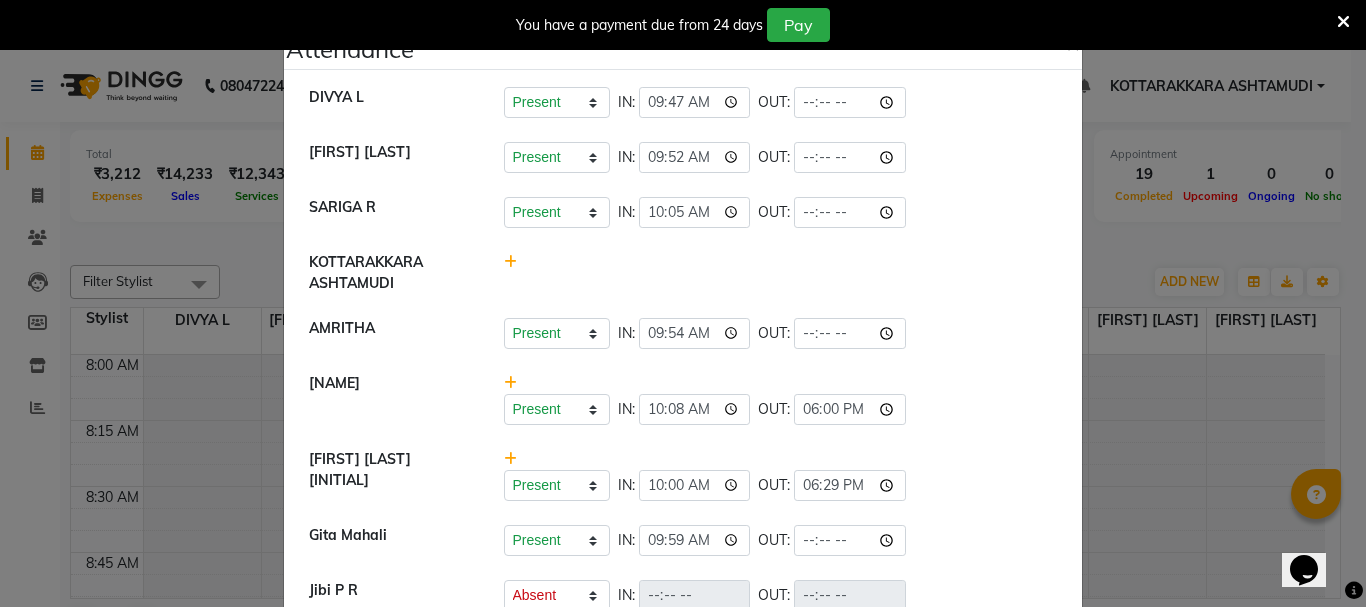 click on "Attendance ×  [NAME] L	   Present   Absent   Late   Half Day   Weekly Off  IN:  09:47 OUT:   [NAME] [LAST] 	   Present   Absent   Late   Half Day   Weekly Off  IN:  09:52 OUT:   [NAME] [LAST] 	   Present   Absent   Late   Half Day   Weekly Off  IN:  10:05 OUT:   KOTTARAKKARA ASHTAMUDI   [NAME]   Present   Absent   Late   Half Day   Weekly Off  IN:  09:54 OUT:   [NAME]   Present   Absent   Late   Half Day   Weekly Off  IN:  10:08 OUT:  18:00  [NAME] [LAST] [LAST]   Present   Absent   Late   Half Day   Weekly Off  IN:  10:00 OUT:  18:29  [NAME] [LAST]    Present   Absent   Late   Half Day   Weekly Off  IN:  09:59 OUT:   [NAME] [LAST]   Present   Absent   Late   Half Day   Weekly Off  IN:  OUT:   [NAME] [LAST]   Present   Absent   Late   Half Day   Weekly Off  IN:  10:00 OUT:   [NAME] [LAST]    Present   Absent   Late   Half Day   Weekly Off  IN:  10:00 OUT:" 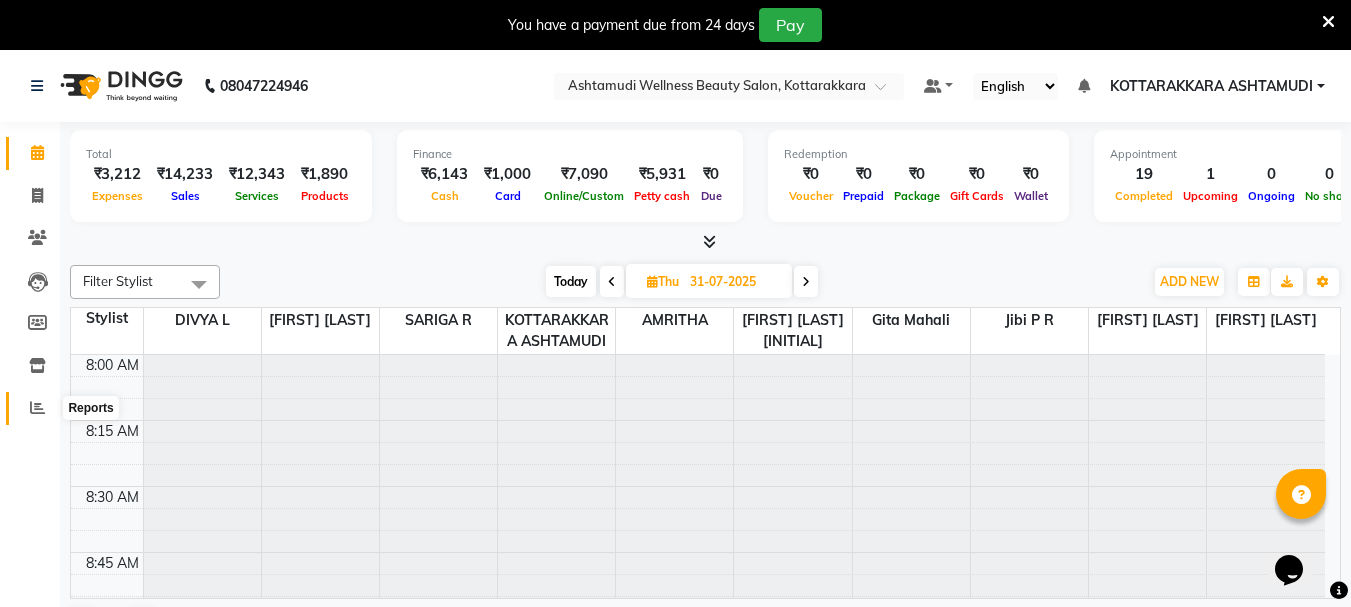 click 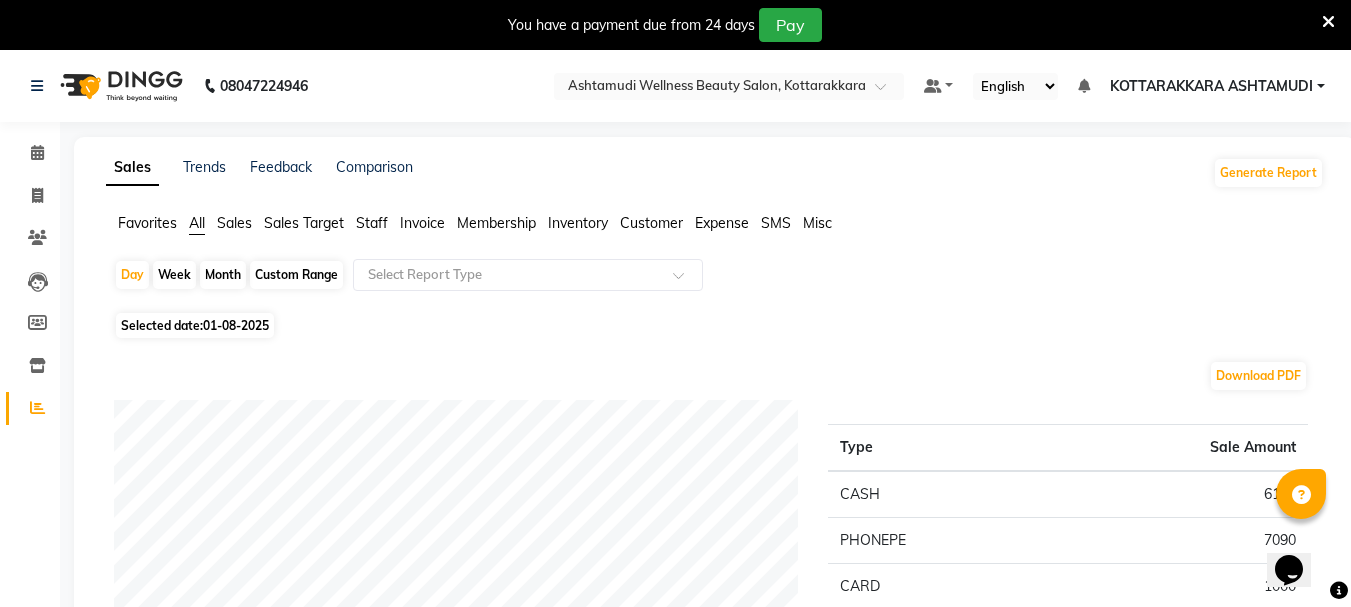 click on "Customer" 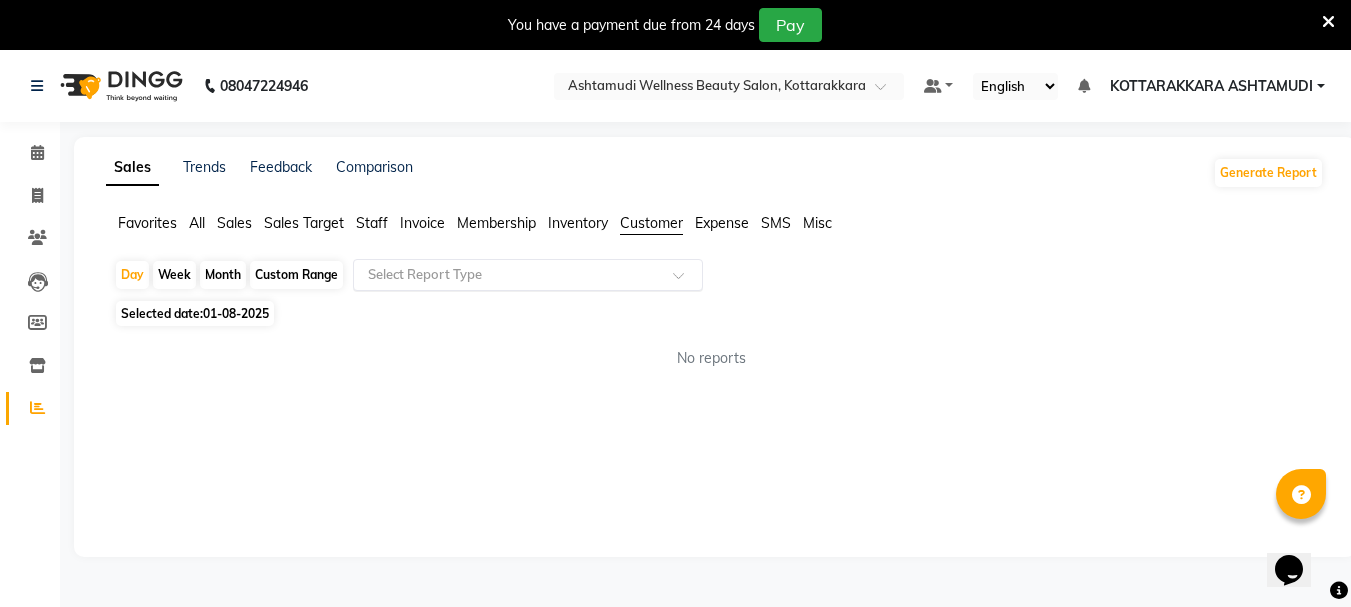 click 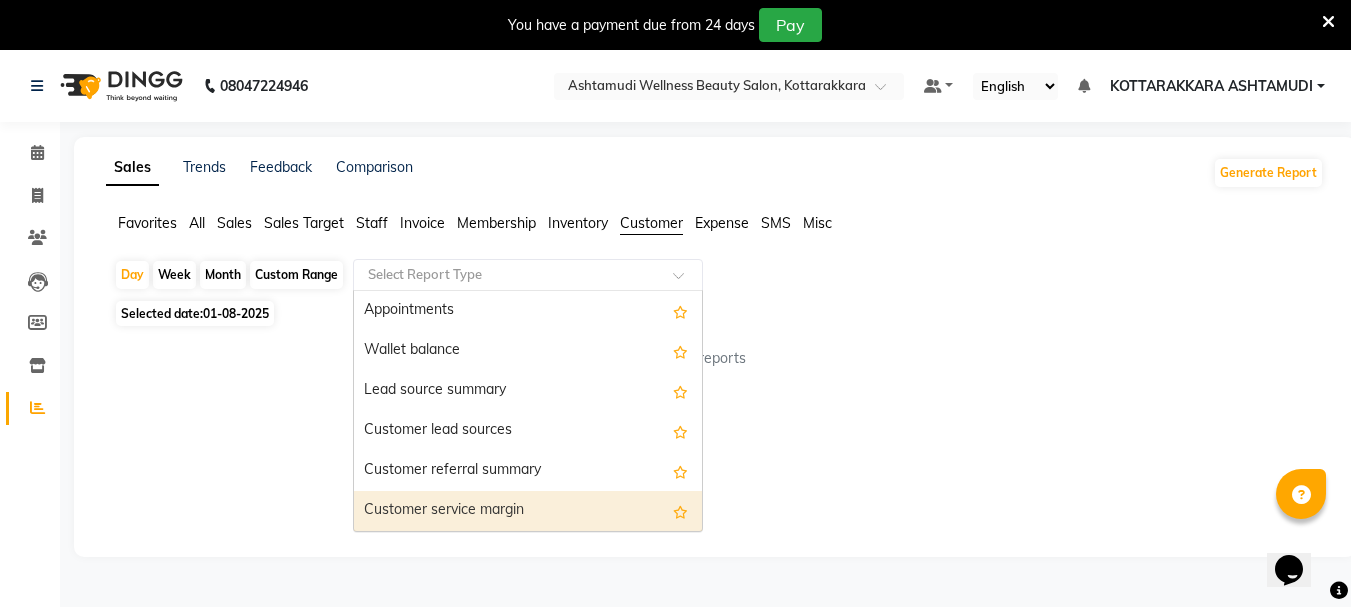 click on "Customer service margin" at bounding box center [528, 511] 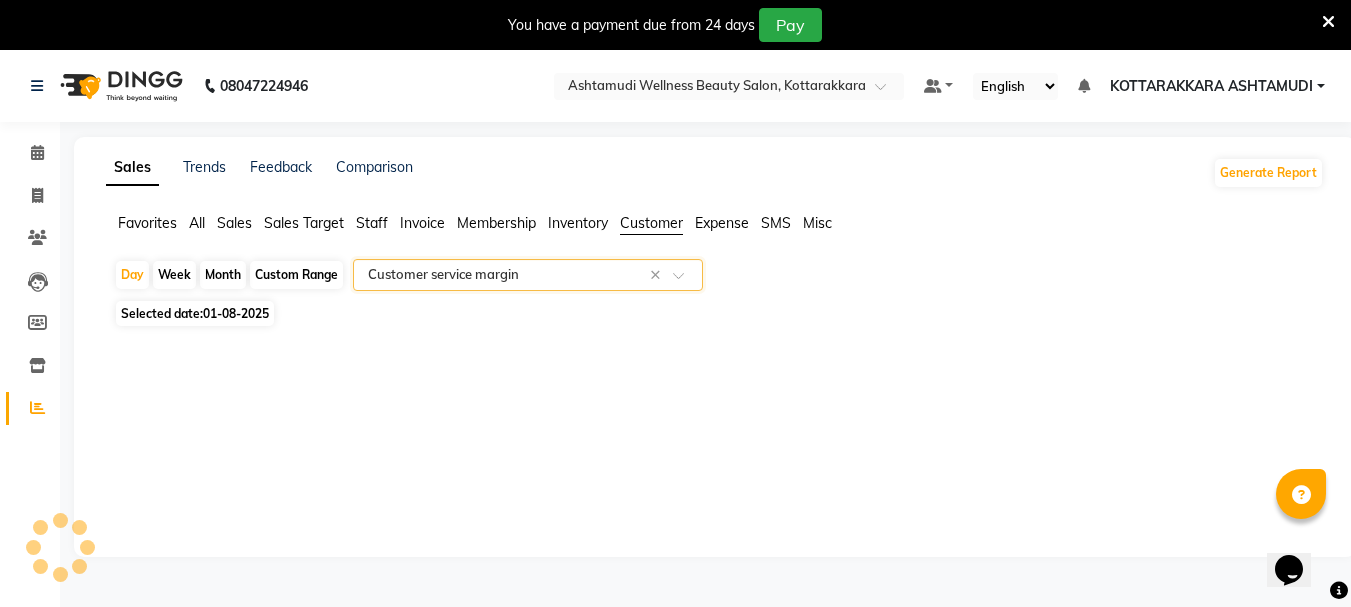 select on "full_report" 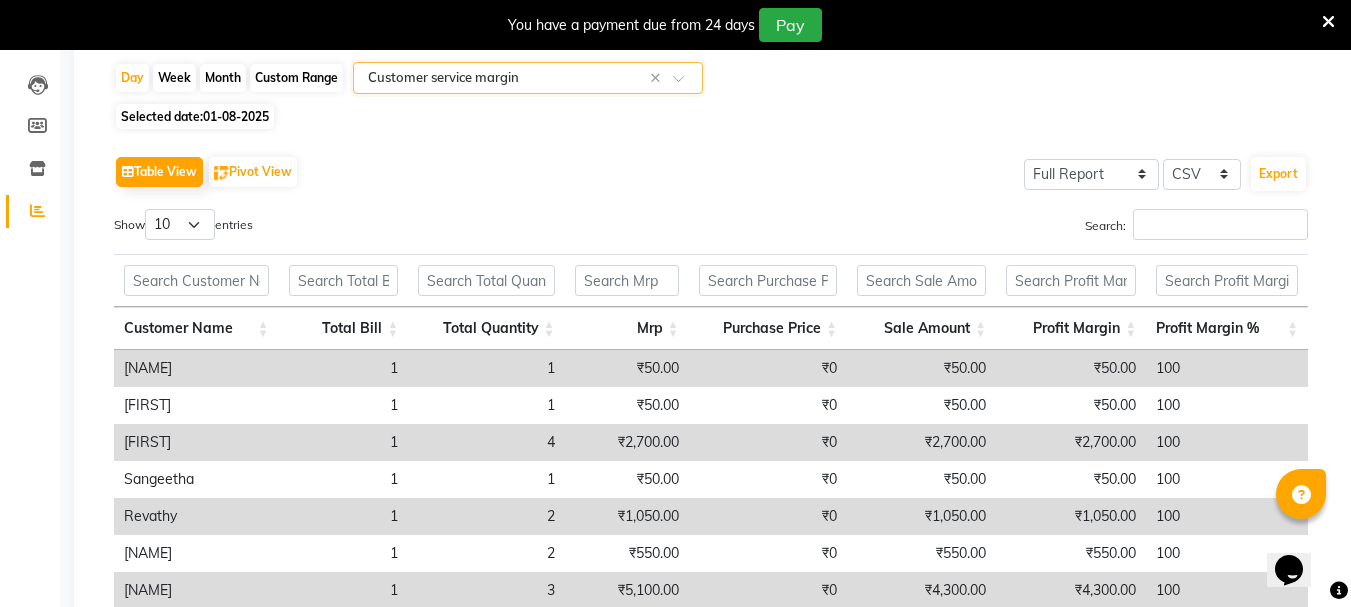 scroll, scrollTop: 0, scrollLeft: 0, axis: both 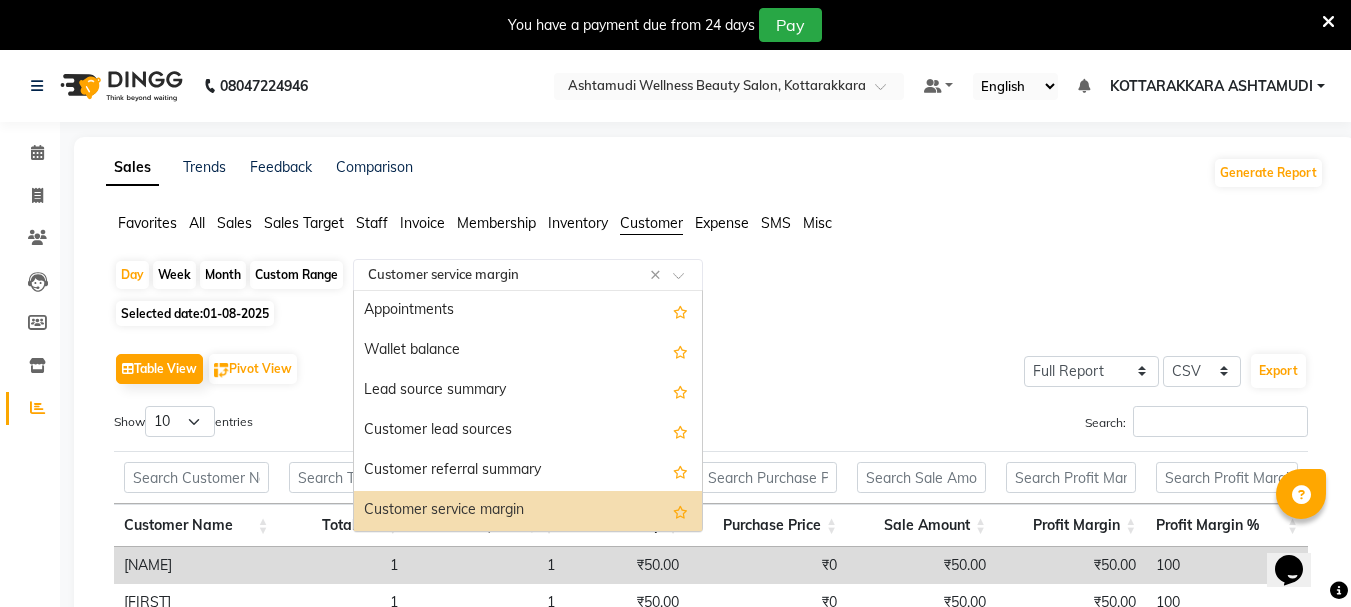 click 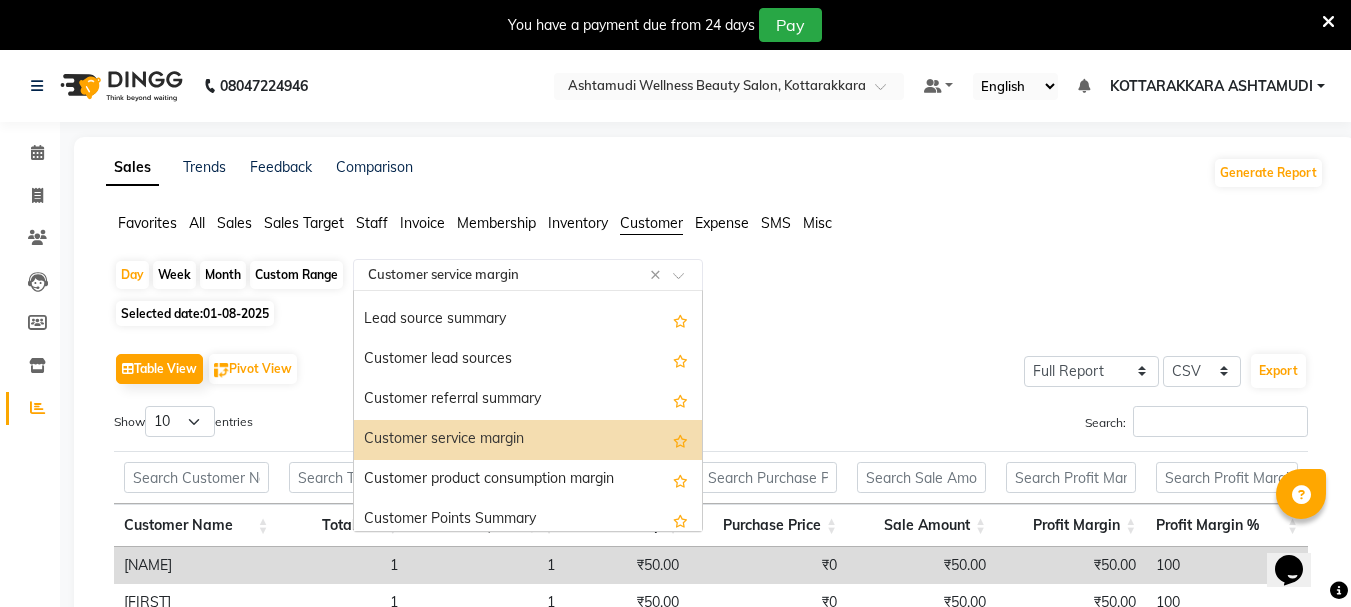 scroll, scrollTop: 160, scrollLeft: 0, axis: vertical 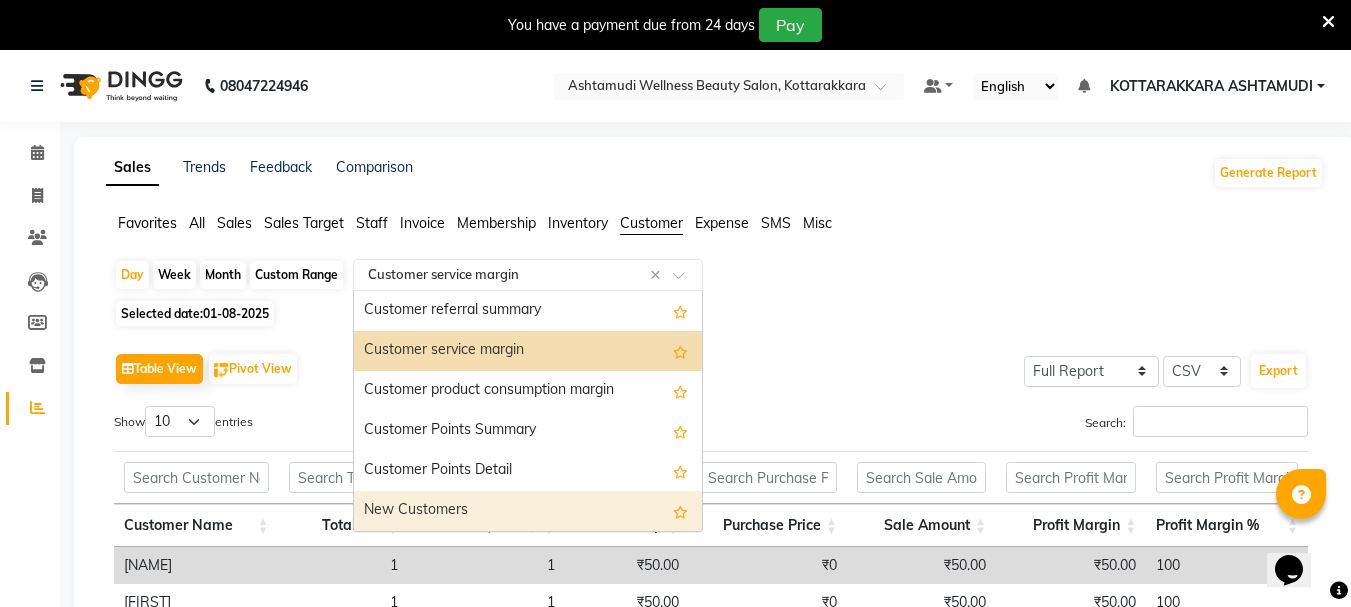 click on "New Customers" at bounding box center (528, 511) 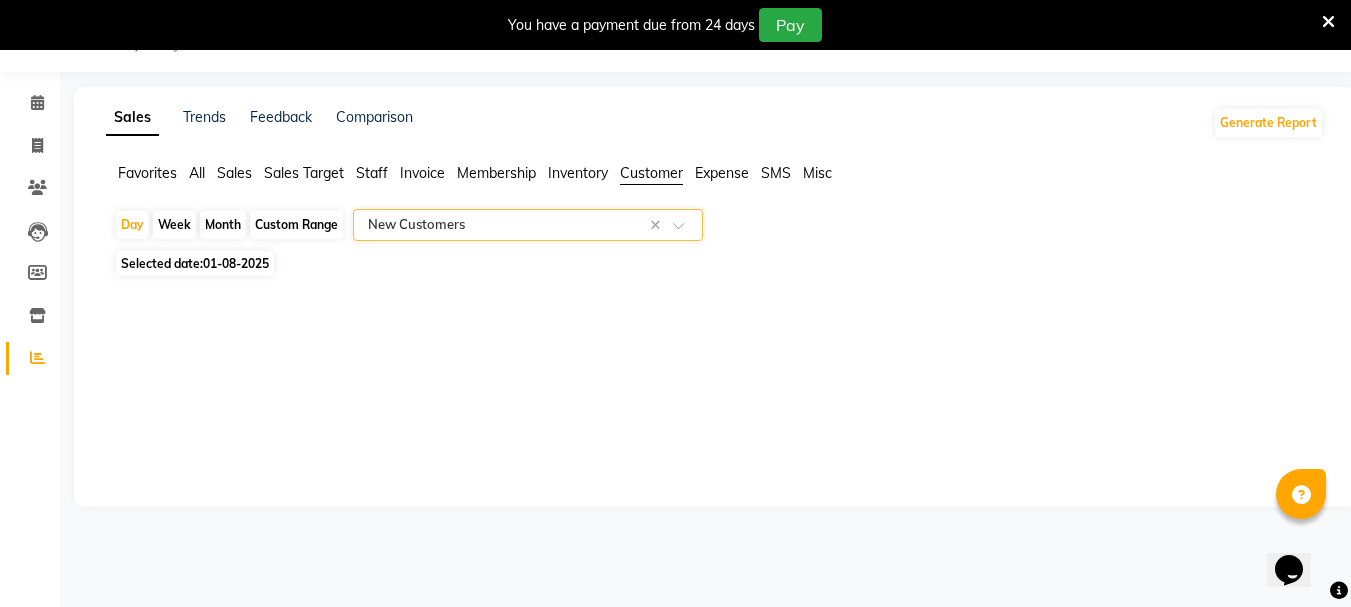 scroll, scrollTop: 0, scrollLeft: 0, axis: both 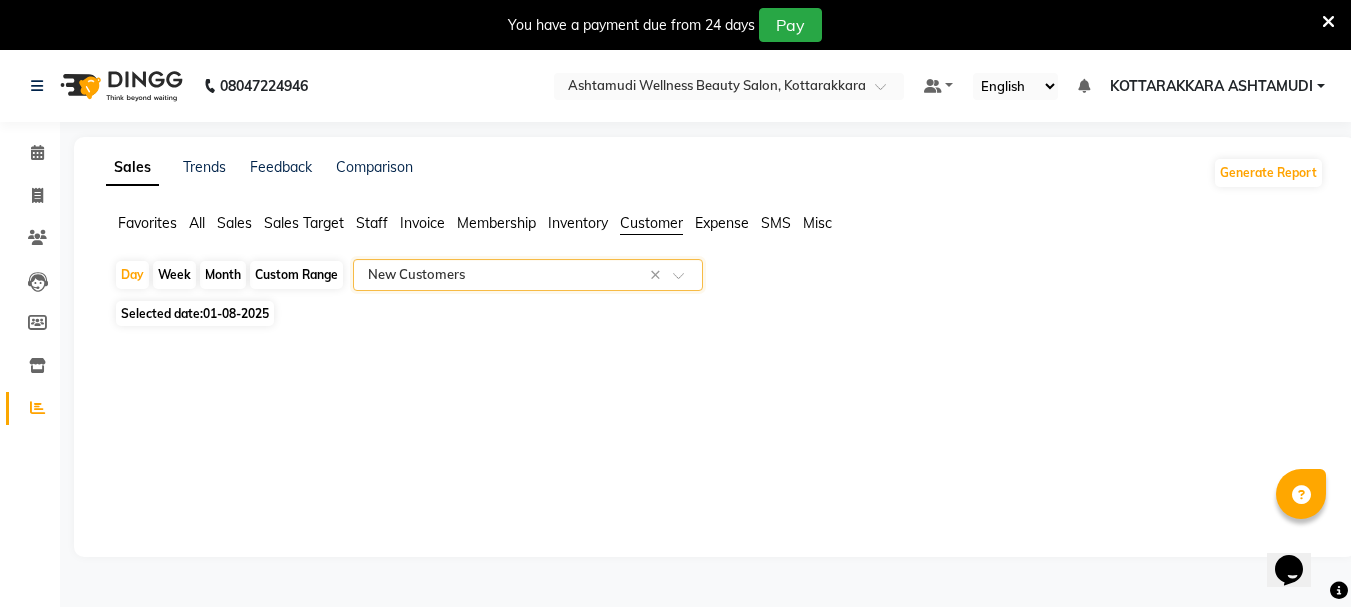 drag, startPoint x: 609, startPoint y: 267, endPoint x: 597, endPoint y: 286, distance: 22.472204 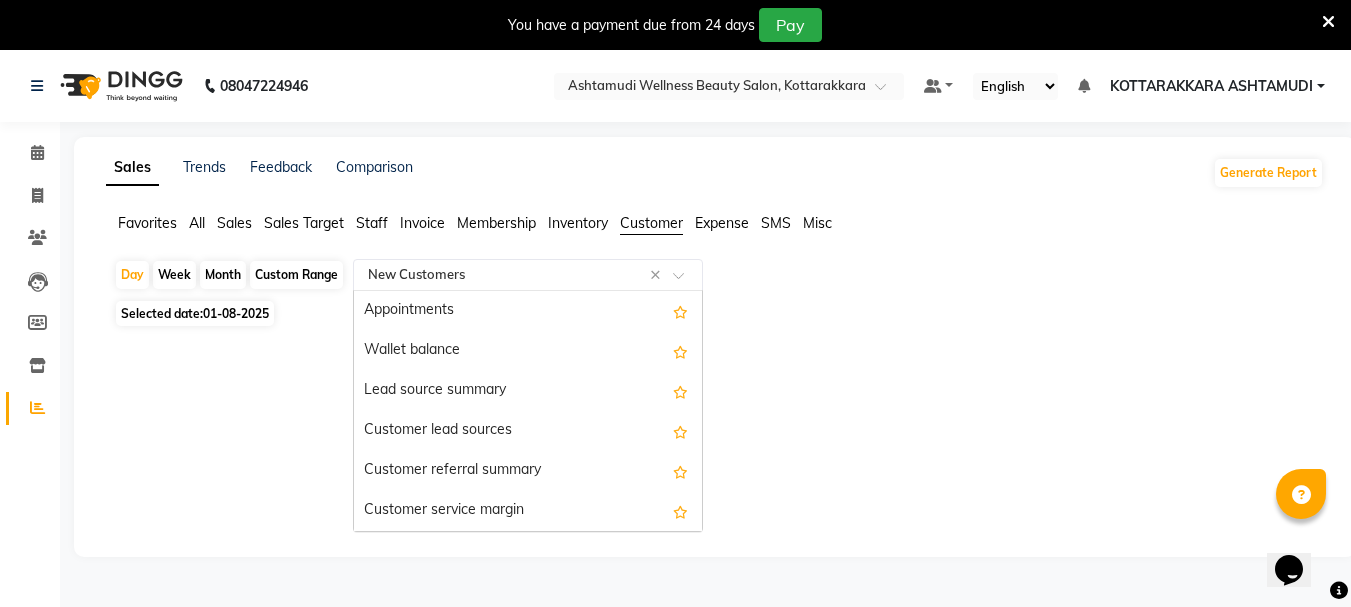 scroll, scrollTop: 160, scrollLeft: 0, axis: vertical 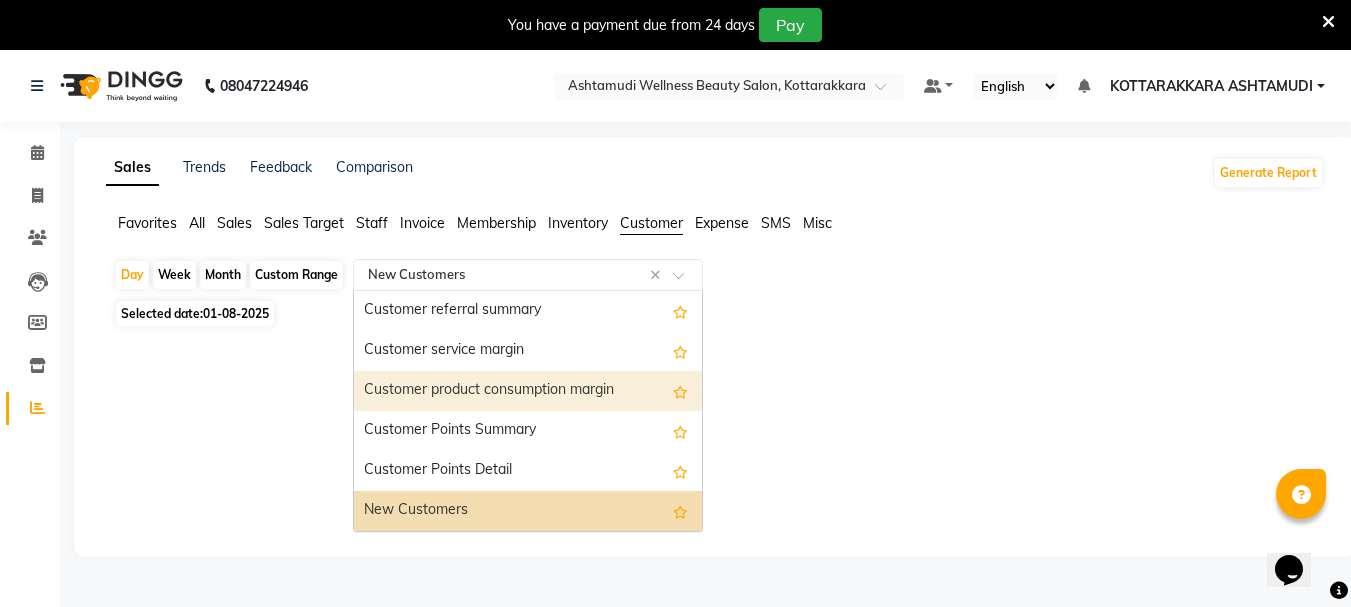 click on "Customer product consumption margin" at bounding box center [528, 391] 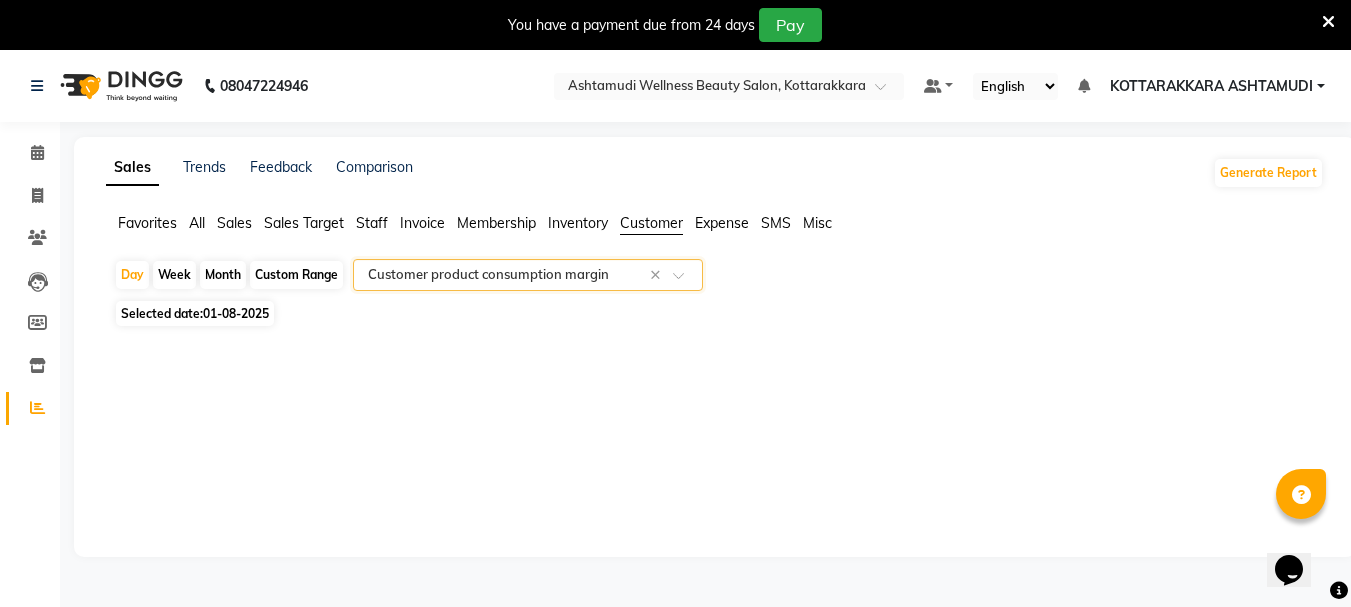 click 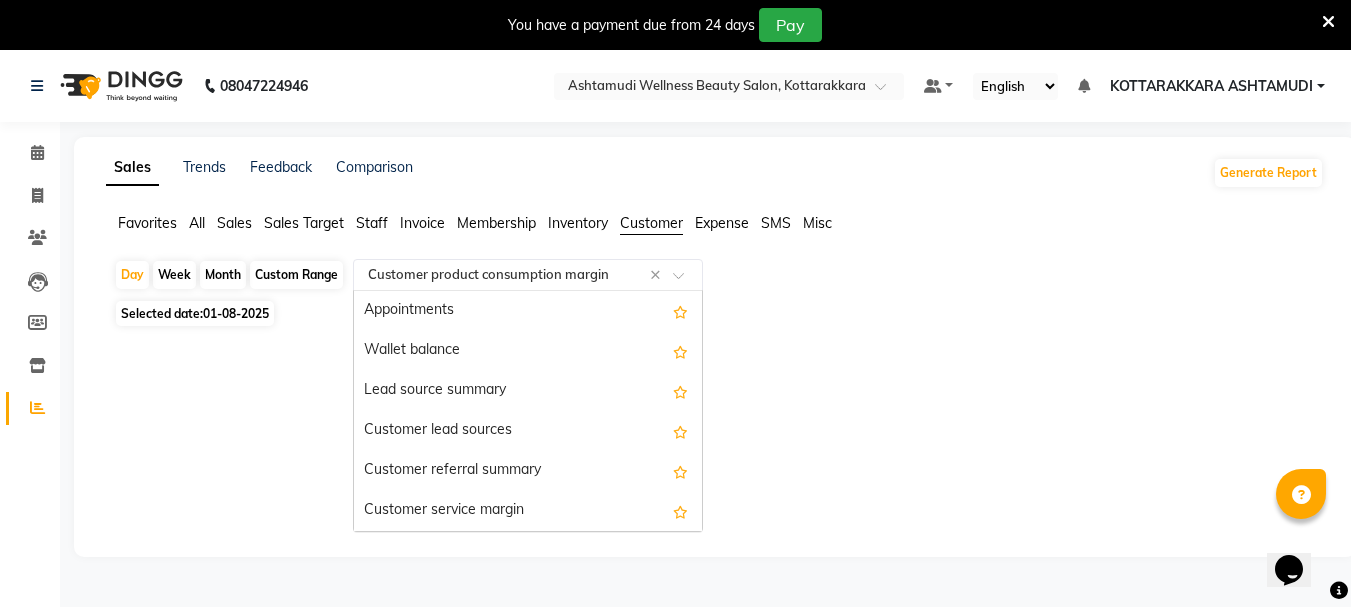 scroll, scrollTop: 160, scrollLeft: 0, axis: vertical 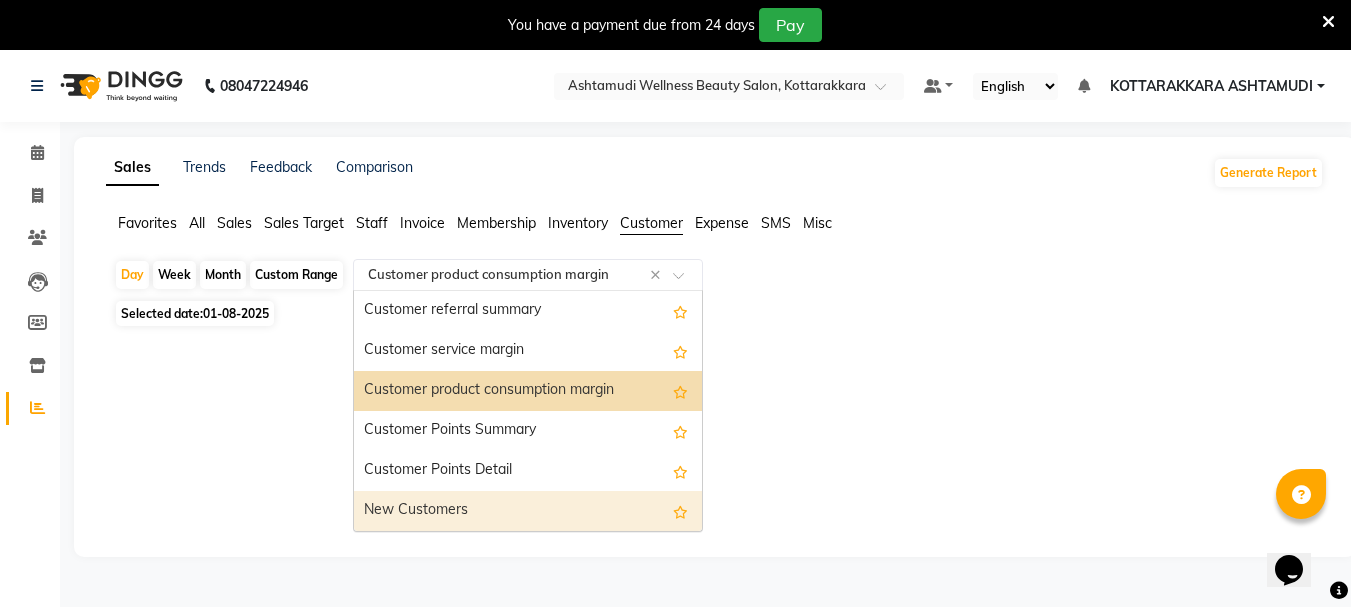 click on "New Customers" at bounding box center (528, 511) 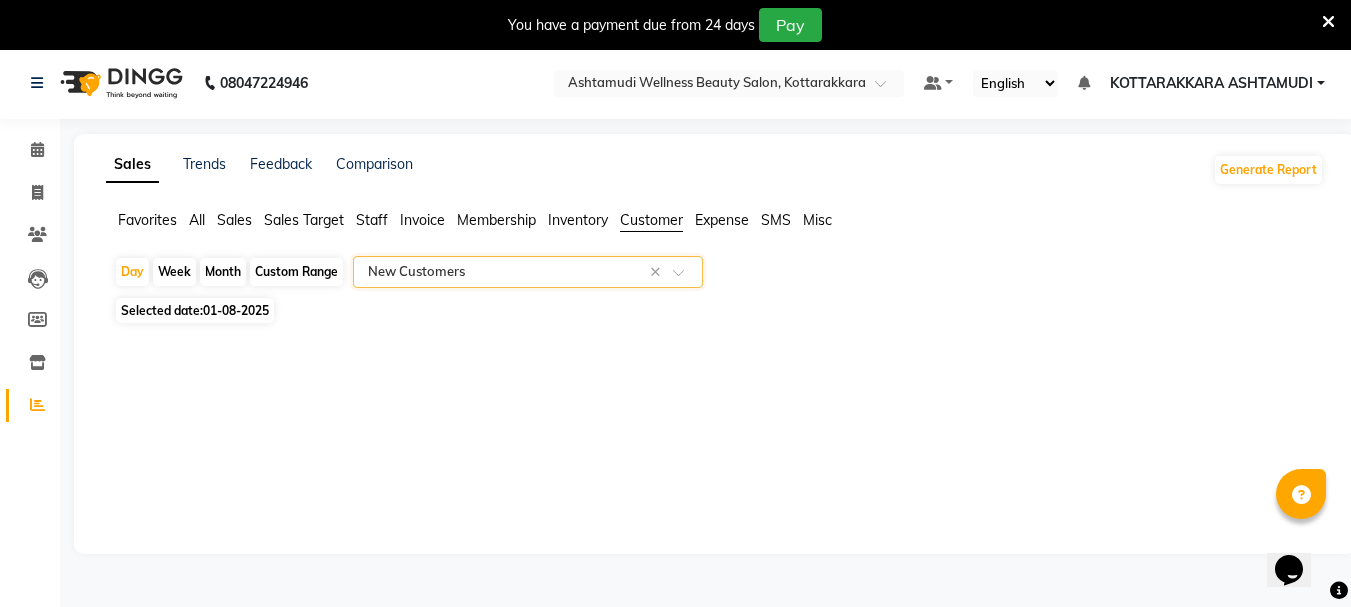 scroll, scrollTop: 0, scrollLeft: 0, axis: both 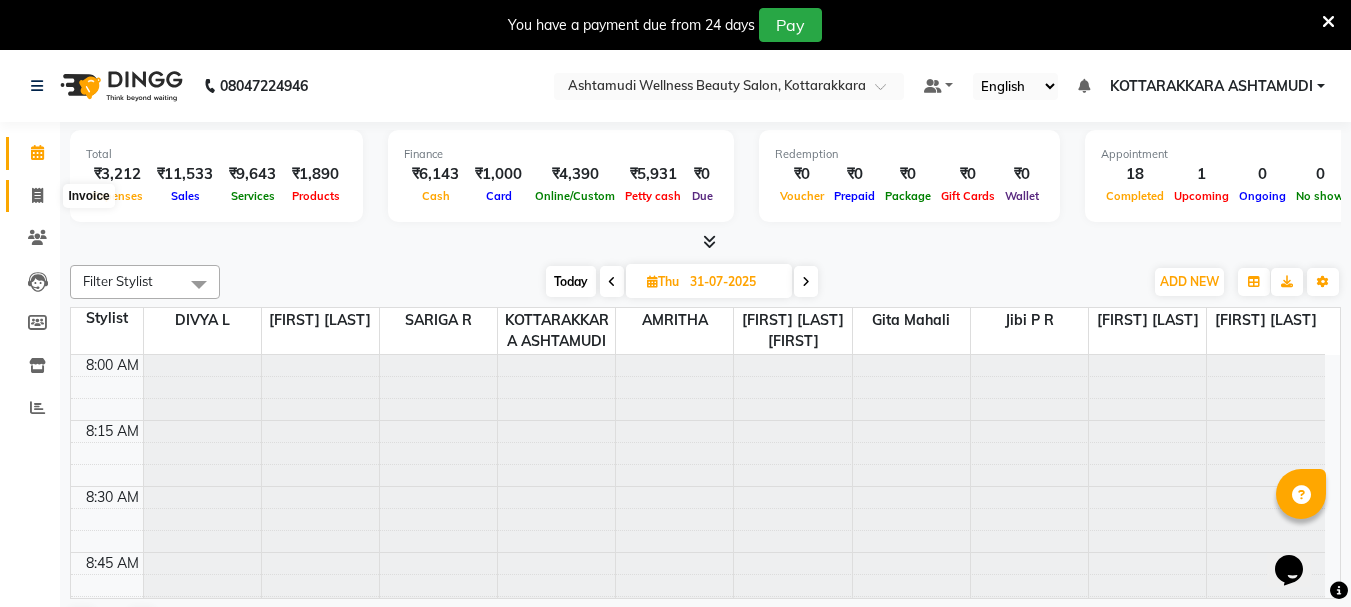 click 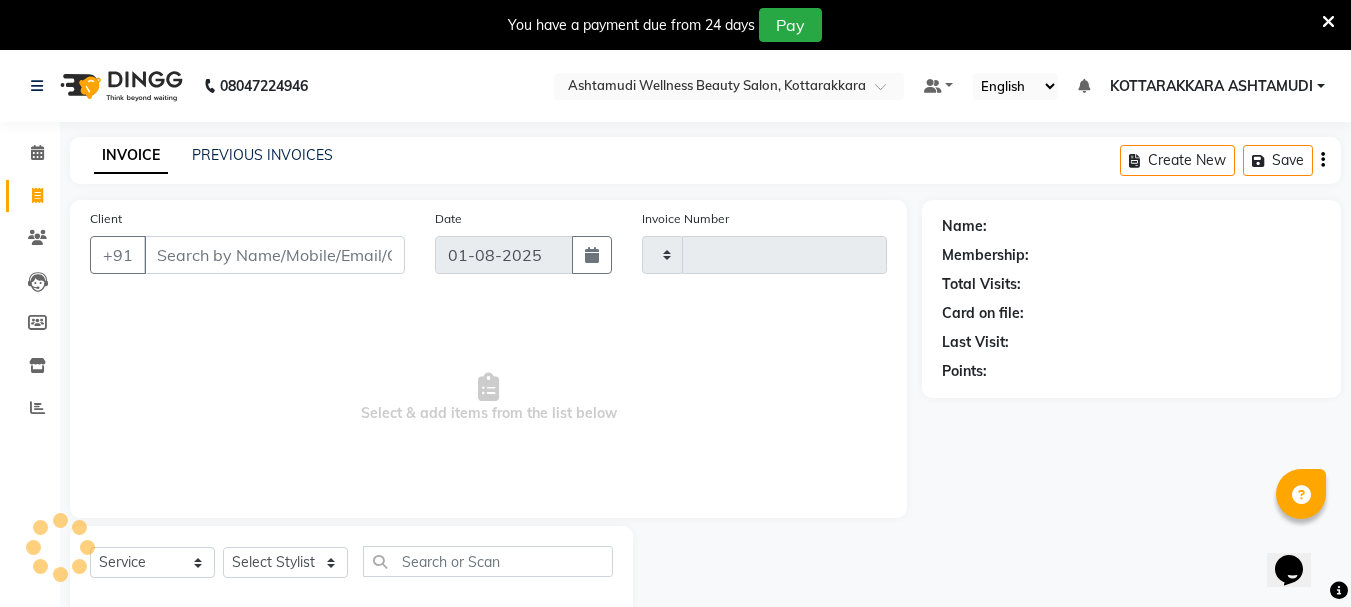type on "2304" 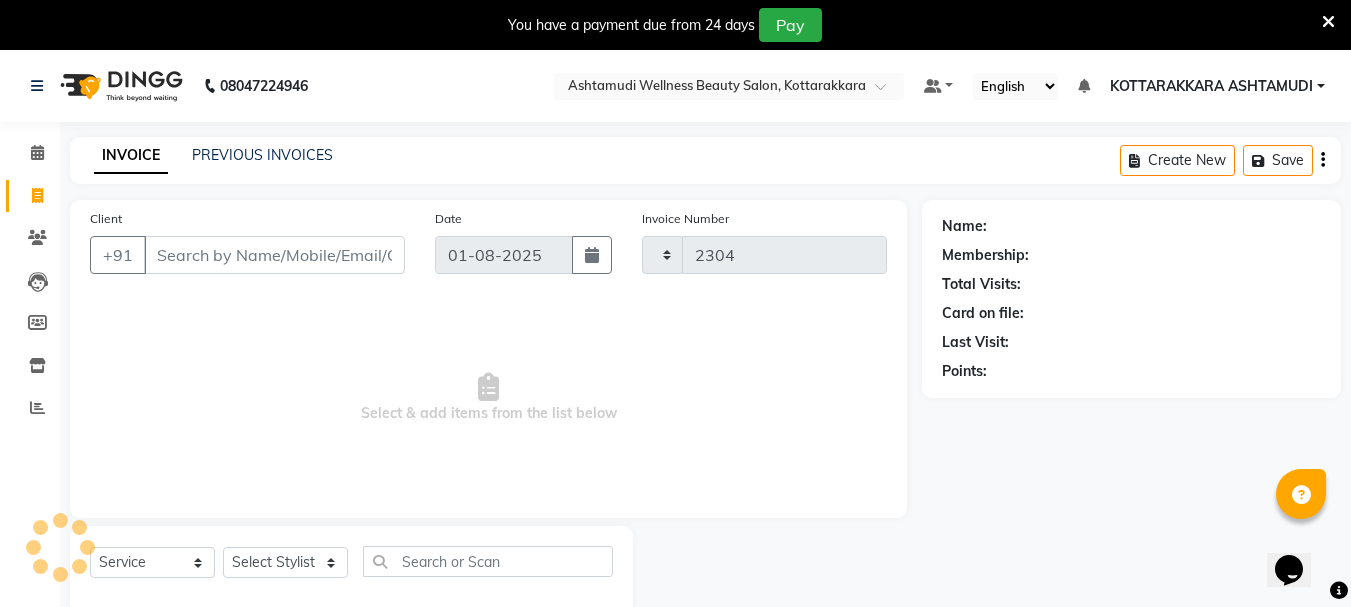 select on "4664" 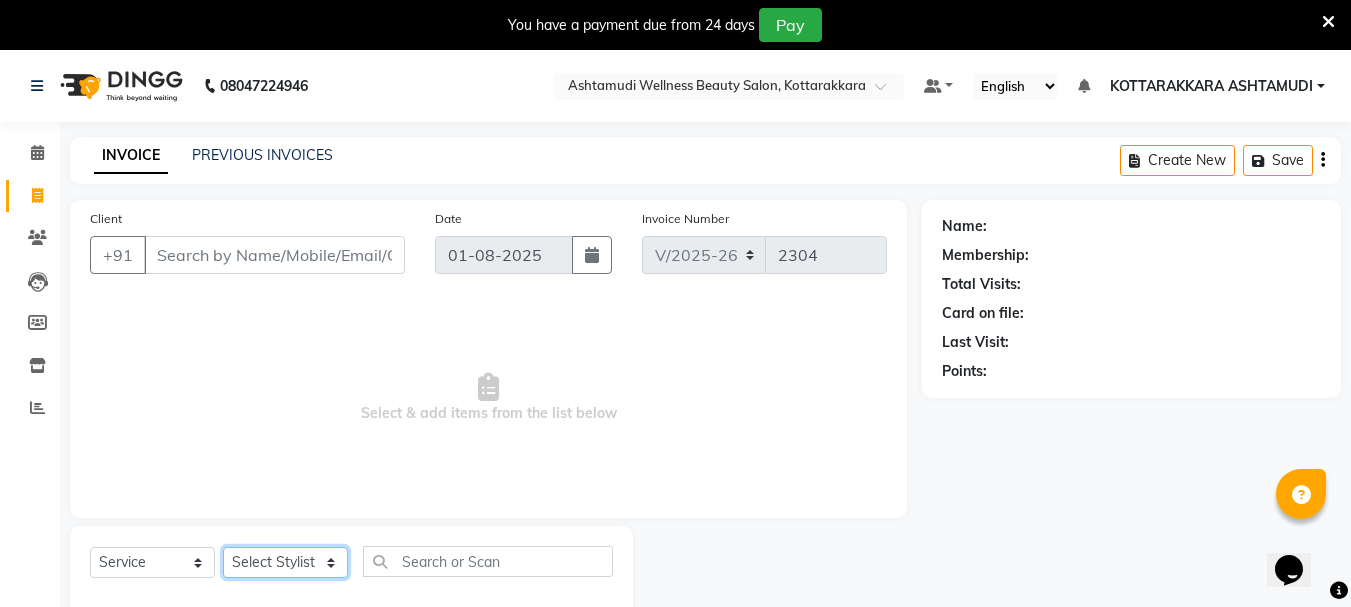 click on "Select Stylist AMRITHA DIVYA L	 Gita Mahali  Jibi P R Karina Darjee  KOTTARAKKARA ASHTAMUDI NISHA SAMUEL 	 Priya Chakraborty SARIGA R	 SHAHIDA SHAMINA MUHAMMED P R" 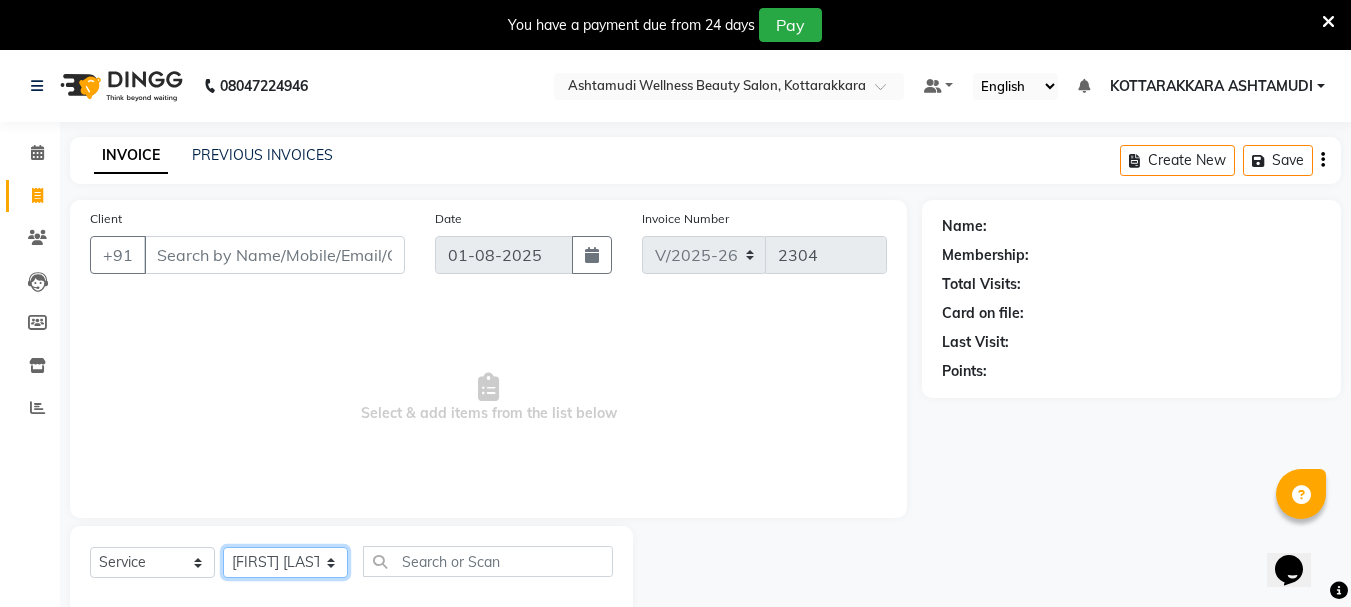 click on "Select Stylist AMRITHA DIVYA L	 Gita Mahali  Jibi P R Karina Darjee  KOTTARAKKARA ASHTAMUDI NISHA SAMUEL 	 Priya Chakraborty SARIGA R	 SHAHIDA SHAMINA MUHAMMED P R" 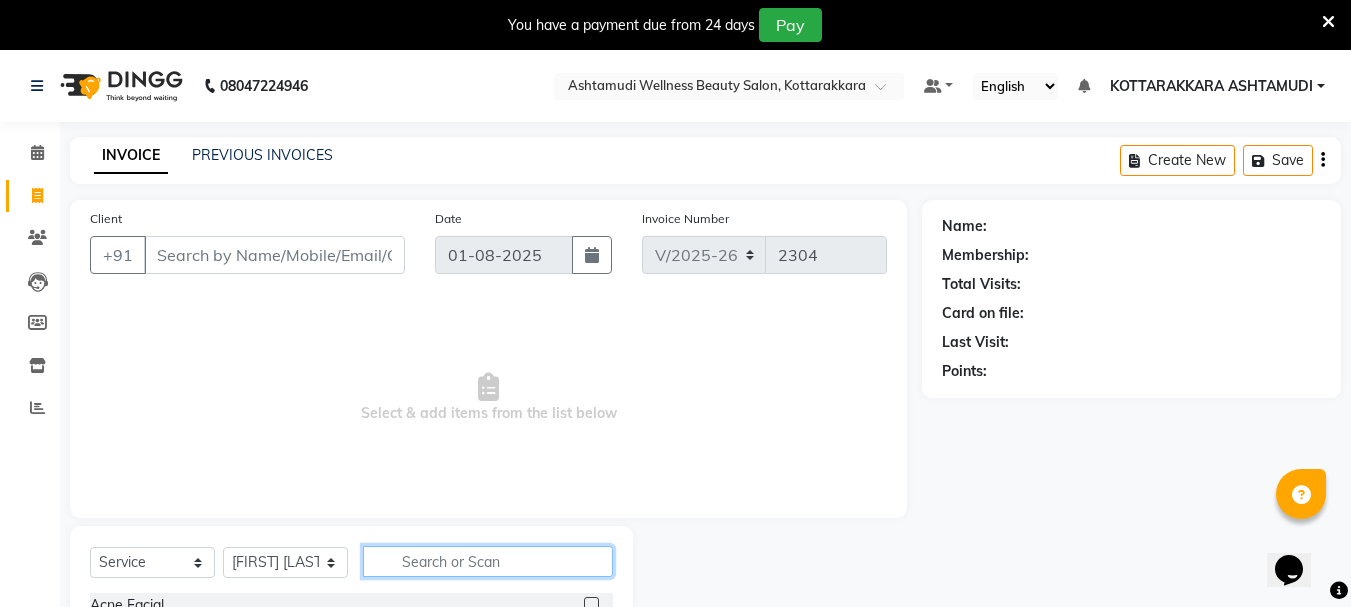 click 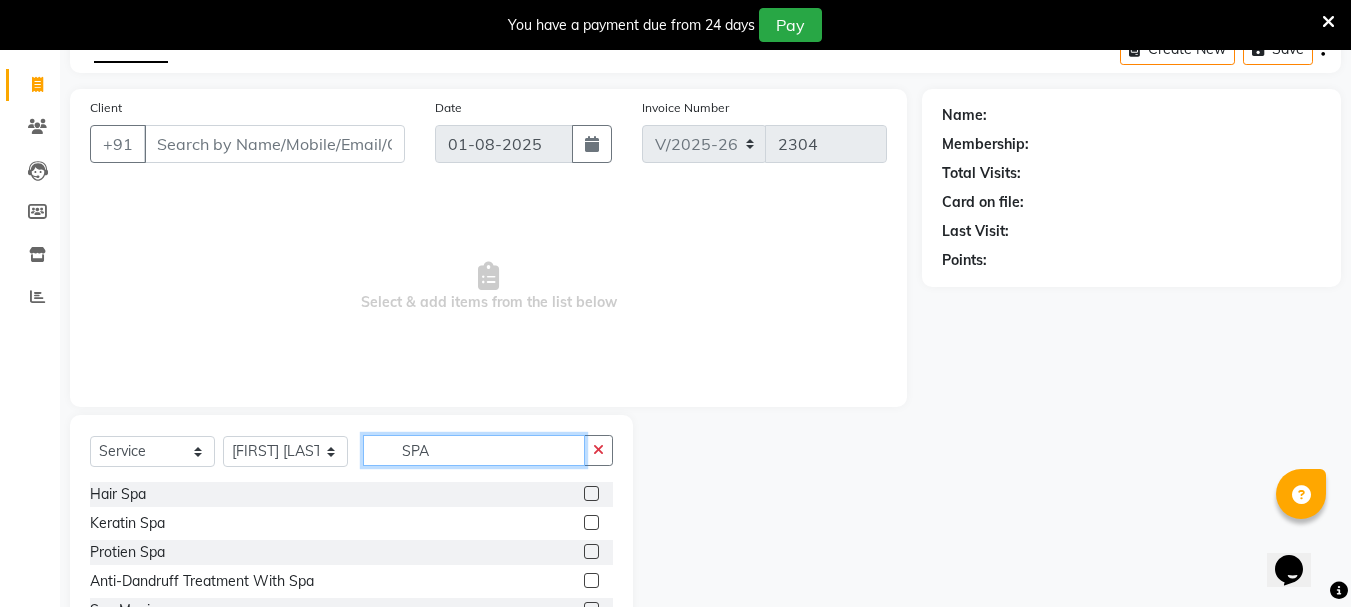scroll, scrollTop: 218, scrollLeft: 0, axis: vertical 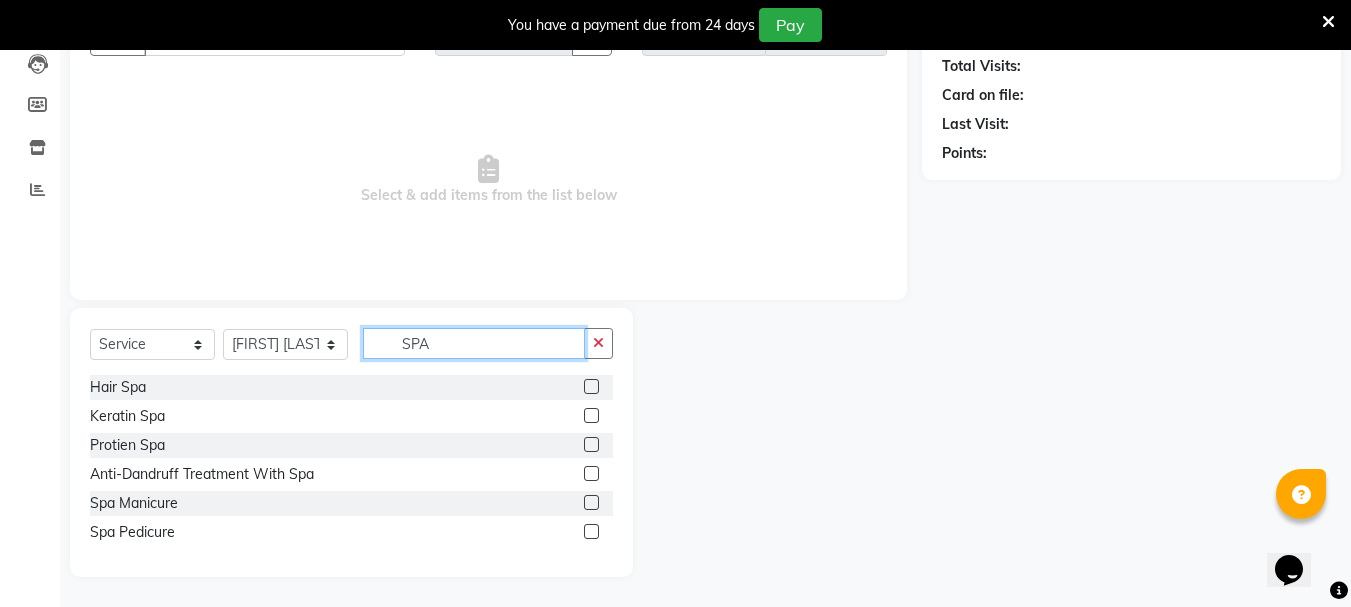 type on "SPA" 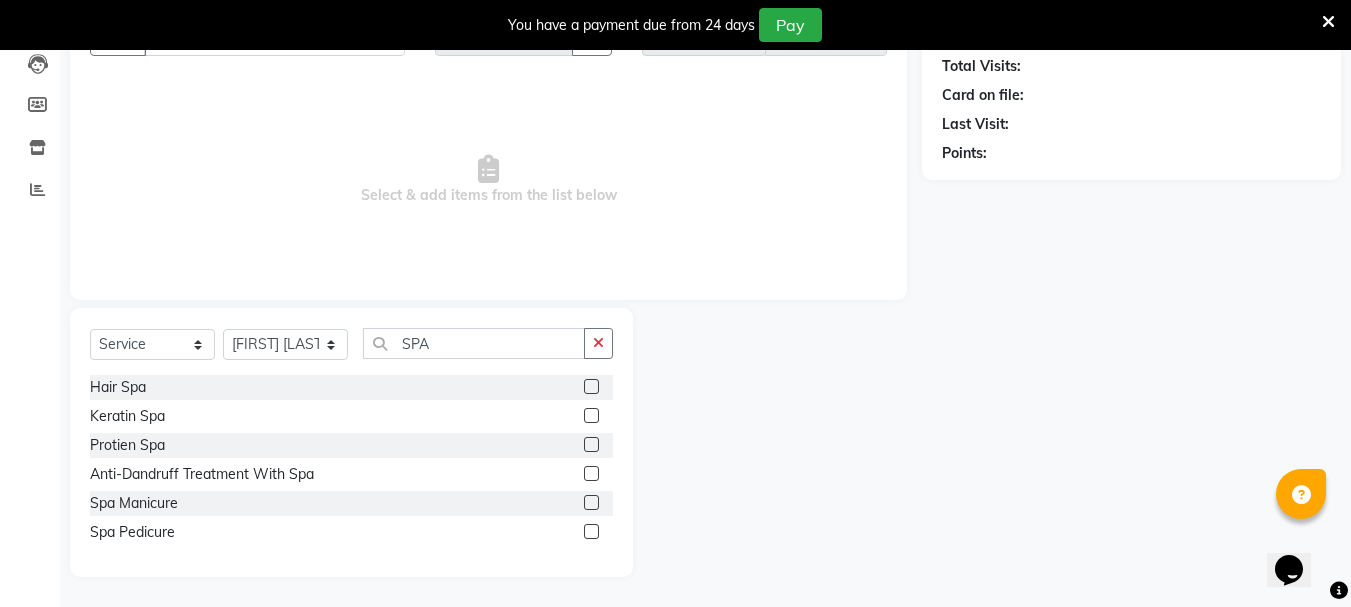 click 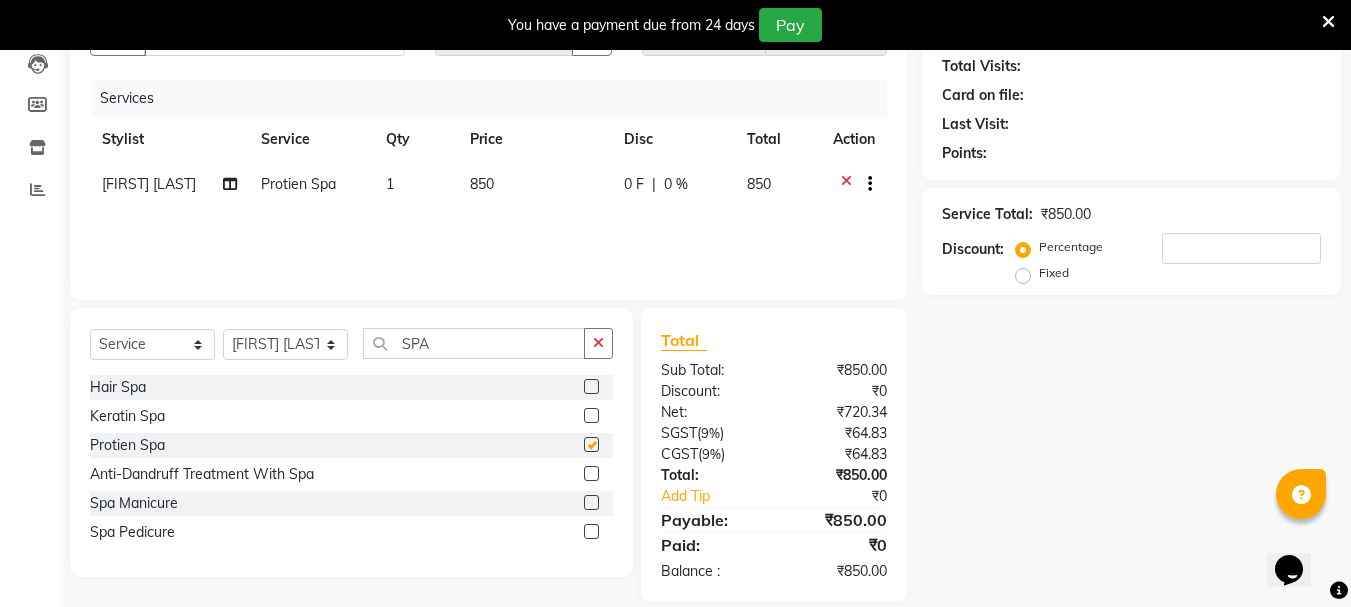 checkbox on "false" 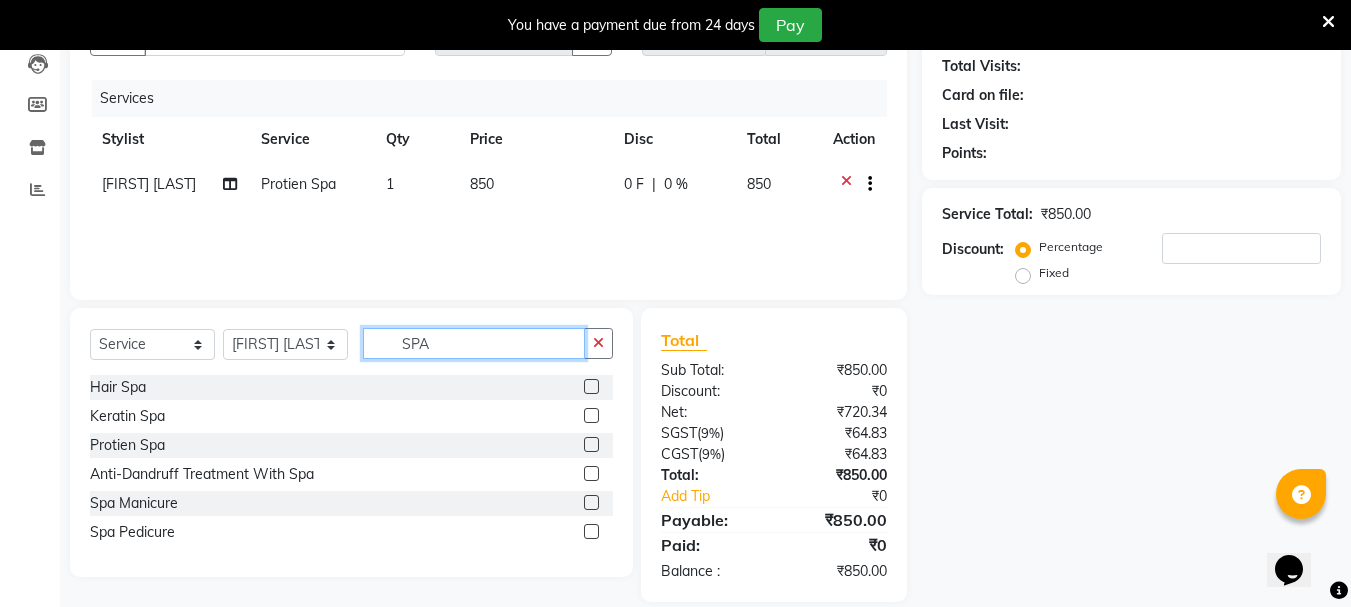 click on "SPA" 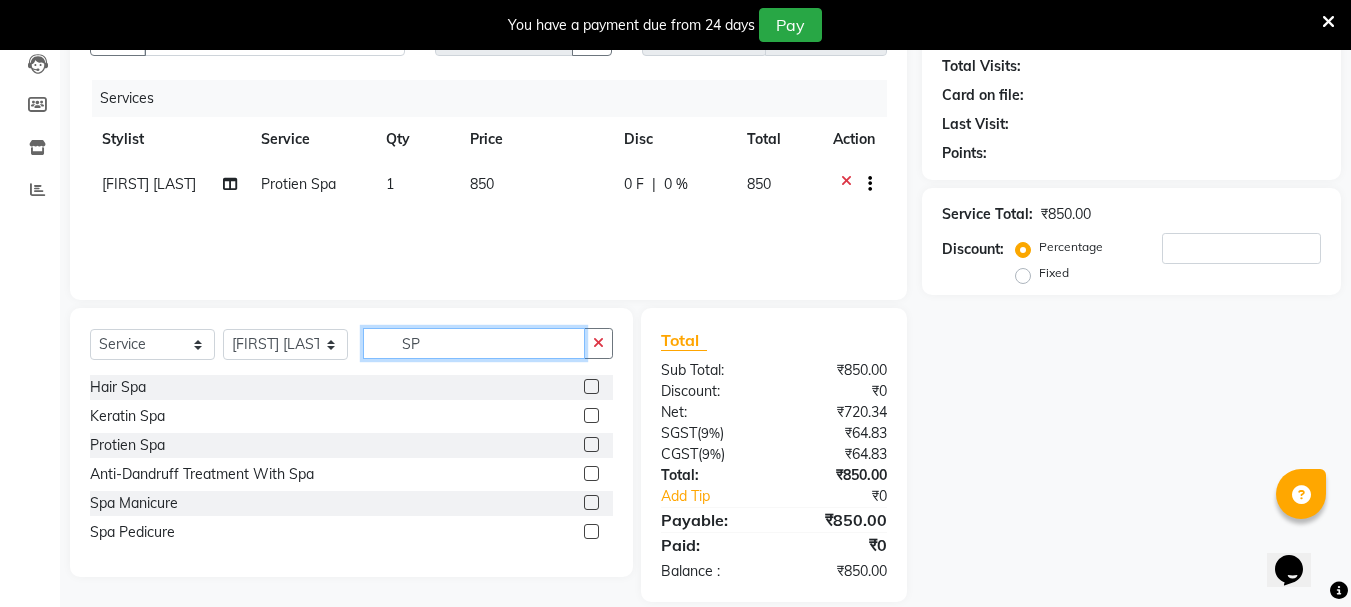 type on "S" 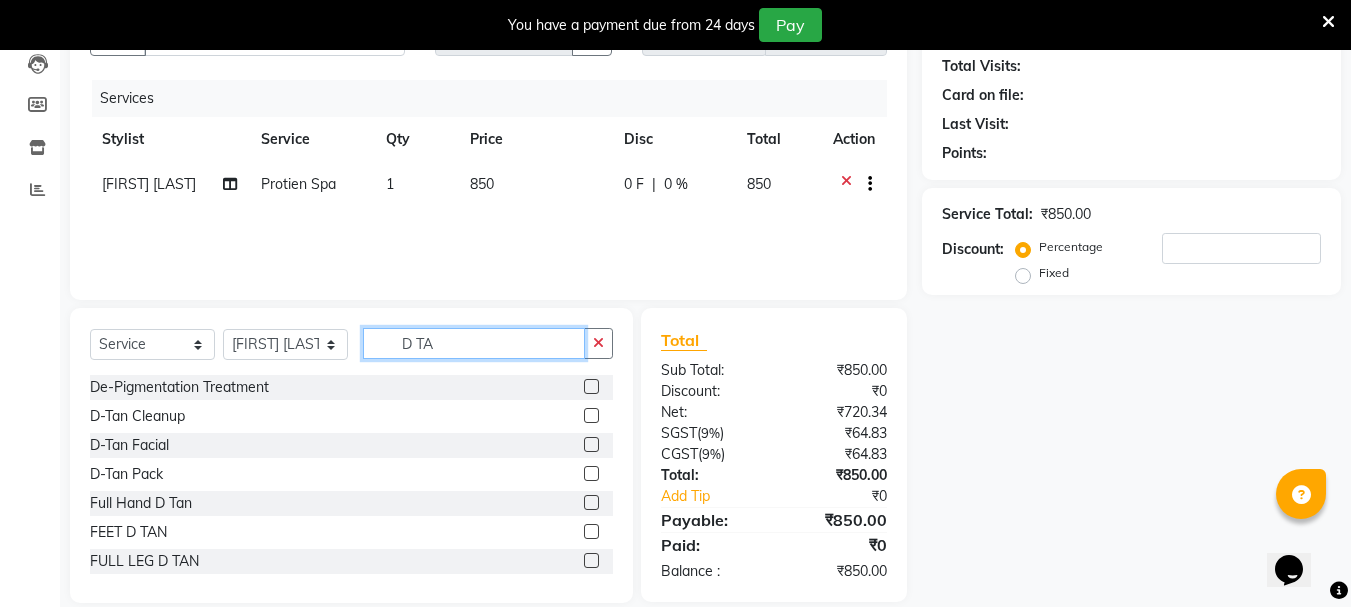 type on "D TA" 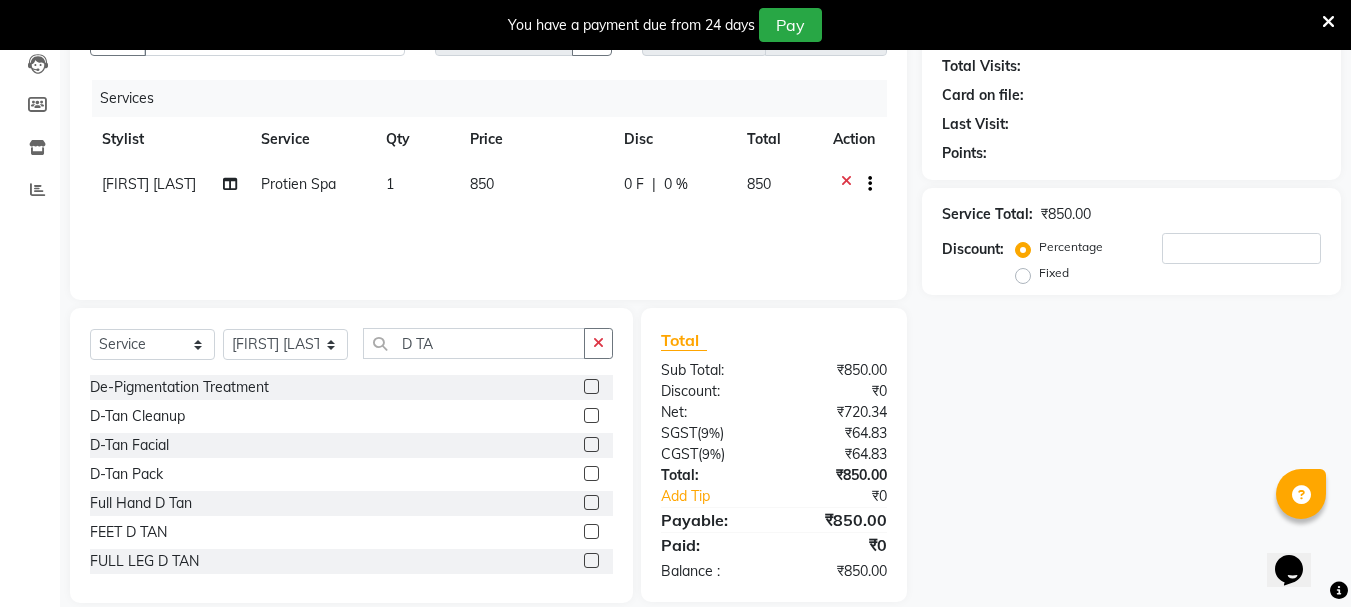 click 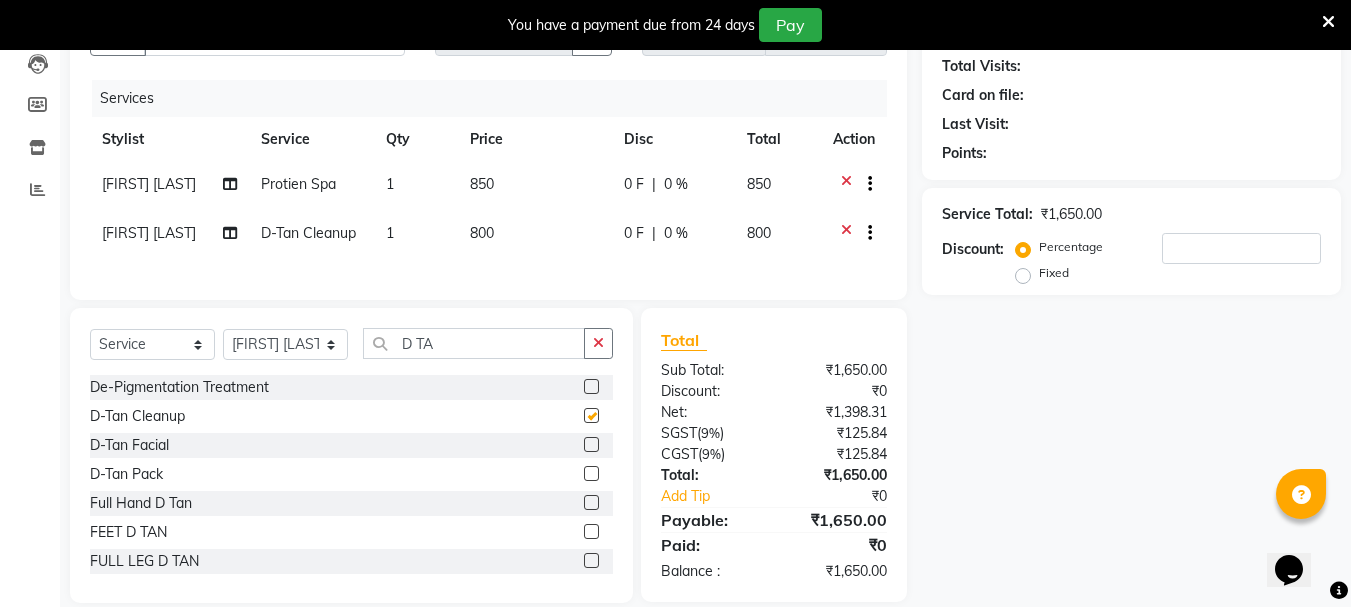 checkbox on "false" 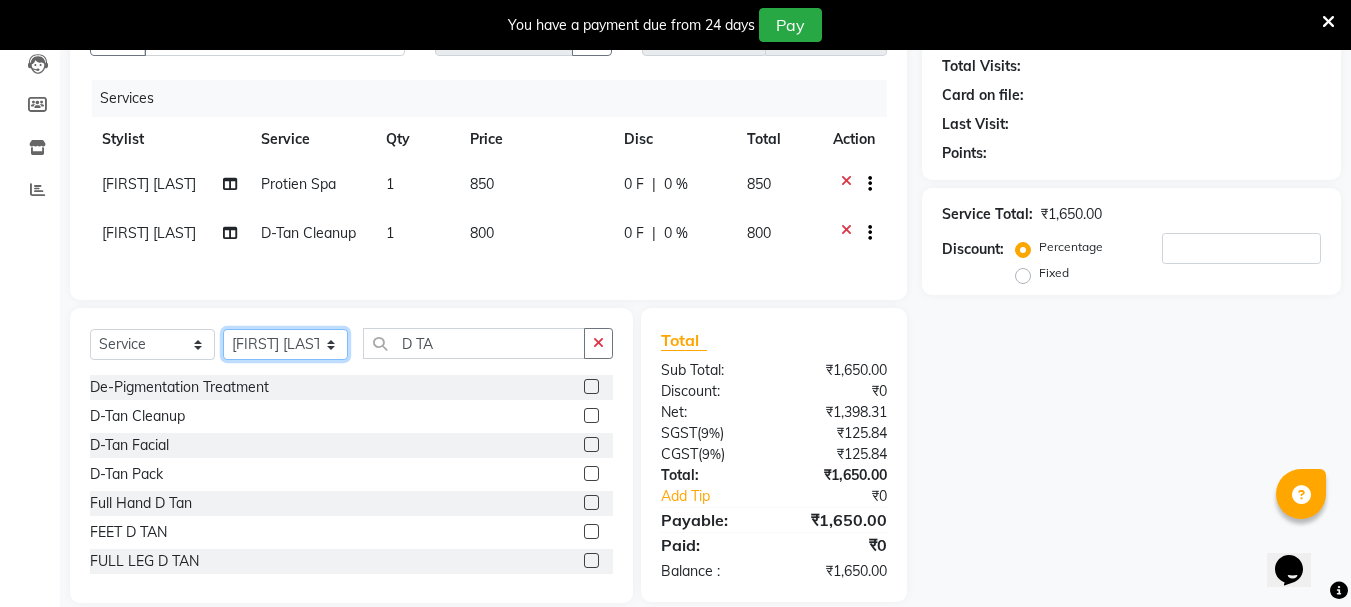 click on "Select Stylist AMRITHA DIVYA L	 Gita Mahali  Jibi P R Karina Darjee  KOTTARAKKARA ASHTAMUDI NISHA SAMUEL 	 Priya Chakraborty SARIGA R	 SHAHIDA SHAMINA MUHAMMED P R" 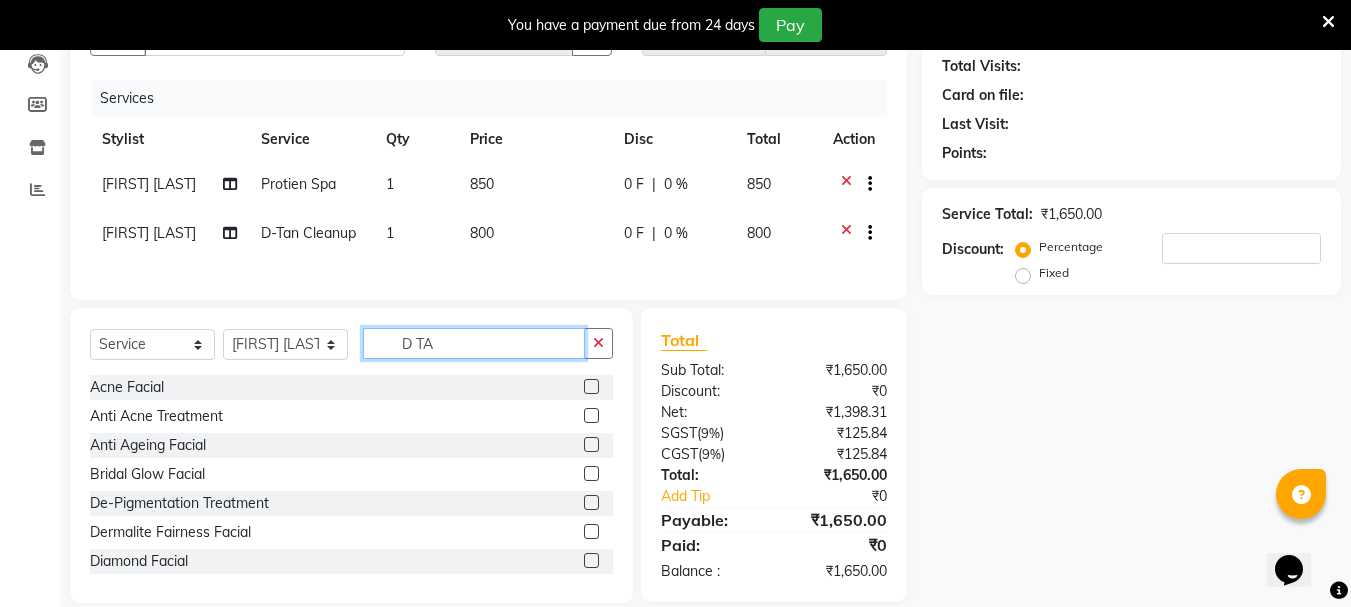 click on "D TA" 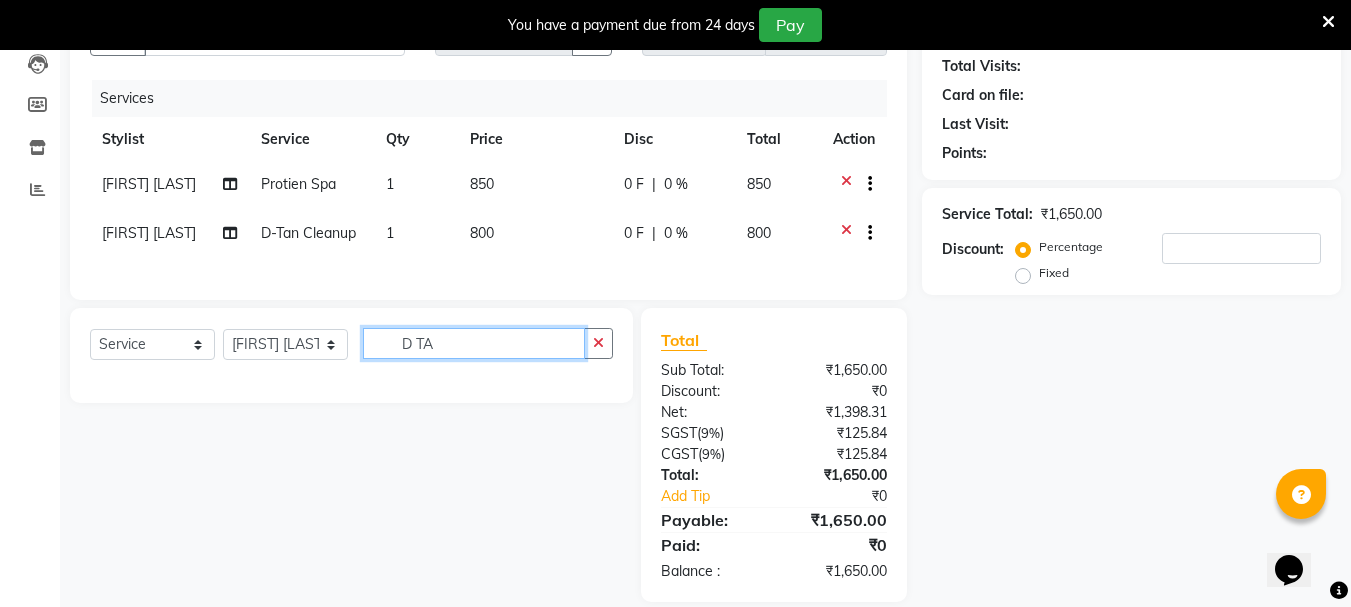 type on "D TA" 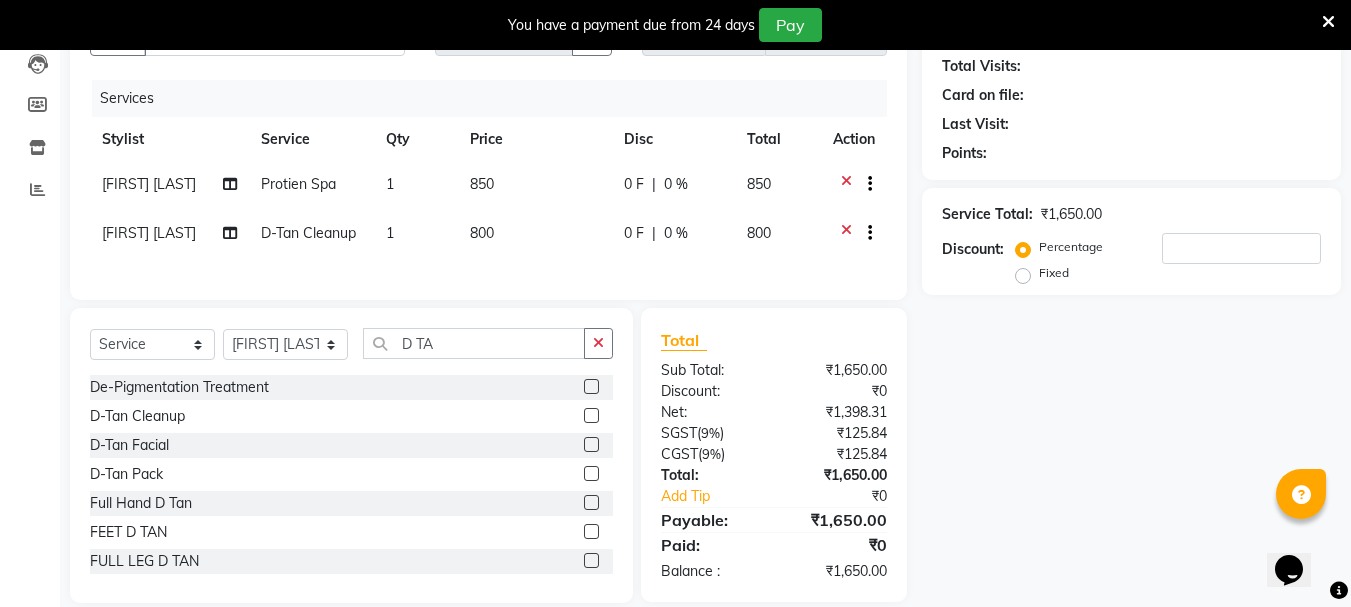 click 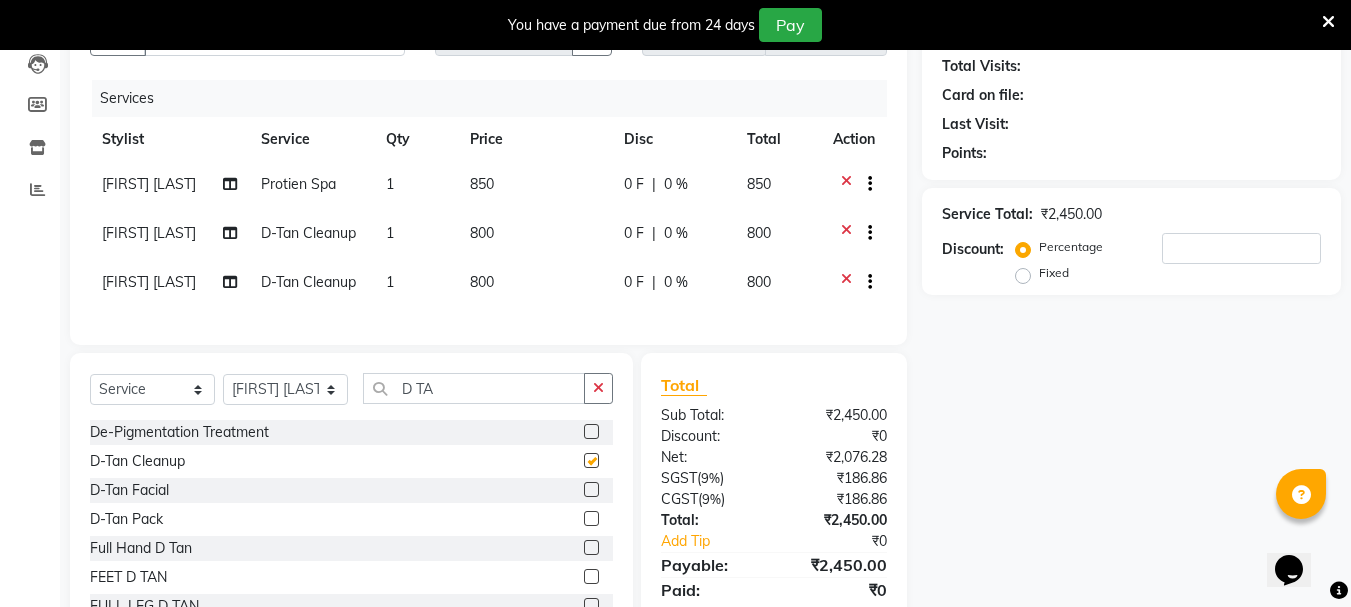 checkbox on "false" 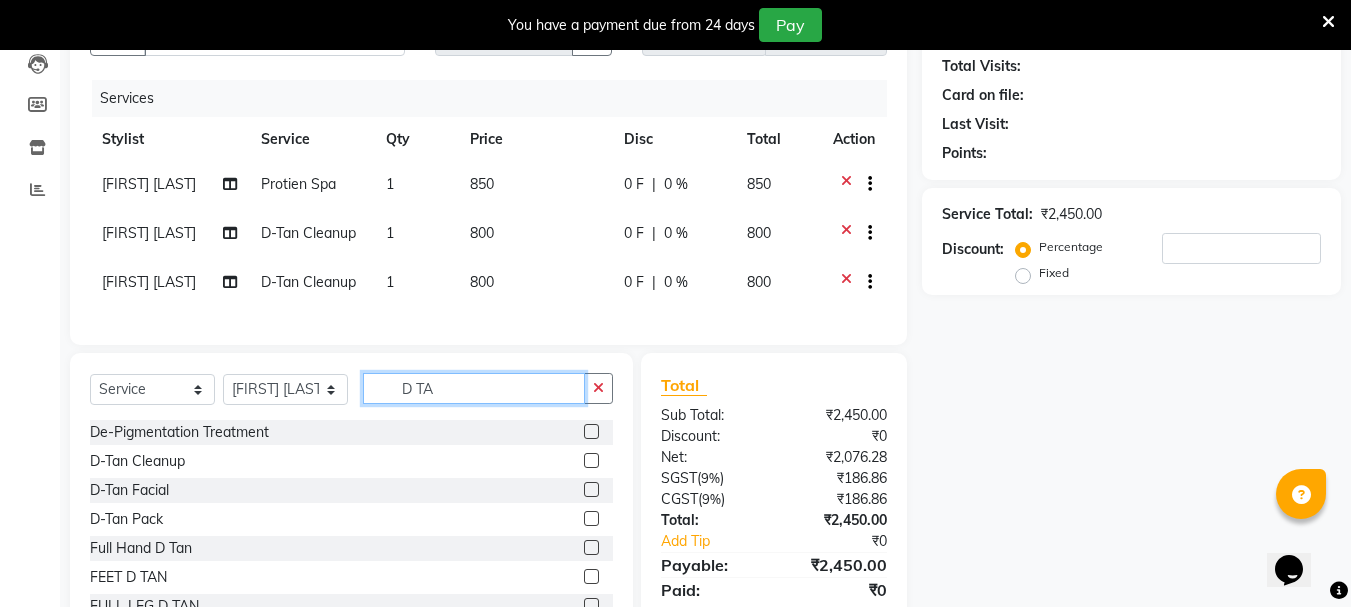 click on "D TA" 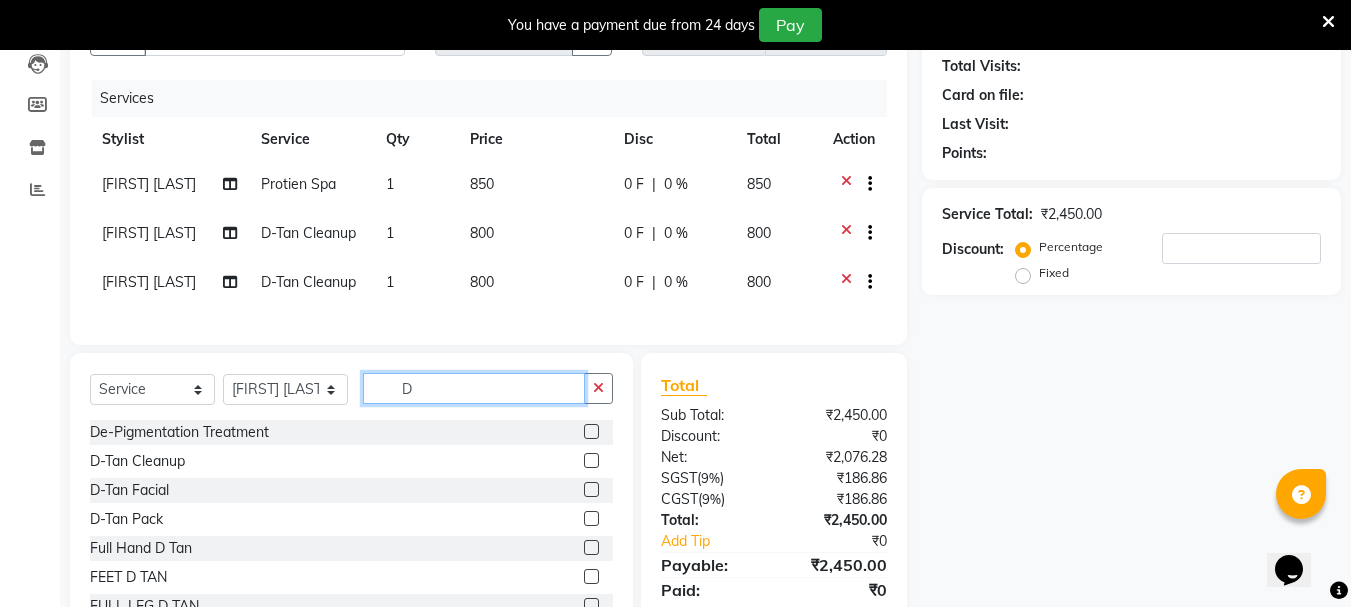 type on "D" 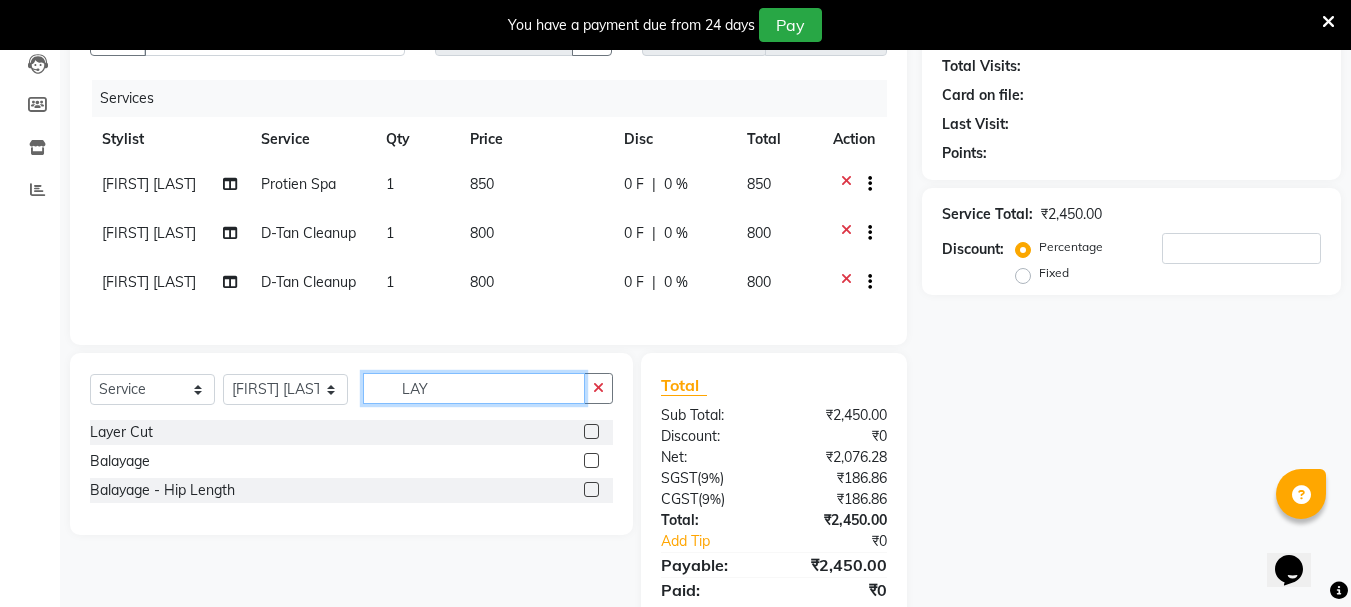 type on "LAY" 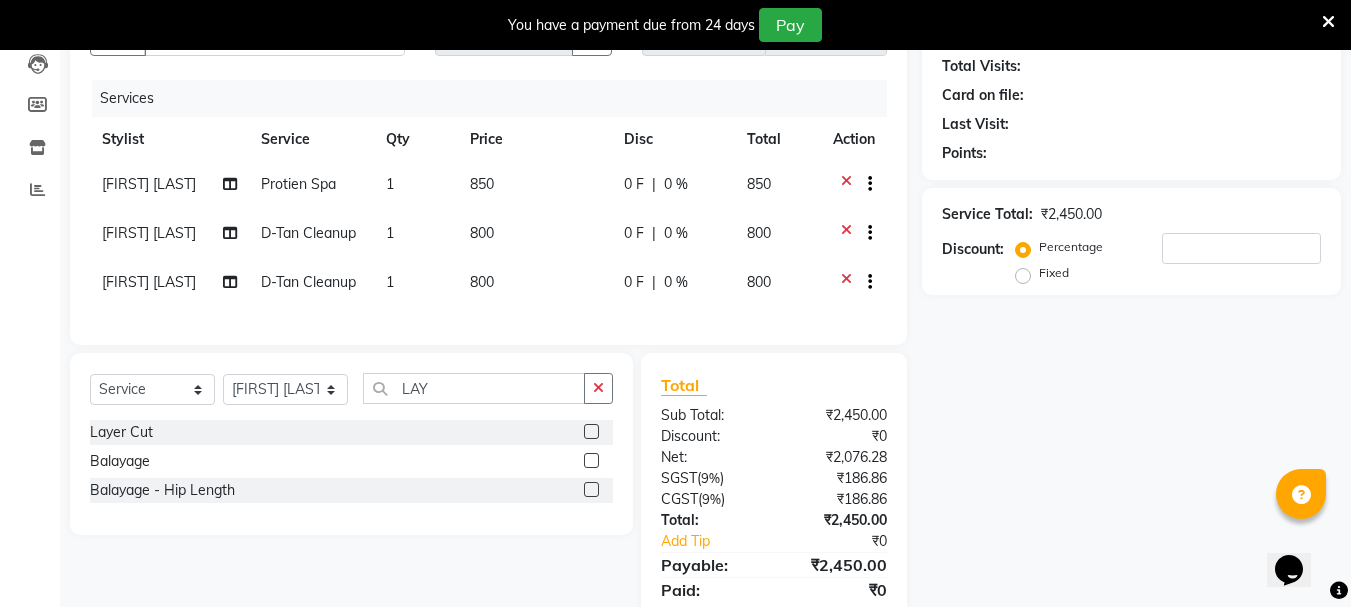 click 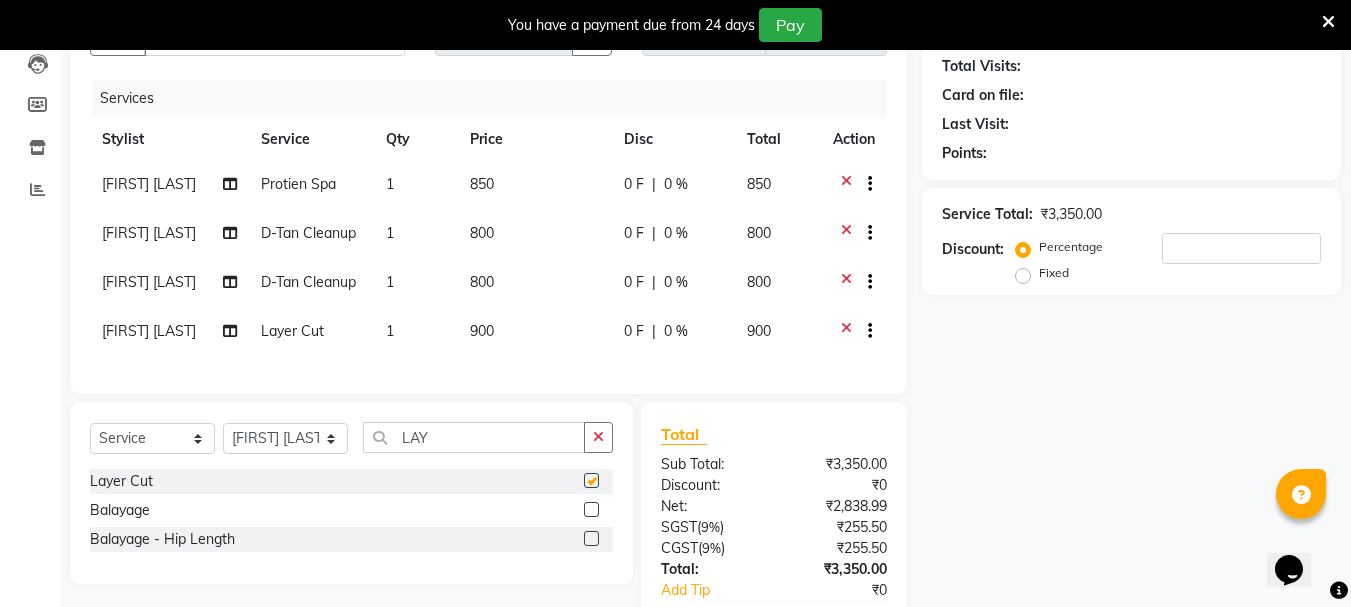 checkbox on "false" 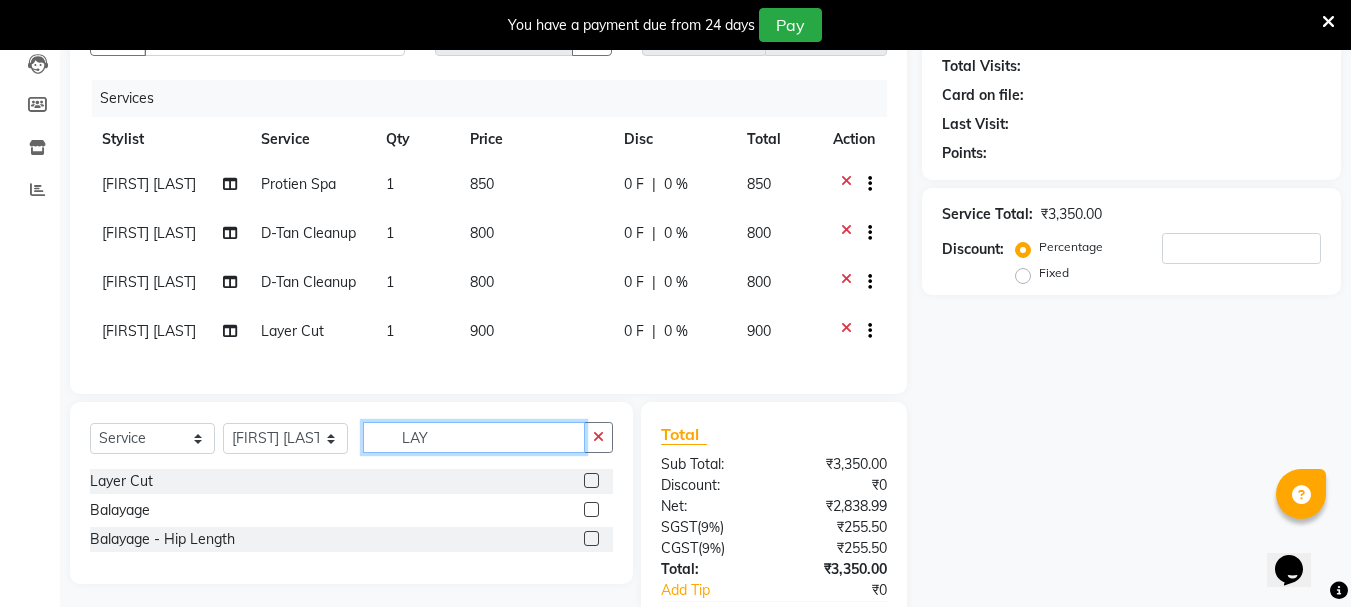 click on "LAY" 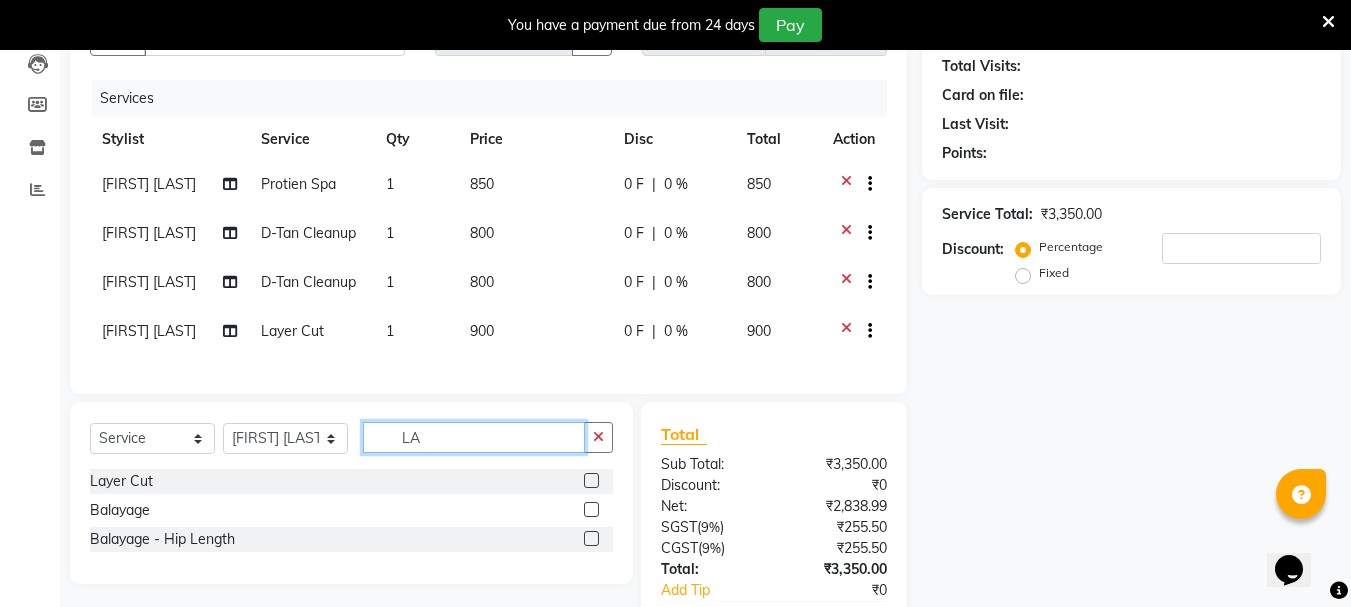 type on "L" 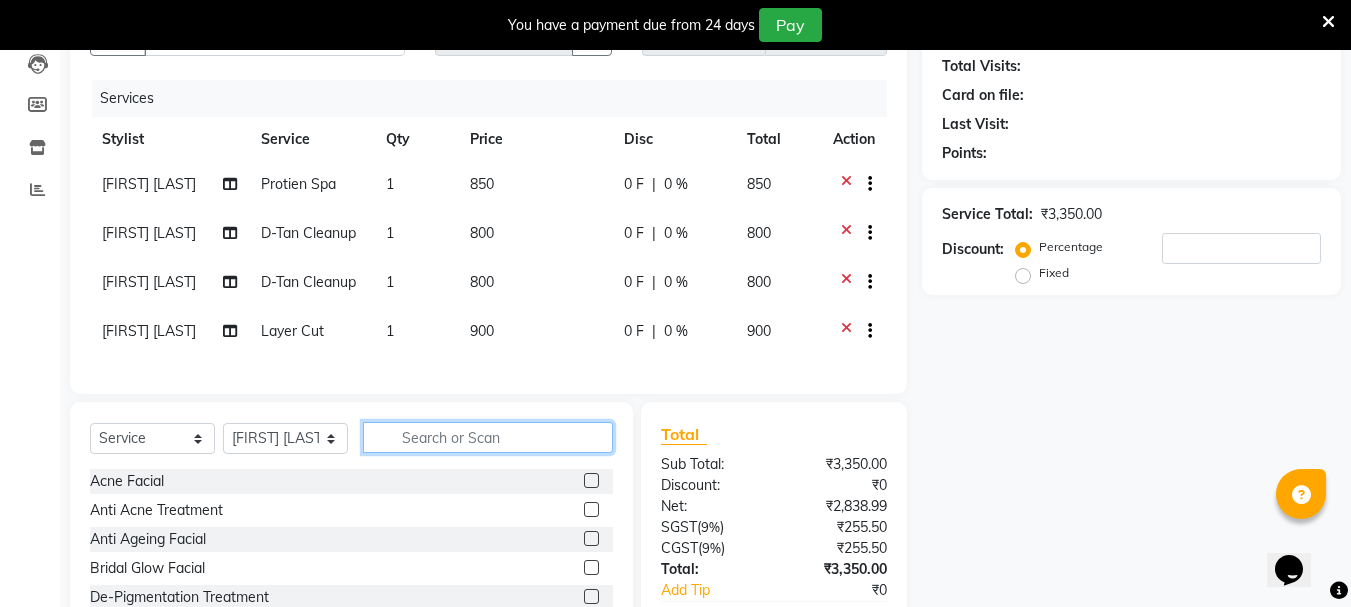type 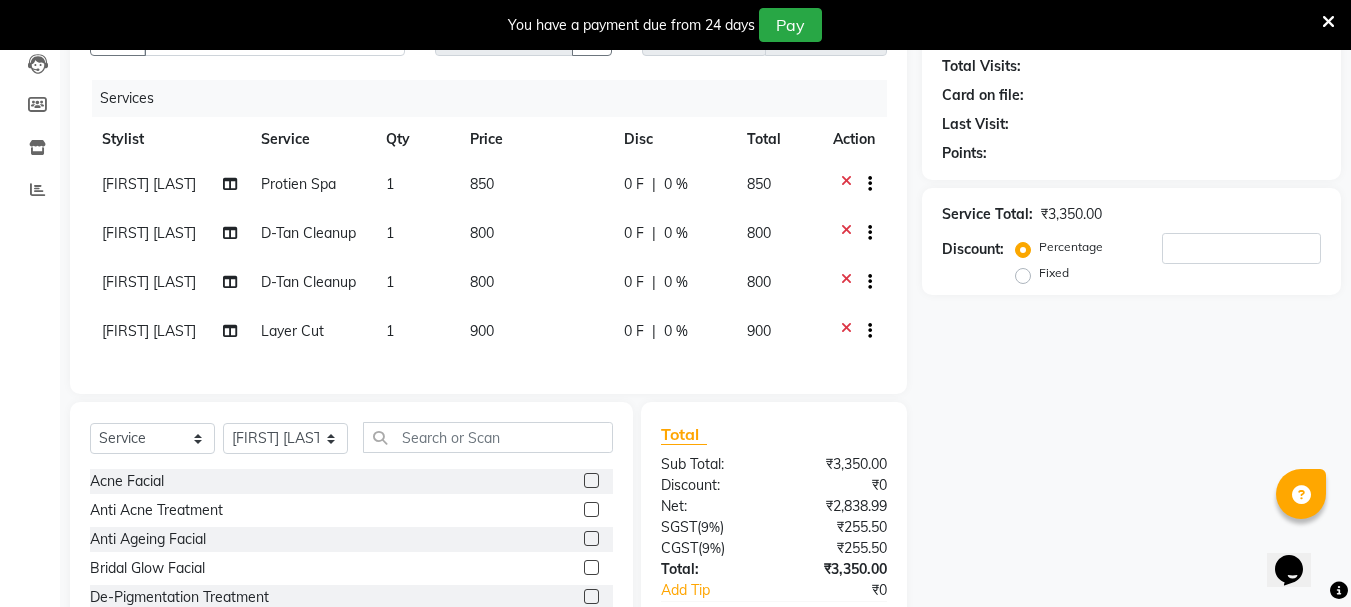 drag, startPoint x: 644, startPoint y: 344, endPoint x: 661, endPoint y: 342, distance: 17.117243 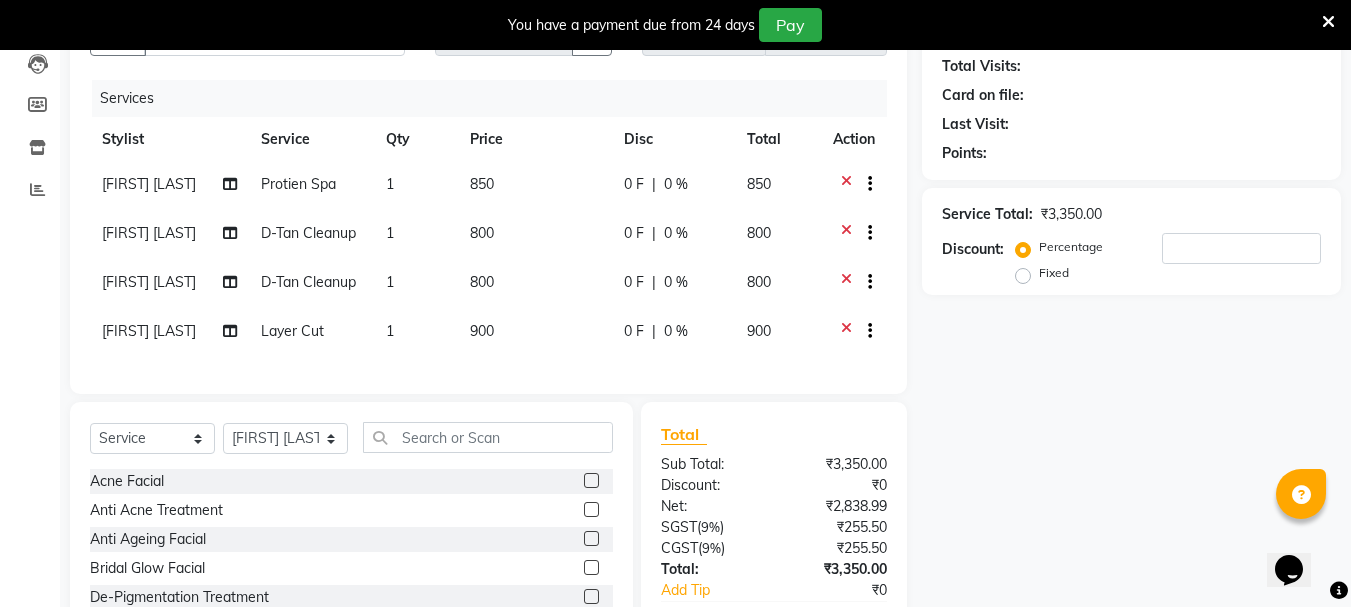click on "0 F | 0 %" 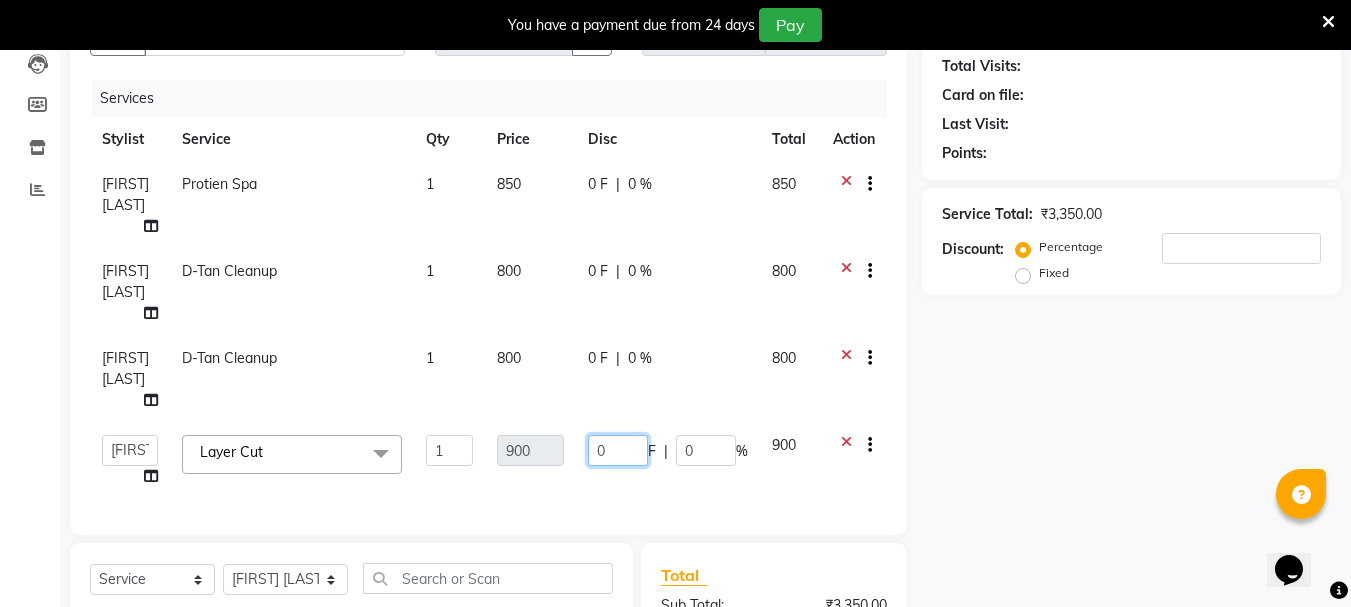 click on "0" 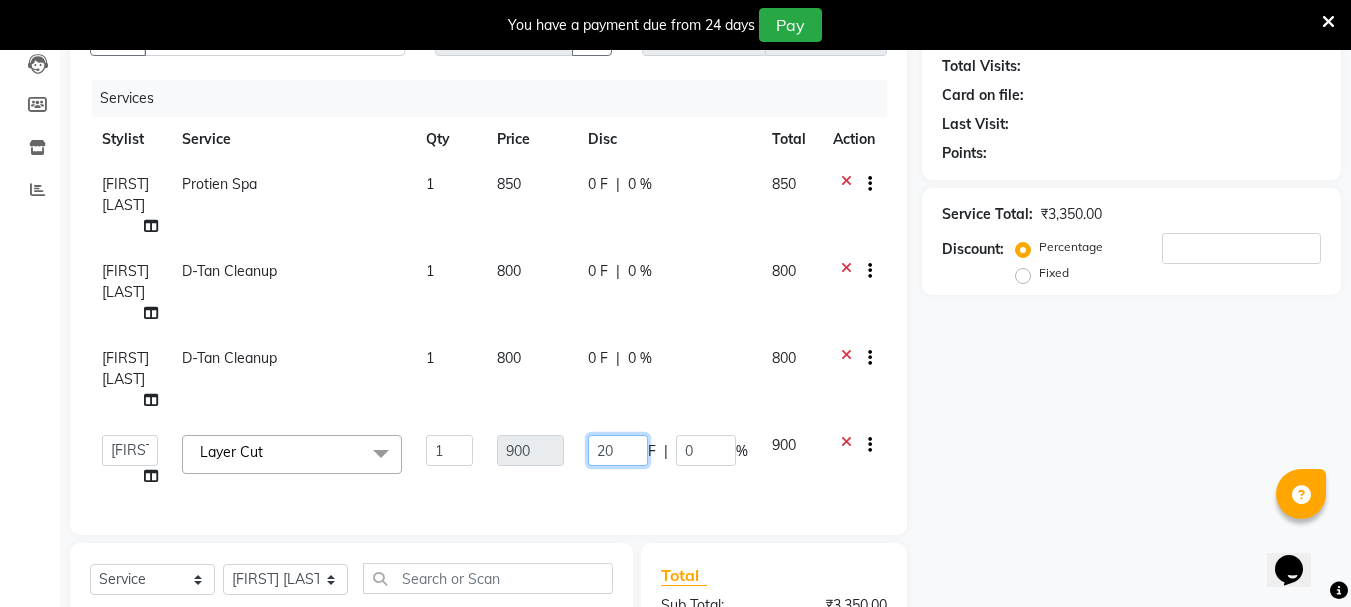 type on "200" 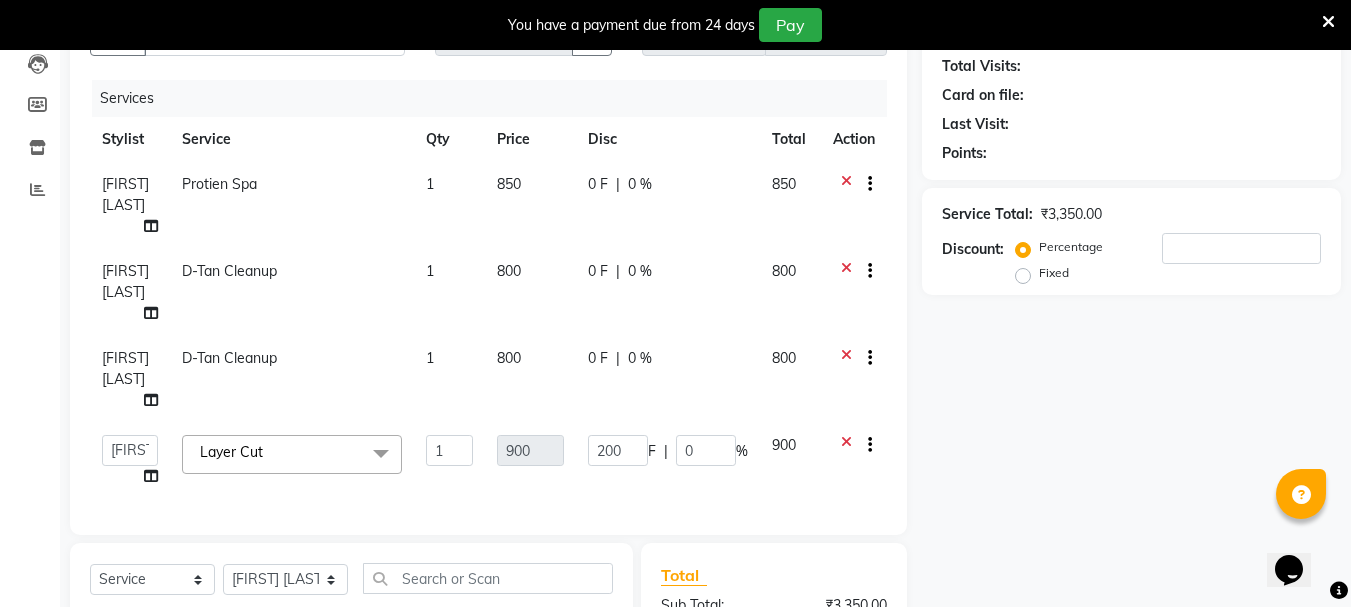 click on "Client +91 Date 01-08-2025 Invoice Number V/2025 V/2025-26 2304 Services Stylist Service Qty Price Disc Total Action NISHA SAMUEL 	 Protien Spa 1 850 0 F | 0 % 850 NISHA SAMUEL 	 D-Tan Cleanup 1 800 0 F | 0 % 800 Karina Darjee  D-Tan Cleanup 1 800 0 F | 0 % 800  AMRITHA   DIVYA L	   Gita Mahali    Jibi P R   Karina Darjee    KOTTARAKKARA ASHTAMUDI   NISHA SAMUEL 	   Priya Chakraborty   SARIGA R	   SHAHIDA   SHAMINA MUHAMMED P R  Layer Cut  x Acne Facial Anti Acne Treatment Anti Ageing Facial Bridal Glow Facial De-Pigmentation Treatment Dermalite Fairness Facial Diamond Facial D-Tan Cleanup D-Tan Facial D-Tan Pack Fruit Facial Fyc Bamboo Charcoal Facial Fyc Bio Marine Facial Fyc Fruit Fusion Facial Fyc Luster Gold Facial Fyc Pure Vit-C Facial Fyc Red Wine Facial Glovite Facial Gold Moroccan Vit C facial Dry Skin Gold Moroccan Vit C facial Oily Skin Golden Facial Hydra Brightening Facial Hydra Facial Hydramoist Facial Microdermabrasion Treatment Normal Cleanup O2C2 Facial Oxy Blast Facial Oxy Bleach Hair Spa 1" 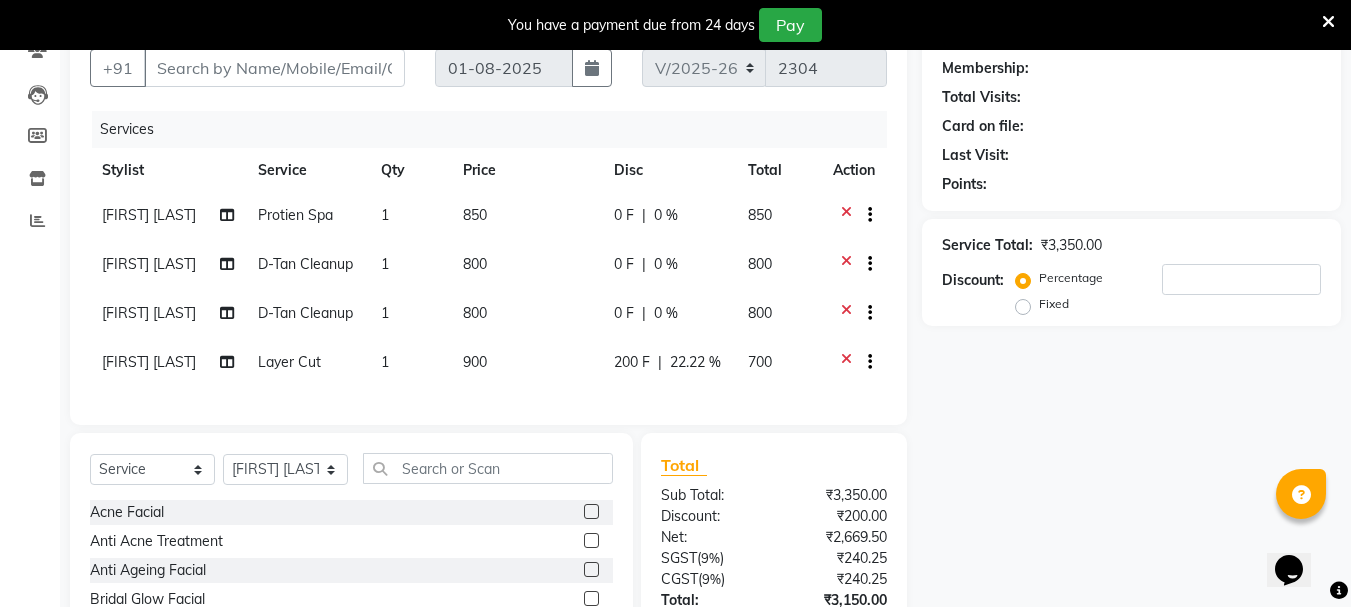 scroll, scrollTop: 0, scrollLeft: 0, axis: both 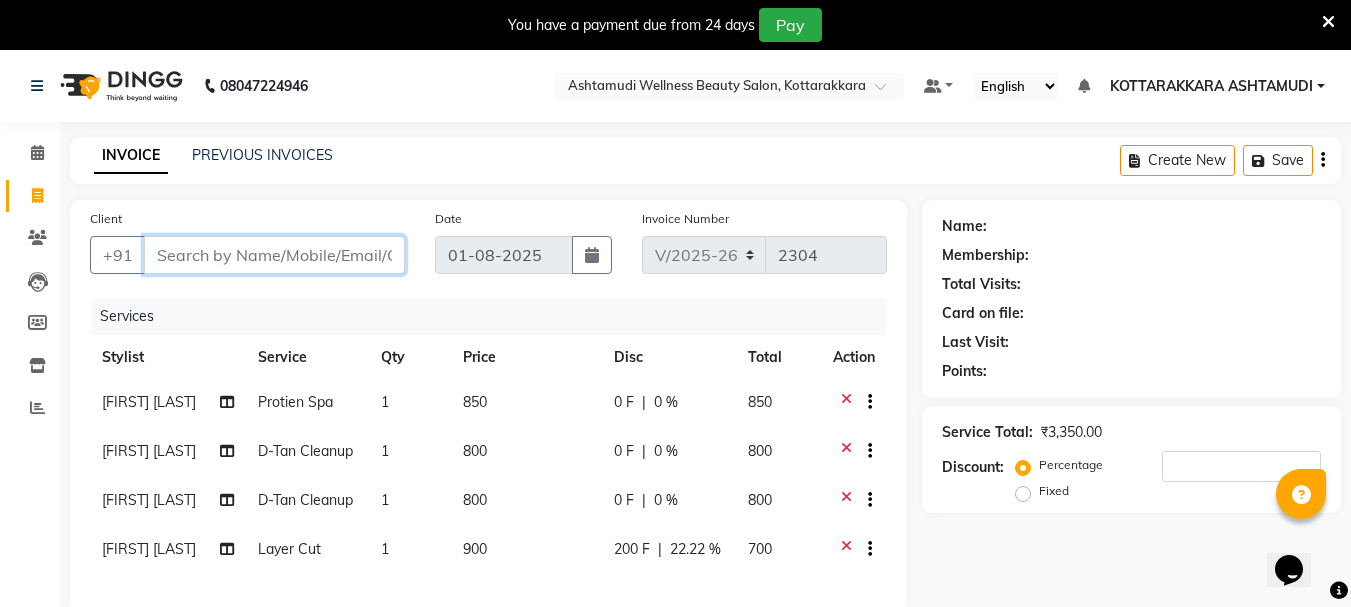 click on "Client" at bounding box center (274, 255) 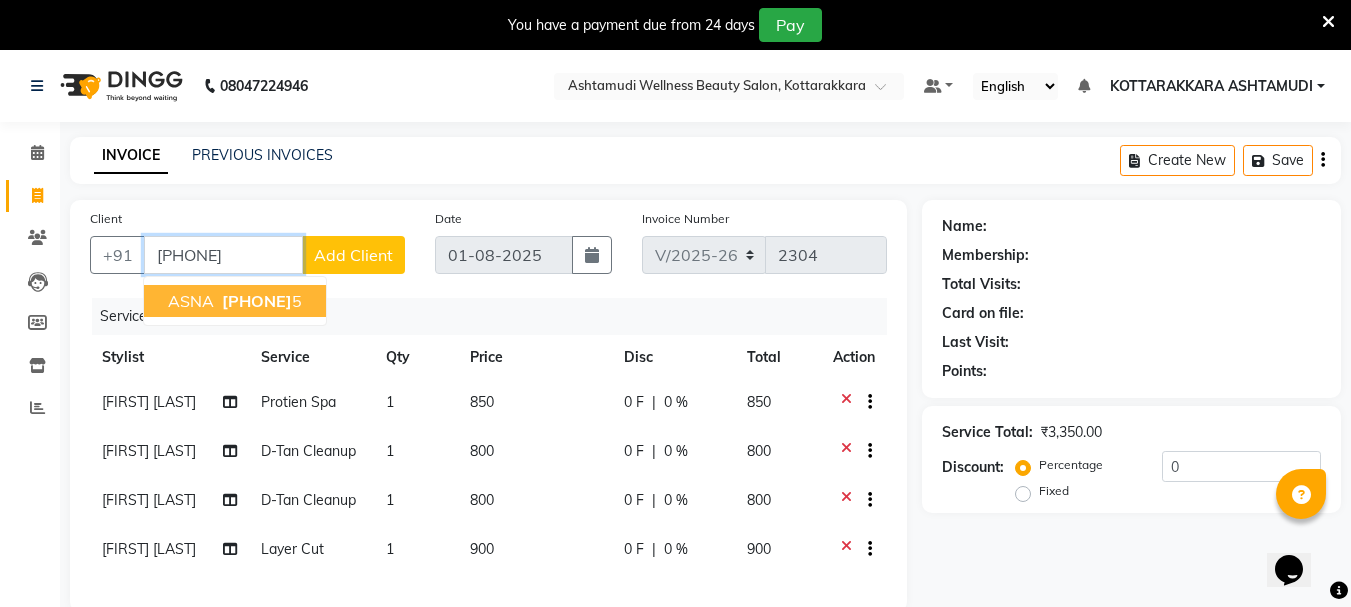 click on "984790080" at bounding box center (257, 301) 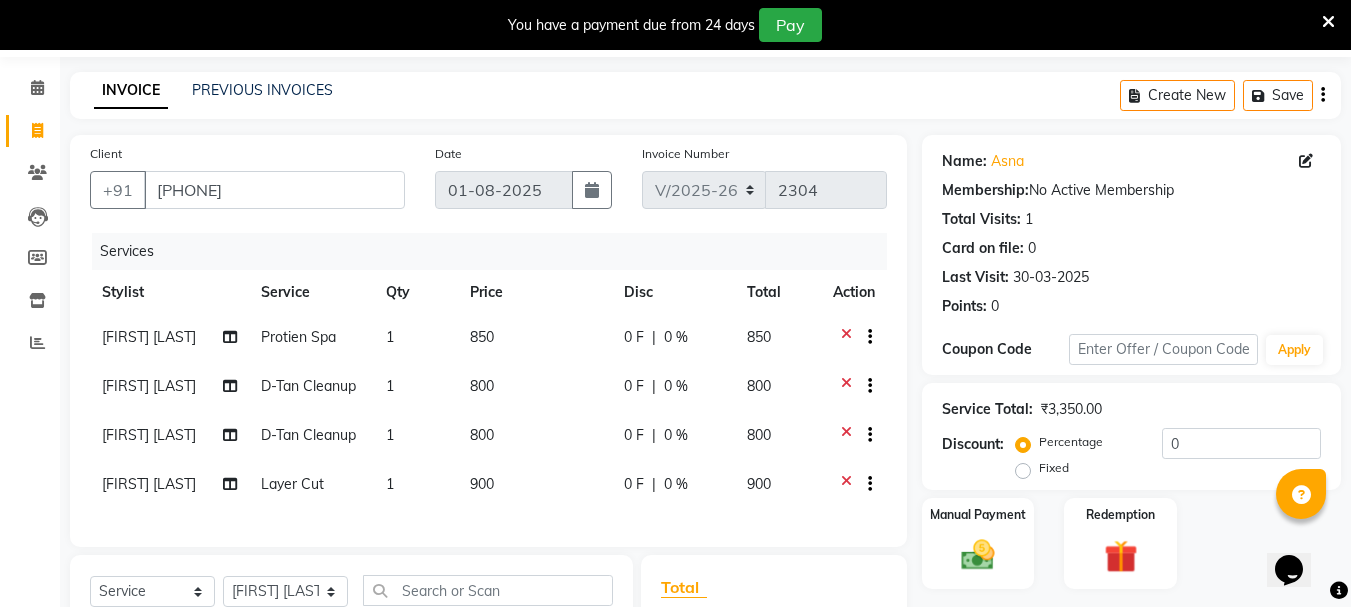 scroll, scrollTop: 100, scrollLeft: 0, axis: vertical 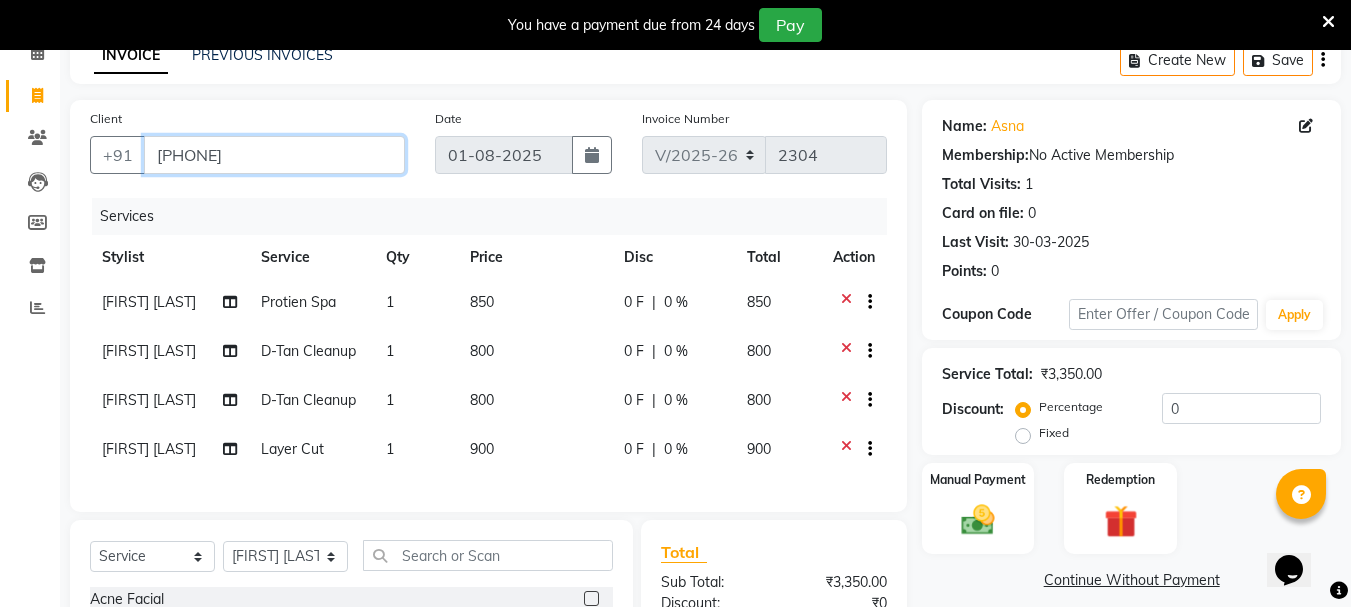 drag, startPoint x: 297, startPoint y: 170, endPoint x: 527, endPoint y: 192, distance: 231.04977 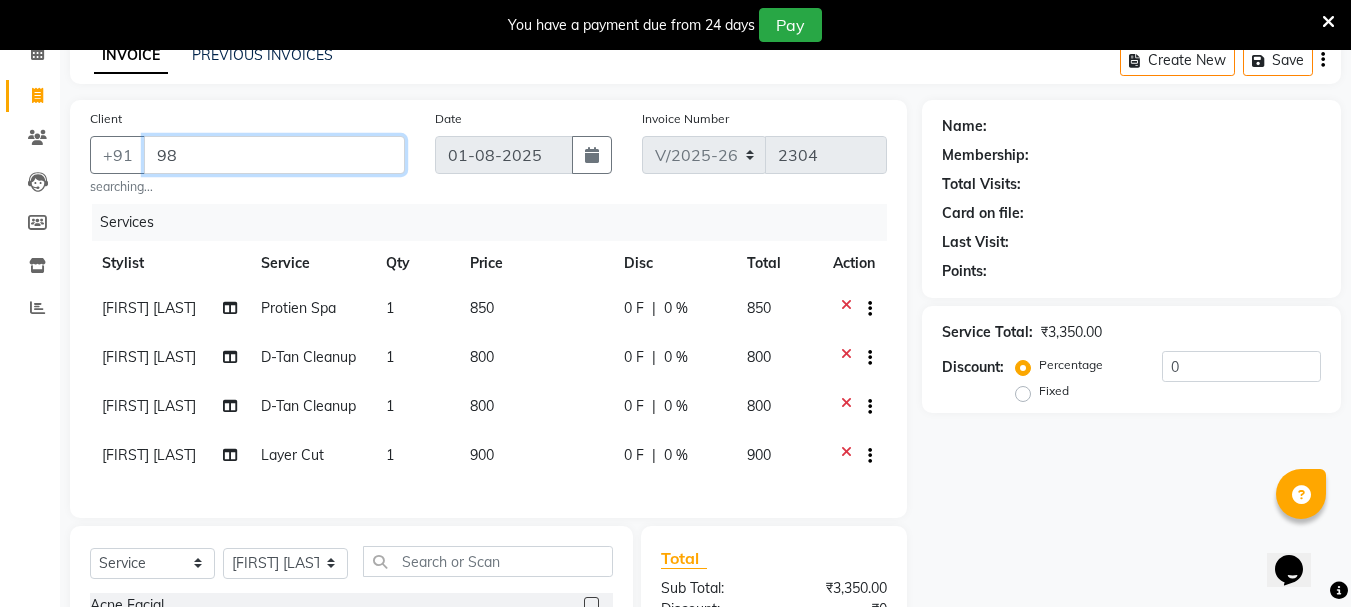 type on "9" 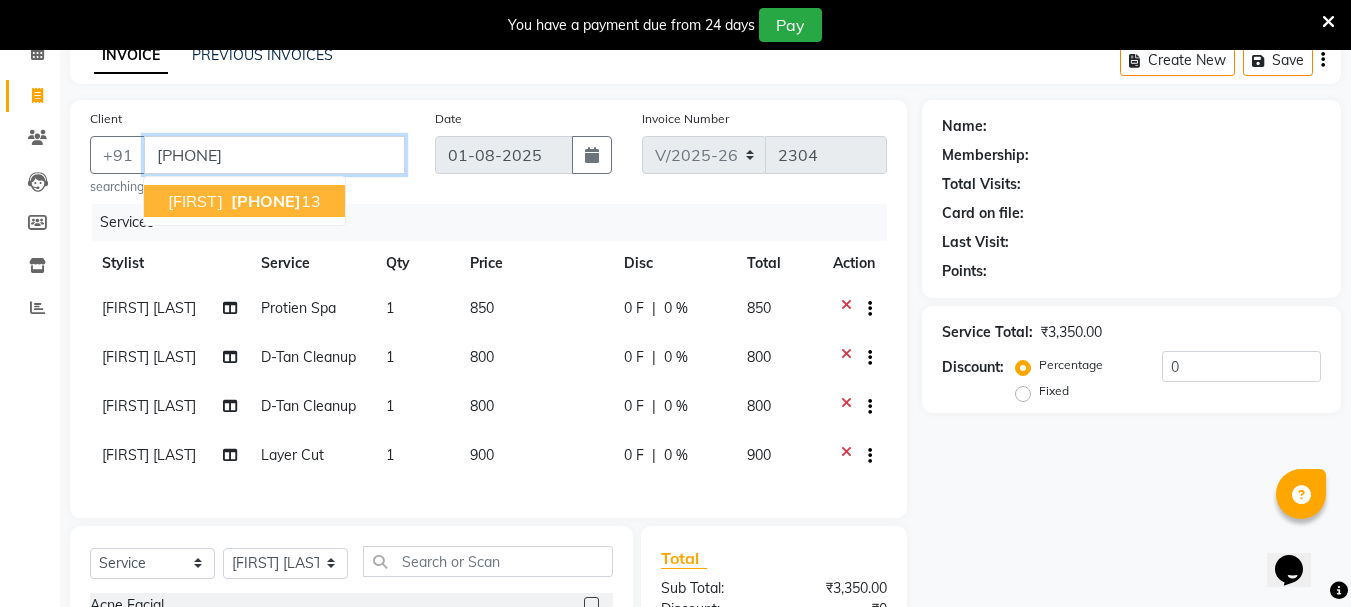 type on "9061783813" 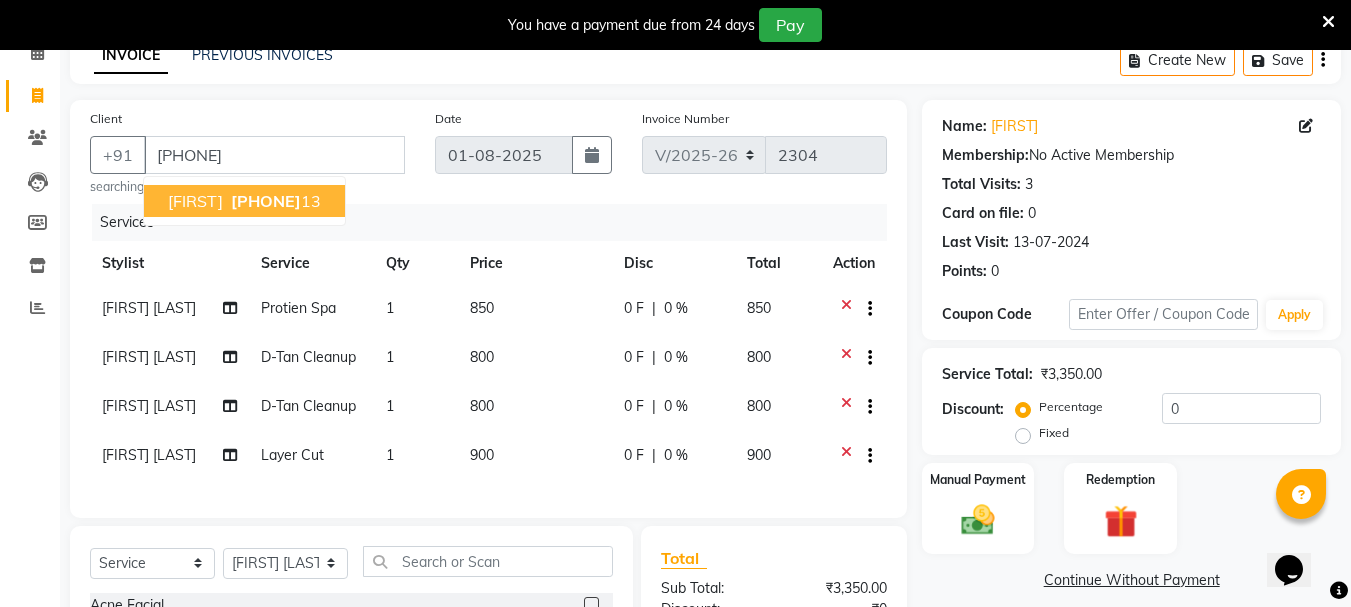 click on "90617838 13" at bounding box center (274, 201) 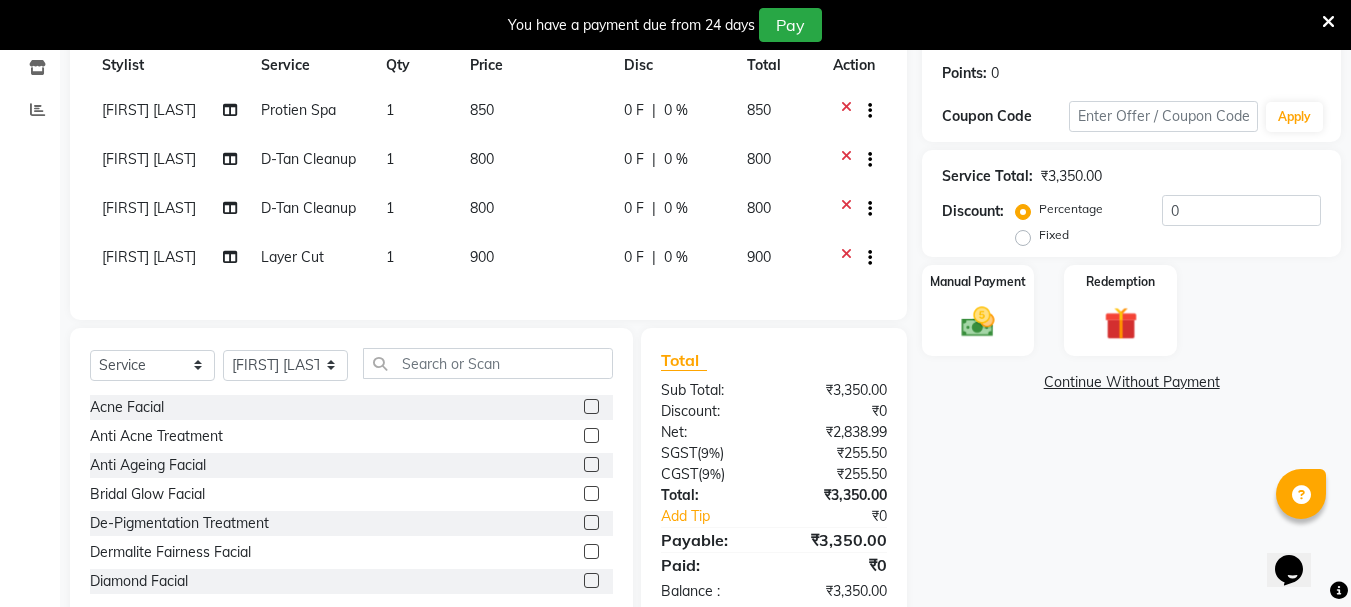 scroll, scrollTop: 300, scrollLeft: 0, axis: vertical 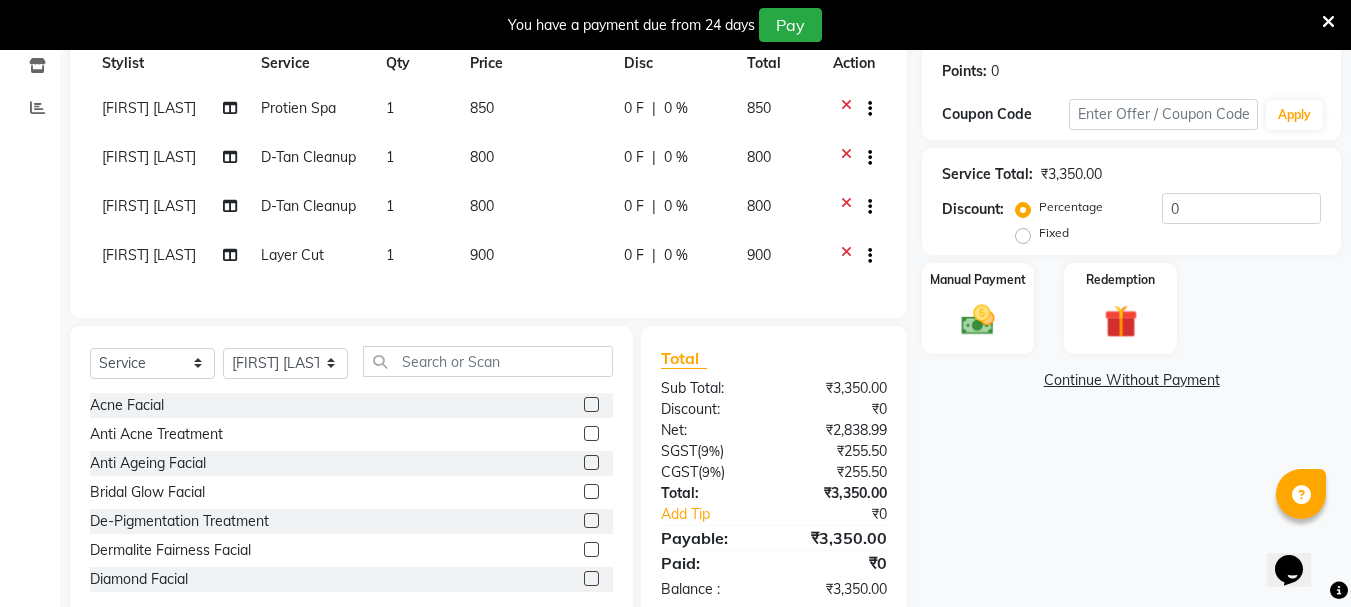 click 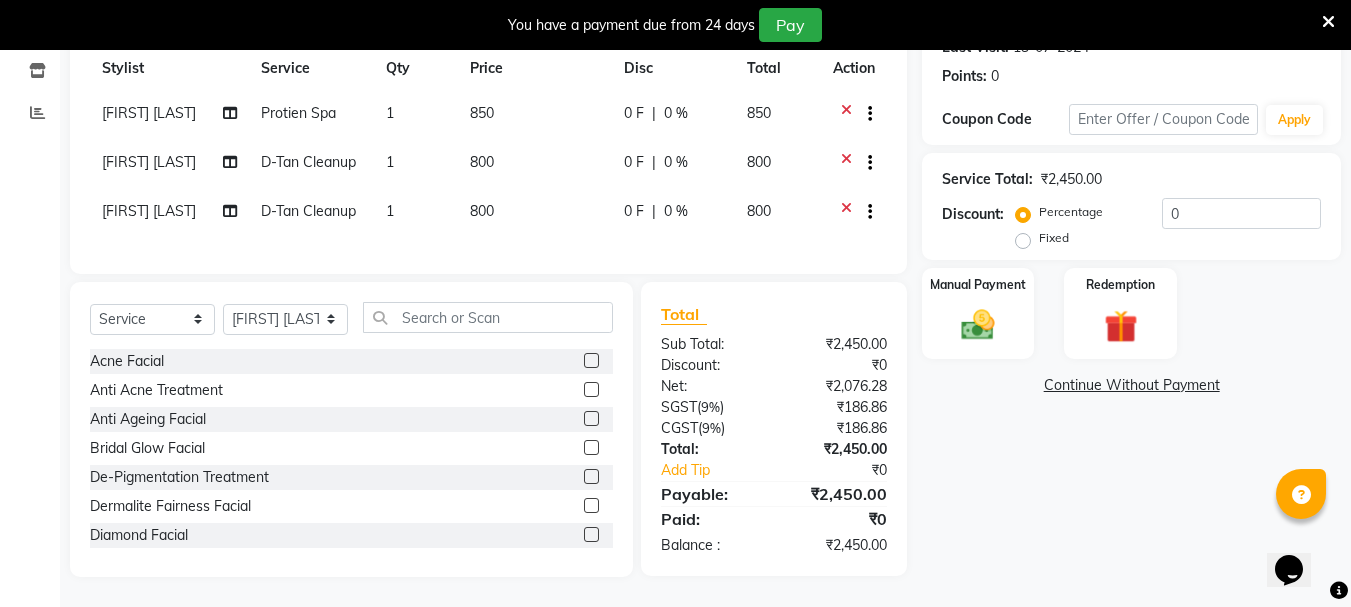 scroll, scrollTop: 310, scrollLeft: 0, axis: vertical 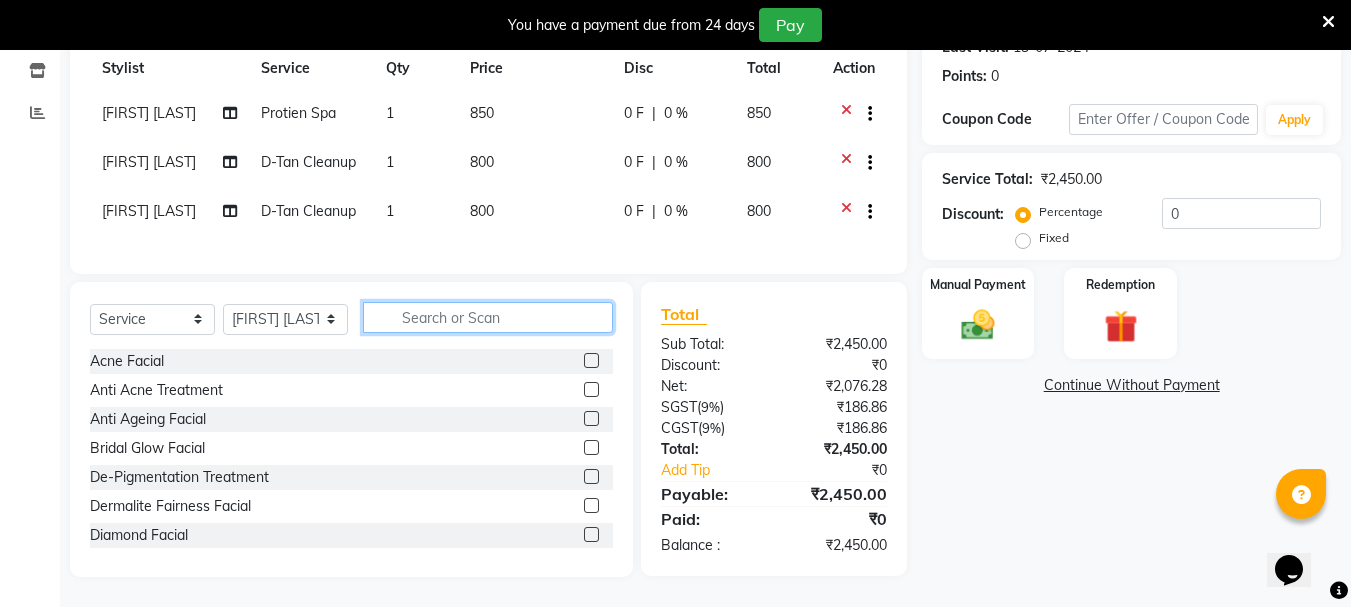 click 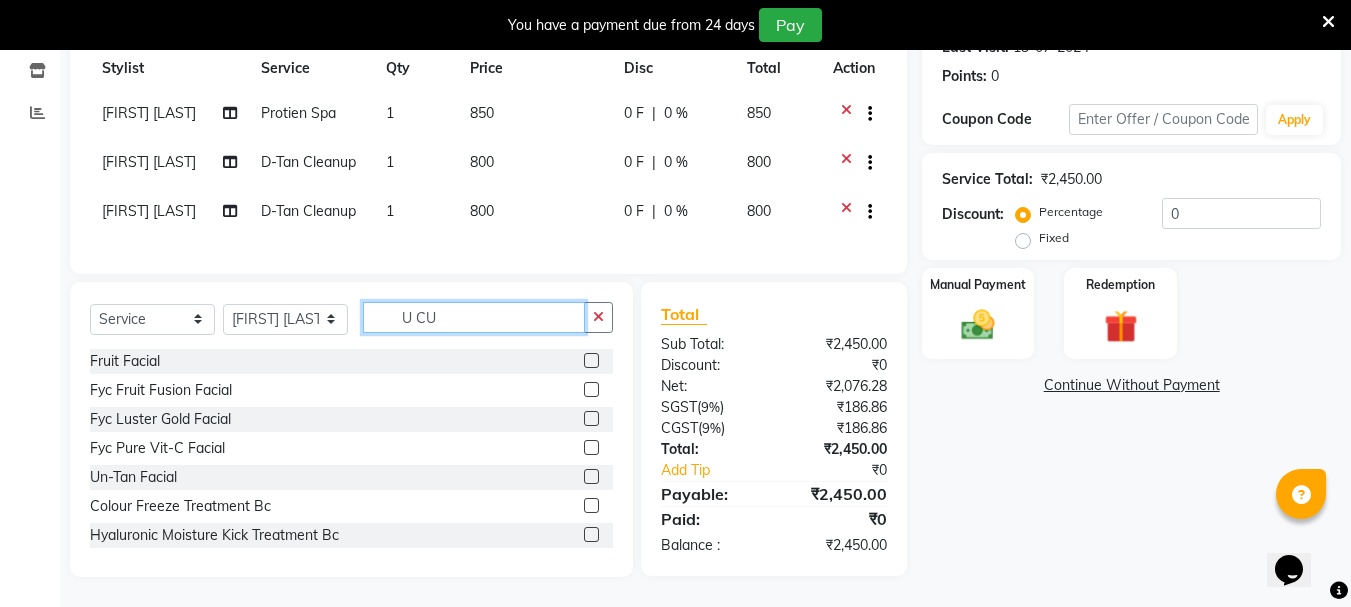 scroll, scrollTop: 309, scrollLeft: 0, axis: vertical 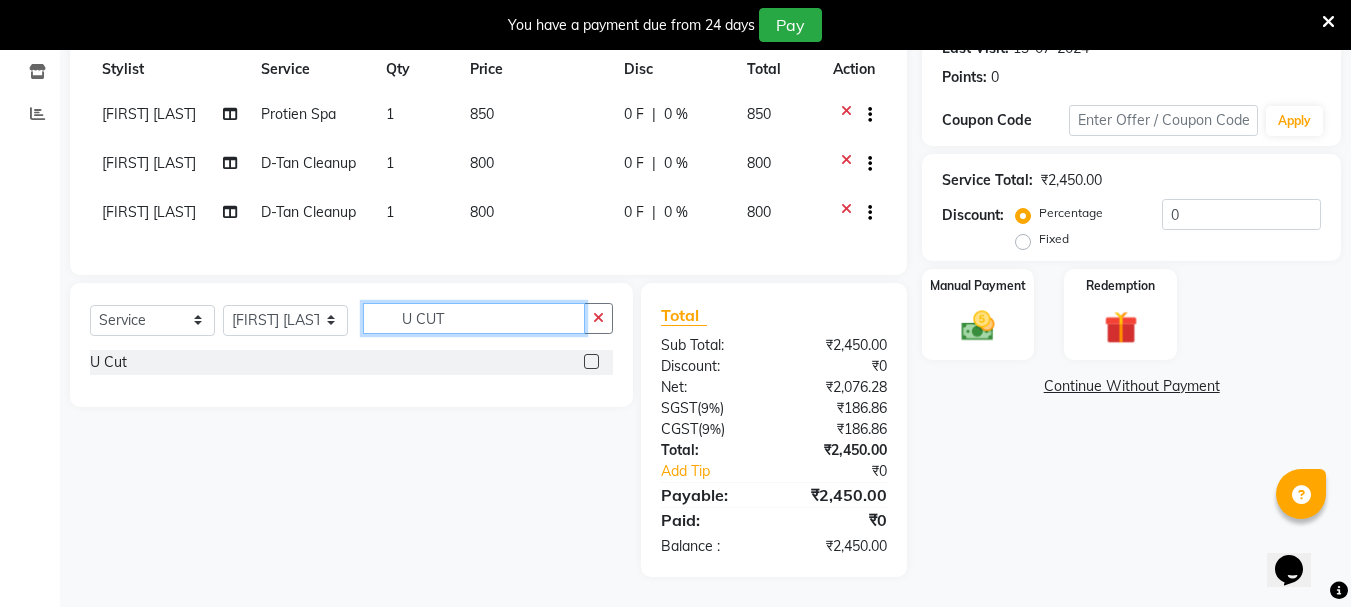 type on "U CUT" 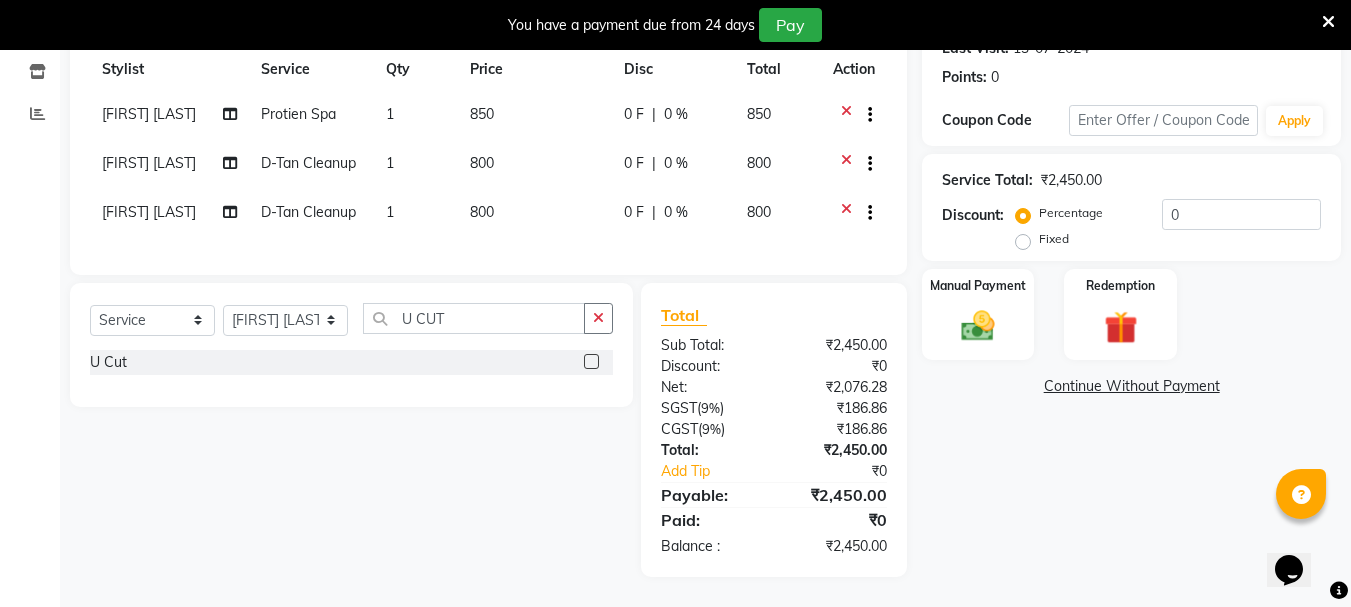 click 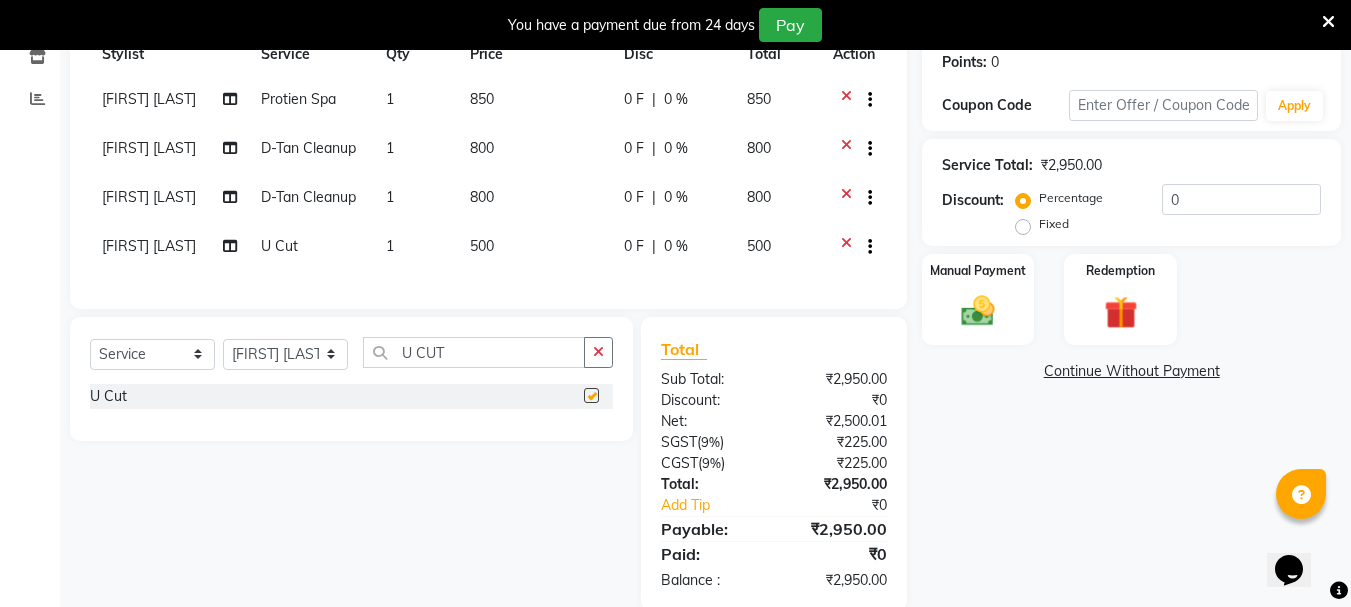 checkbox on "false" 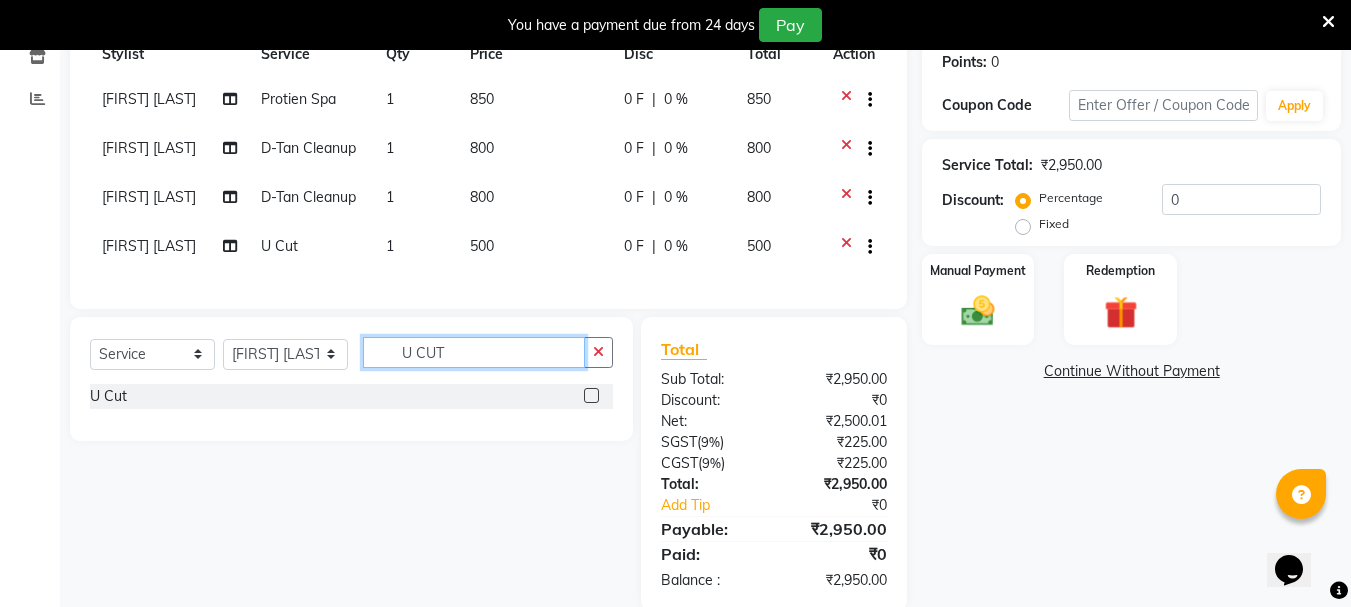 click on "U CUT" 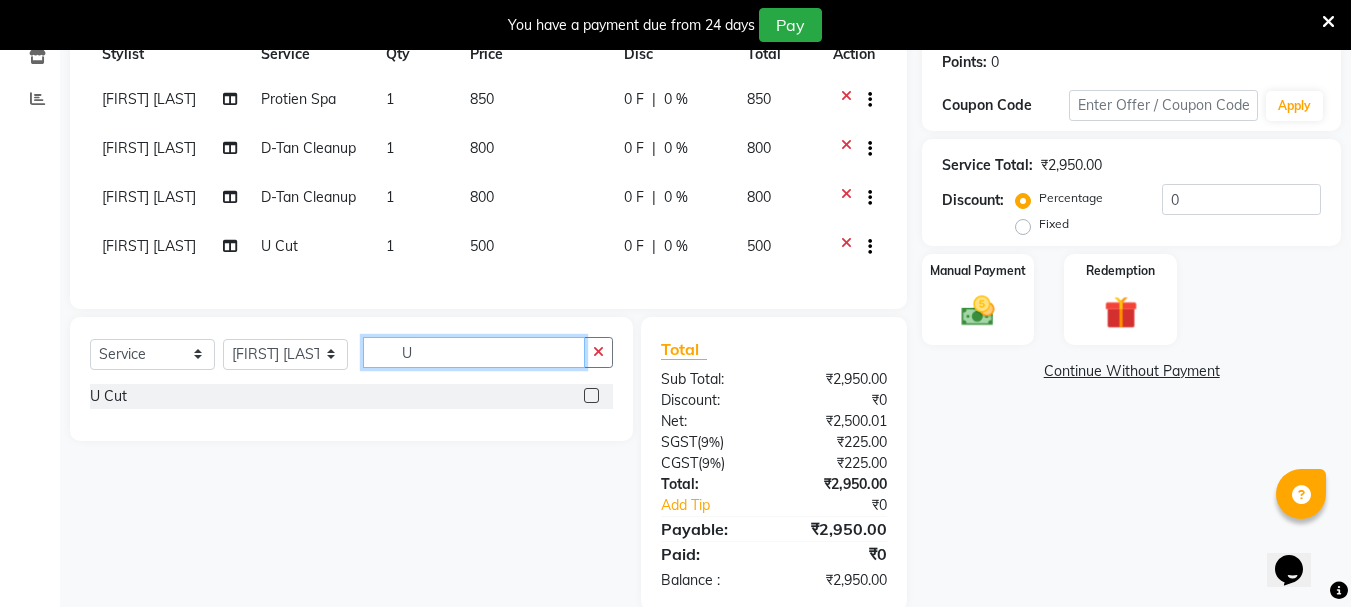 type on "U" 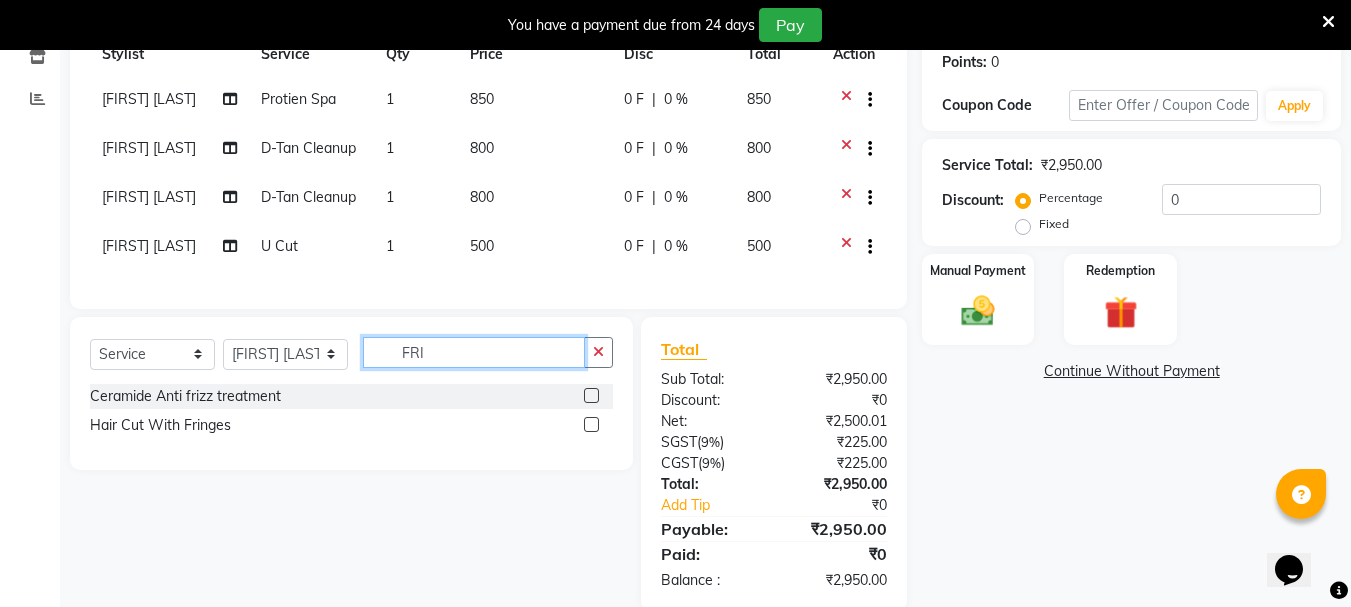 type on "FRI" 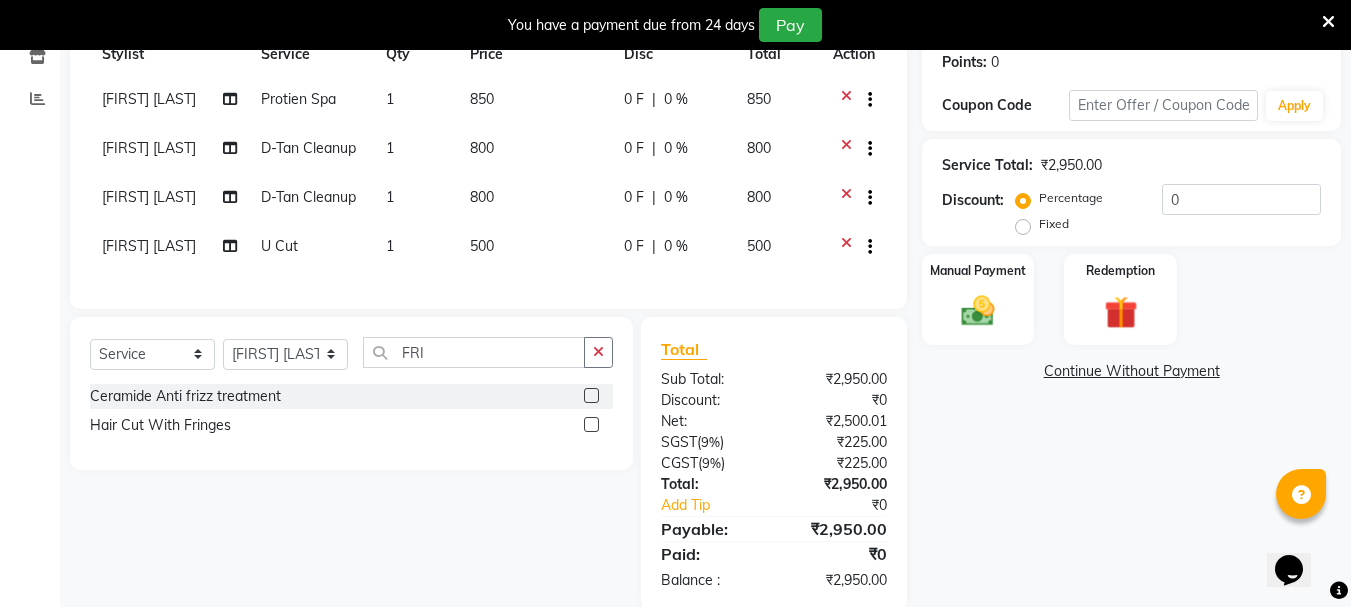 click 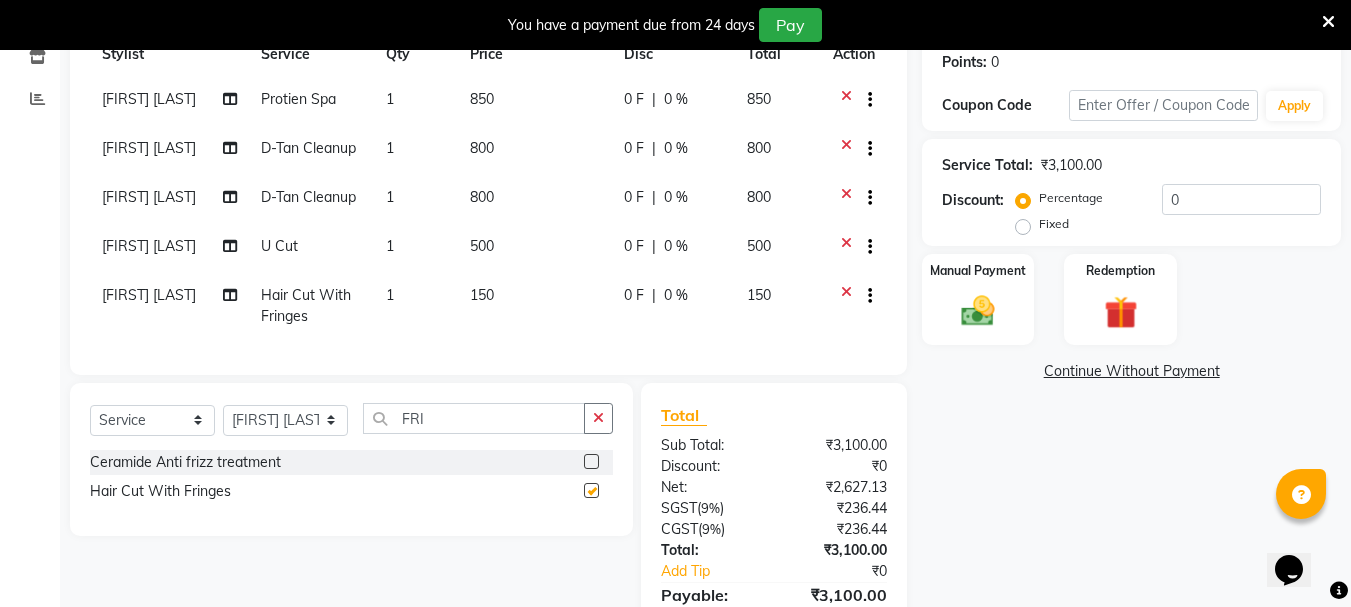 checkbox on "false" 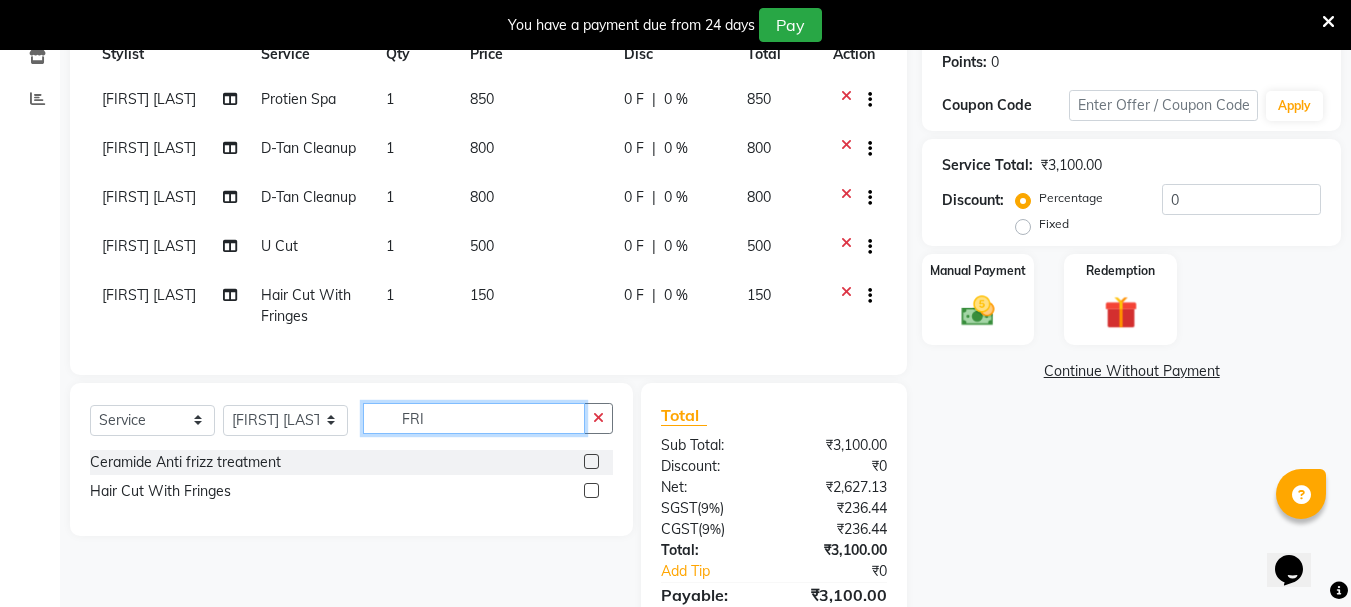 click on "FRI" 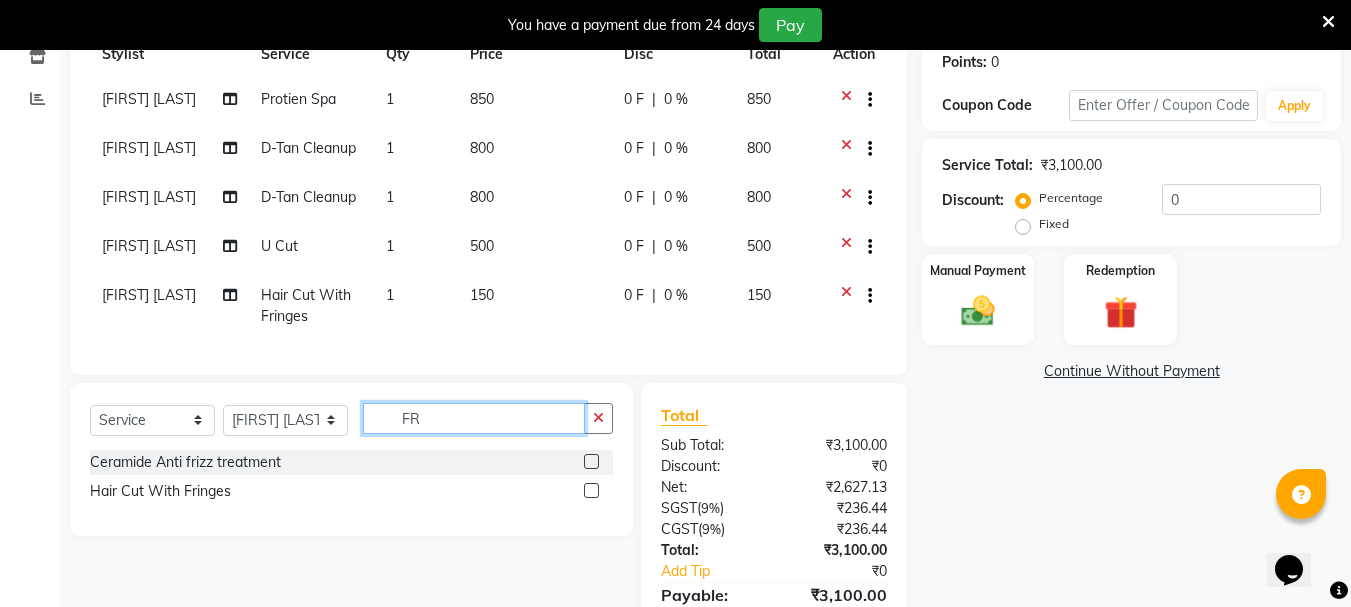 type on "F" 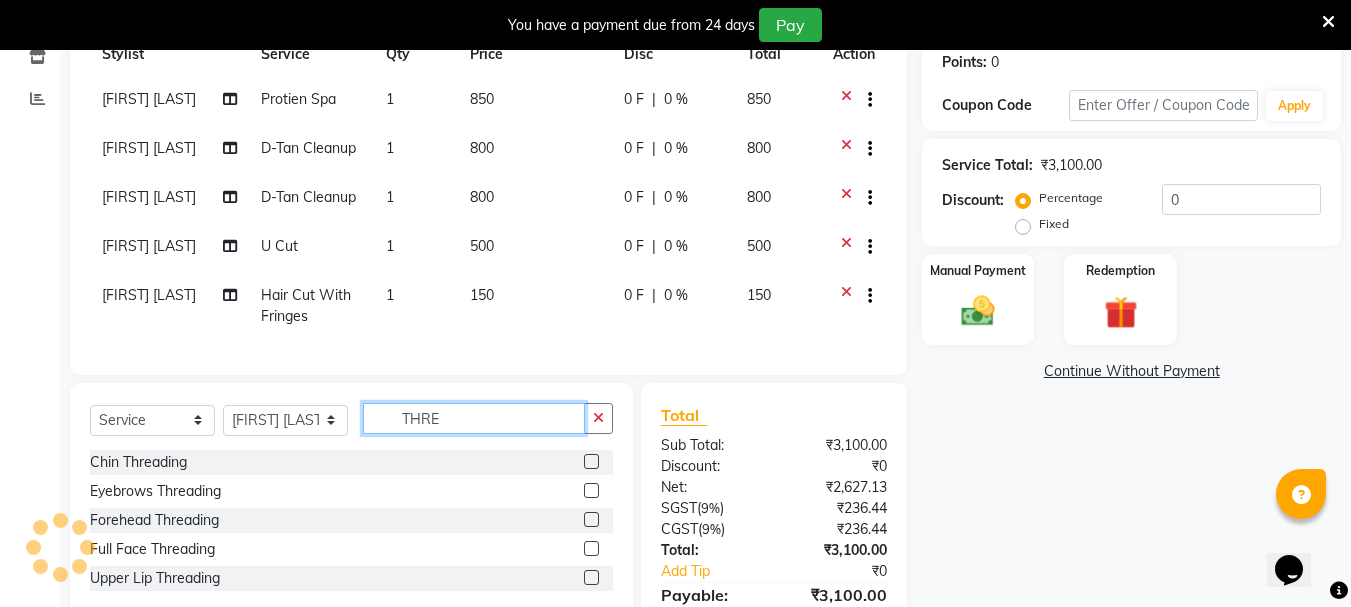 type on "THRE" 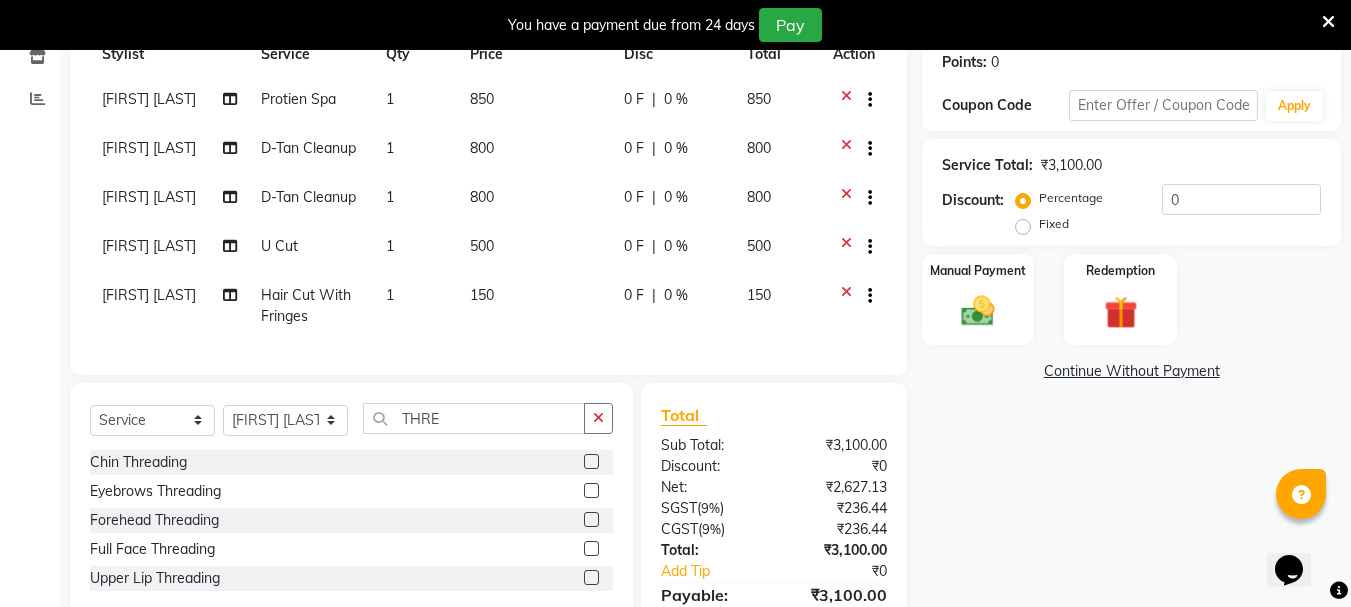 click 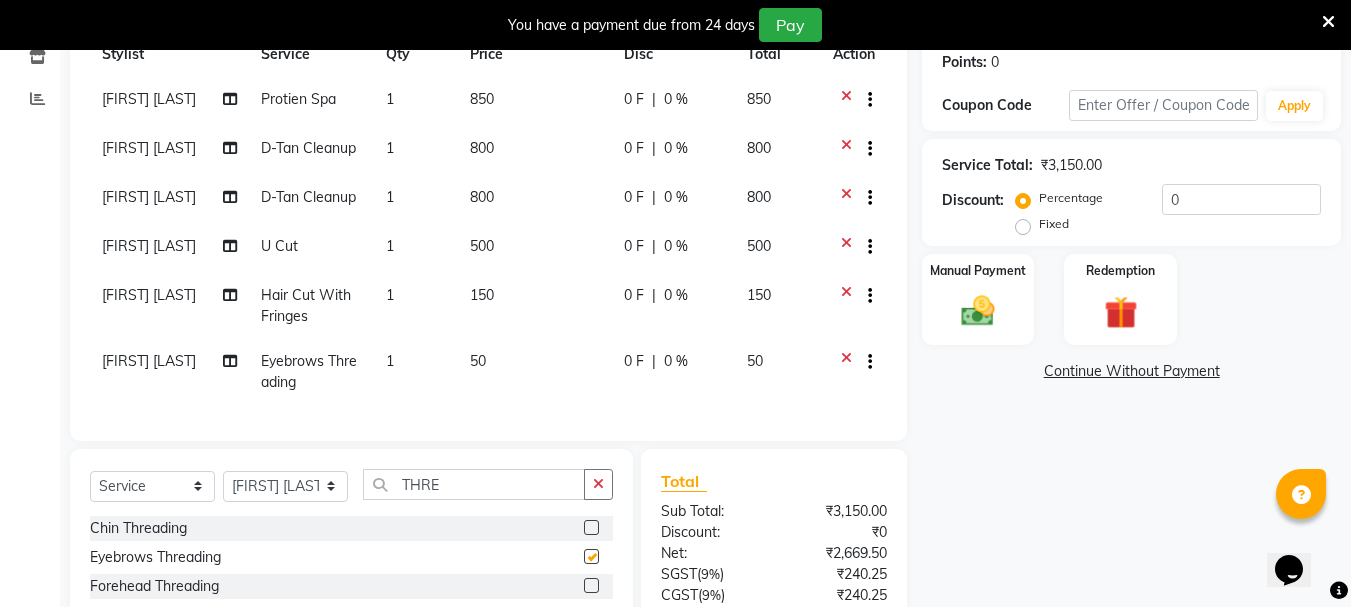 checkbox on "false" 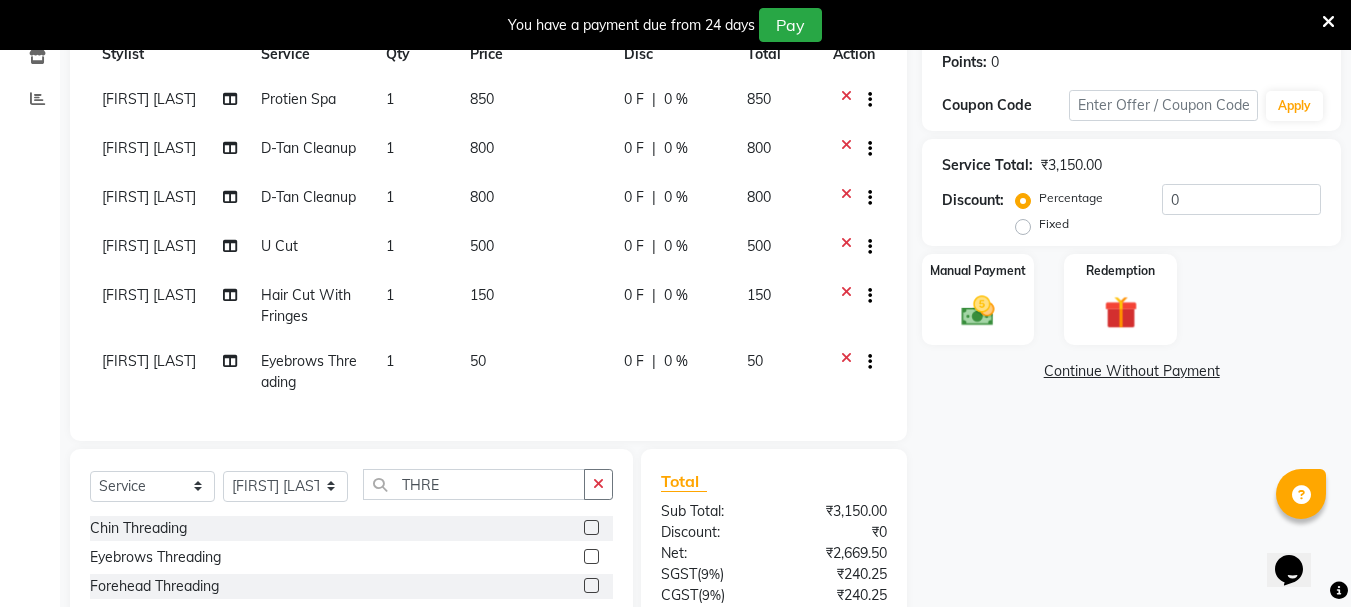 scroll, scrollTop: 409, scrollLeft: 0, axis: vertical 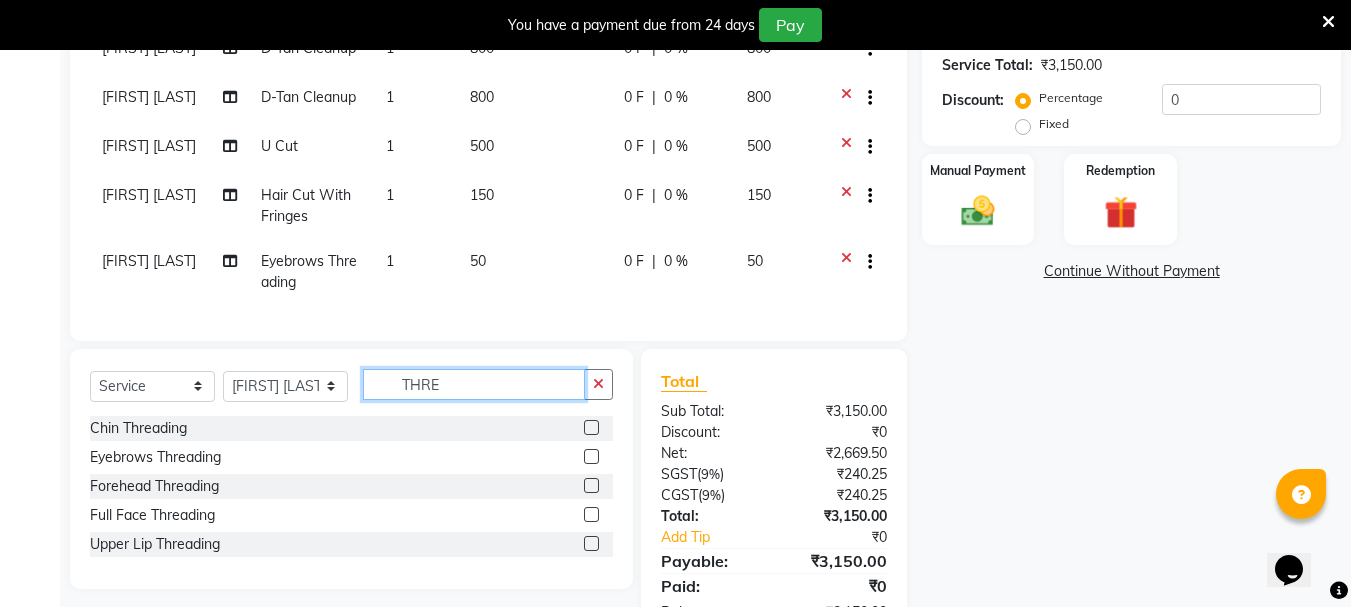 click on "THRE" 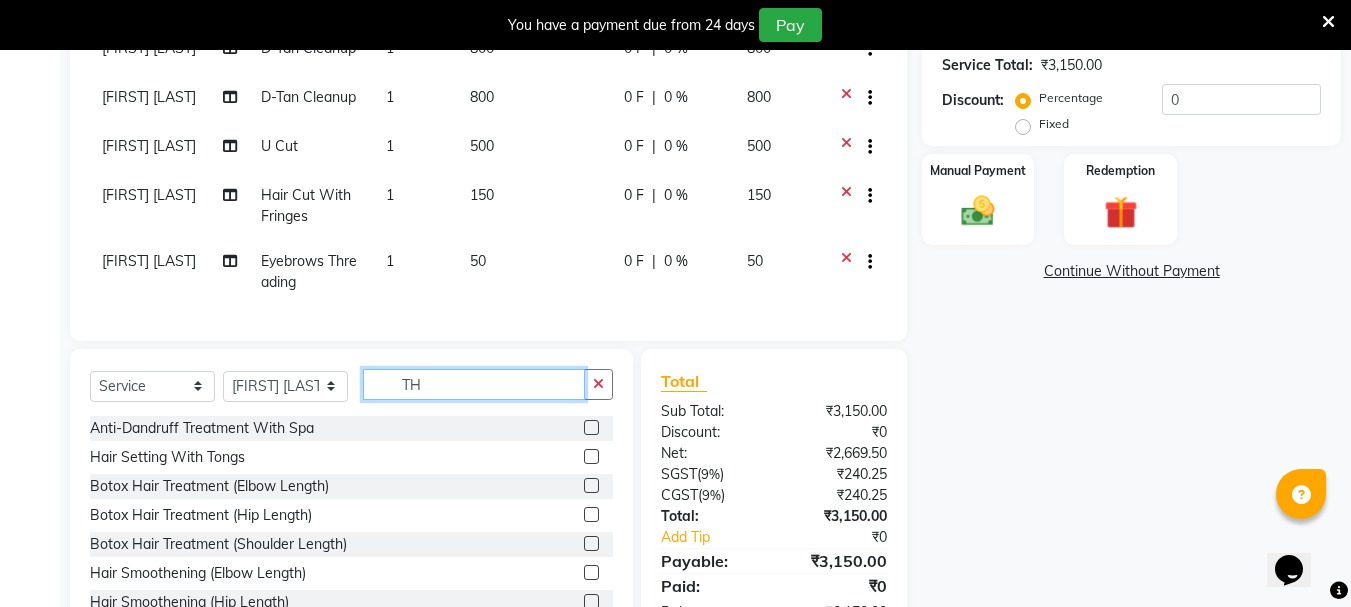 type on "T" 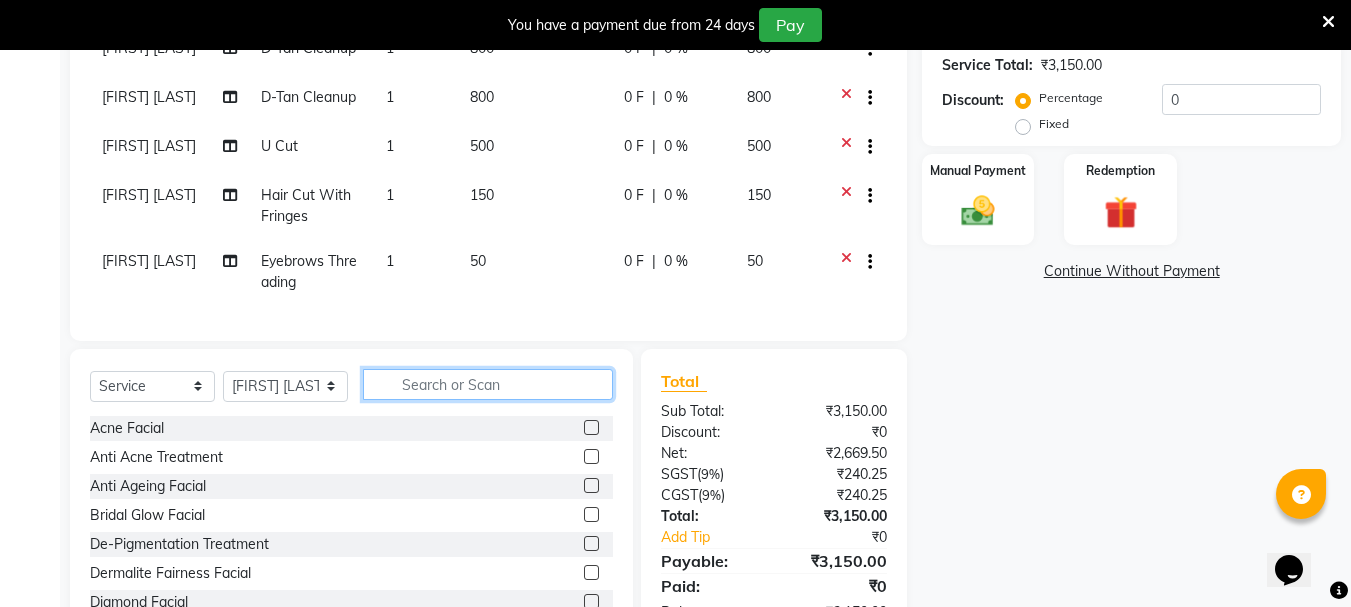 type 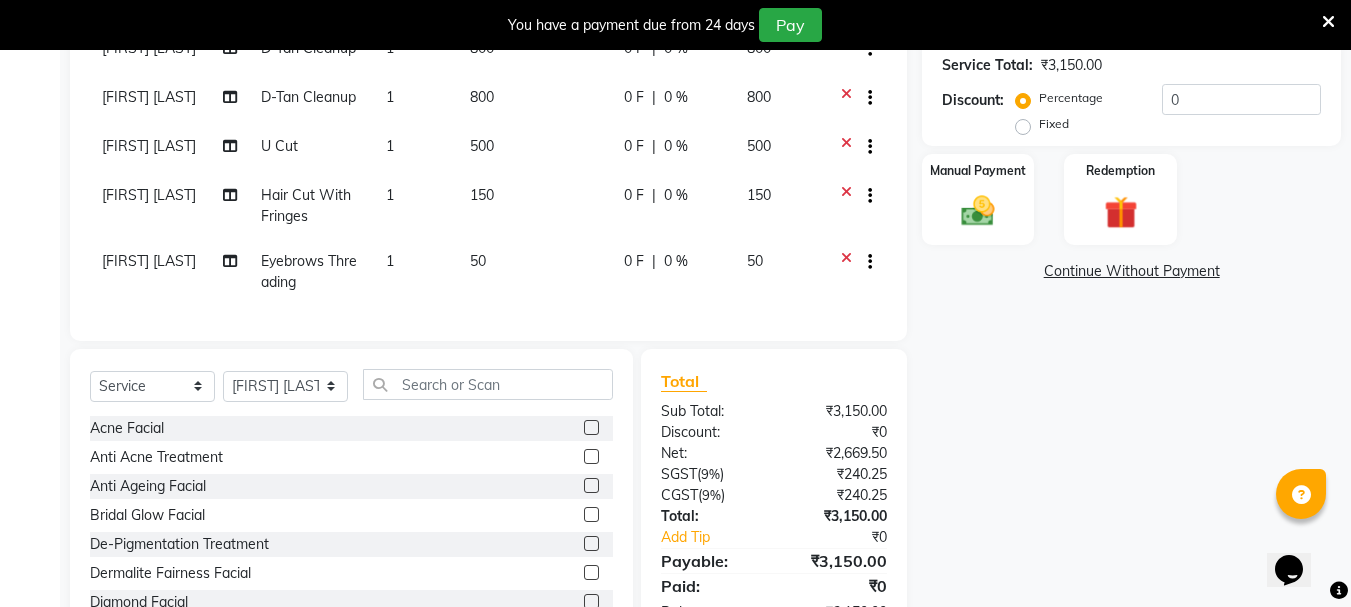 click on "1" 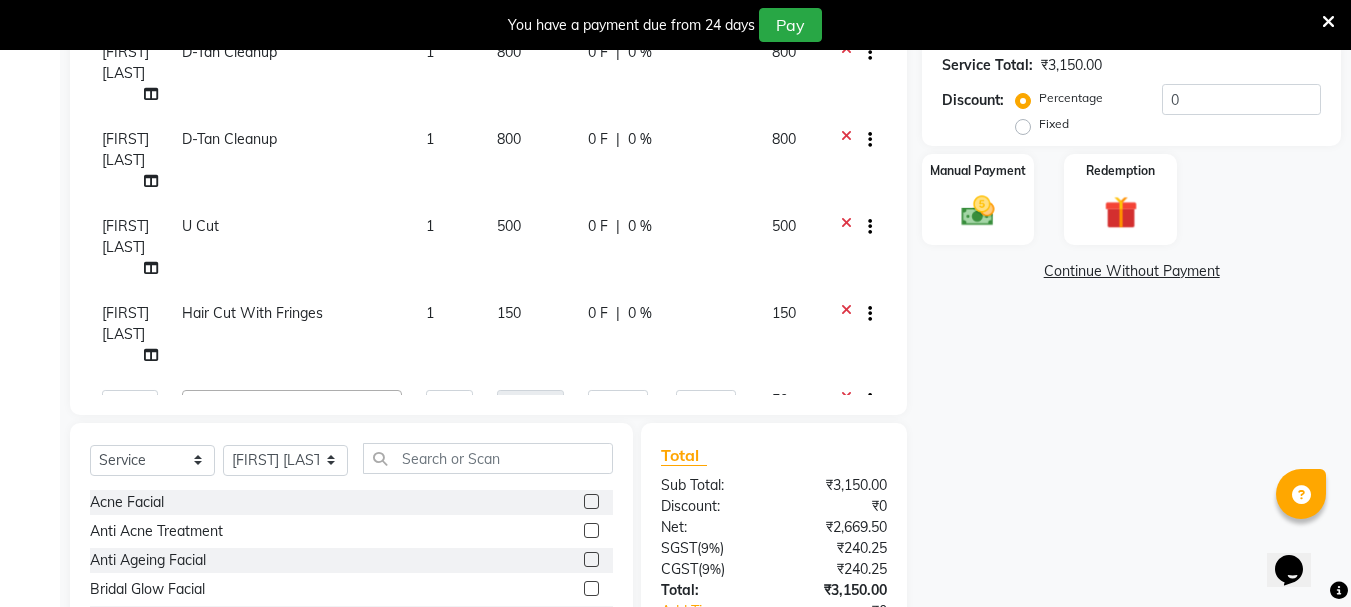 scroll, scrollTop: 61, scrollLeft: 0, axis: vertical 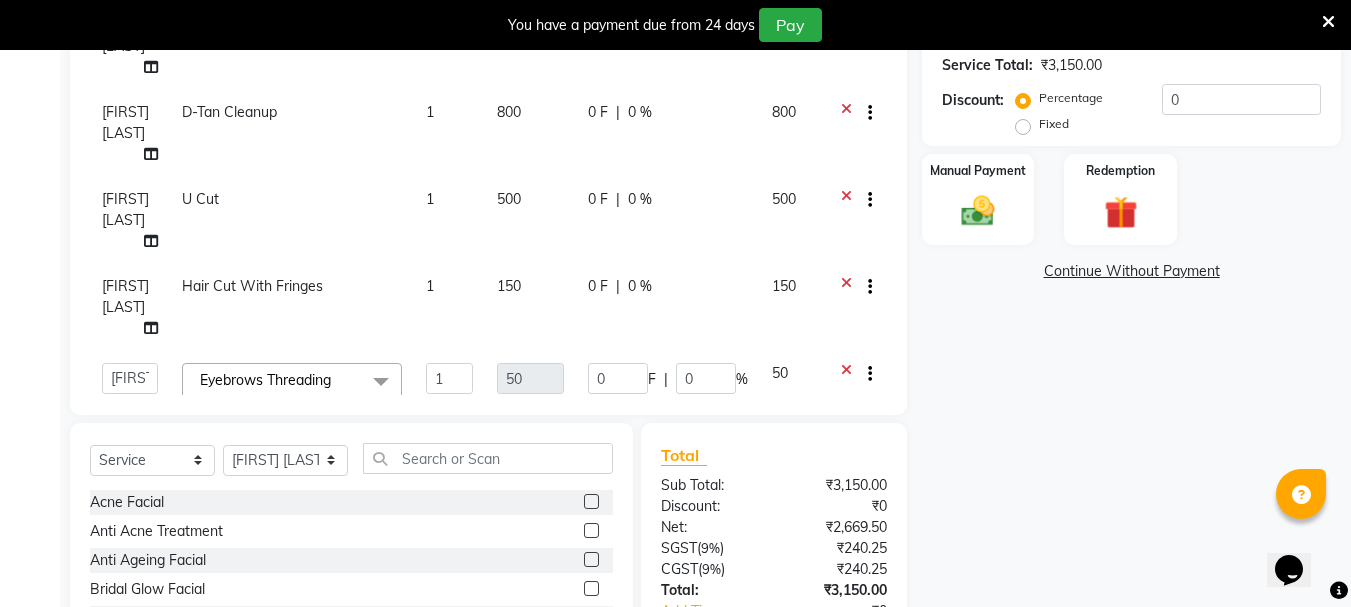 click on "0 F | 0 %" 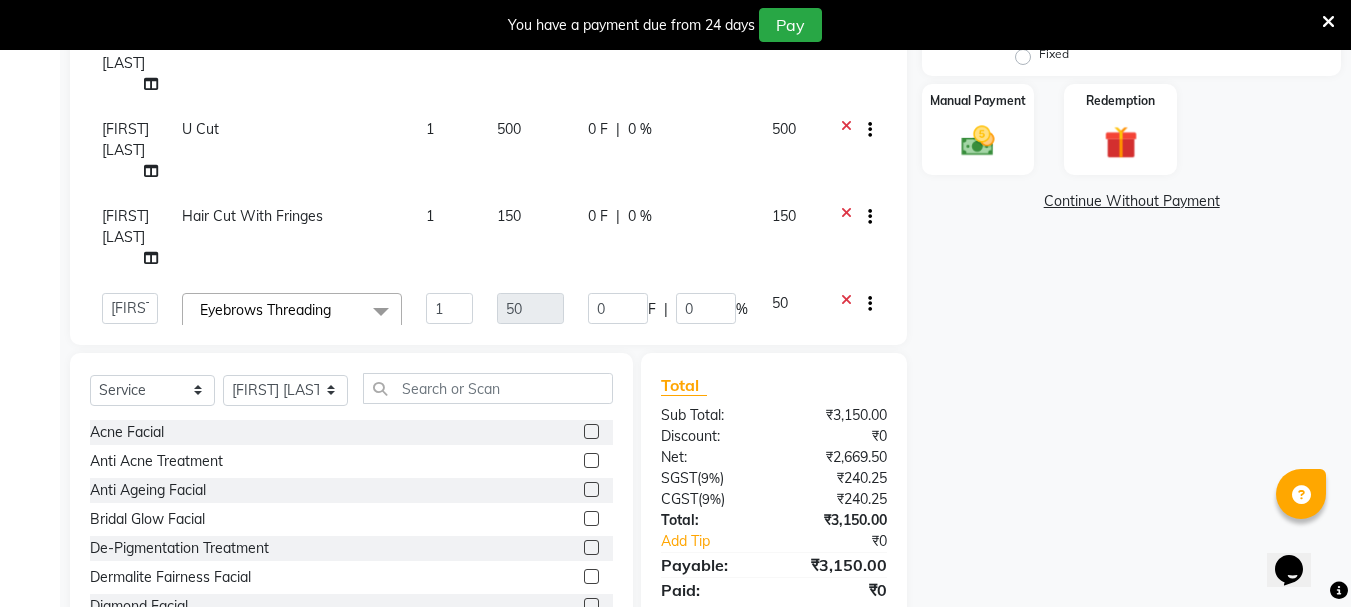 scroll, scrollTop: 550, scrollLeft: 0, axis: vertical 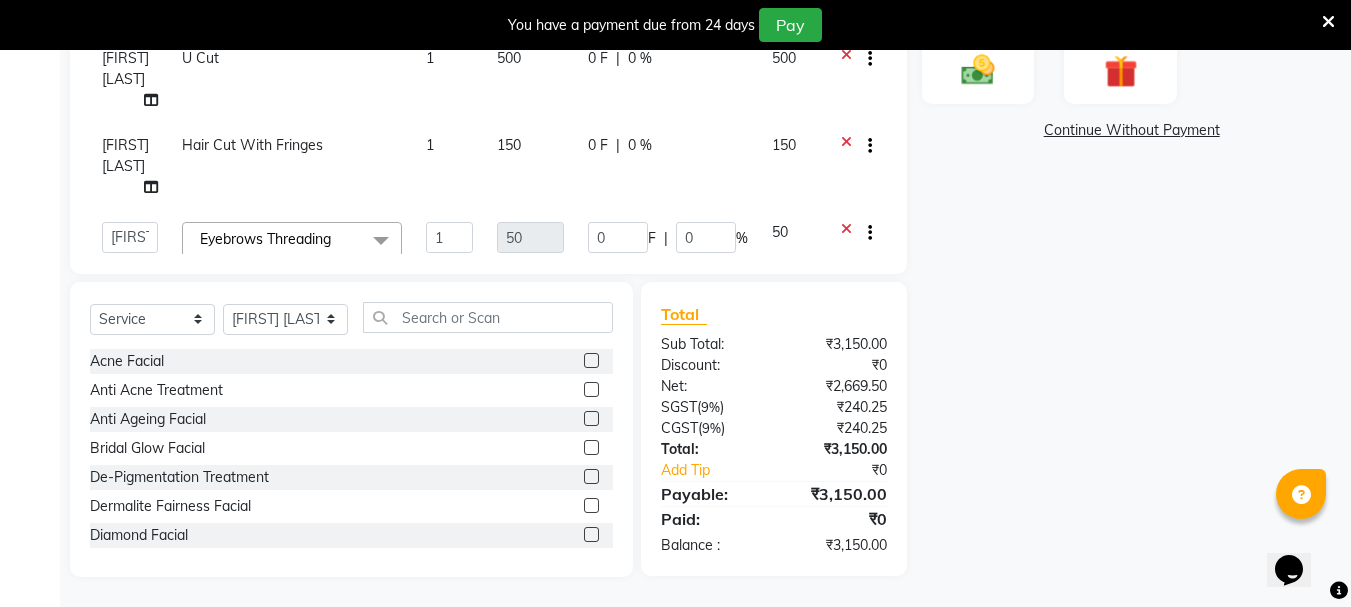 click on "Name: Shahana  Membership:  No Active Membership  Total Visits:  3 Card on file:  0 Last Visit:   13-07-2024 Points:   0  Coupon Code Apply Service Total:  ₹3,150.00  Discount:  Percentage   Fixed  0 Manual Payment Redemption  Continue Without Payment" 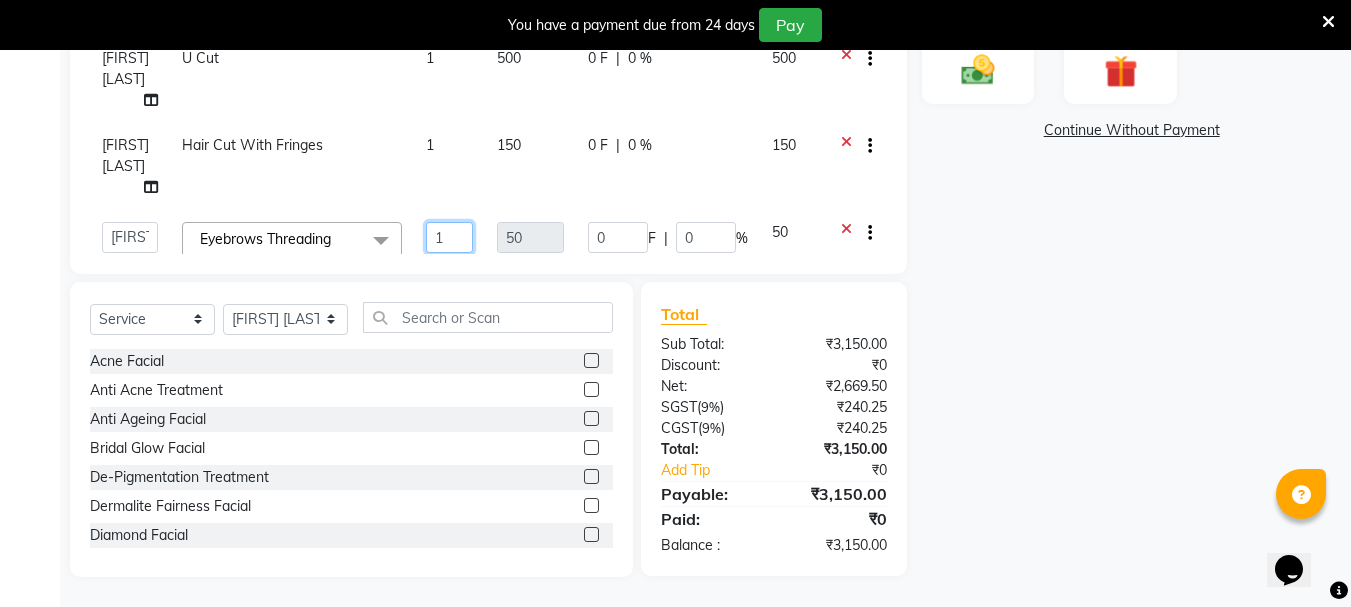 click on "1" 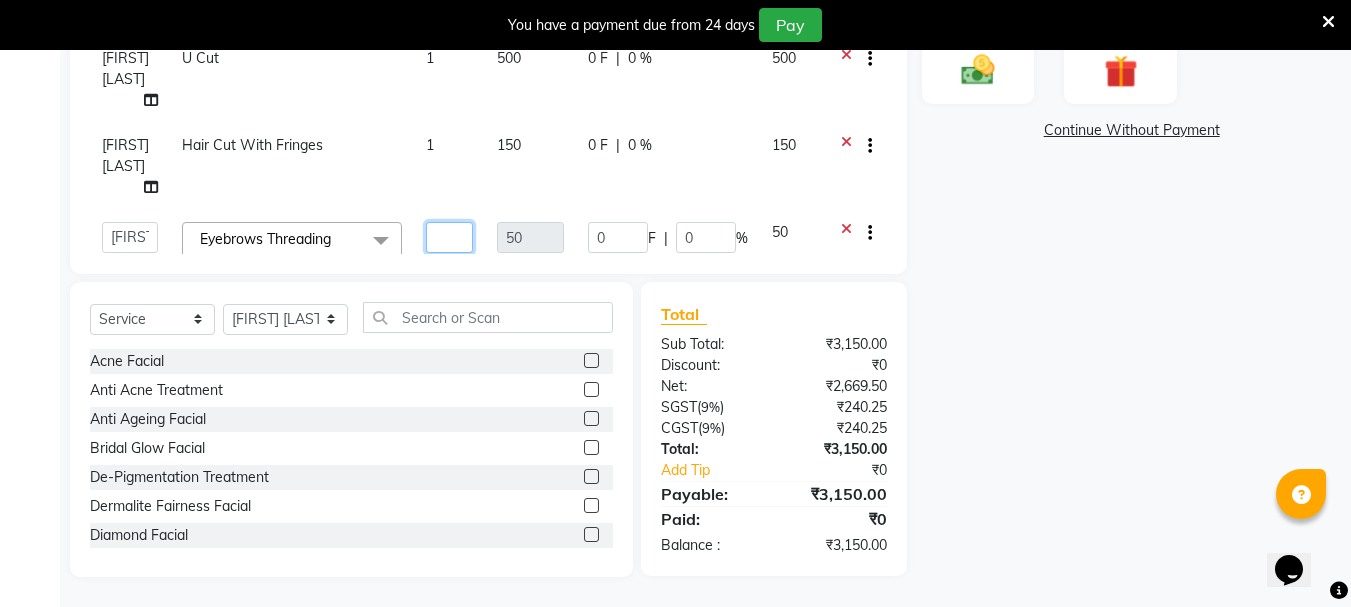 type on "3" 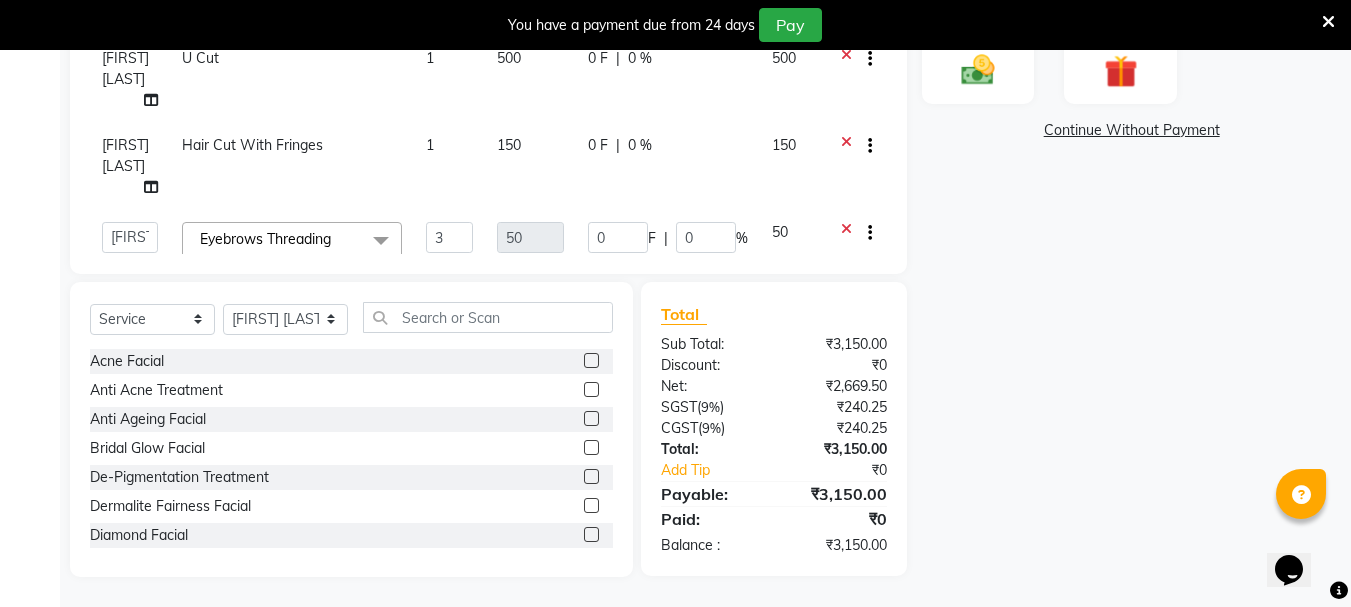 click on "50" 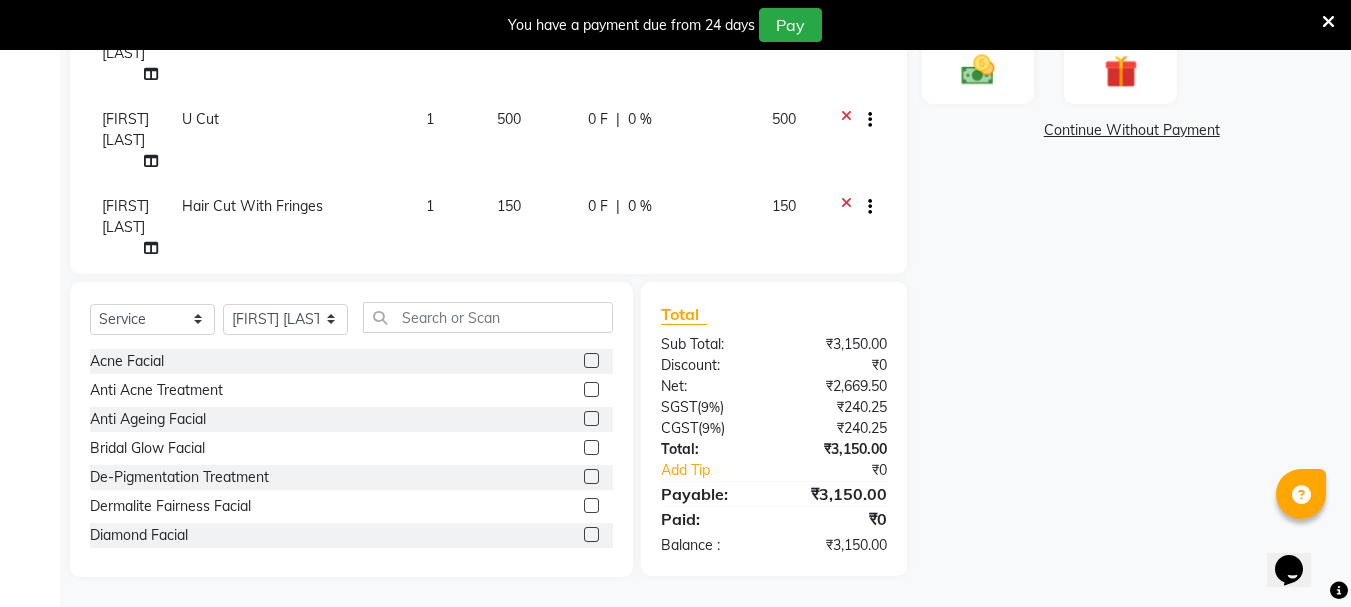 select on "75884" 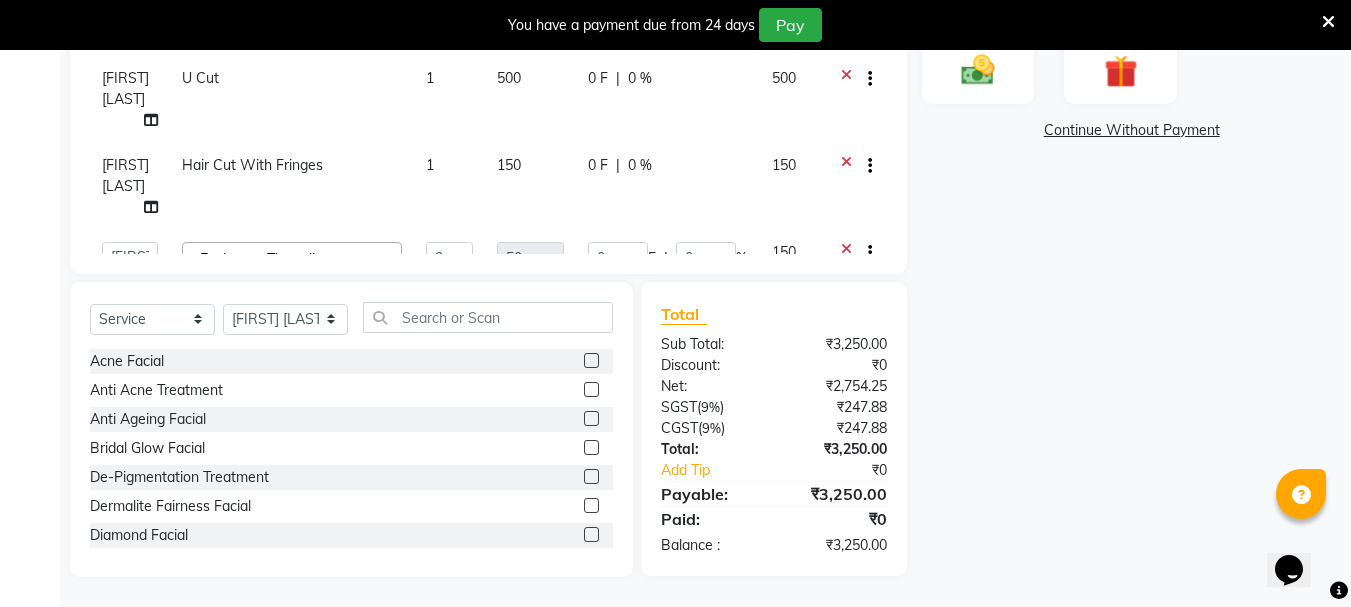 scroll, scrollTop: 61, scrollLeft: 0, axis: vertical 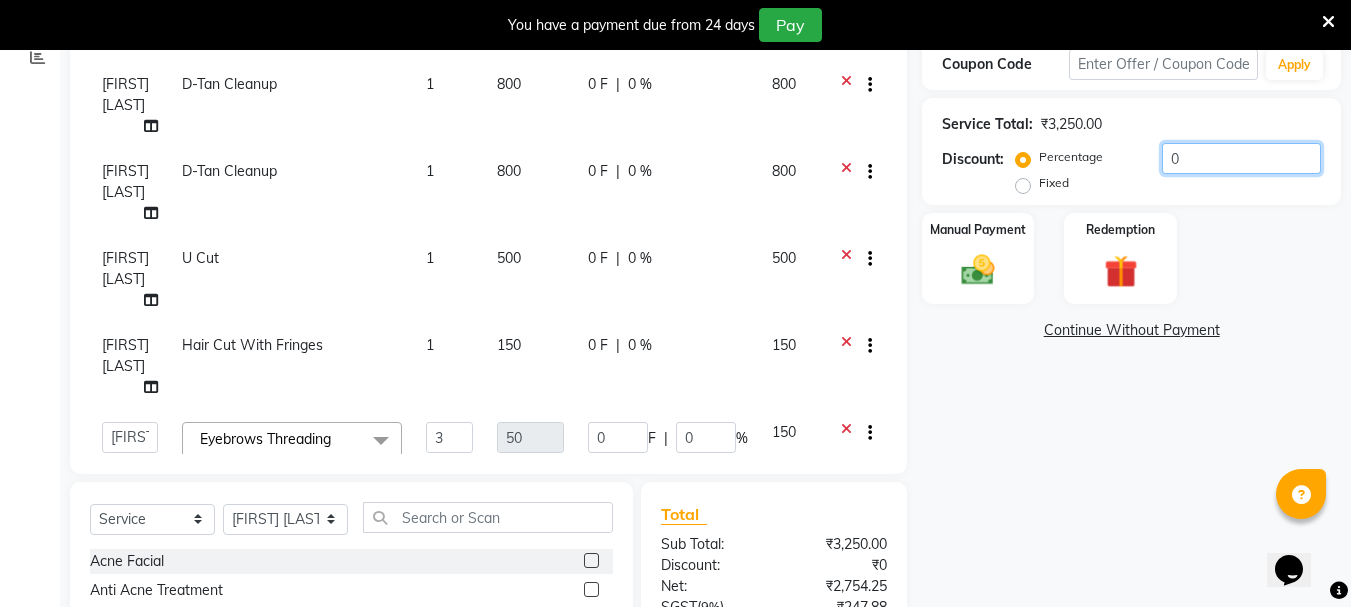 click on "0" 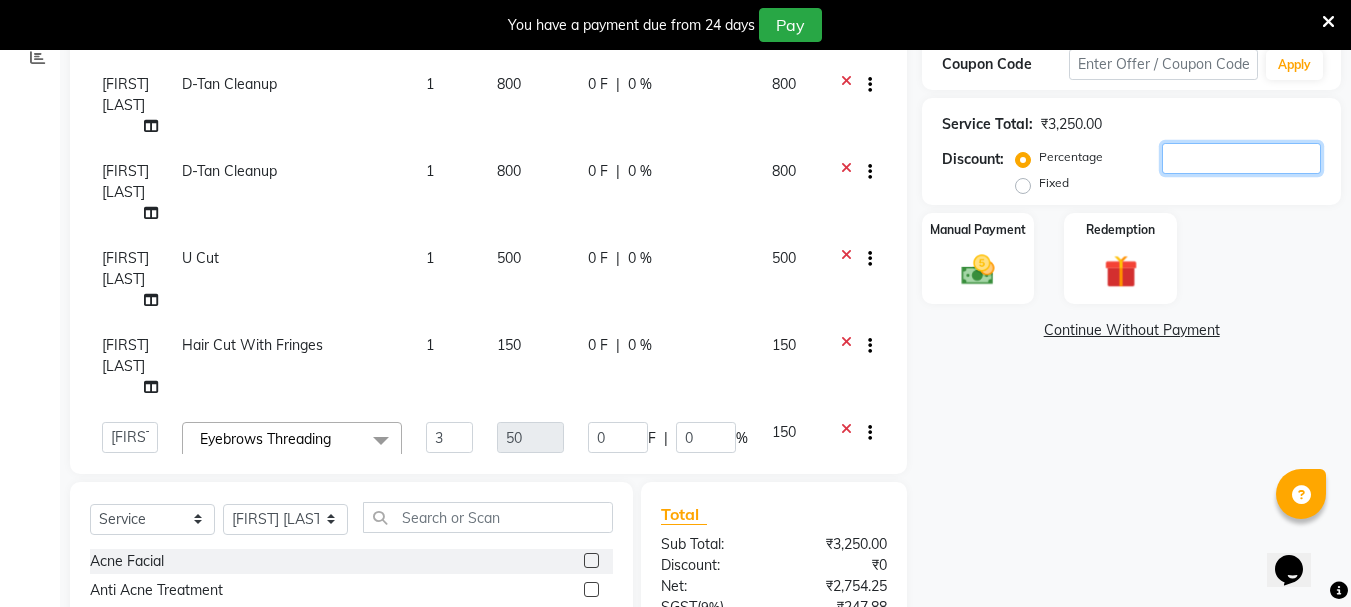 type on "1" 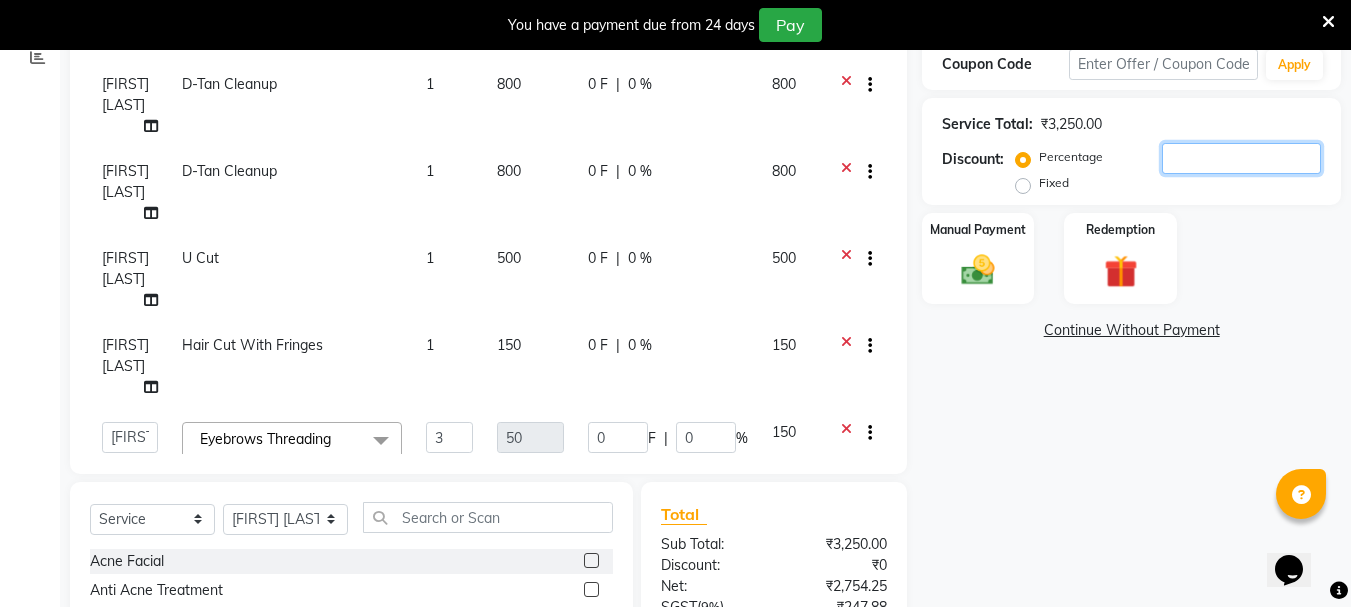 type on "1.5" 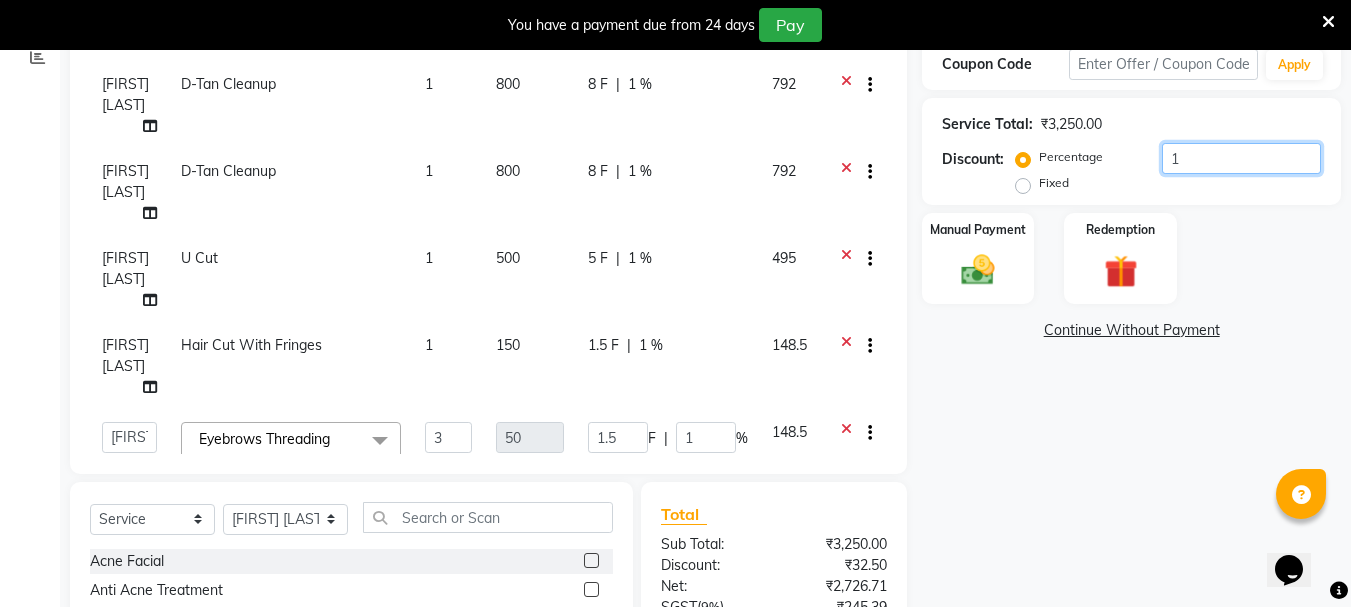 type on "10" 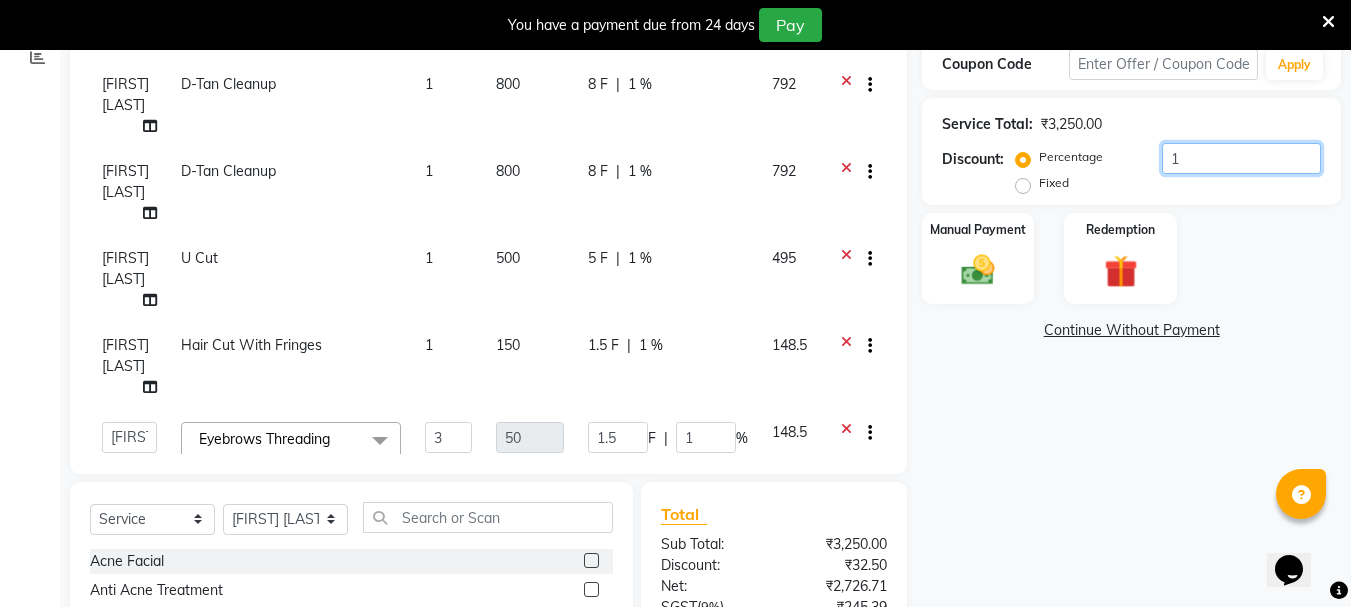 type on "15" 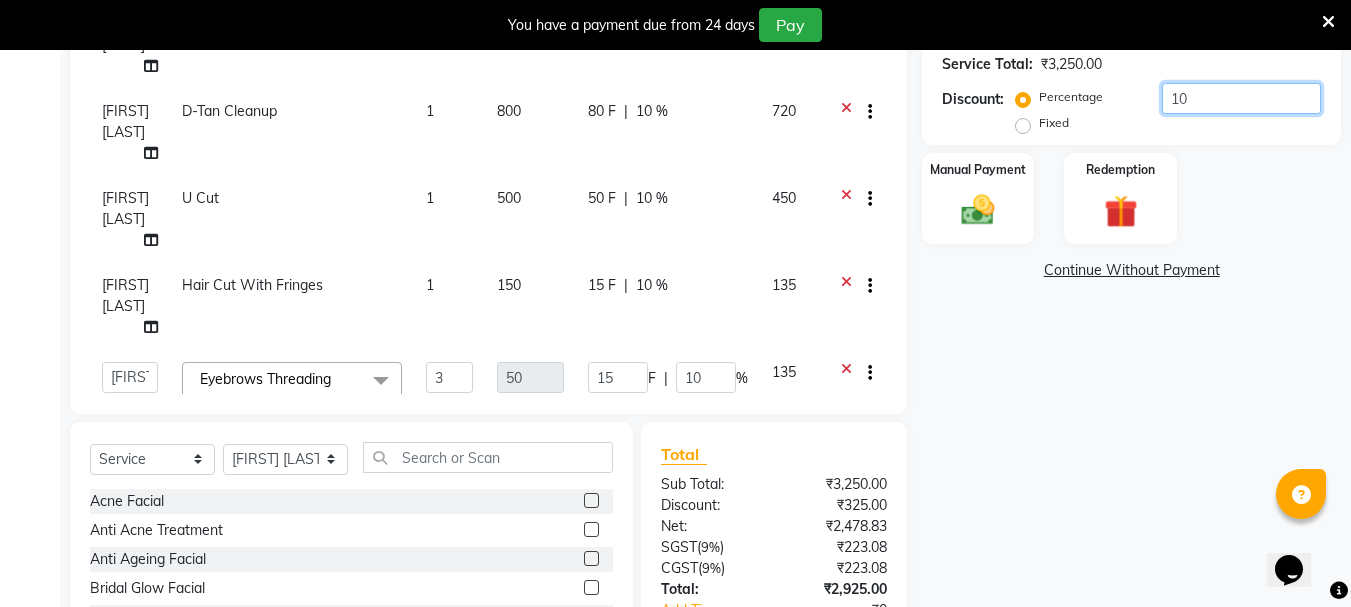 scroll, scrollTop: 550, scrollLeft: 0, axis: vertical 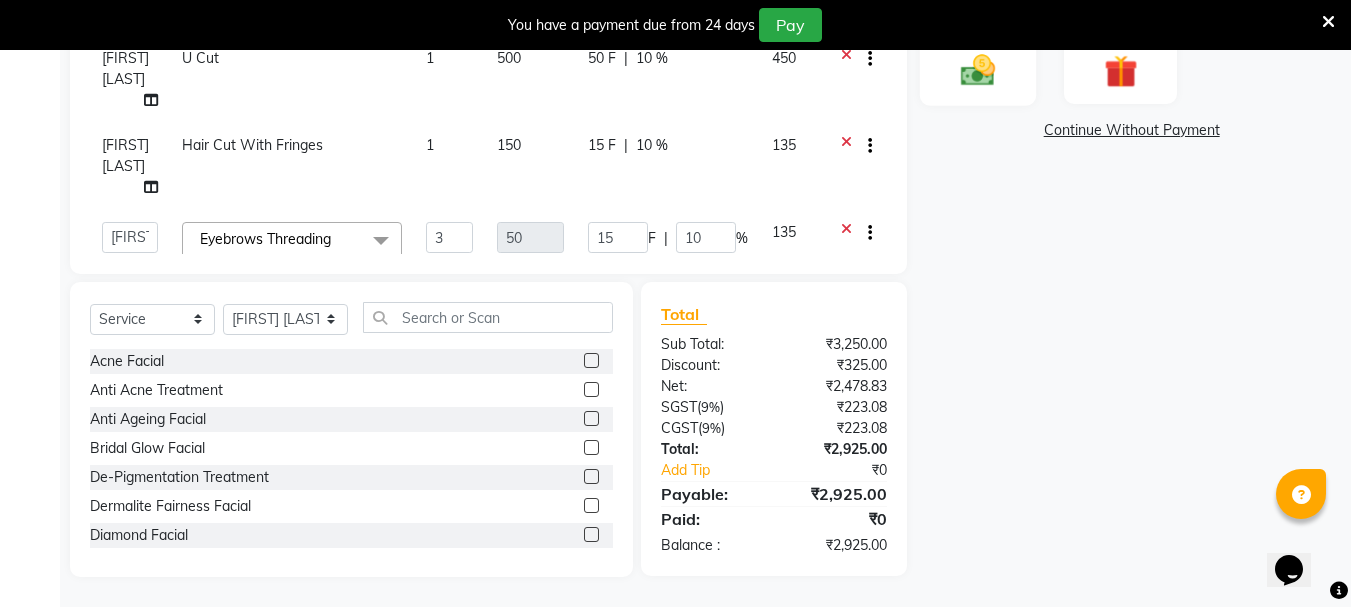 type on "10" 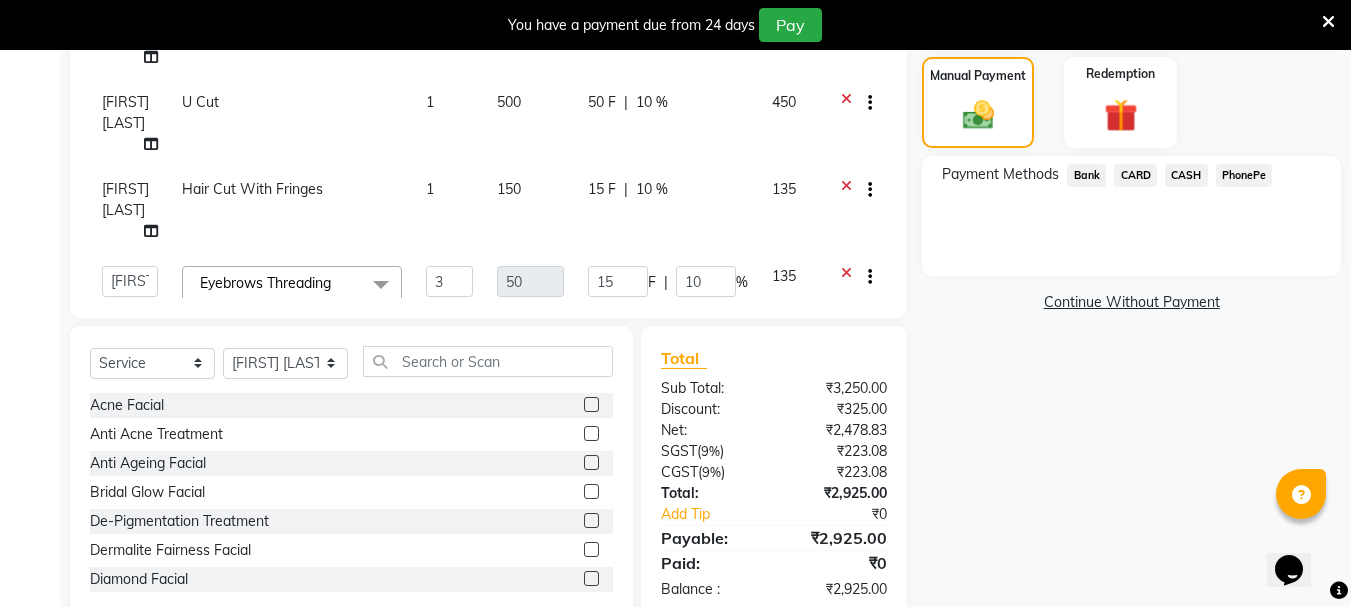 scroll, scrollTop: 550, scrollLeft: 0, axis: vertical 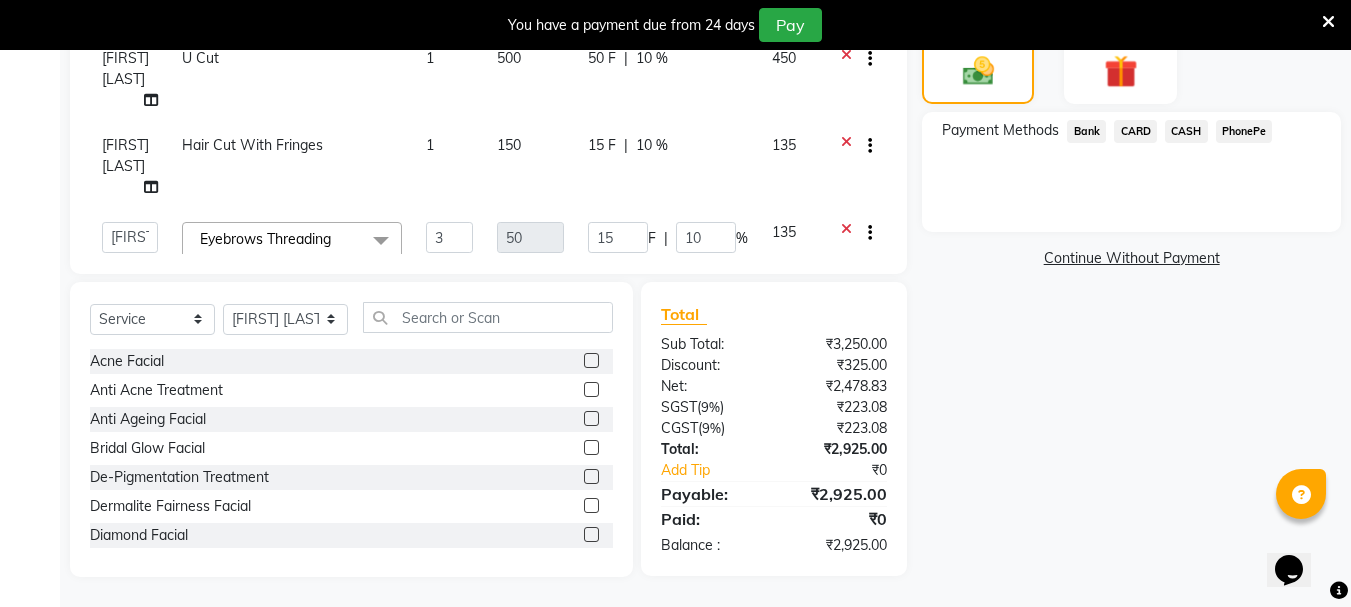click on "PhonePe" 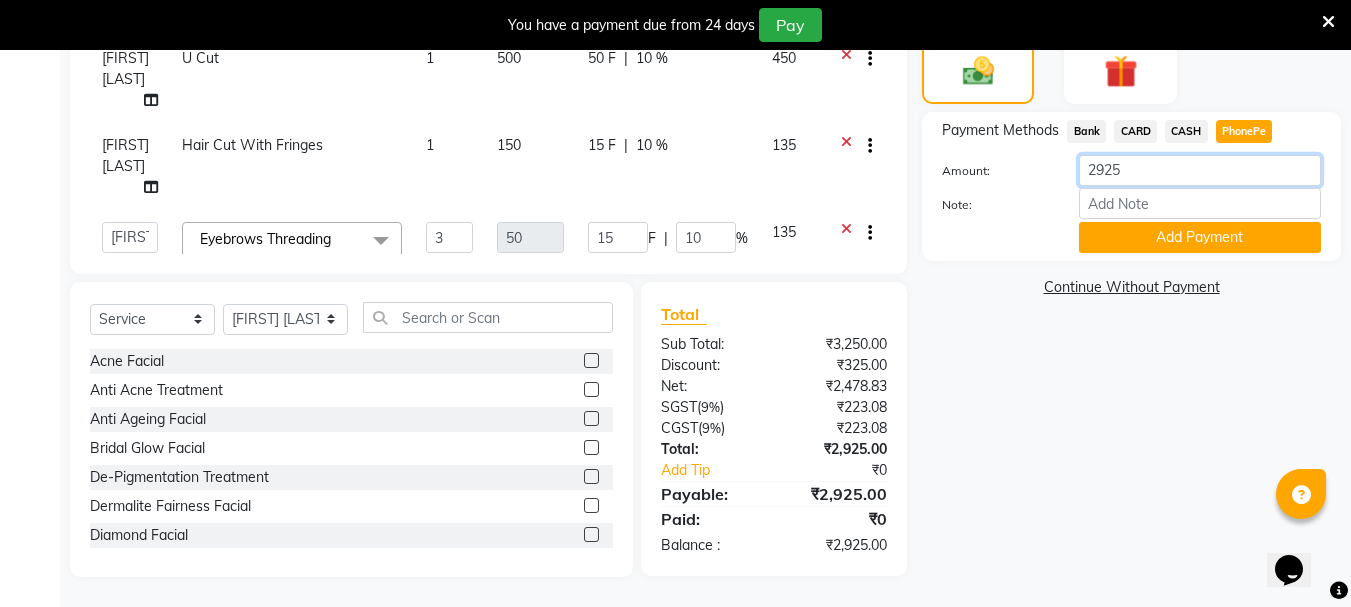 click on "2925" 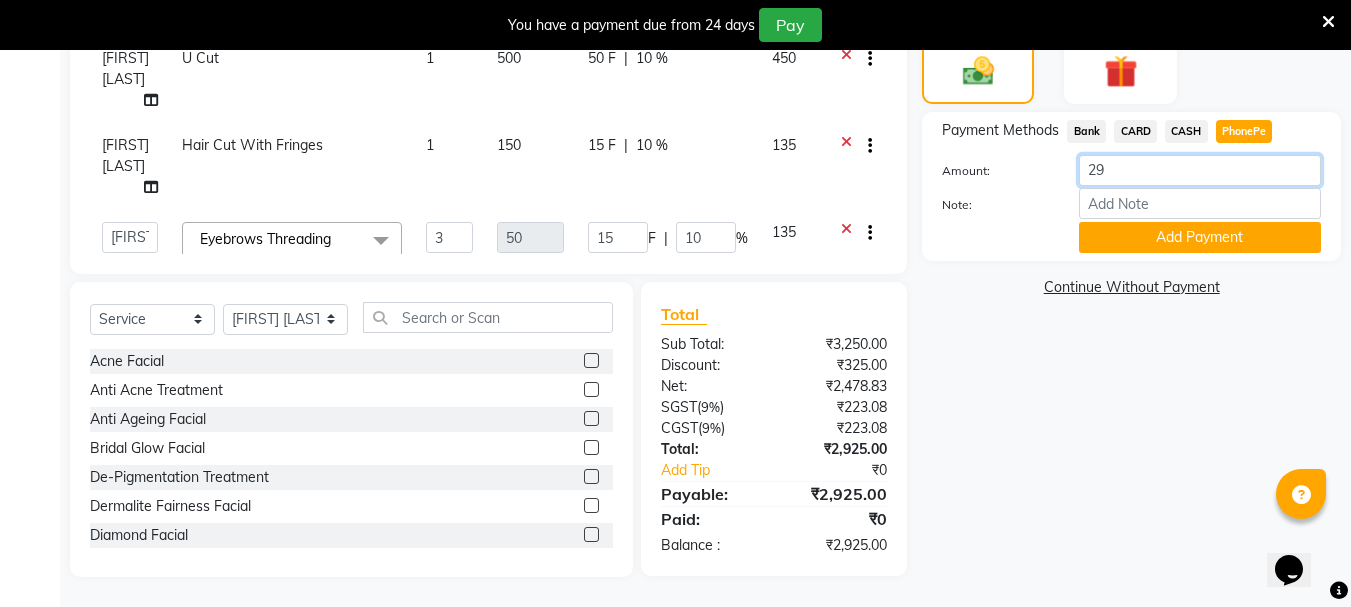 type on "2" 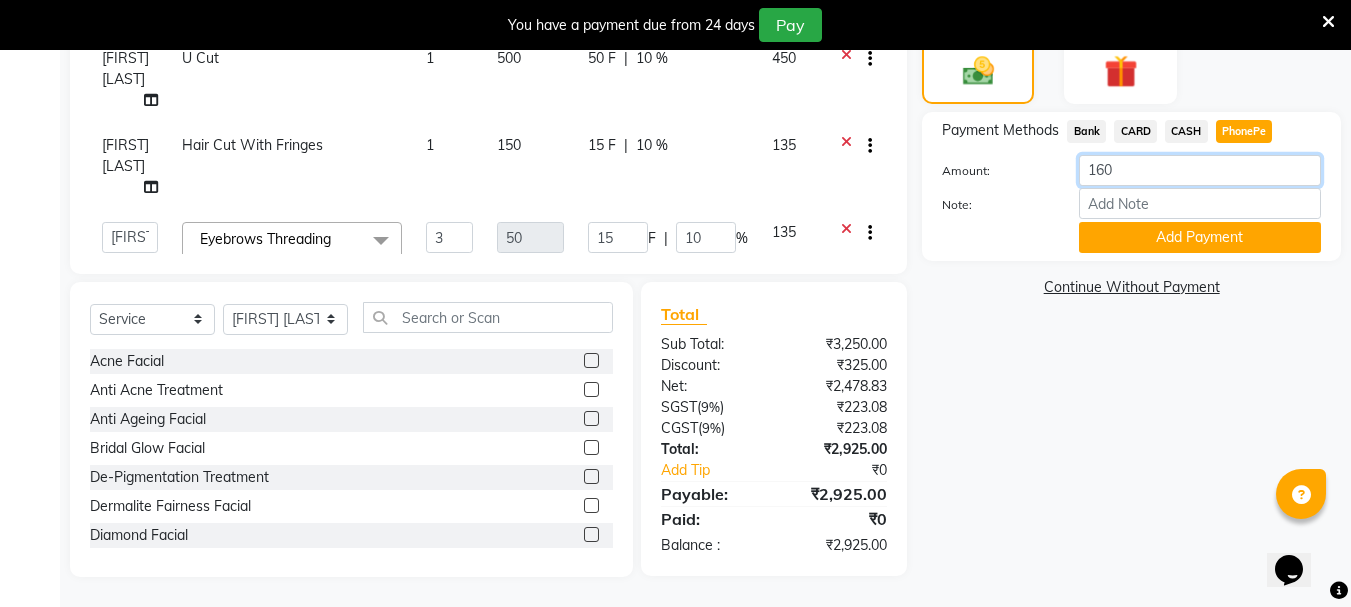 type on "1600" 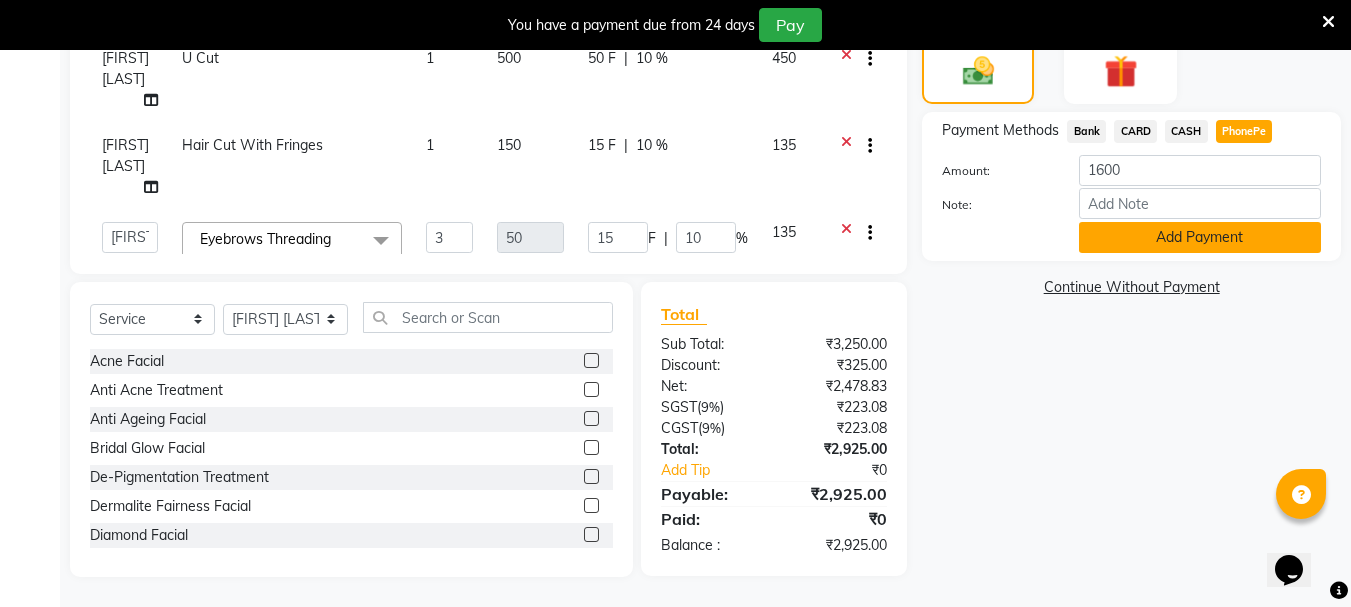 drag, startPoint x: 1205, startPoint y: 242, endPoint x: 1204, endPoint y: 223, distance: 19.026299 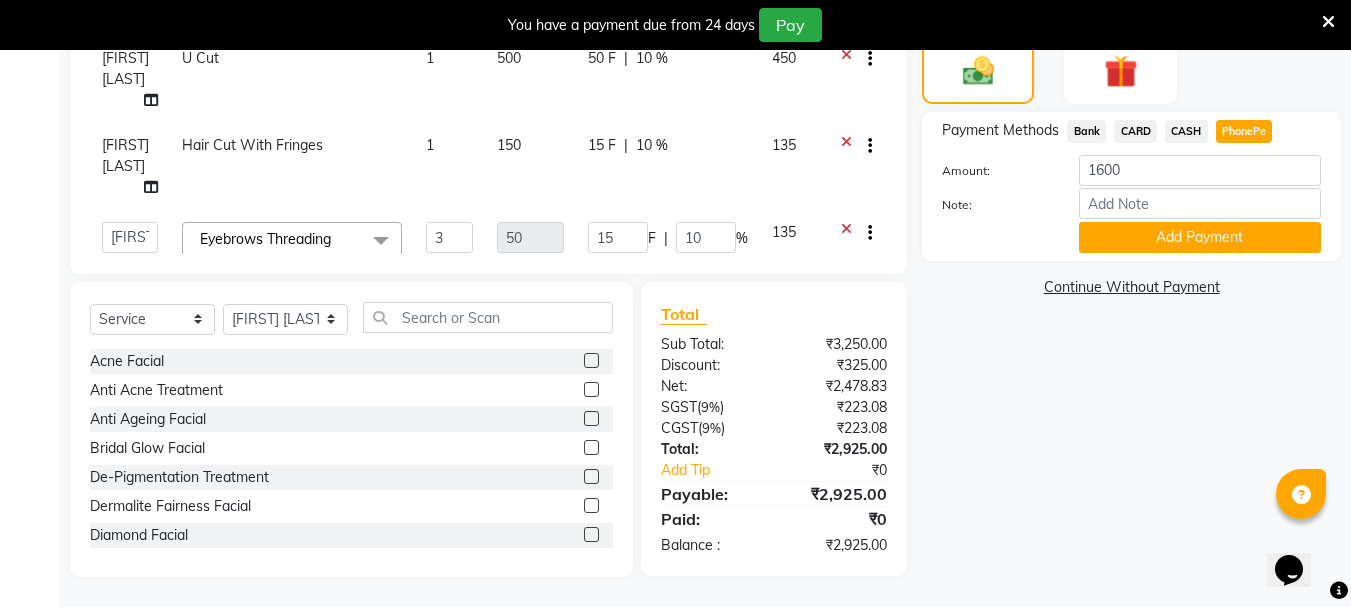 click on "Add Payment" 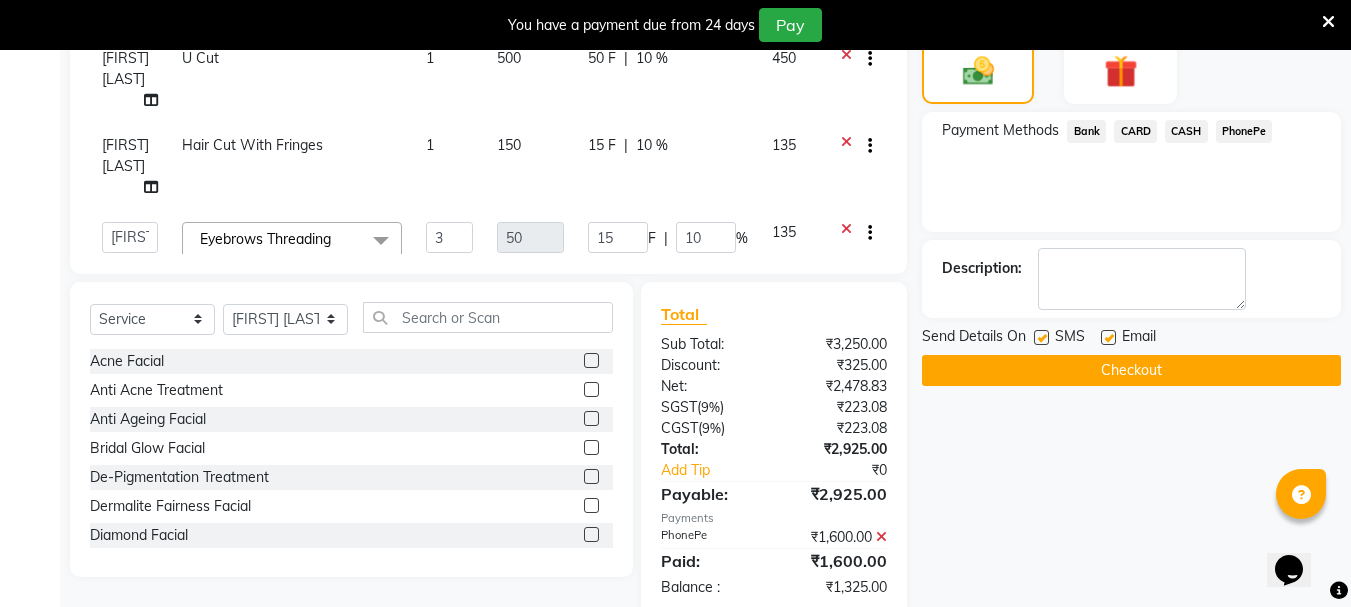 click on "CASH" 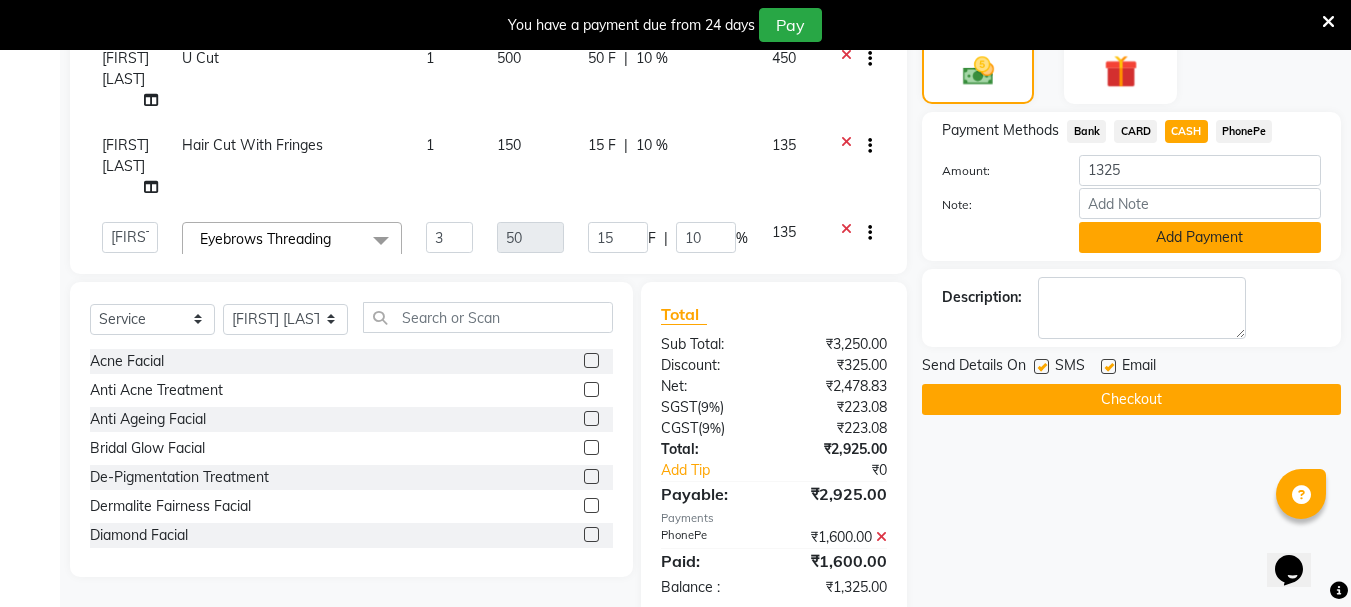 click on "Add Payment" 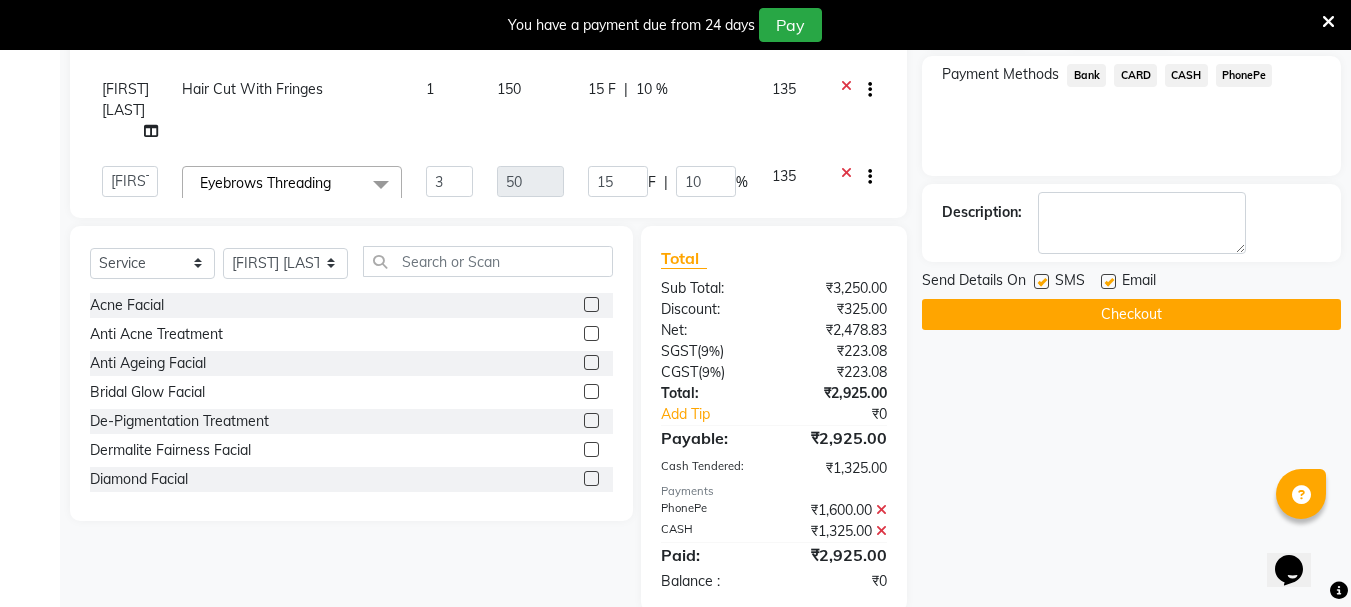scroll, scrollTop: 641, scrollLeft: 0, axis: vertical 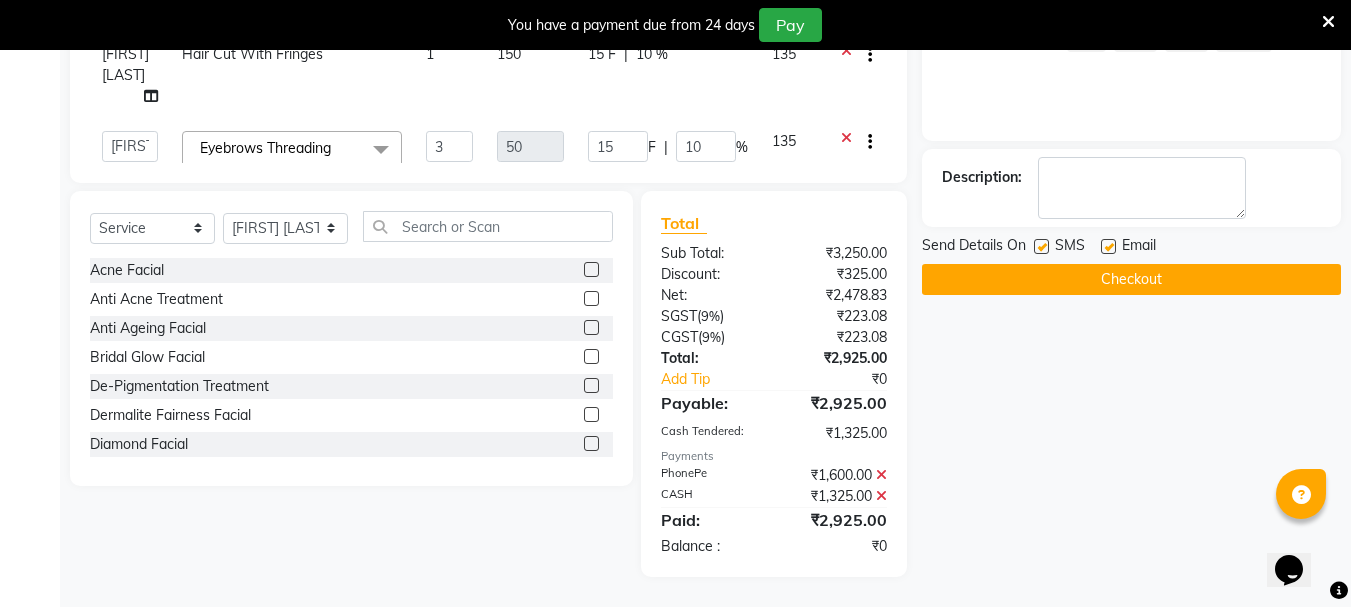 click on "Checkout" 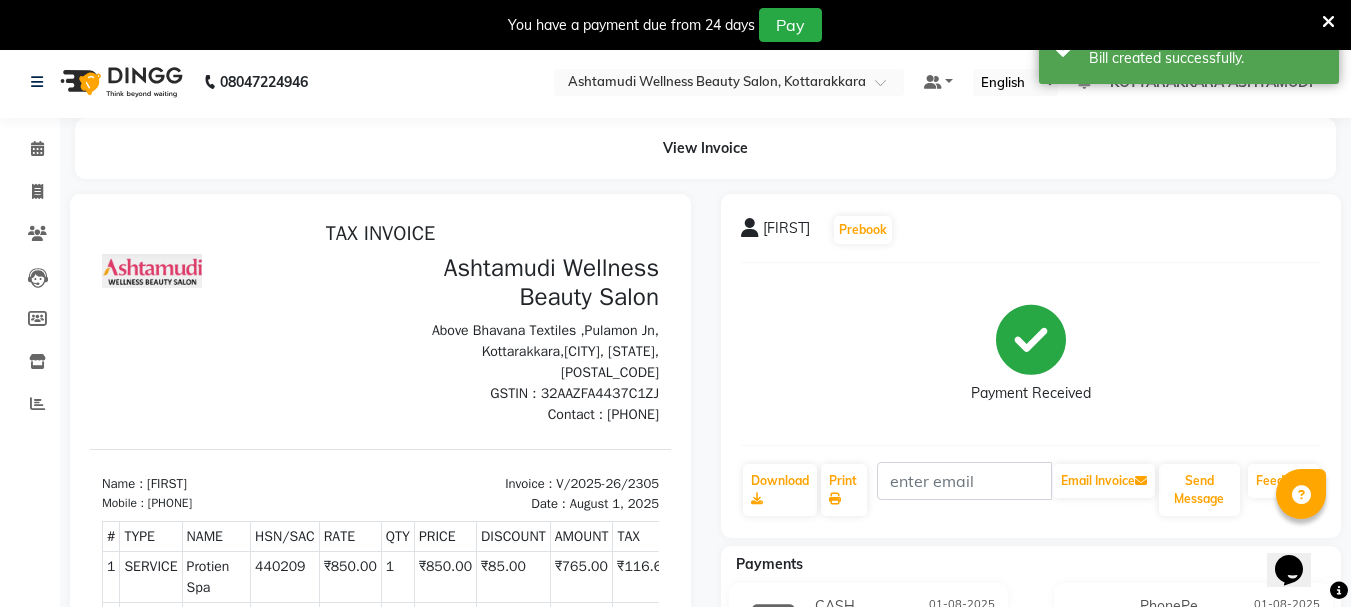 scroll, scrollTop: 0, scrollLeft: 0, axis: both 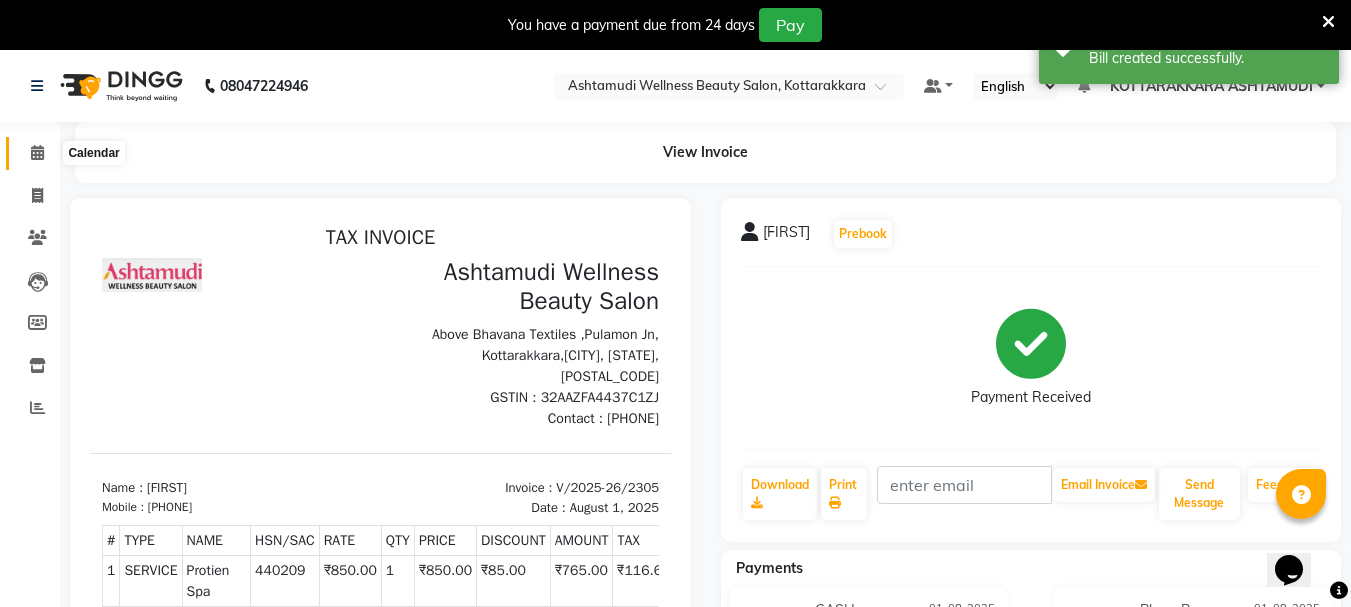 click 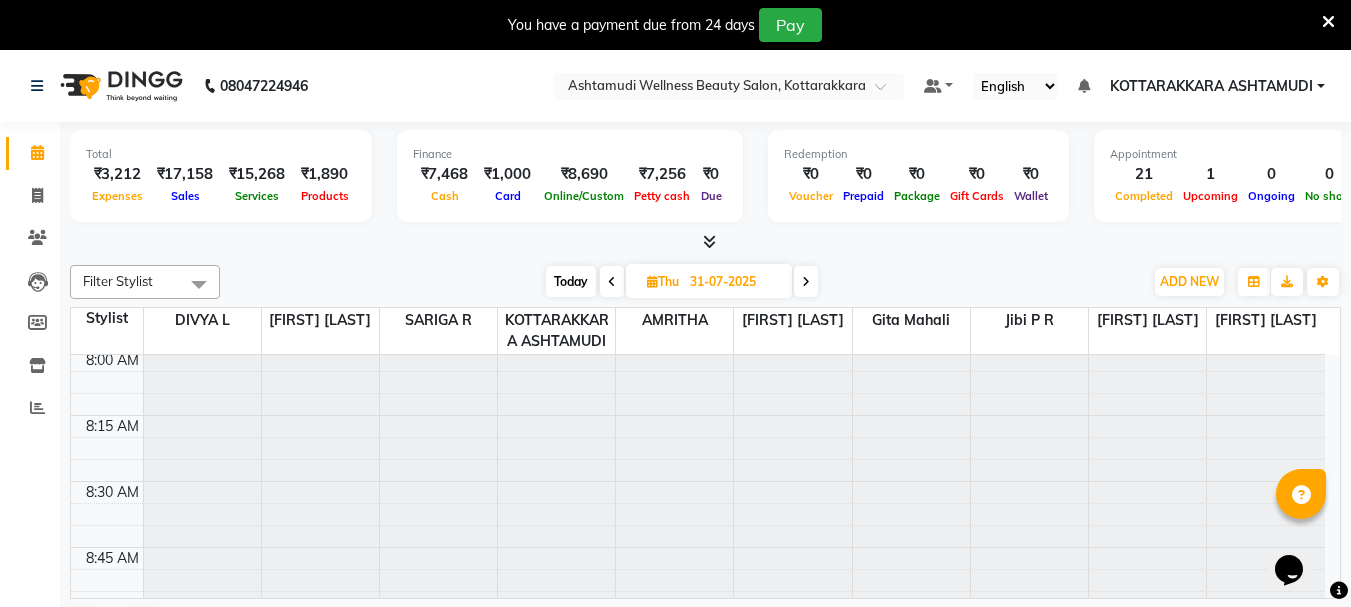 scroll, scrollTop: 0, scrollLeft: 0, axis: both 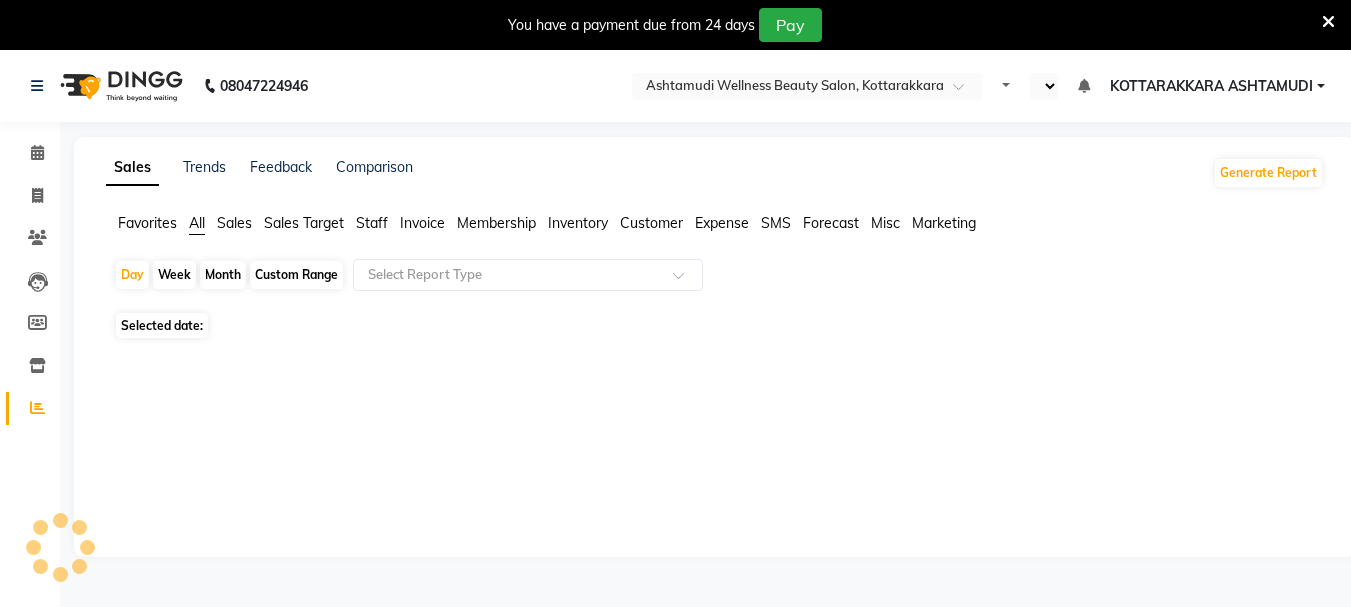 select on "en" 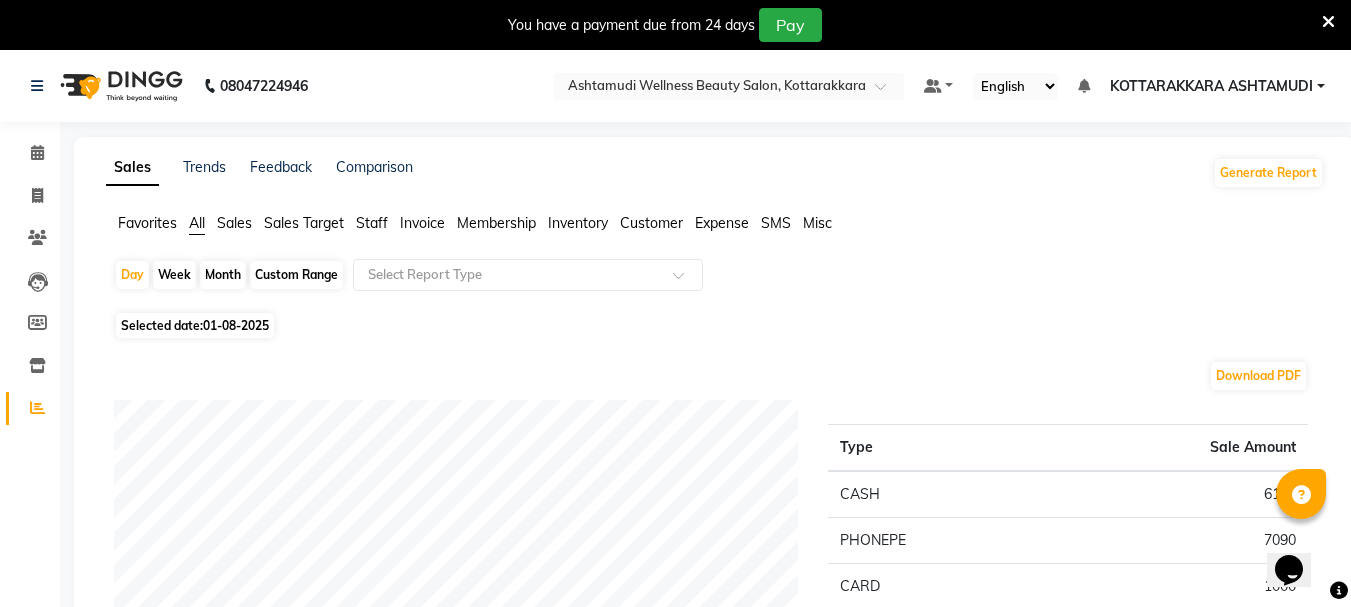 scroll, scrollTop: 0, scrollLeft: 0, axis: both 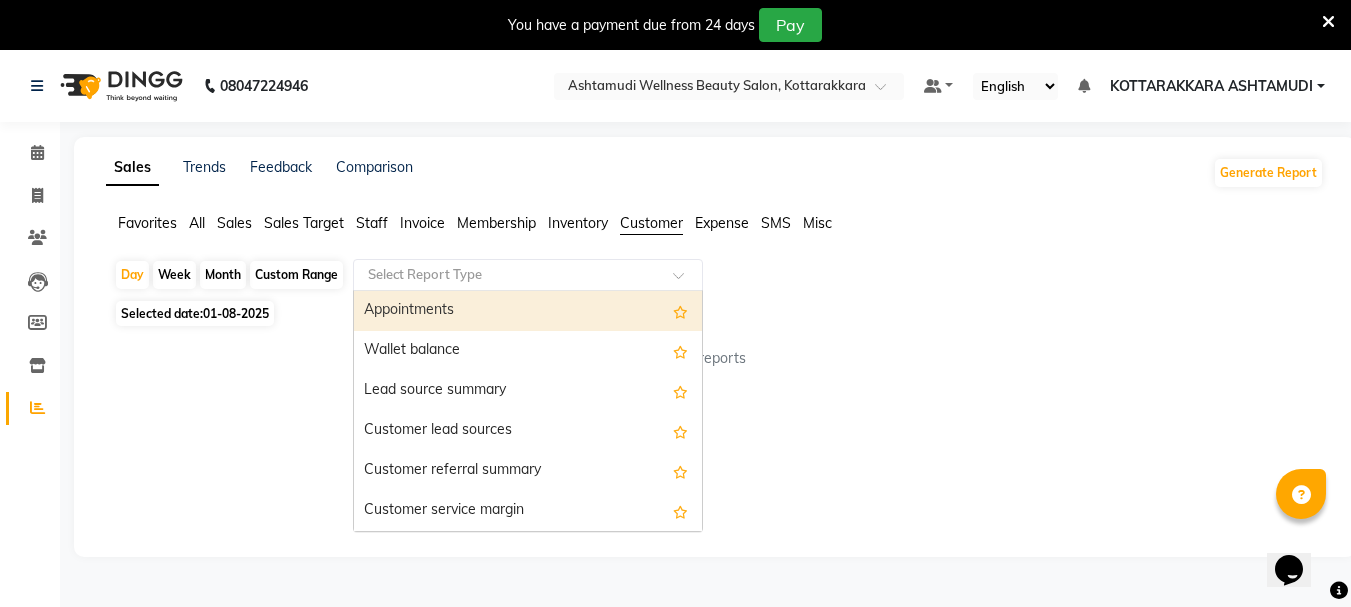 click 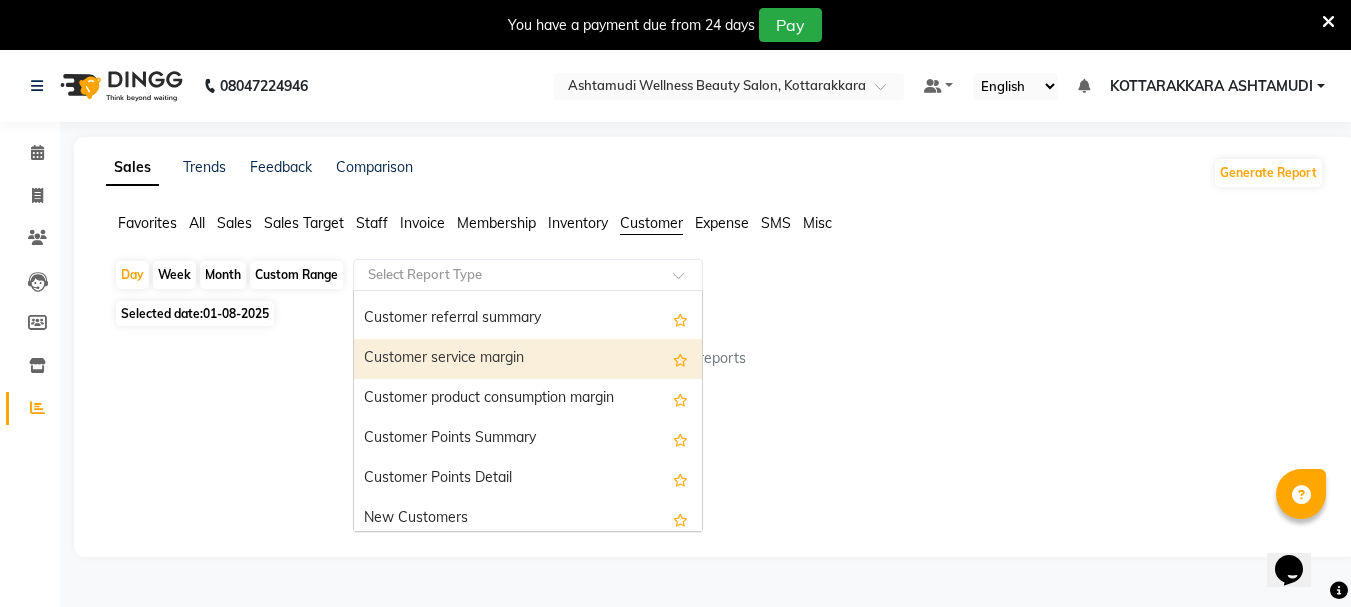 scroll, scrollTop: 160, scrollLeft: 0, axis: vertical 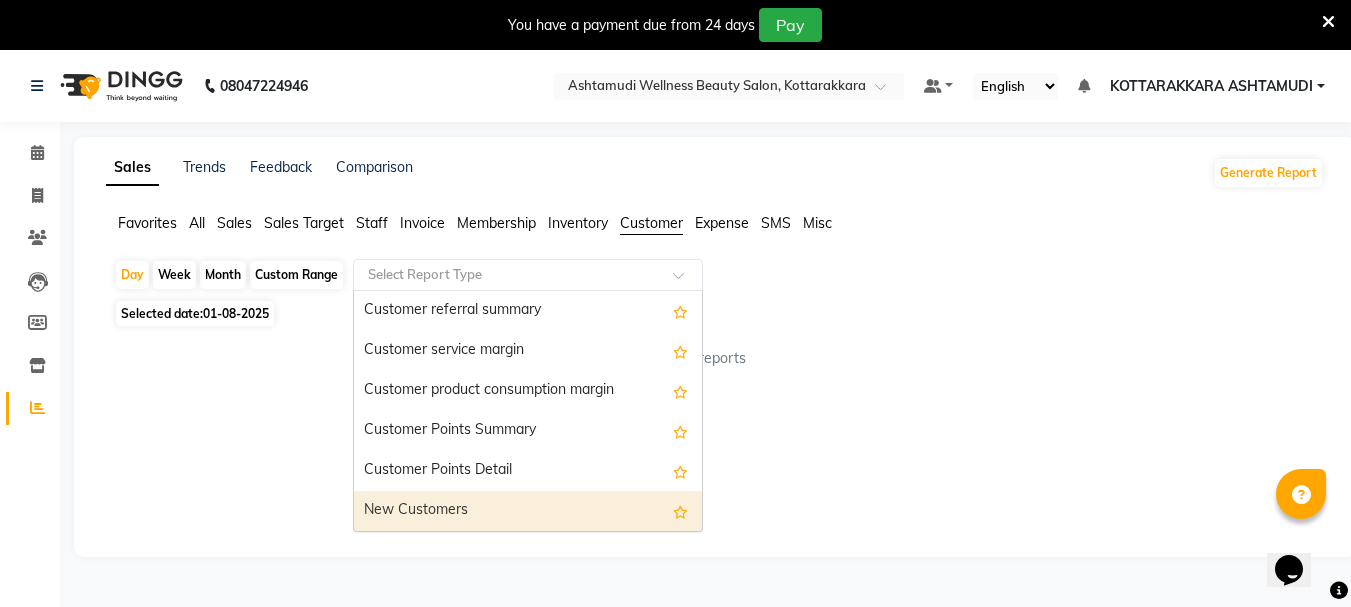 click on "New Customers" at bounding box center [528, 511] 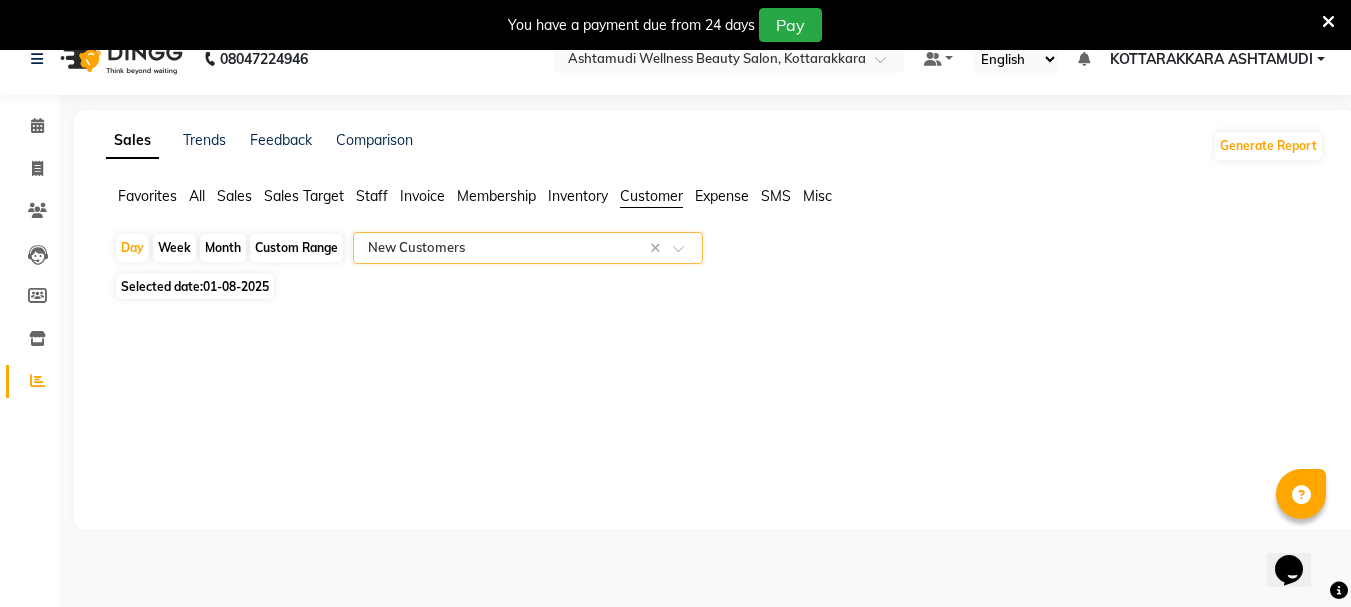 scroll, scrollTop: 50, scrollLeft: 0, axis: vertical 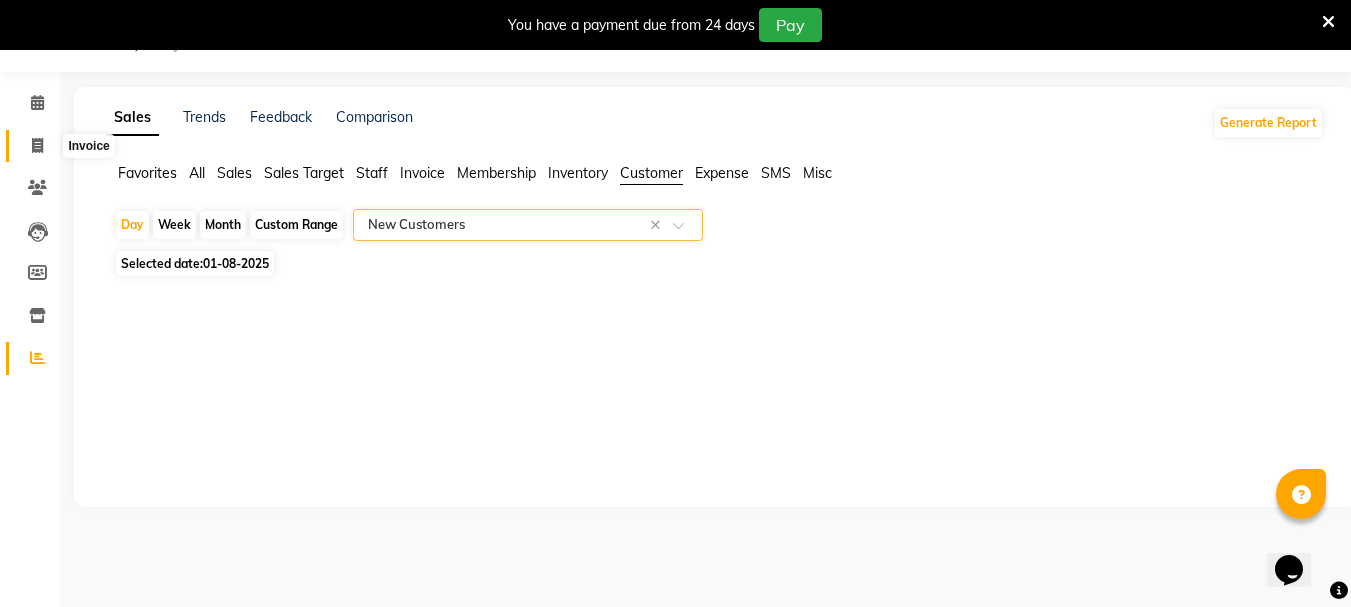 click 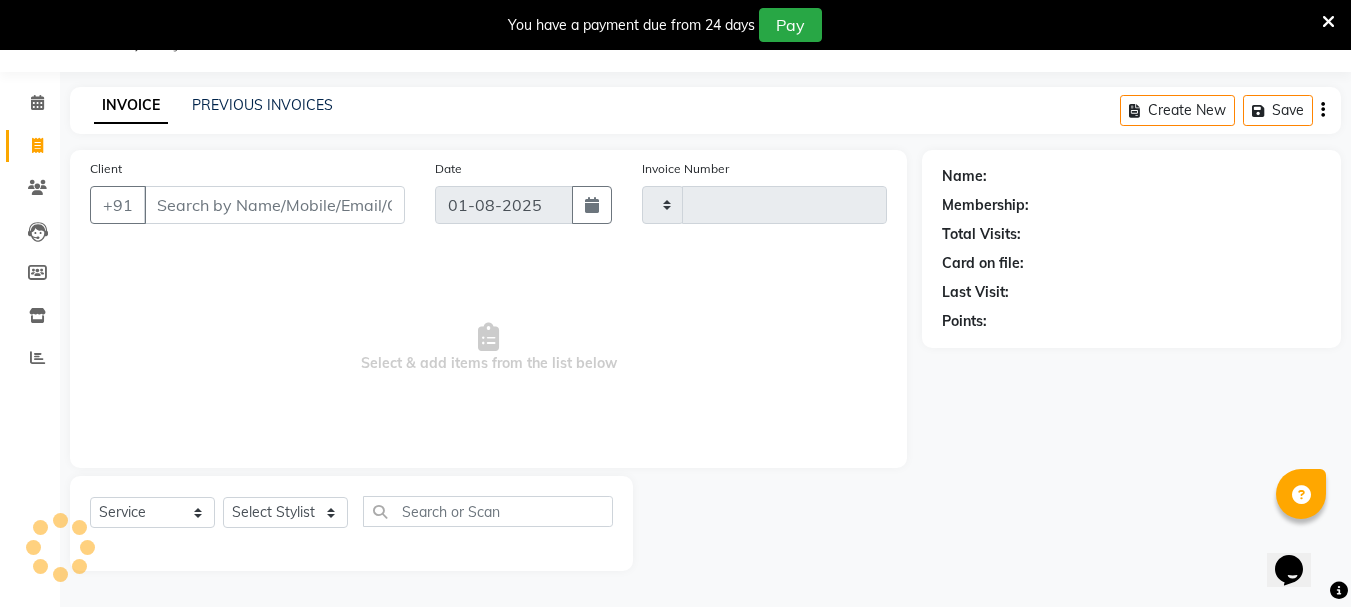 type on "2305" 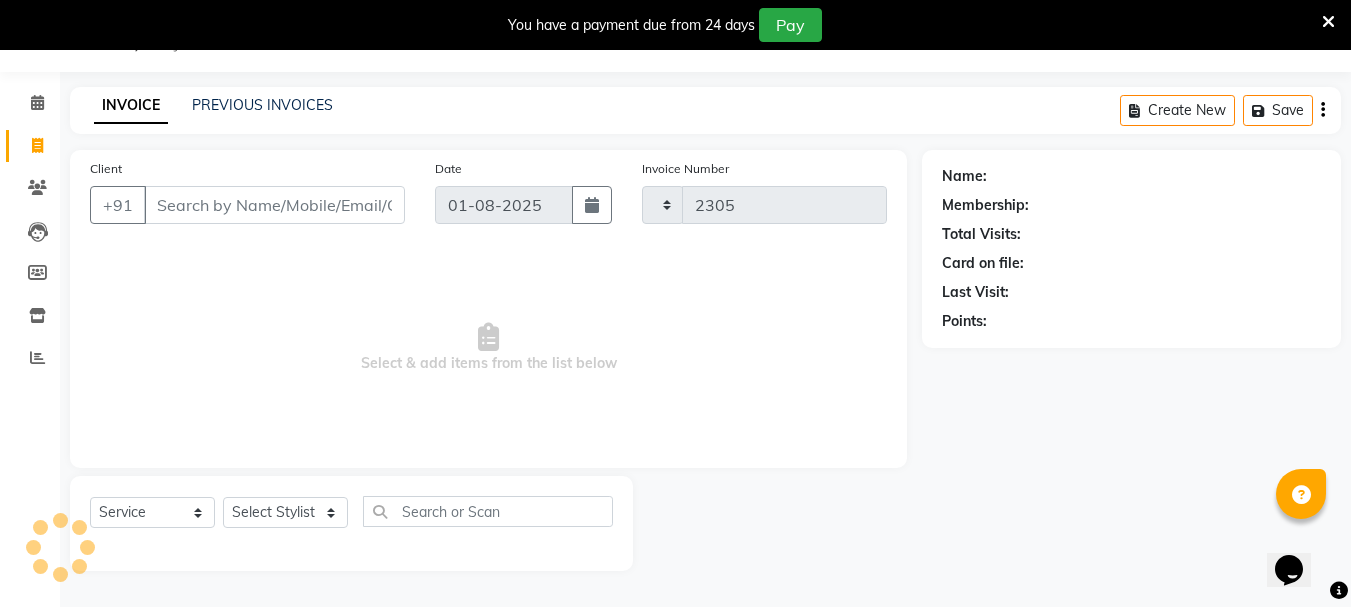 select on "4664" 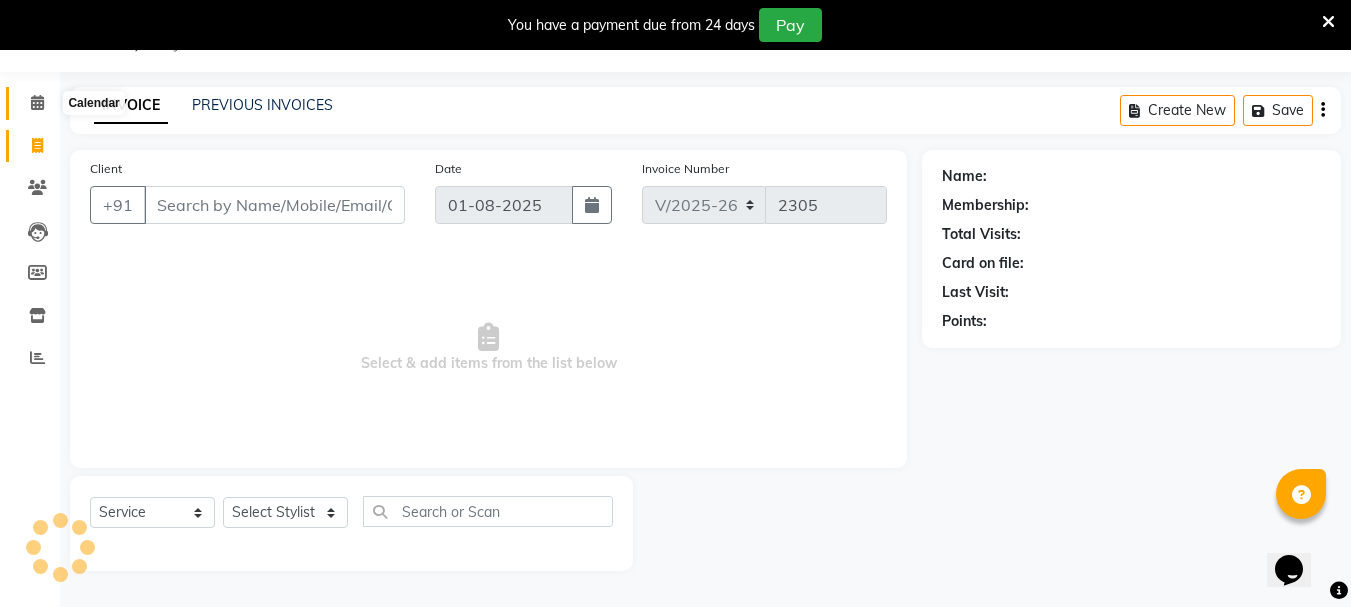 click 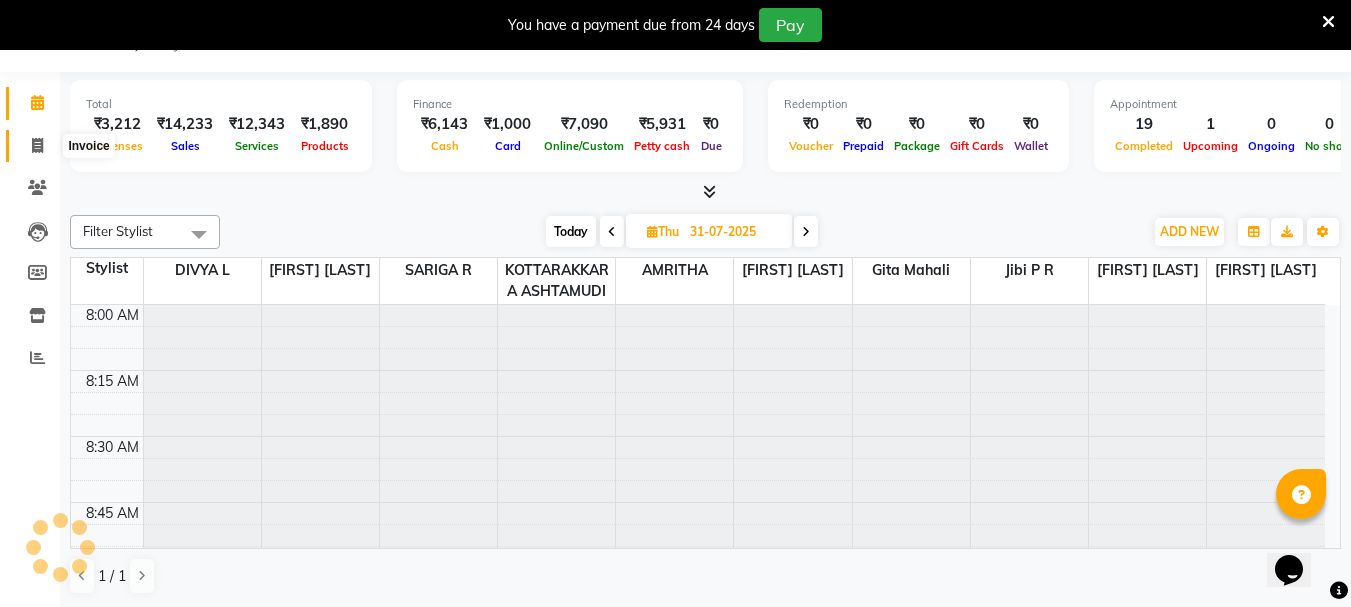 click 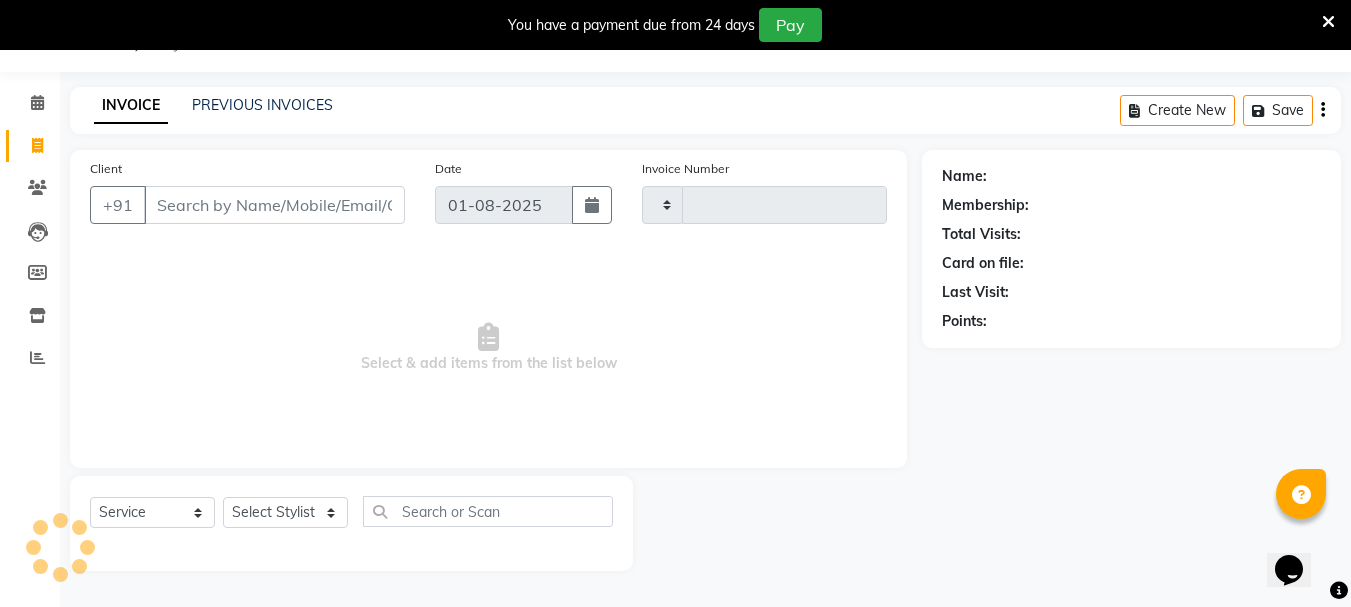 type on "2305" 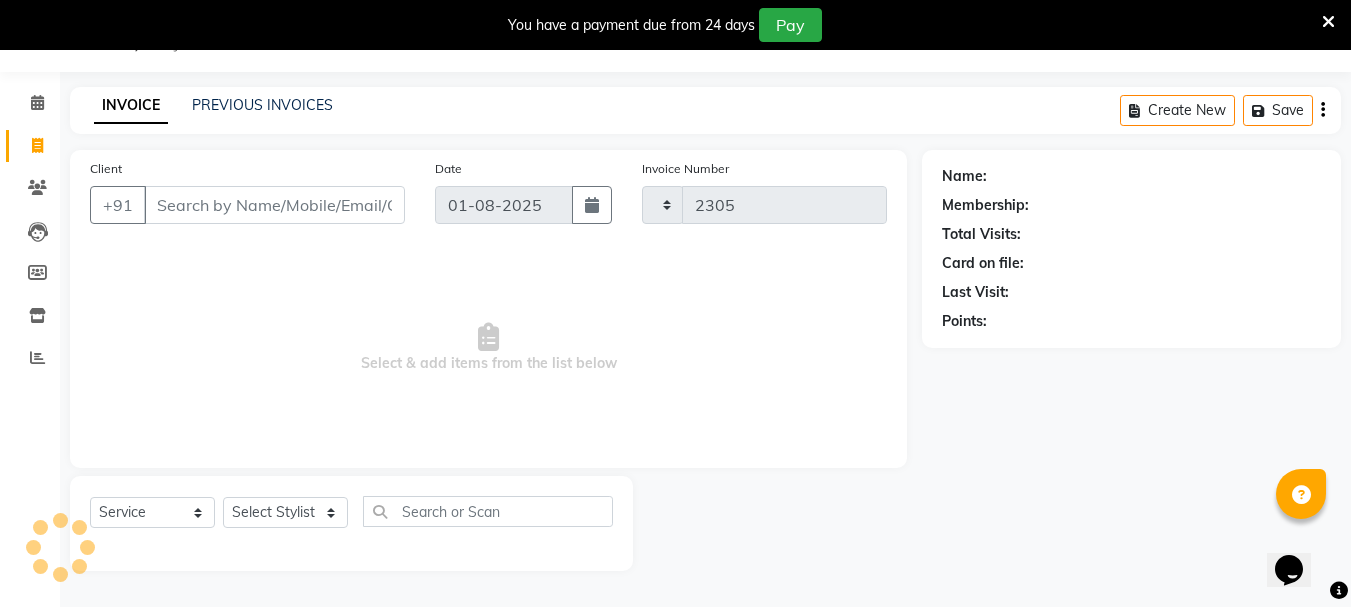select on "4664" 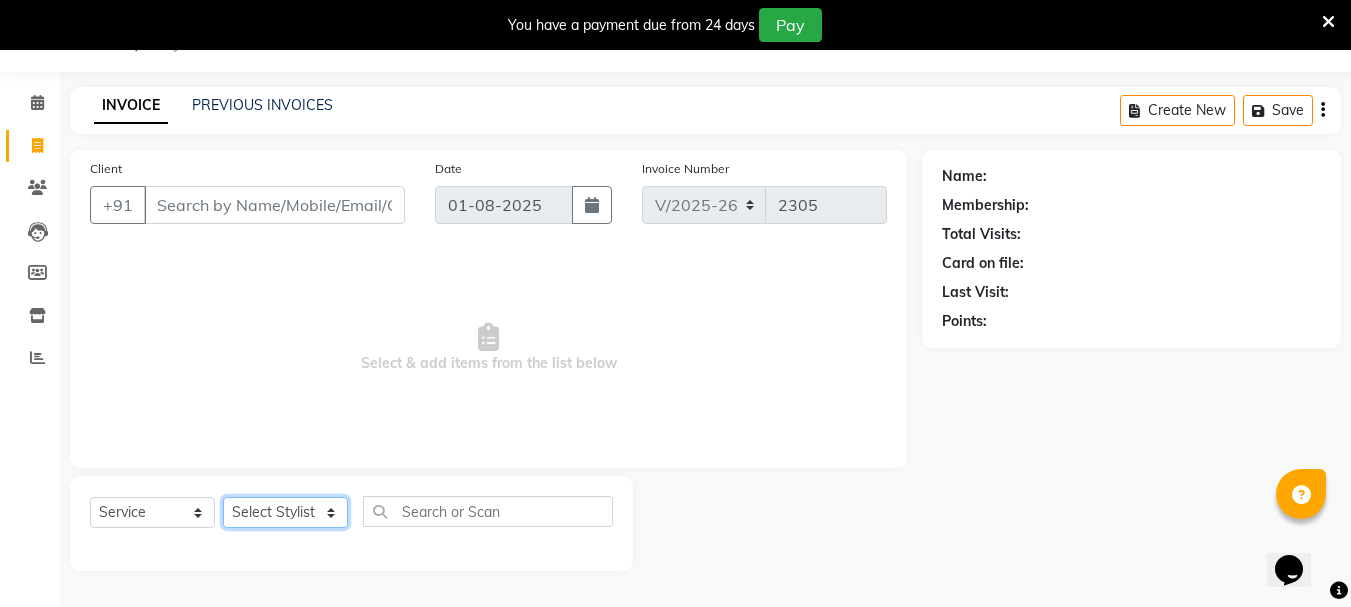 click on "Select Stylist AMRITHA DIVYA L	 Gita Mahali  Jibi P R Karina Darjee  KOTTARAKKARA ASHTAMUDI NISHA SAMUEL 	 Priya Chakraborty SARIGA R	 SHAHIDA SHAMINA MUHAMMED P R" 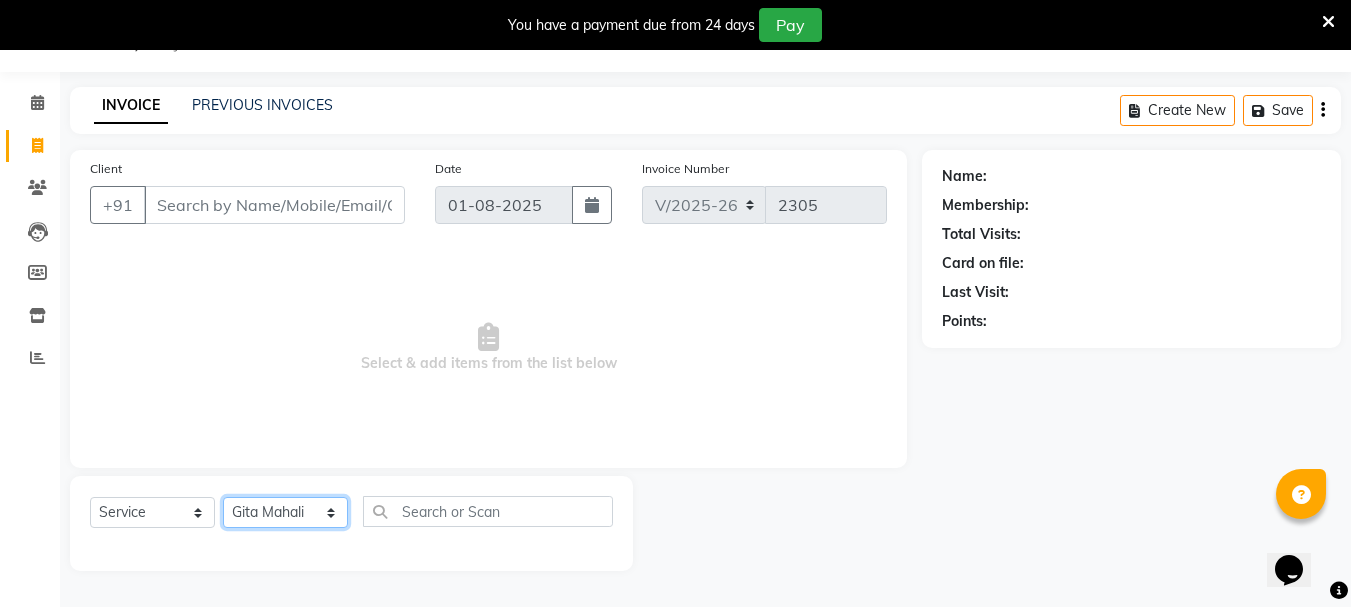 click on "Select Stylist AMRITHA DIVYA L	 Gita Mahali  Jibi P R Karina Darjee  KOTTARAKKARA ASHTAMUDI NISHA SAMUEL 	 Priya Chakraborty SARIGA R	 SHAHIDA SHAMINA MUHAMMED P R" 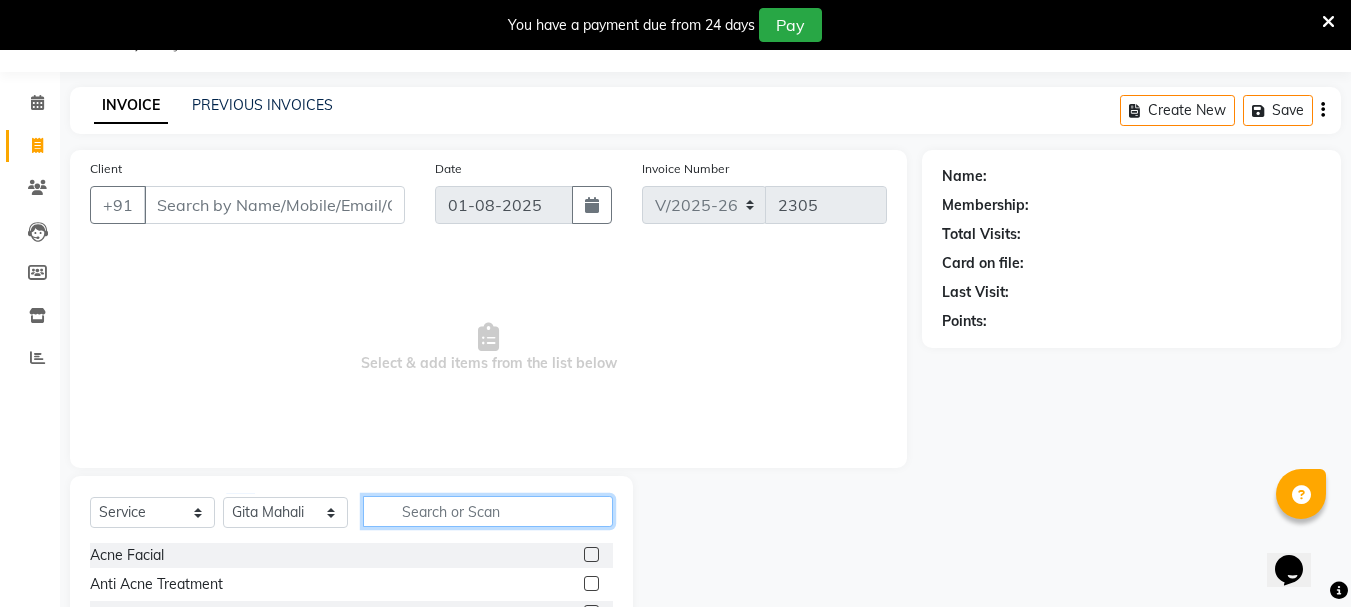 drag, startPoint x: 441, startPoint y: 509, endPoint x: 460, endPoint y: 476, distance: 38.078865 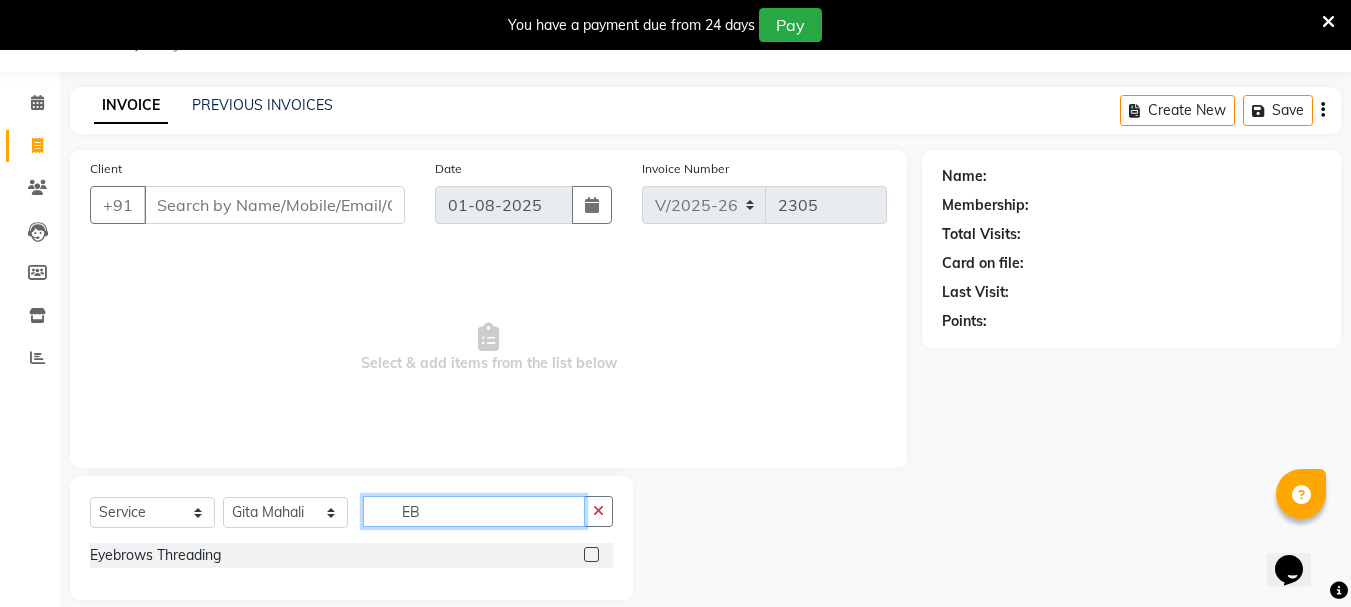 type on "EB" 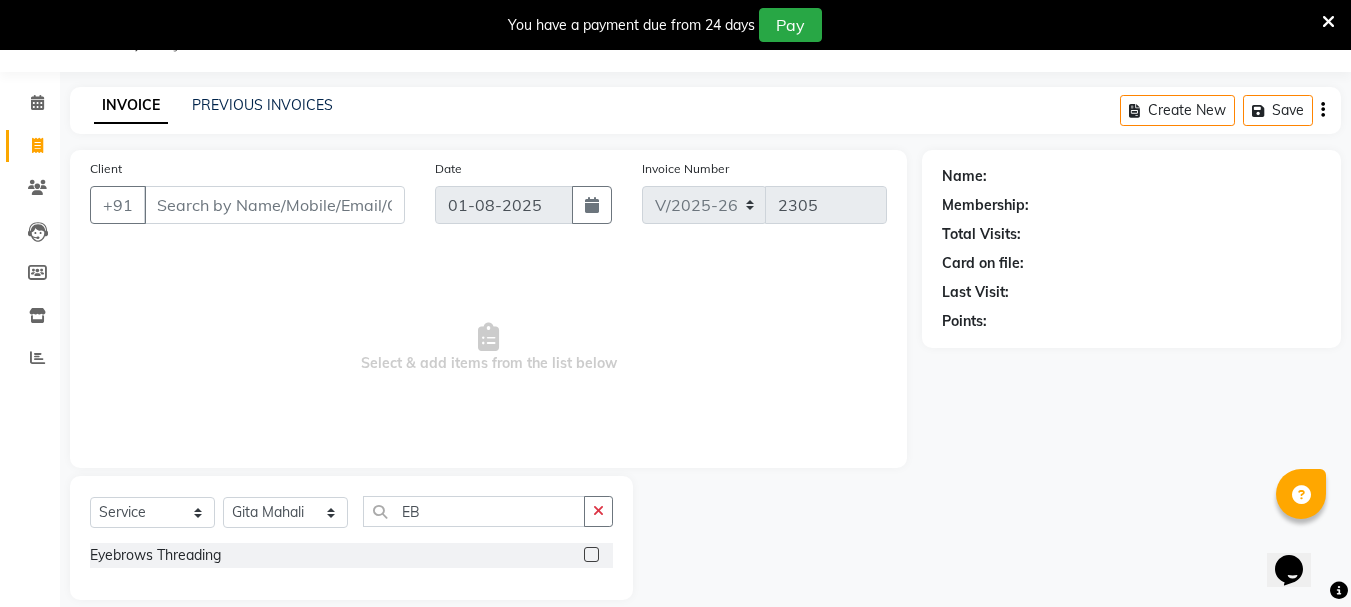 click 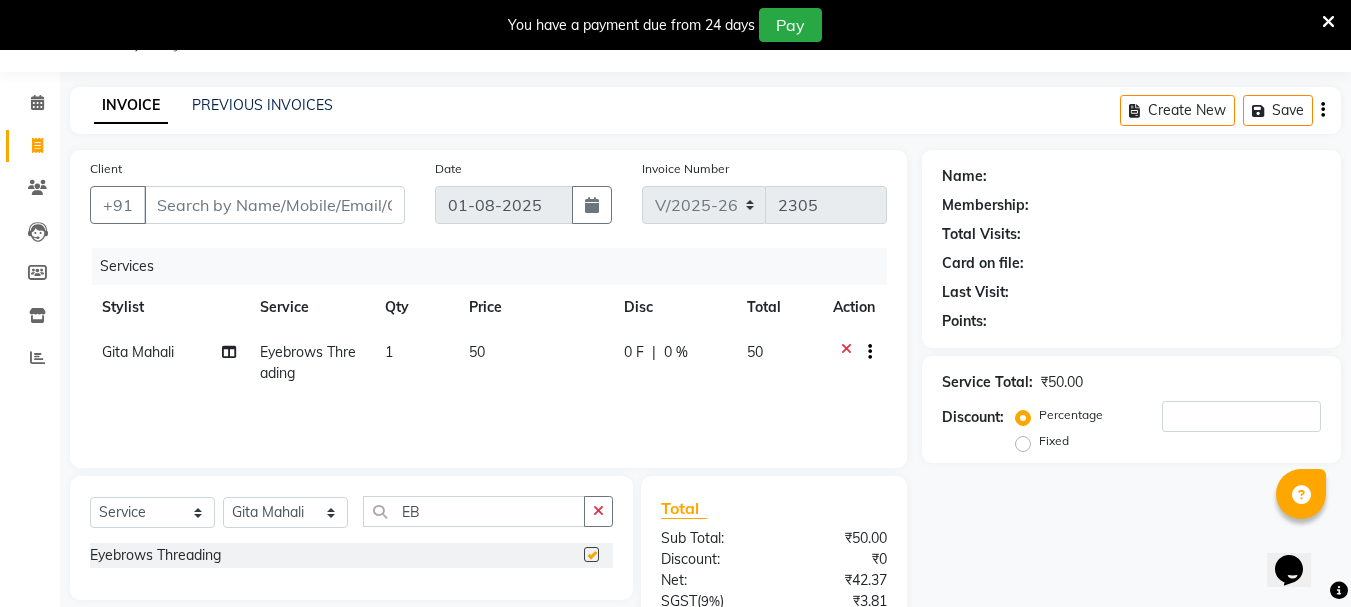 checkbox on "false" 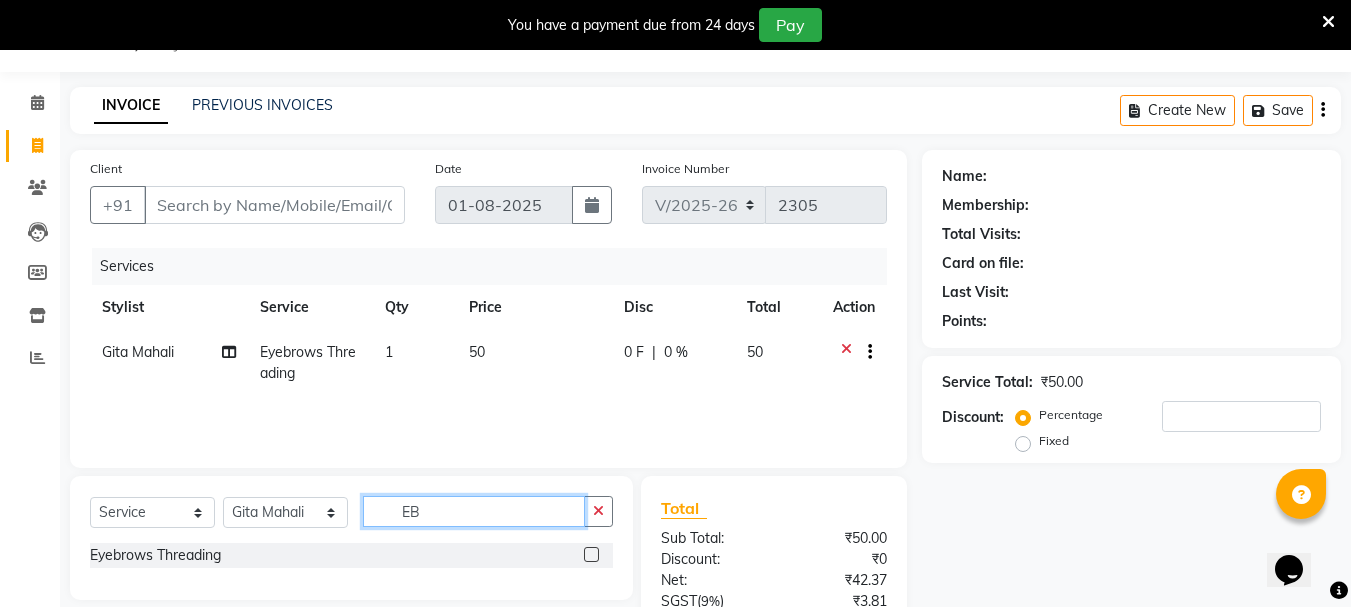 click on "EB" 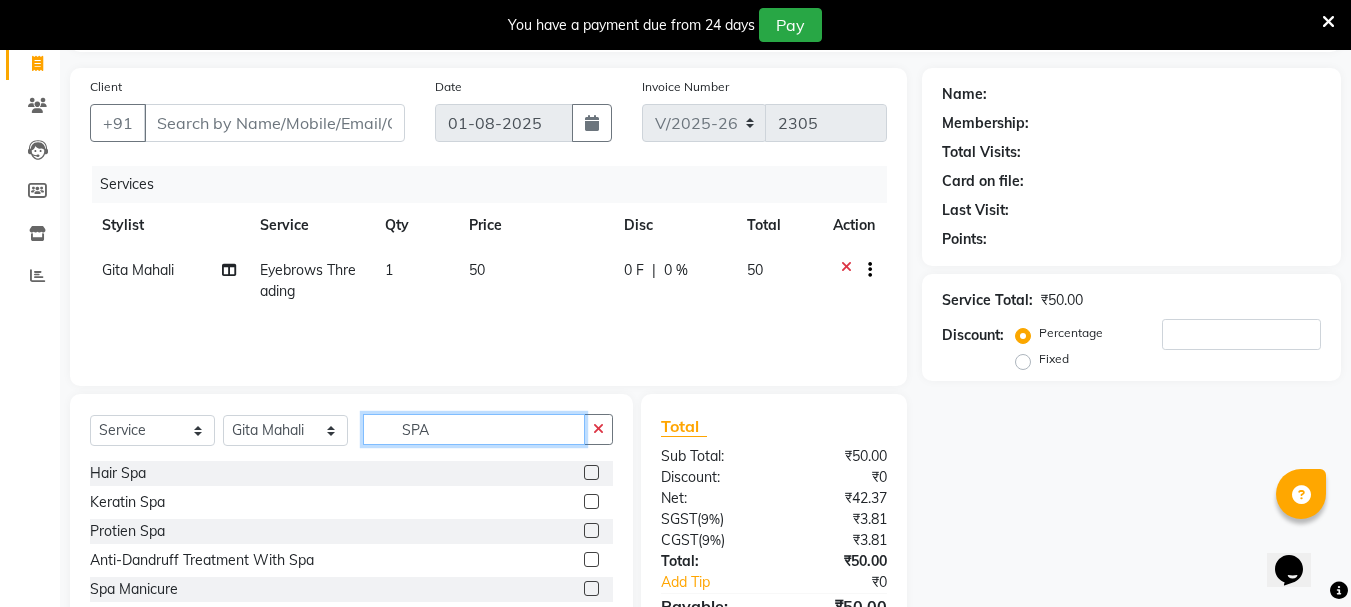 scroll, scrollTop: 243, scrollLeft: 0, axis: vertical 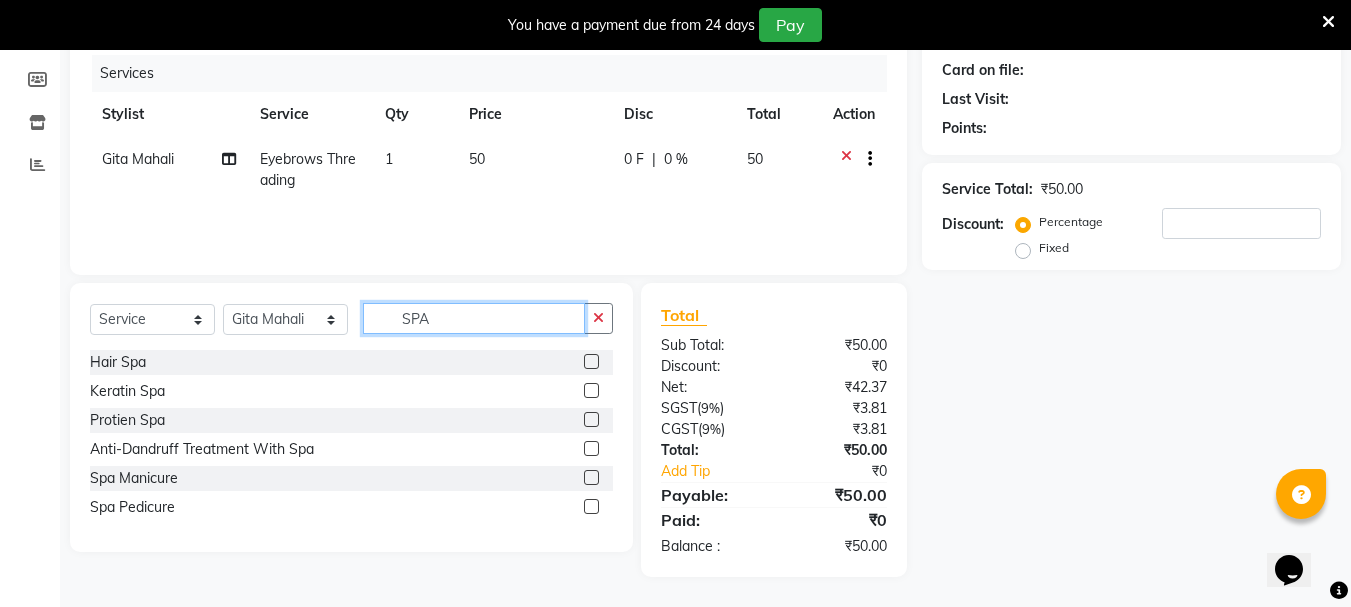 type on "SPA" 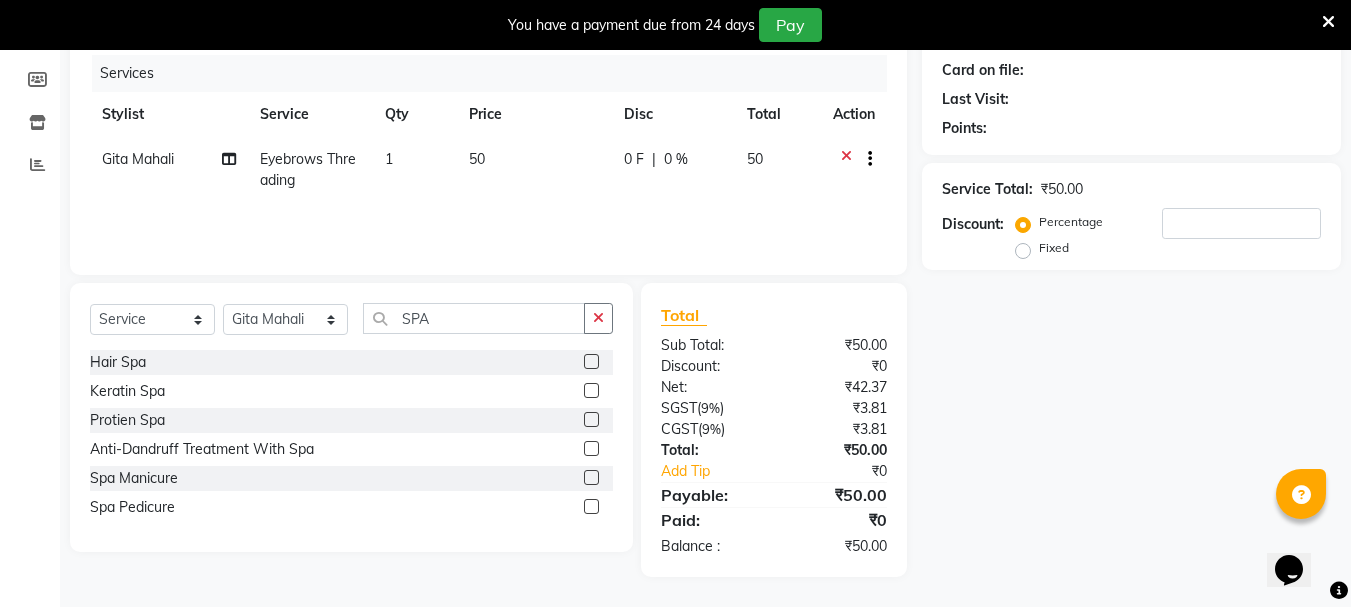 click 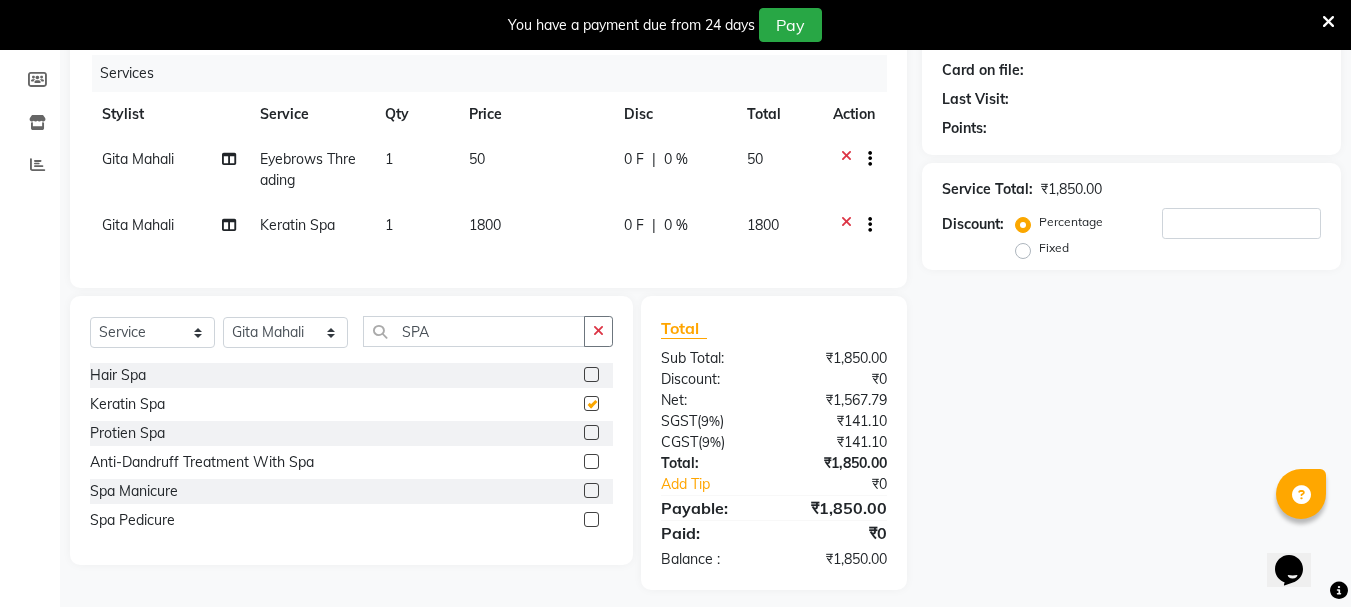 checkbox on "false" 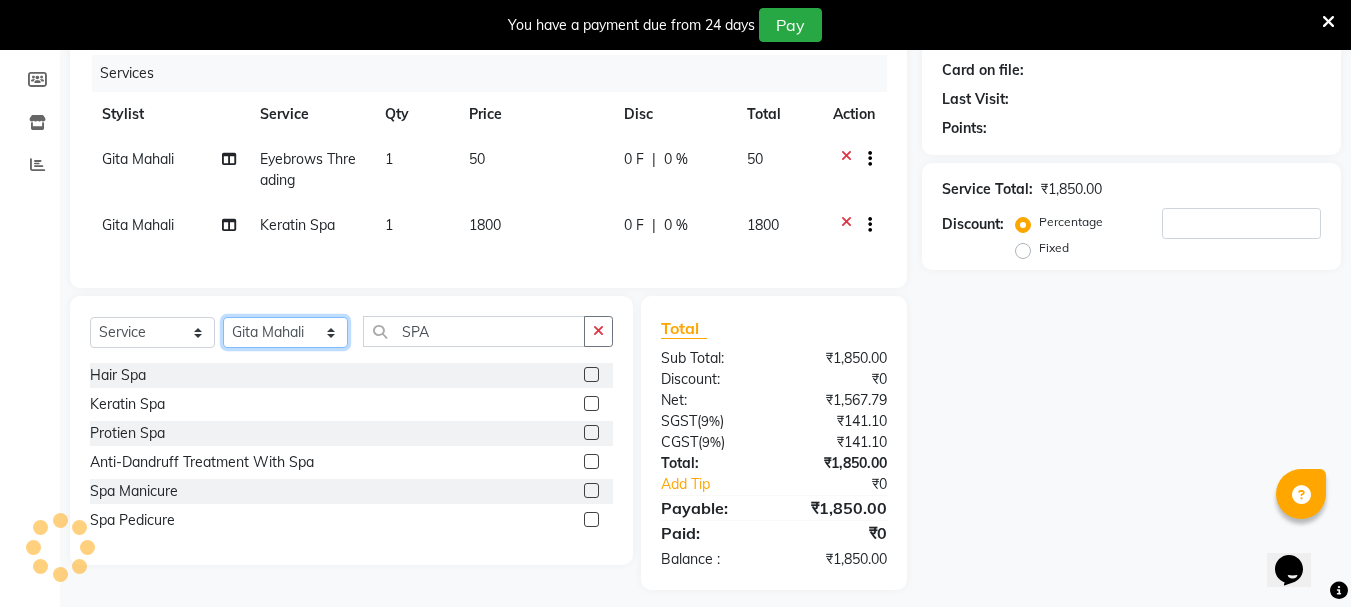 click on "Select Stylist AMRITHA DIVYA L	 Gita Mahali  Jibi P R Karina Darjee  KOTTARAKKARA ASHTAMUDI NISHA SAMUEL 	 Priya Chakraborty SARIGA R	 SHAHIDA SHAMINA MUHAMMED P R" 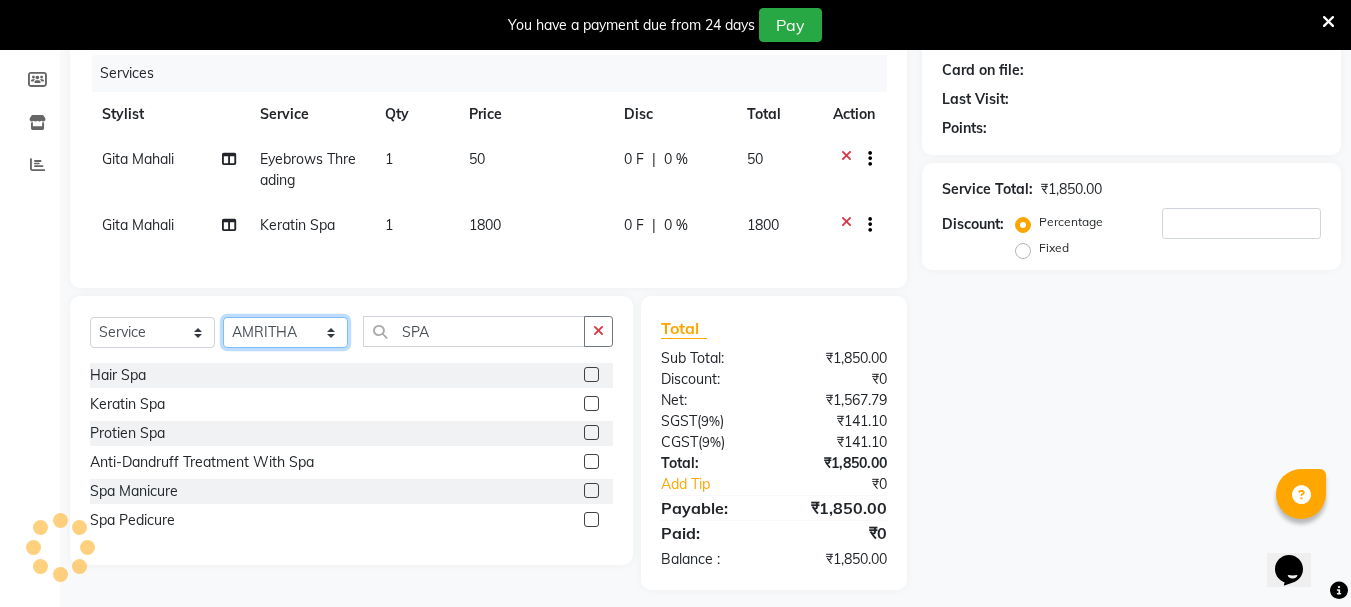 click on "Select Stylist AMRITHA DIVYA L	 Gita Mahali  Jibi P R Karina Darjee  KOTTARAKKARA ASHTAMUDI NISHA SAMUEL 	 Priya Chakraborty SARIGA R	 SHAHIDA SHAMINA MUHAMMED P R" 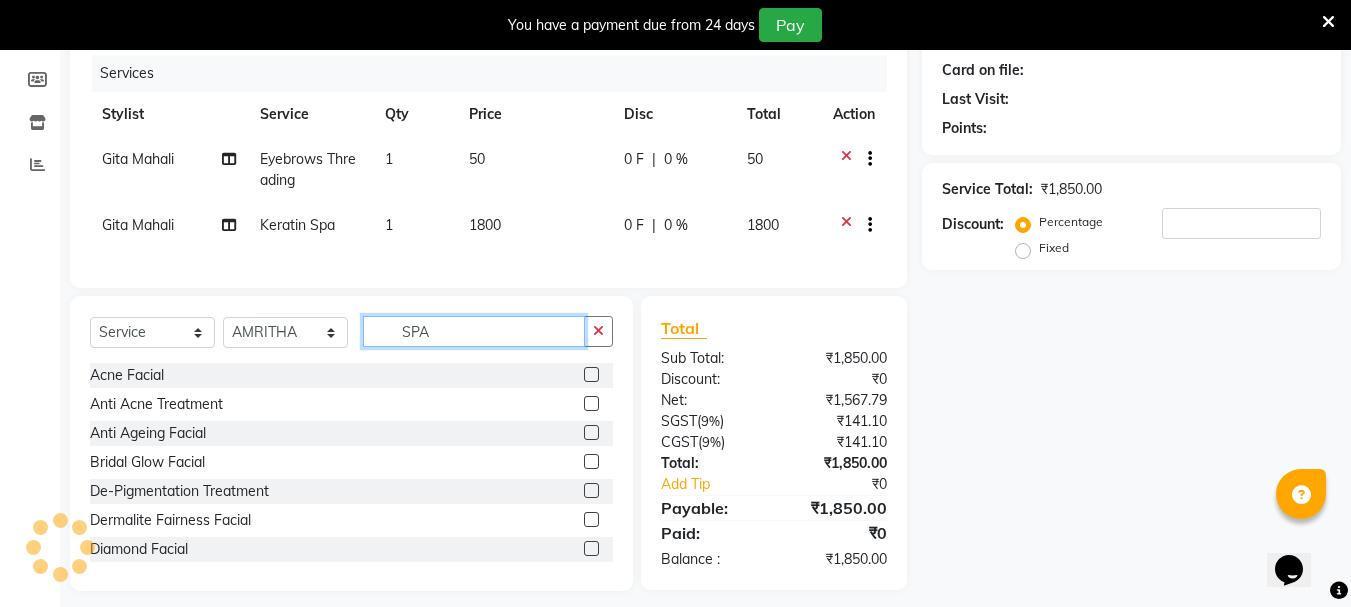 click on "SPA" 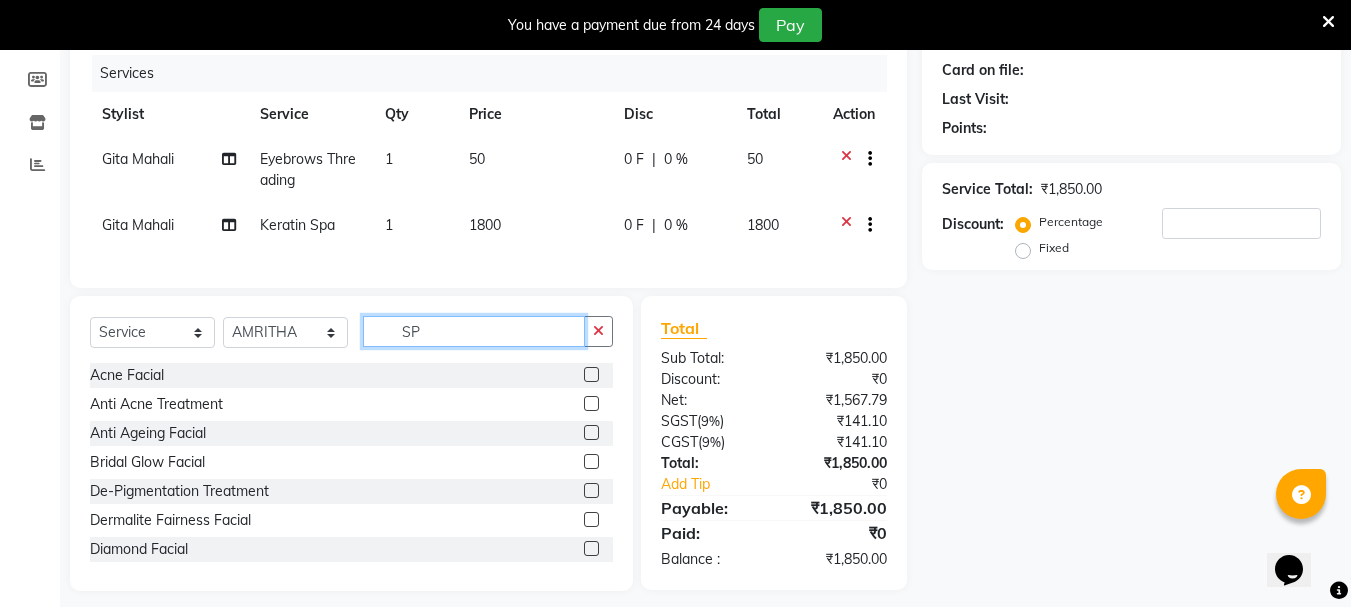 type on "S" 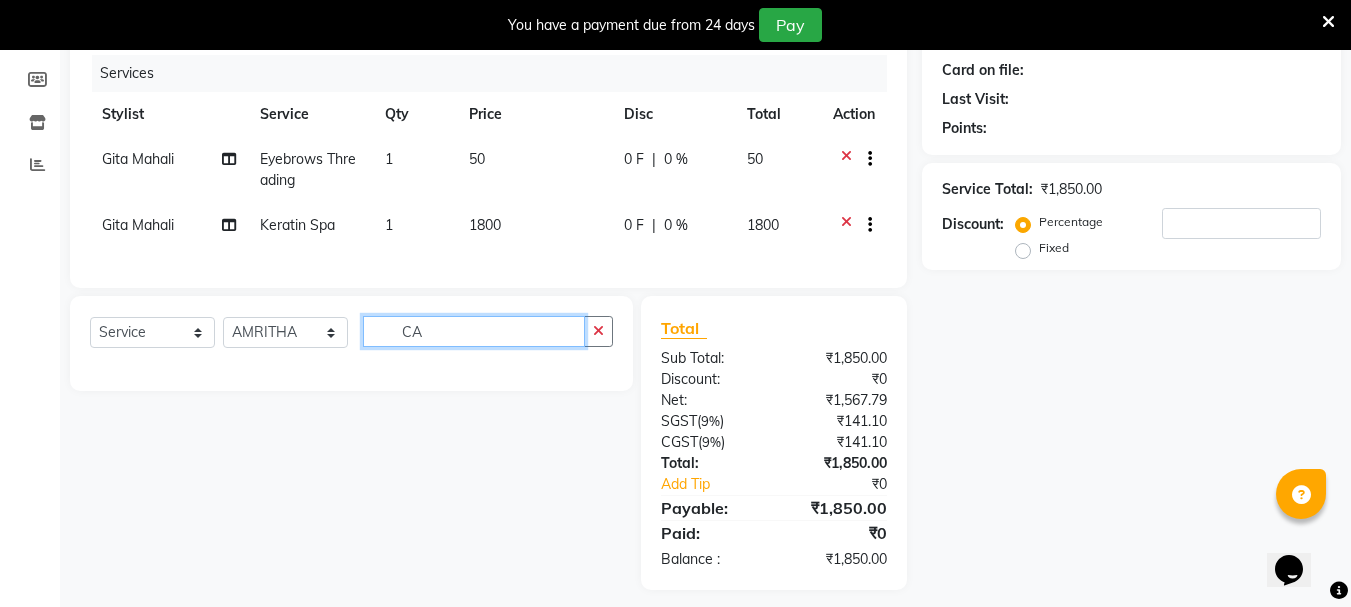 type on "C" 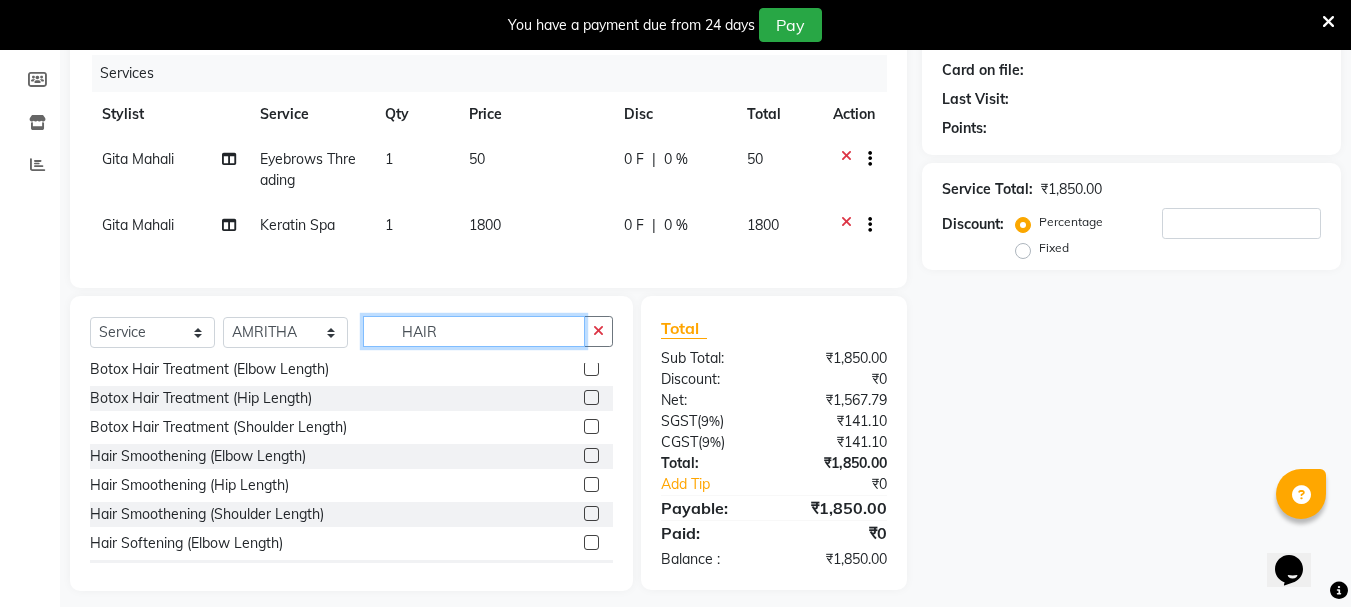 scroll, scrollTop: 300, scrollLeft: 0, axis: vertical 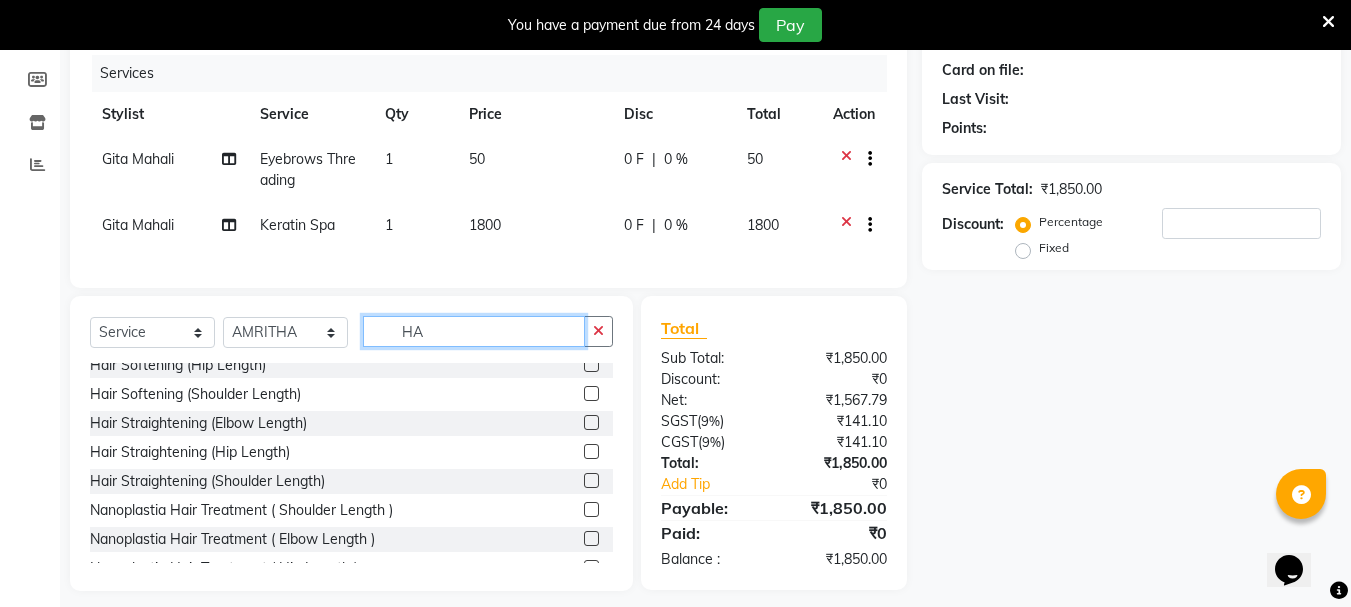 type on "H" 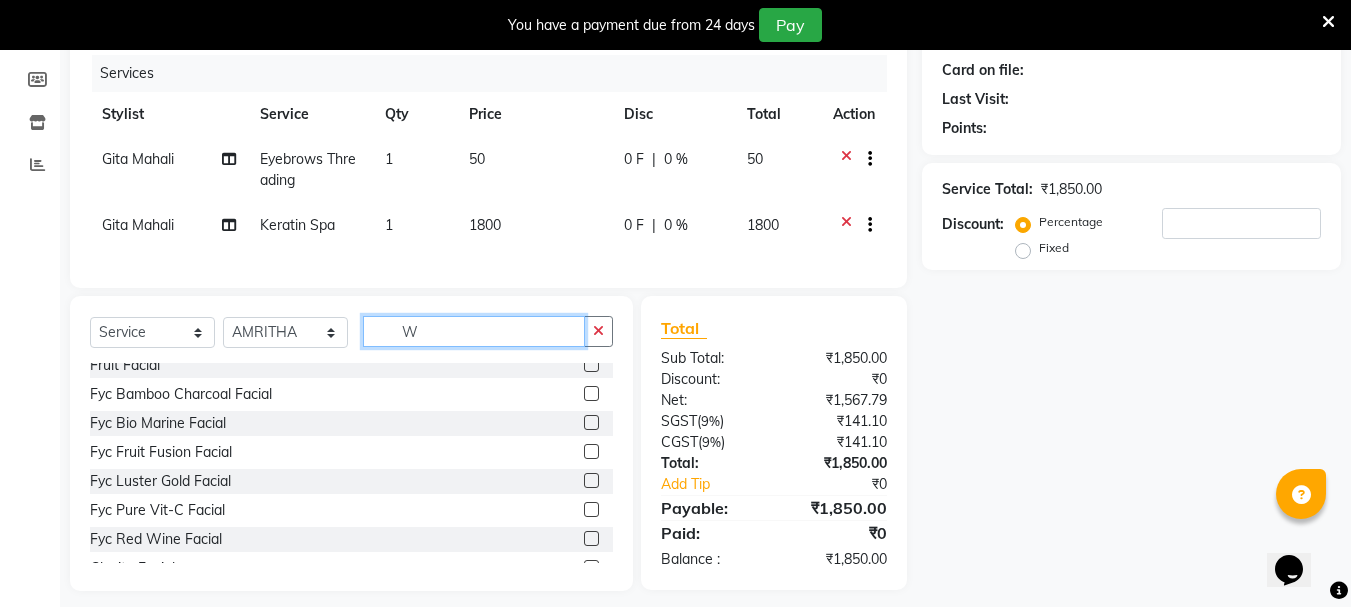 scroll, scrollTop: 0, scrollLeft: 0, axis: both 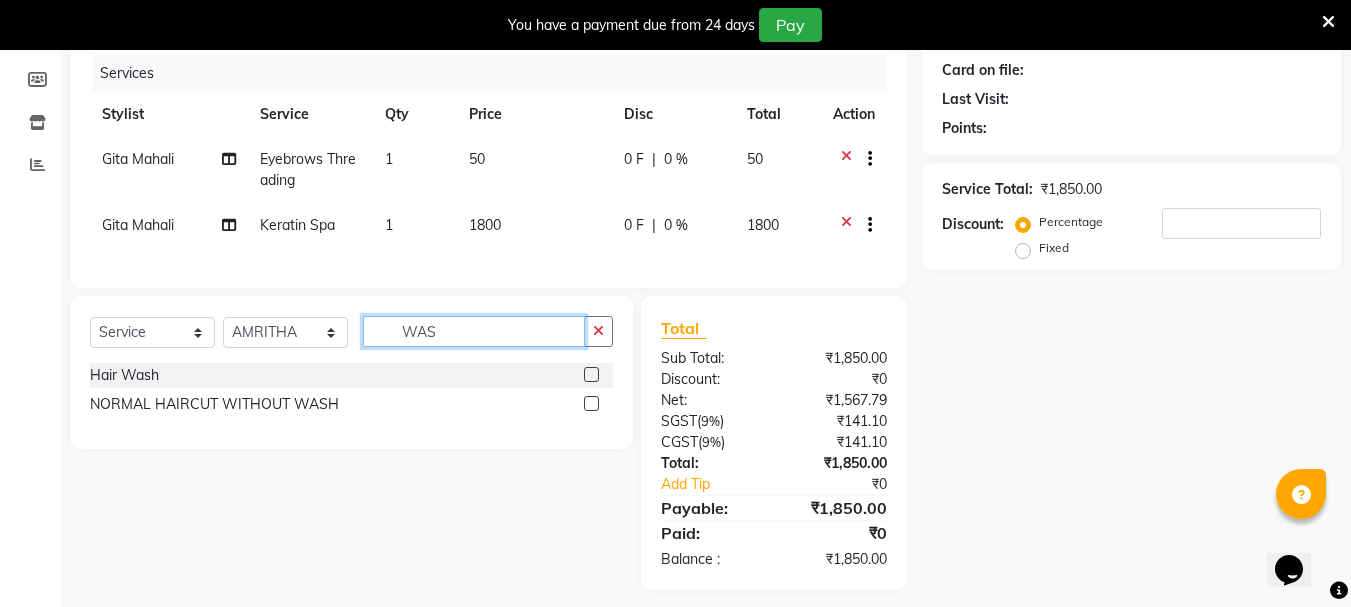 type on "WAS" 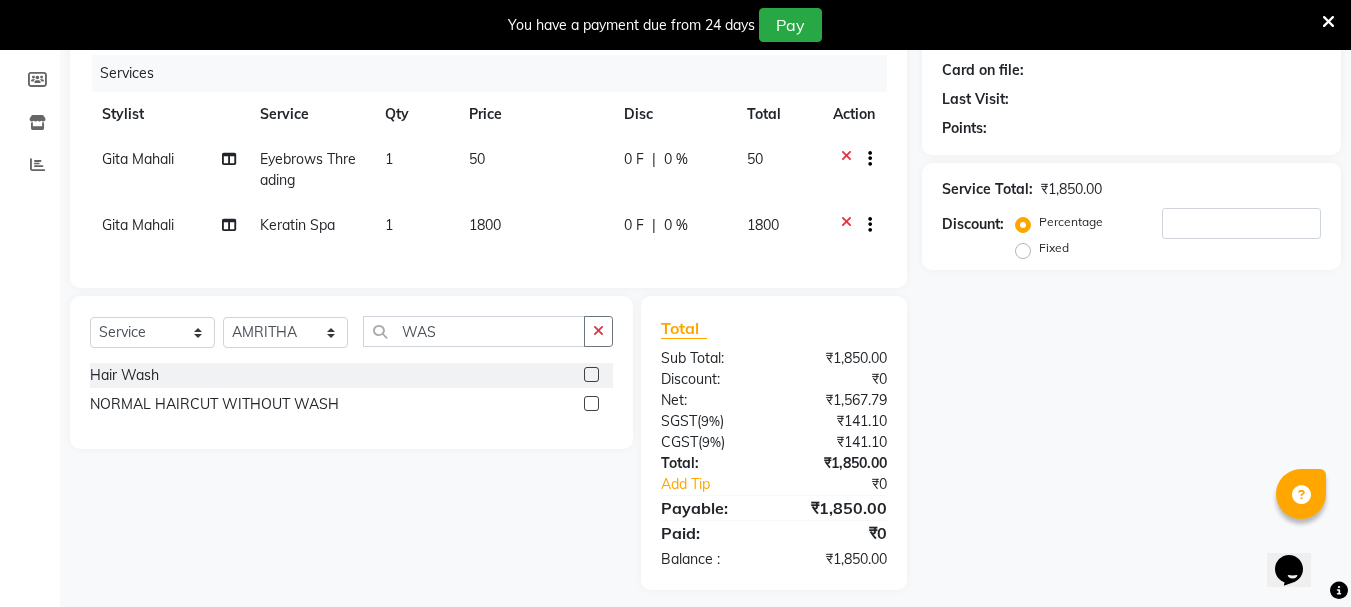 click 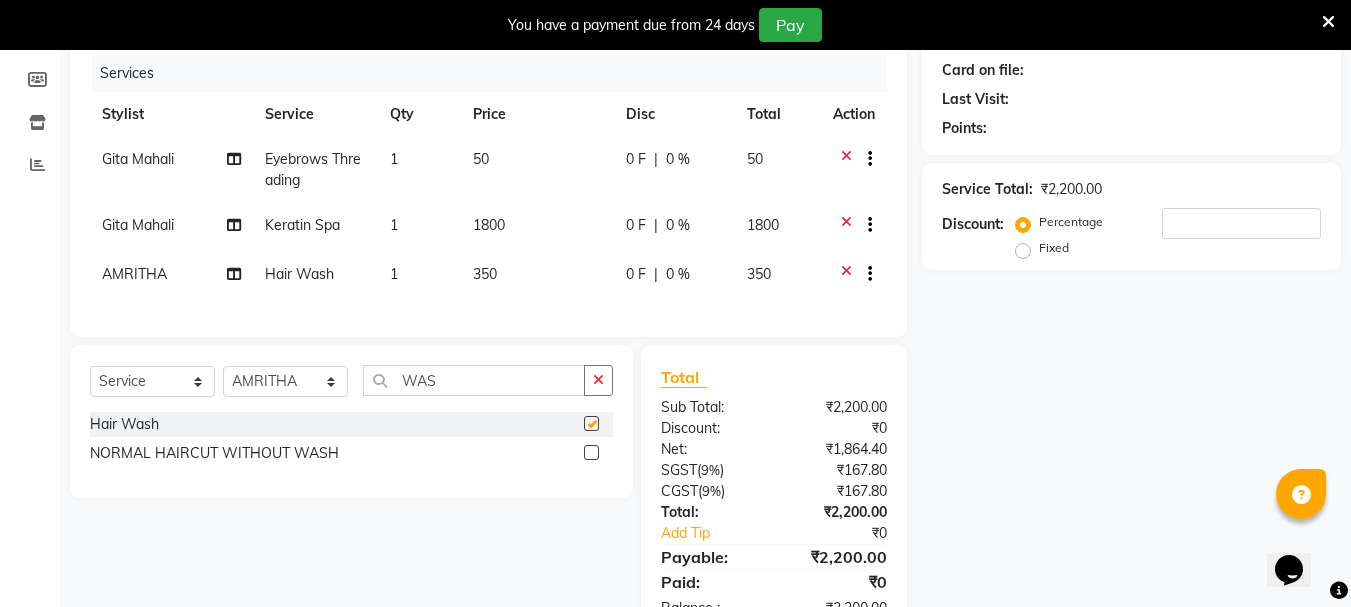 checkbox on "false" 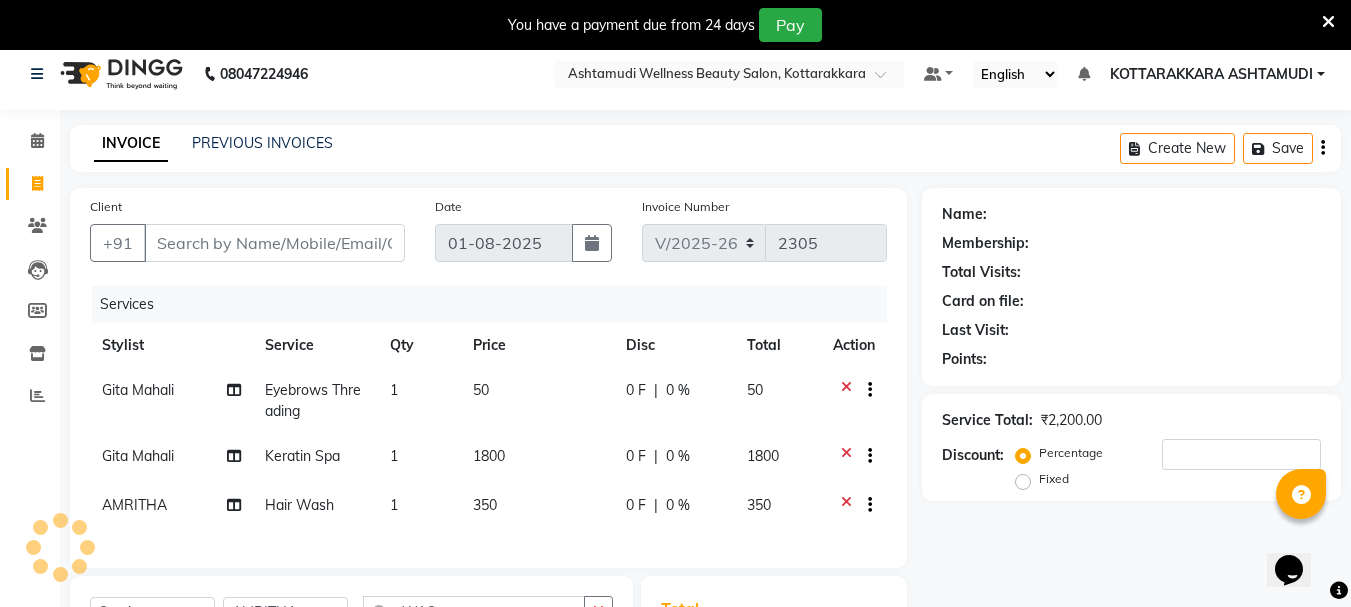 scroll, scrollTop: 0, scrollLeft: 0, axis: both 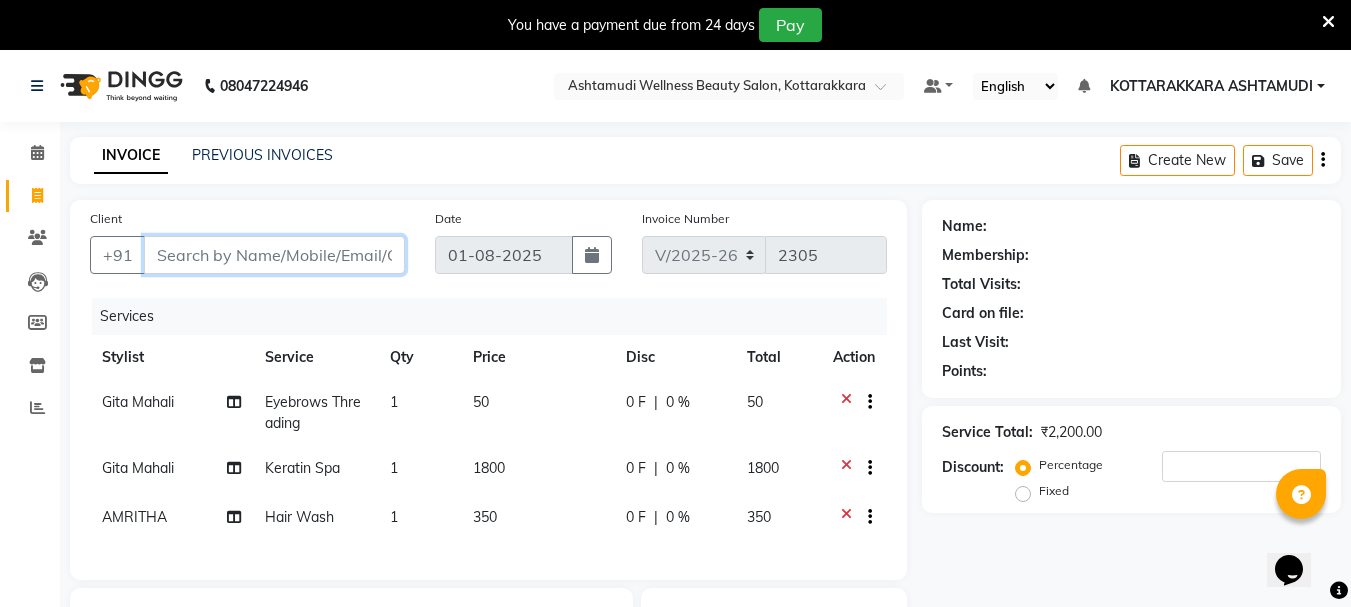 click on "Client" at bounding box center [274, 255] 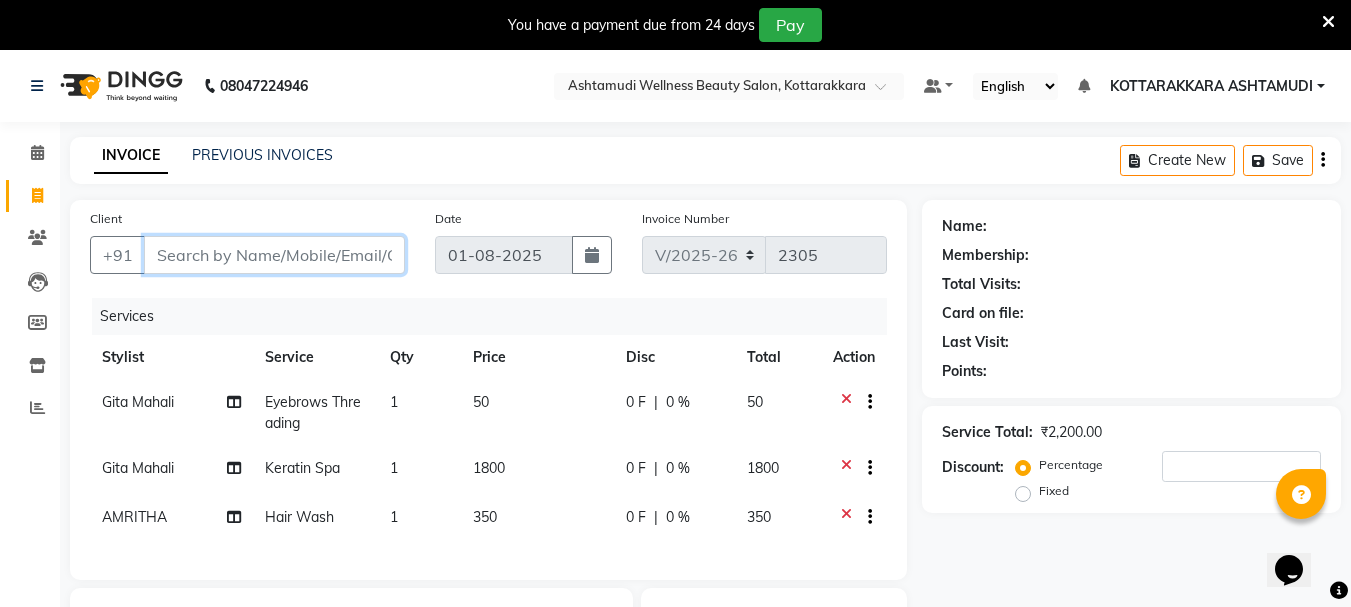 type on "8" 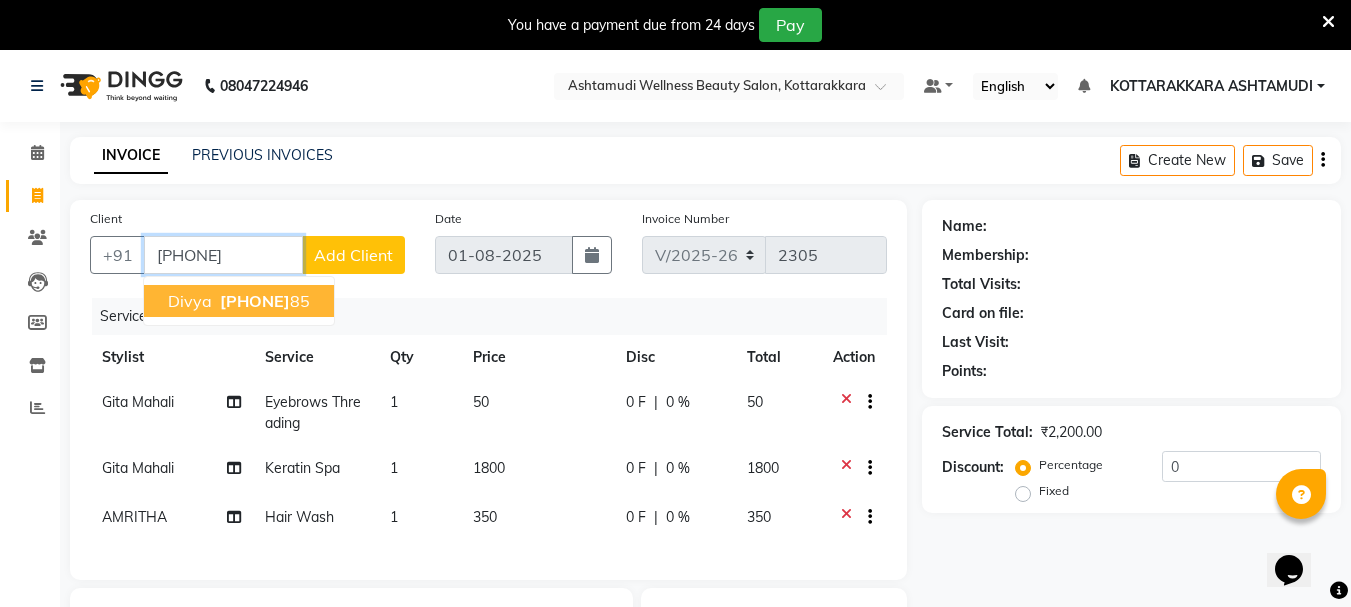 click on "[PHONE]" at bounding box center (255, 301) 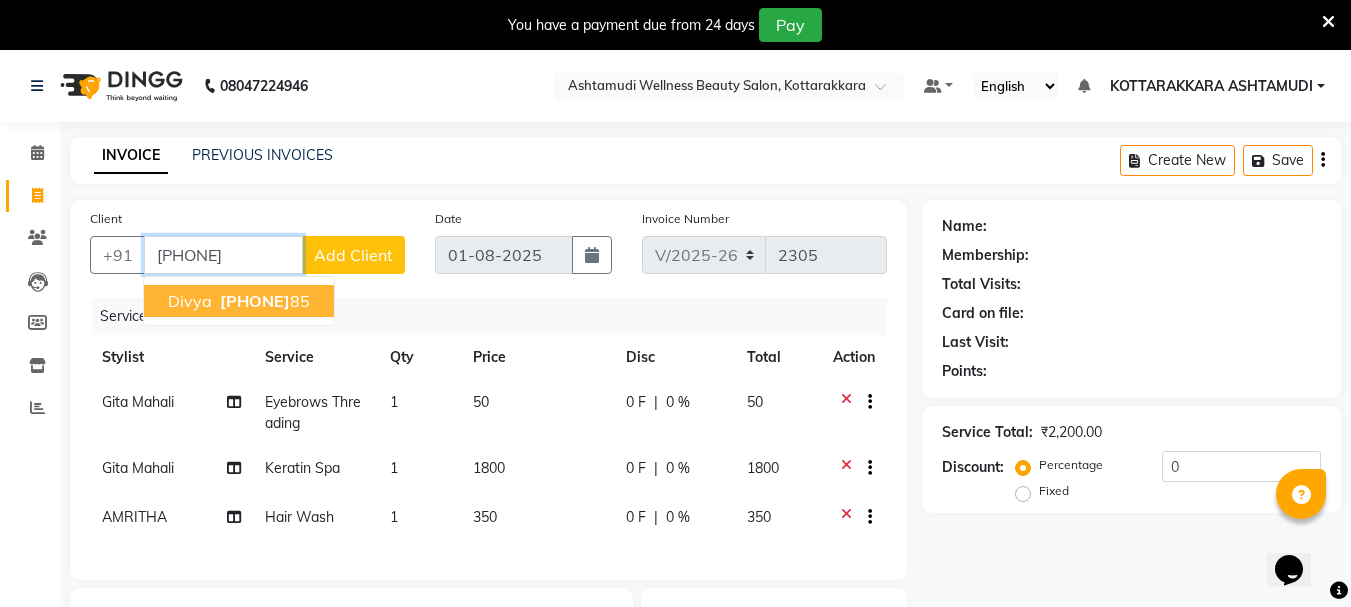 type on "[PHONE]" 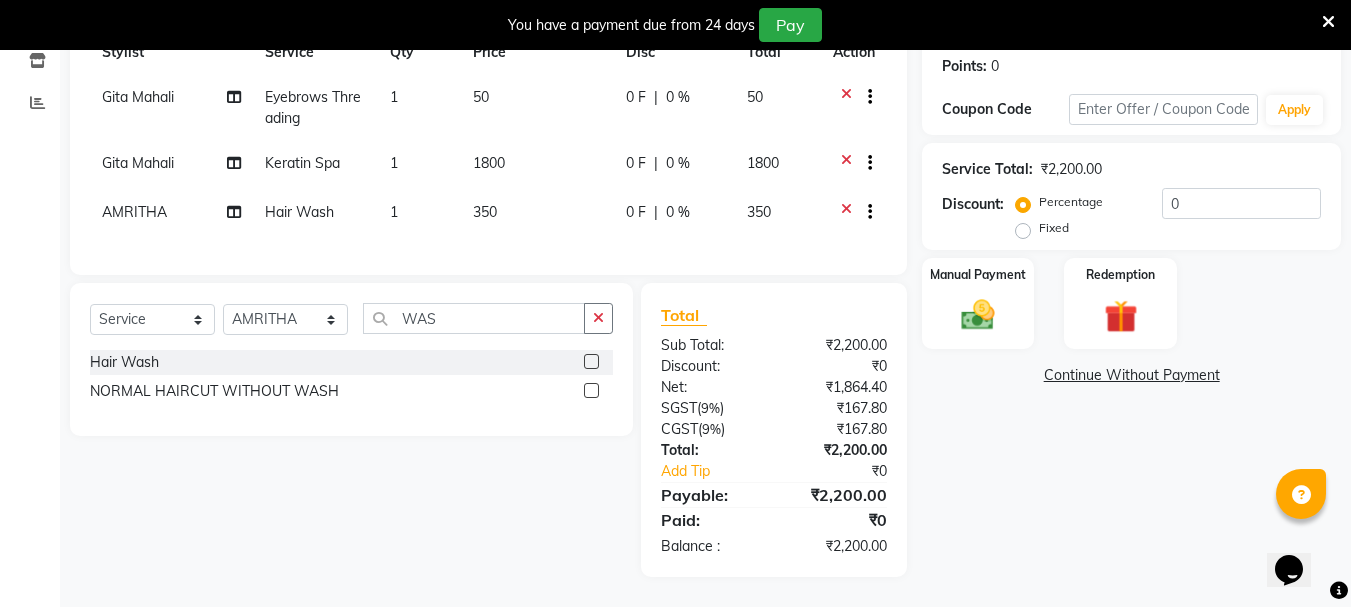 scroll, scrollTop: 320, scrollLeft: 0, axis: vertical 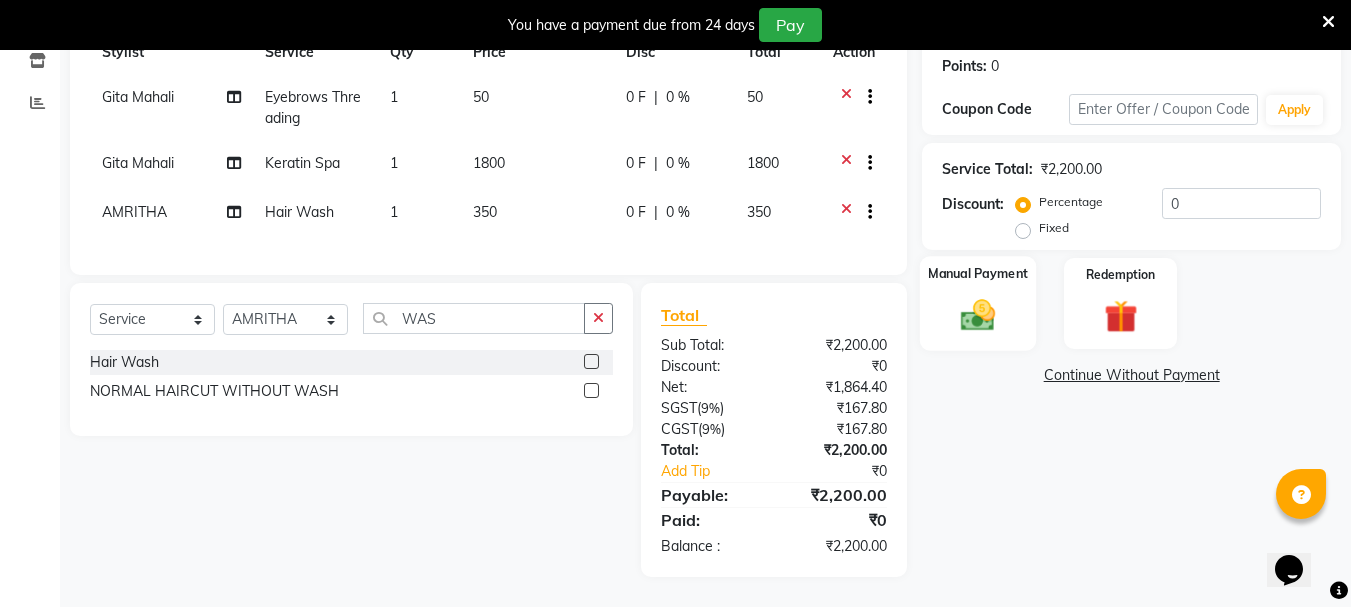 click 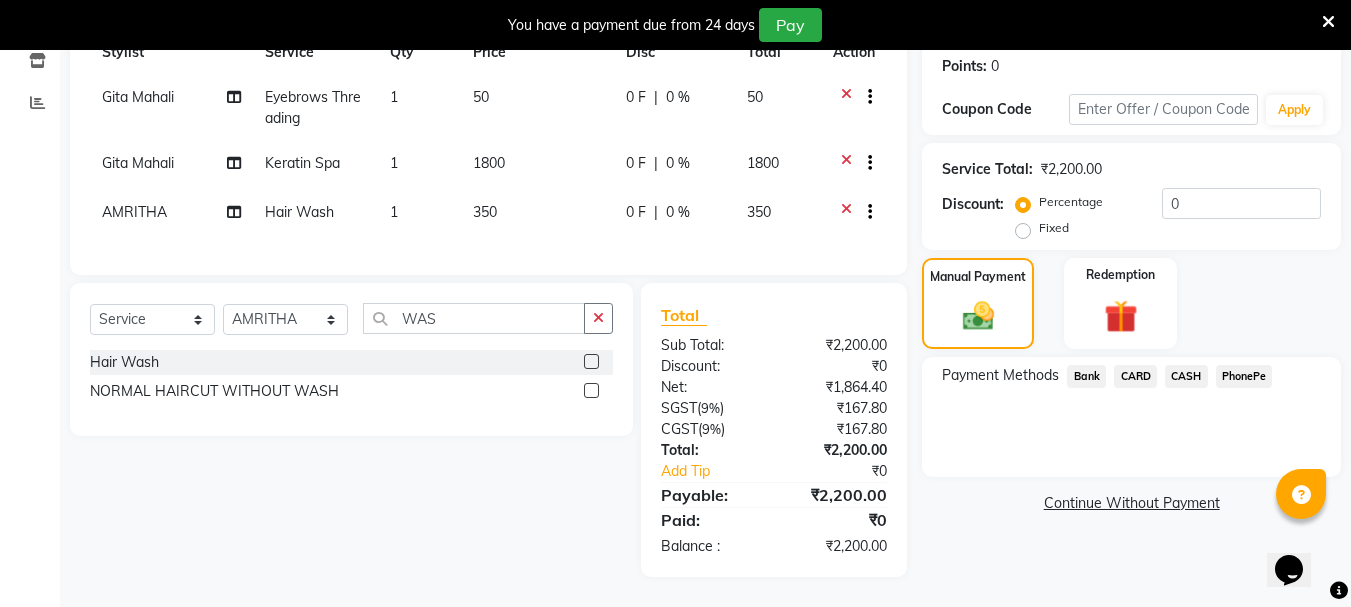 click on "PhonePe" 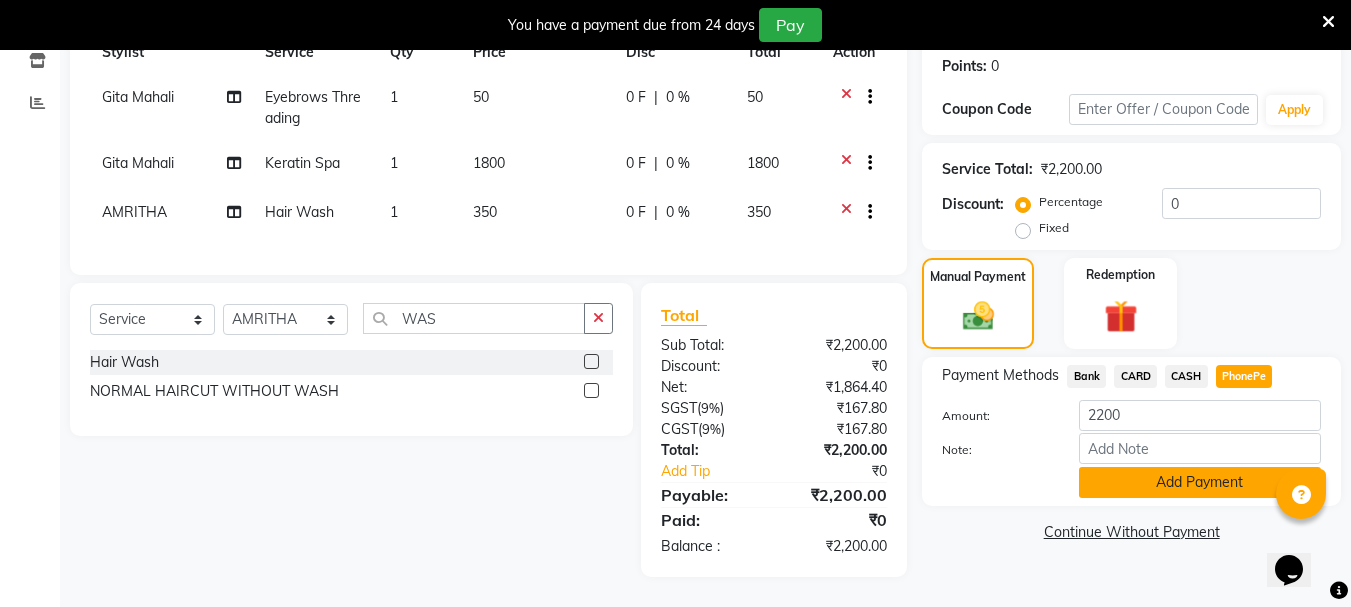 click on "Add Payment" 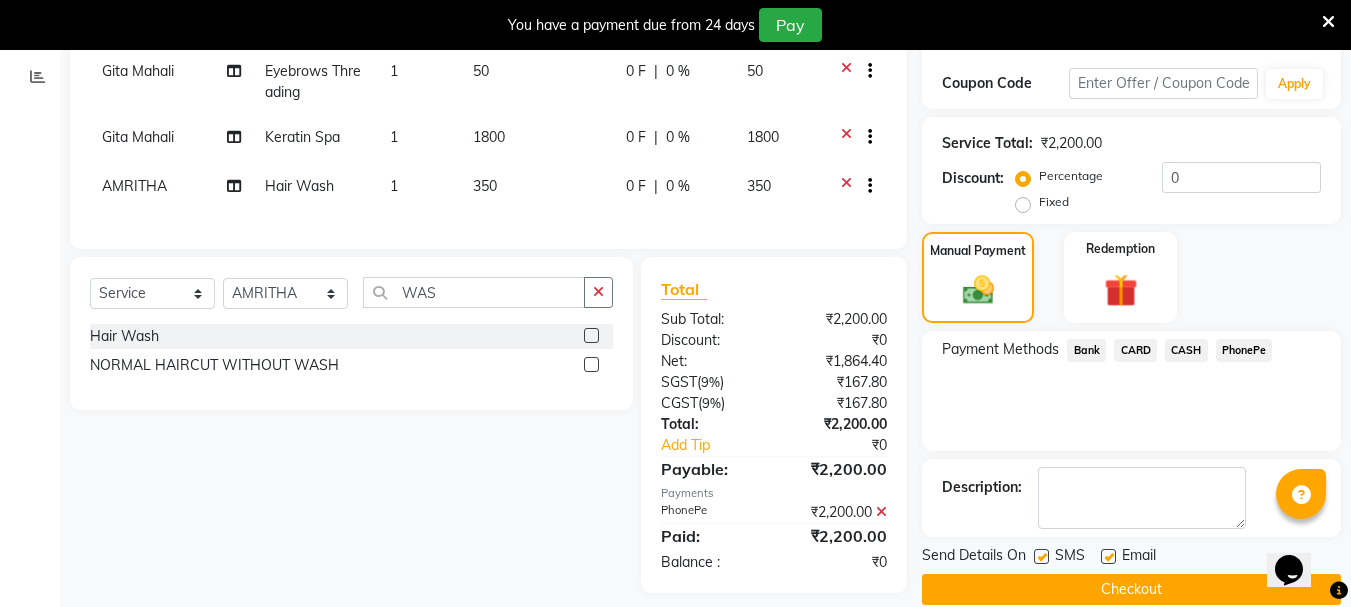 scroll, scrollTop: 362, scrollLeft: 0, axis: vertical 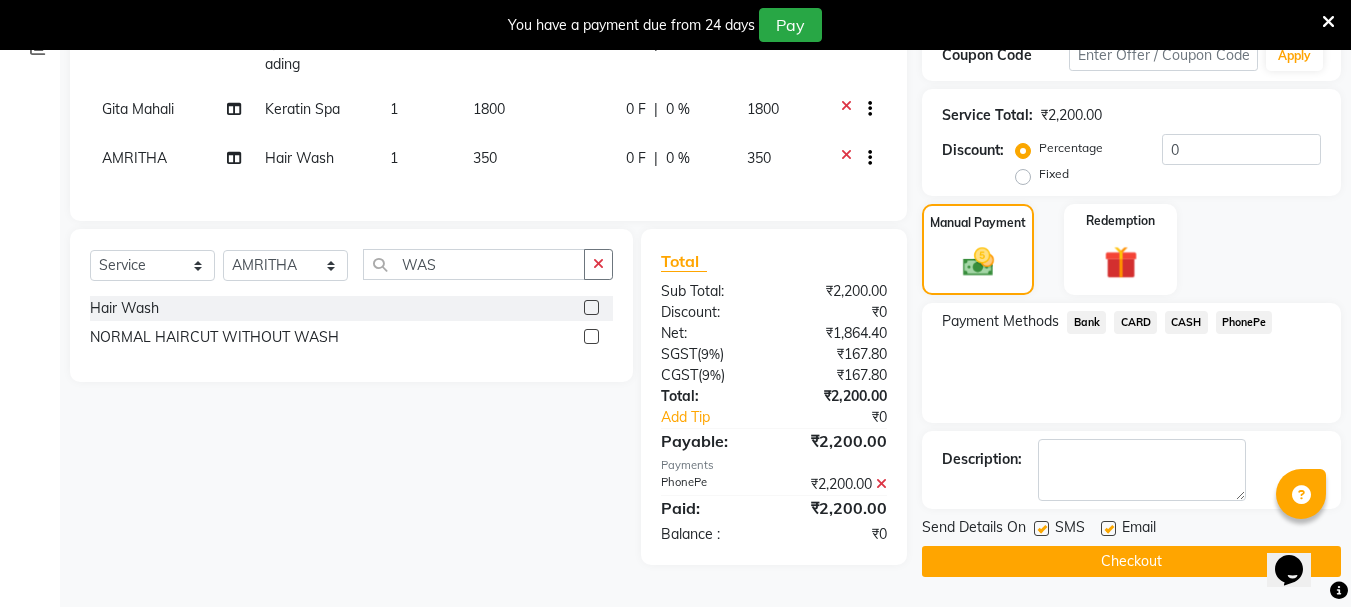 click on "INVOICE PREVIOUS INVOICES Create New   Save  Client [PHONE] Date 01-08-2025 Invoice Number V/2025 V/2025-26 2305 Services Stylist Service Qty Price Disc Total Action [FIRST] [LAST]  Eyebrows Threading 1 50 0 F | 0 % 50 [FIRST] [LAST]  Keratin Spa 1 1800 0 F | 0 % 1800 AMRITHA Hair Wash 1 350 0 F | 0 % 350 Select  Service  Product  Membership  Package Voucher Prepaid Gift Card  Select Stylist AMRITHA DIVYA L	 [FIRST] [LAST]  Jibi P R Karina Darjee  KOTTARAKKARA ASHTAMUDI [FIRST] [LAST] 	 Priya Chakraborty SARIGA R	 SHAHIDA [FIRST] [LAST]  MUHAMMED P R WAS Hair Wash  NORMAL HAIRCUT WITHOUT WASH  Total Sub Total: ₹2,200.00 Discount: ₹0 Net: ₹1,864.40 SGST  ( 9% ) ₹167.80 CGST  ( 9% ) ₹167.80 Total: ₹2,200.00 Add Tip ₹0 Payable: ₹2,200.00 Payments PhonePe ₹2,200.00  Paid: ₹2,200.00 Balance   : ₹0 Name: [FIRST]  Membership:  No Active Membership  Total Visits:  3 Card on file:  0 Last Visit:   07-05-2024 Points:   0  Coupon Code Apply Service Total:  ₹2,200.00  Discount:  Percentage   Fixed  0 Redemption" 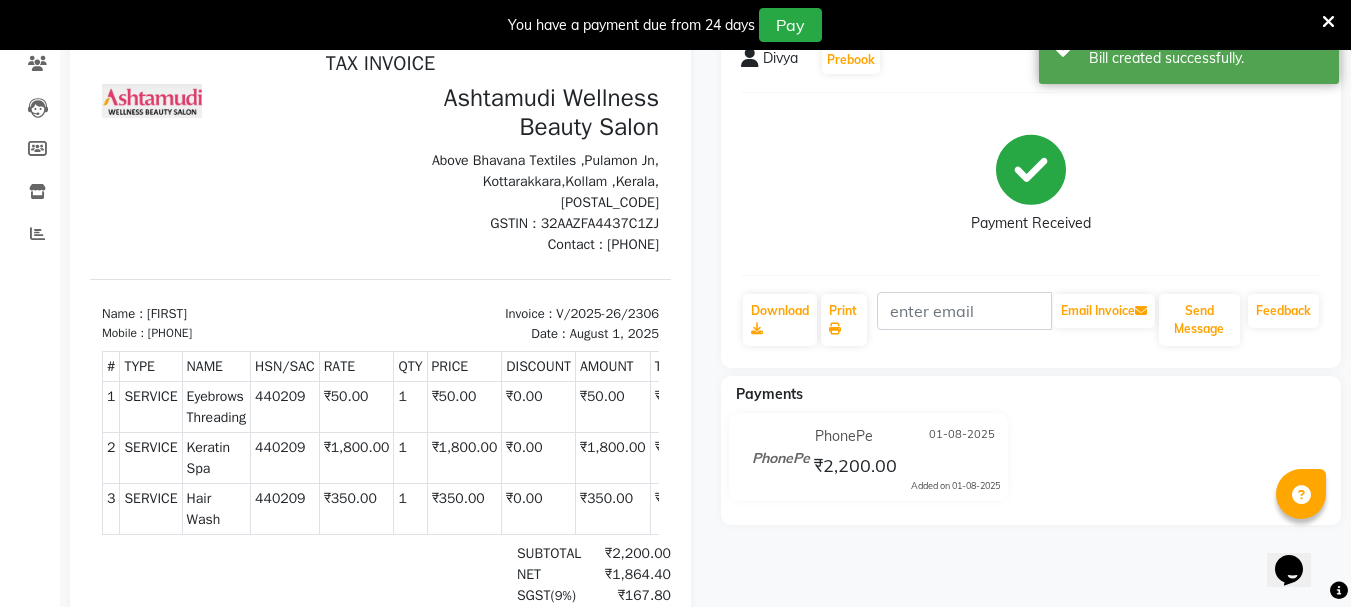 scroll, scrollTop: 0, scrollLeft: 0, axis: both 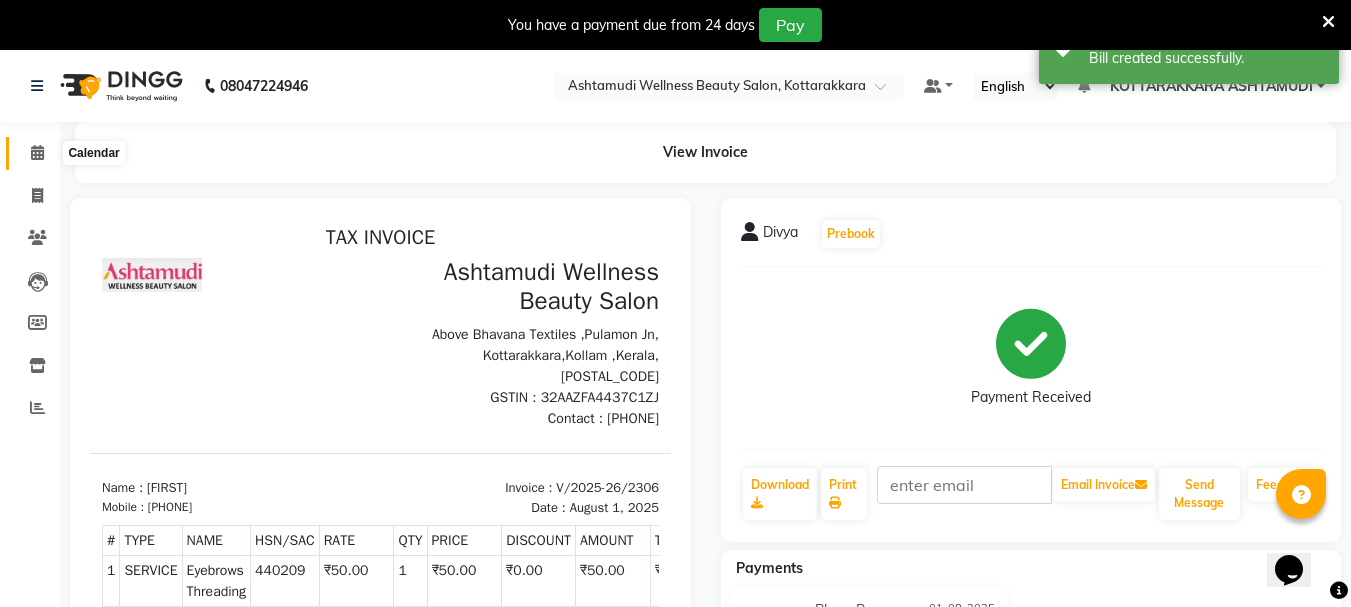 click 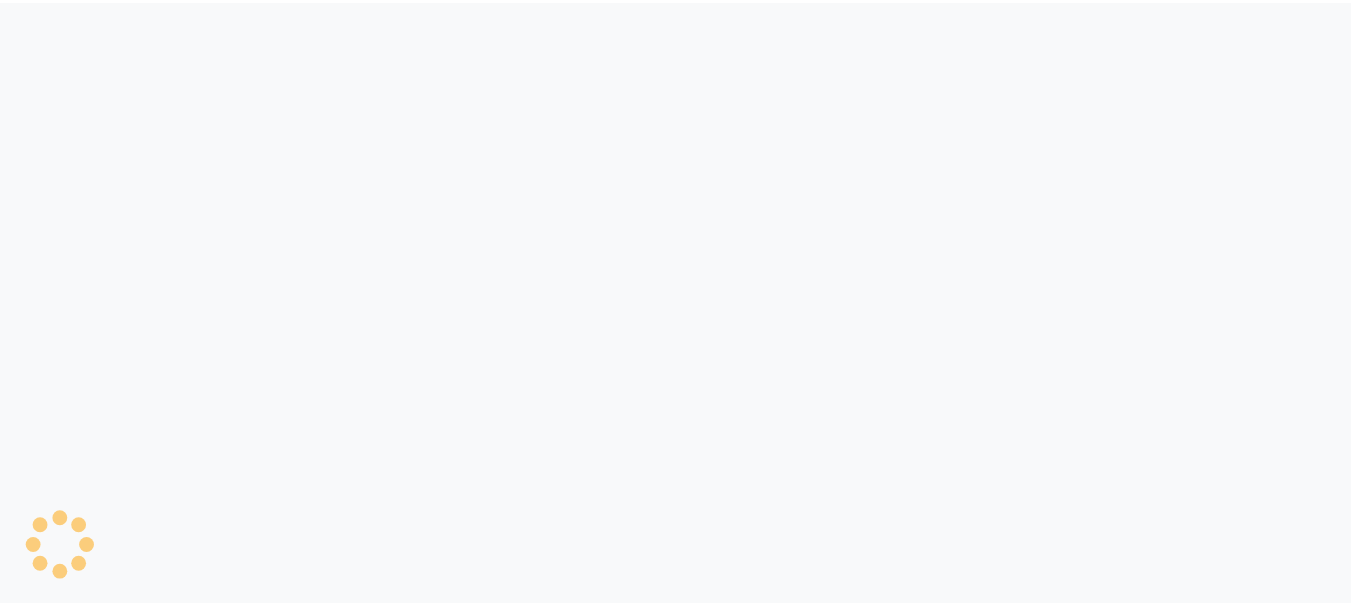 scroll, scrollTop: 0, scrollLeft: 0, axis: both 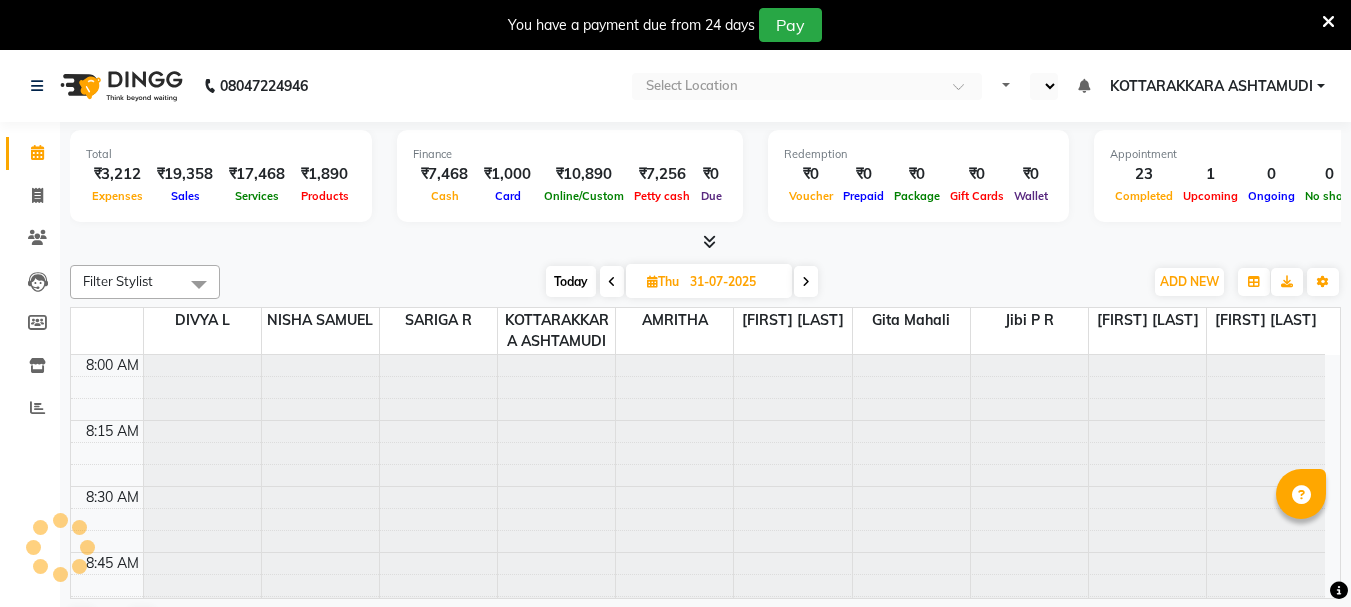 select on "en" 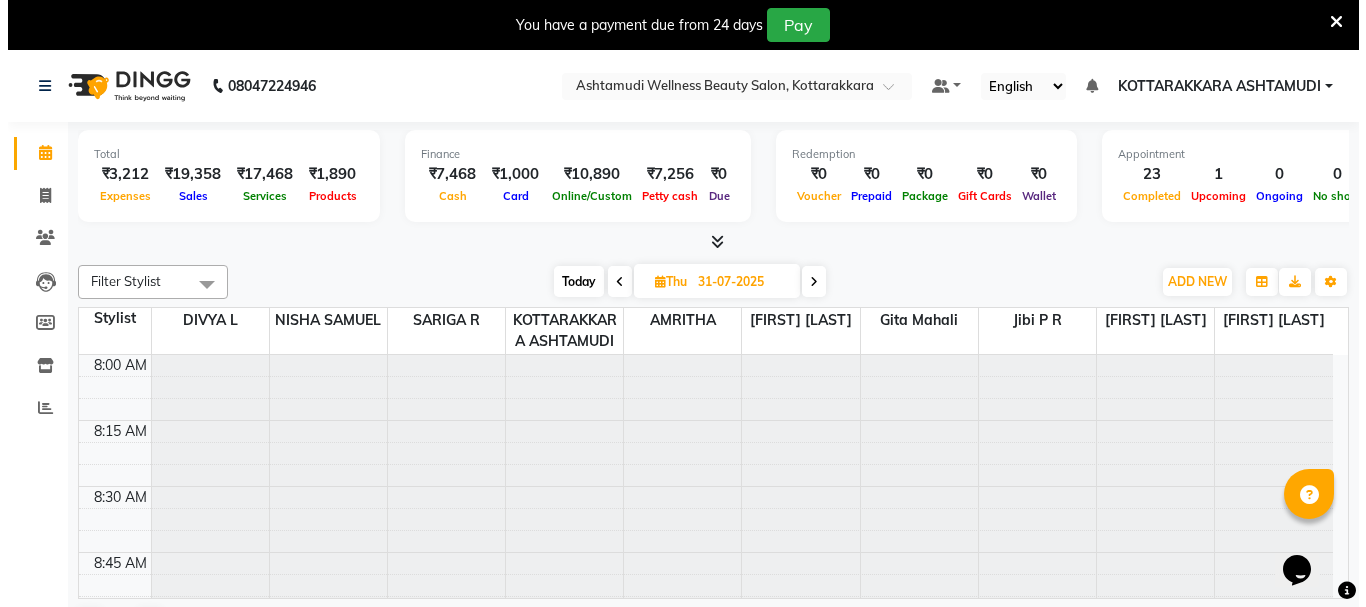 scroll, scrollTop: 0, scrollLeft: 0, axis: both 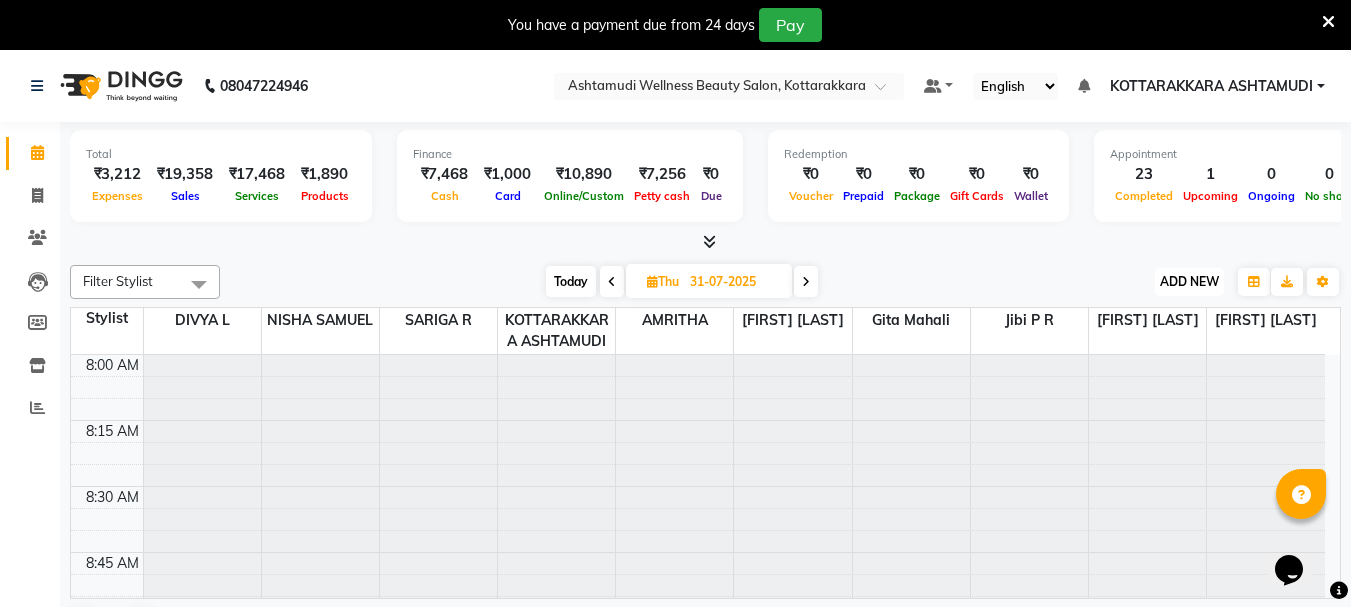 click on "ADD NEW" at bounding box center (1189, 281) 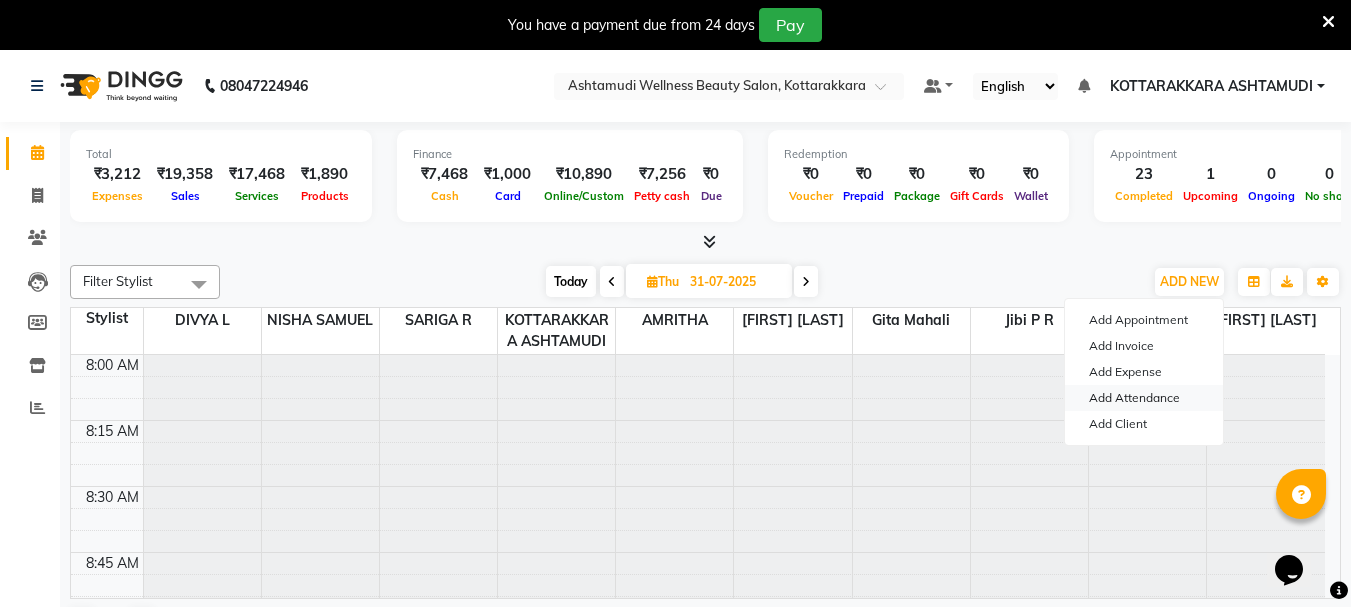click on "Add Attendance" at bounding box center (1144, 398) 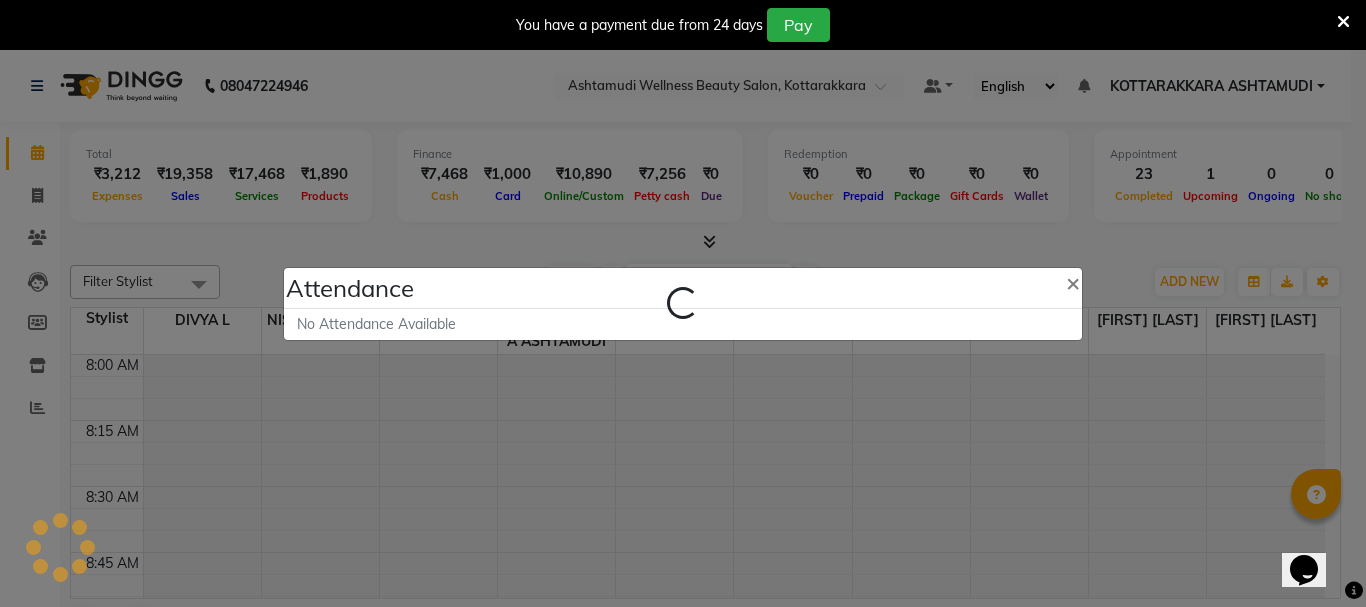 select on "A" 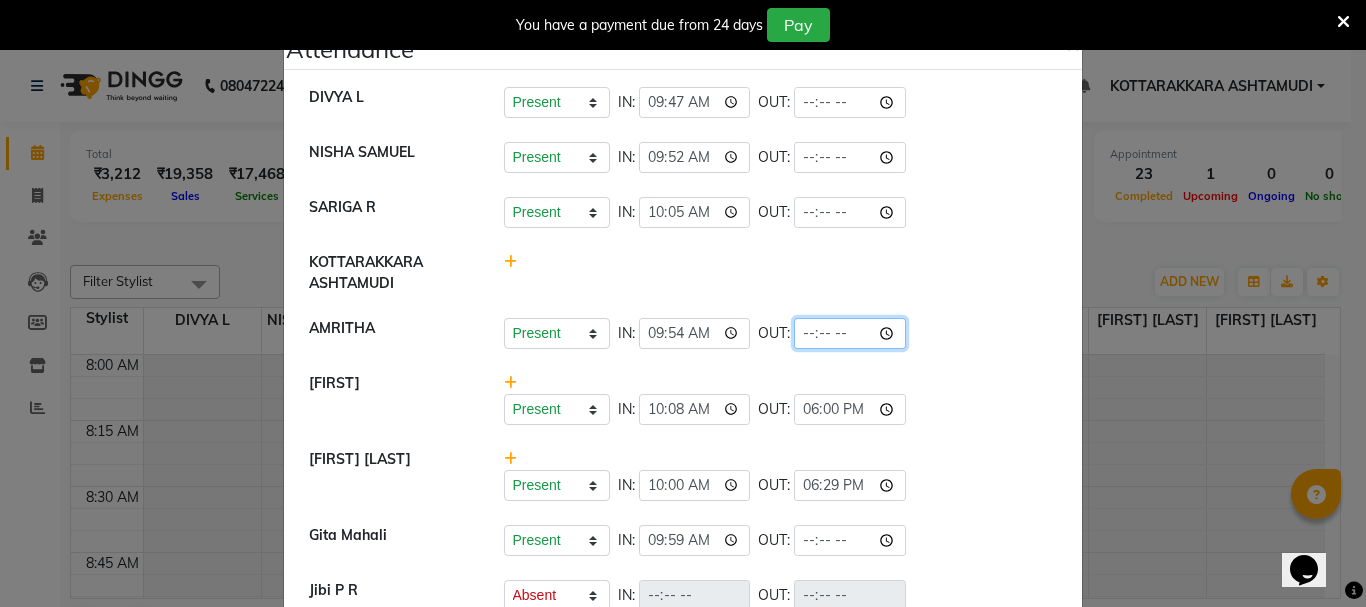 click 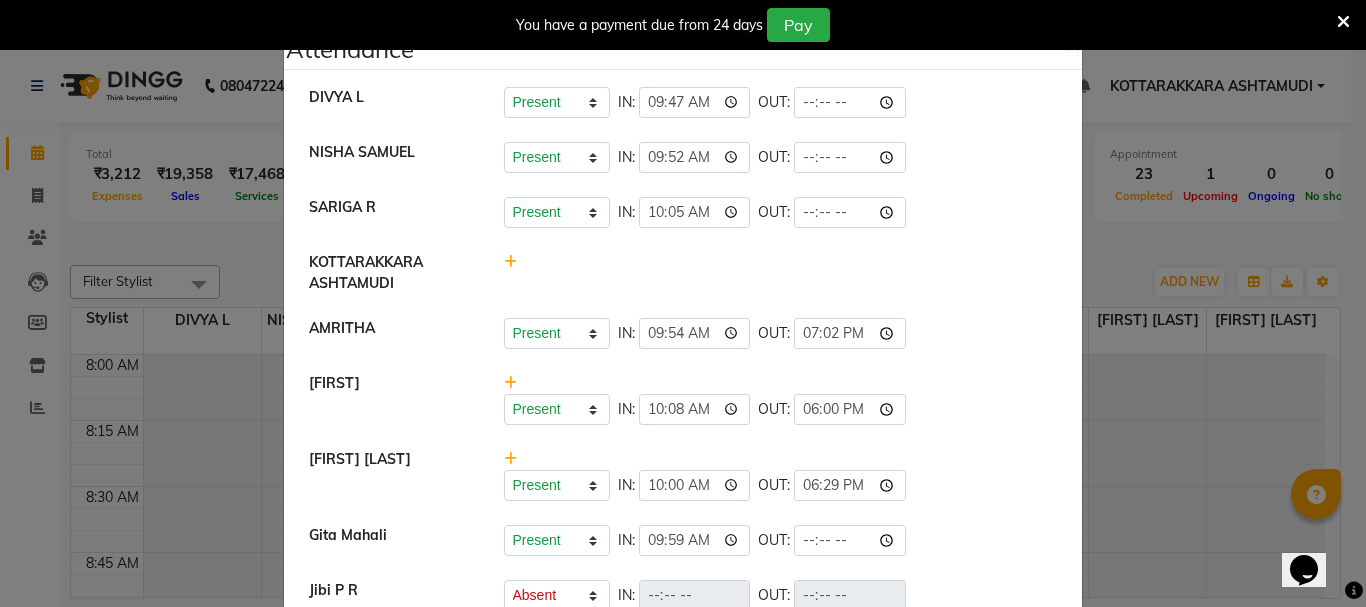 type on "19:02" 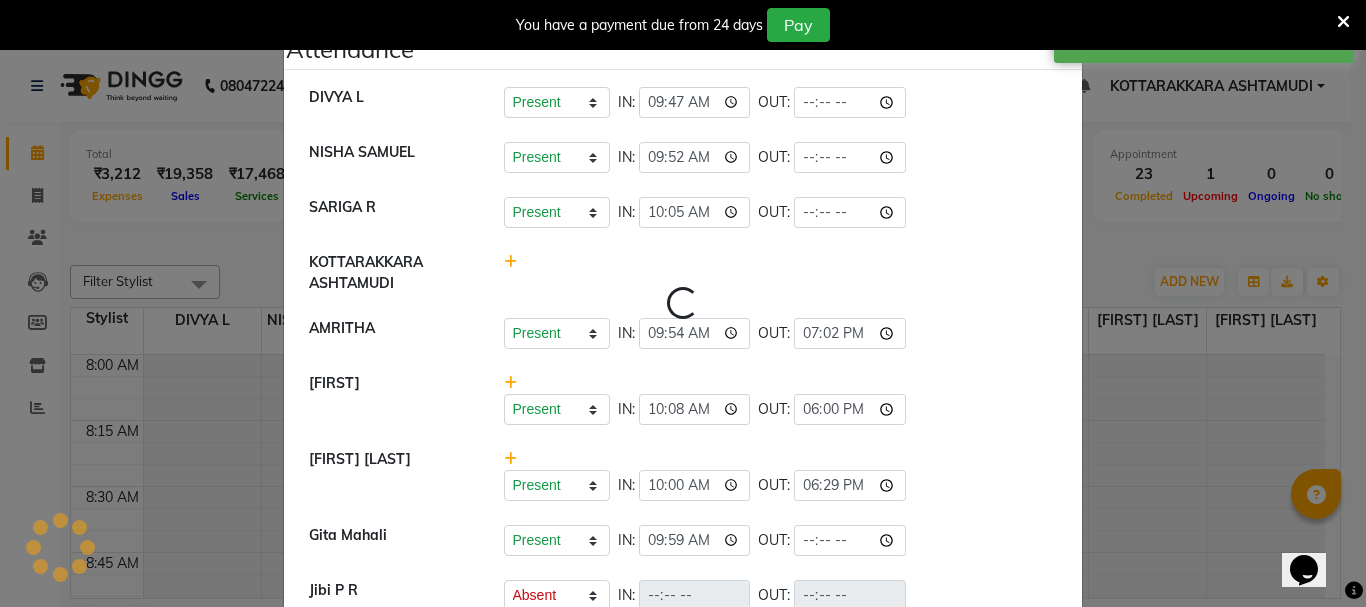 select on "A" 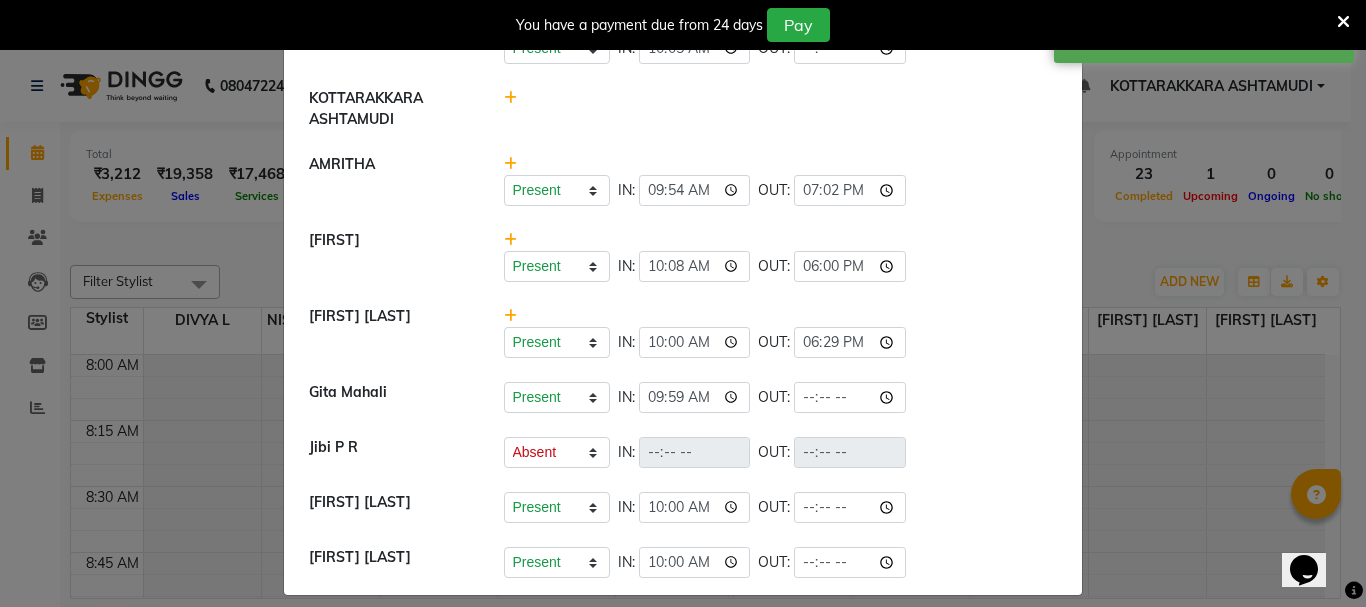 scroll, scrollTop: 181, scrollLeft: 0, axis: vertical 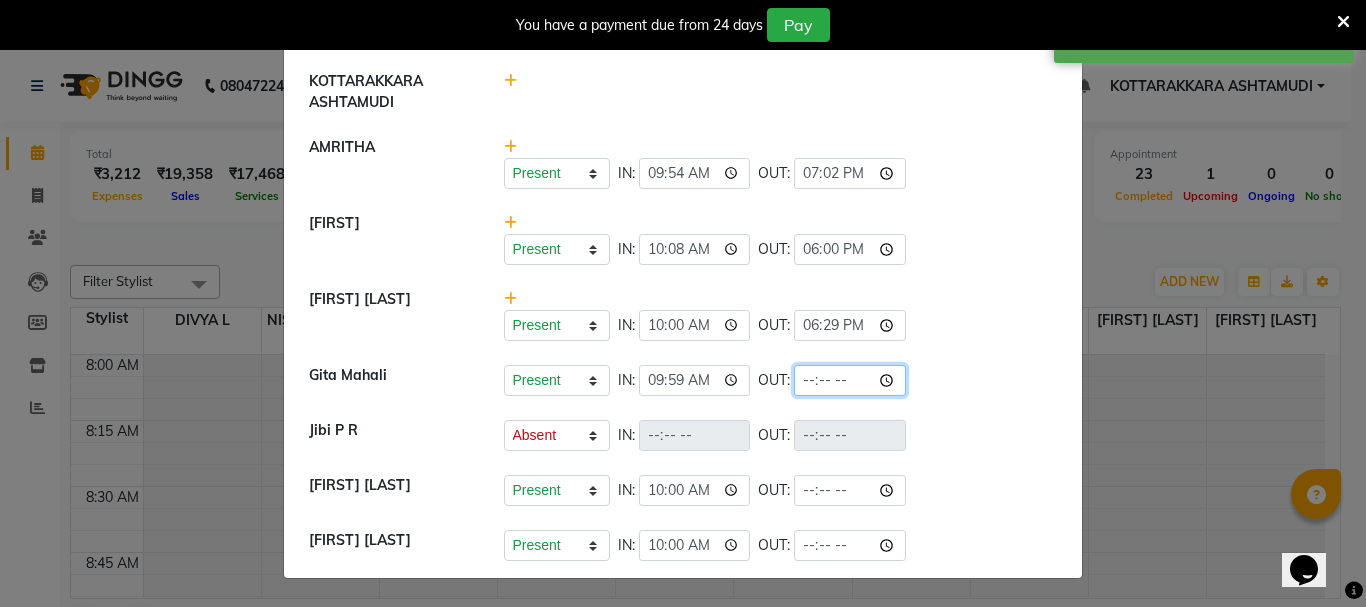 click 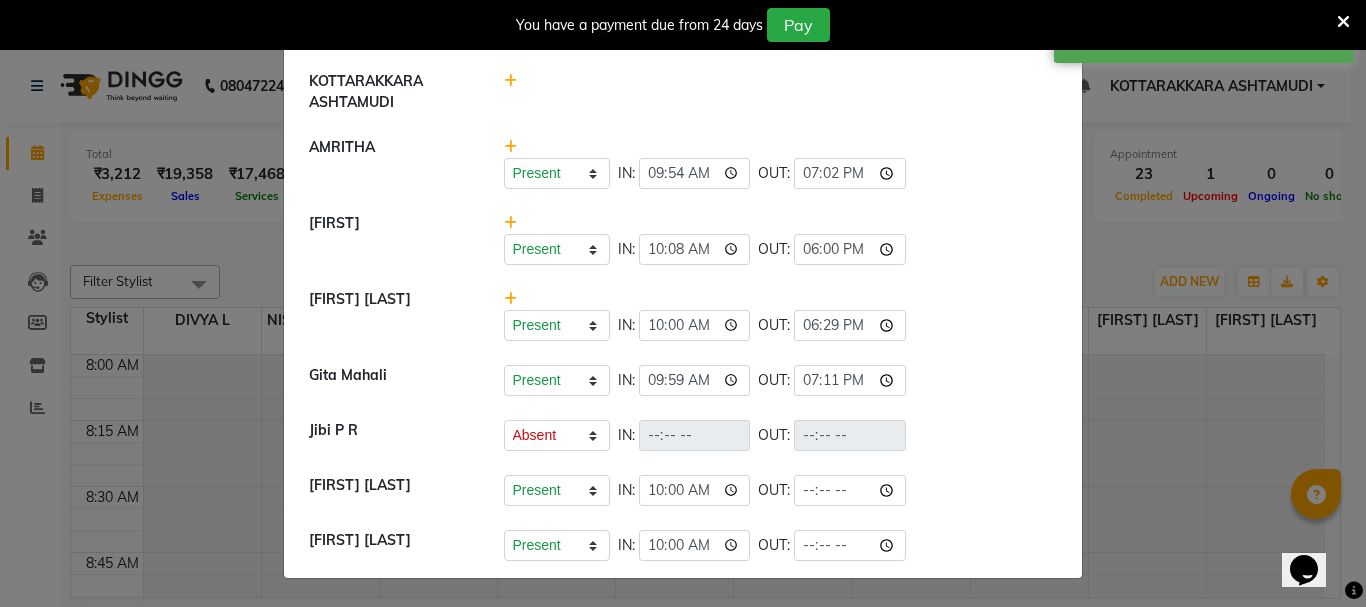 type on "19:11" 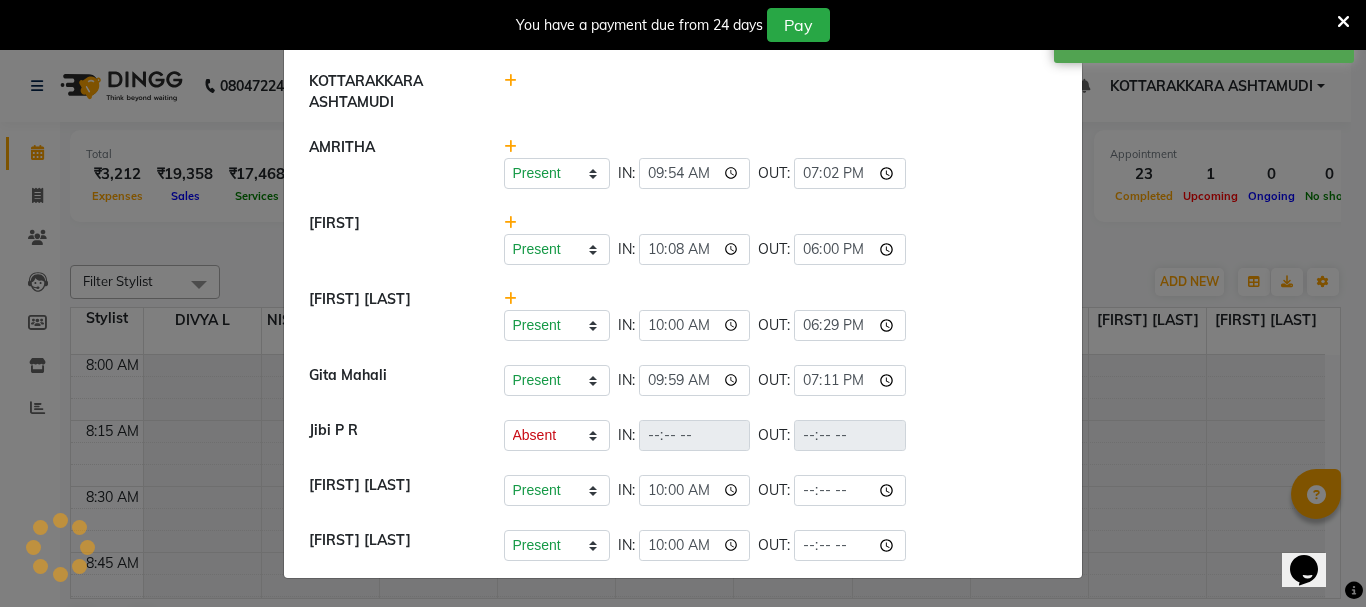 drag, startPoint x: 949, startPoint y: 262, endPoint x: 928, endPoint y: 345, distance: 85.61542 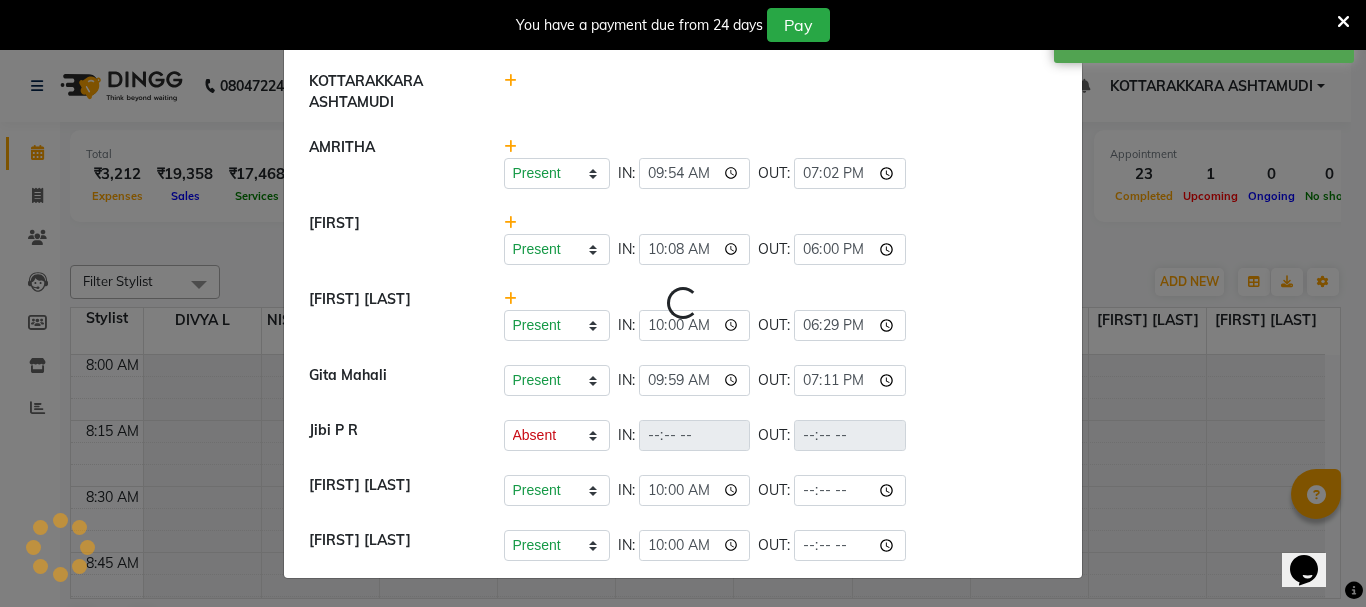 select on "A" 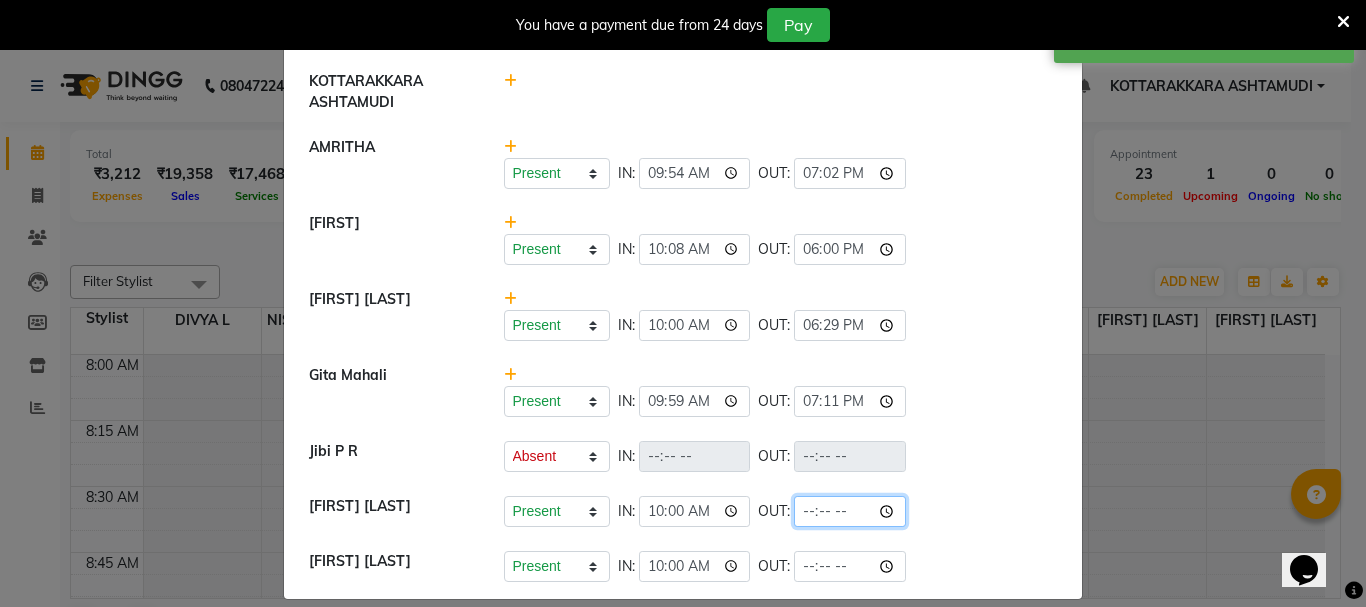 click 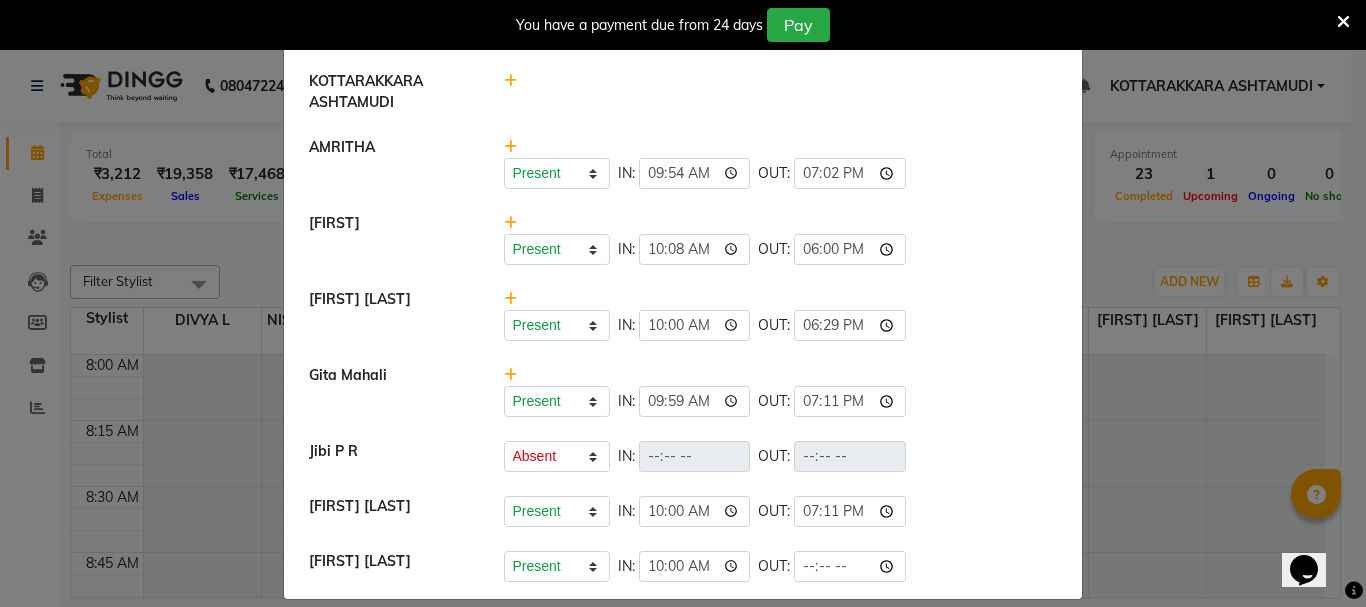type on "19:11" 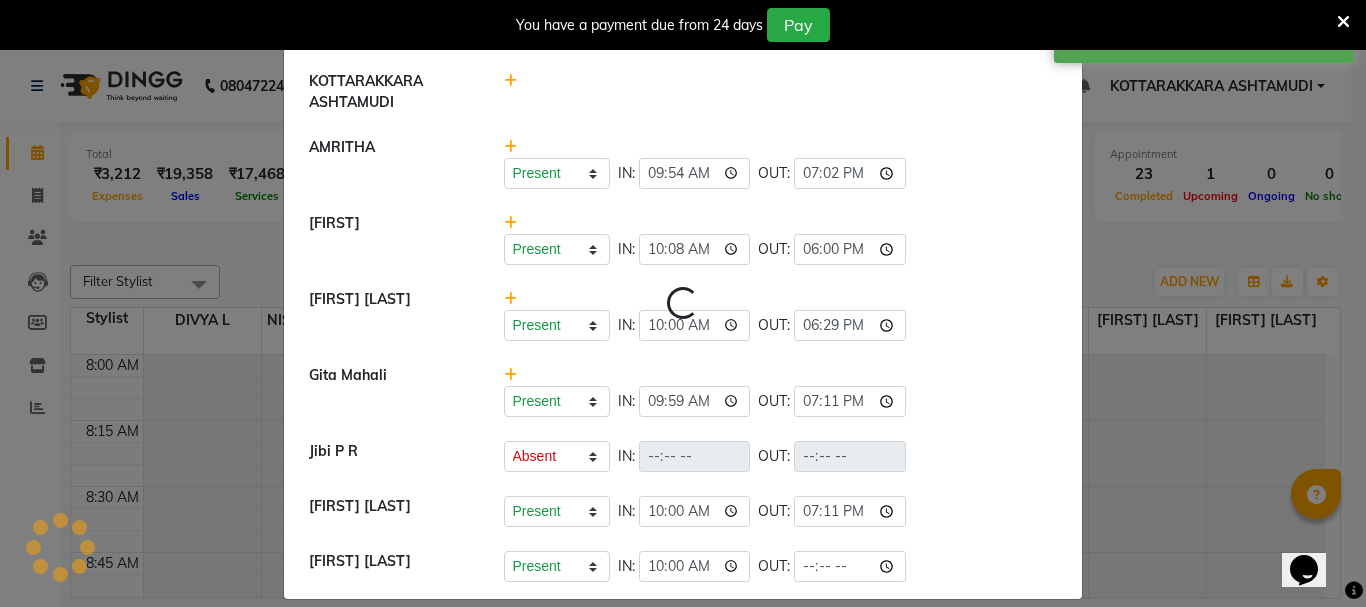 select on "A" 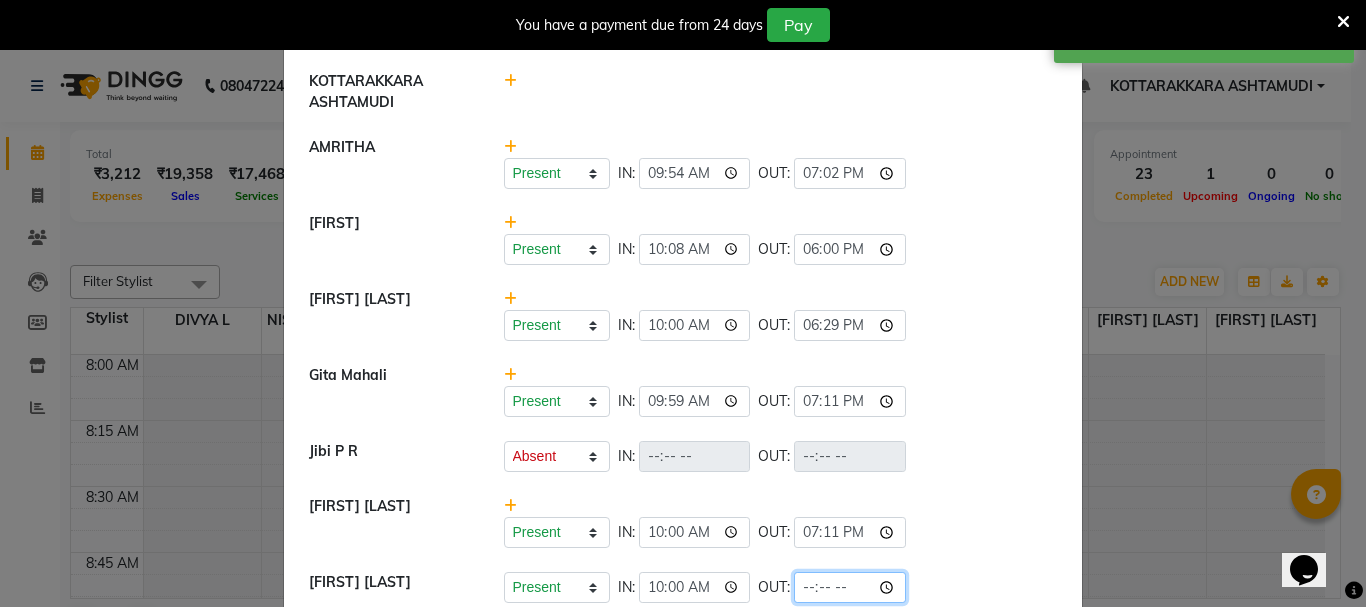 click 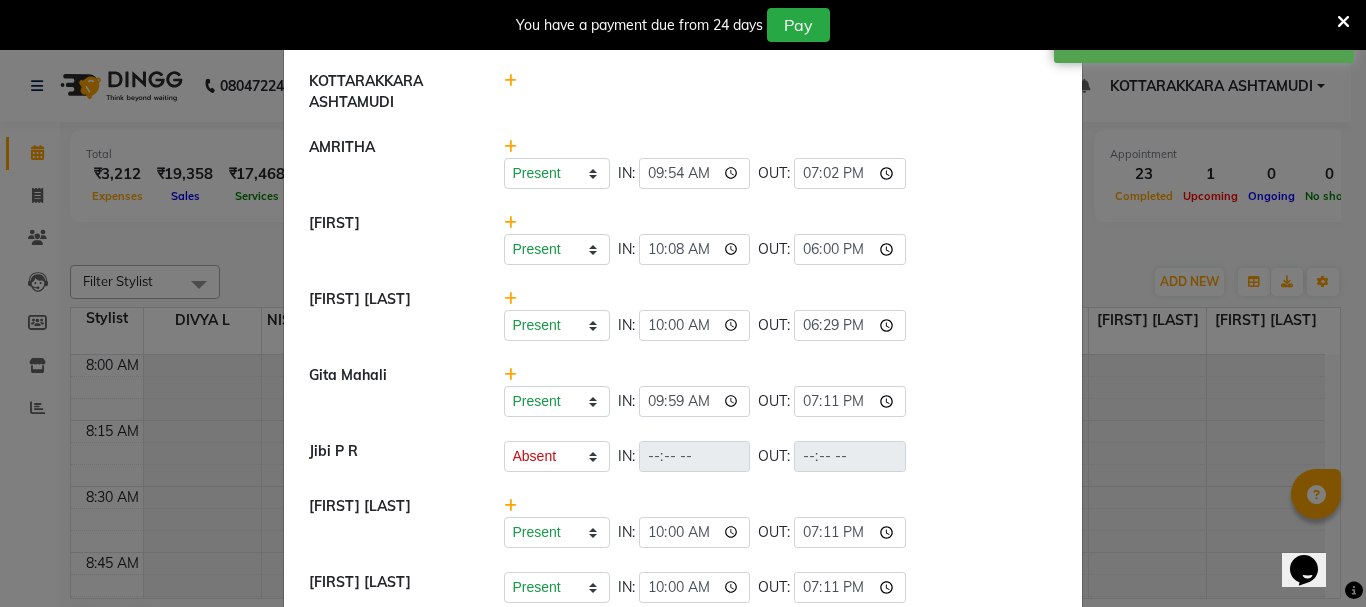 type on "19:11" 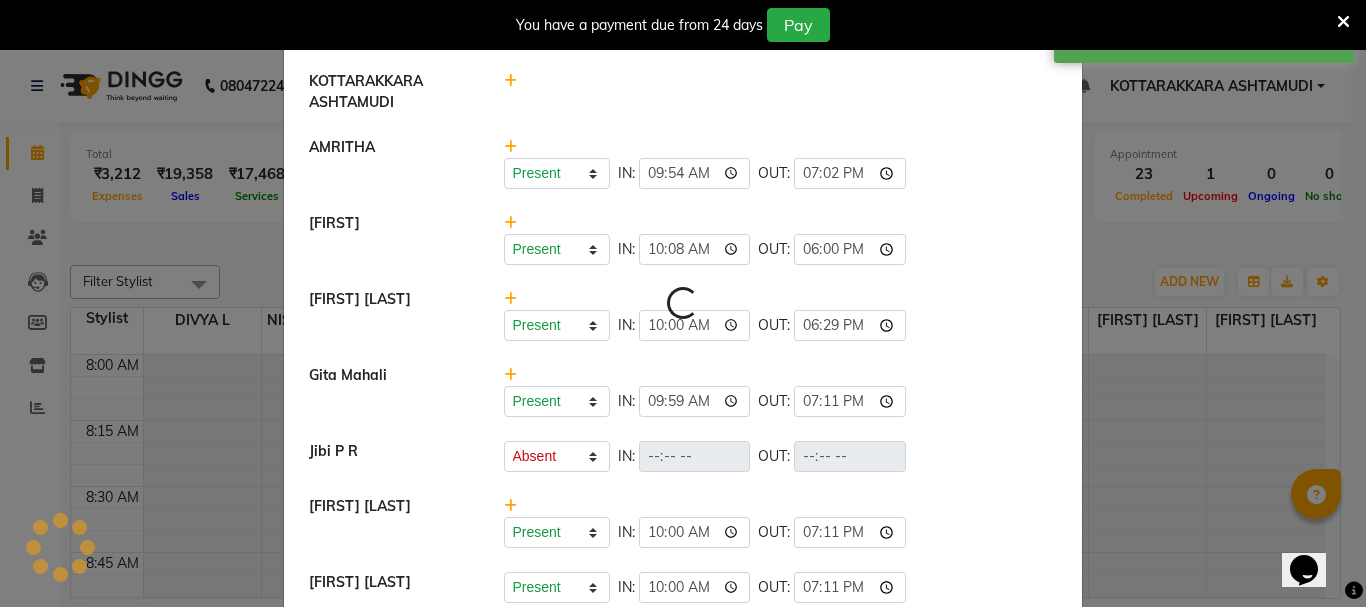 select on "A" 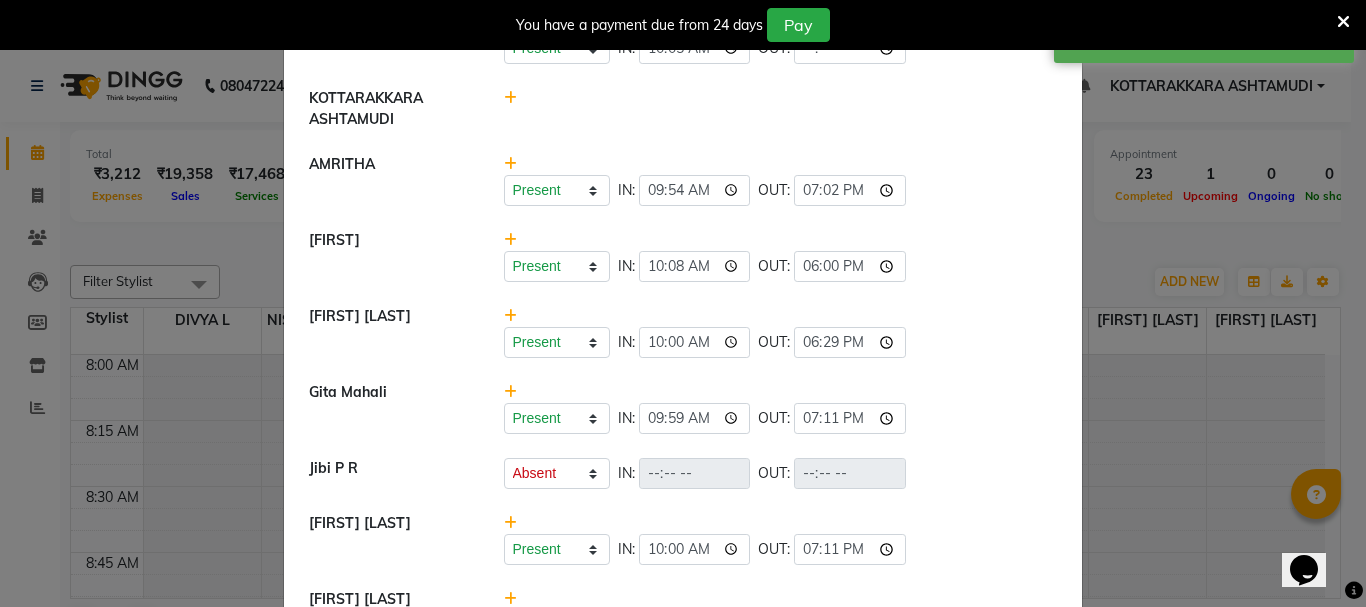 scroll, scrollTop: 0, scrollLeft: 0, axis: both 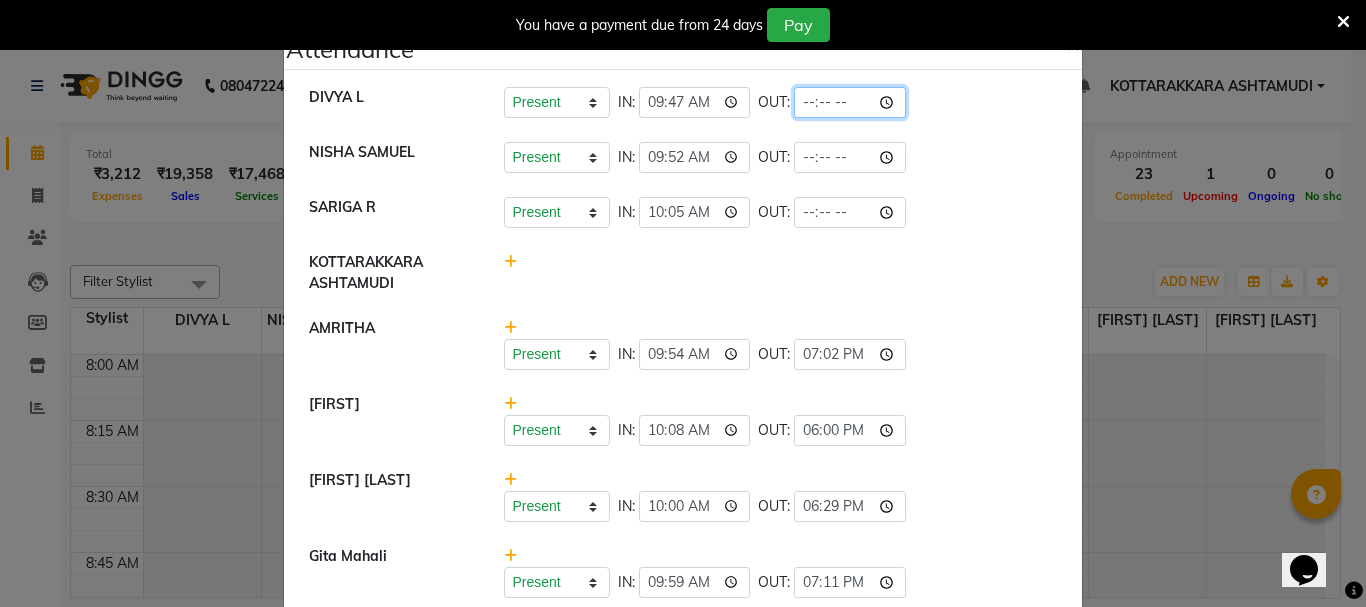 click 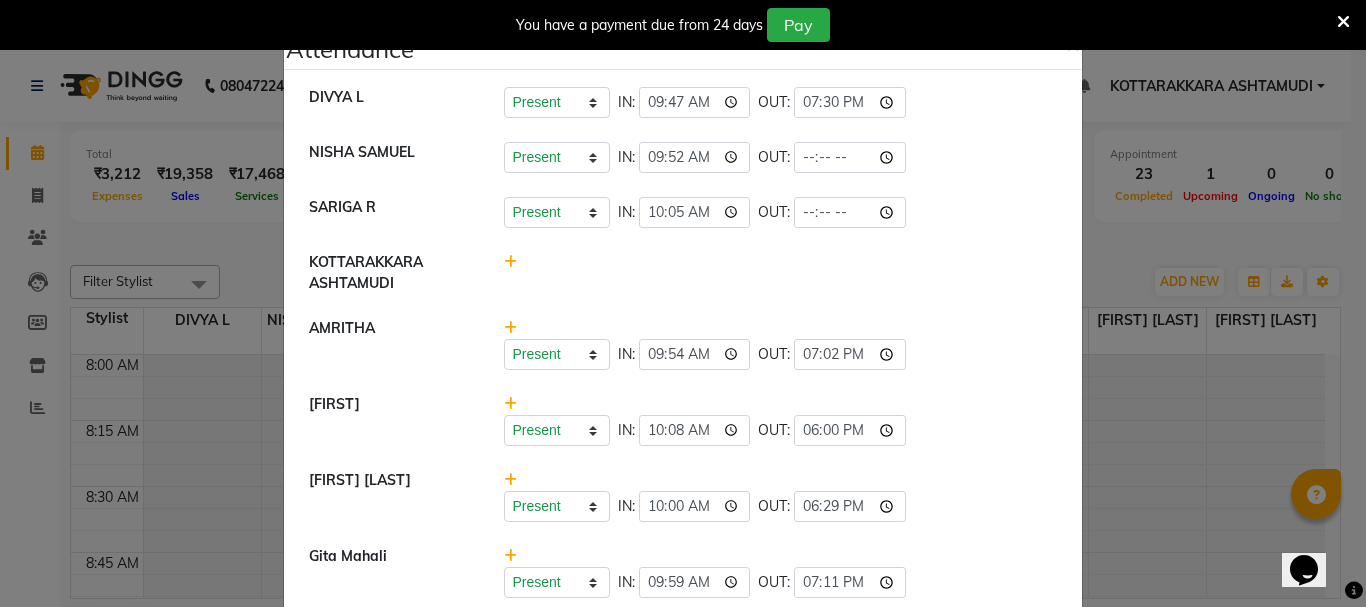 type on "19:30" 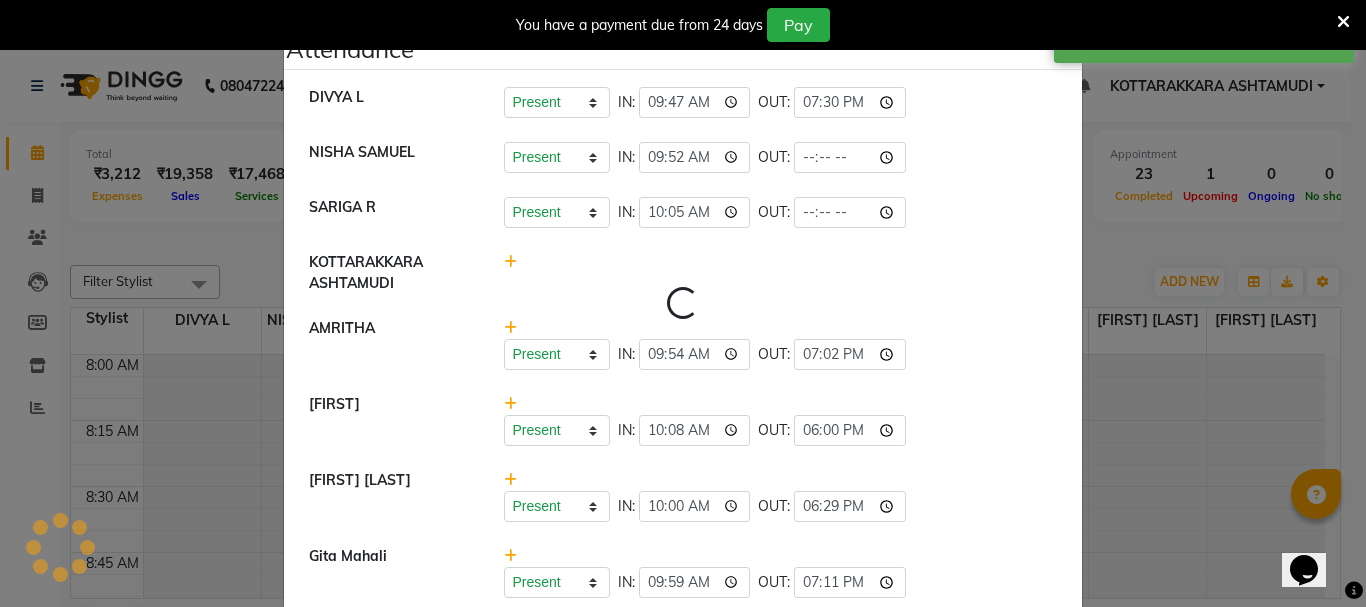 select on "A" 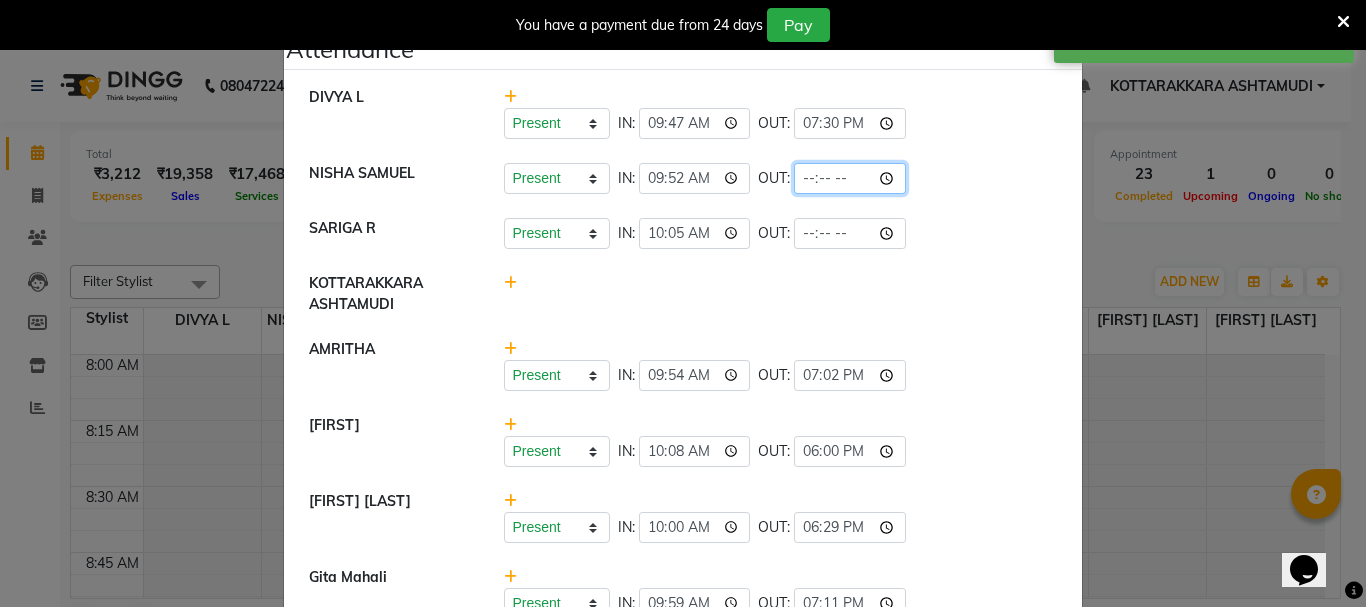 click 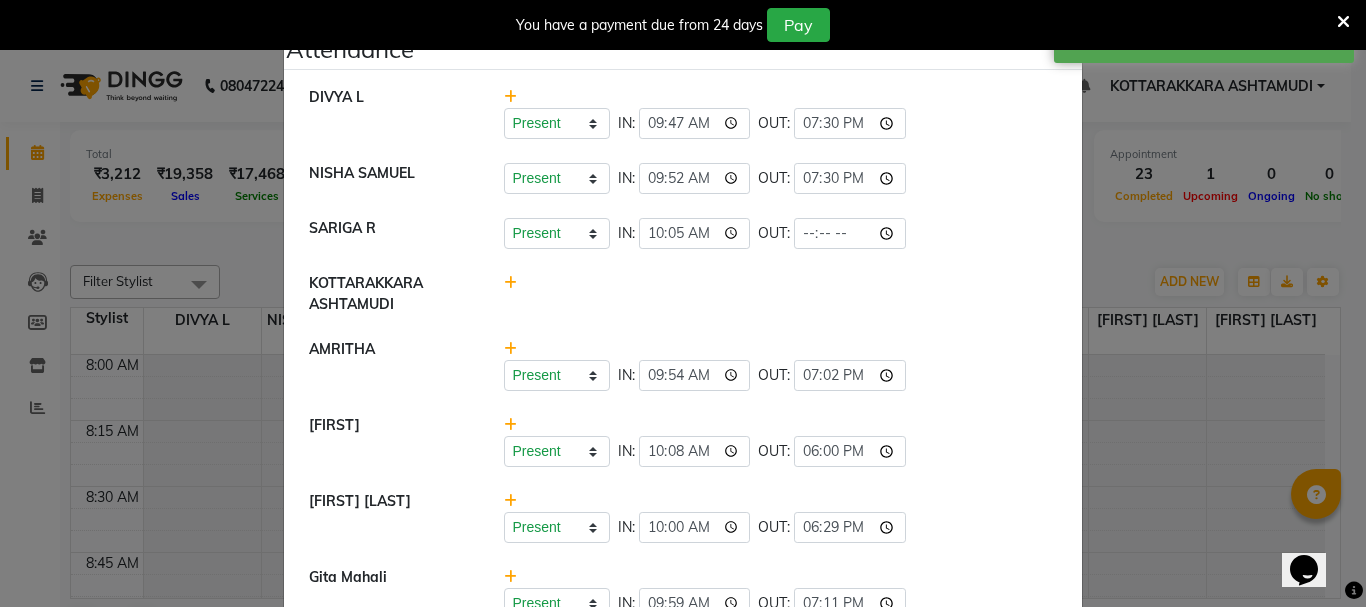 type on "19:30" 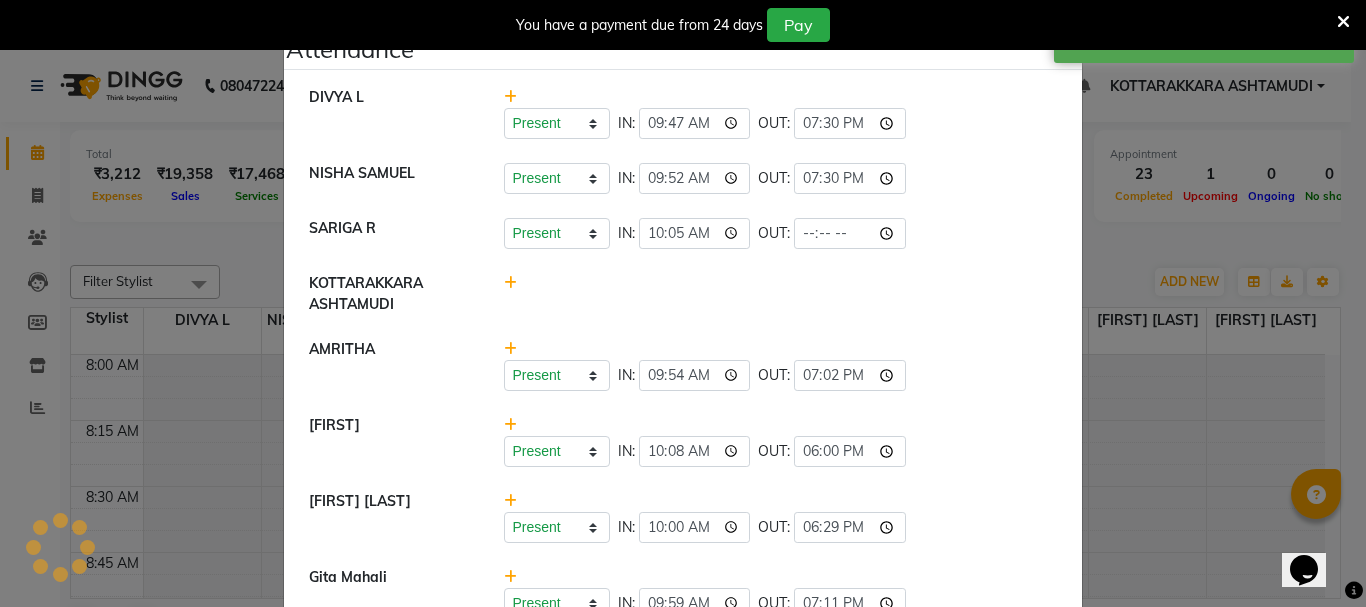 click on "Present   Absent   Late   Half Day   Weekly Off  IN:  09:54 OUT:  19:02" 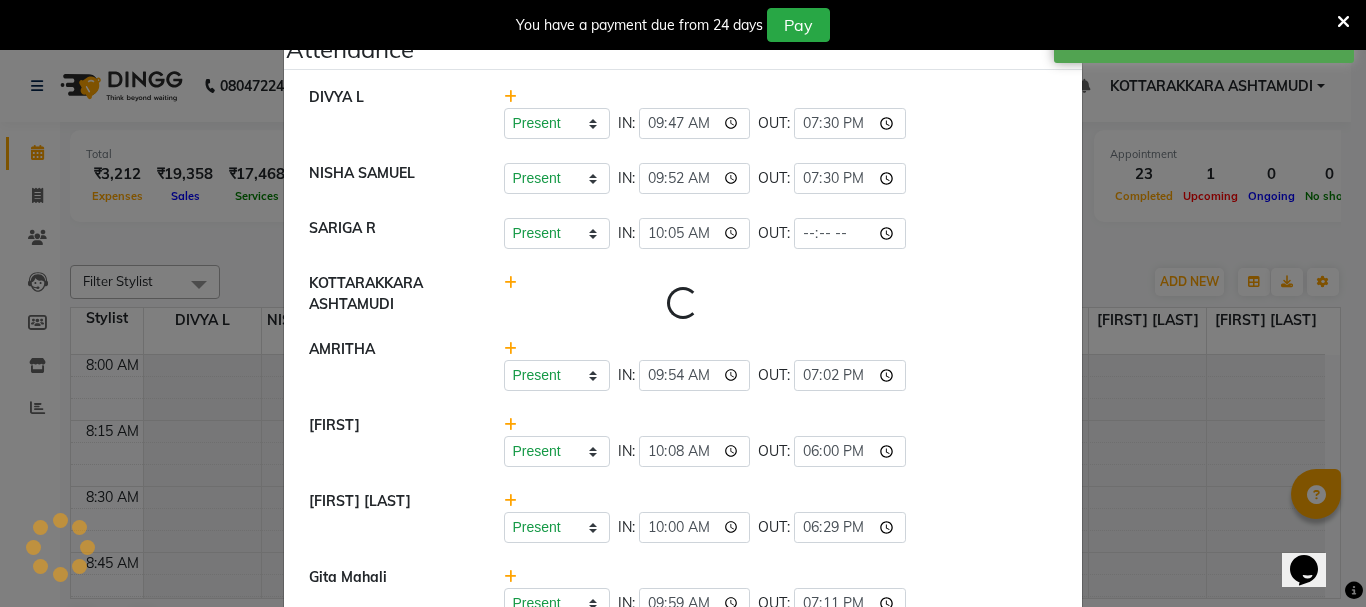select on "A" 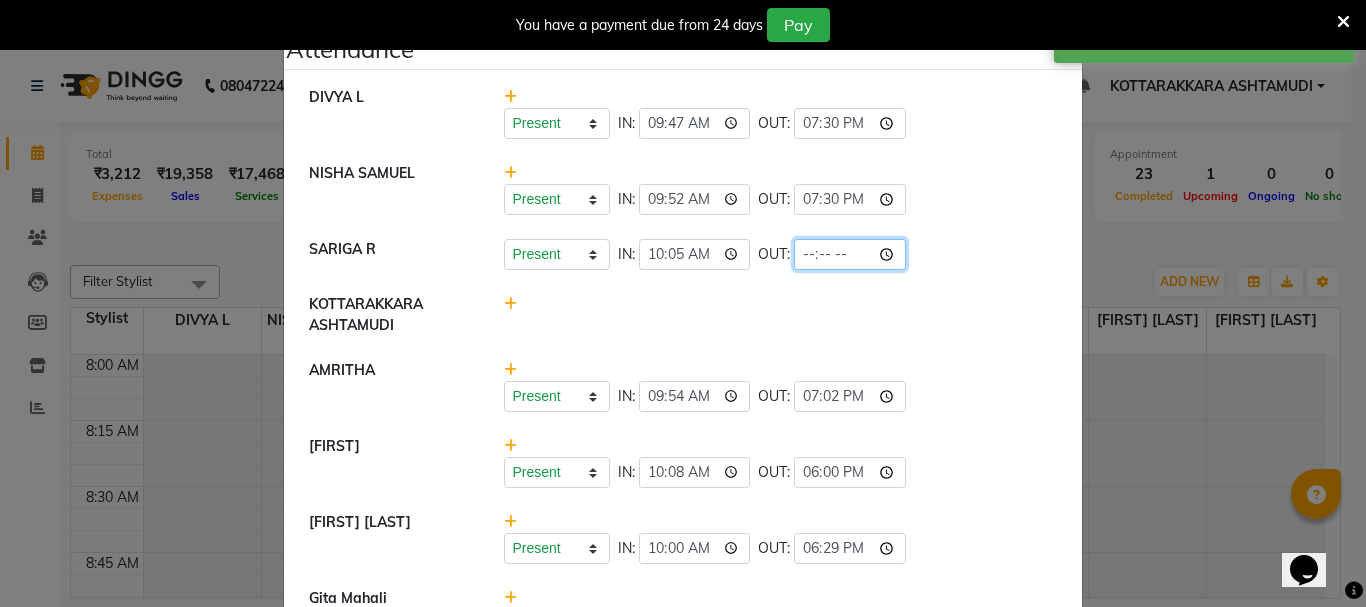 click 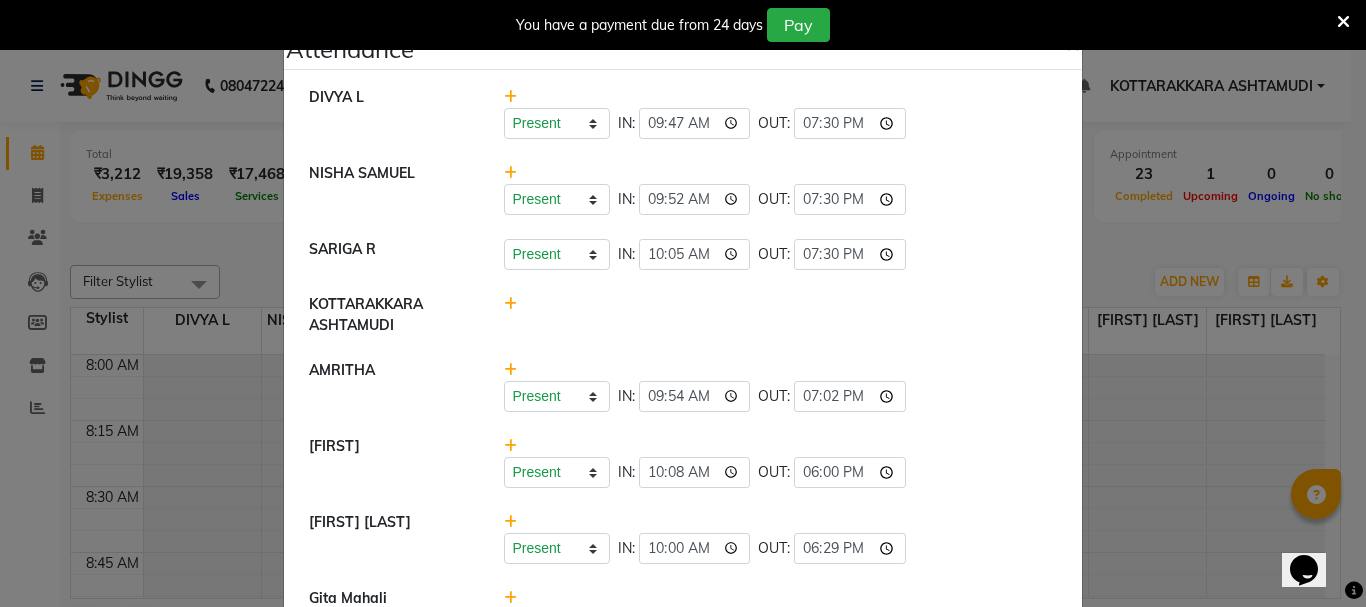 type on "19:30" 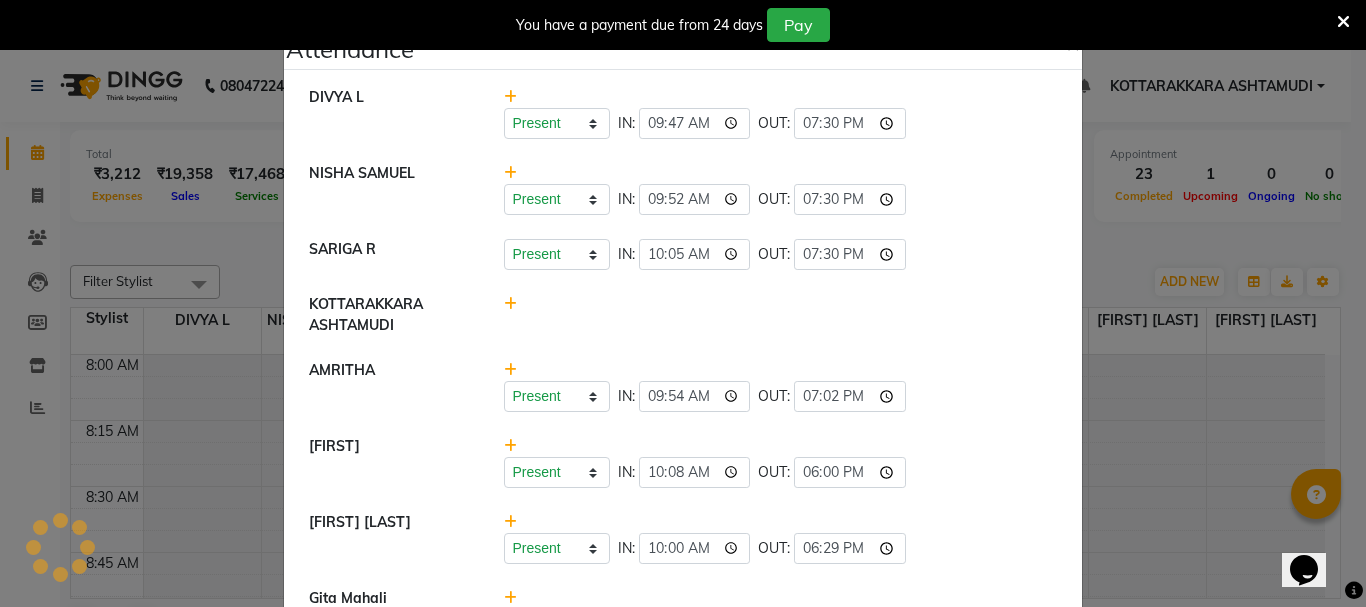 click on "Present   Absent   Late   Half Day   Weekly Off  IN:  10:08 OUT:  18:00" 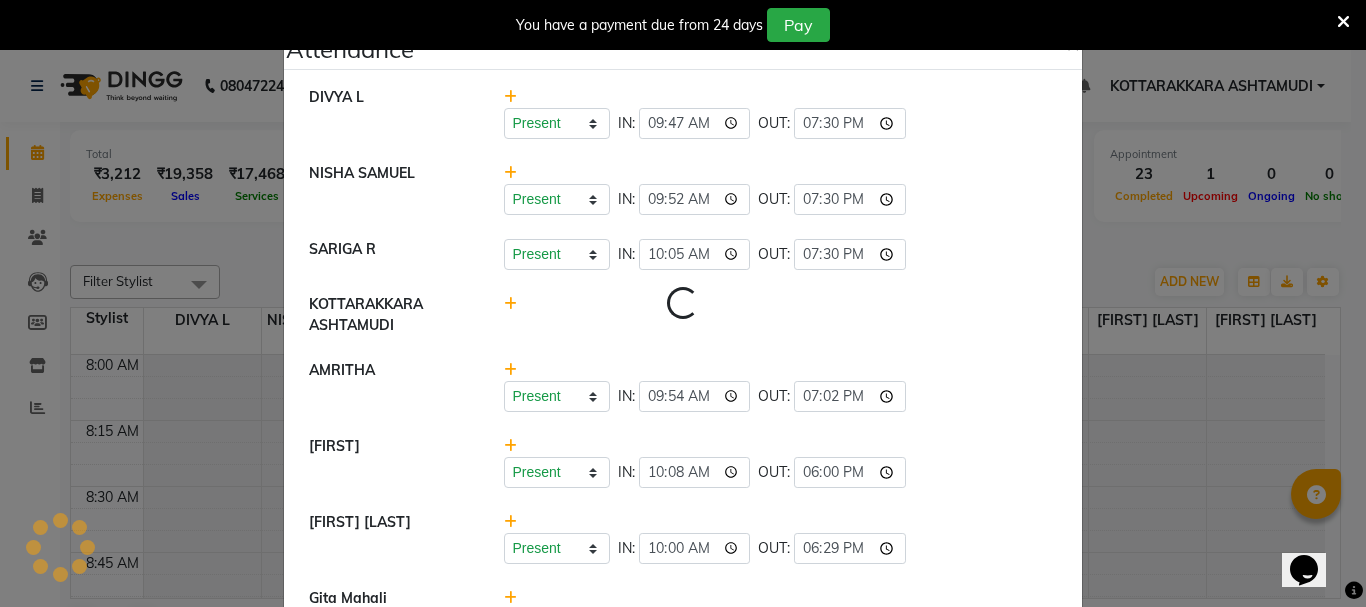 select on "A" 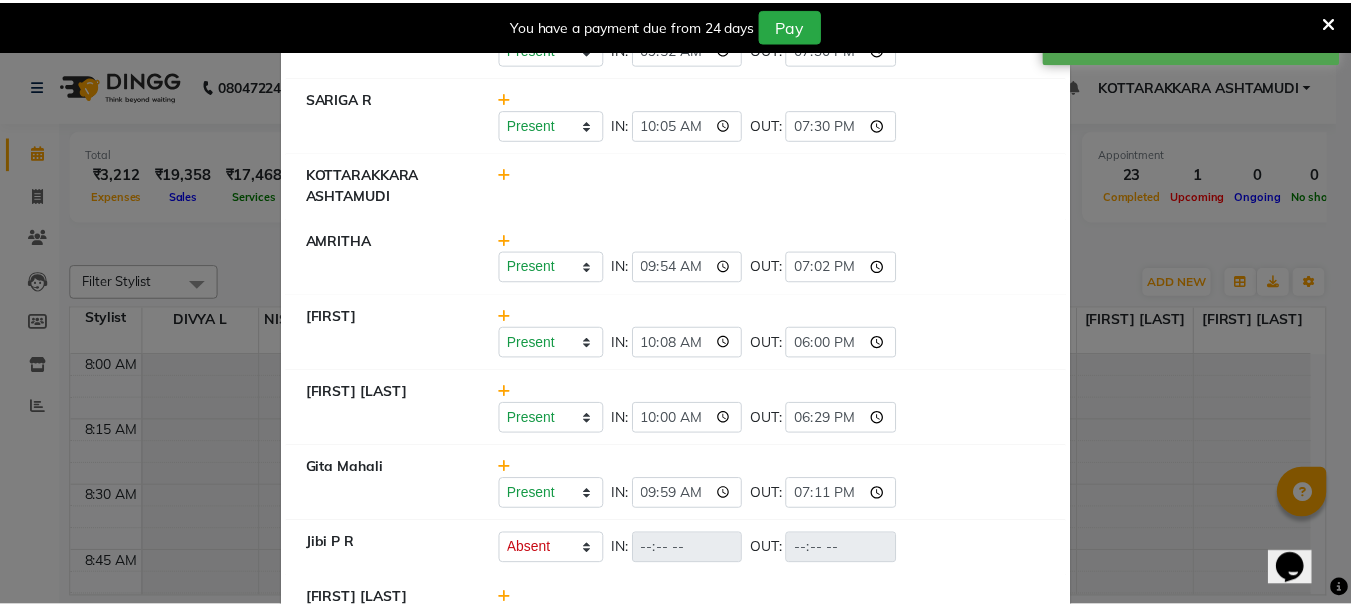 scroll, scrollTop: 0, scrollLeft: 0, axis: both 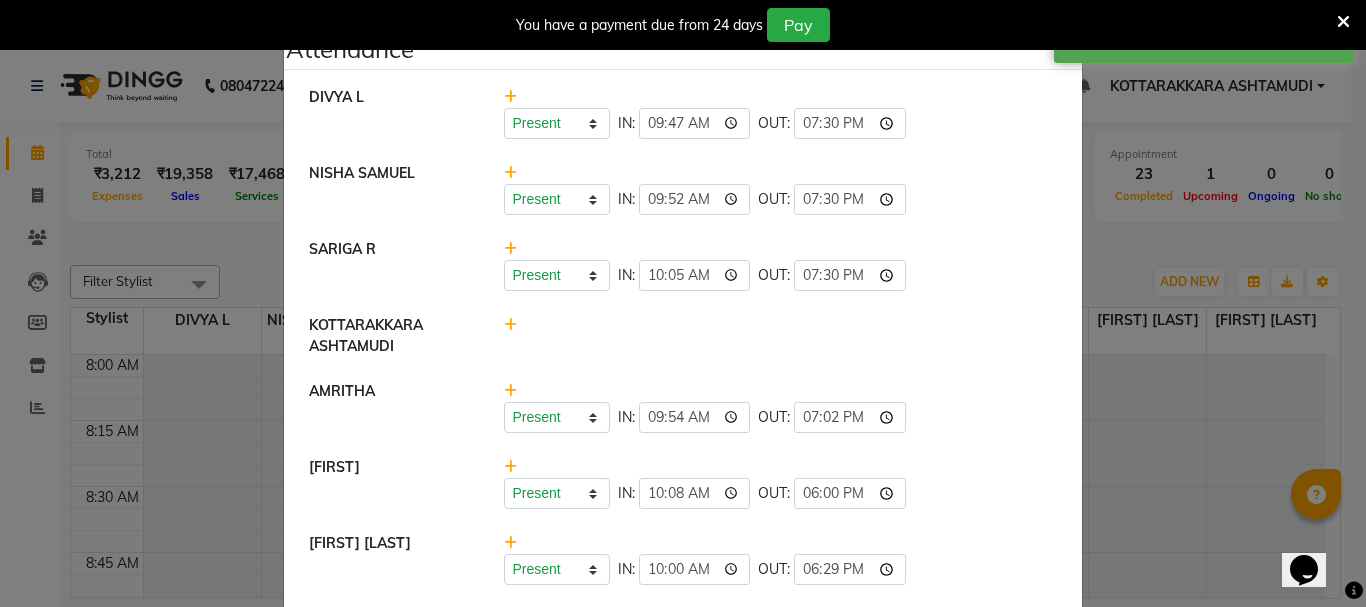 click at bounding box center [1343, 22] 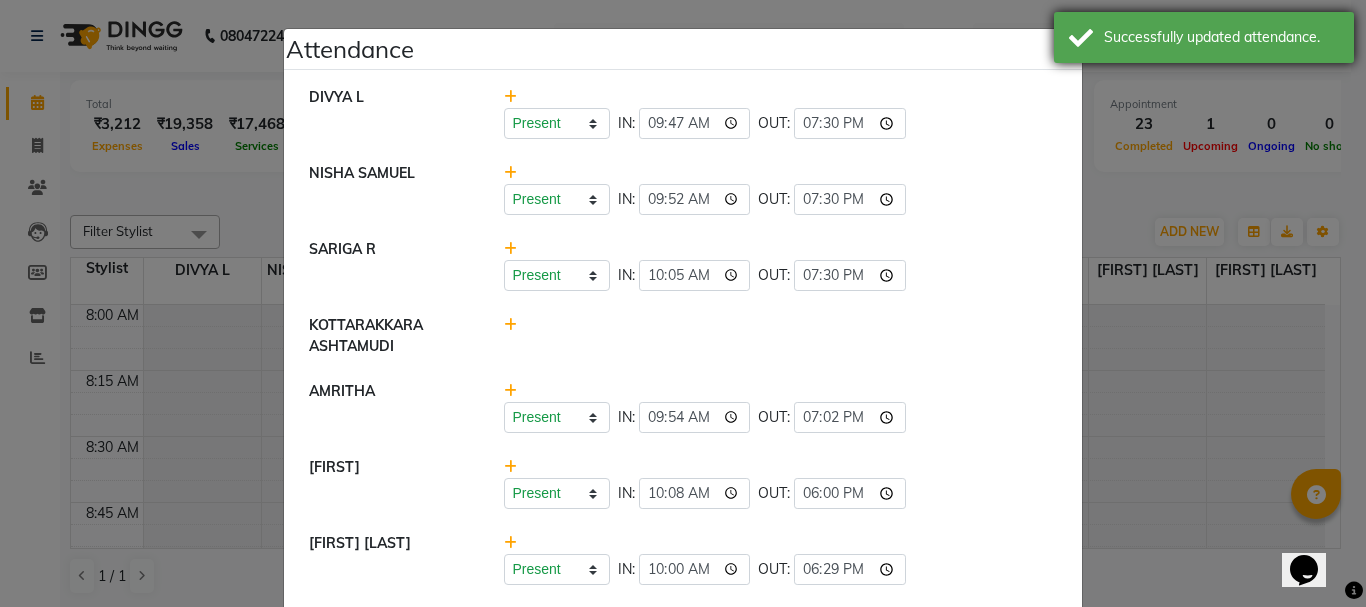 click on "Successfully updated attendance." at bounding box center [1204, 37] 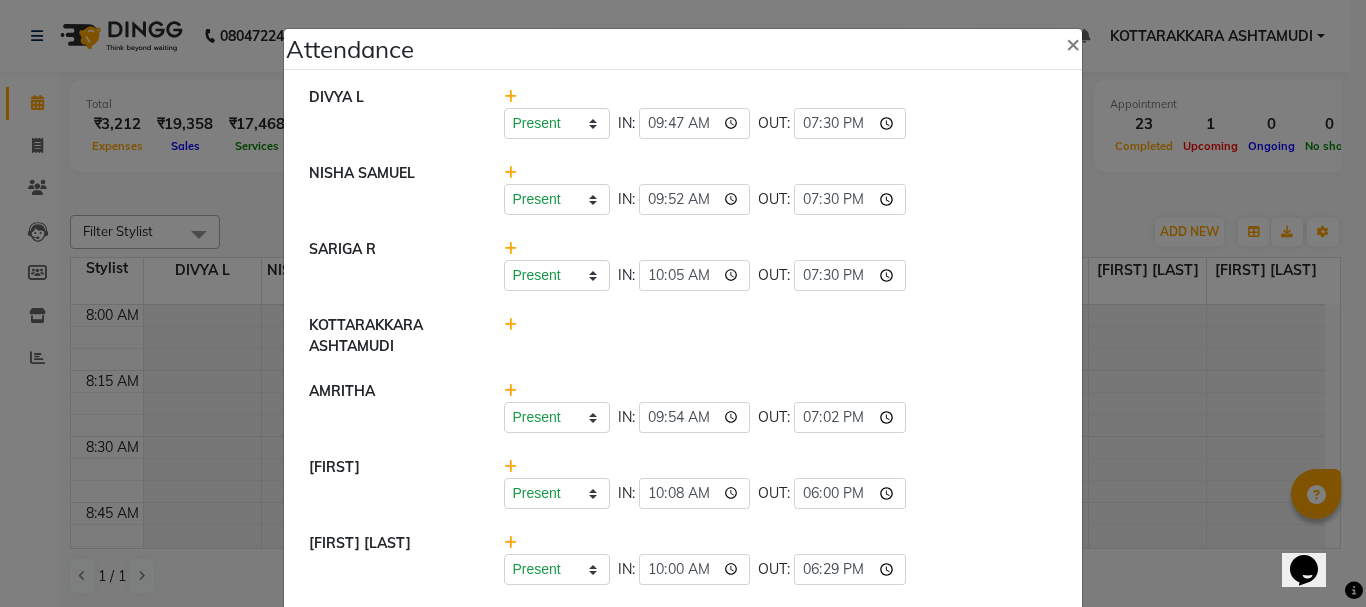 click on "Successfully updated attendance." at bounding box center (1204, 37) 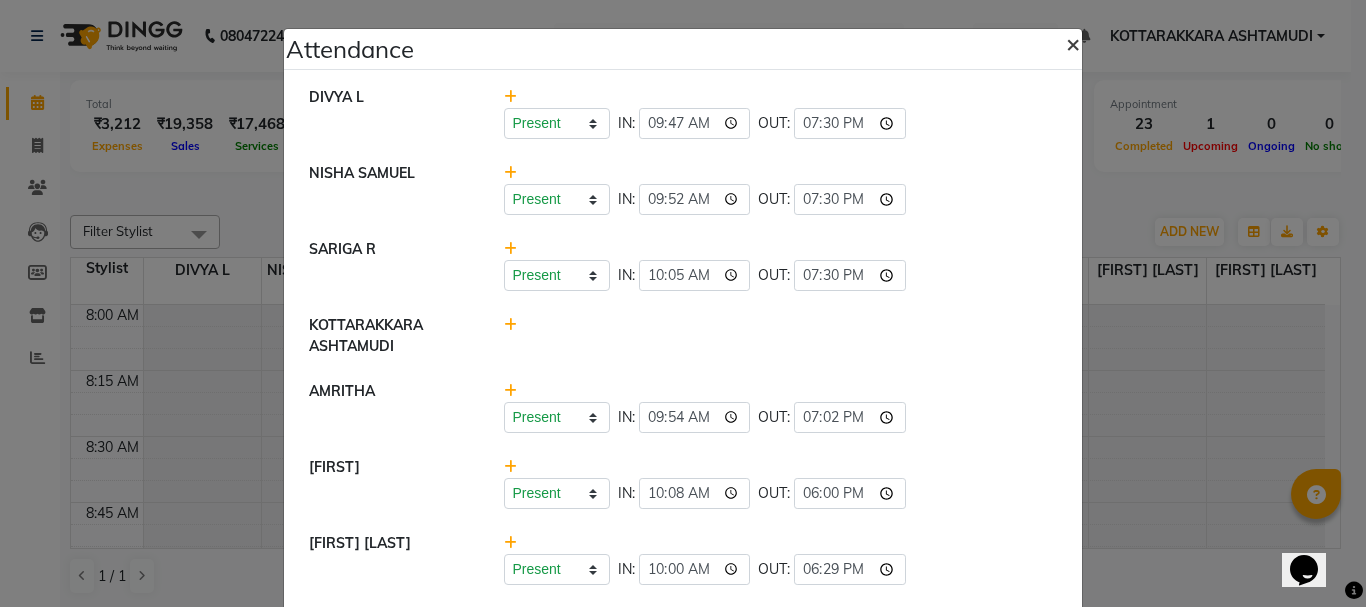 click on "×" 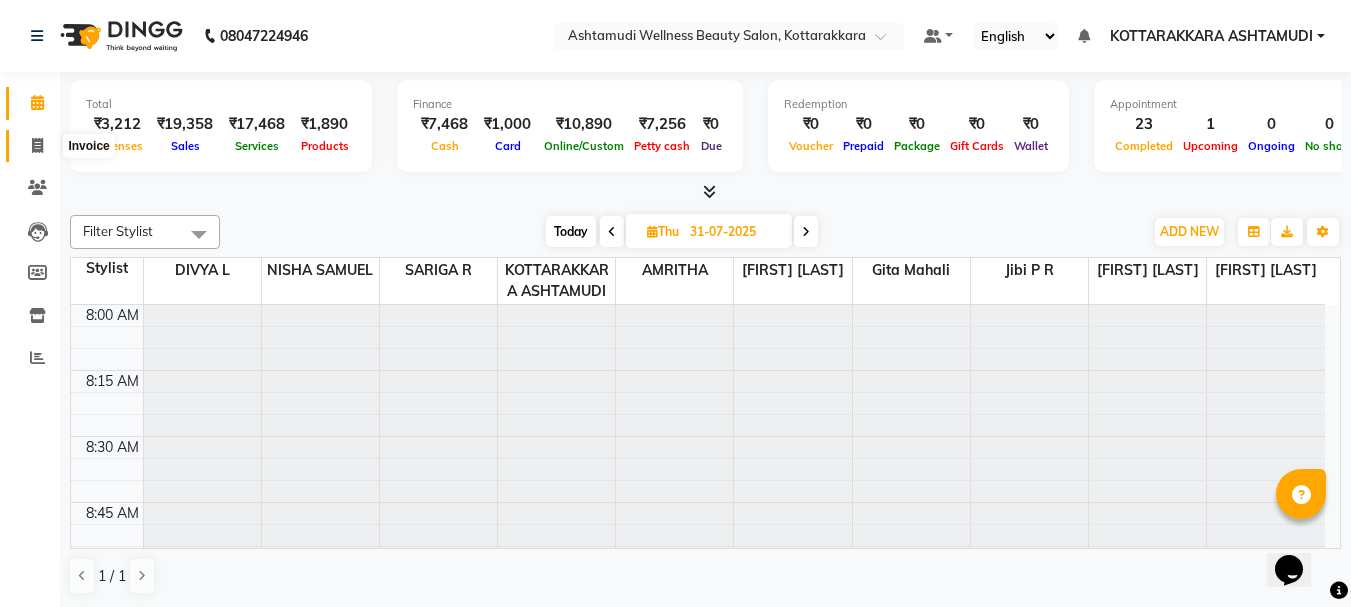 click 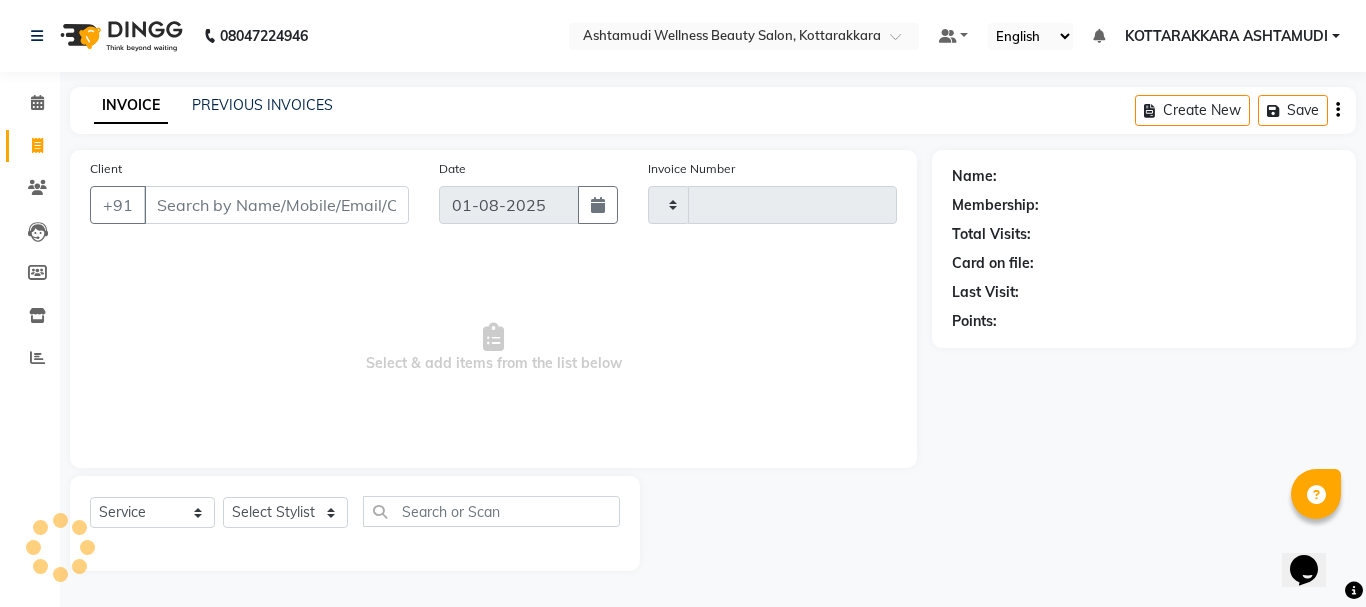 type on "2307" 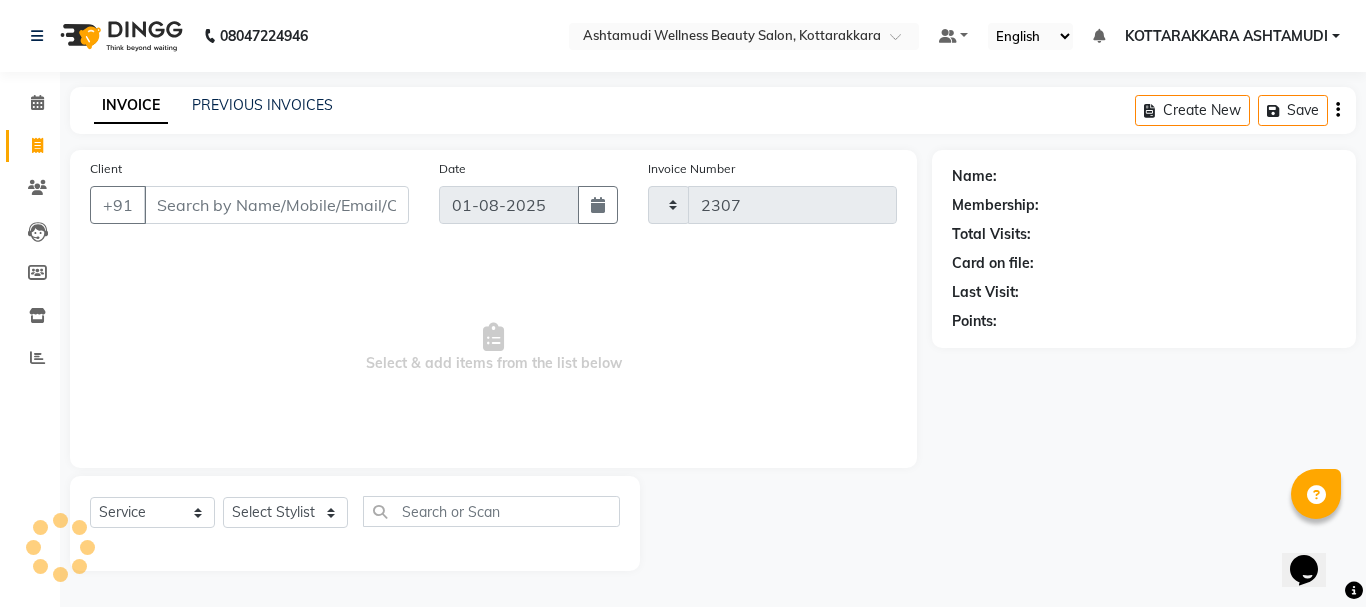 select on "4664" 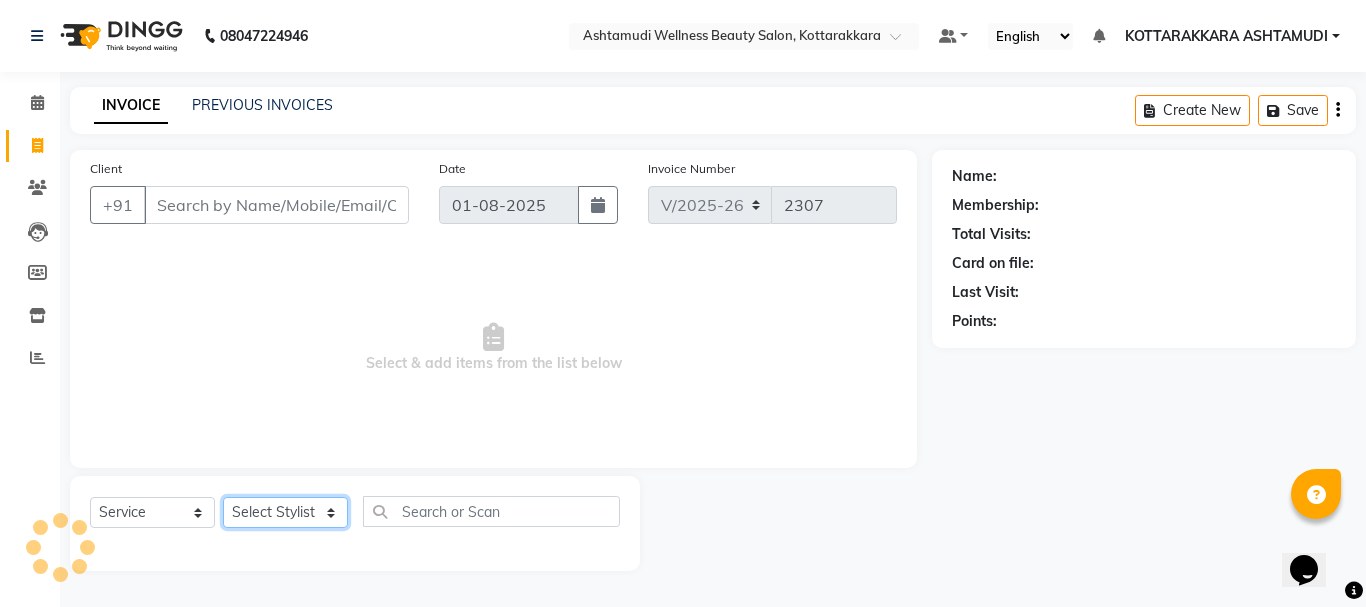 click on "Select Stylist" 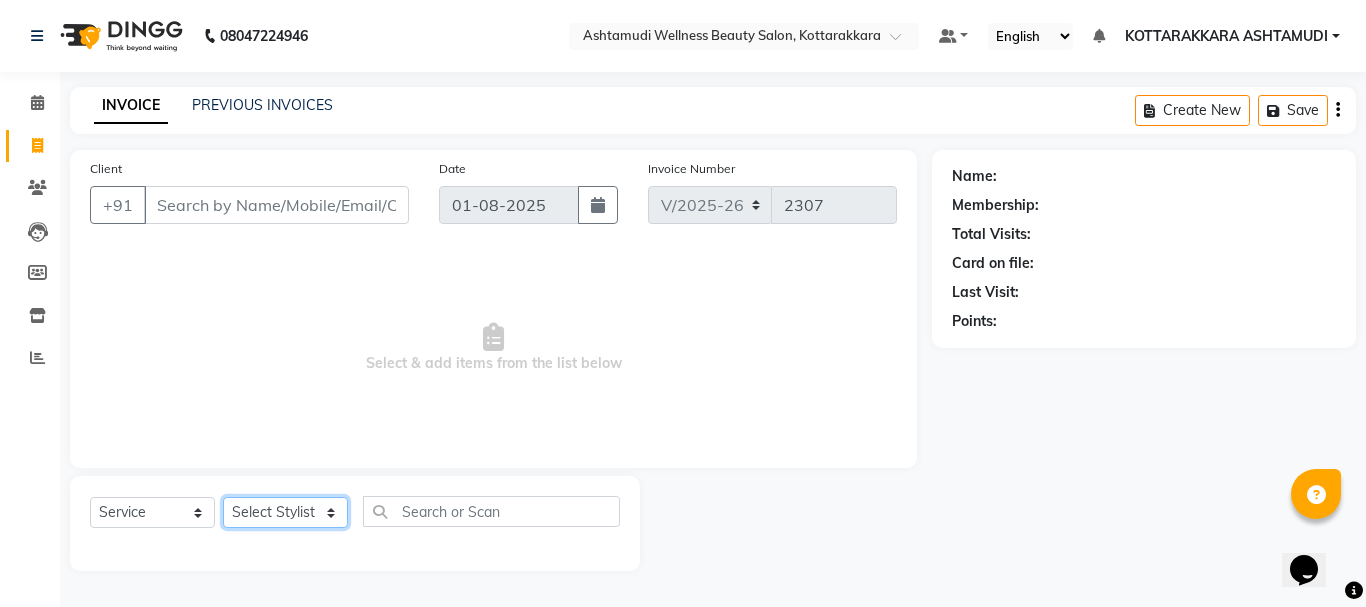 select on "27427" 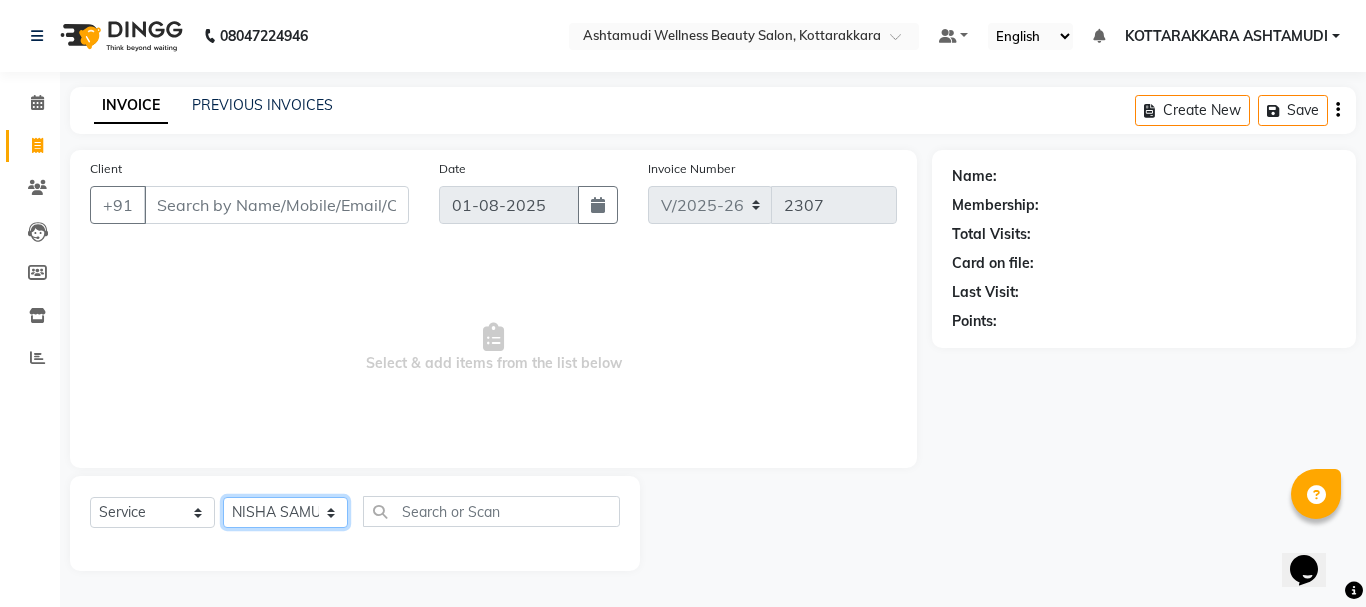 click on "Select Stylist AMRITHA DIVYA L	 Gita Mahali  Jibi P R Karina Darjee  KOTTARAKKARA ASHTAMUDI NISHA SAMUEL 	 Priya Chakraborty SARIGA R	 SHAHIDA SHAMINA MUHAMMED P R" 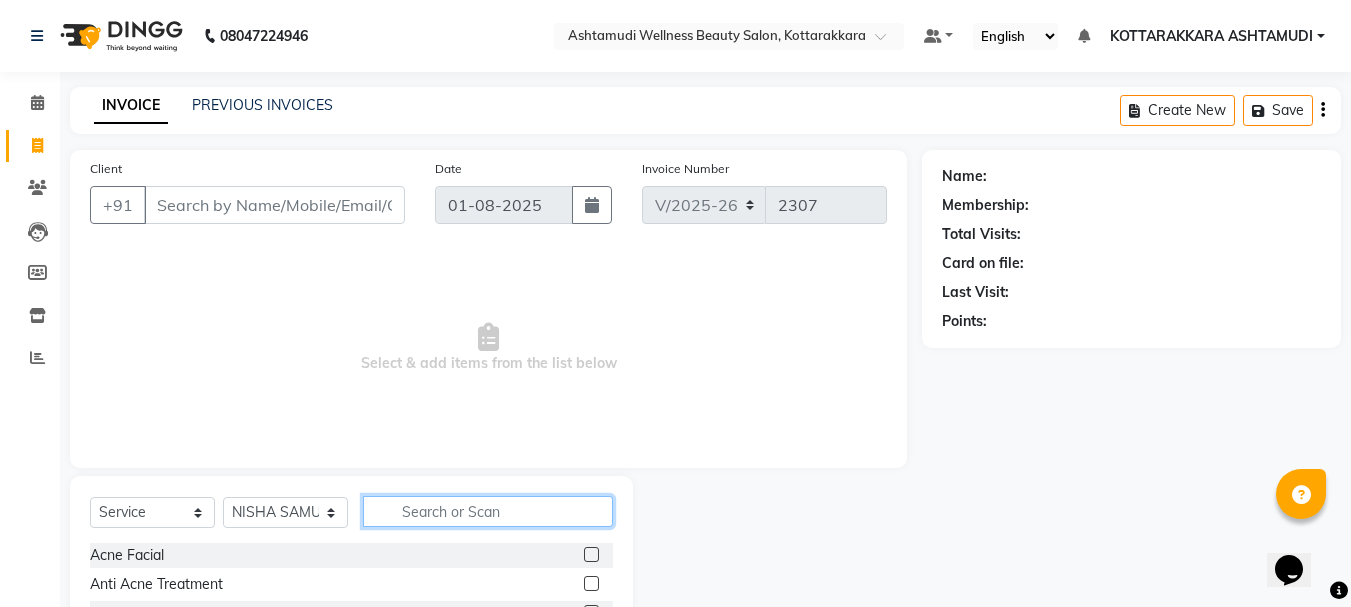 click 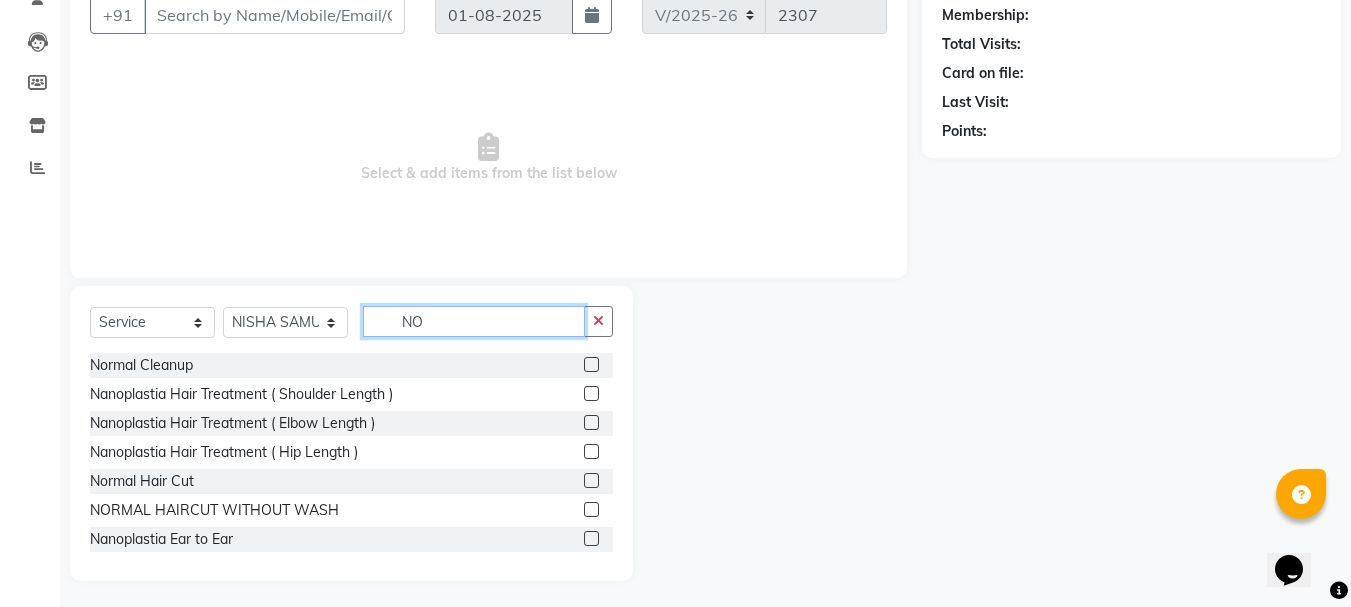 scroll, scrollTop: 194, scrollLeft: 0, axis: vertical 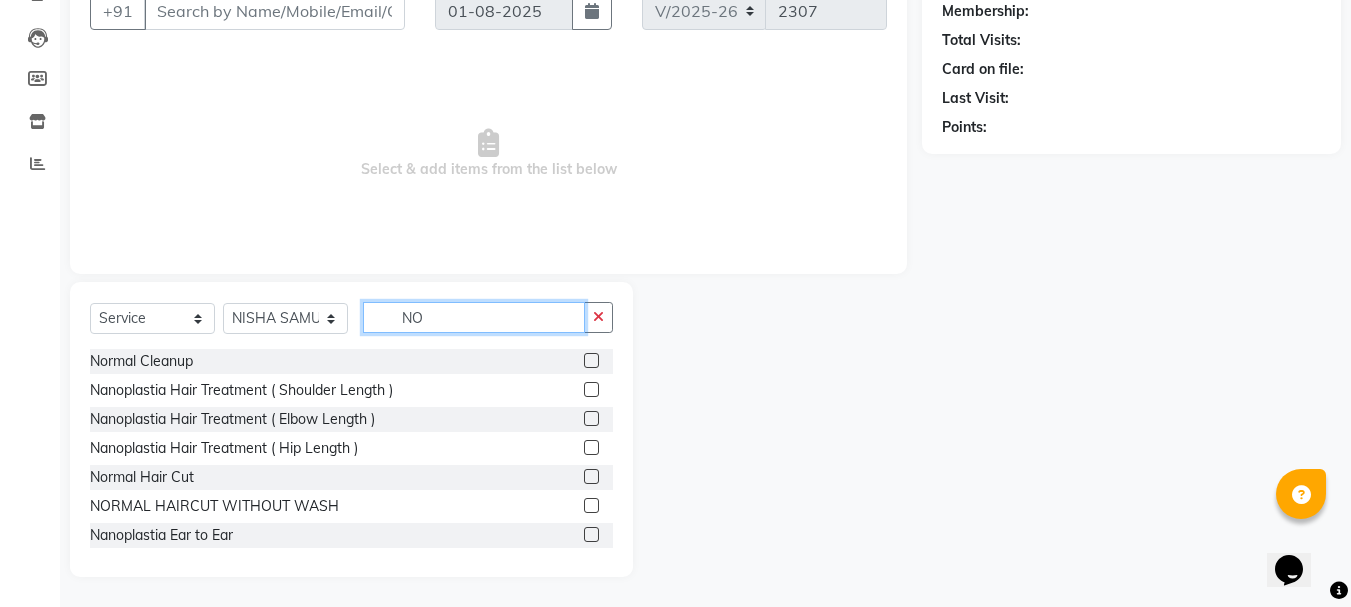 type on "NO" 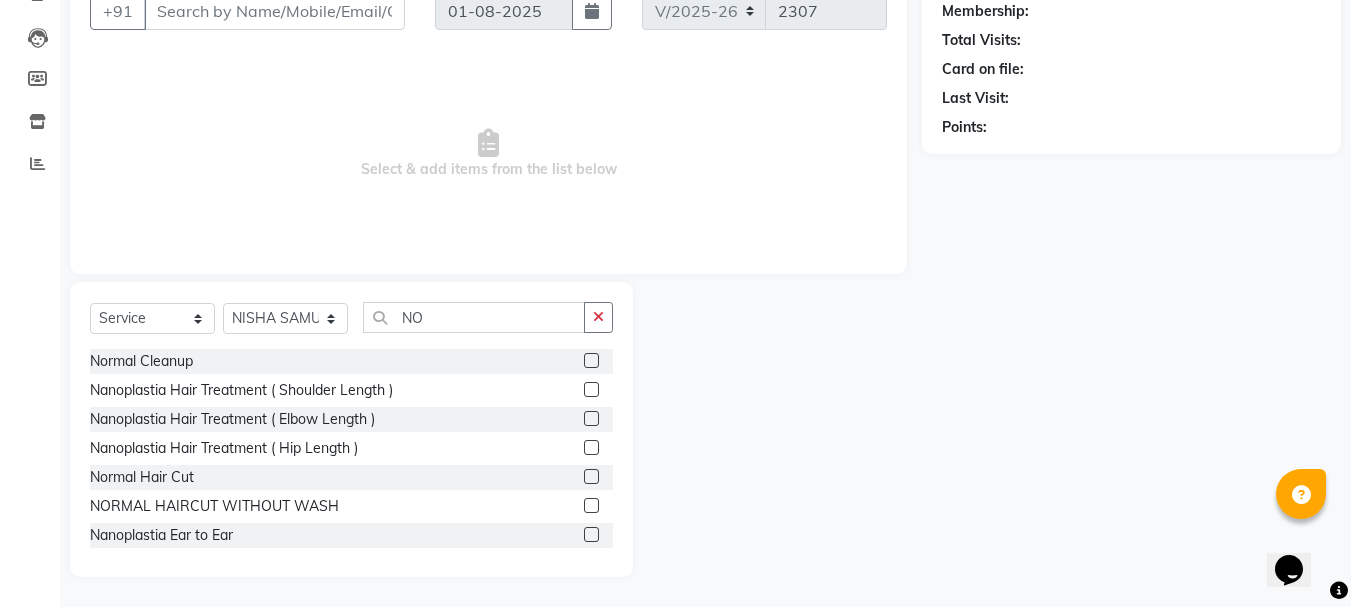 click 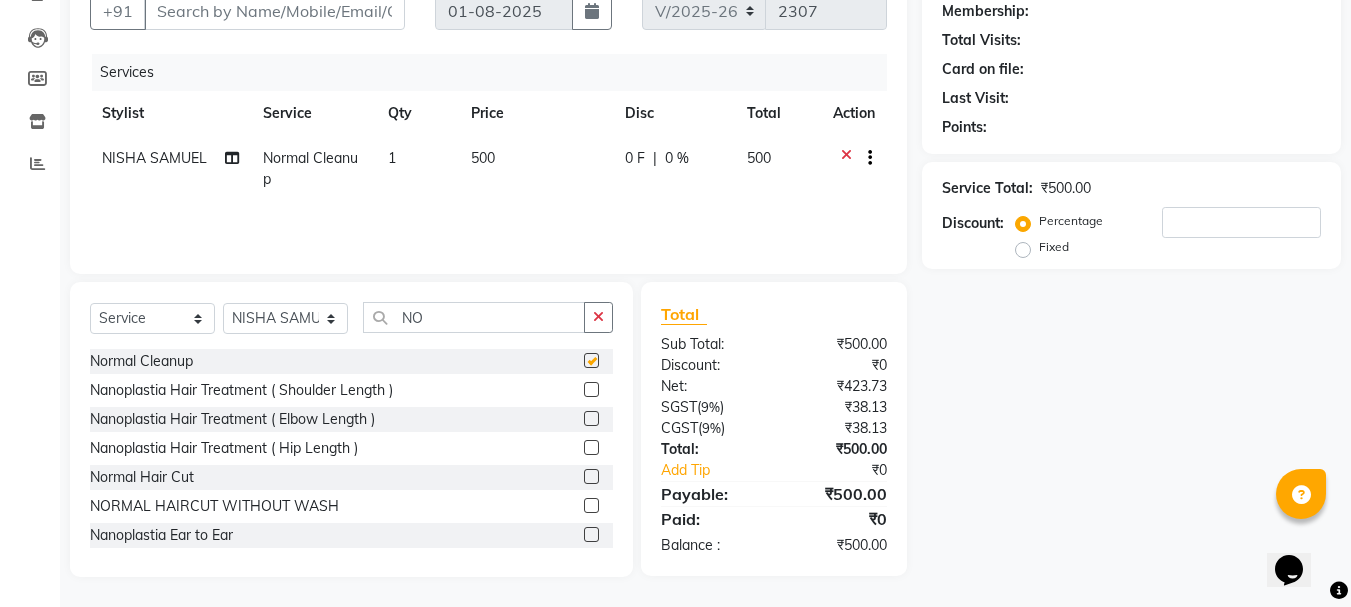 checkbox on "false" 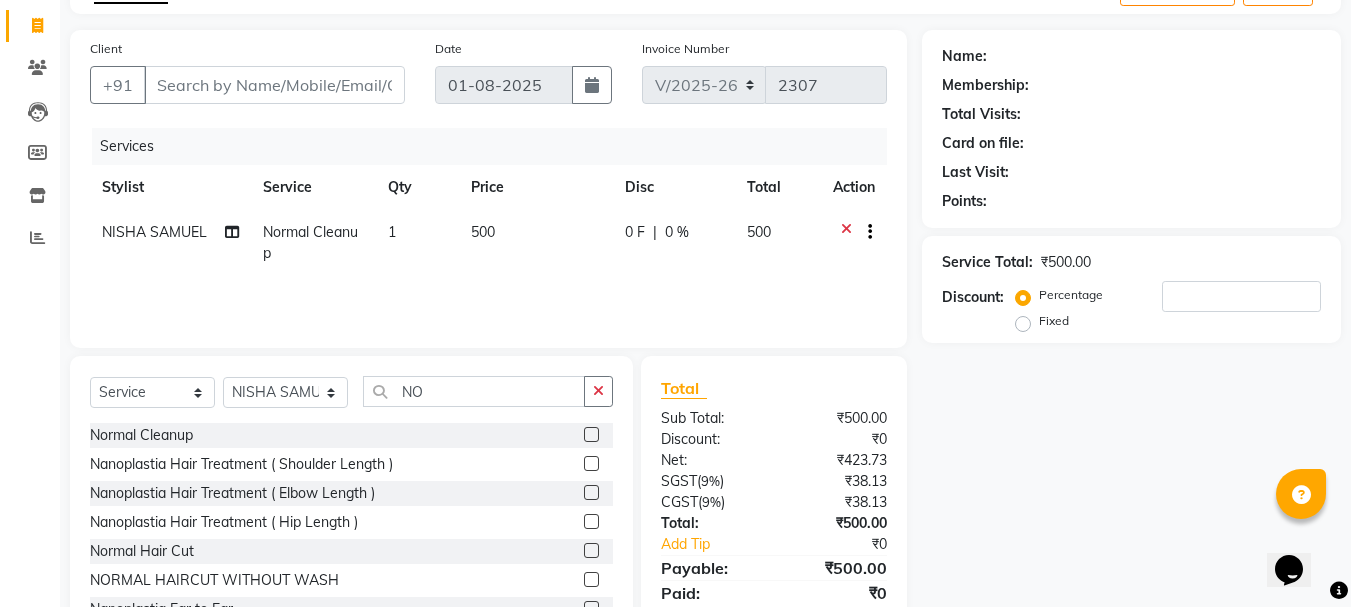 scroll, scrollTop: 0, scrollLeft: 0, axis: both 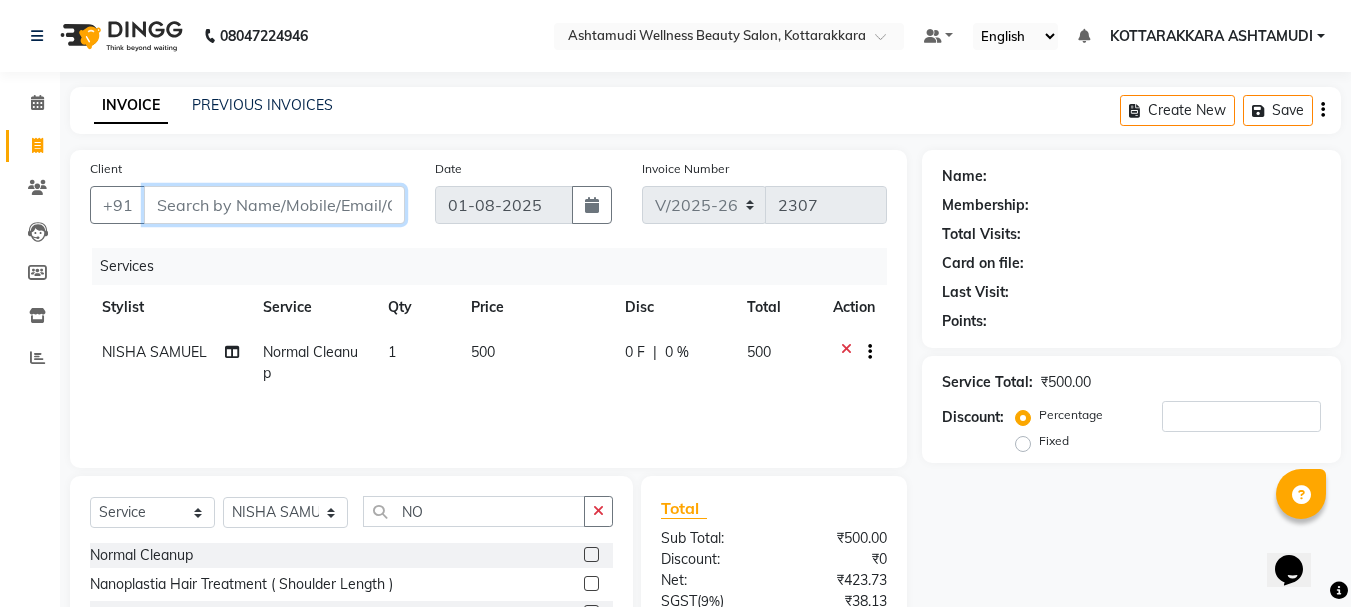 click on "Client" at bounding box center (274, 205) 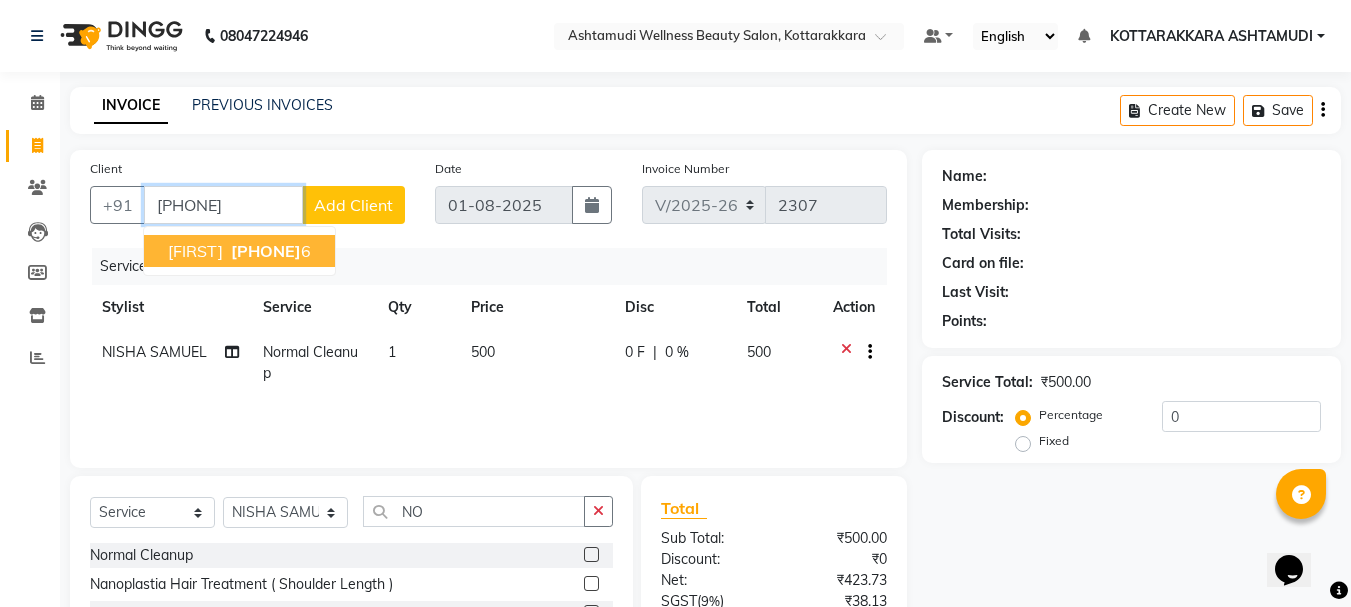 click on "[FIRST]   [PHONE]" at bounding box center (239, 251) 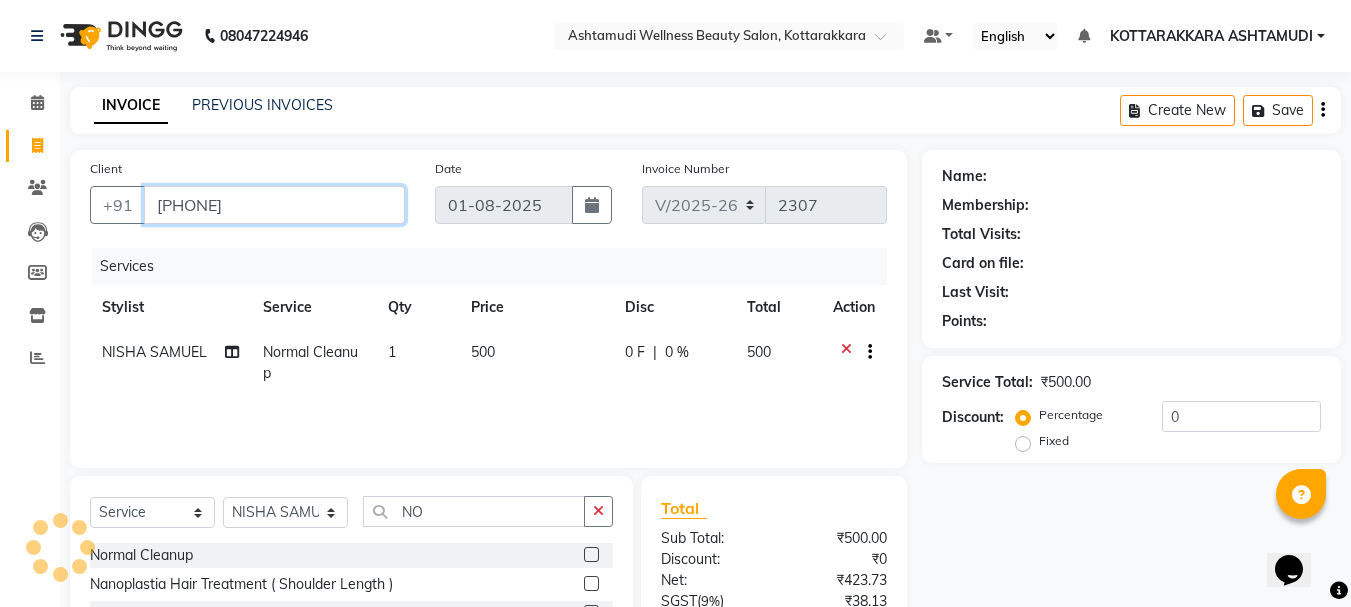 type on "[PHONE]" 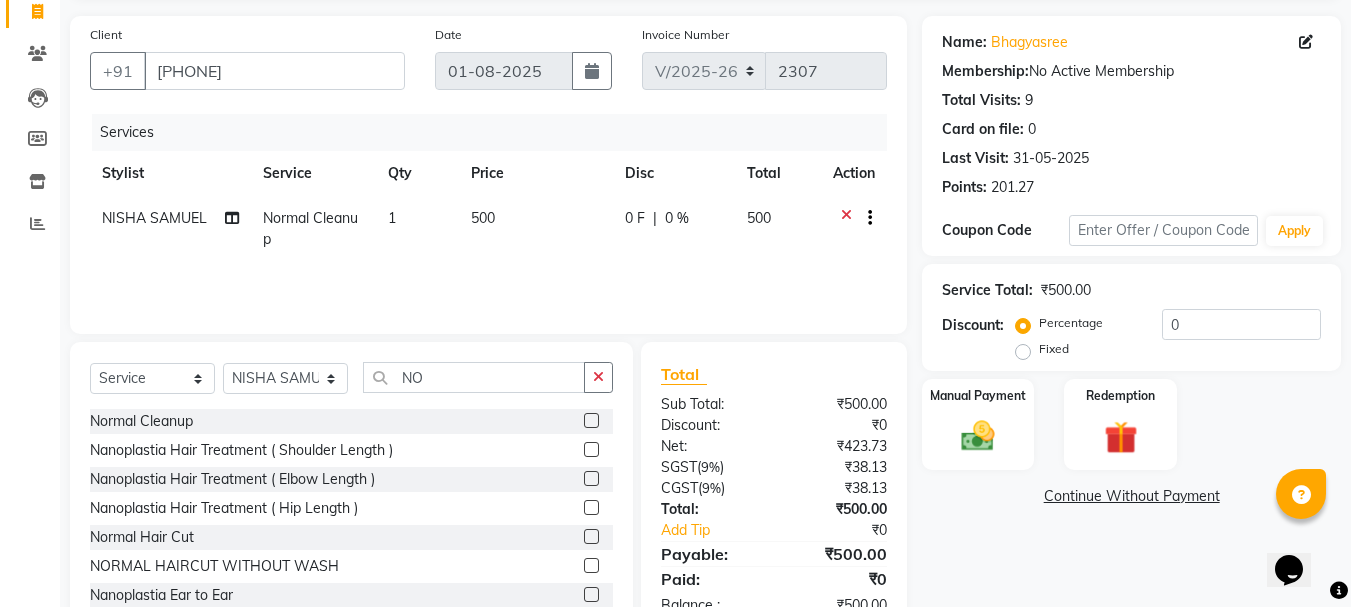 scroll, scrollTop: 194, scrollLeft: 0, axis: vertical 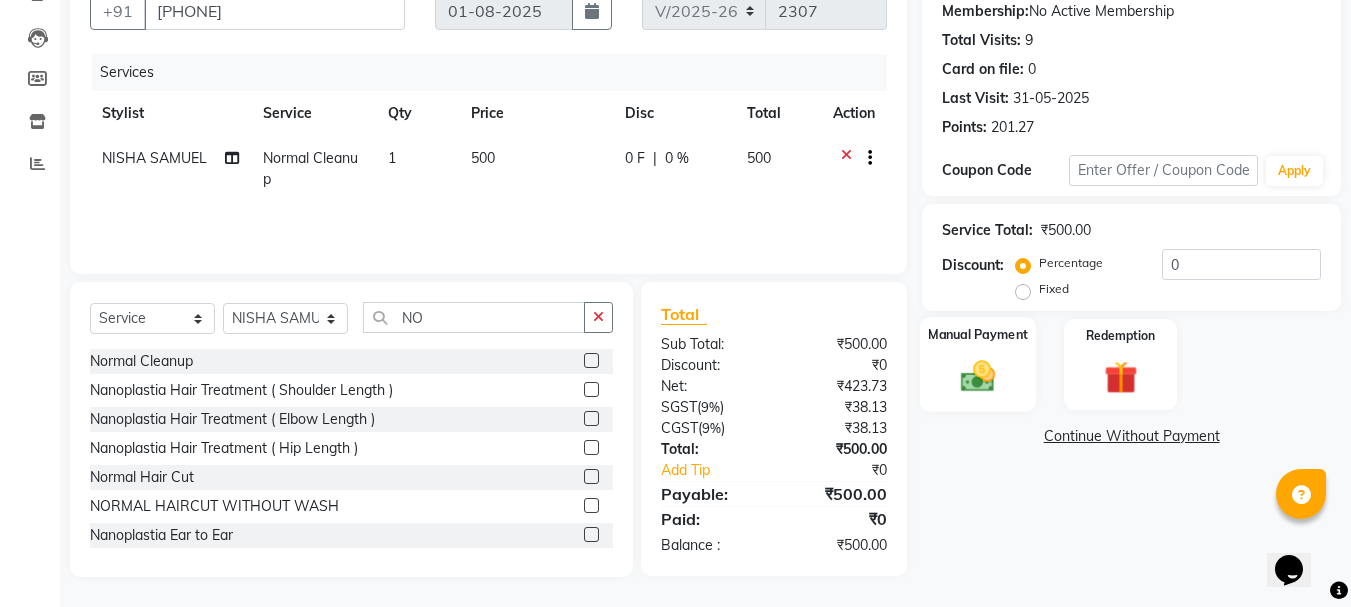 click on "Manual Payment" 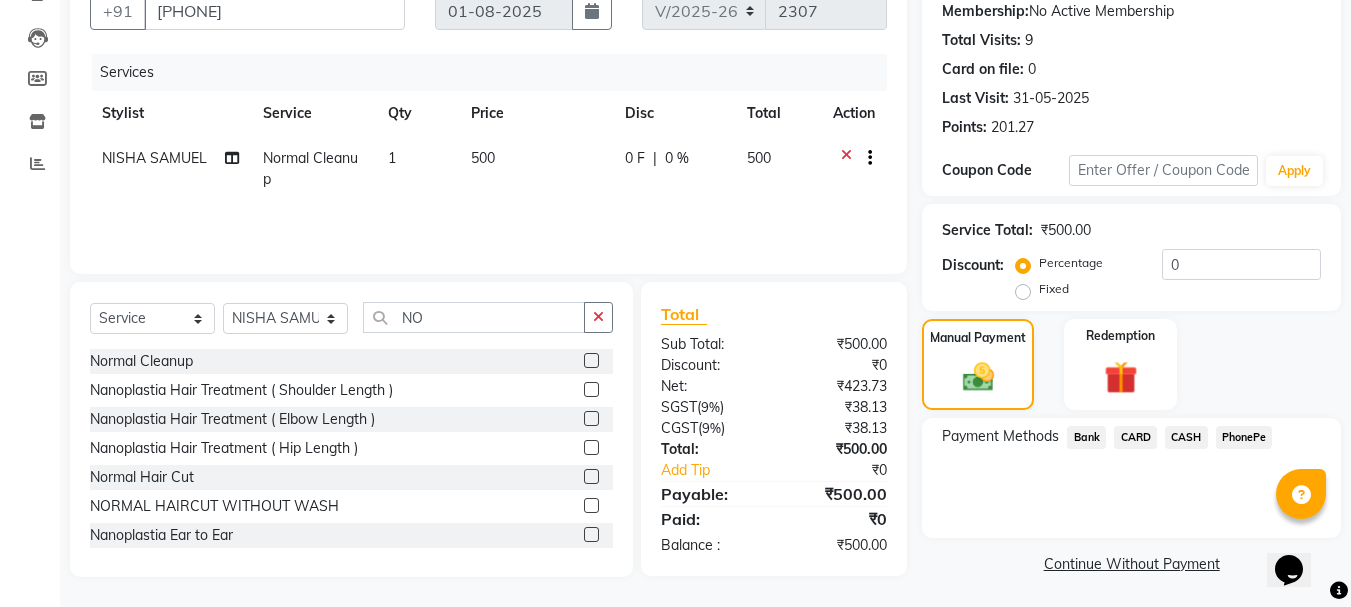 click on "PhonePe" 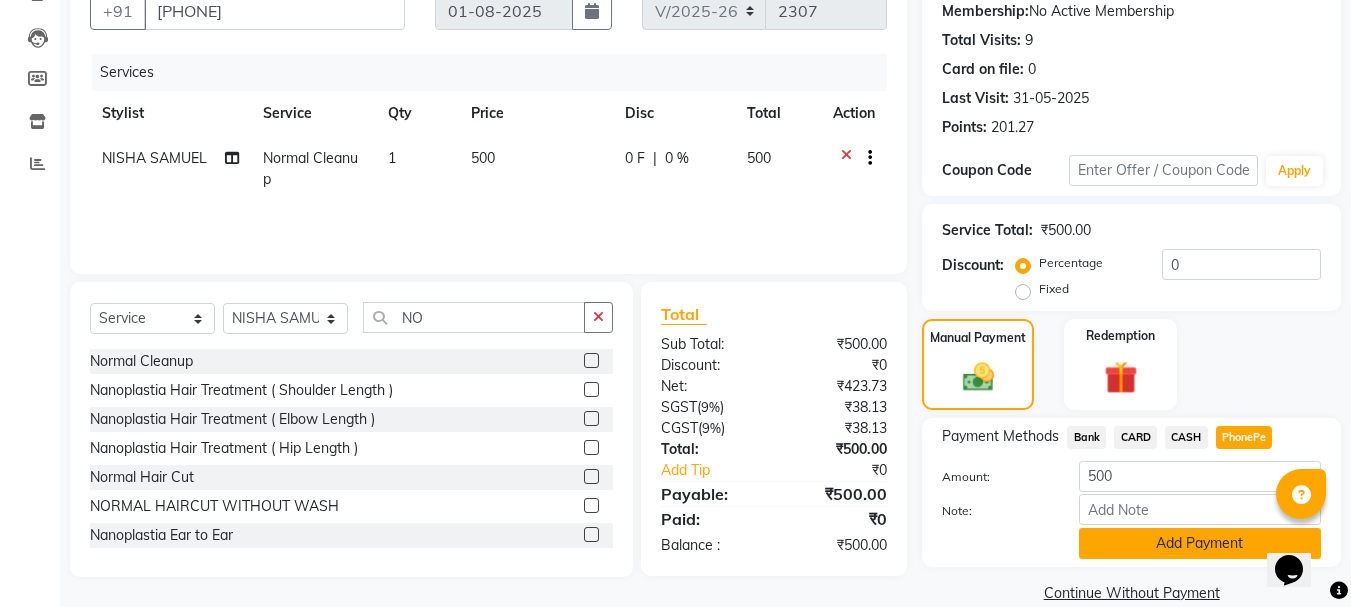 click on "Add Payment" 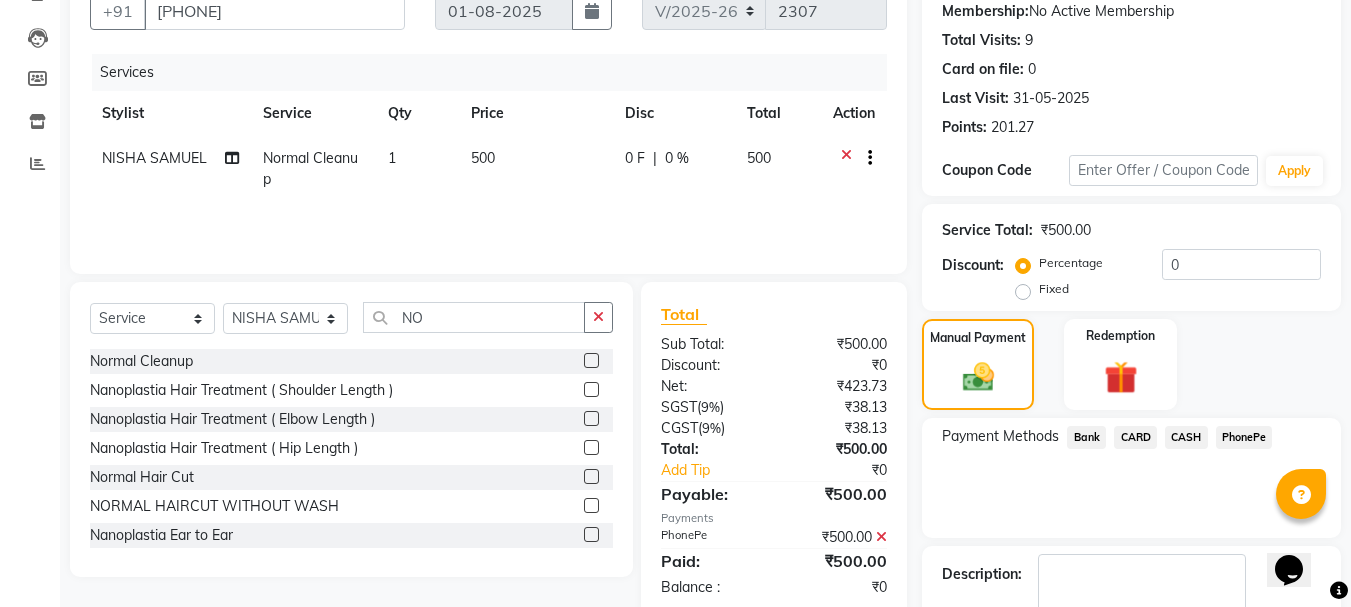 scroll, scrollTop: 309, scrollLeft: 0, axis: vertical 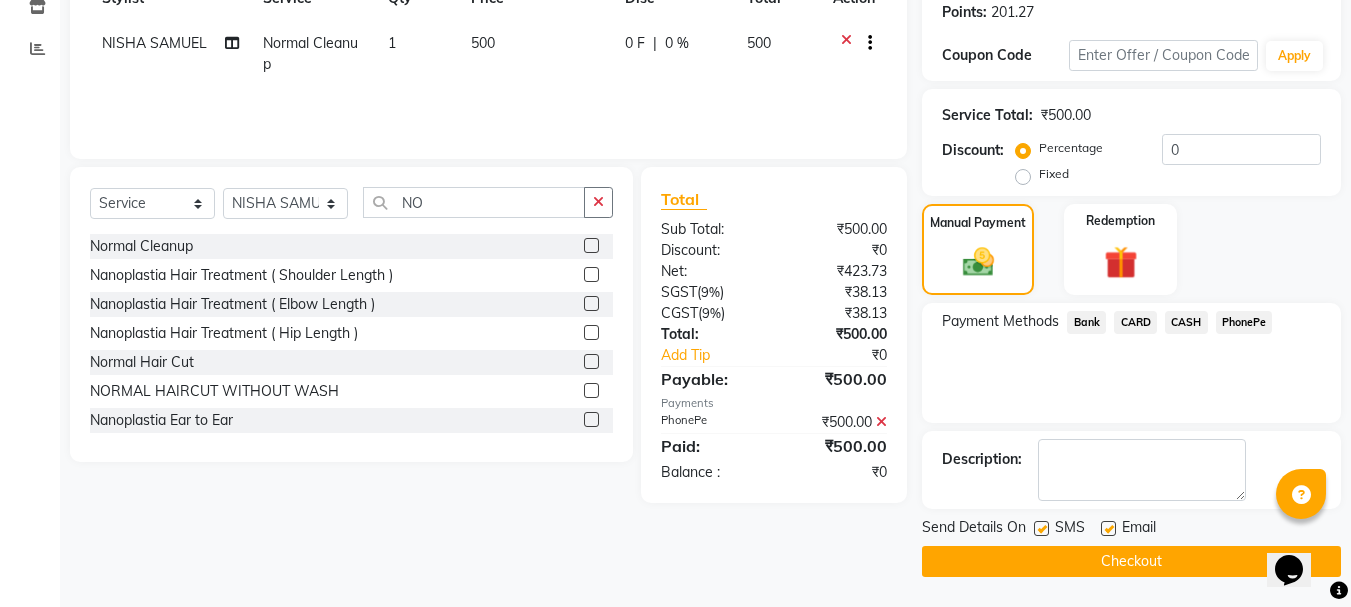 click on "₹500.00" 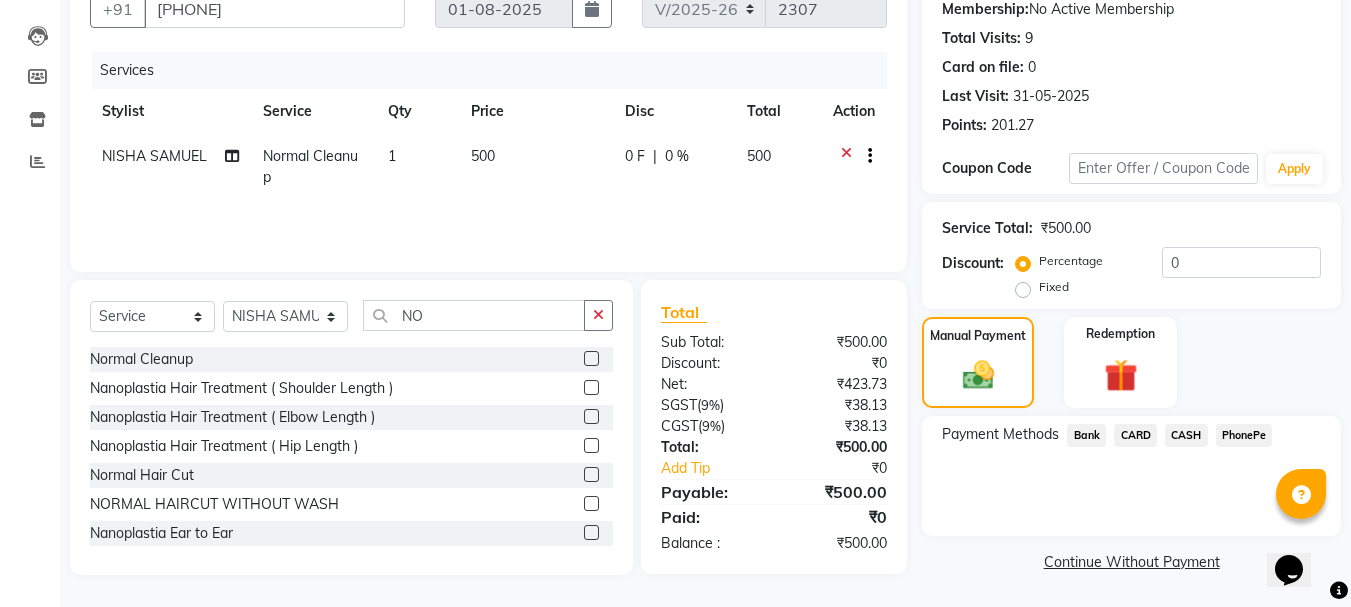 scroll, scrollTop: 196, scrollLeft: 0, axis: vertical 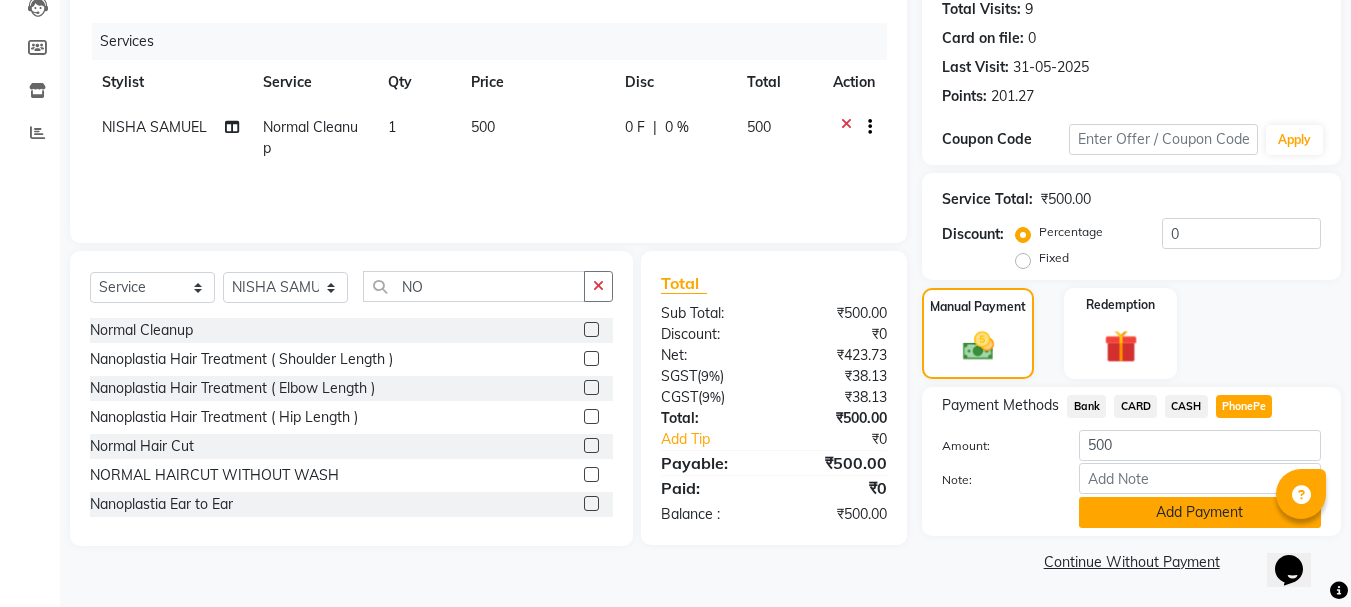 click on "Add Payment" 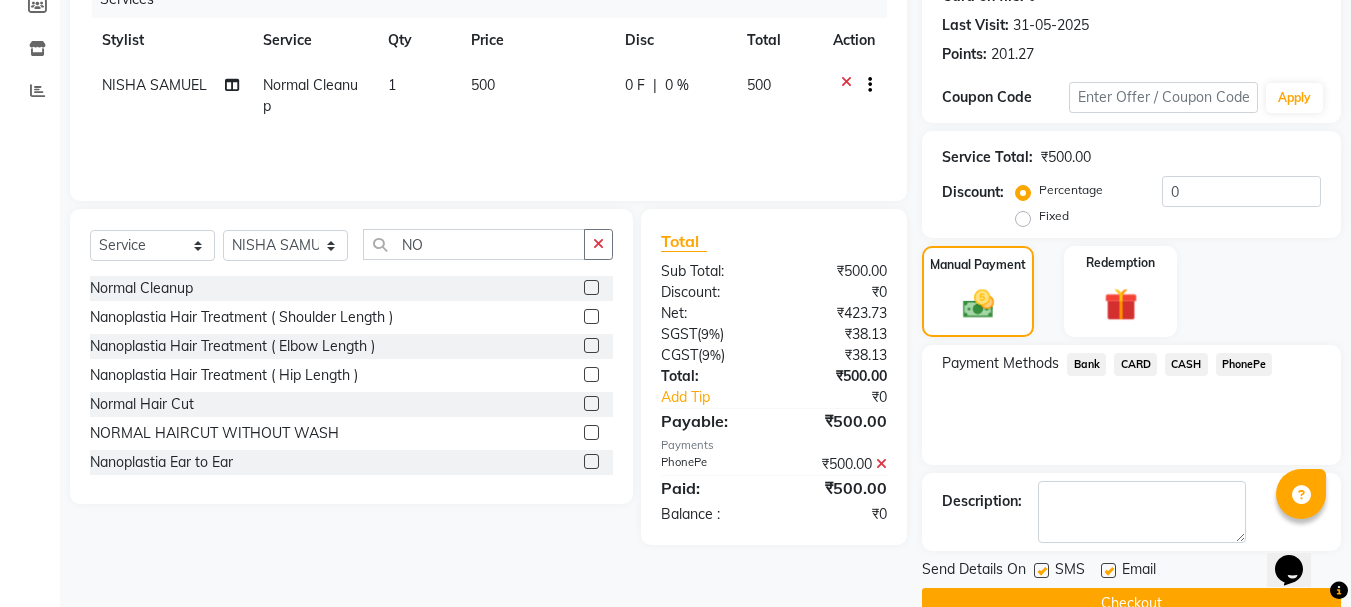 scroll, scrollTop: 309, scrollLeft: 0, axis: vertical 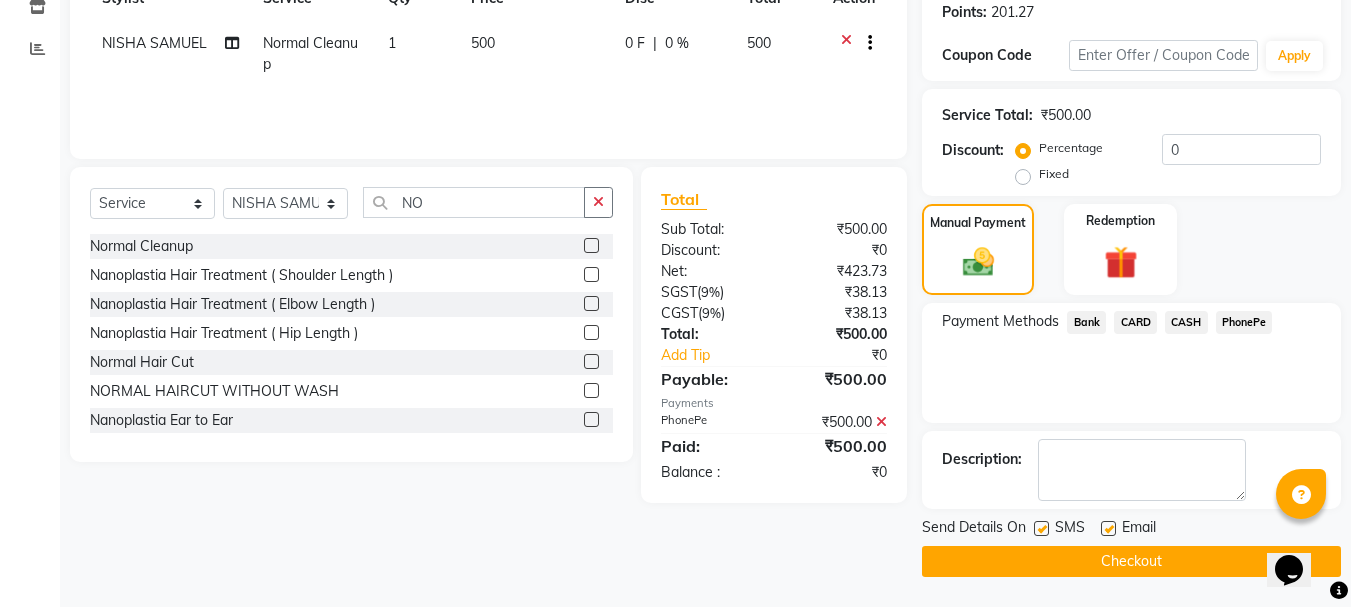 click on "Checkout" 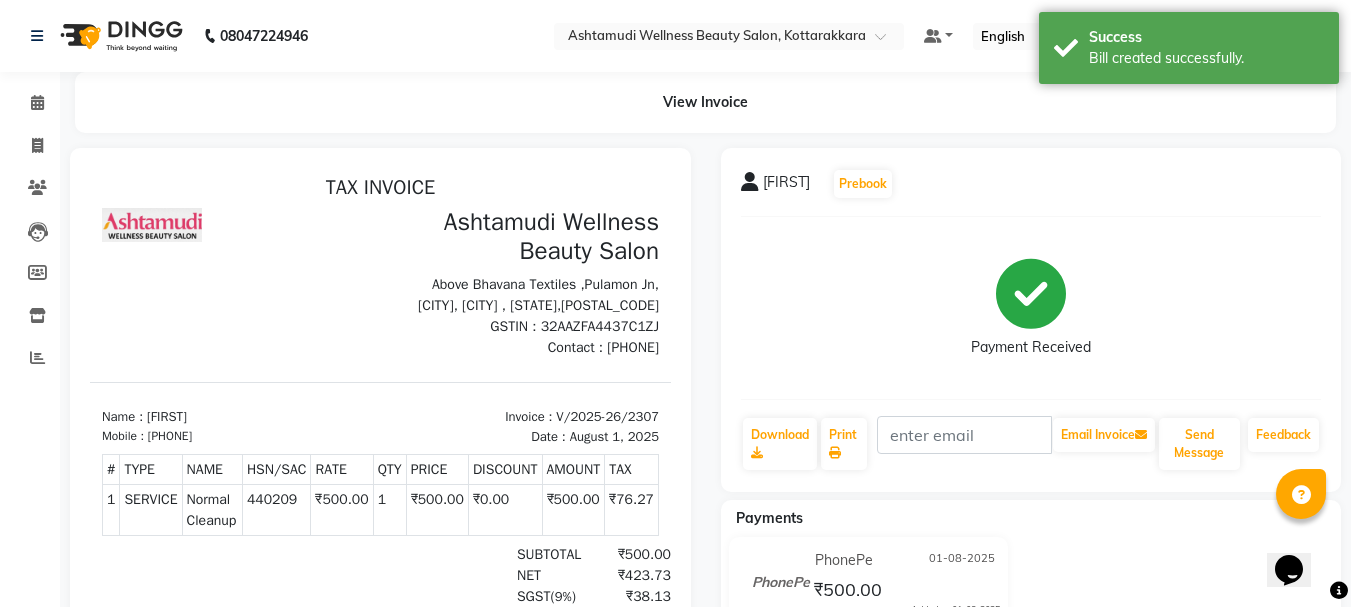 scroll, scrollTop: 0, scrollLeft: 0, axis: both 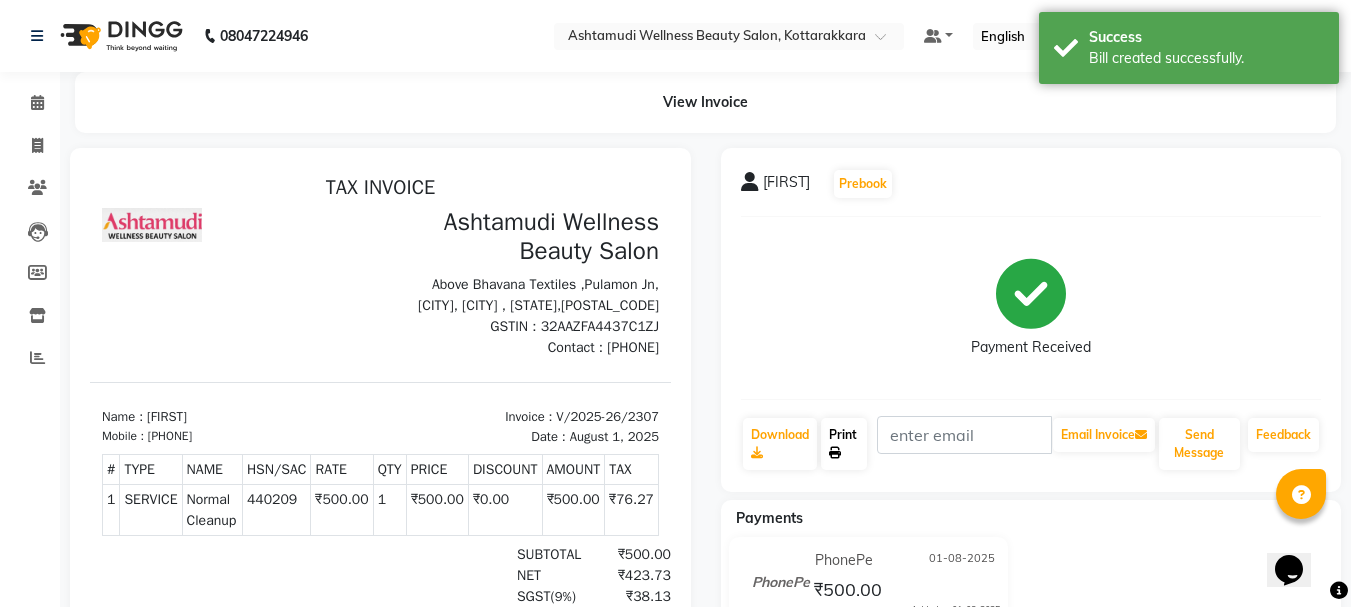click on "Print" 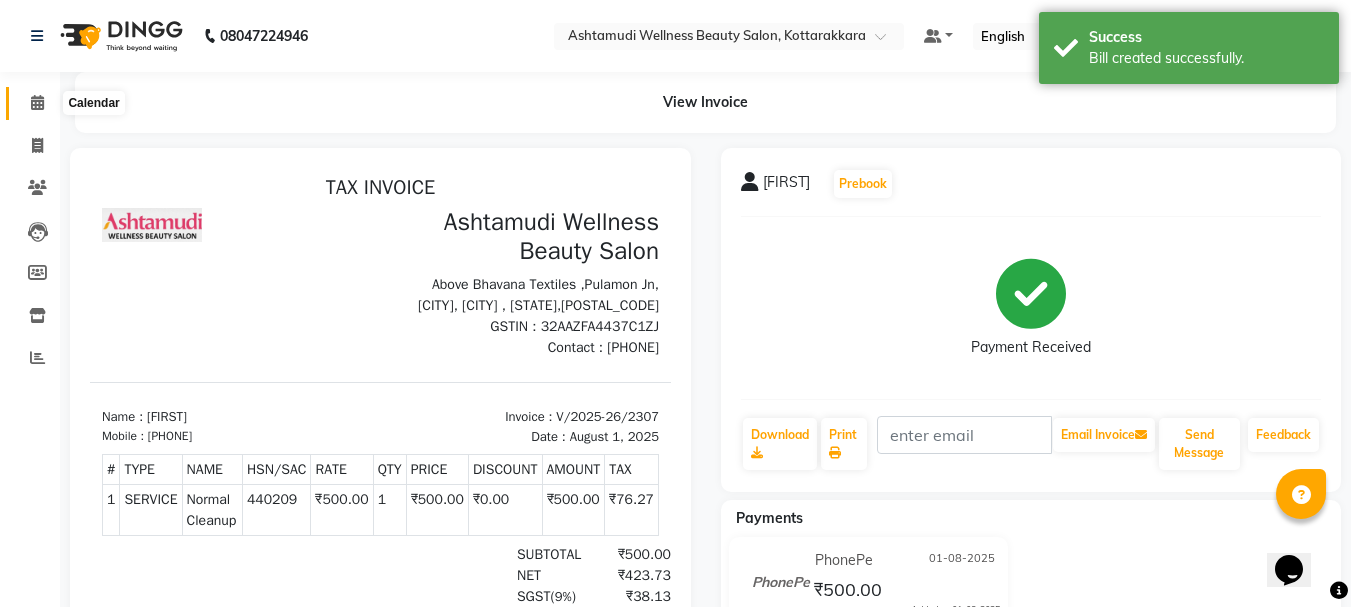 click 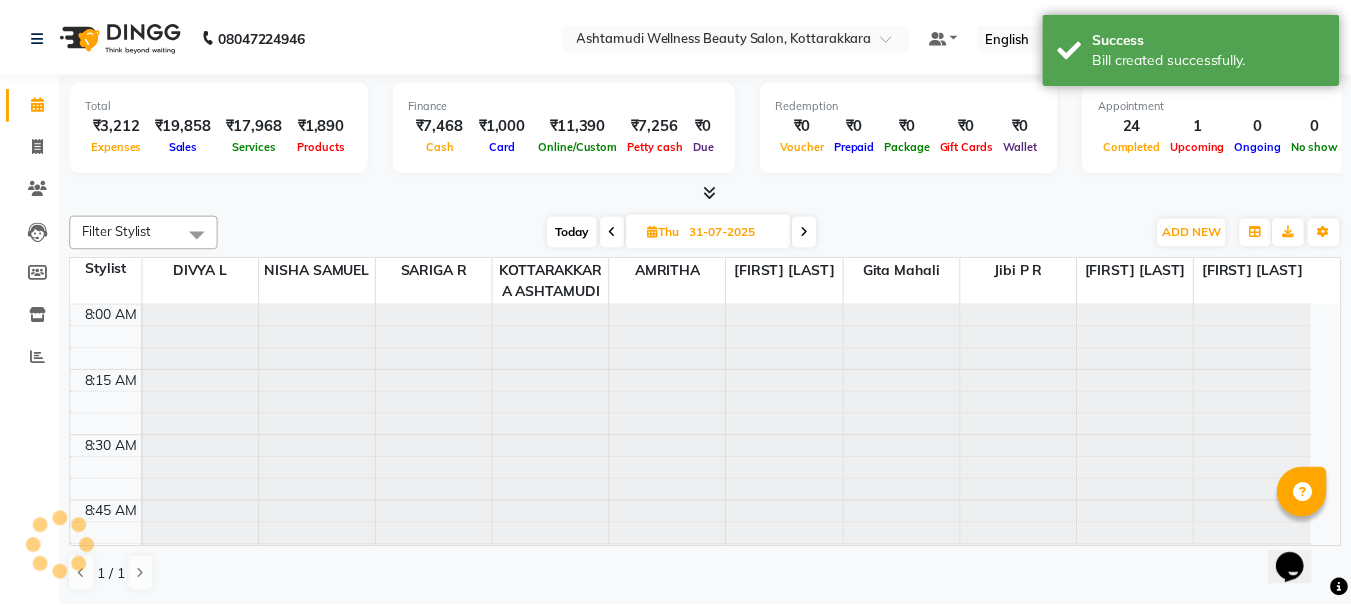 scroll, scrollTop: 0, scrollLeft: 0, axis: both 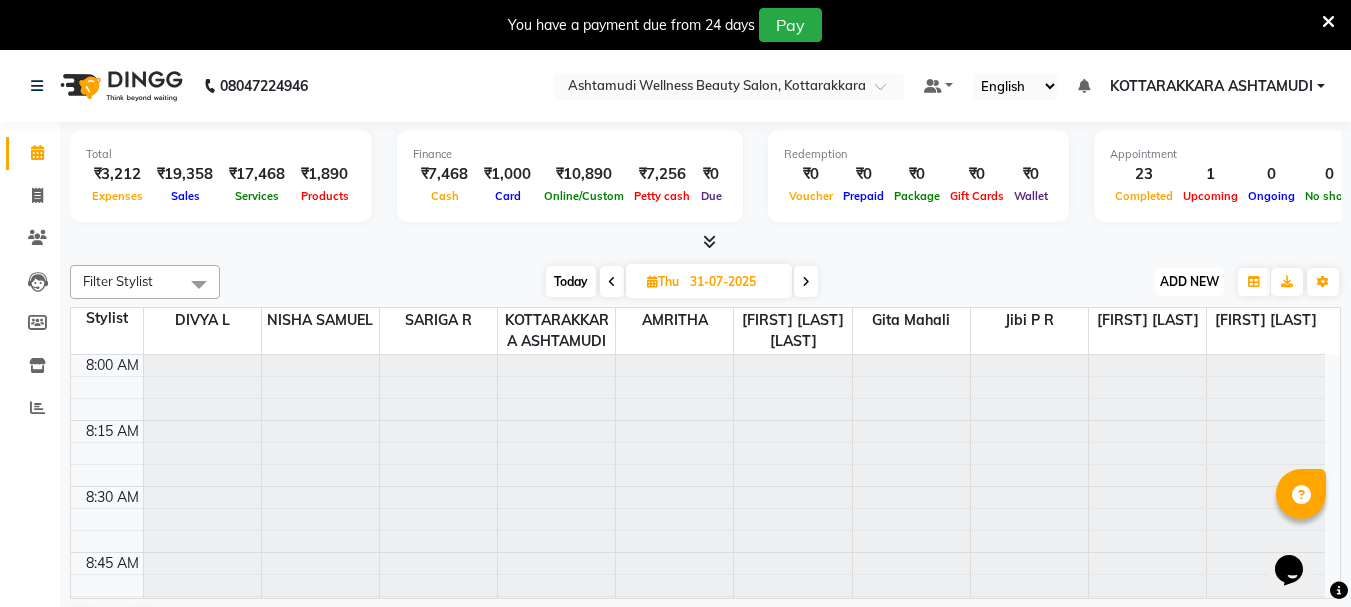 click on "ADD NEW" at bounding box center [1189, 281] 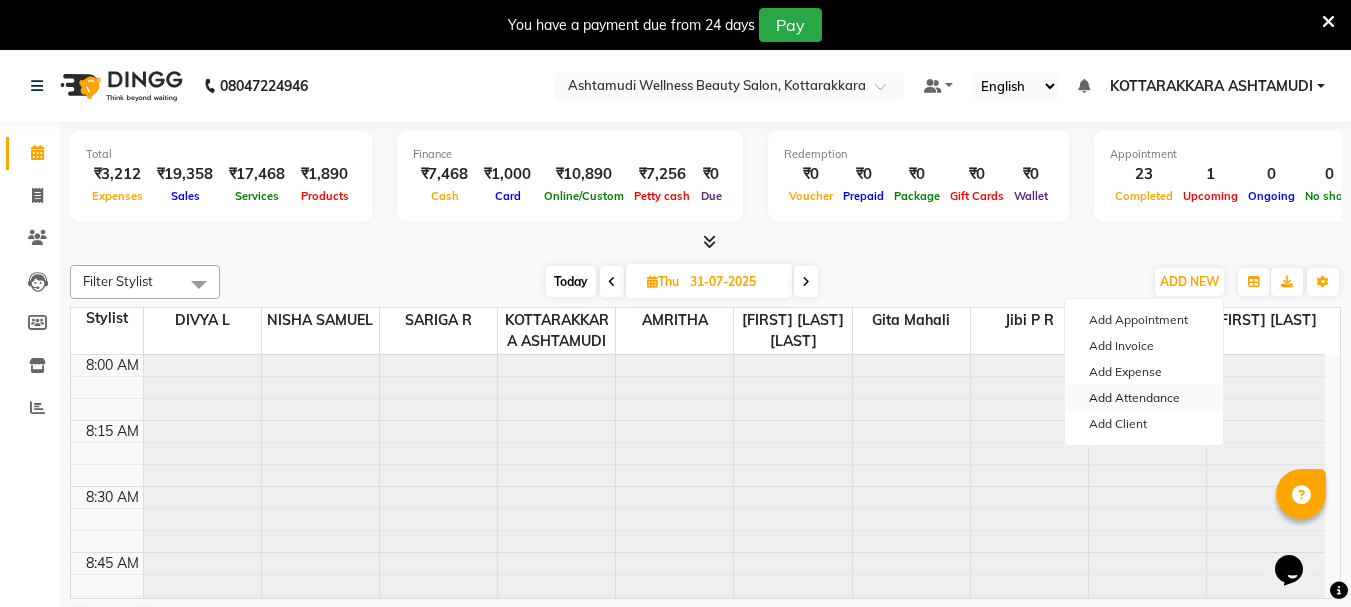 click on "Add Attendance" at bounding box center (1144, 398) 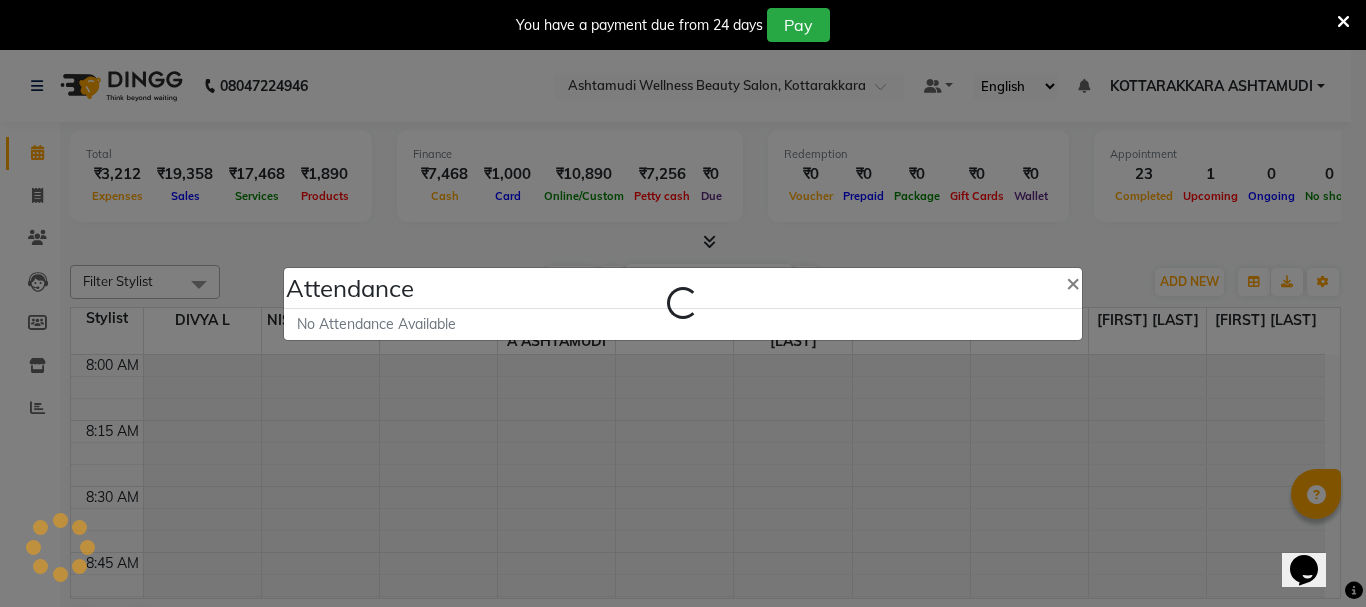 select on "A" 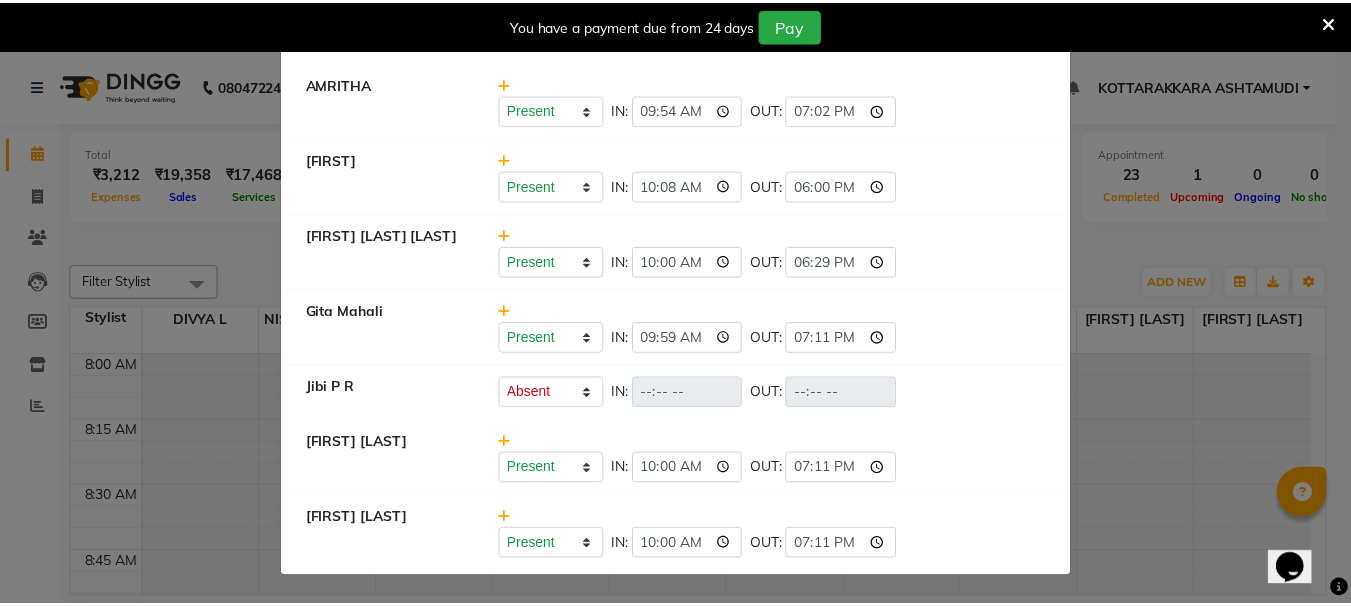 scroll, scrollTop: 0, scrollLeft: 0, axis: both 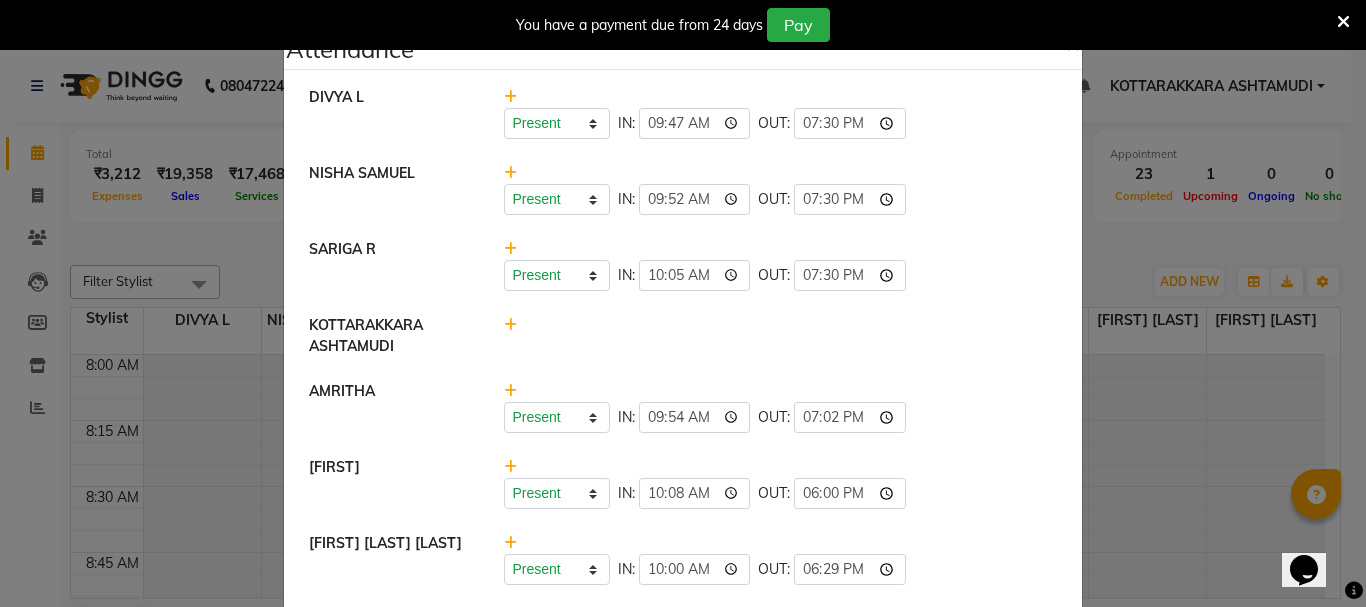 click on "Attendance ×  DIVYA L	   Present   Absent   Late   Half Day   Weekly Off  IN:  09:47 OUT:  19:30  NISHA SAMUEL 	   Present   Absent   Late   Half Day   Weekly Off  IN:  09:52 OUT:  19:30  SARIGA R	   Present   Absent   Late   Half Day   Weekly Off  IN:  10:05 OUT:  19:30  KOTTARAKKARA ASHTAMUDI   AMRITHA   Present   Absent   Late   Half Day   Weekly Off  IN:  09:54 OUT:  19:02  SHAHIDA   Present   Absent   Late   Half Day   Weekly Off  IN:  10:08 OUT:  18:00  SHAMINA MUHAMMED P R   Present   Absent   Late   Half Day   Weekly Off  IN:  10:00 OUT:  18:29  Gita Mahali    Present   Absent   Late   Half Day   Weekly Off  IN:  09:59 OUT:  19:11  Jibi P R   Present   Absent   Late   Half Day   Weekly Off  IN:  OUT:   Priya Chakraborty   Present   Absent   Late   Half Day   Weekly Off  IN:  10:00 OUT:  19:11  Karina Darjee    Present   Absent   Late   Half Day   Weekly Off  IN:  10:00 OUT:  19:11" 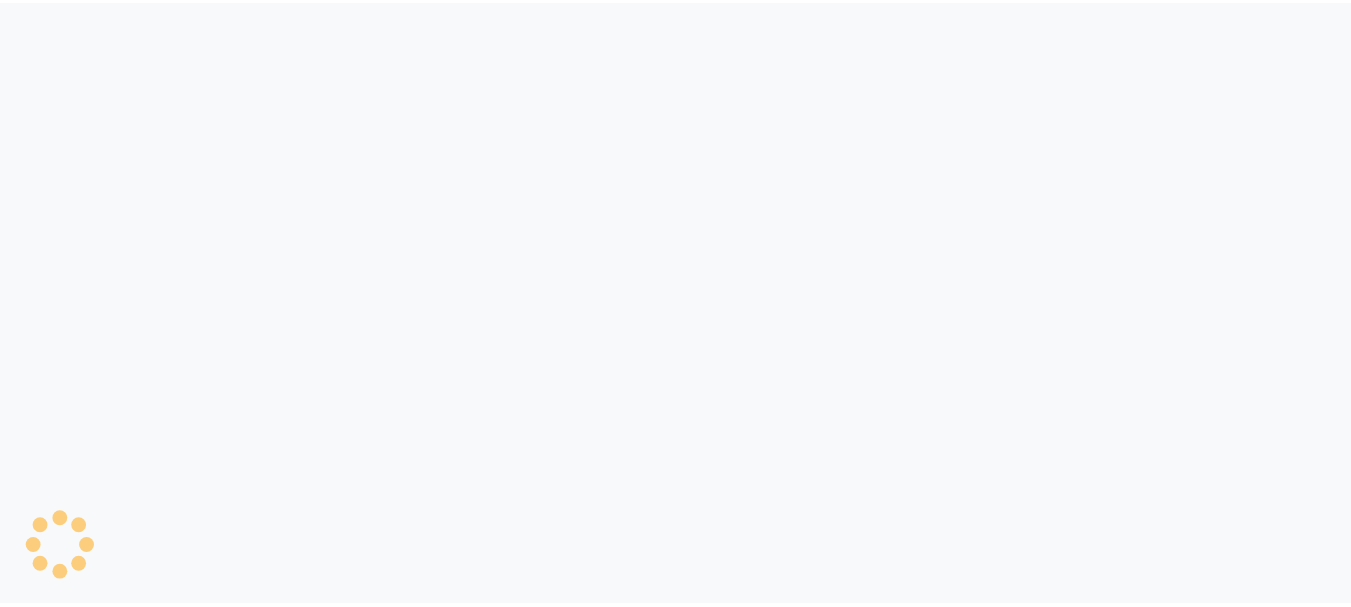 scroll, scrollTop: 0, scrollLeft: 0, axis: both 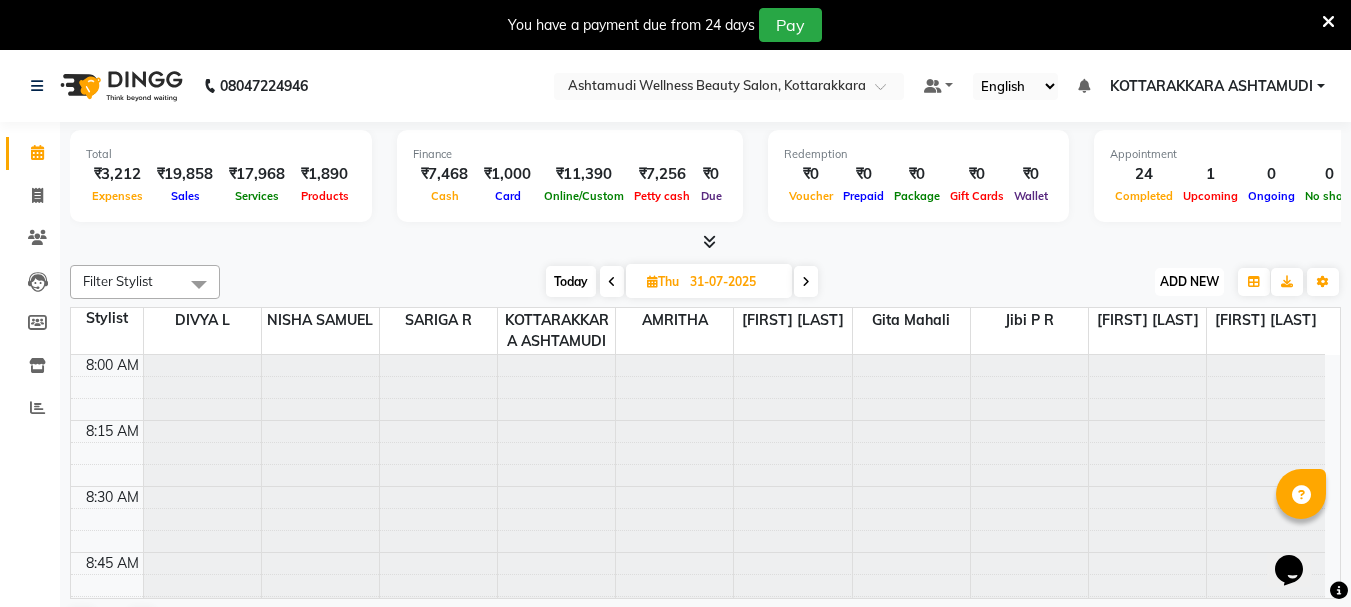 click on "ADD NEW" at bounding box center (1189, 281) 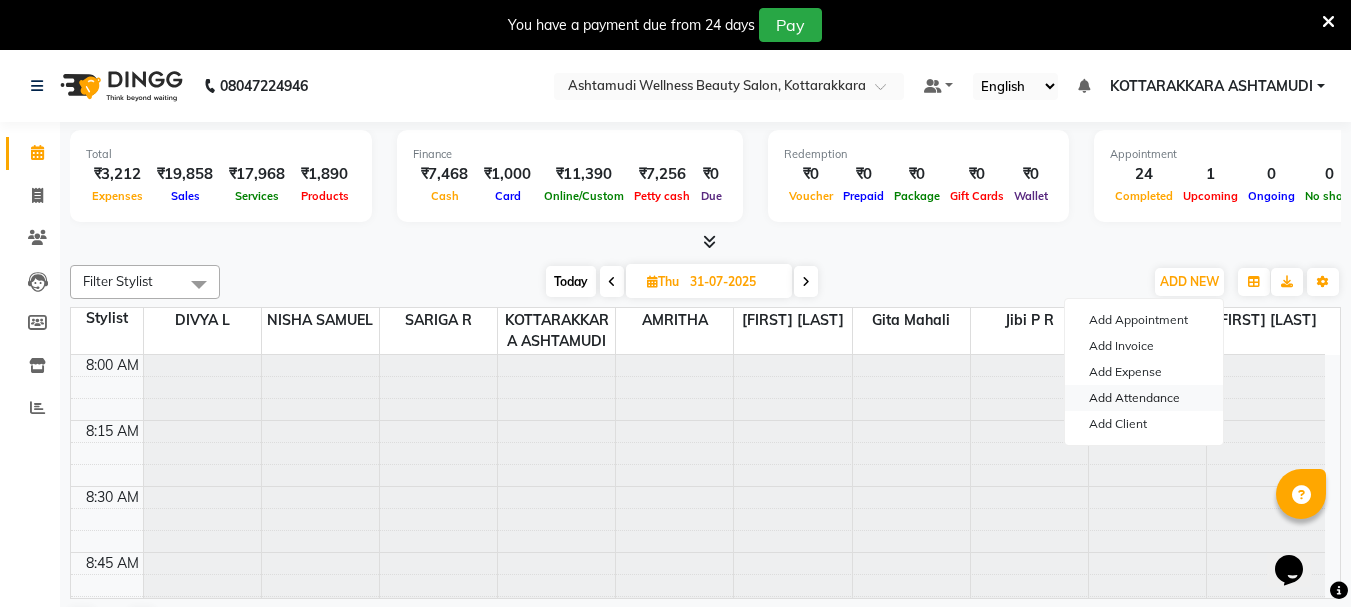 click on "Add Attendance" at bounding box center [1144, 398] 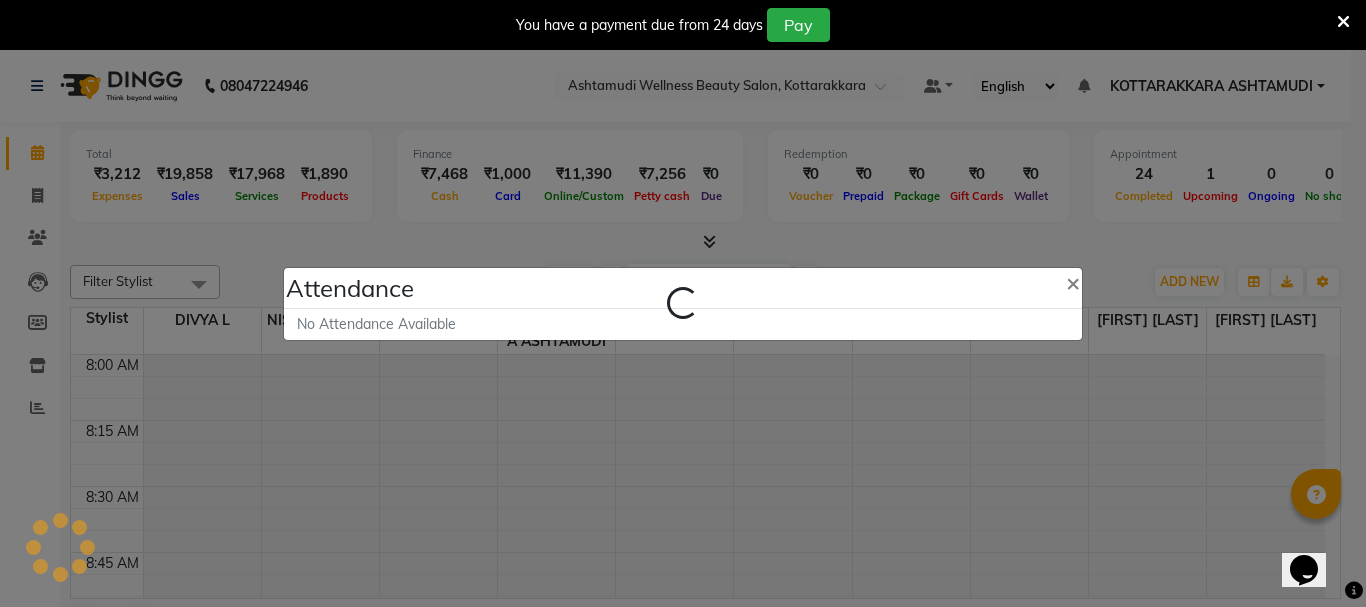 select on "A" 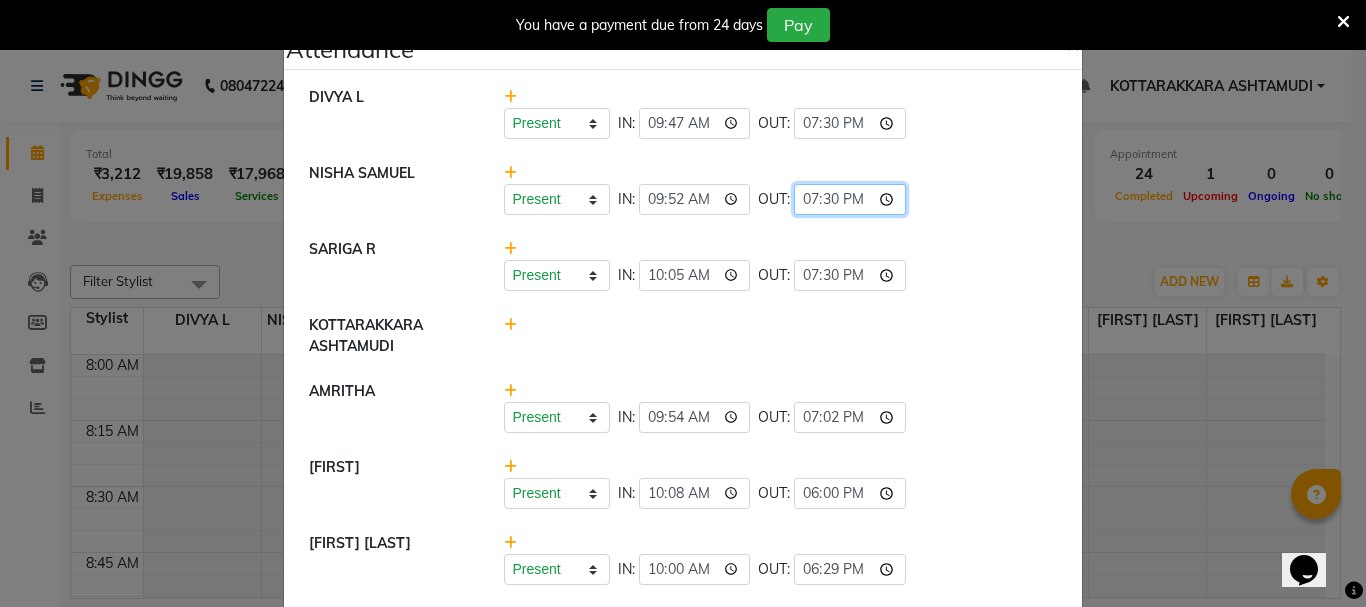 drag, startPoint x: 831, startPoint y: 201, endPoint x: 833, endPoint y: 214, distance: 13.152946 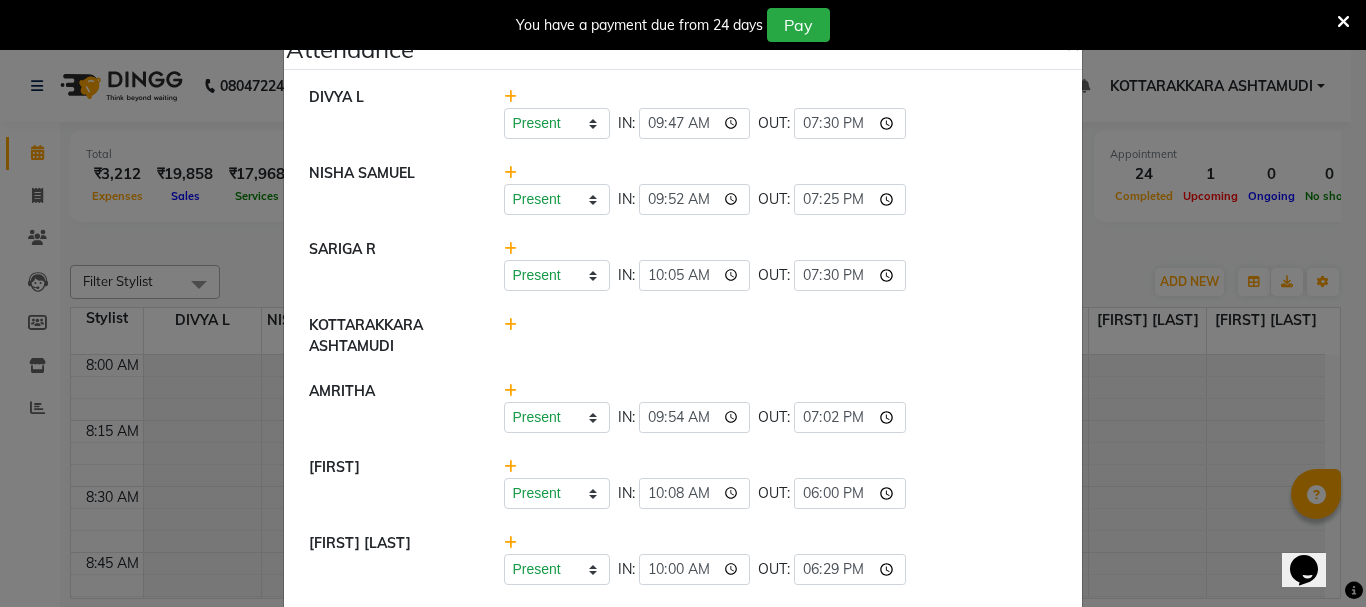 type on "19:25" 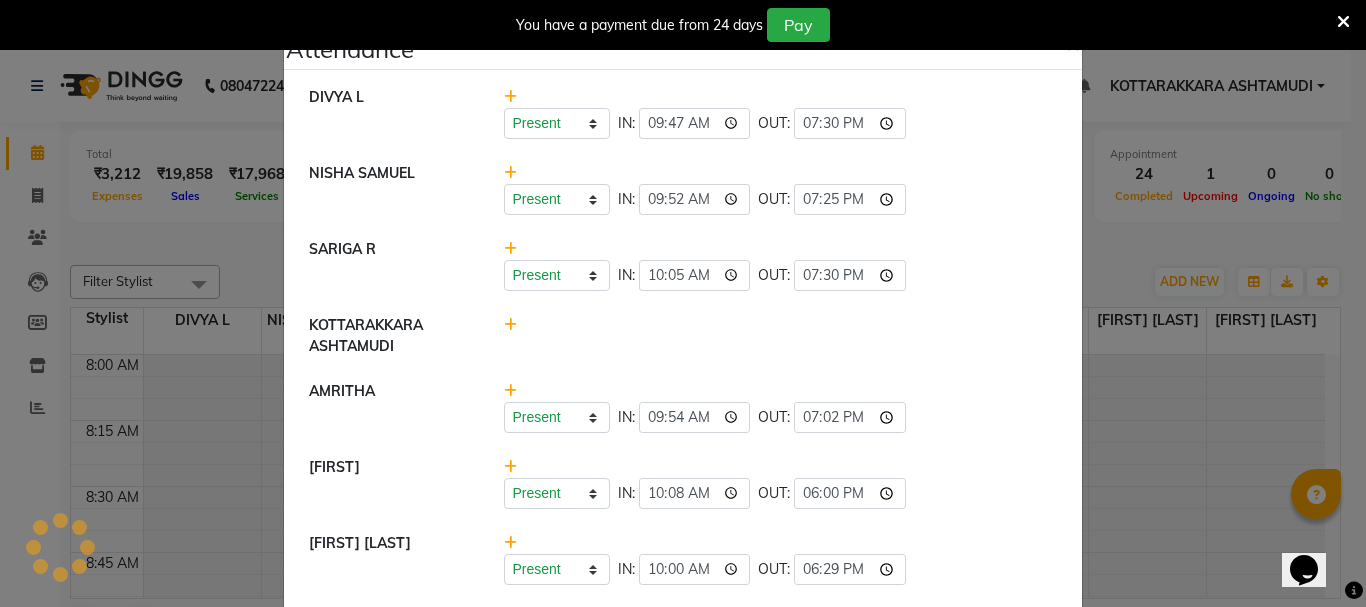 click on "Present   Absent   Late   Half Day   Weekly Off  IN:  10:05 OUT:  19:30" 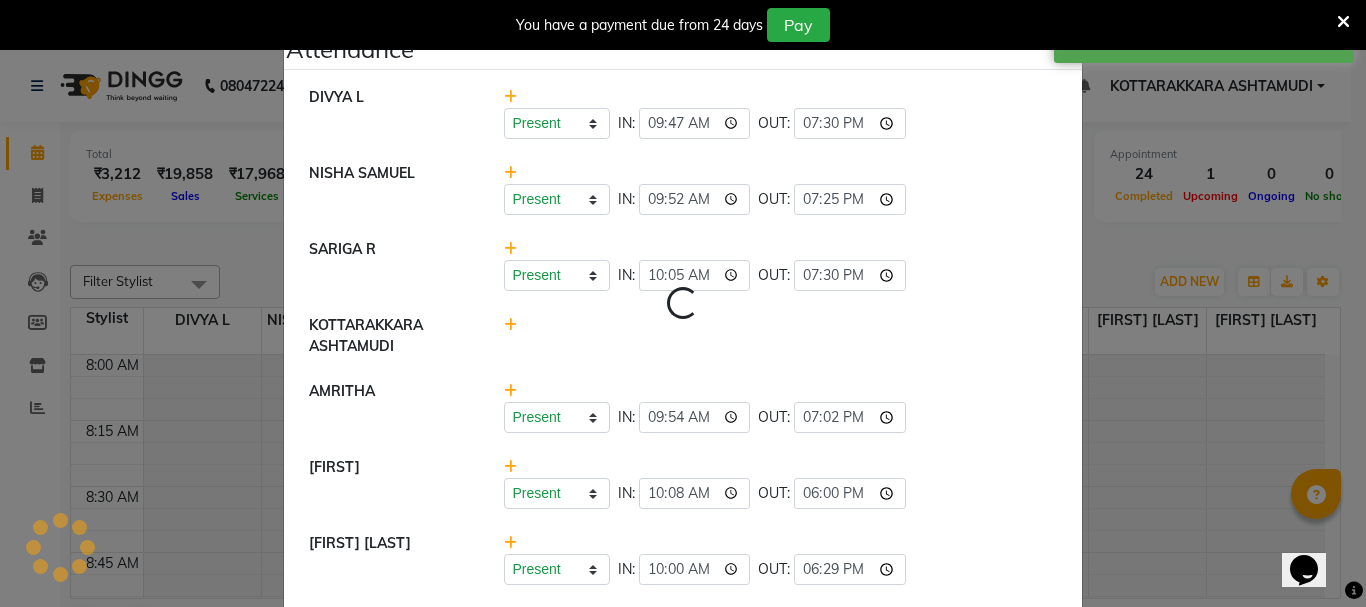 select on "A" 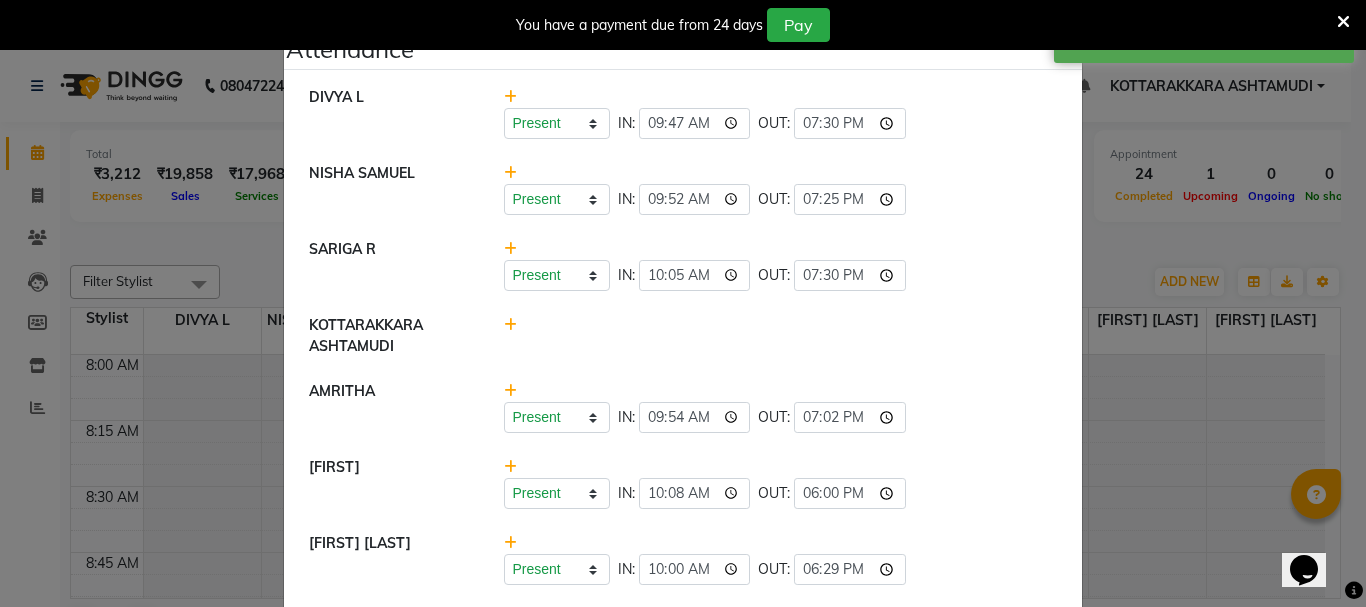 click on "You have a payment due from 24 days   Pay" at bounding box center [672, 25] 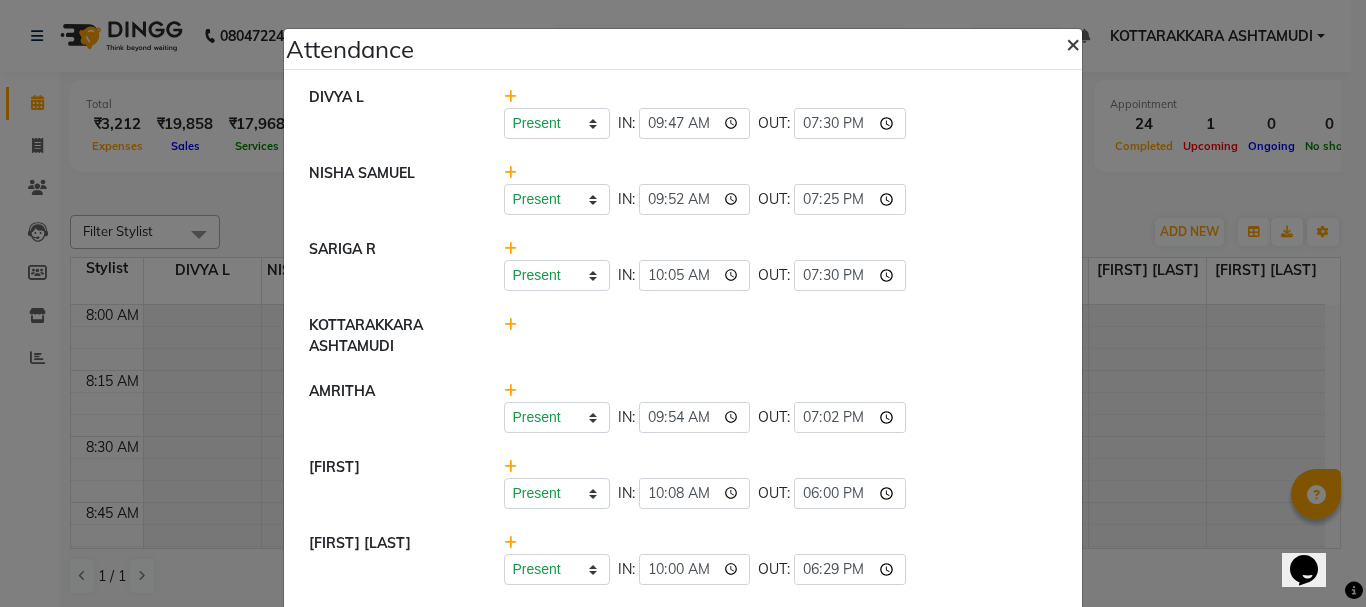 click on "×" 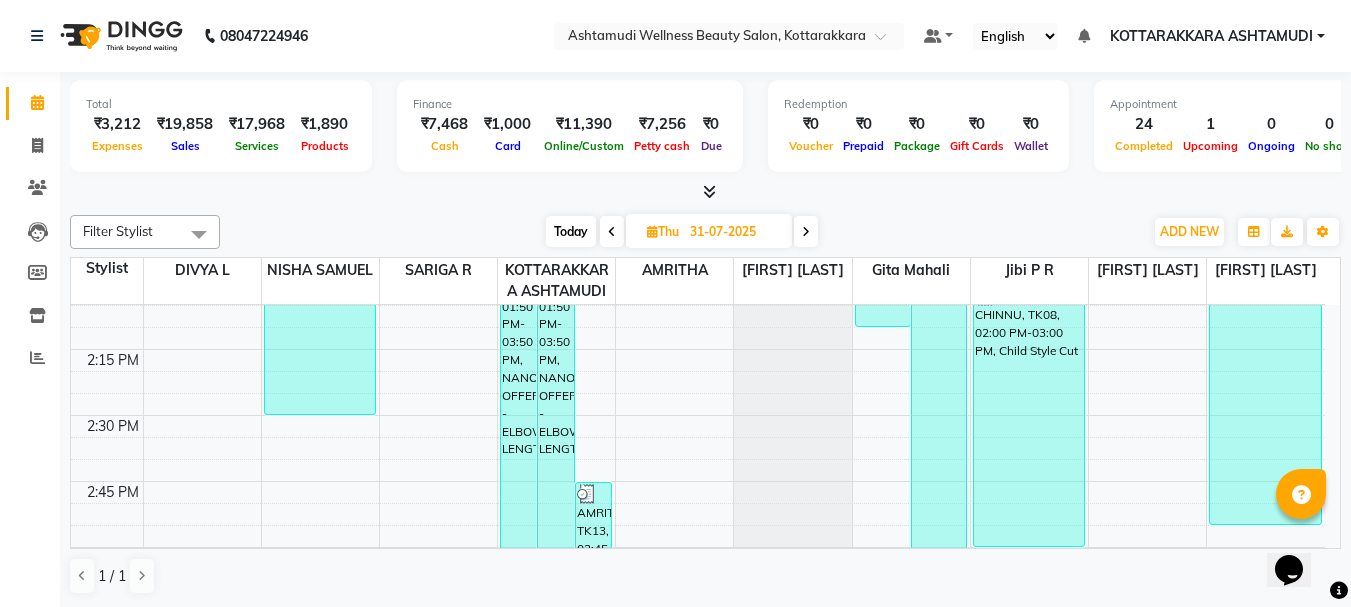 scroll, scrollTop: 1405, scrollLeft: 0, axis: vertical 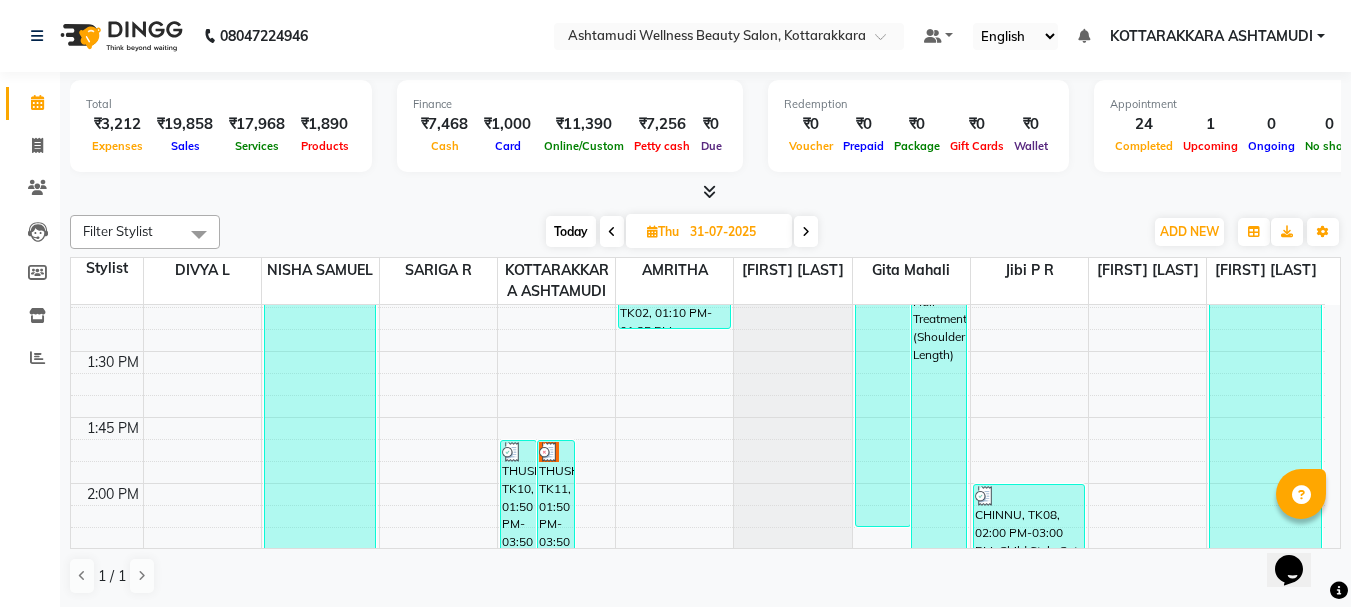 click on "Today" at bounding box center (571, 231) 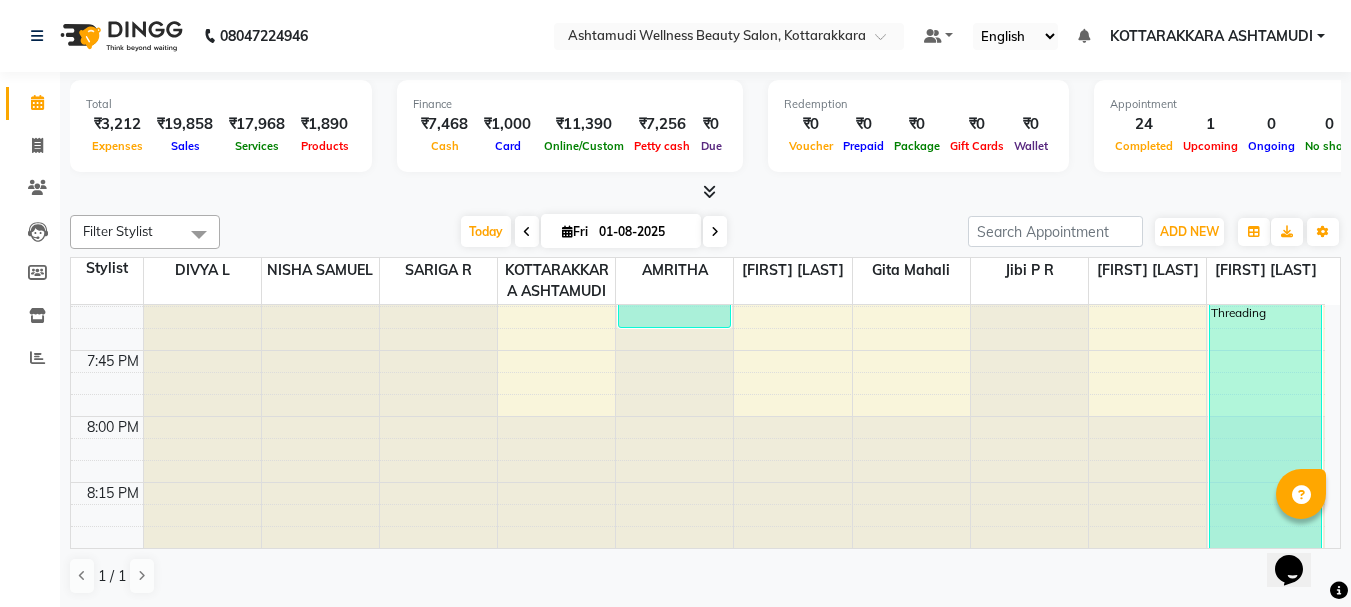 scroll, scrollTop: 3209, scrollLeft: 0, axis: vertical 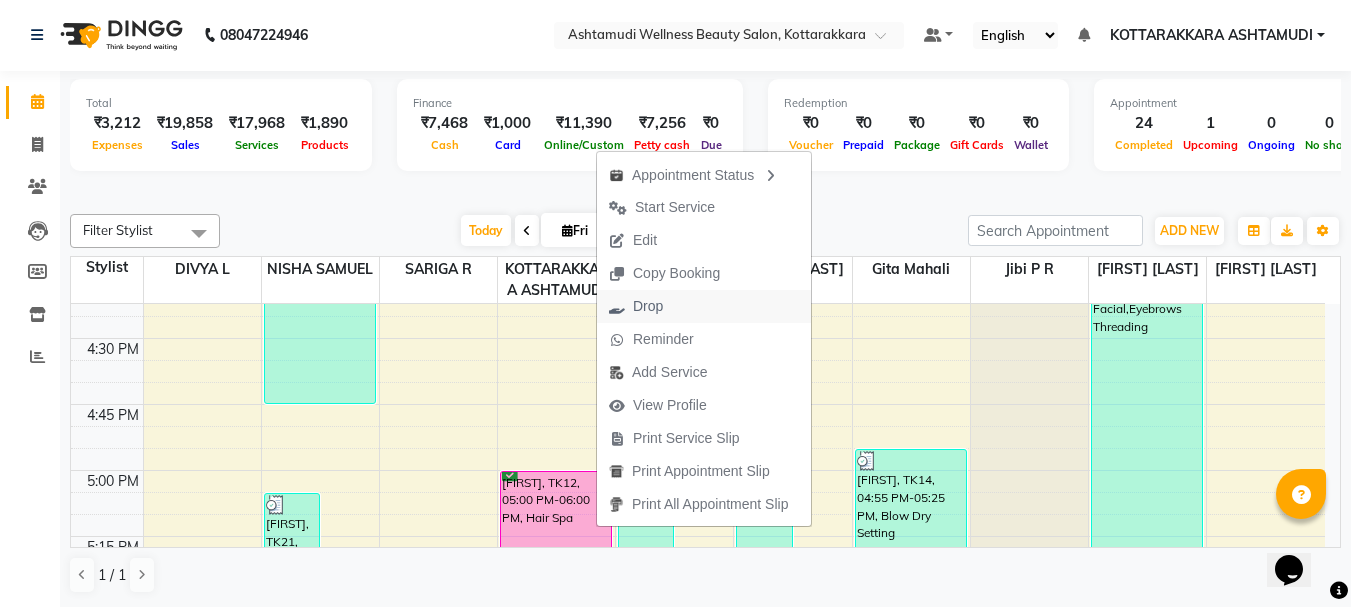 click on "Drop" at bounding box center (648, 306) 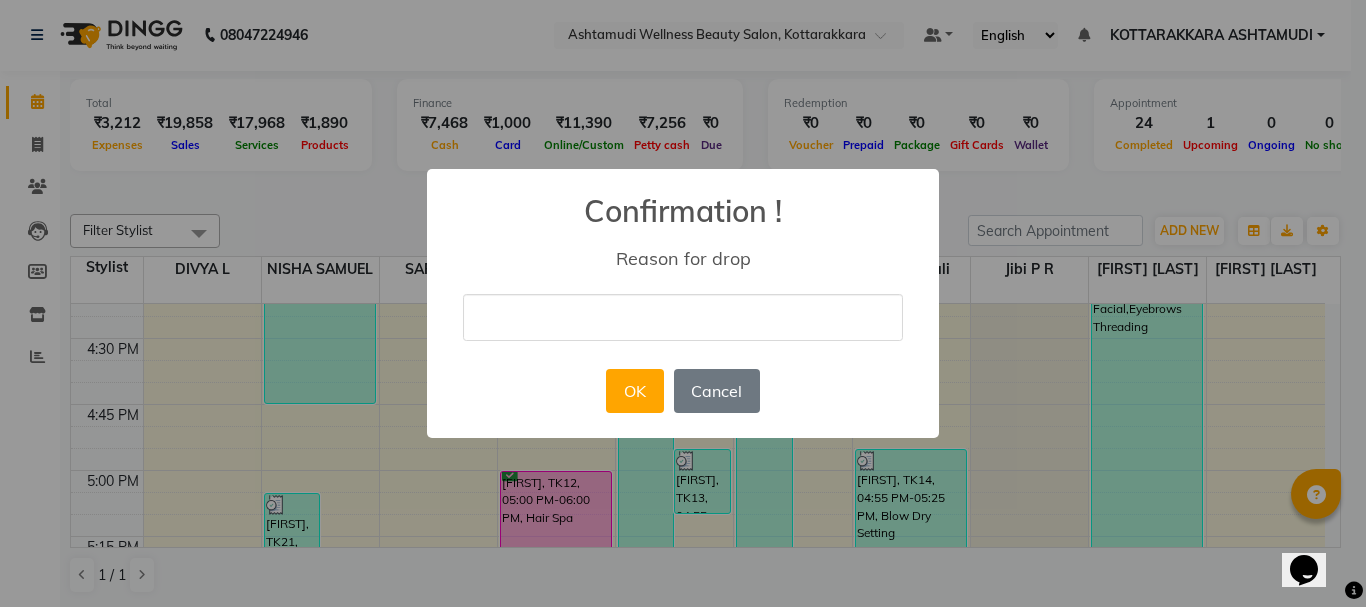 click at bounding box center (683, 317) 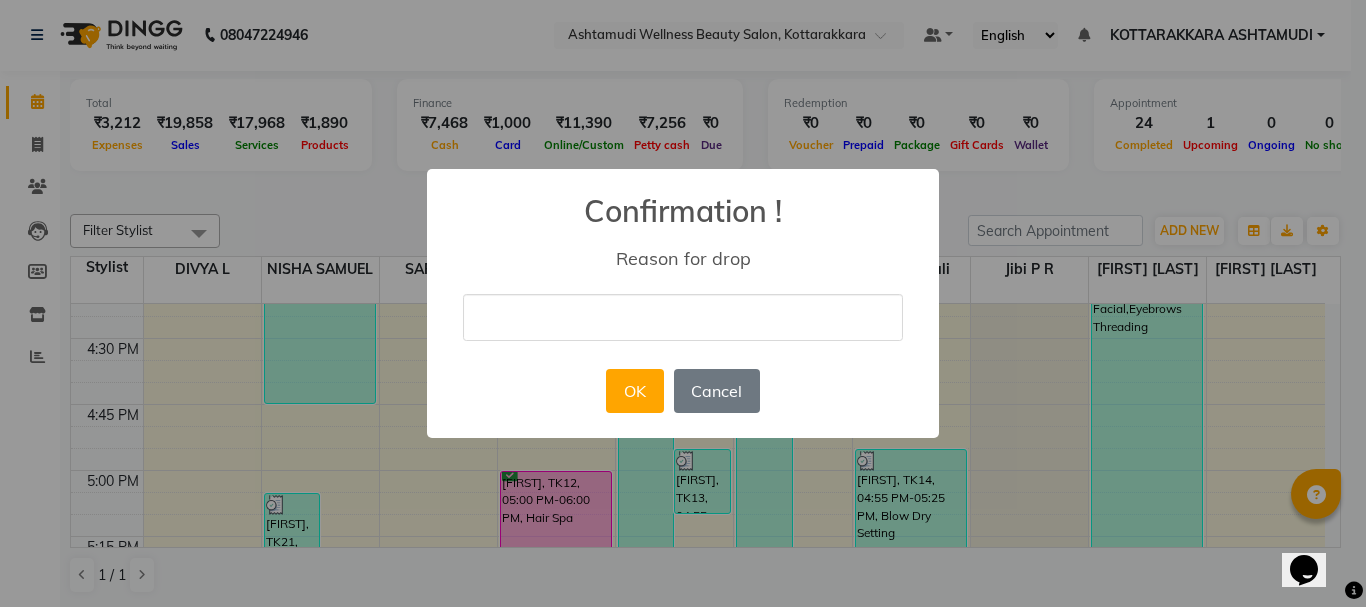 type on "ALREADY DONE" 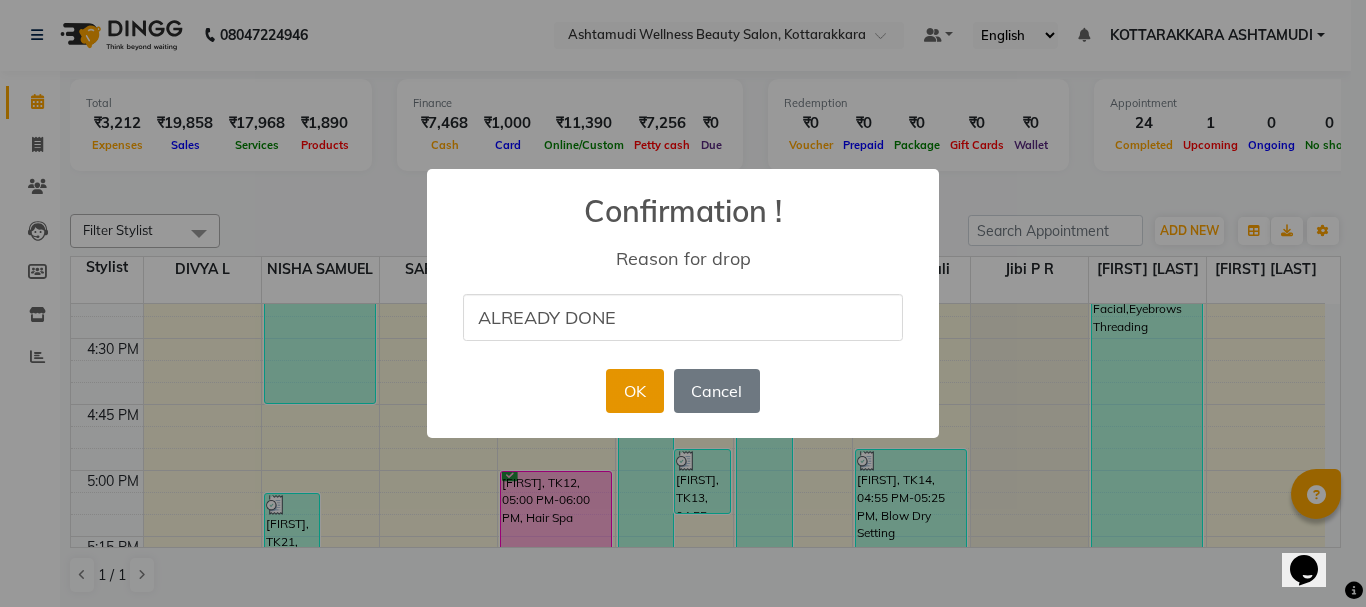 click on "OK" at bounding box center [634, 391] 